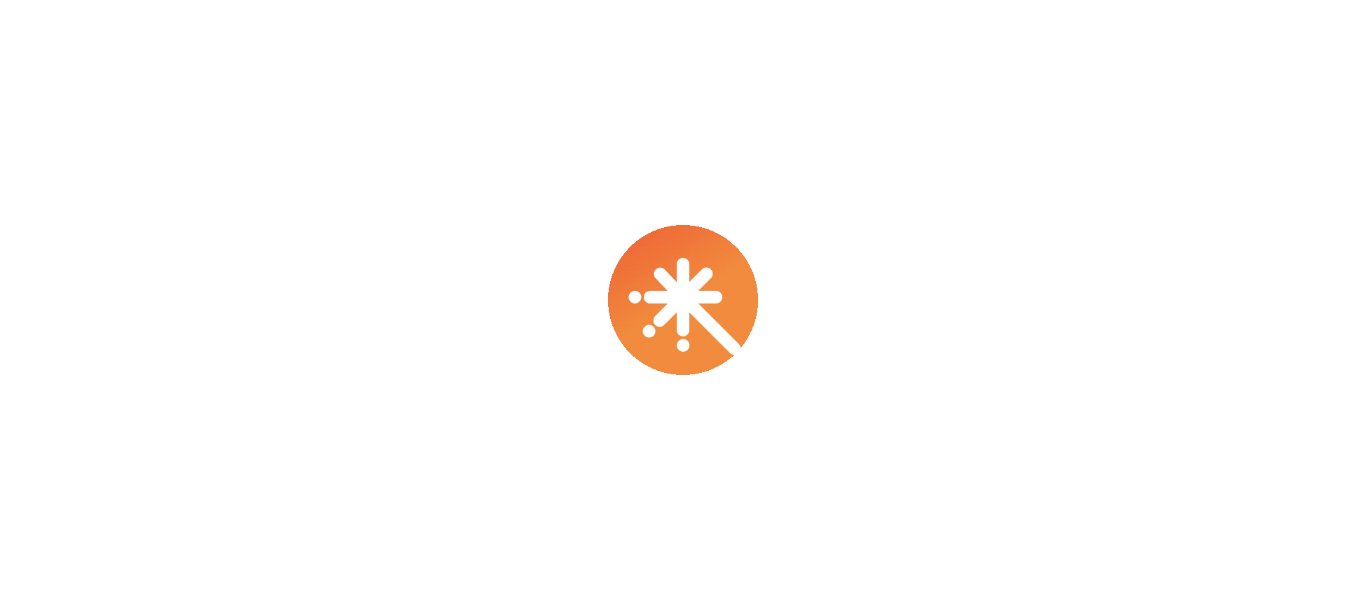 scroll, scrollTop: 0, scrollLeft: 0, axis: both 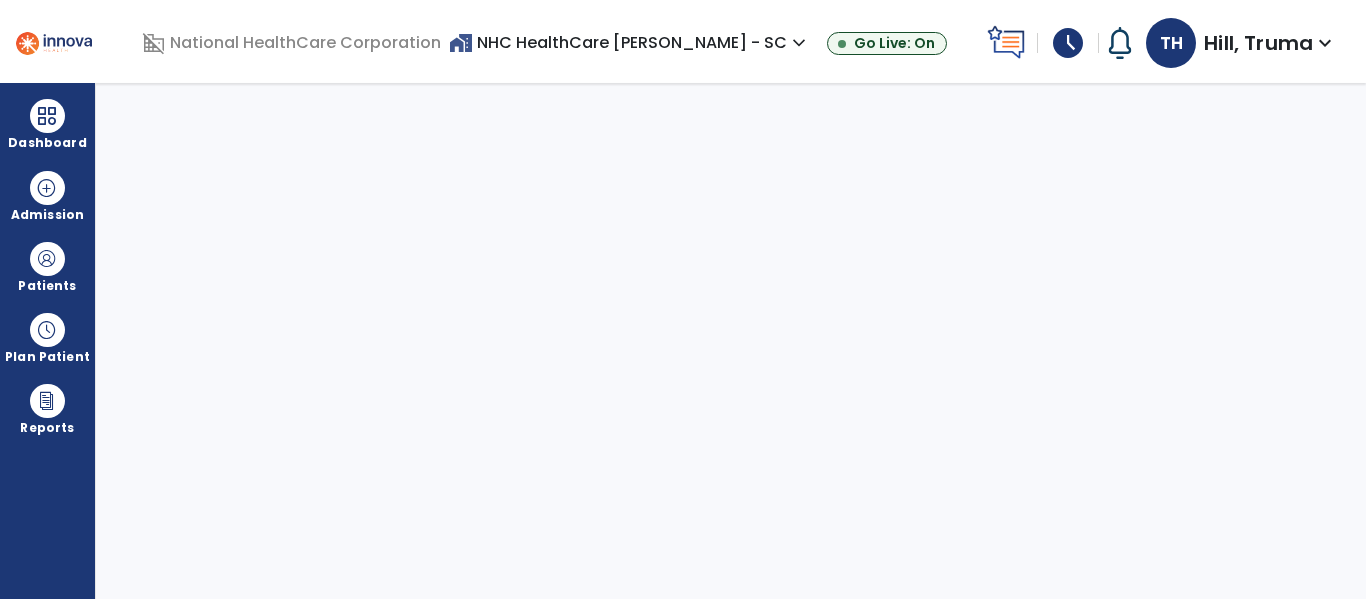 select on "****" 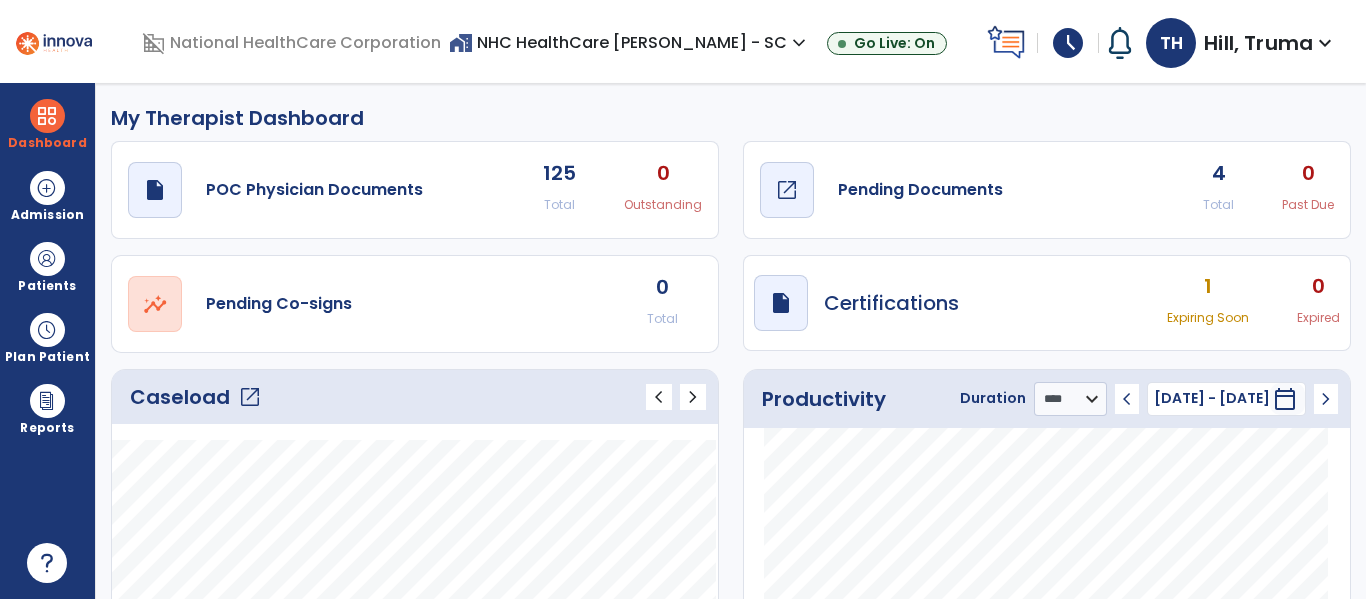 click on "Pending Documents" 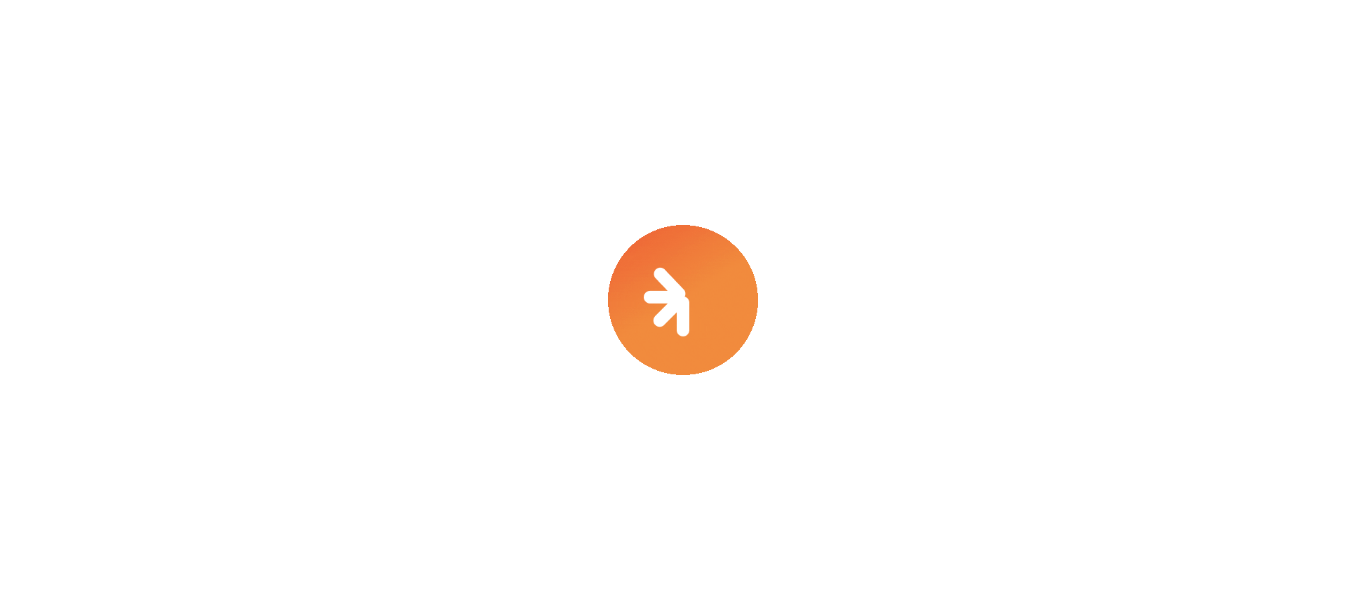 scroll, scrollTop: 0, scrollLeft: 0, axis: both 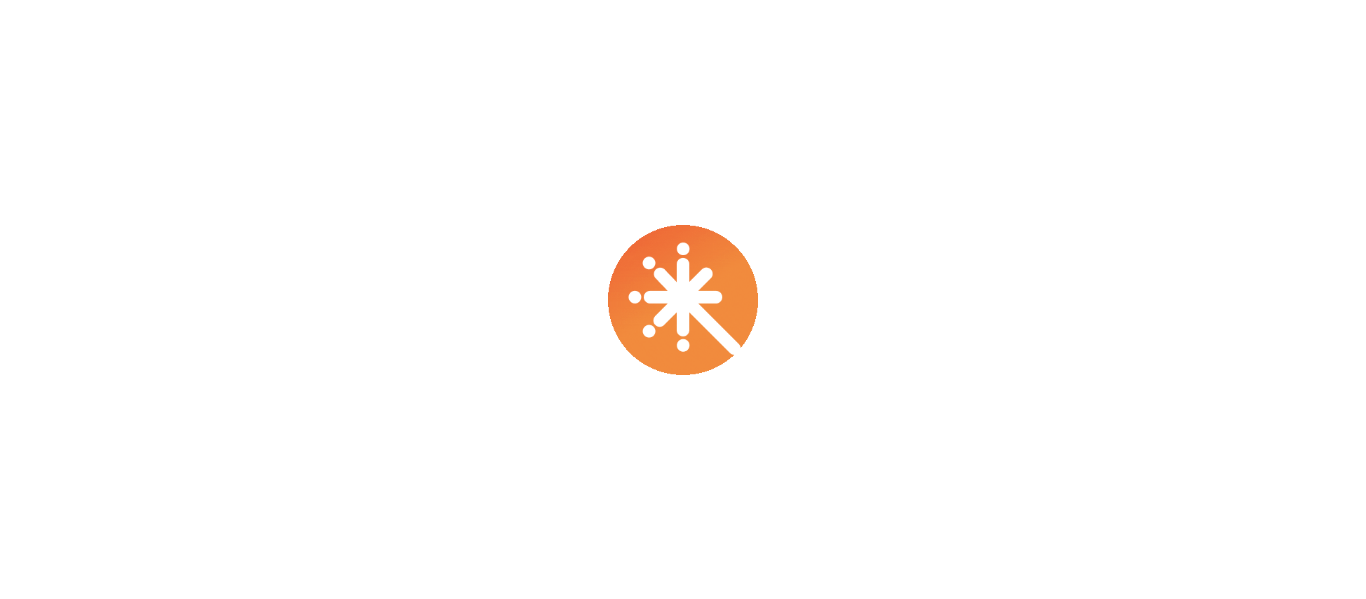 select on "****" 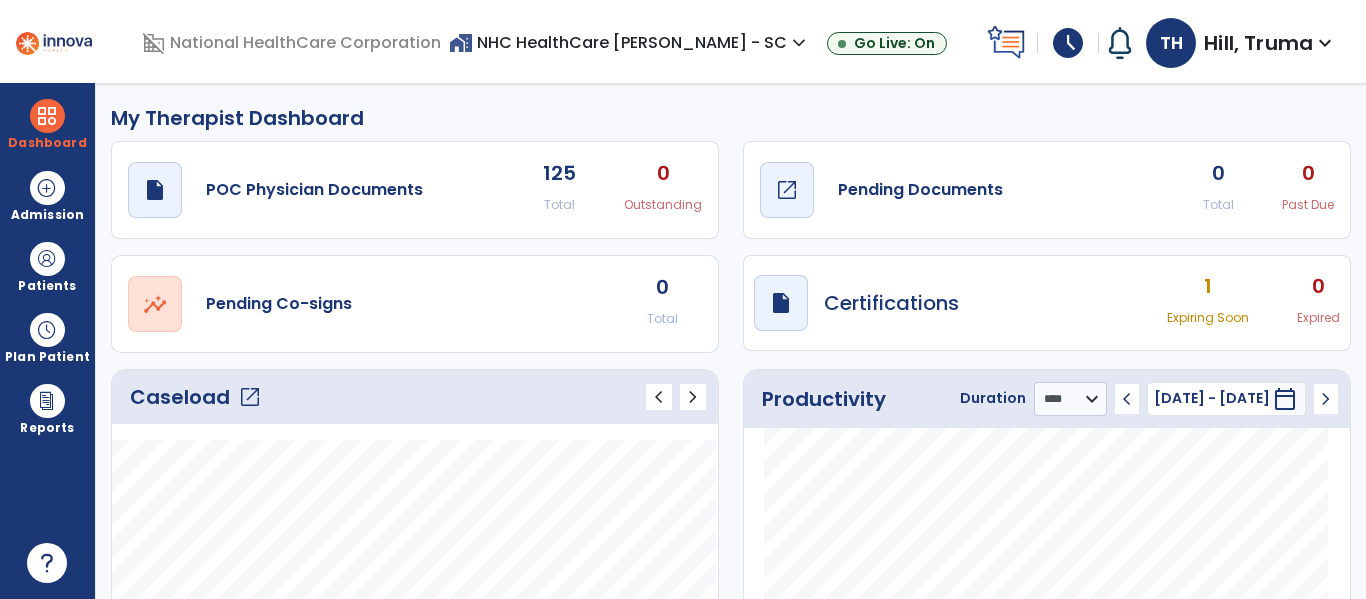 click on "Pending Documents" 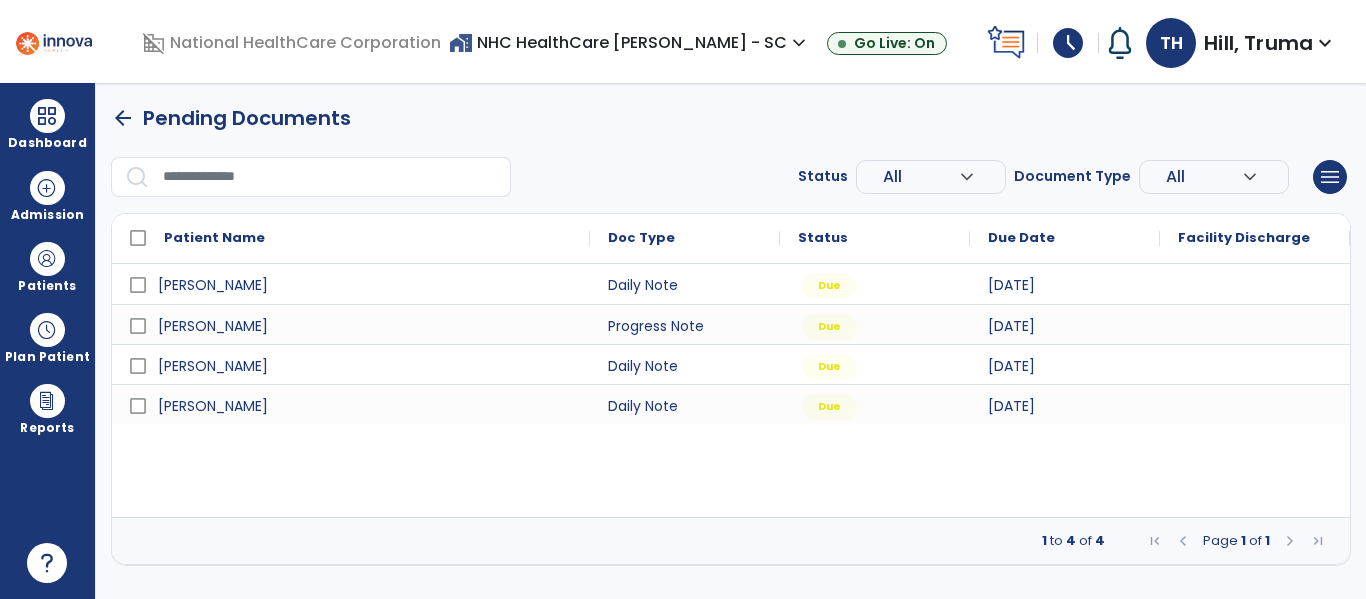 click at bounding box center (330, 177) 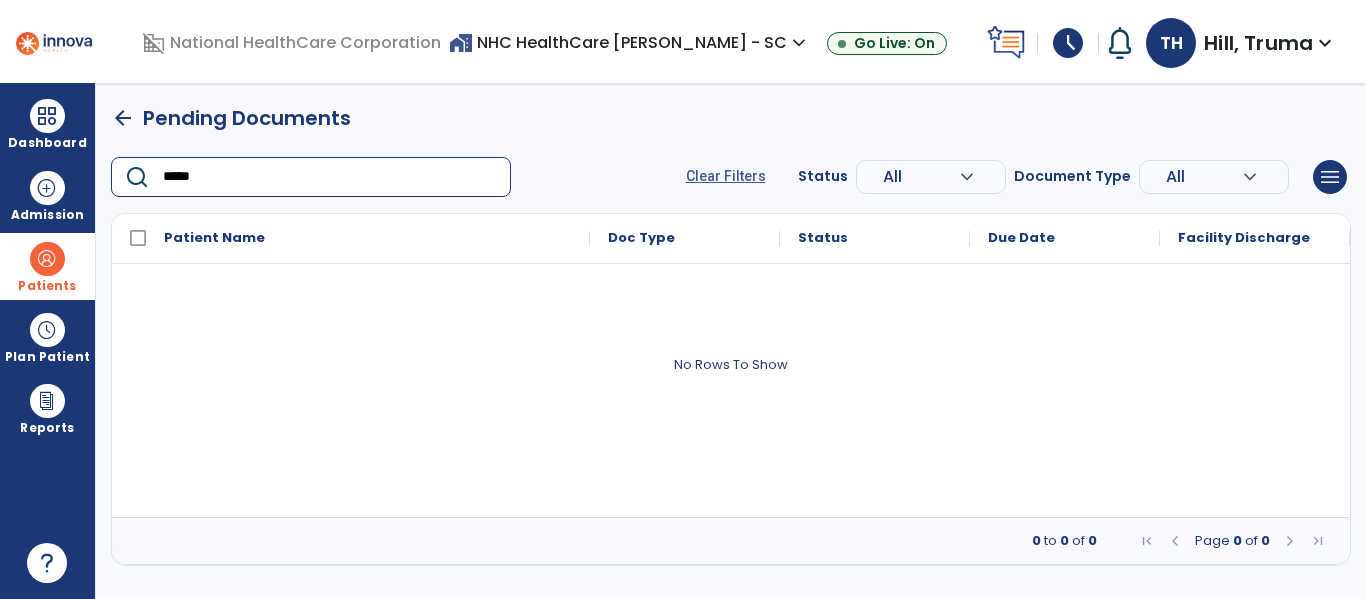 type on "*****" 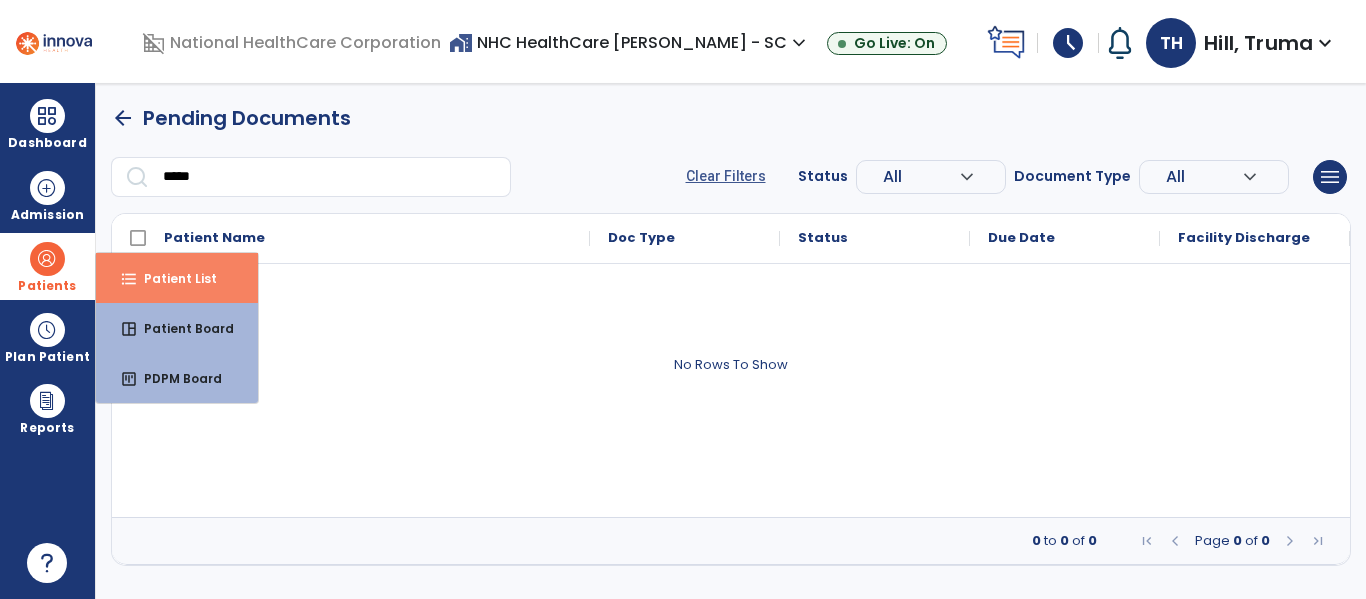 click on "format_list_bulleted  Patient List" at bounding box center [177, 278] 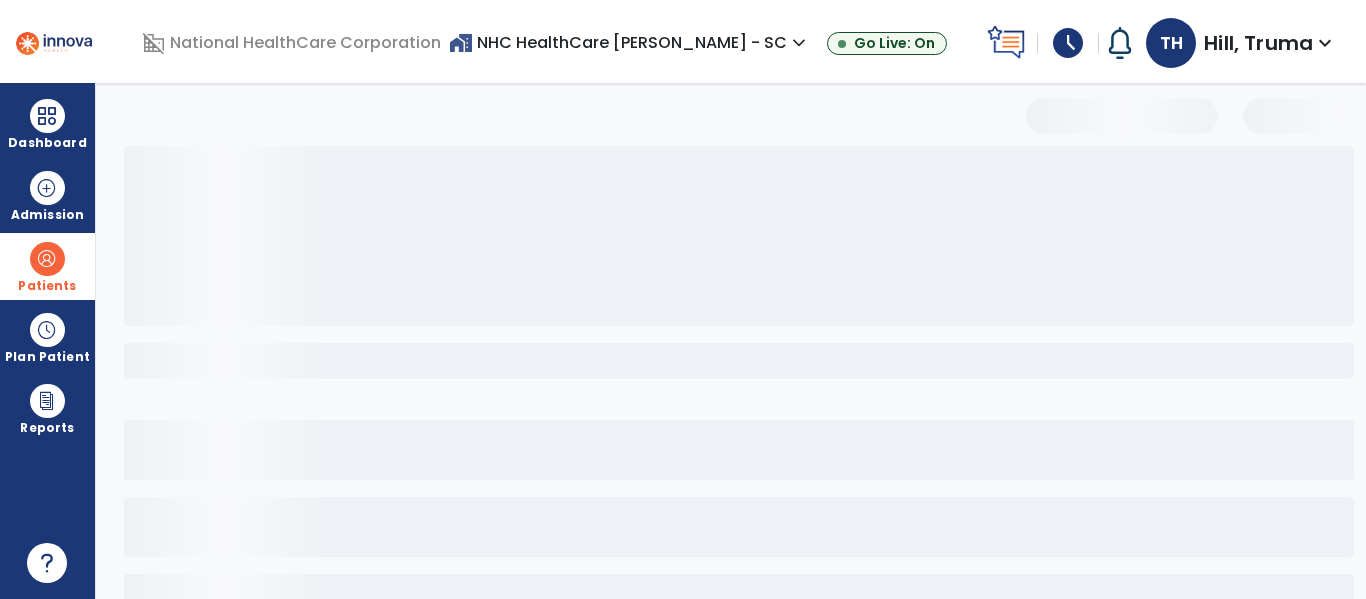 select on "***" 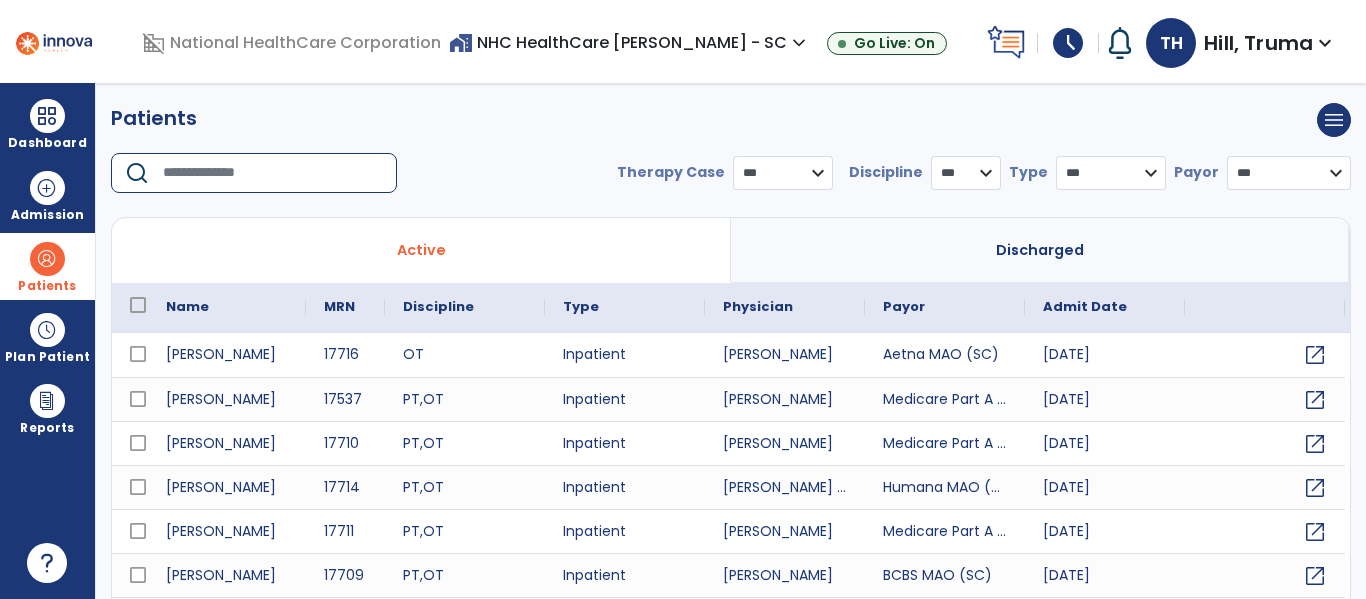 drag, startPoint x: 249, startPoint y: 158, endPoint x: 238, endPoint y: 170, distance: 16.27882 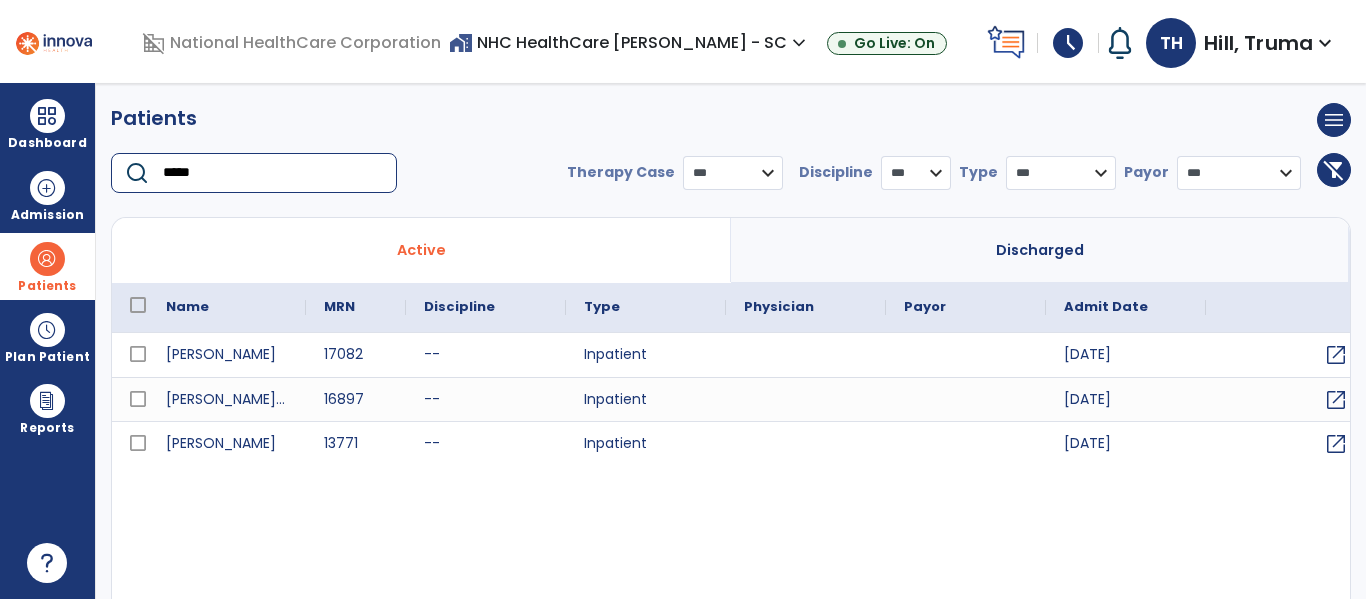 type on "*****" 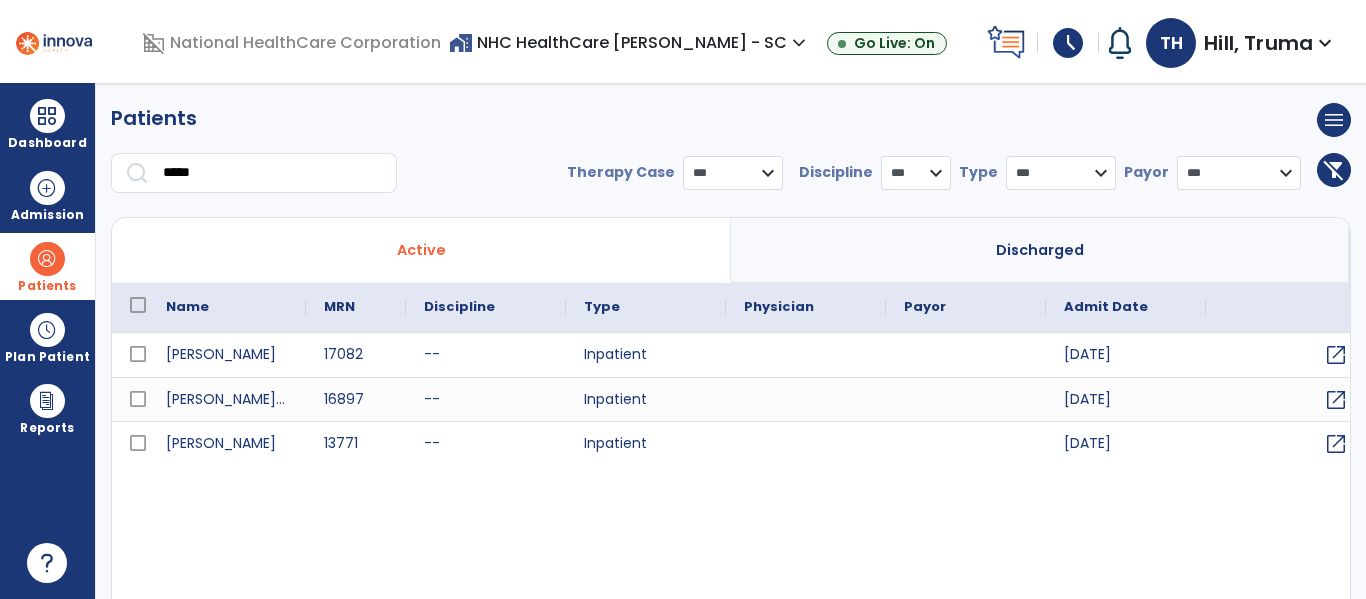 click on "Discharged" at bounding box center (1040, 250) 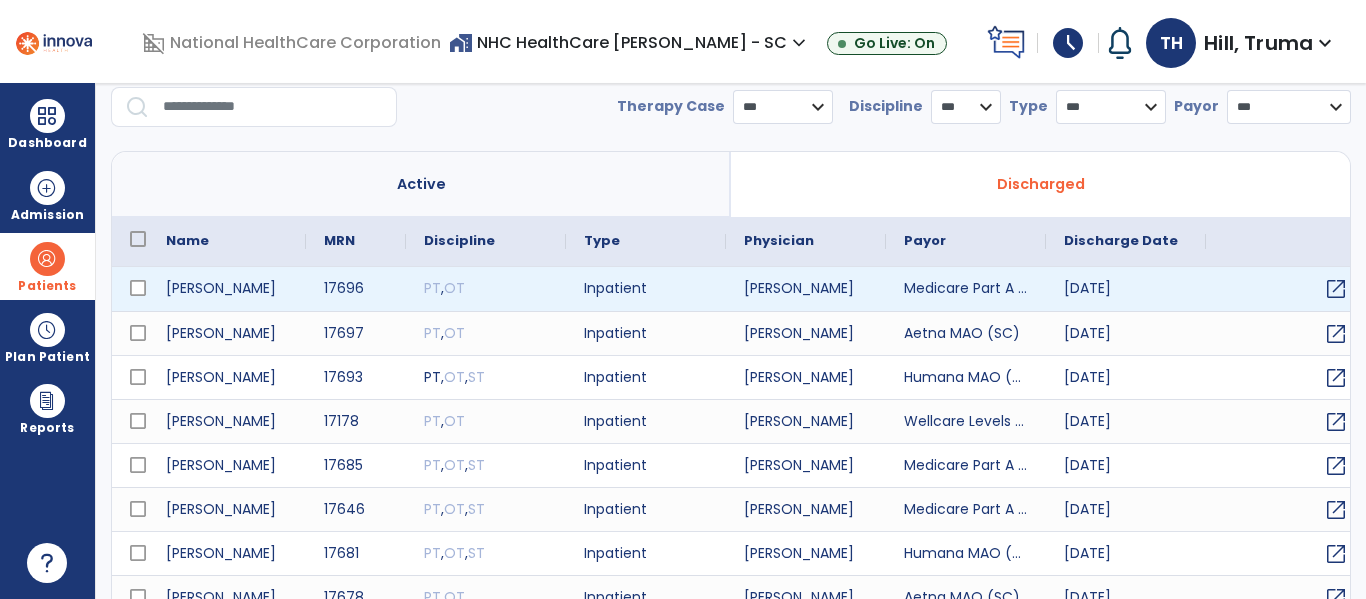 scroll, scrollTop: 0, scrollLeft: 0, axis: both 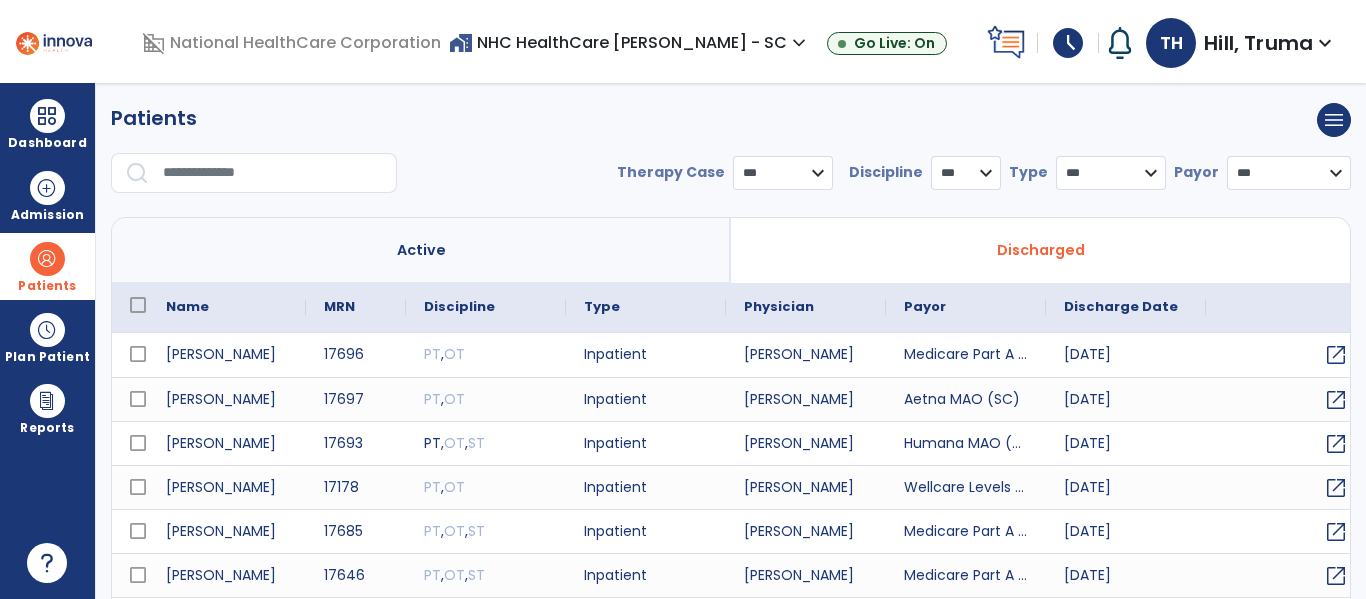 click at bounding box center [273, 173] 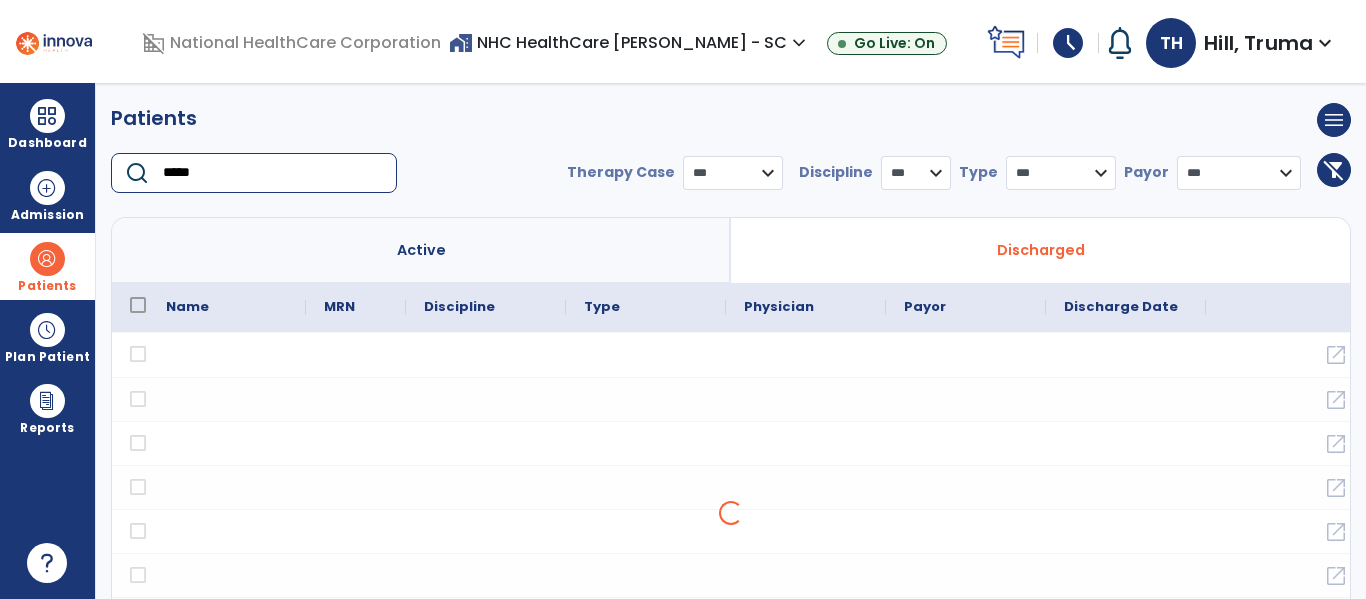 type on "*****" 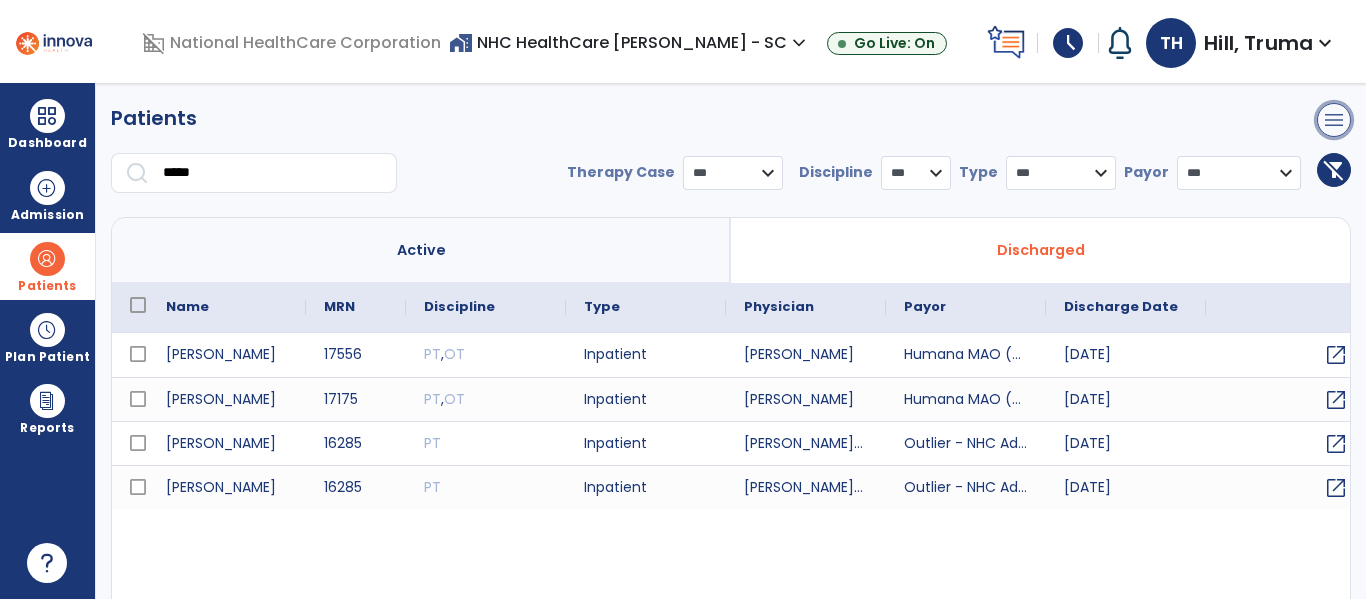 click on "menu" at bounding box center (1334, 120) 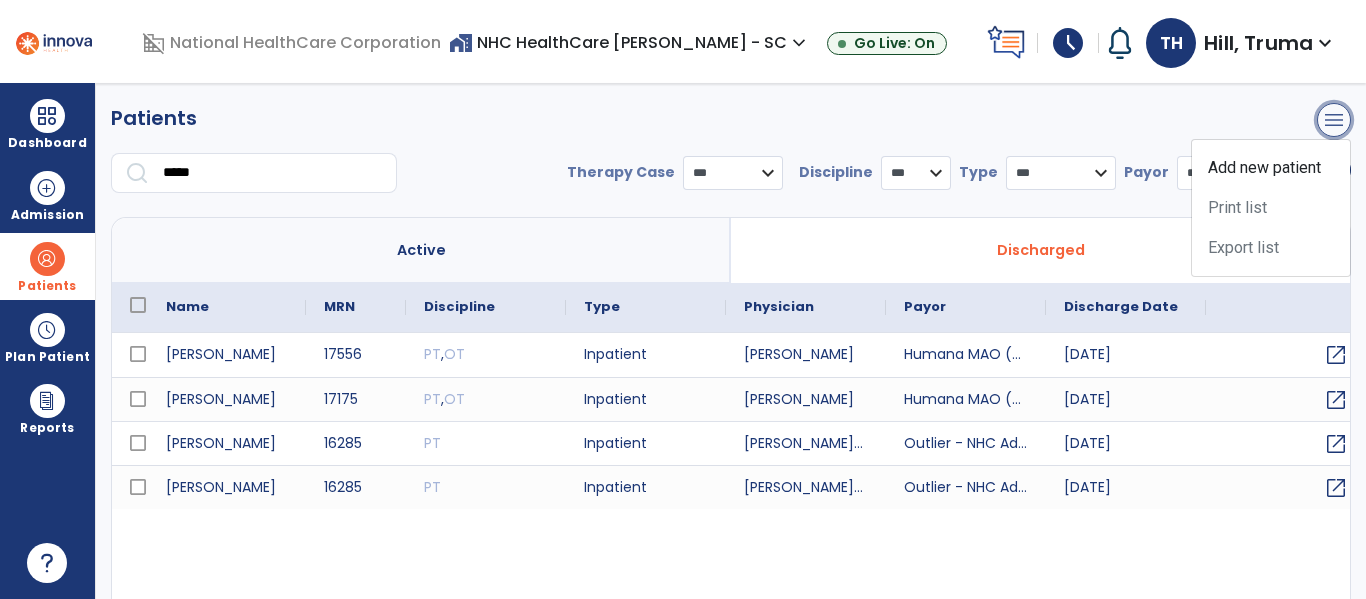 click on "menu" at bounding box center [1334, 120] 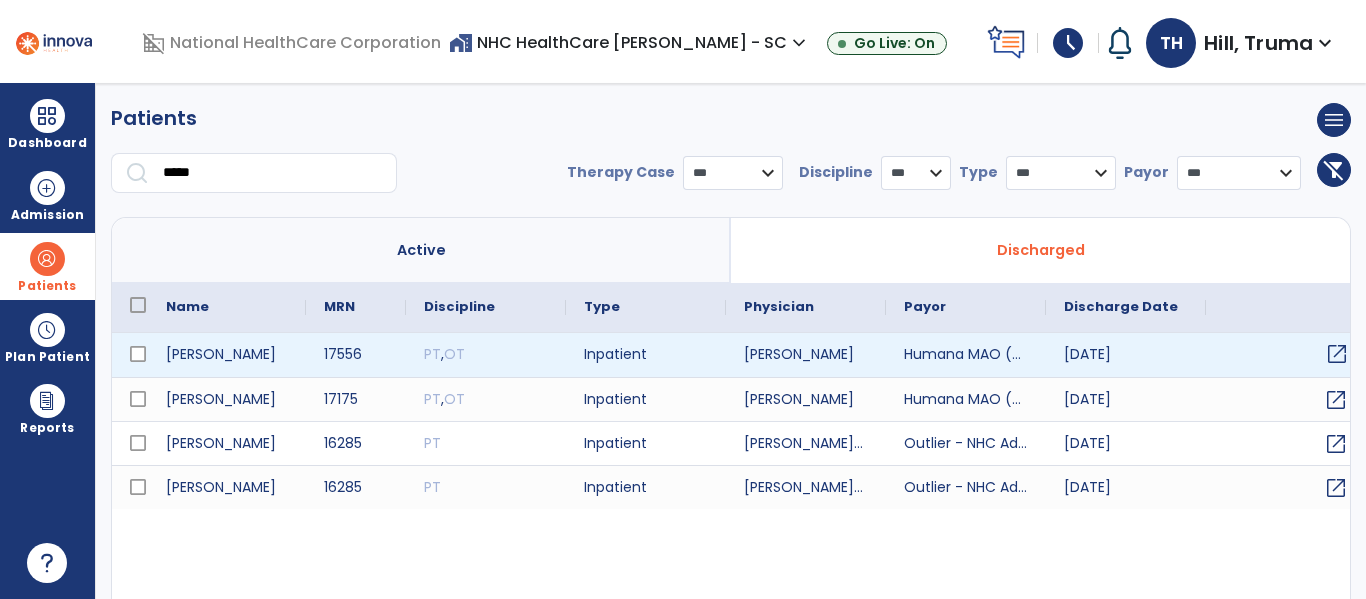 click on "open_in_new" at bounding box center [1337, 354] 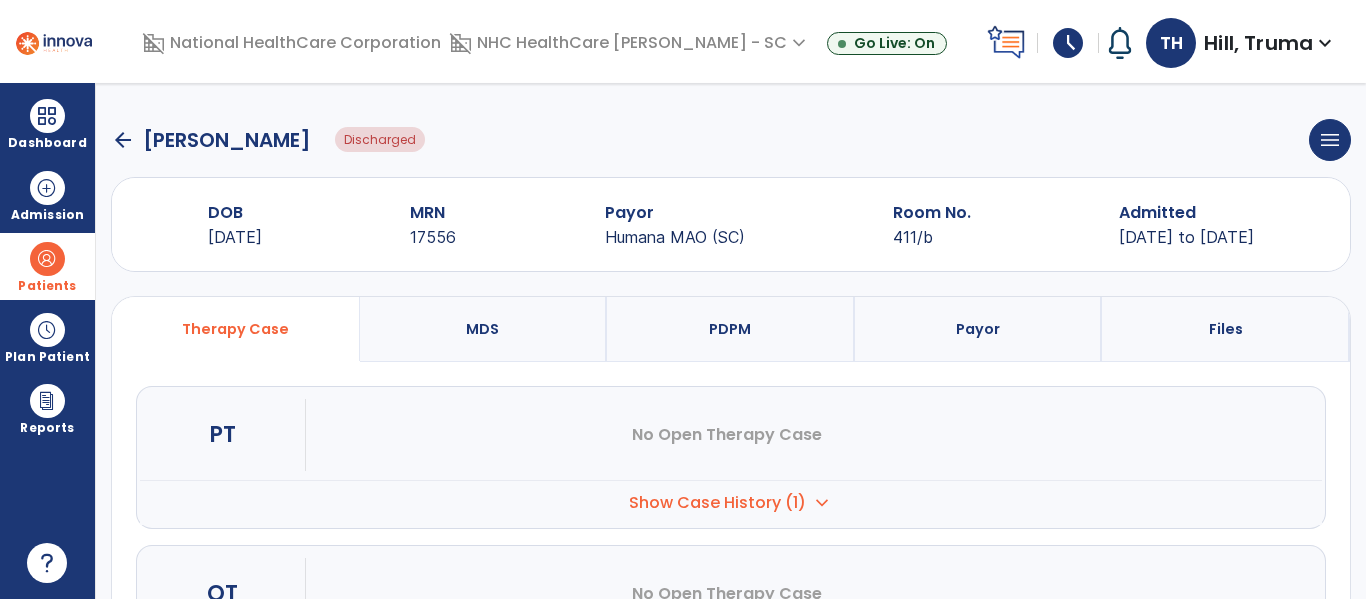 click on "arrow_back" 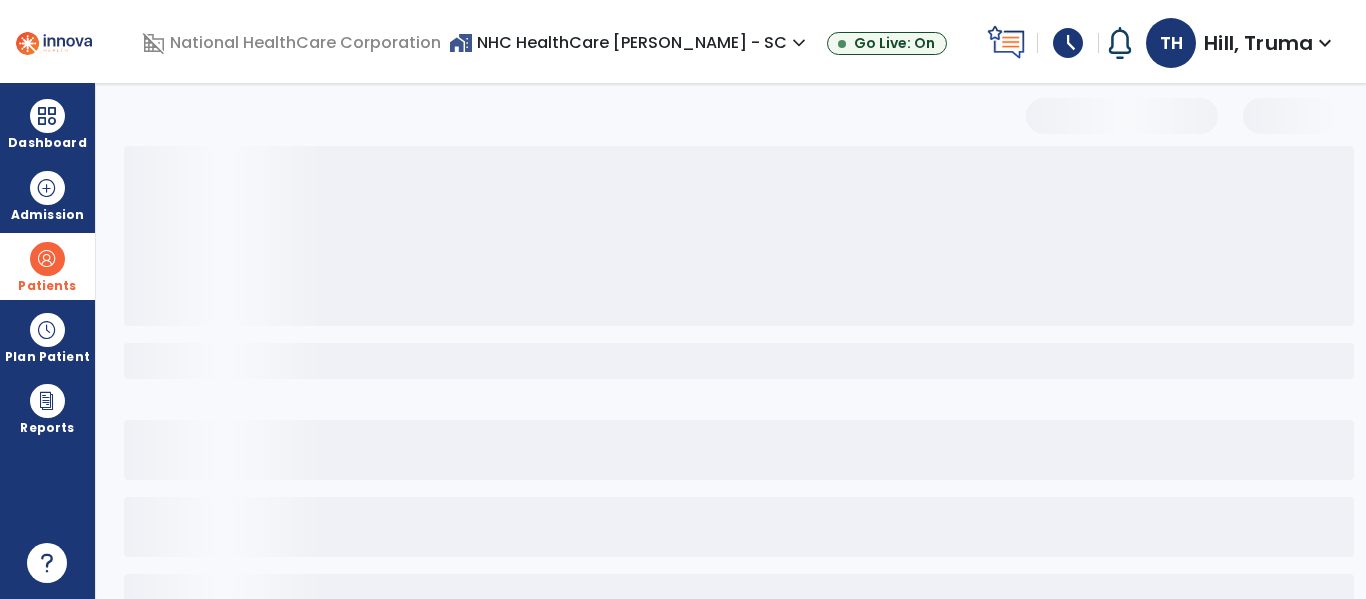 select on "***" 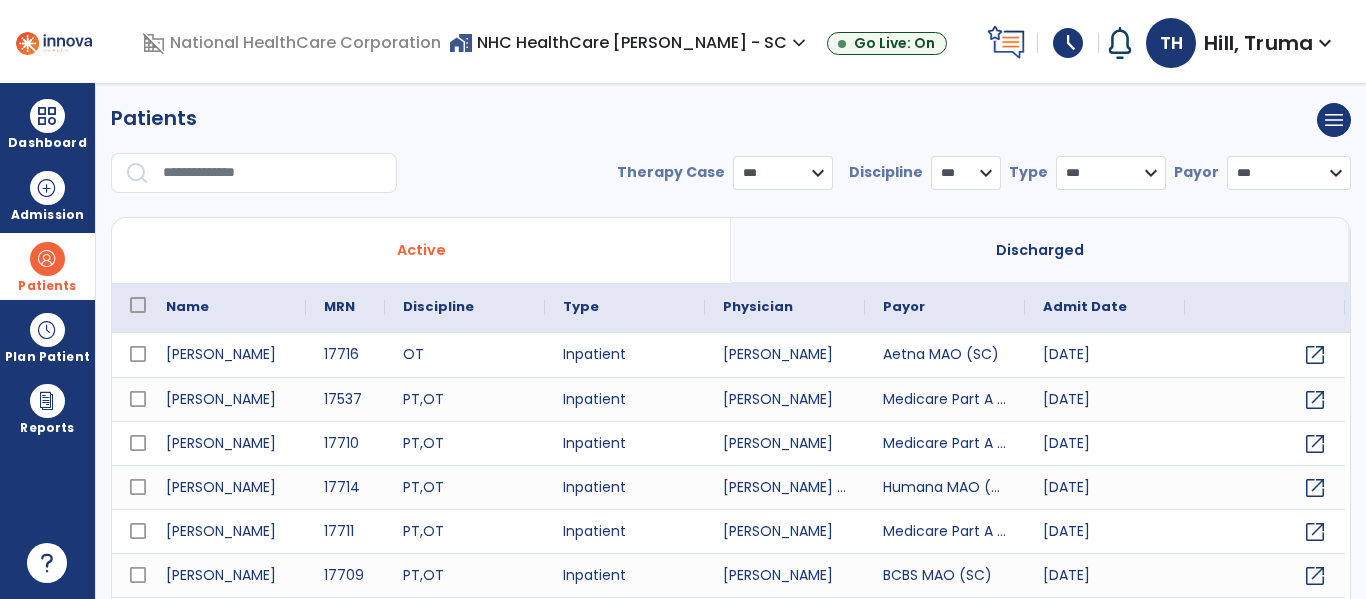 click on "Discharged" at bounding box center [1040, 250] 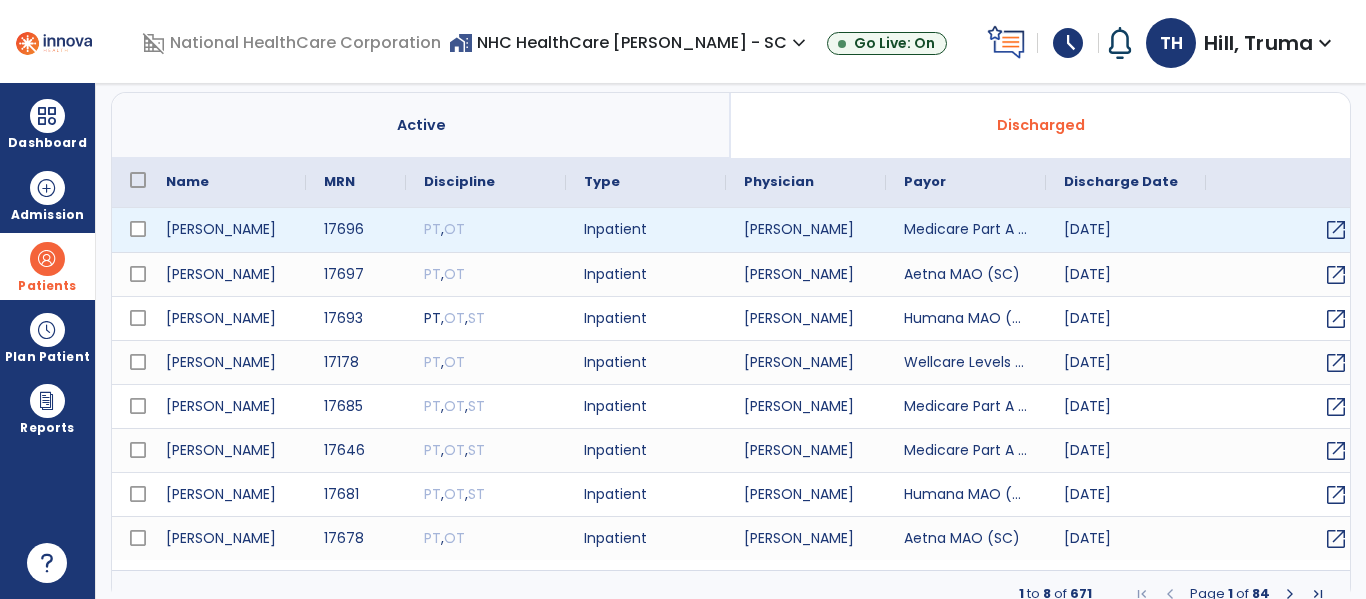 scroll, scrollTop: 0, scrollLeft: 0, axis: both 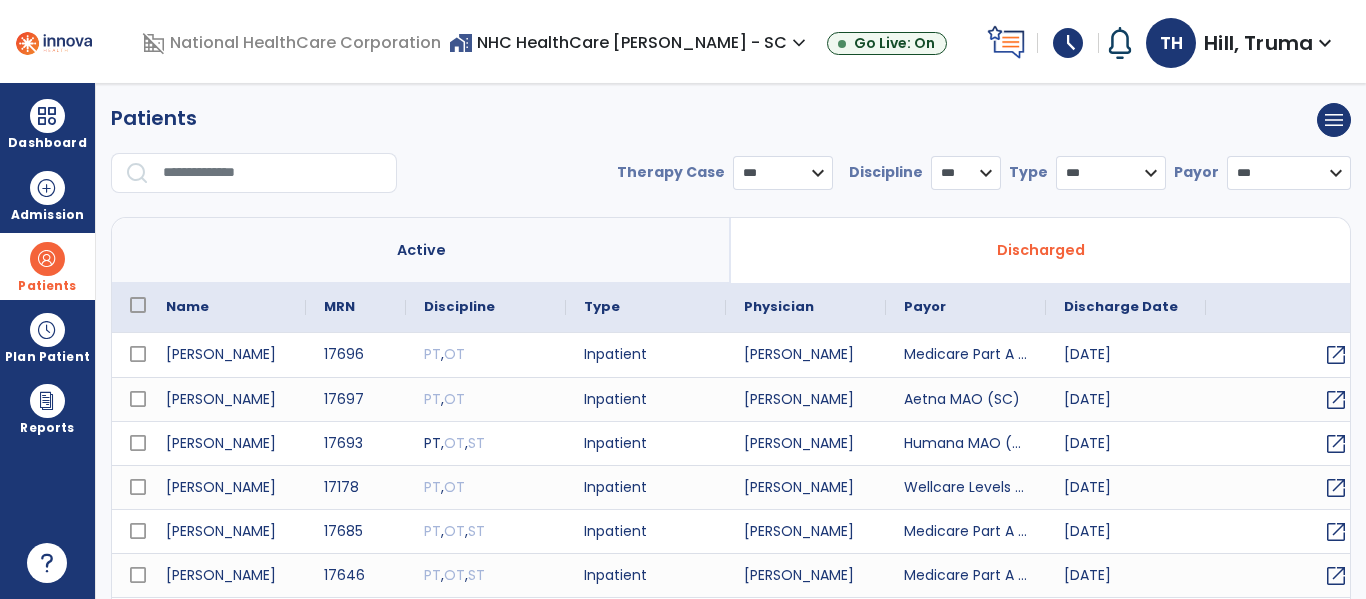 click at bounding box center (273, 173) 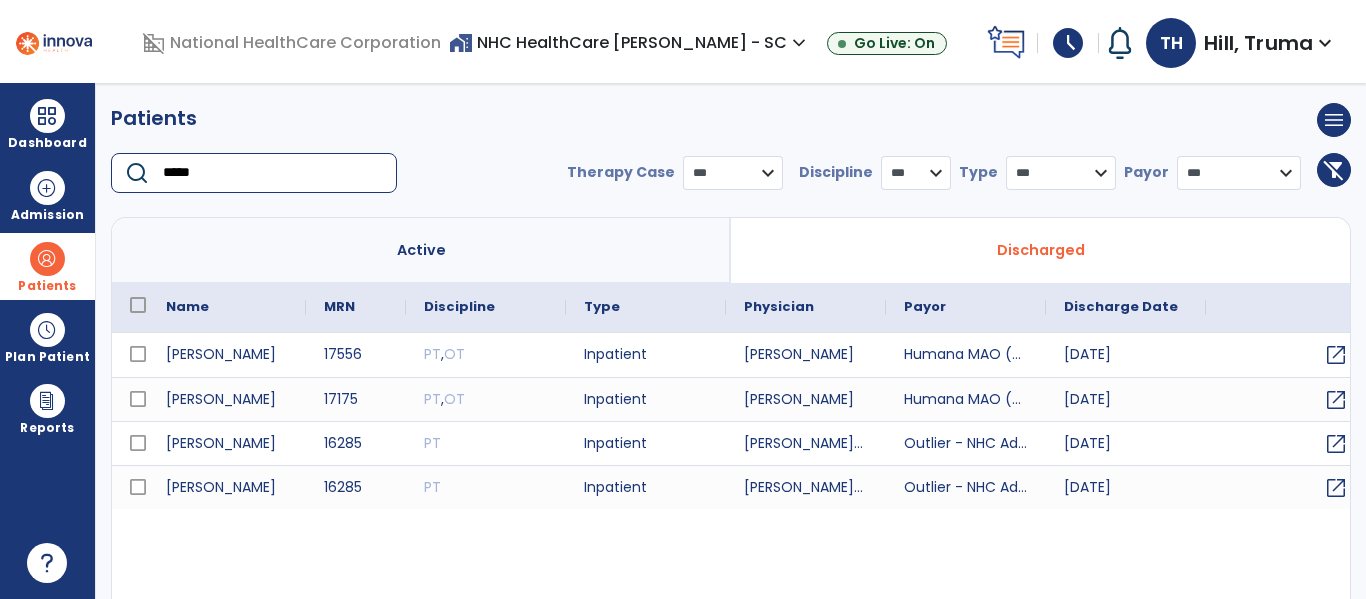 type on "*****" 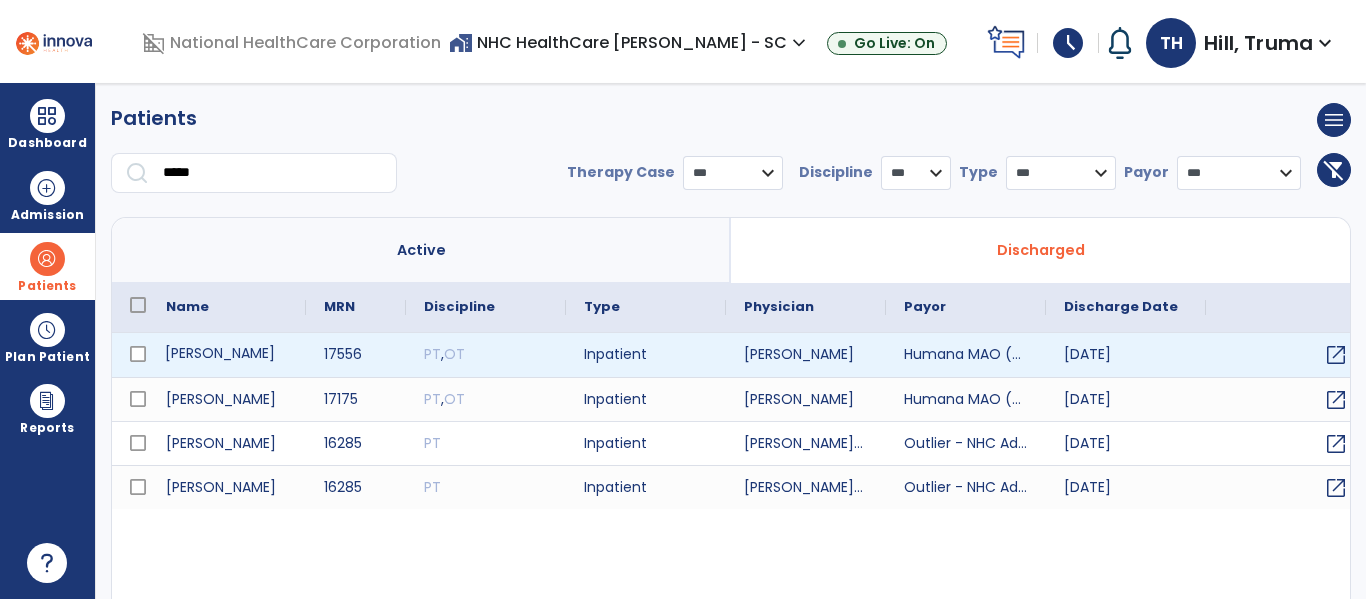 click on "[PERSON_NAME]" at bounding box center (227, 355) 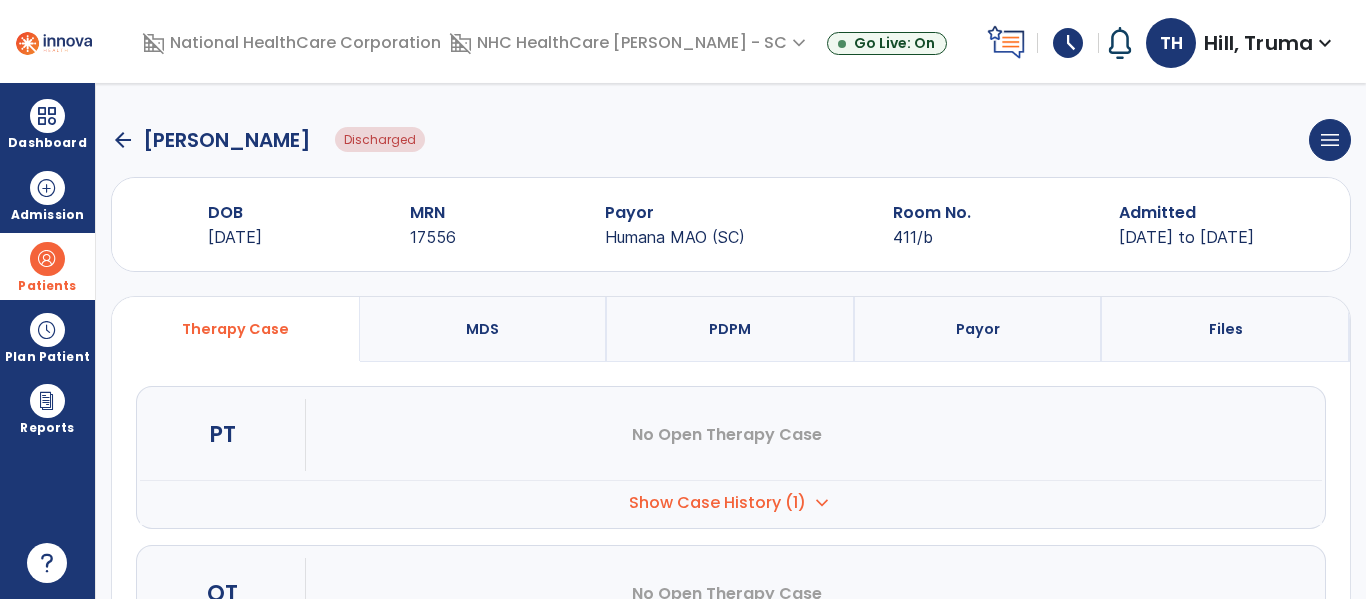 click on "menu   Edit Admission   View OBRA Report   Discharge Patient   Undo Discharge Patient" 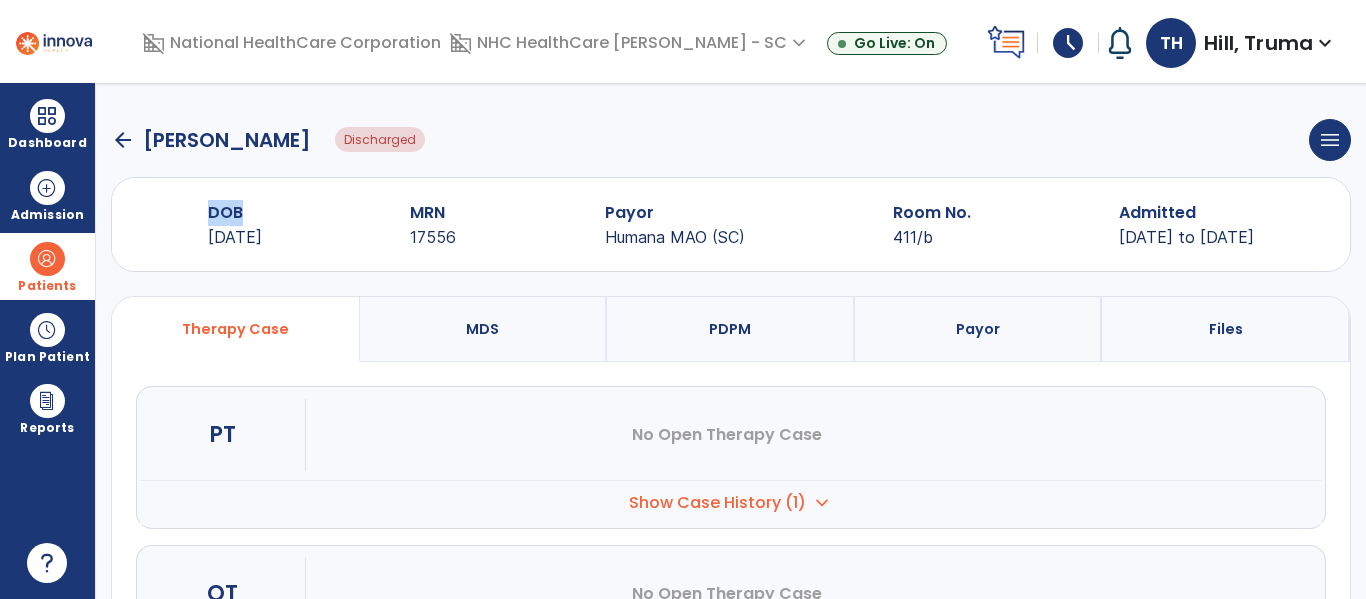 click on "menu   Edit Admission   View OBRA Report   Discharge Patient   Undo Discharge Patient" 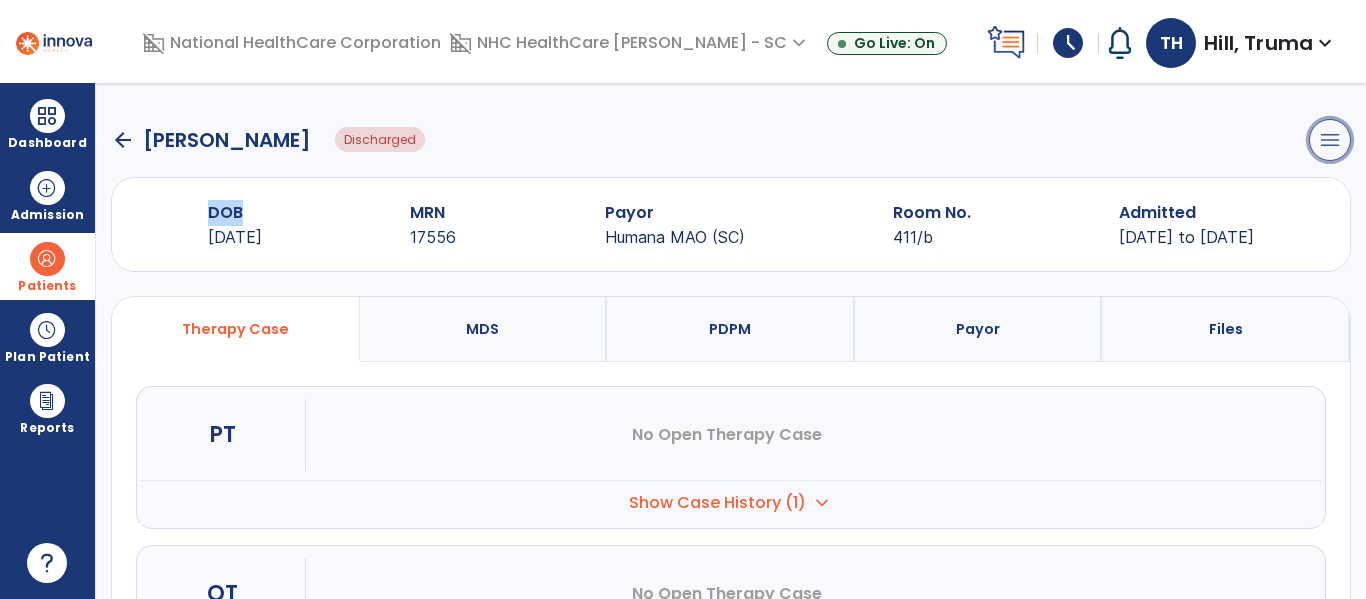 click on "menu" at bounding box center [1330, 140] 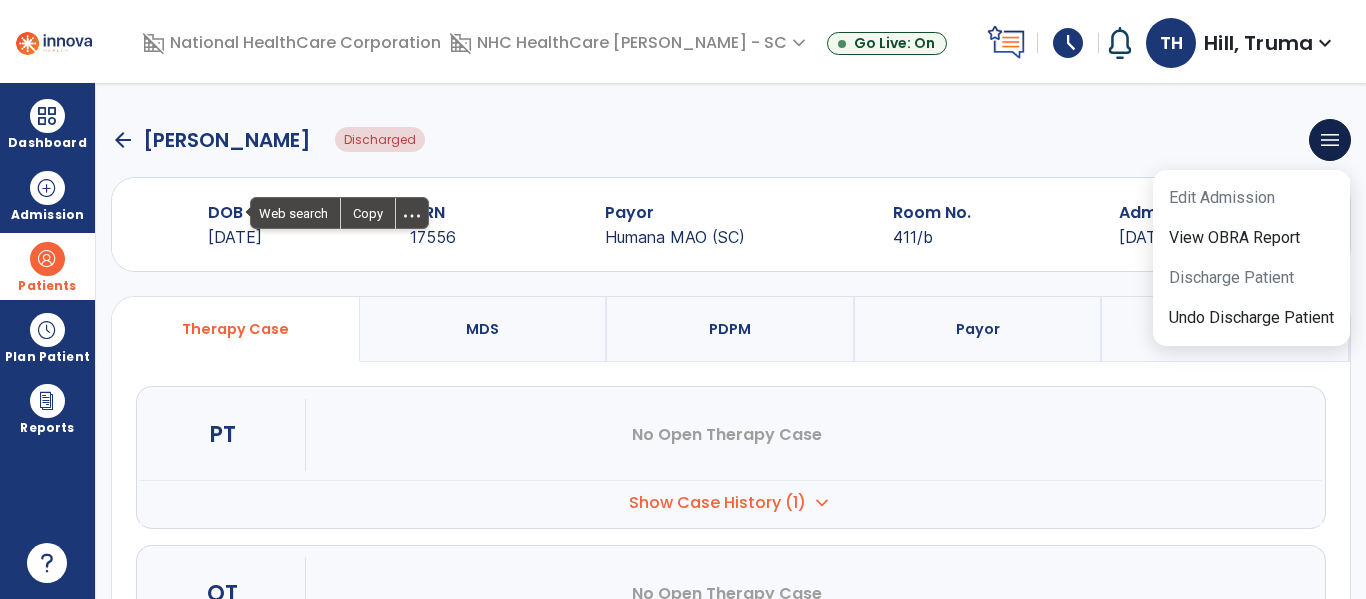 click on "arrow_back   [PERSON_NAME]  Discharged  menu   Edit Admission   View OBRA Report   Discharge Patient   Undo Discharge Patient" 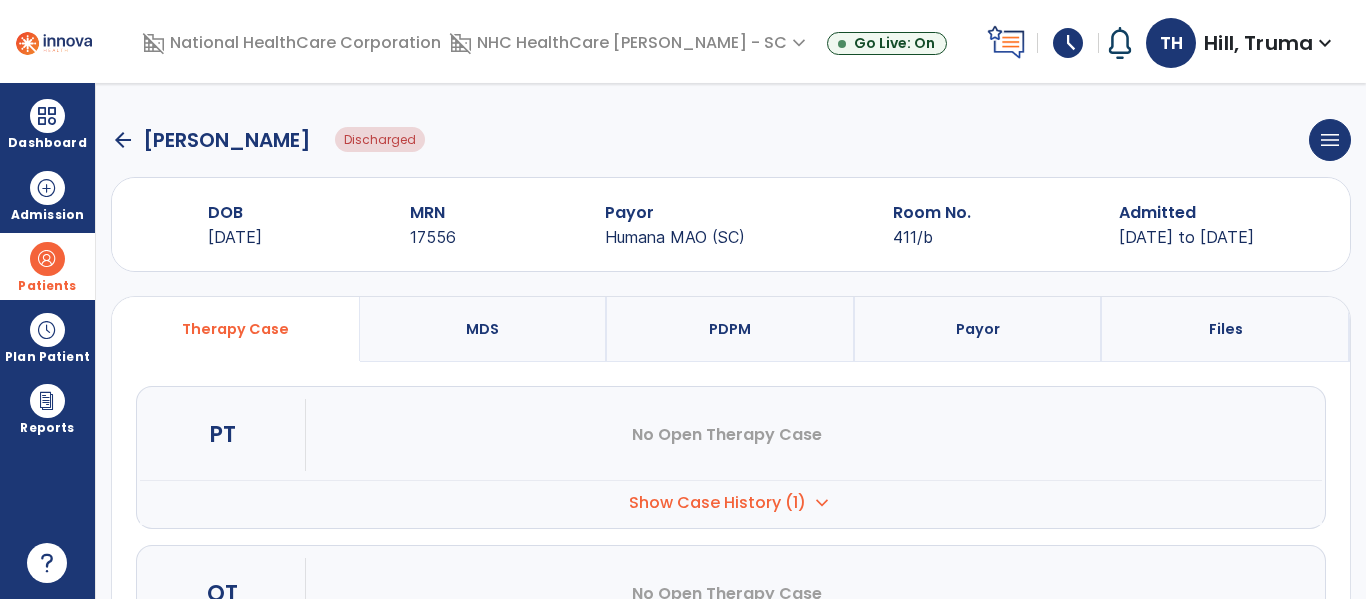 click on "arrow_back" 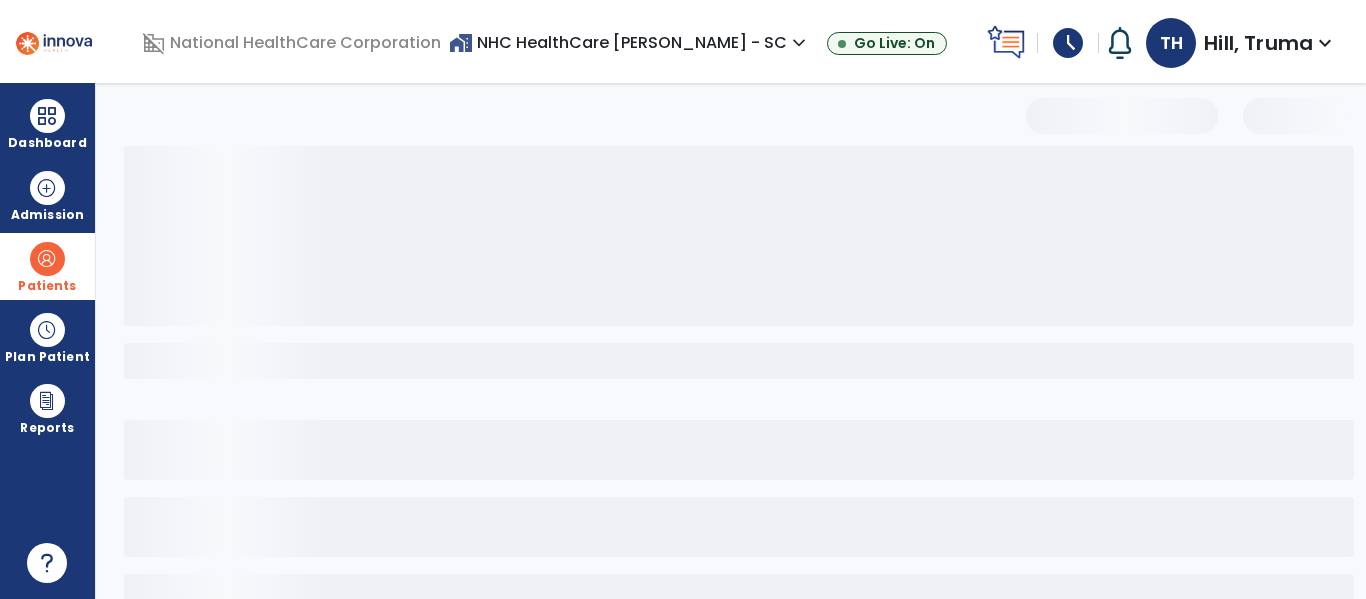 select on "***" 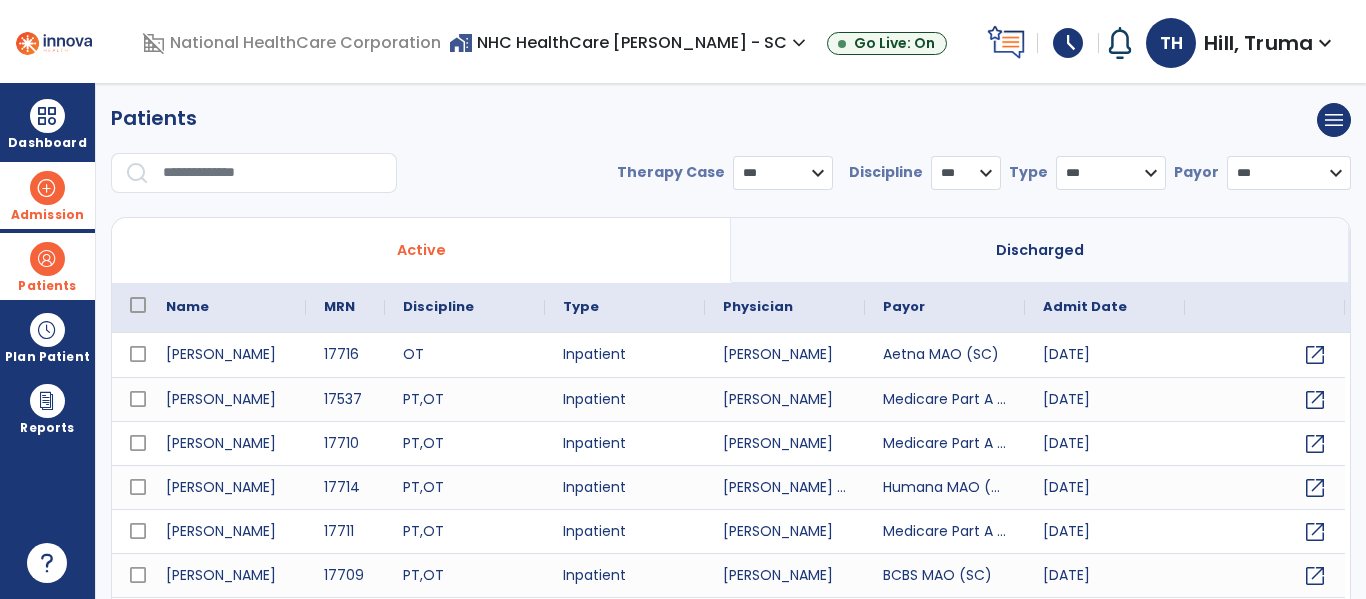 click at bounding box center [47, 188] 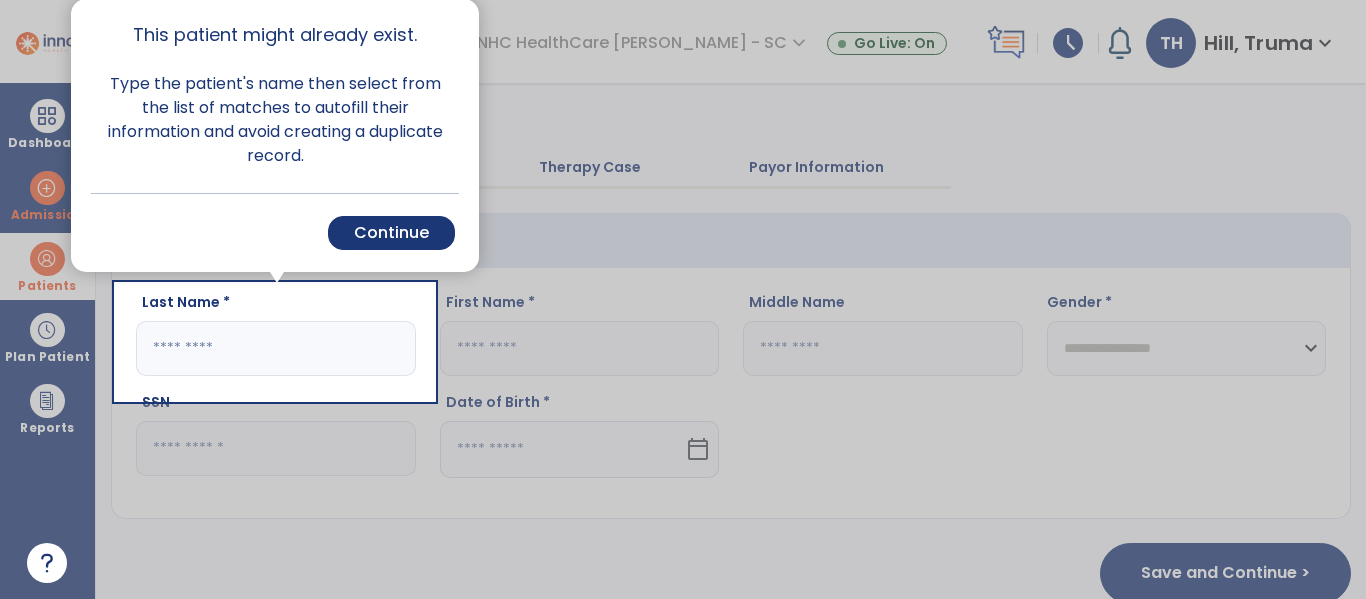 click 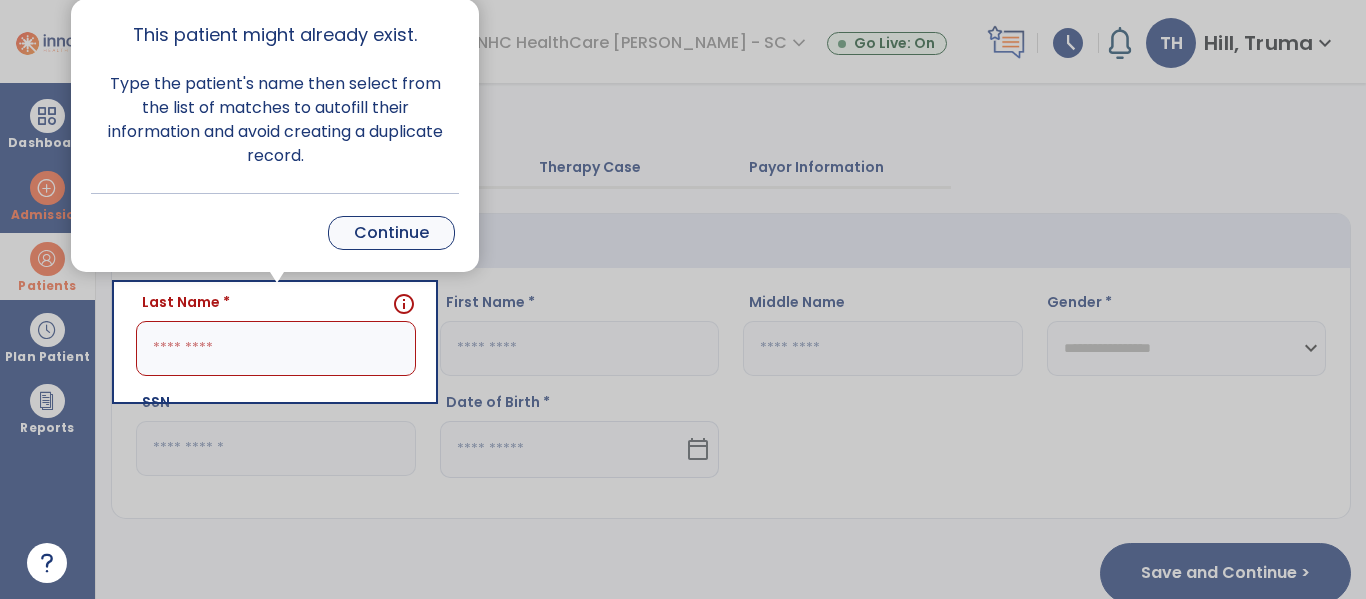 click on "Continue" at bounding box center [391, 233] 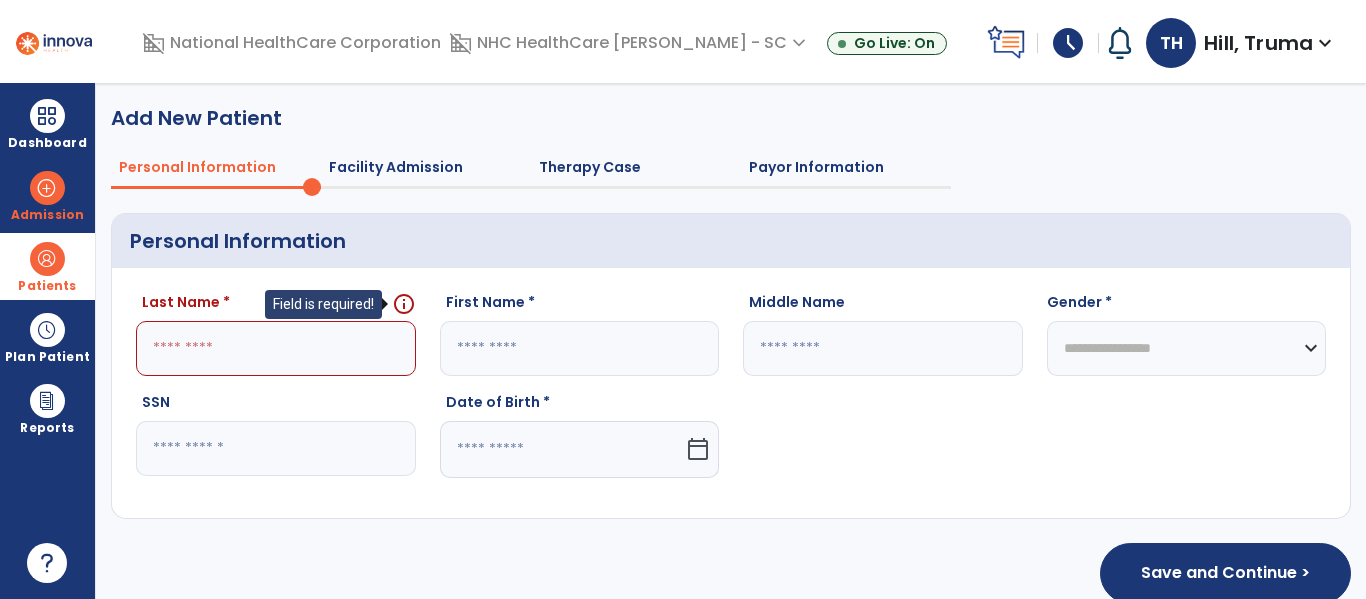 click on "info" 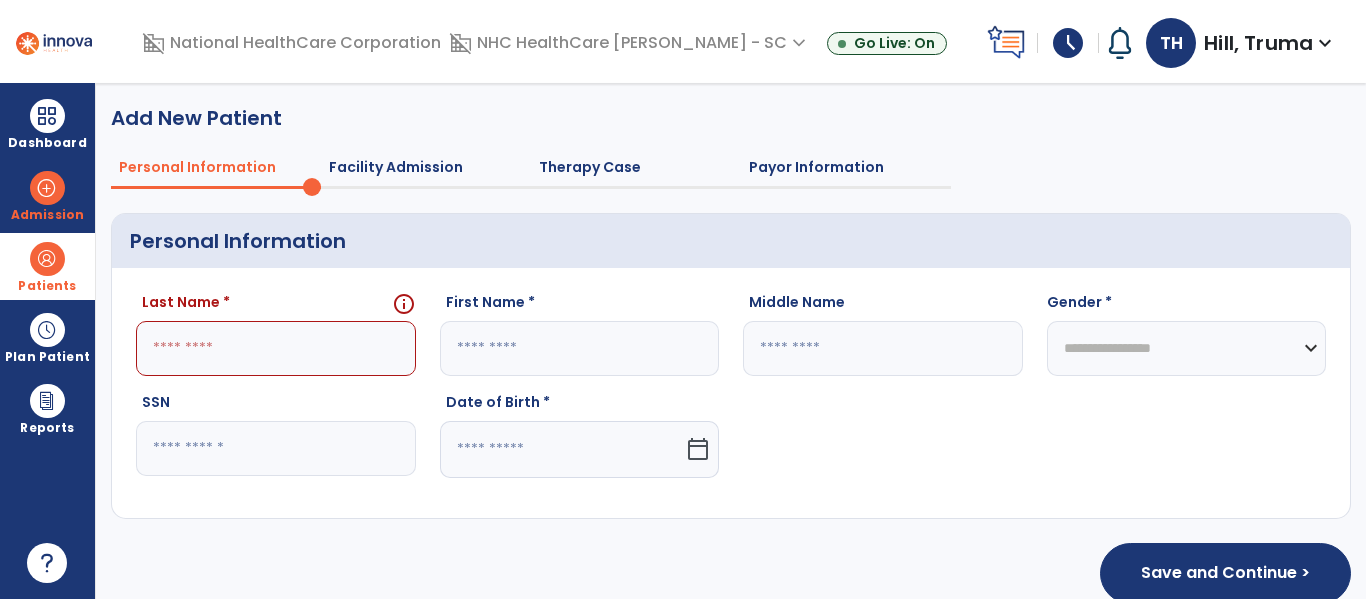 click on "info" 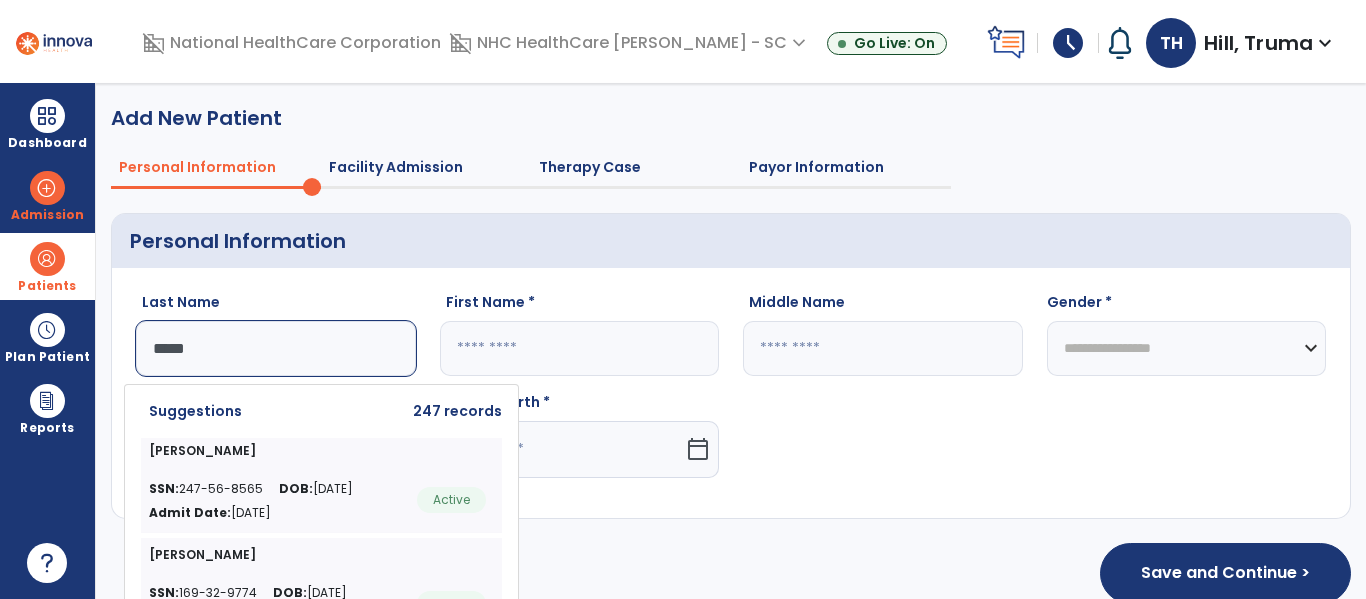 type on "*****" 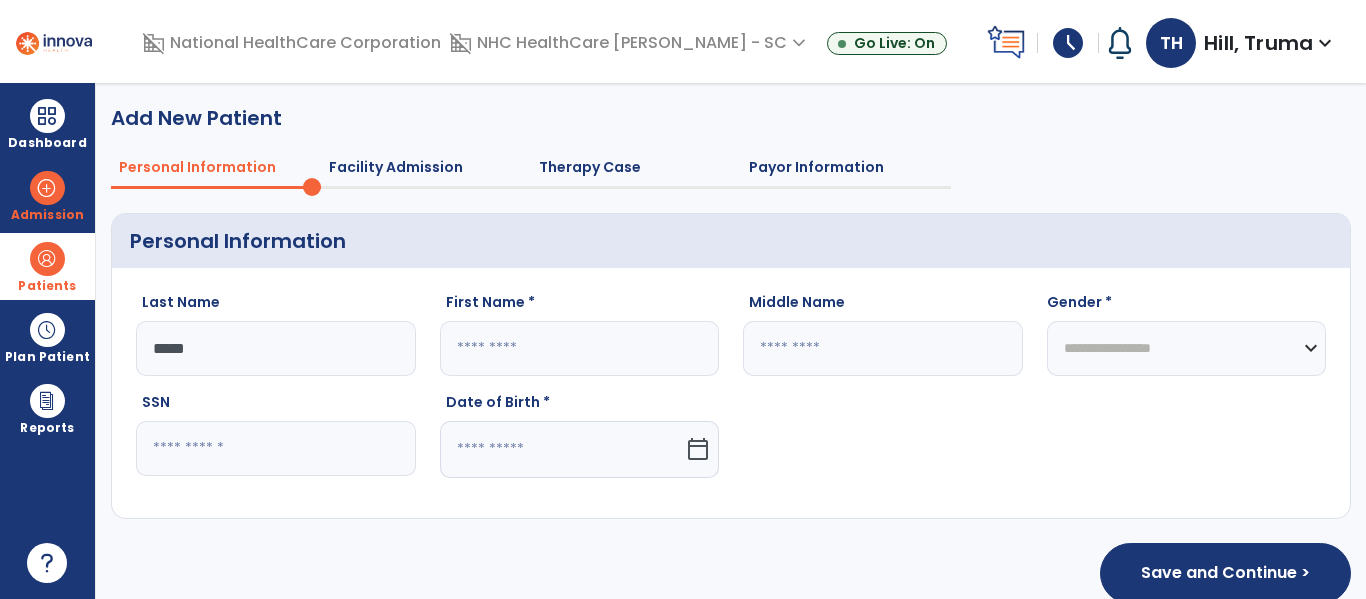 click 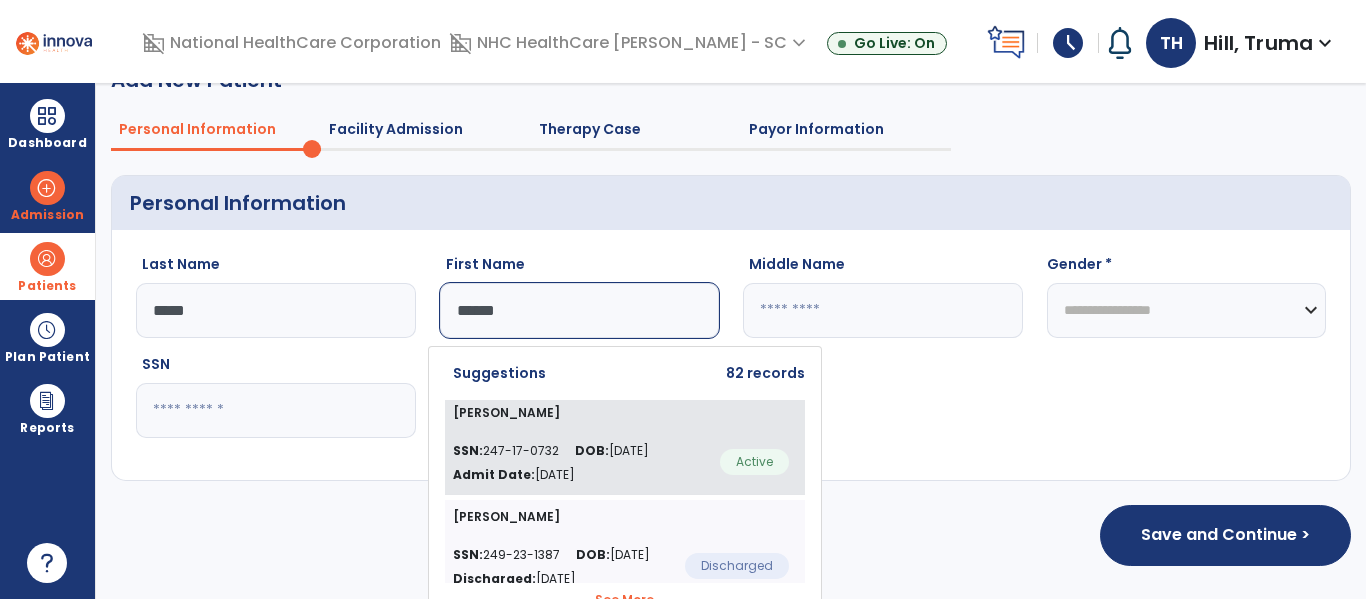 scroll, scrollTop: 57, scrollLeft: 0, axis: vertical 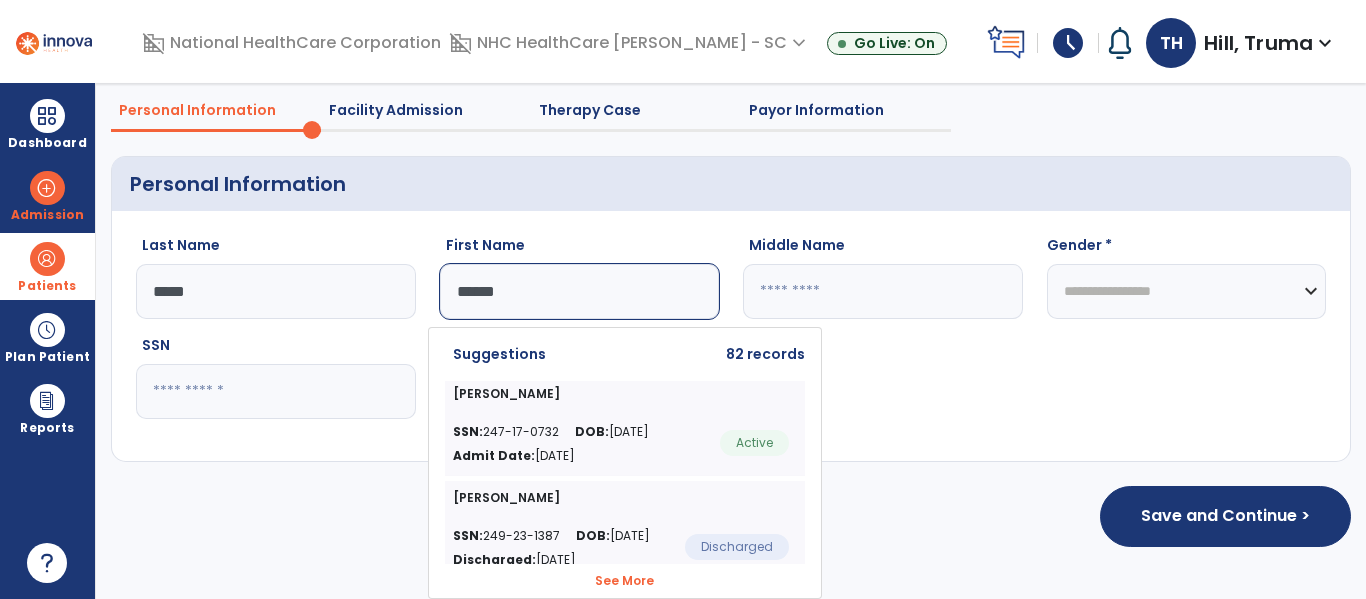type on "******" 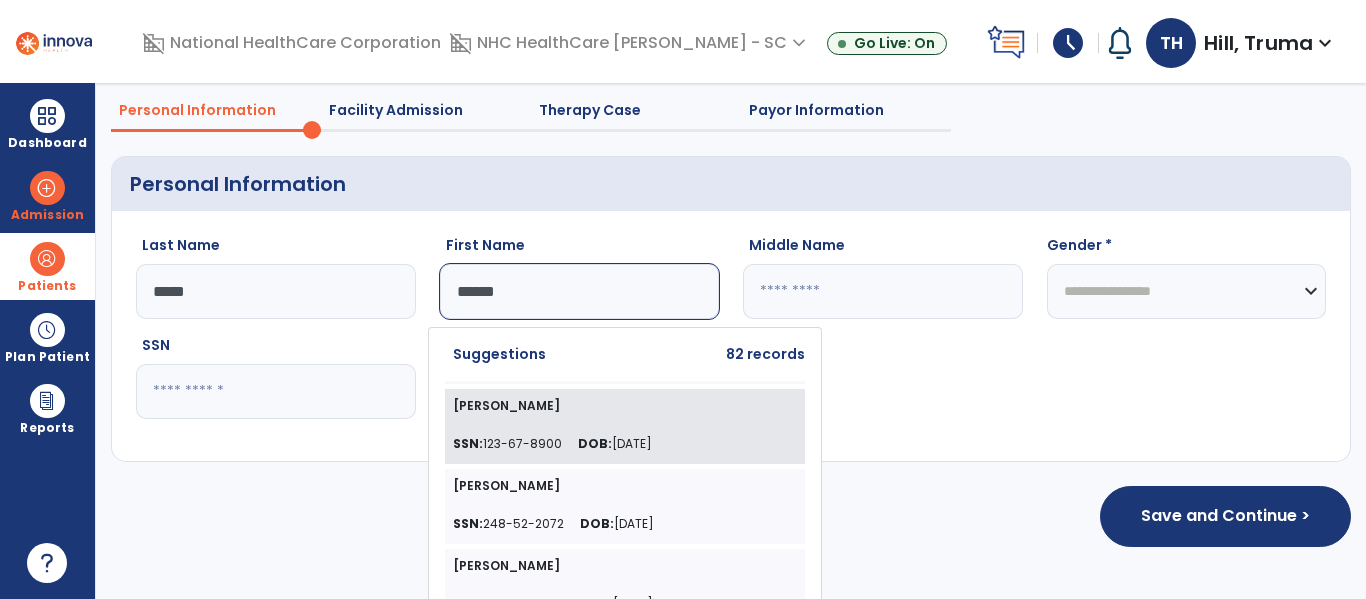 scroll, scrollTop: 200, scrollLeft: 0, axis: vertical 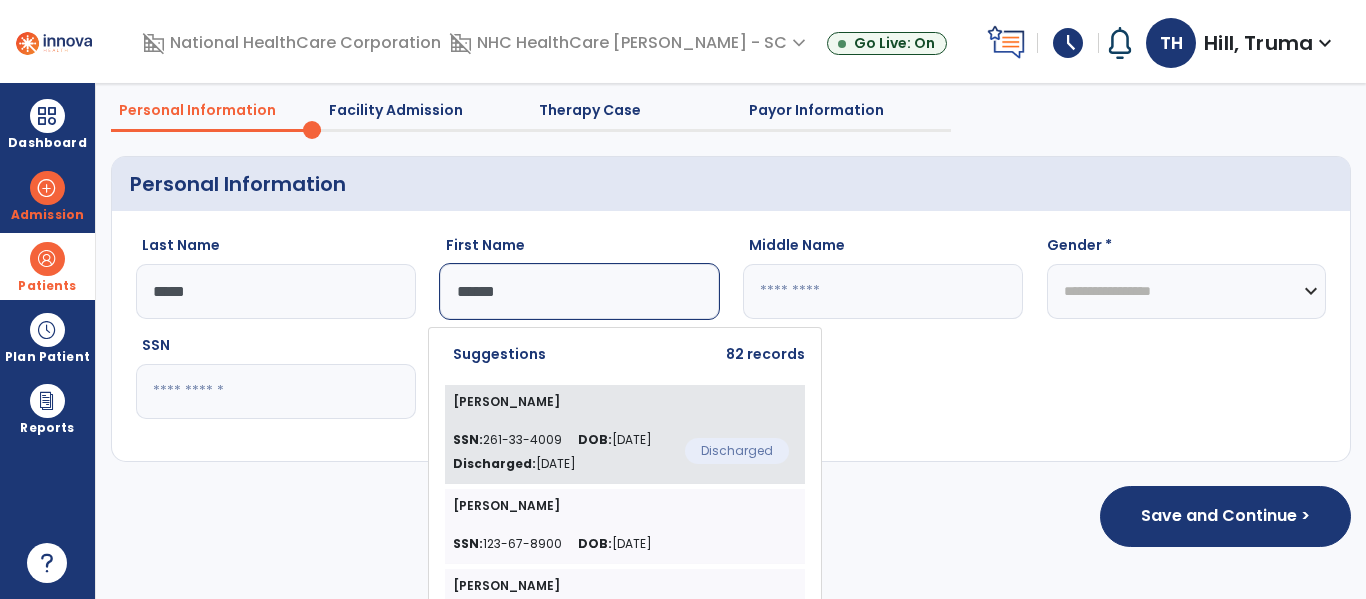click on "SSN:  261-33-4009" 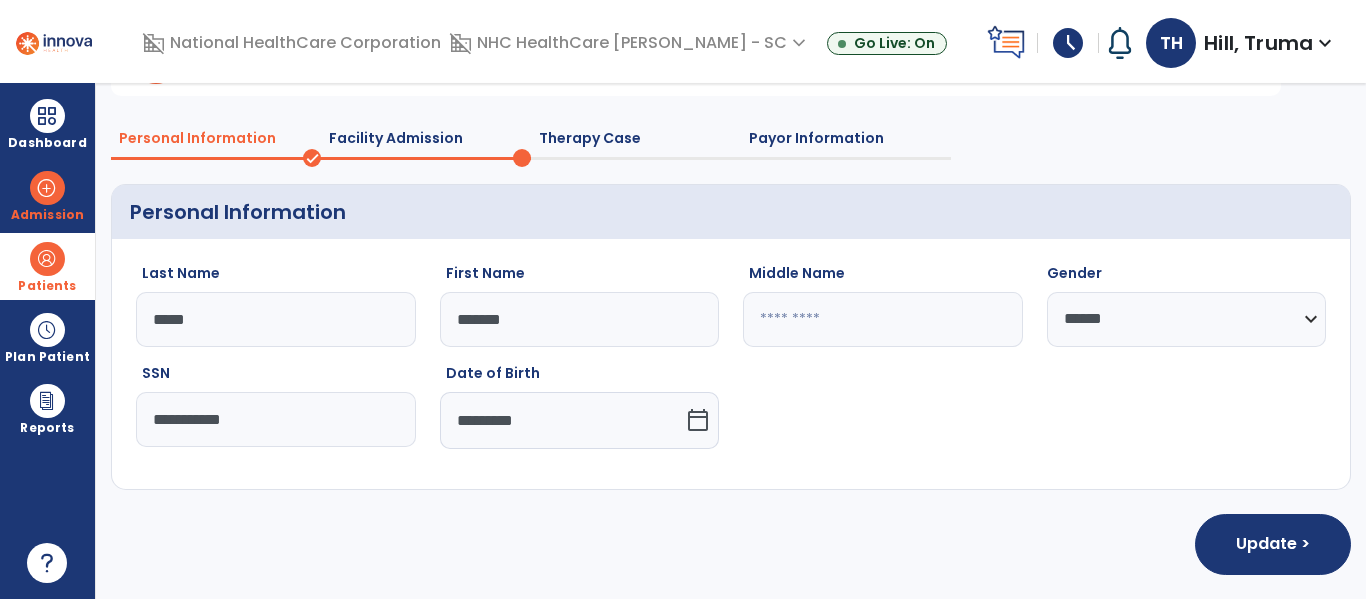 scroll, scrollTop: 126, scrollLeft: 0, axis: vertical 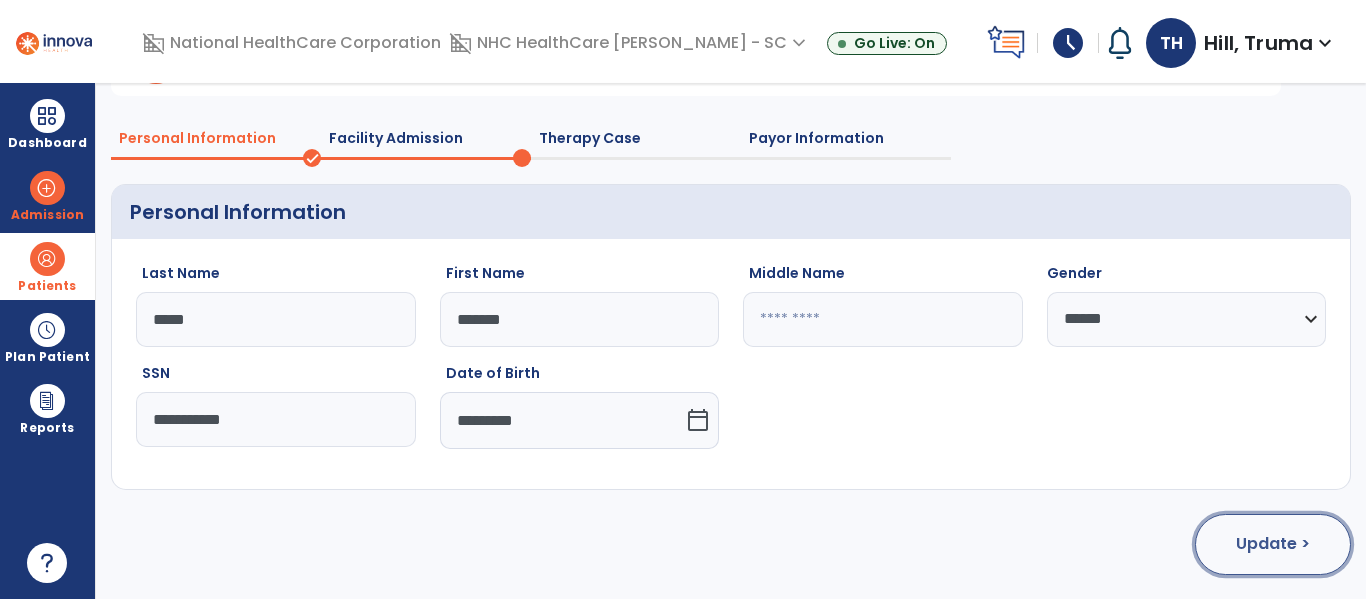 click on "Update >" 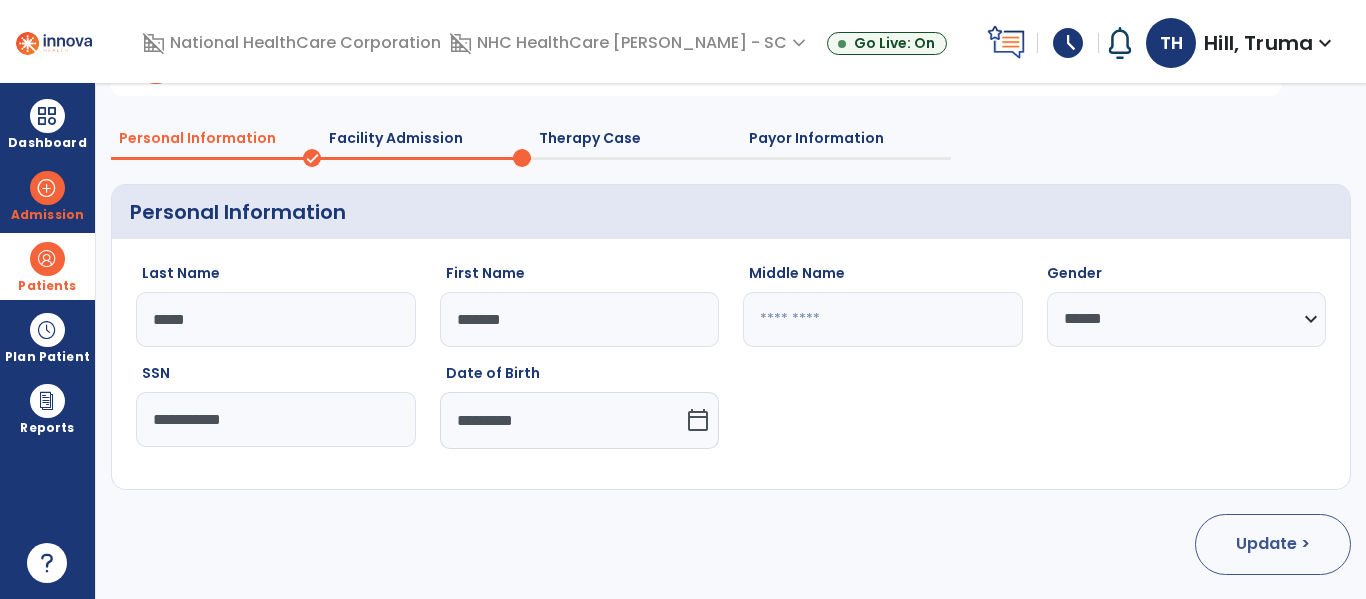 select on "**********" 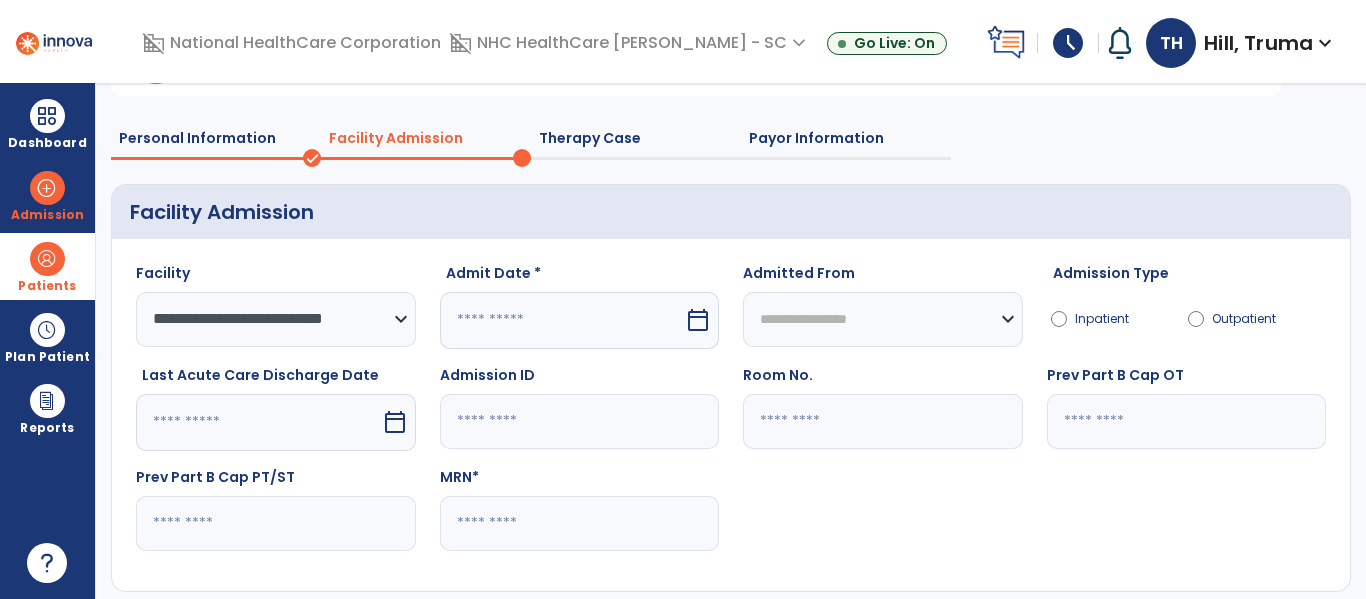 click on "calendar_today" at bounding box center [698, 320] 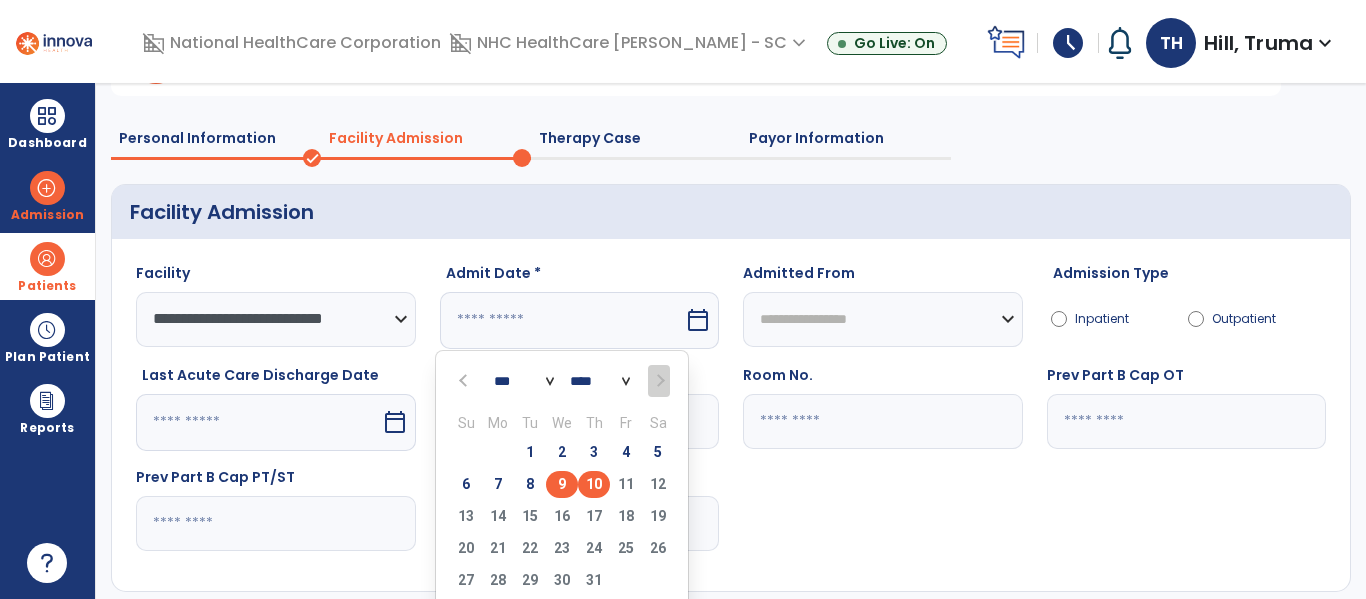 click on "9" at bounding box center (562, 484) 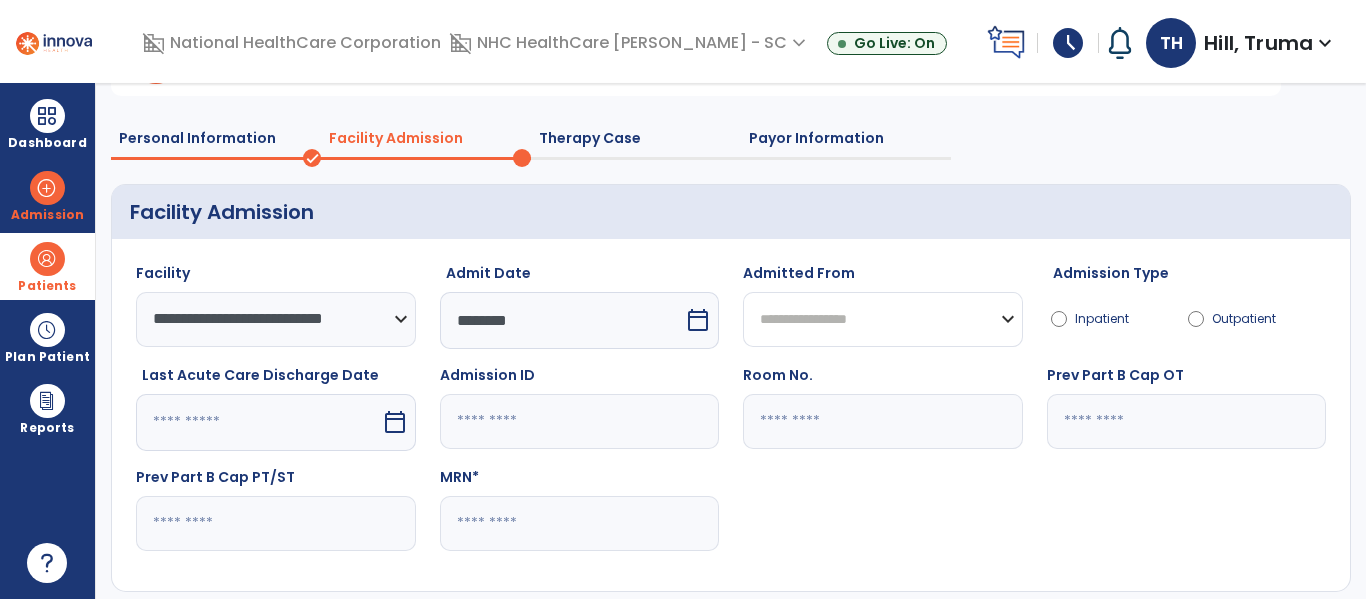click on "**********" 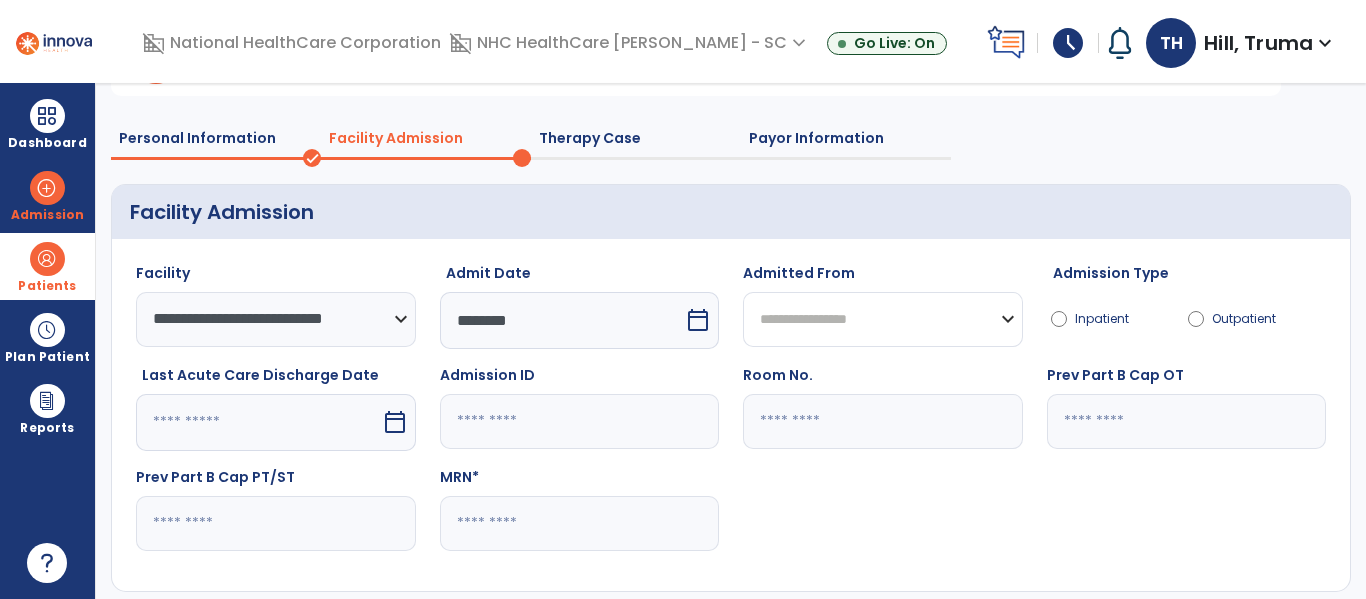 select on "********" 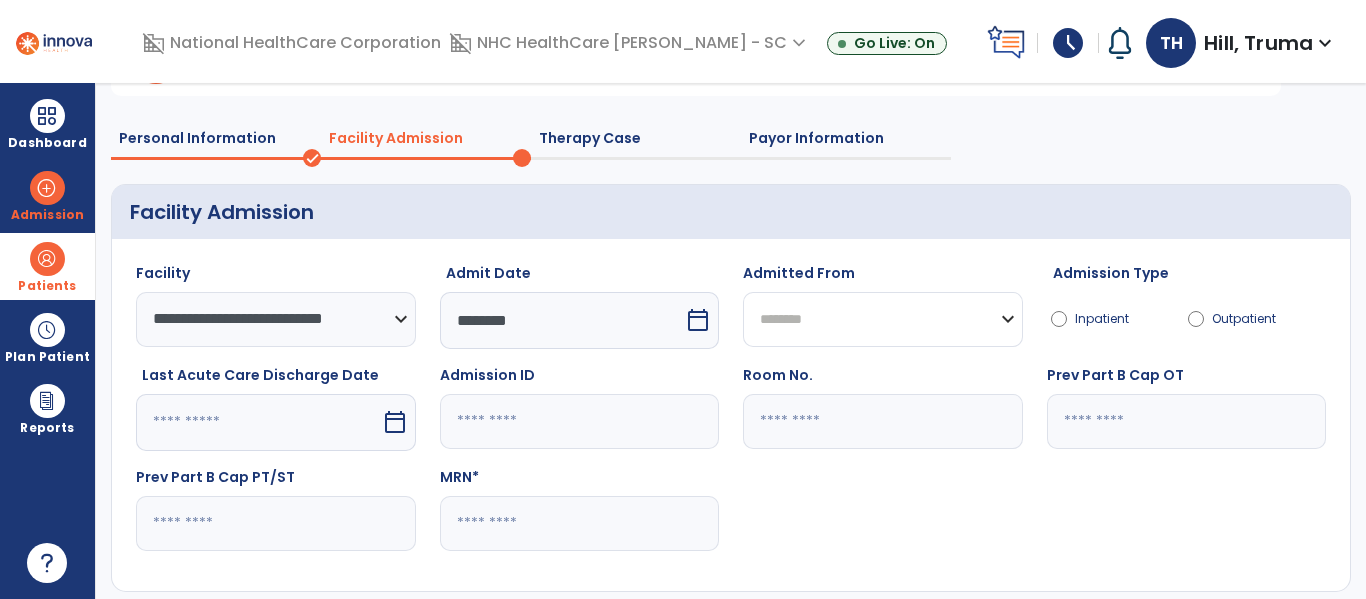 click on "**********" 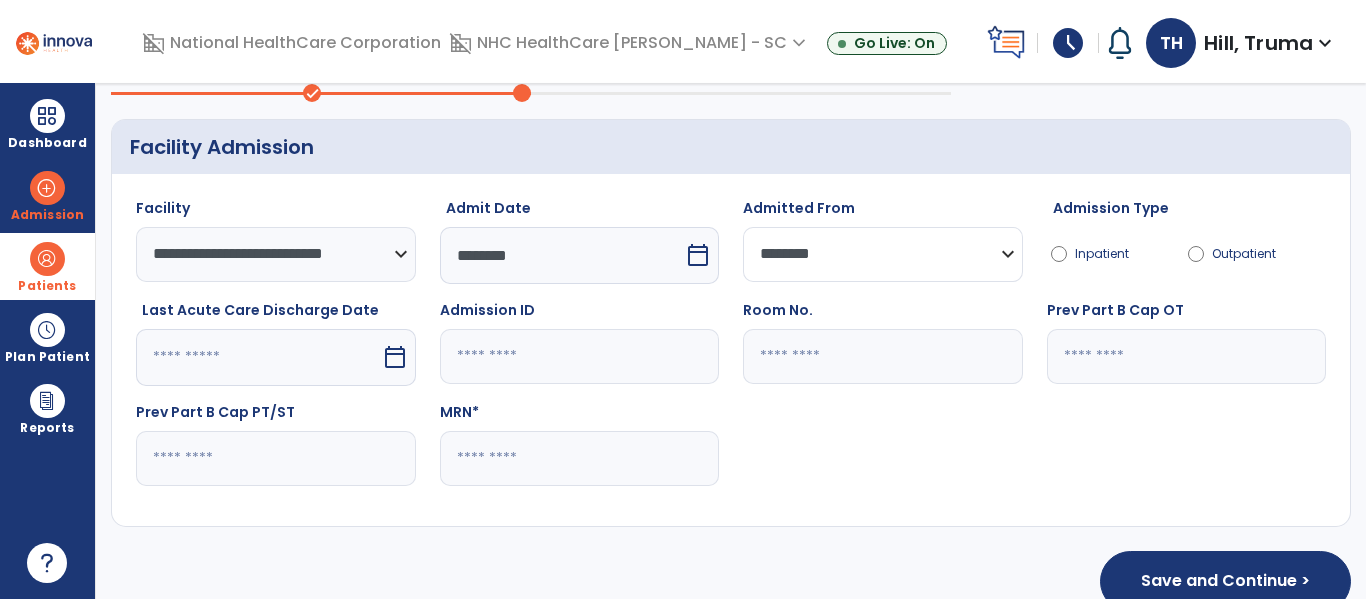 scroll, scrollTop: 228, scrollLeft: 0, axis: vertical 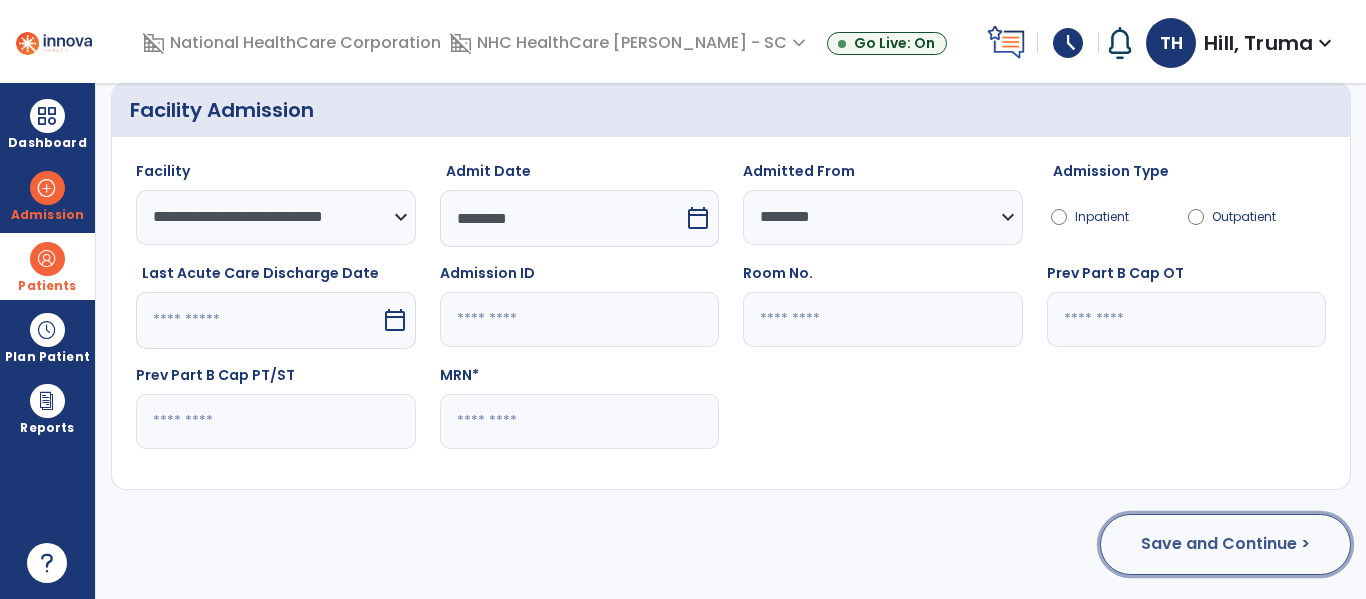 click on "Save and Continue >" 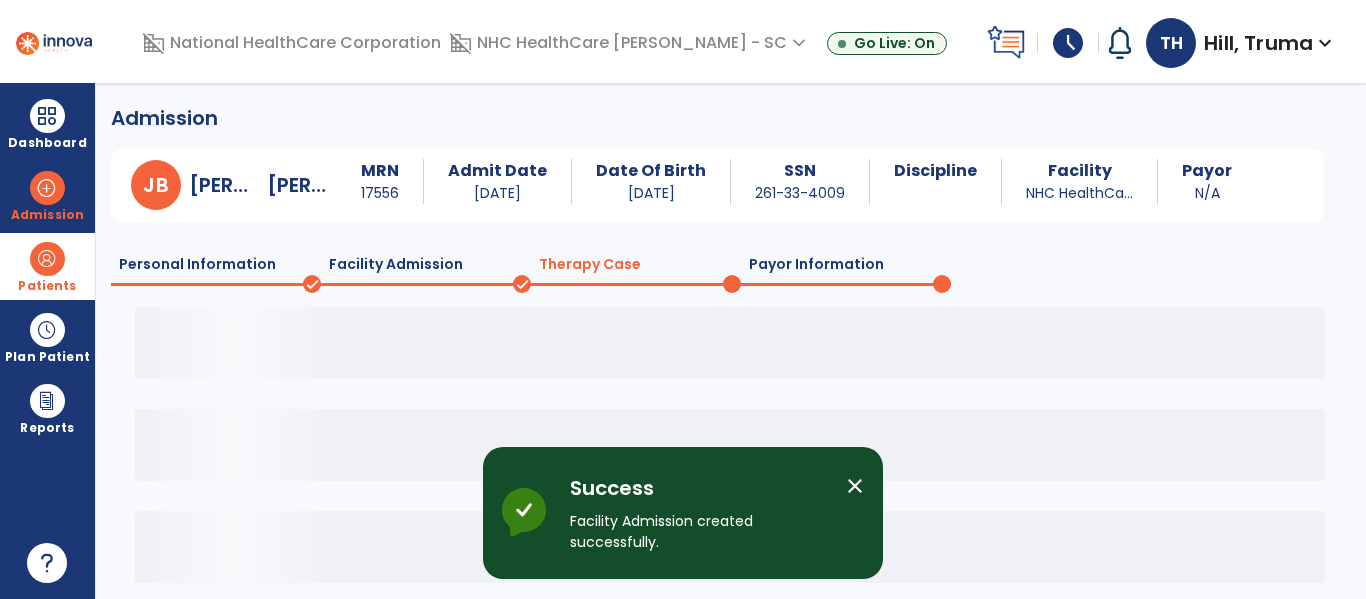 scroll, scrollTop: 0, scrollLeft: 0, axis: both 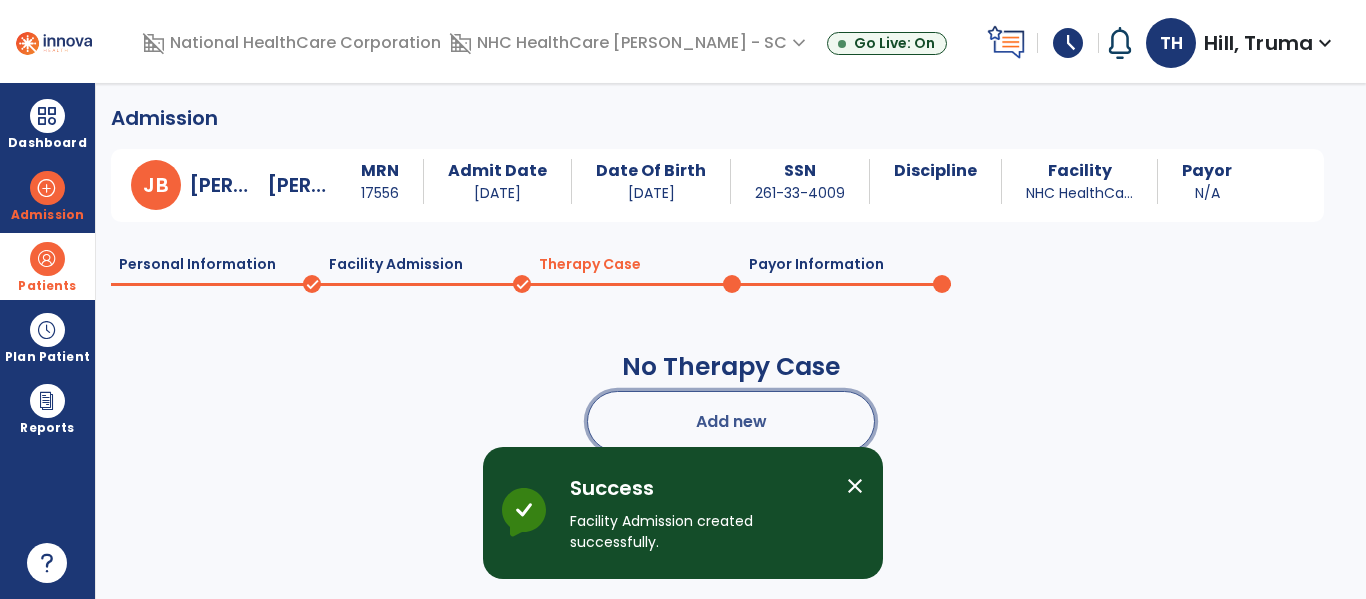 click on "Add new" at bounding box center (731, 421) 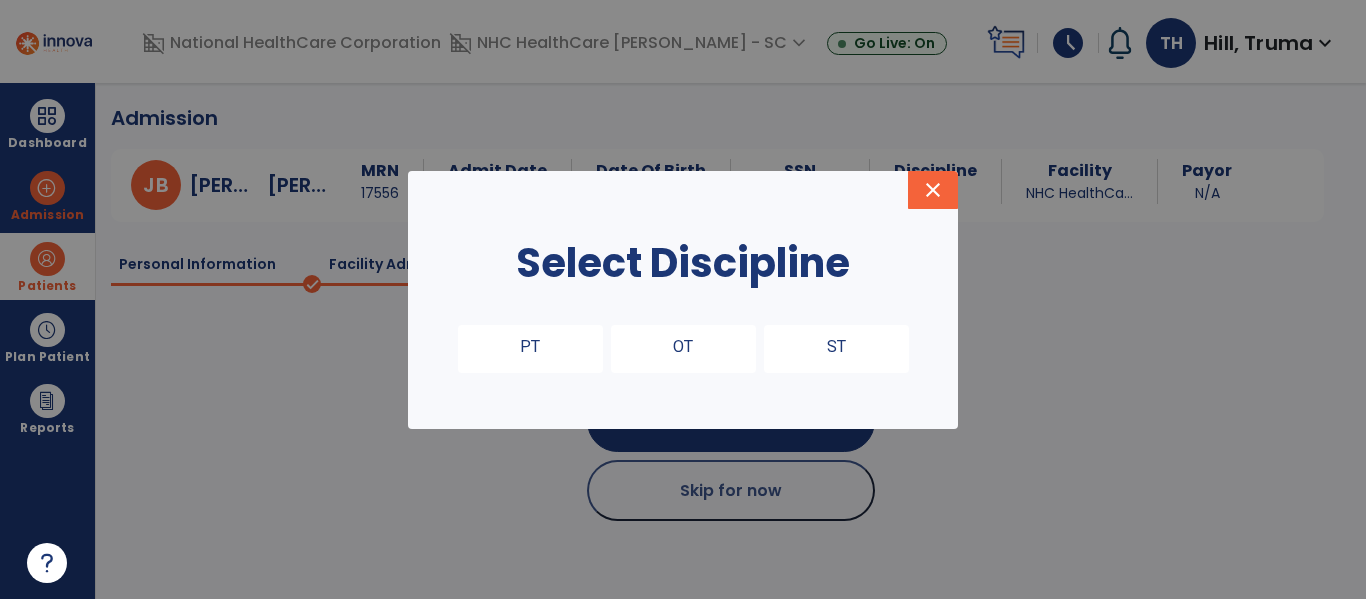 click on "PT" at bounding box center (530, 349) 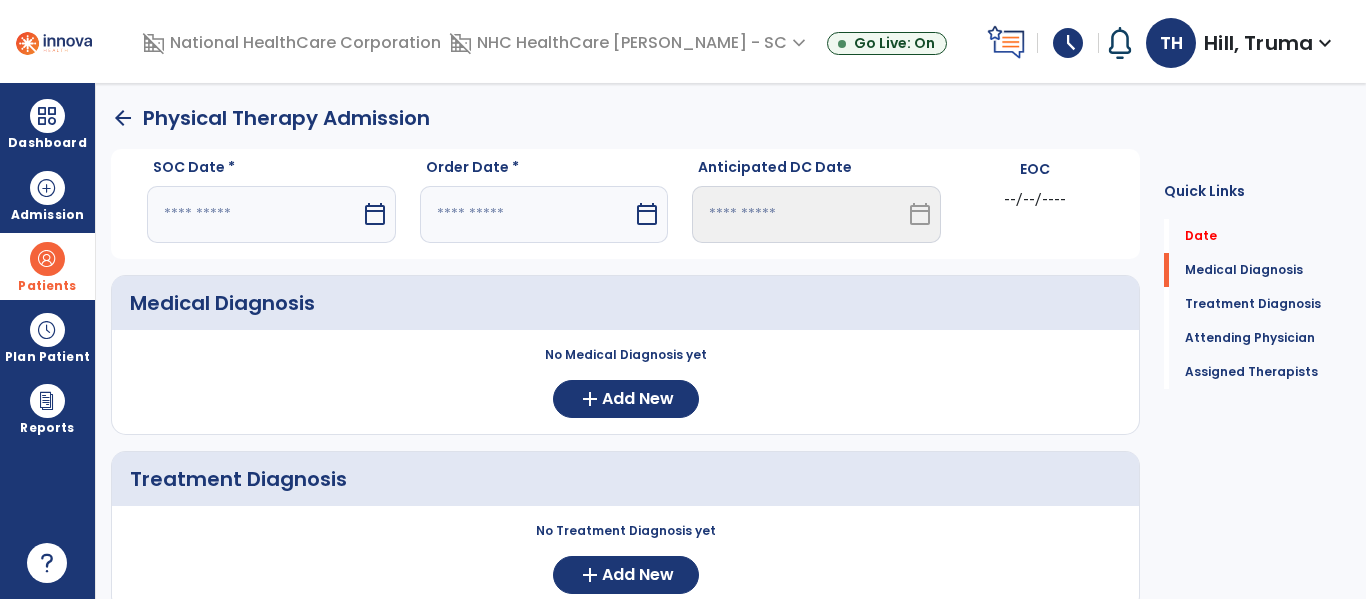 click on "calendar_today" at bounding box center (377, 214) 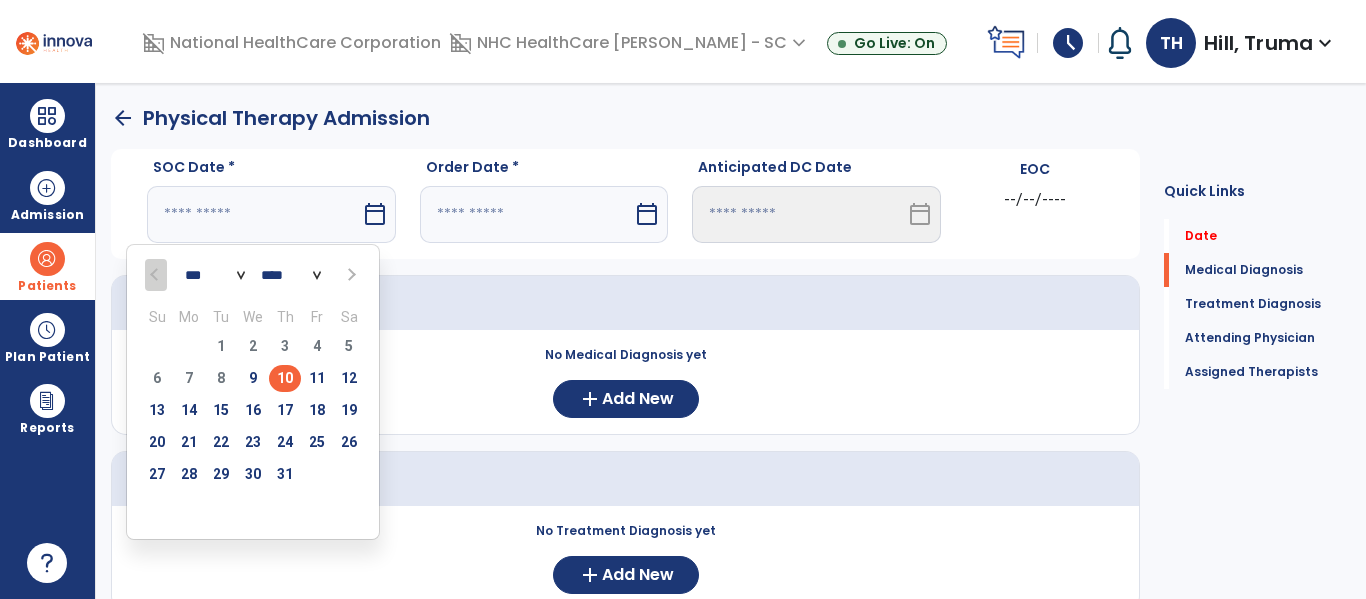 click on "10" at bounding box center (285, 378) 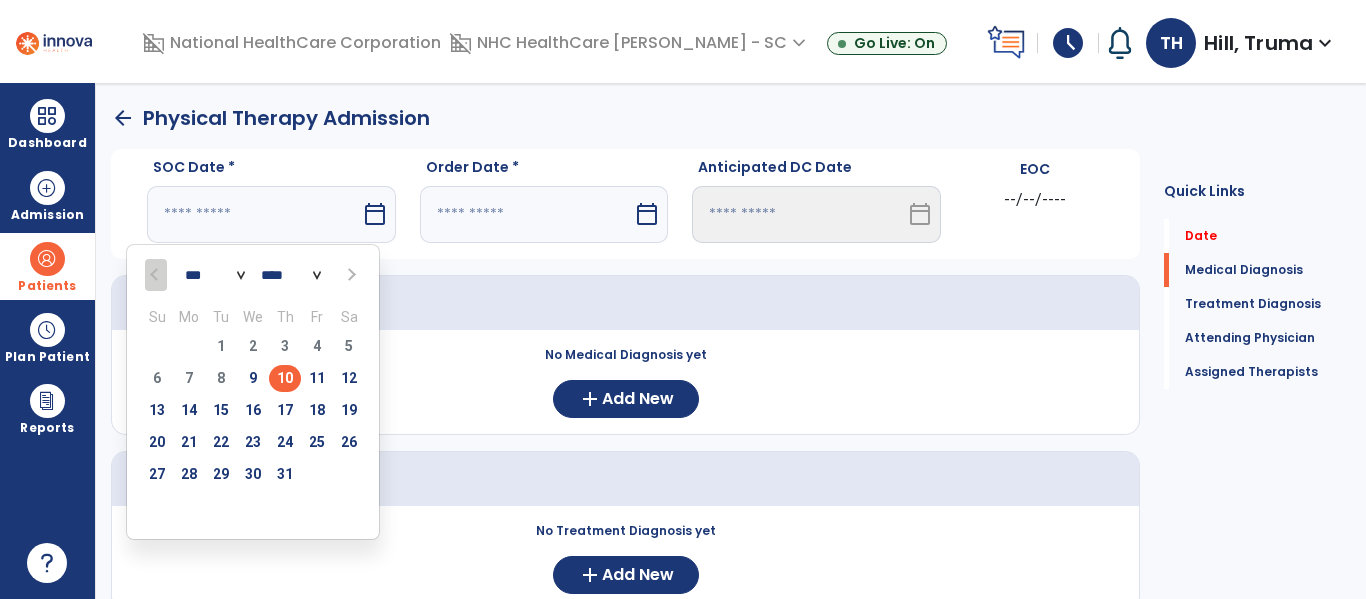 type on "*********" 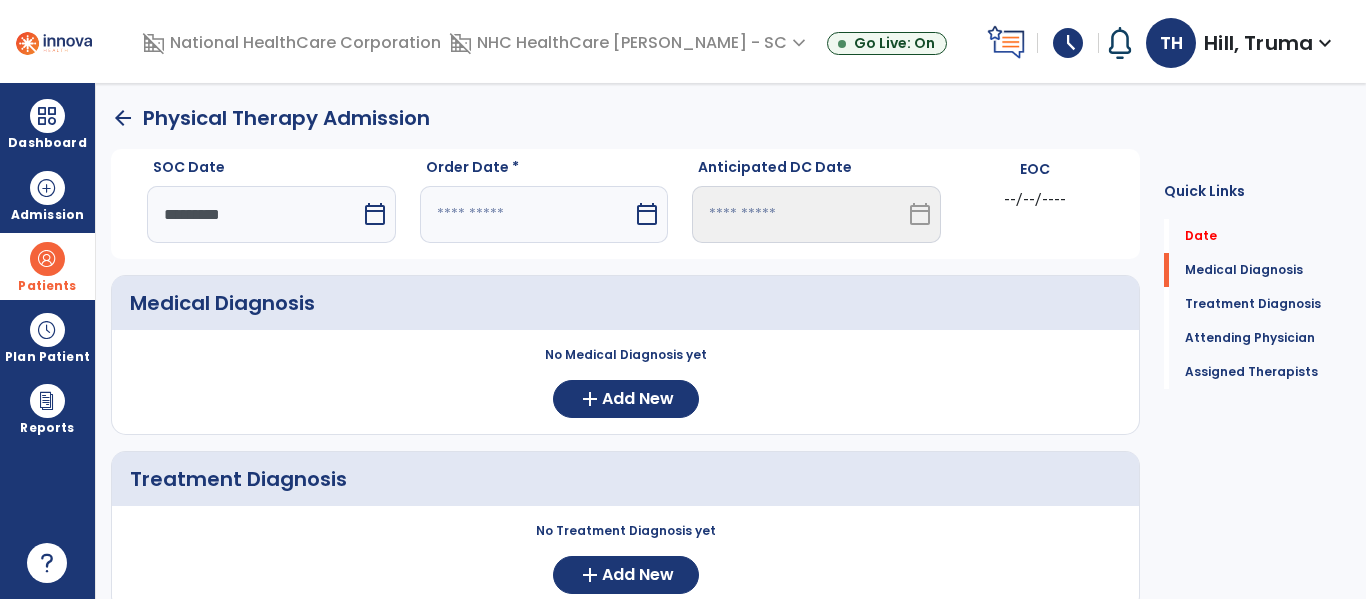 click at bounding box center [527, 214] 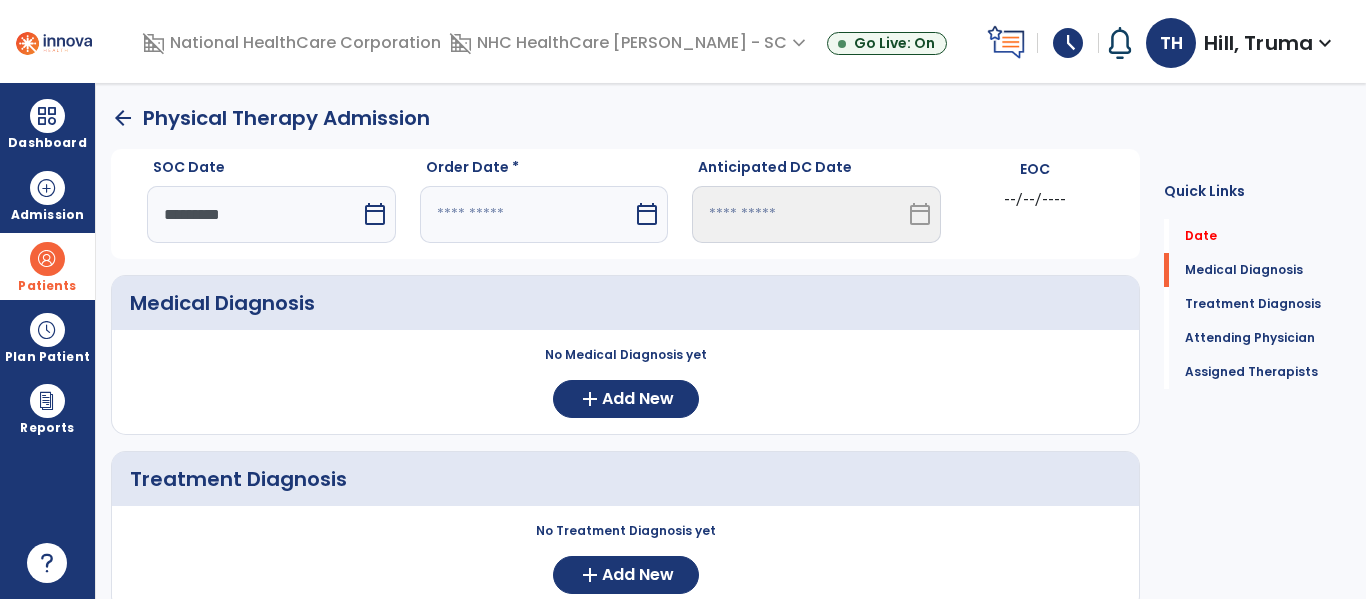 select on "*" 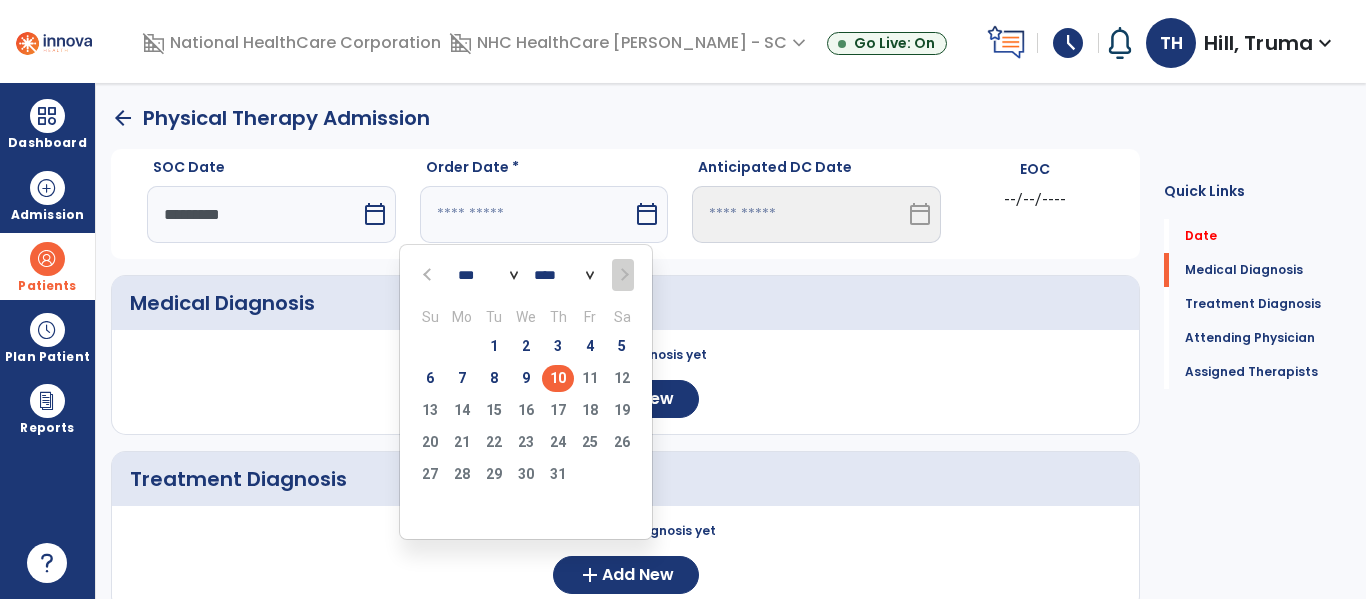 click on "10" at bounding box center (558, 378) 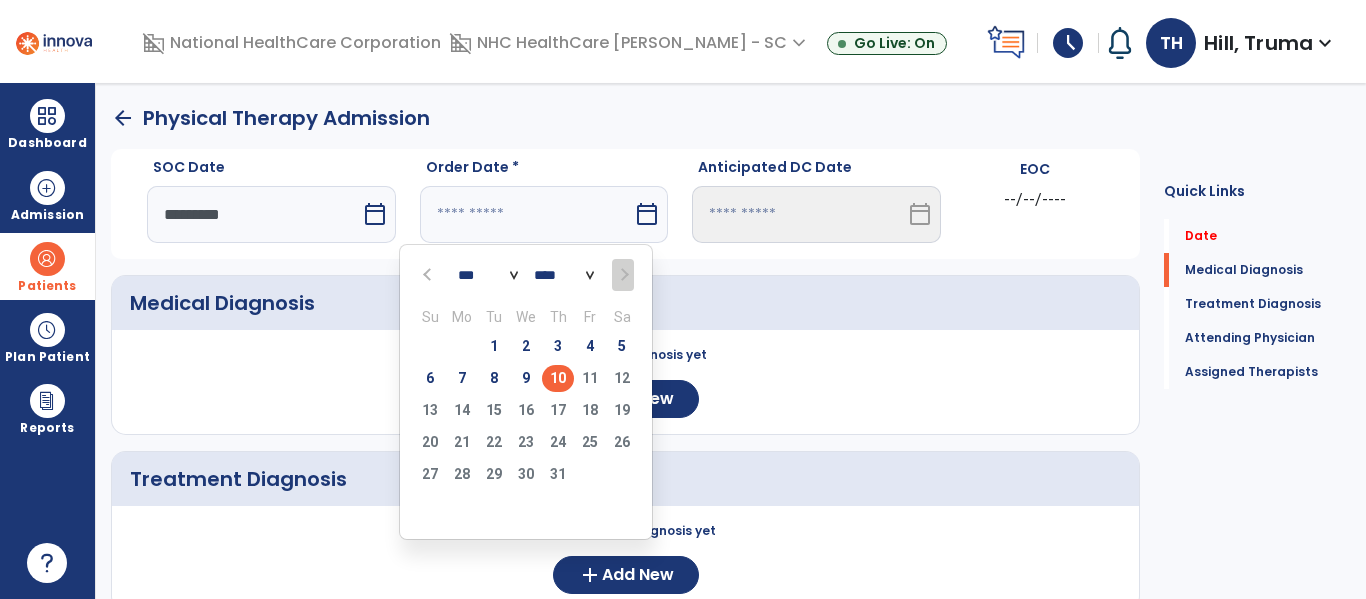 type on "*********" 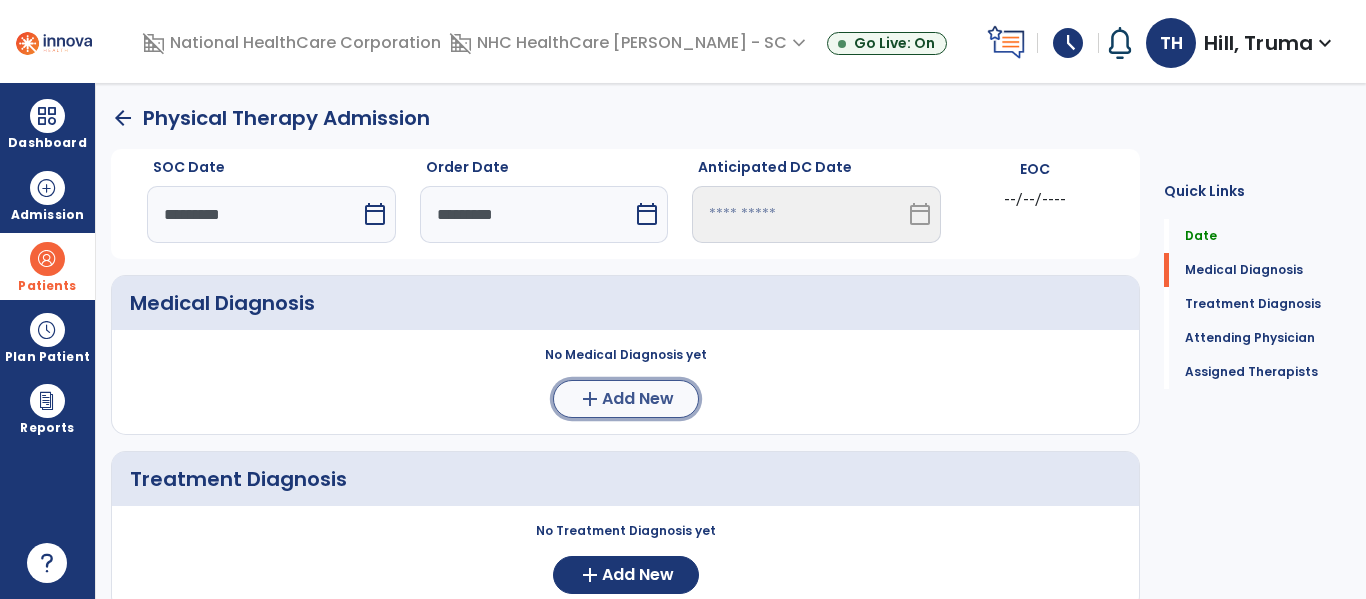 click on "Add New" 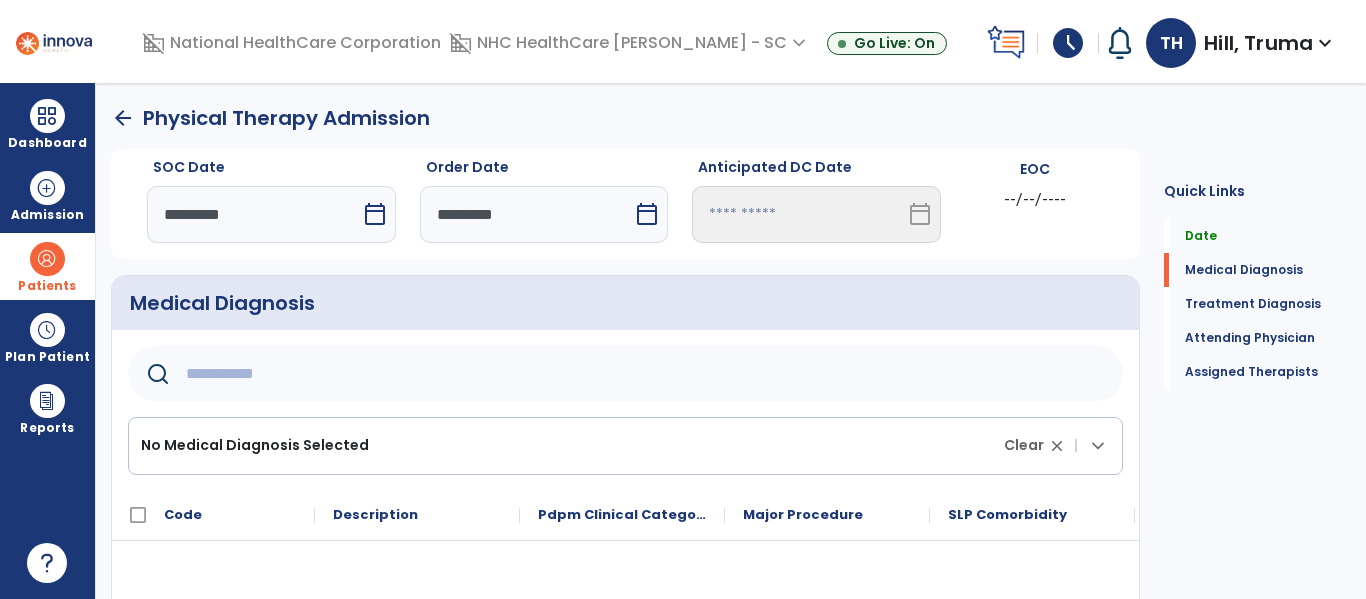 click 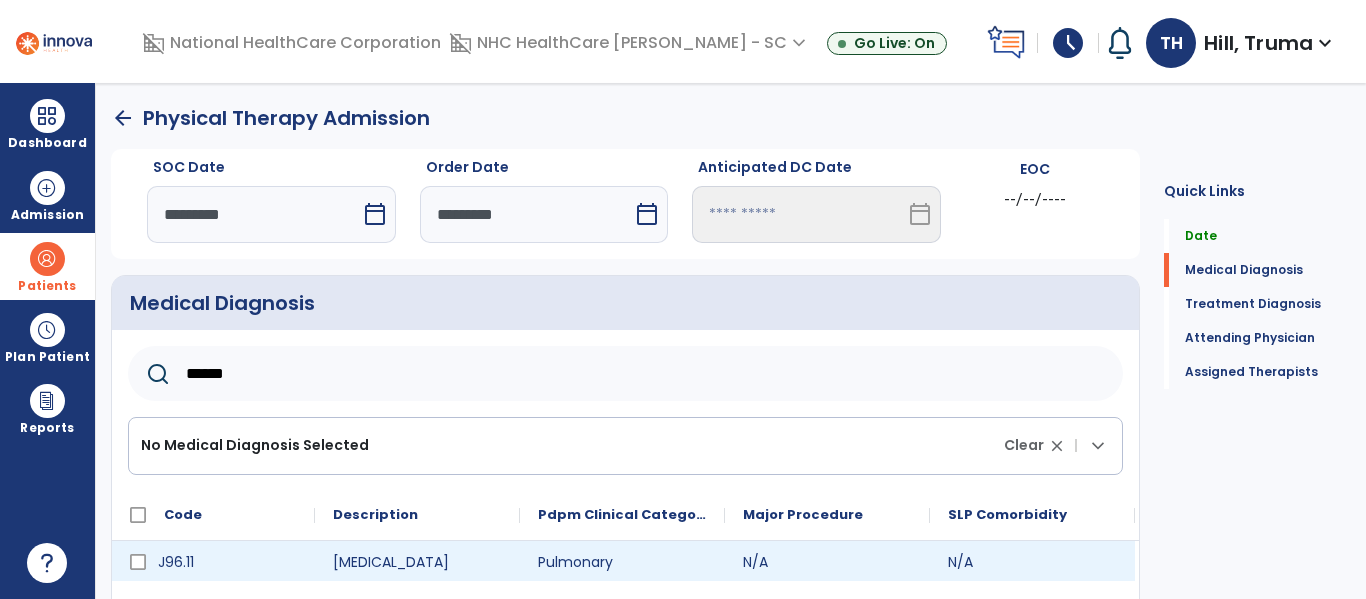 type on "******" 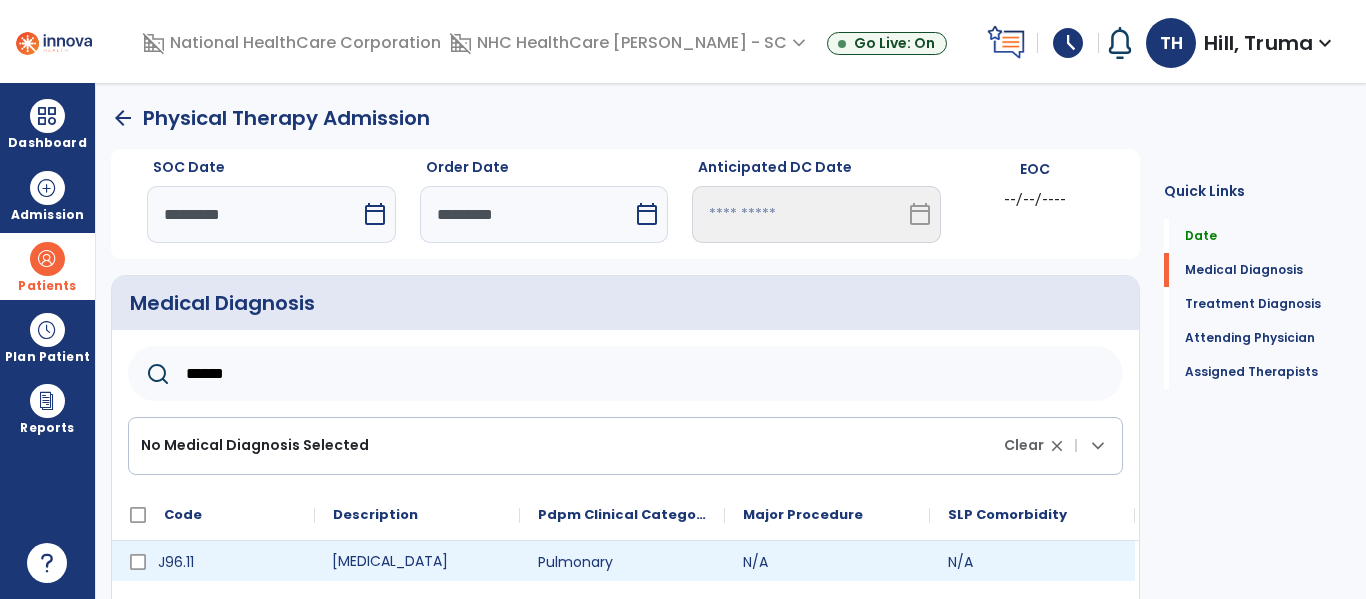 click on "[MEDICAL_DATA]" 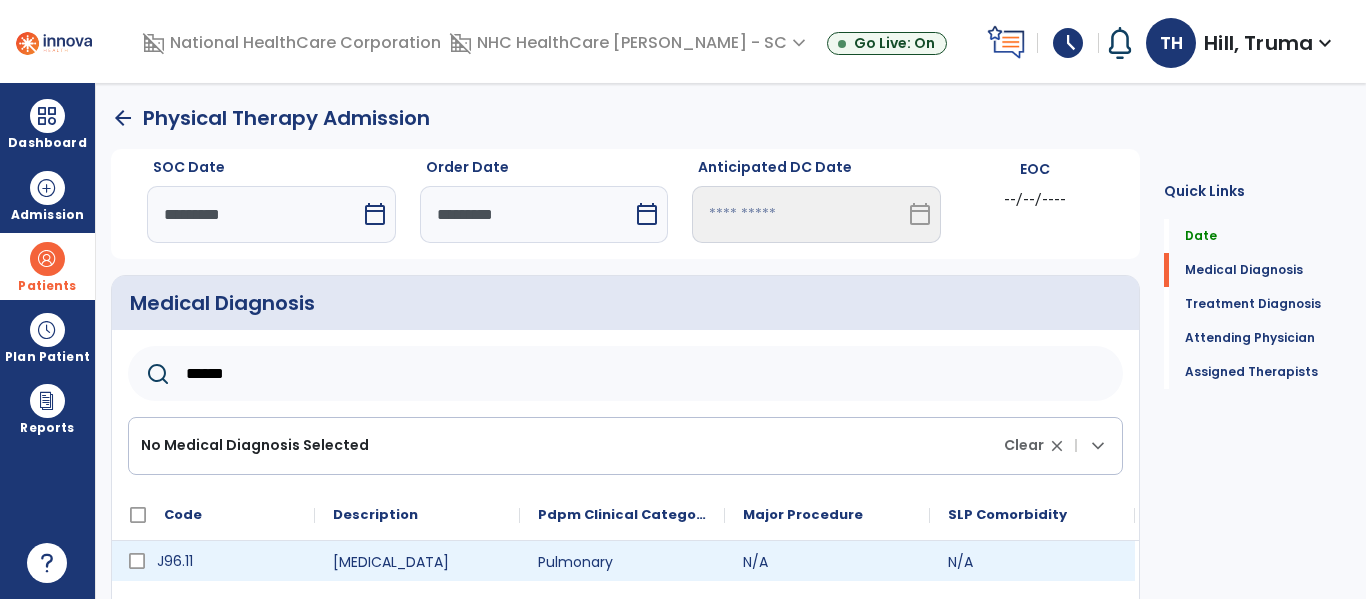 click on "J96.11" 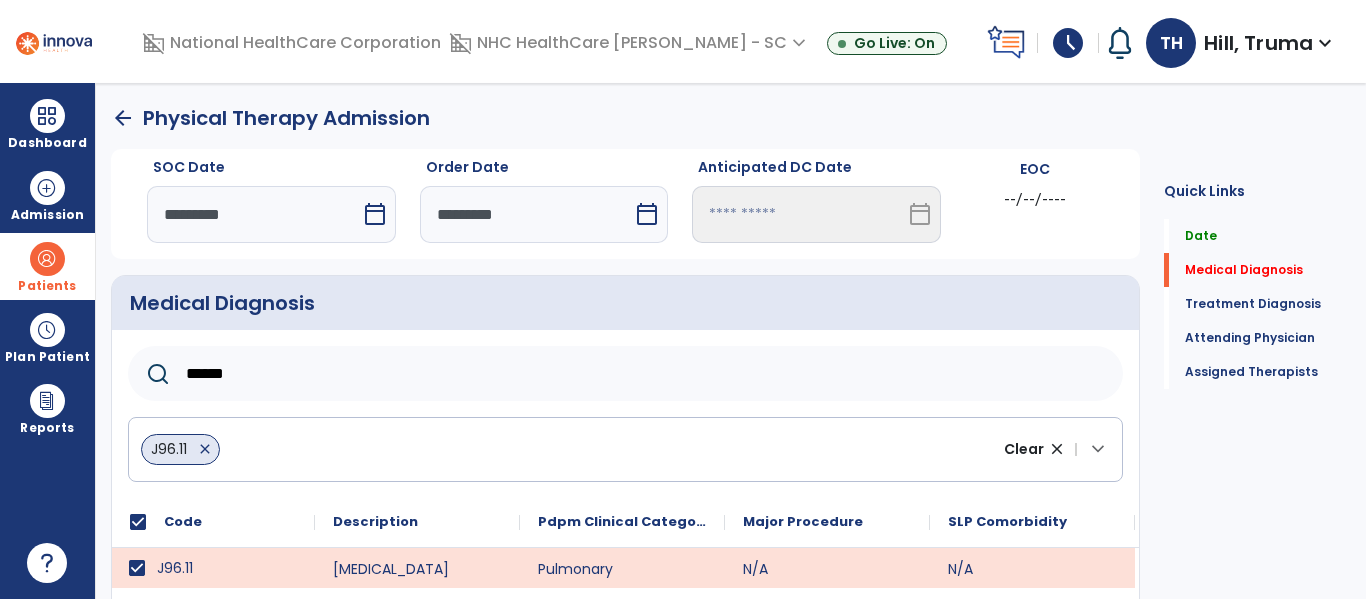 scroll, scrollTop: 200, scrollLeft: 0, axis: vertical 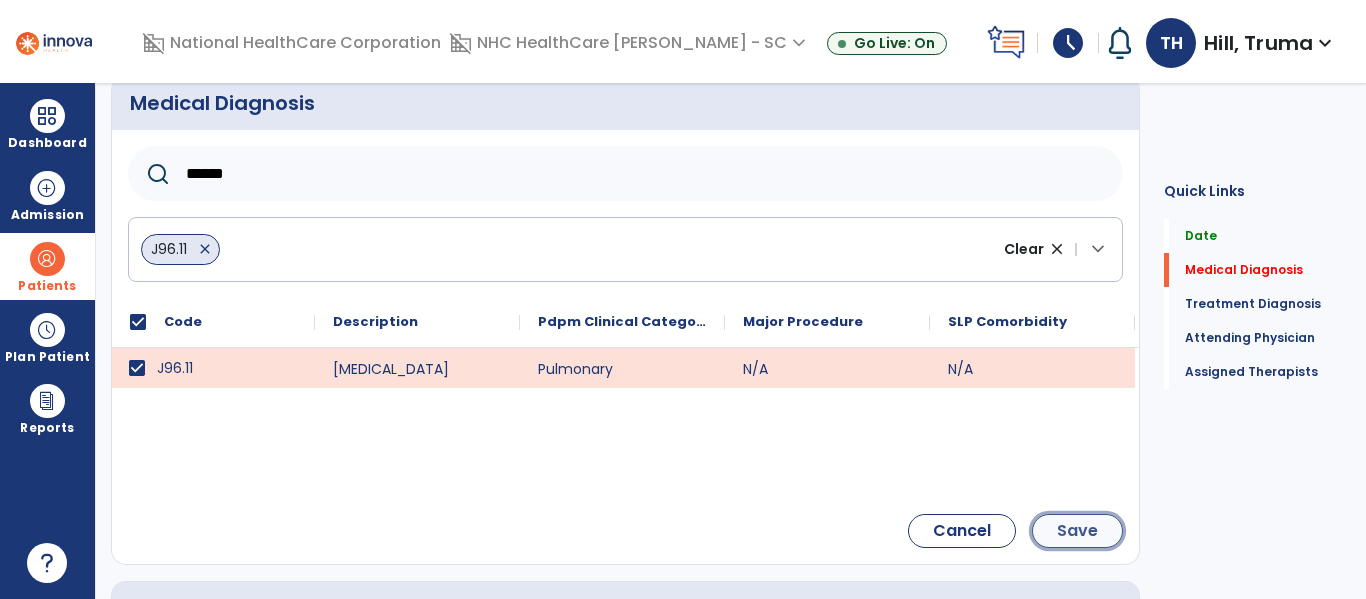 click on "Save" 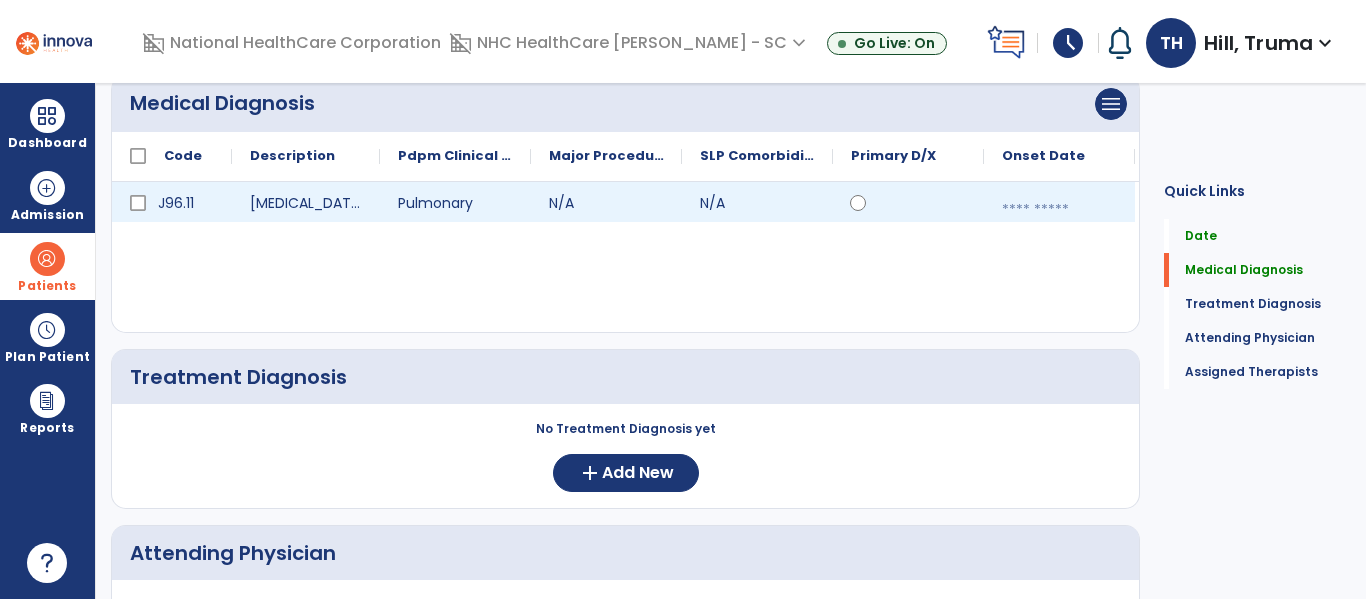 click at bounding box center [1059, 210] 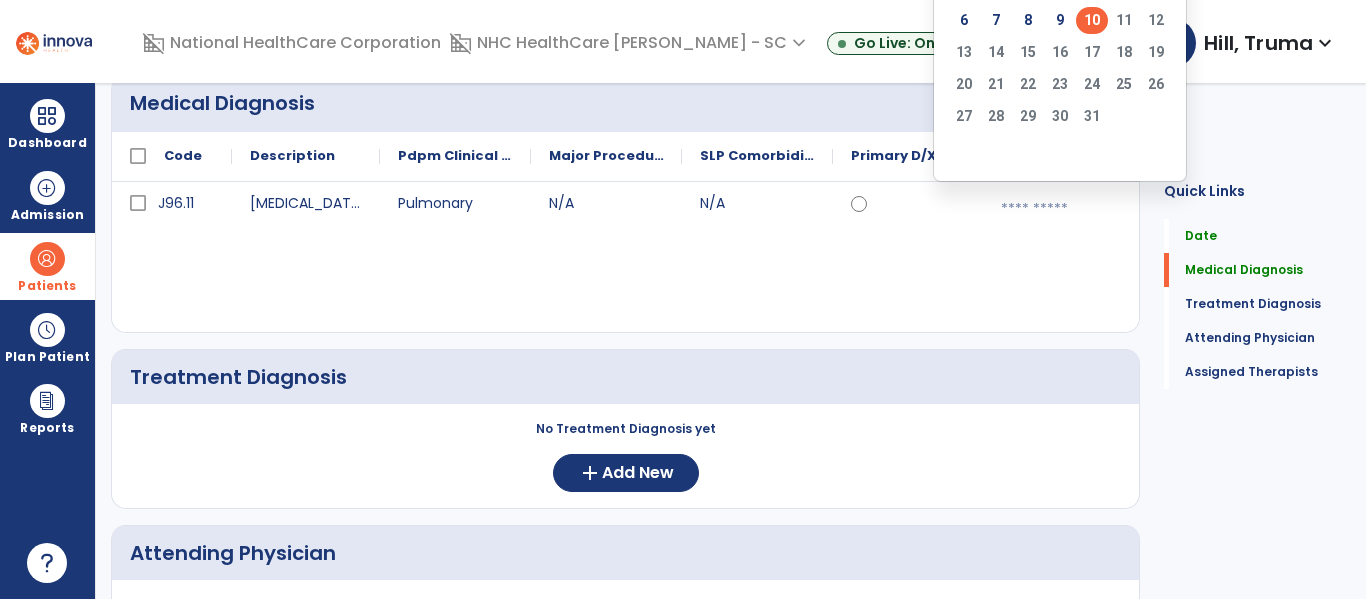 click on "10" 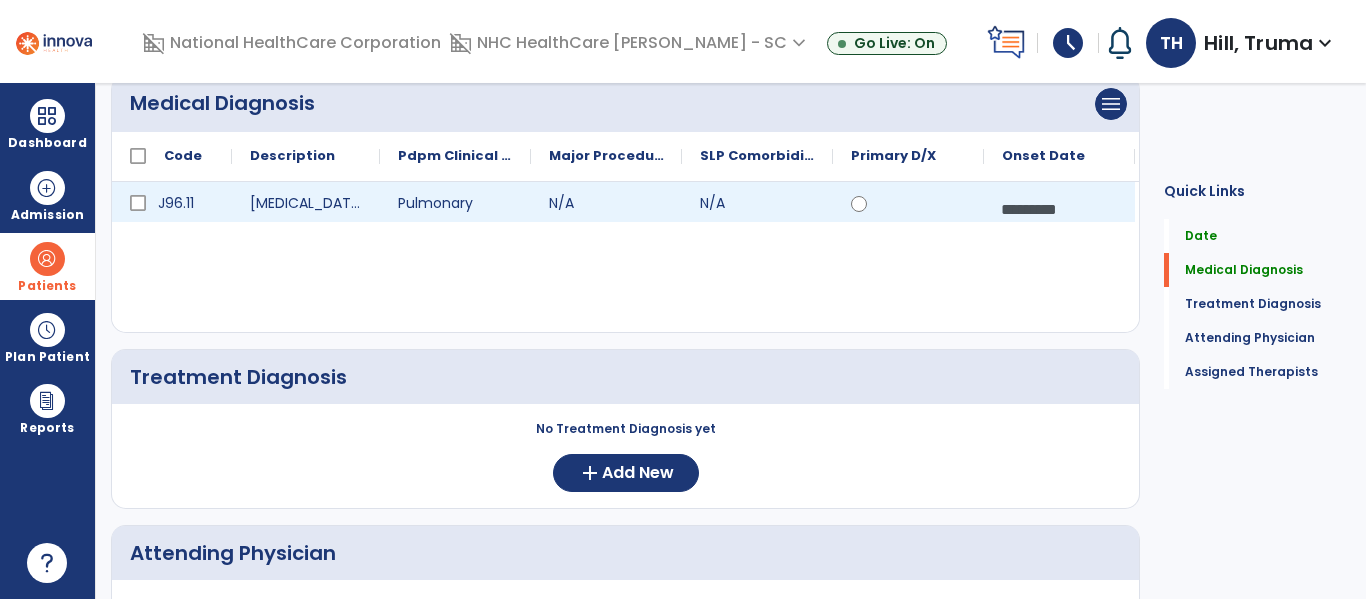 click on "*********" at bounding box center [1059, 209] 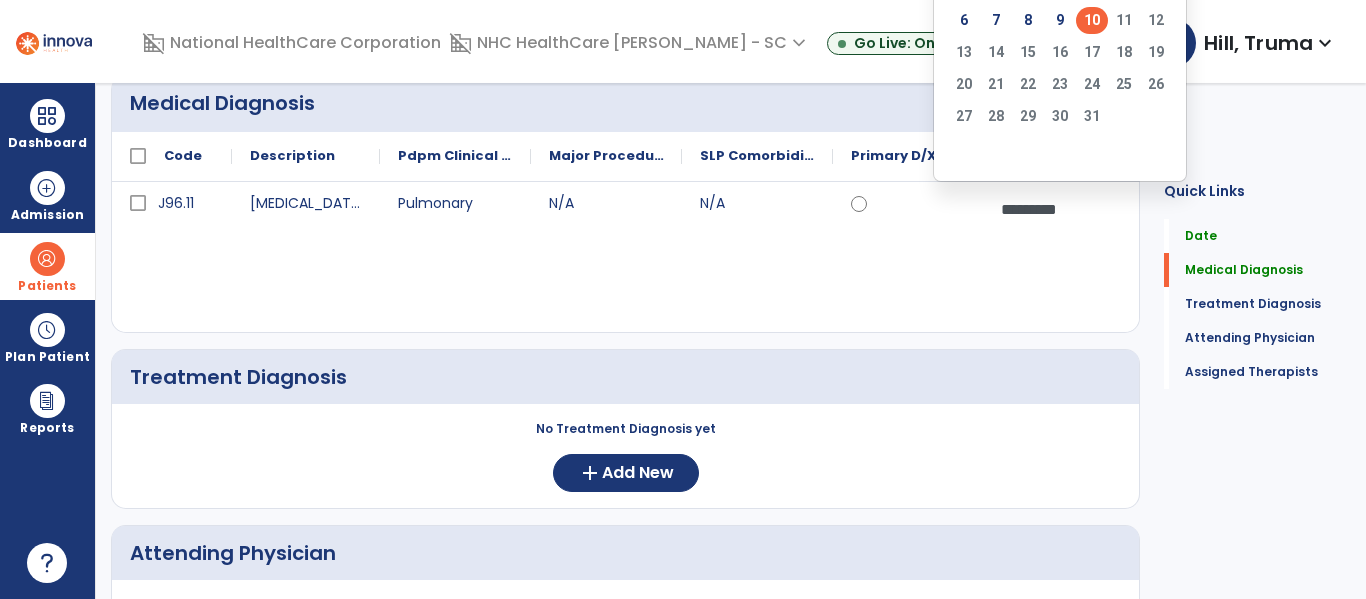 drag, startPoint x: 1063, startPoint y: 20, endPoint x: 1037, endPoint y: 39, distance: 32.202484 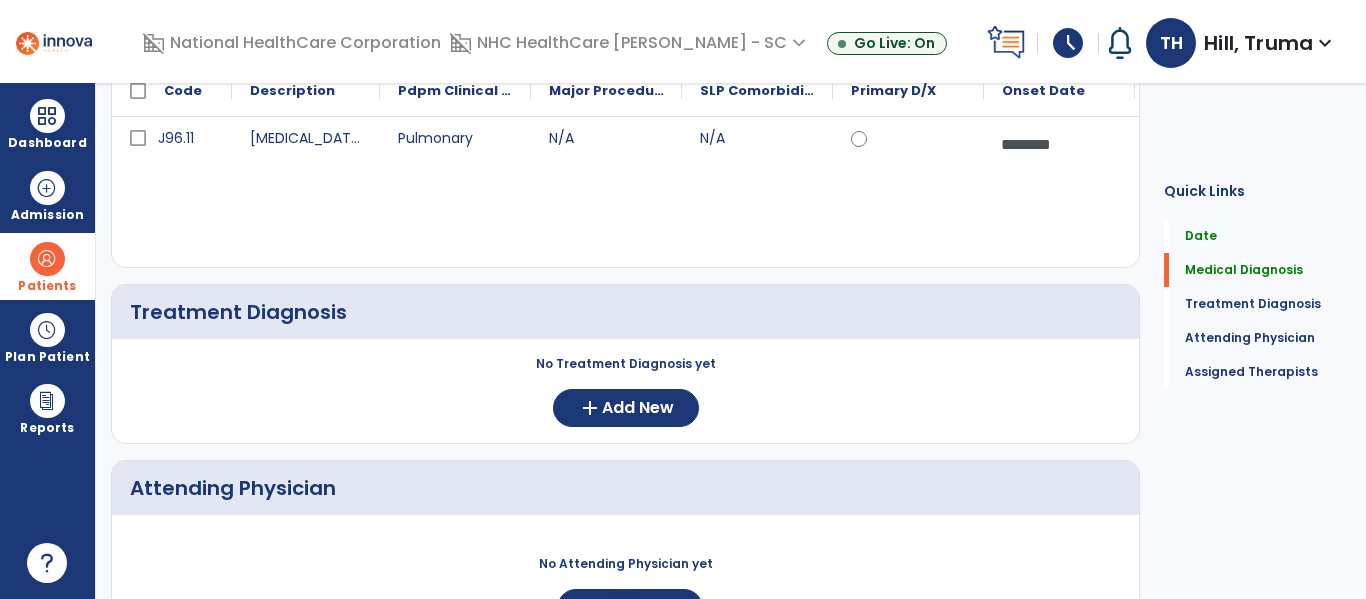 scroll, scrollTop: 300, scrollLeft: 0, axis: vertical 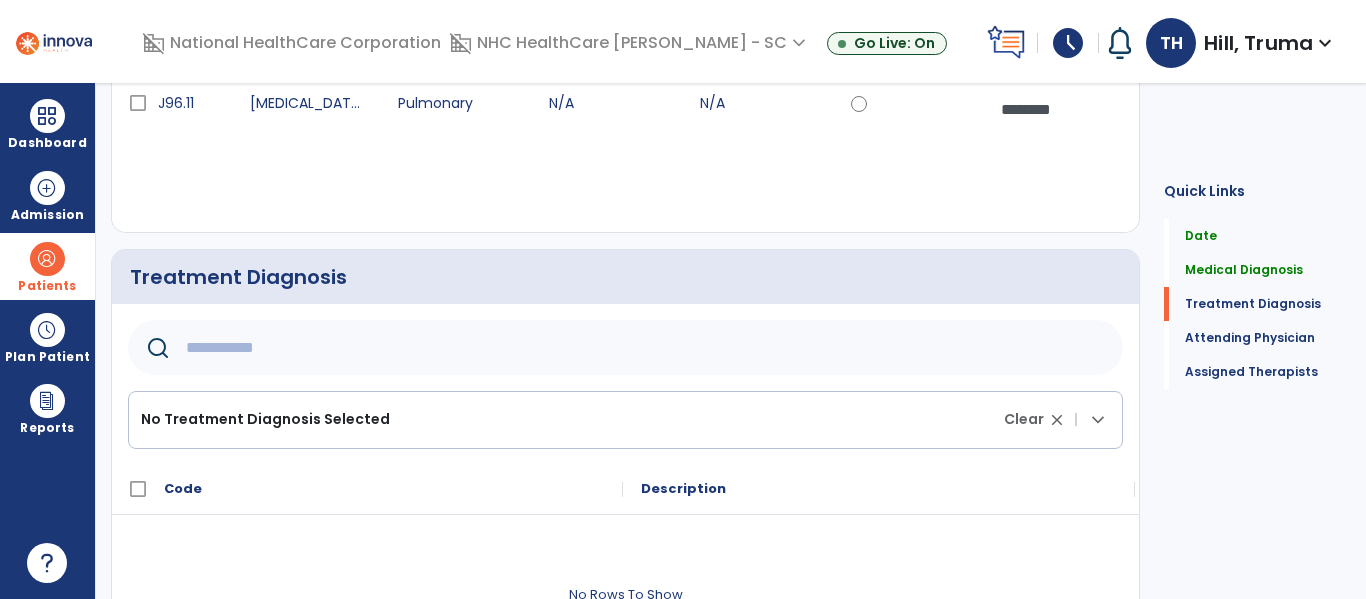 click 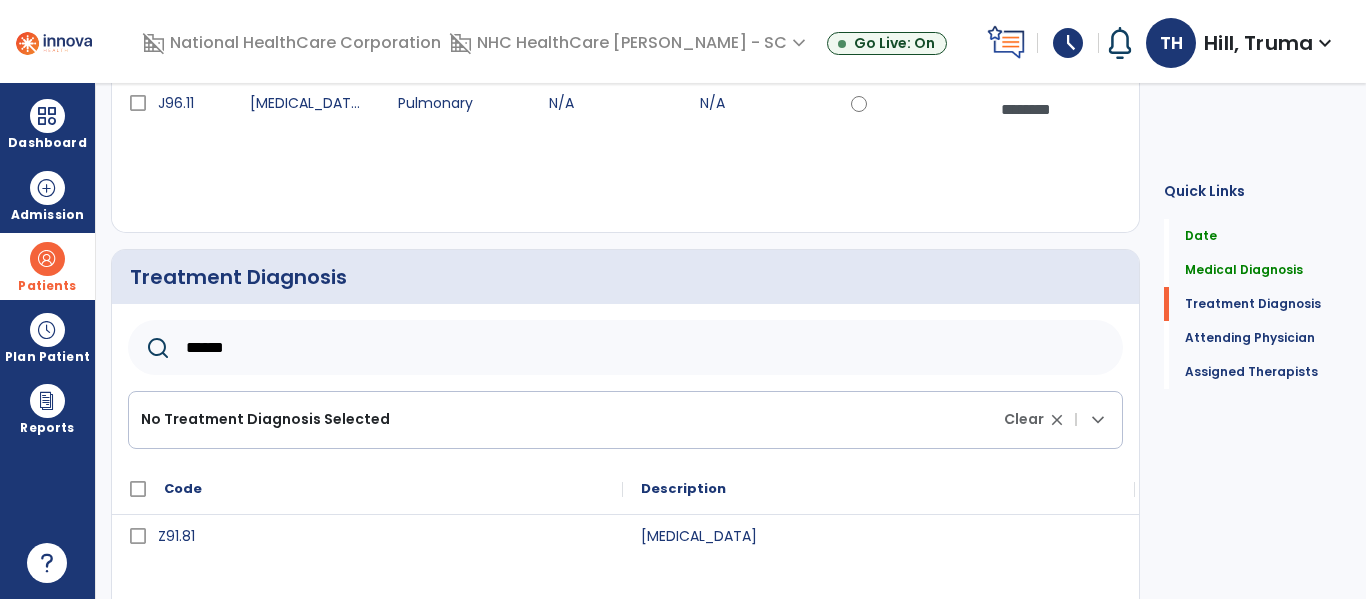 type on "******" 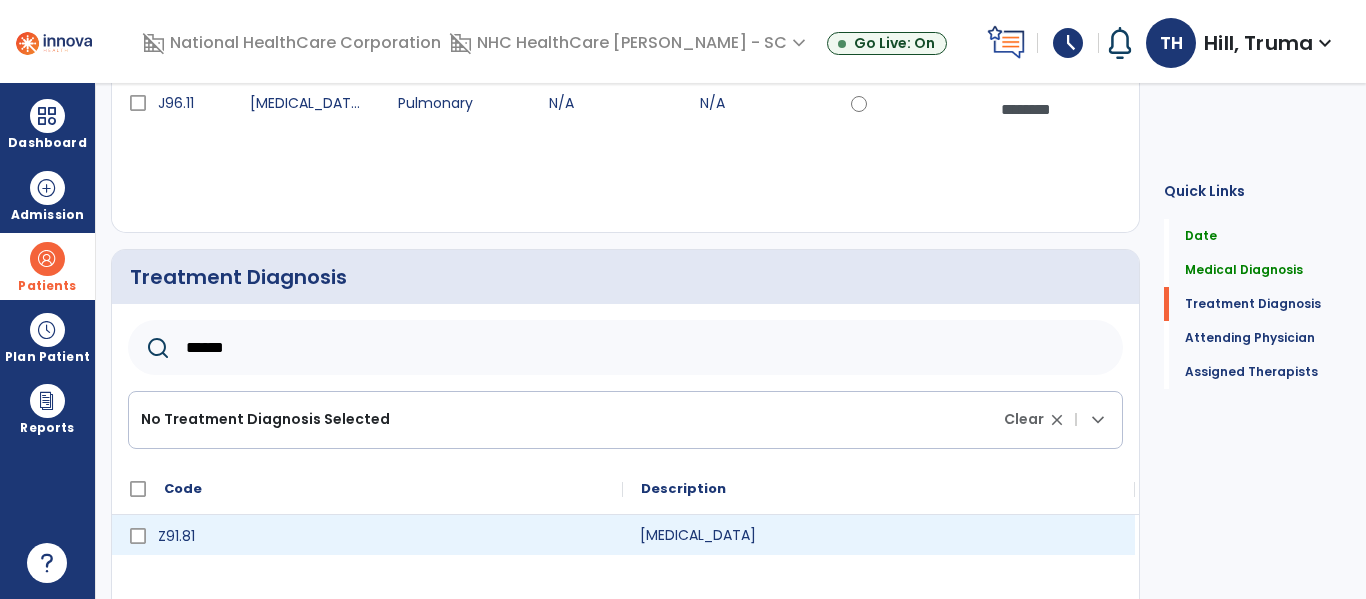 click on "[MEDICAL_DATA]" 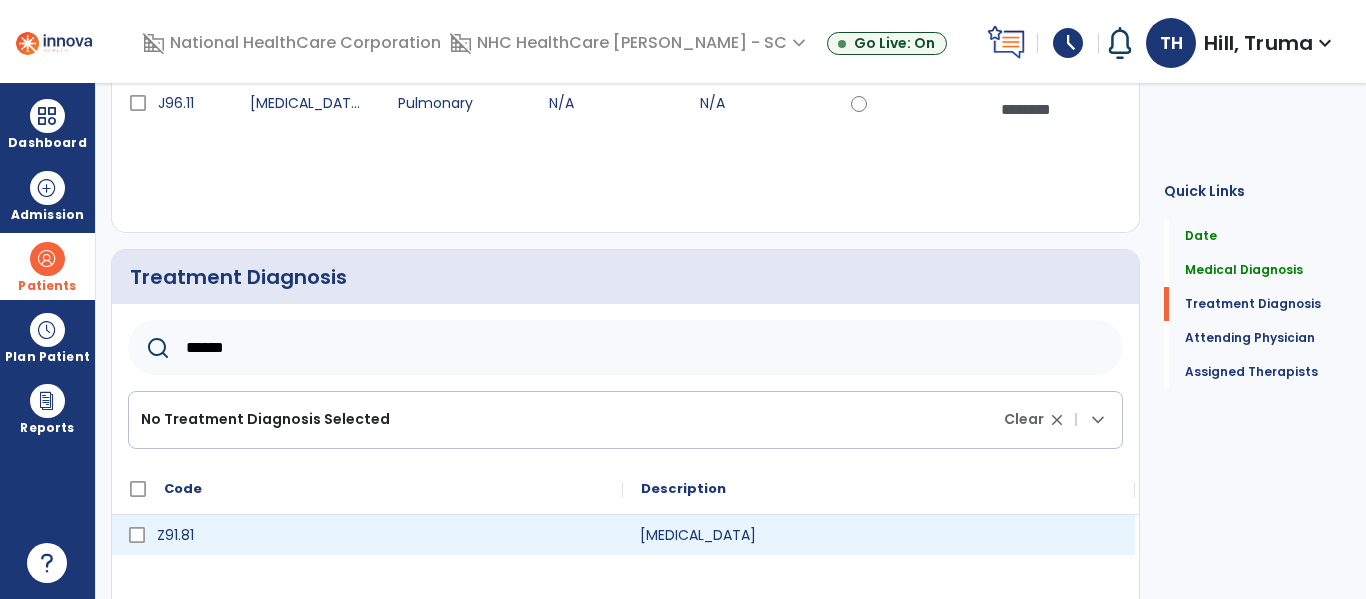click on "Z91.81" at bounding box center (381, 535) 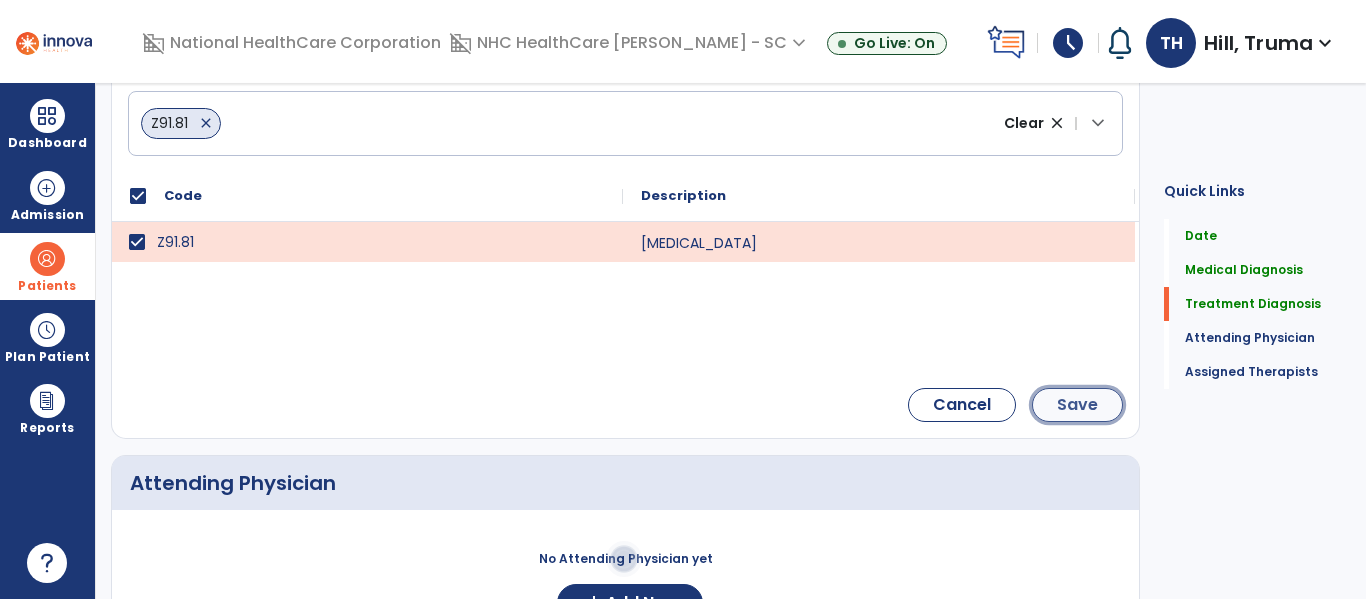 click on "Save" 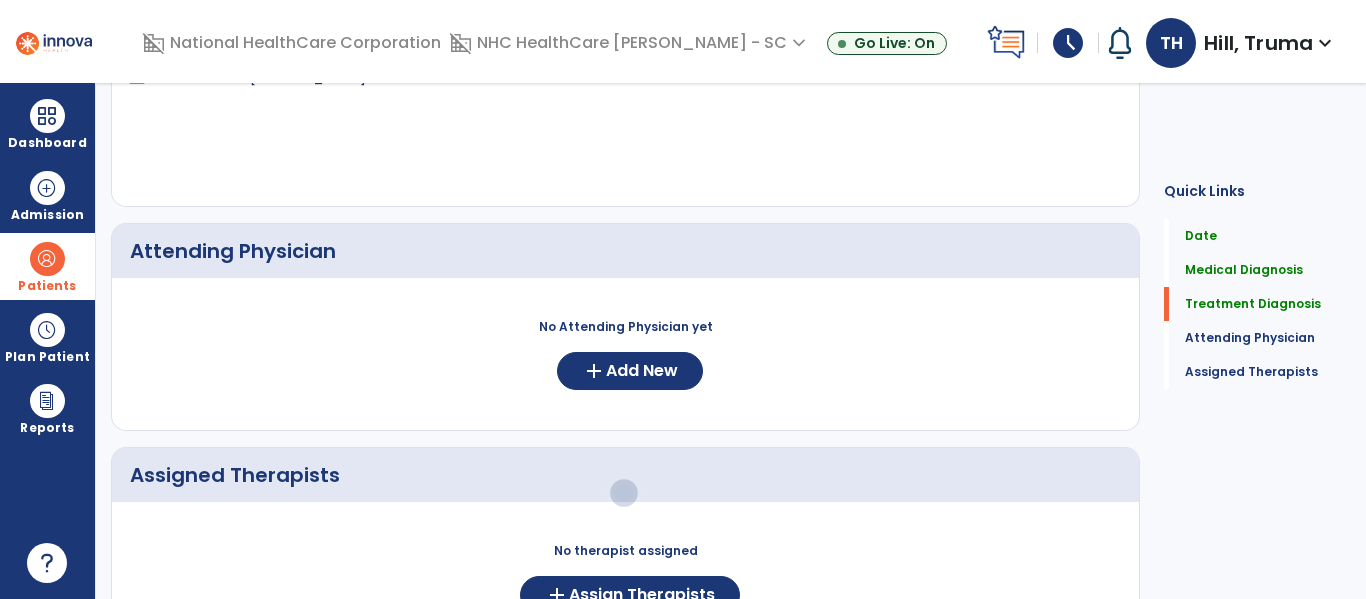 scroll, scrollTop: 434, scrollLeft: 0, axis: vertical 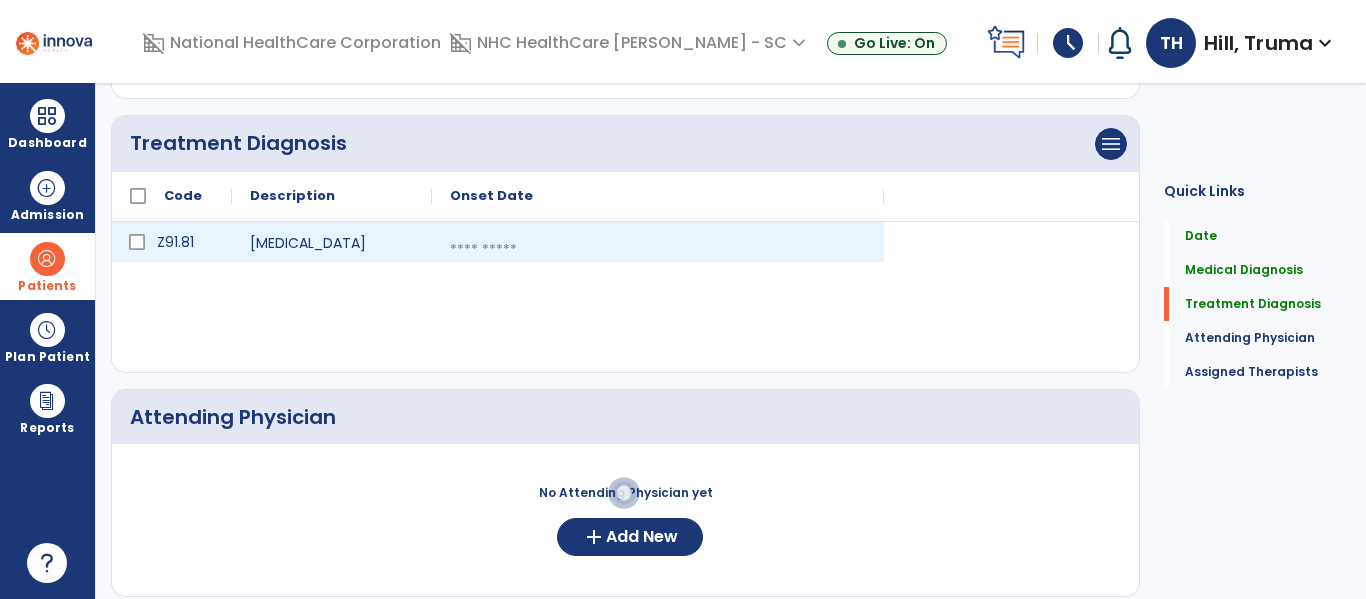 click at bounding box center [658, 250] 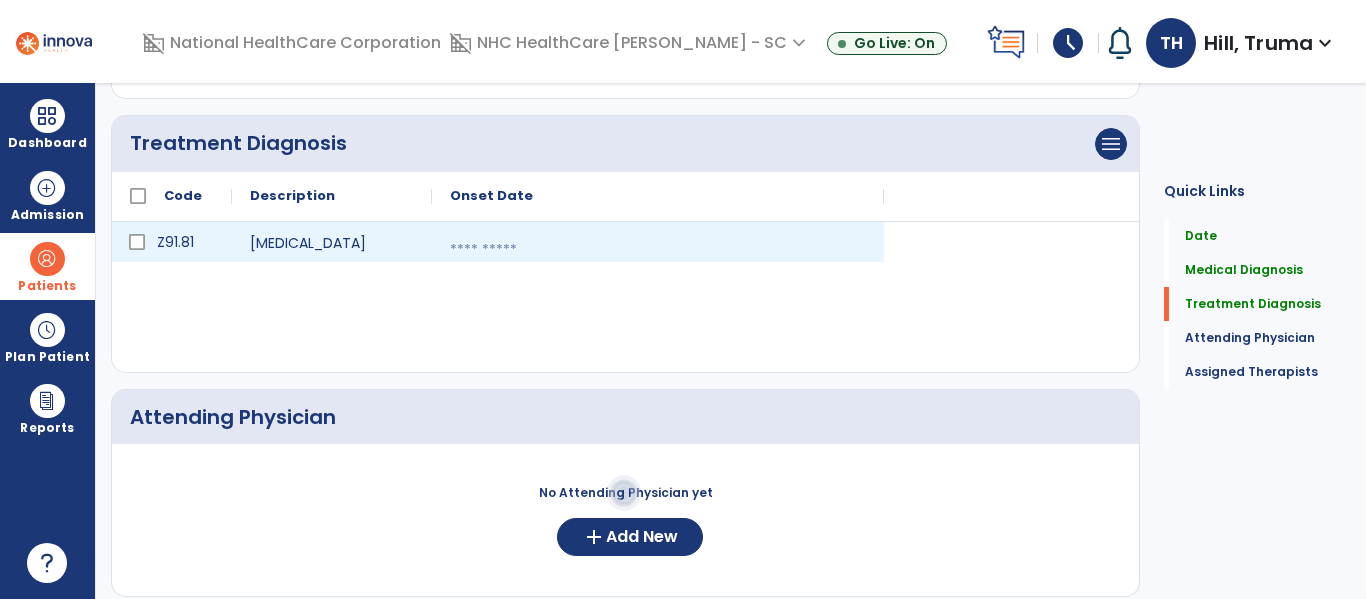 select on "*" 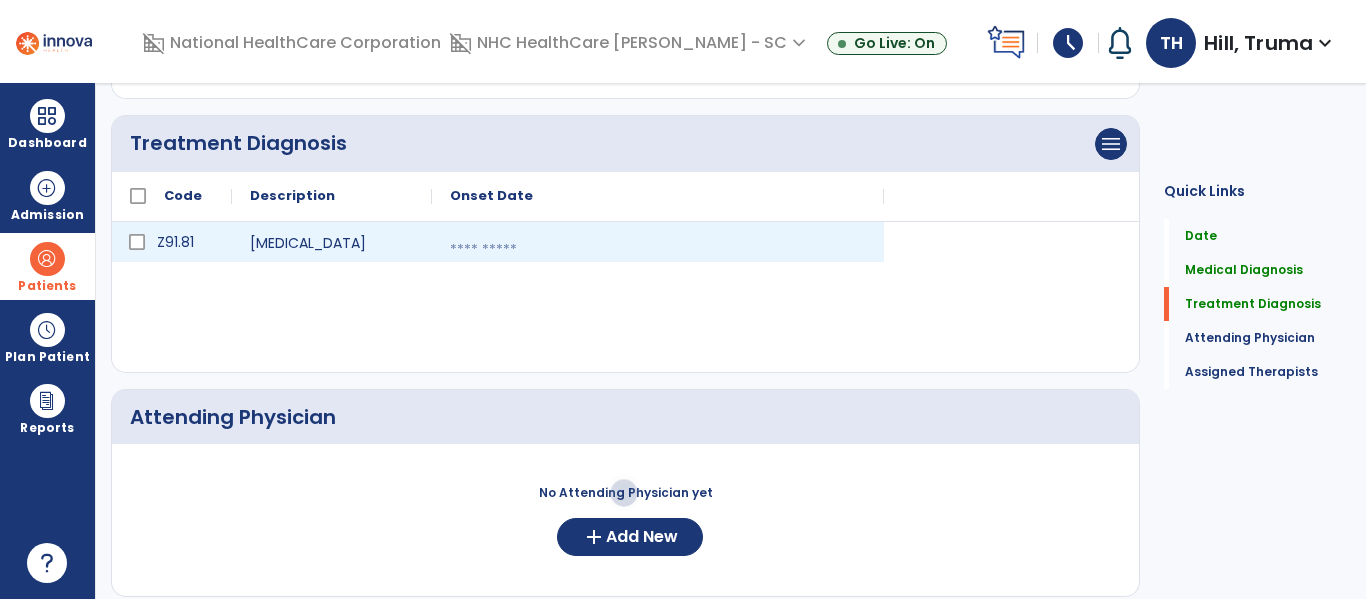 select on "****" 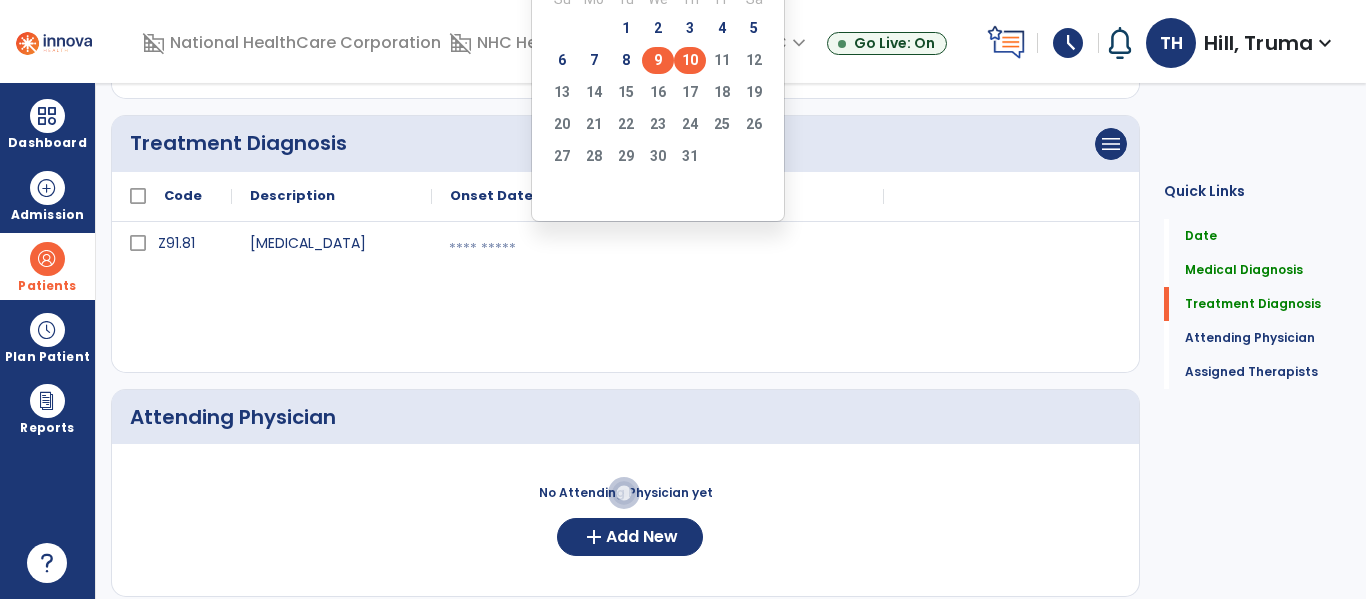 click on "9" 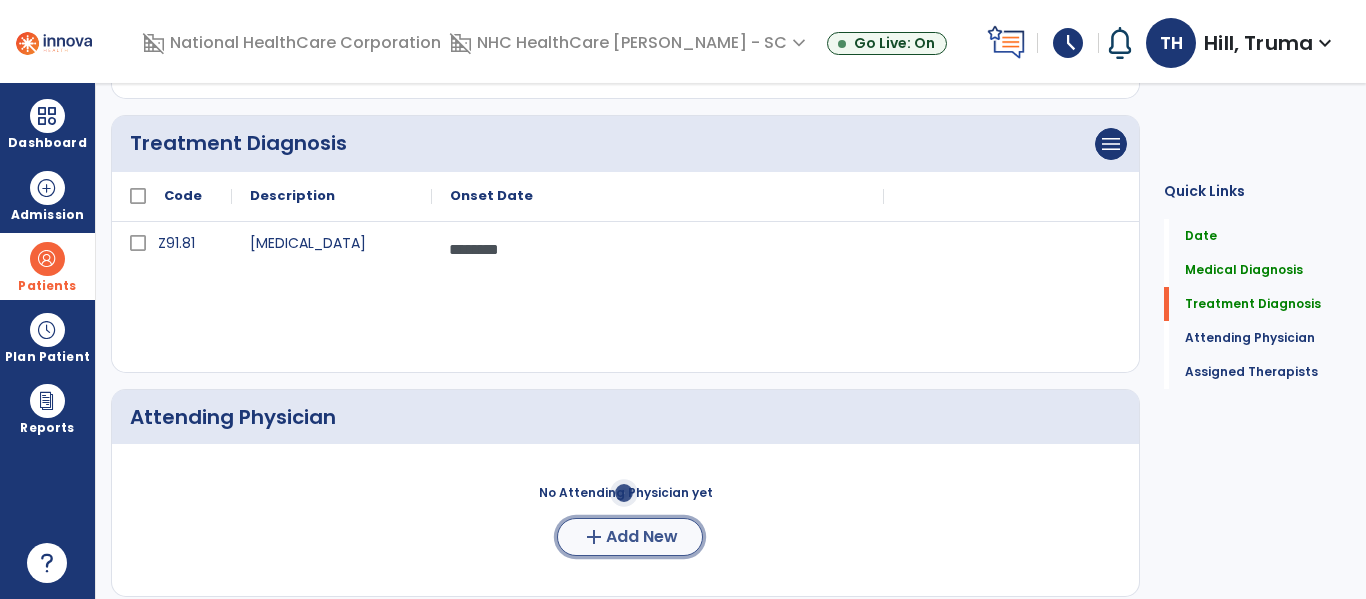 click on "Add New" 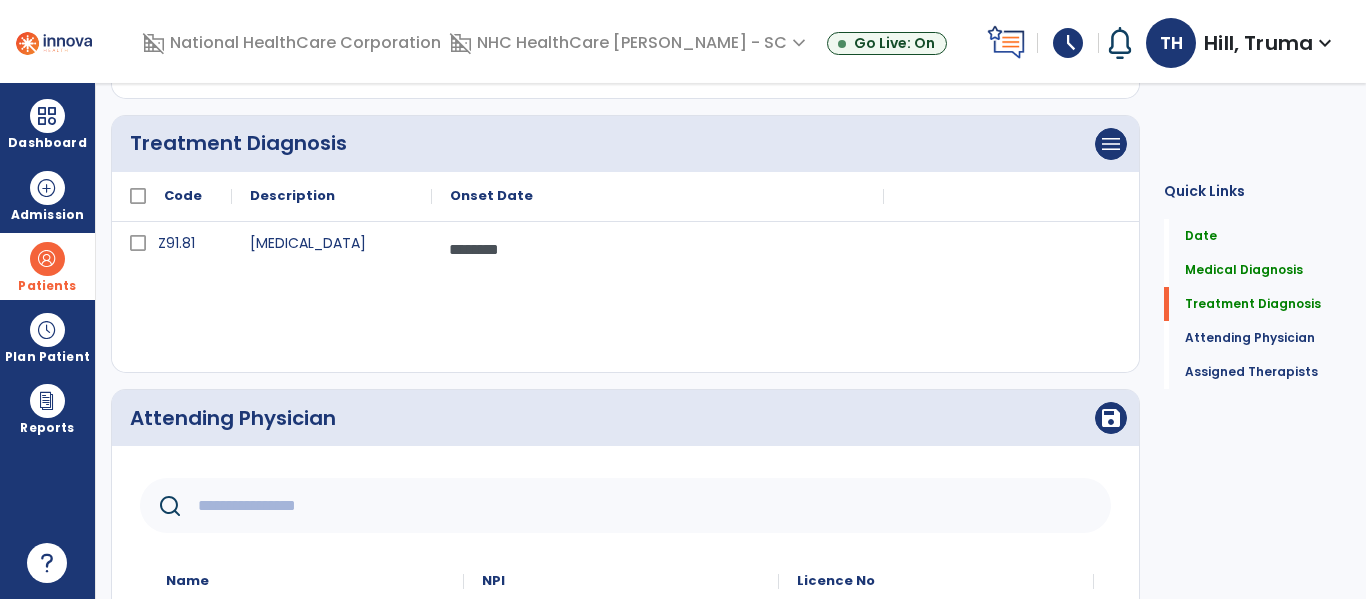 click 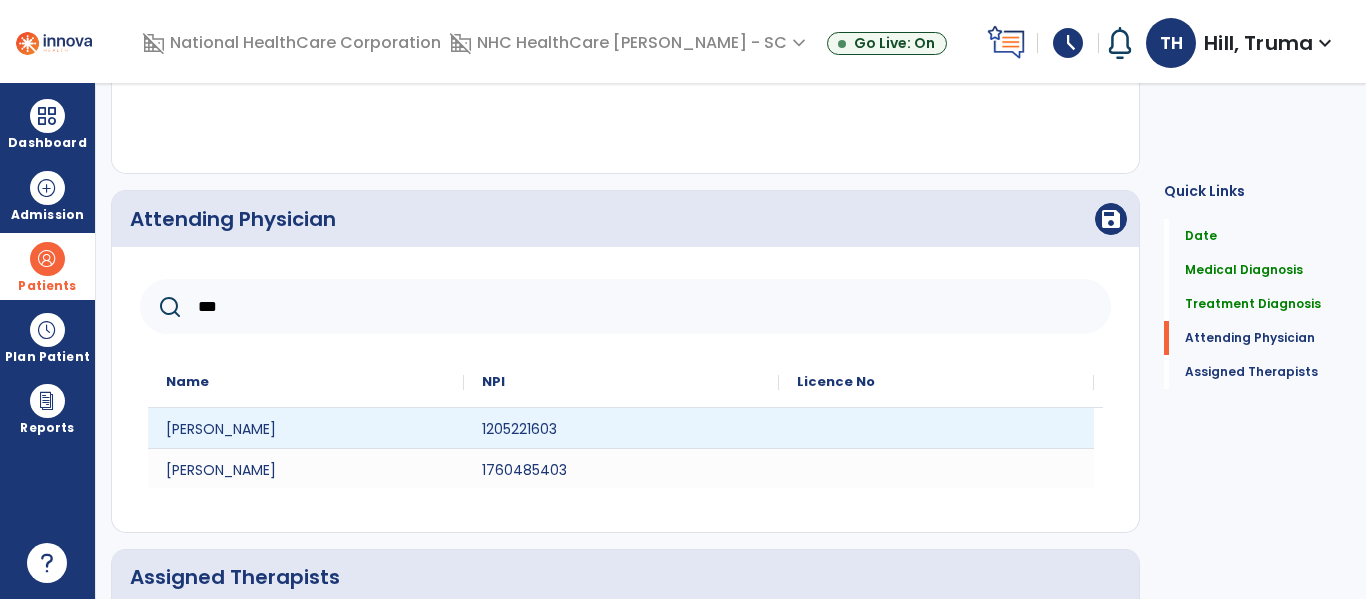 scroll, scrollTop: 634, scrollLeft: 0, axis: vertical 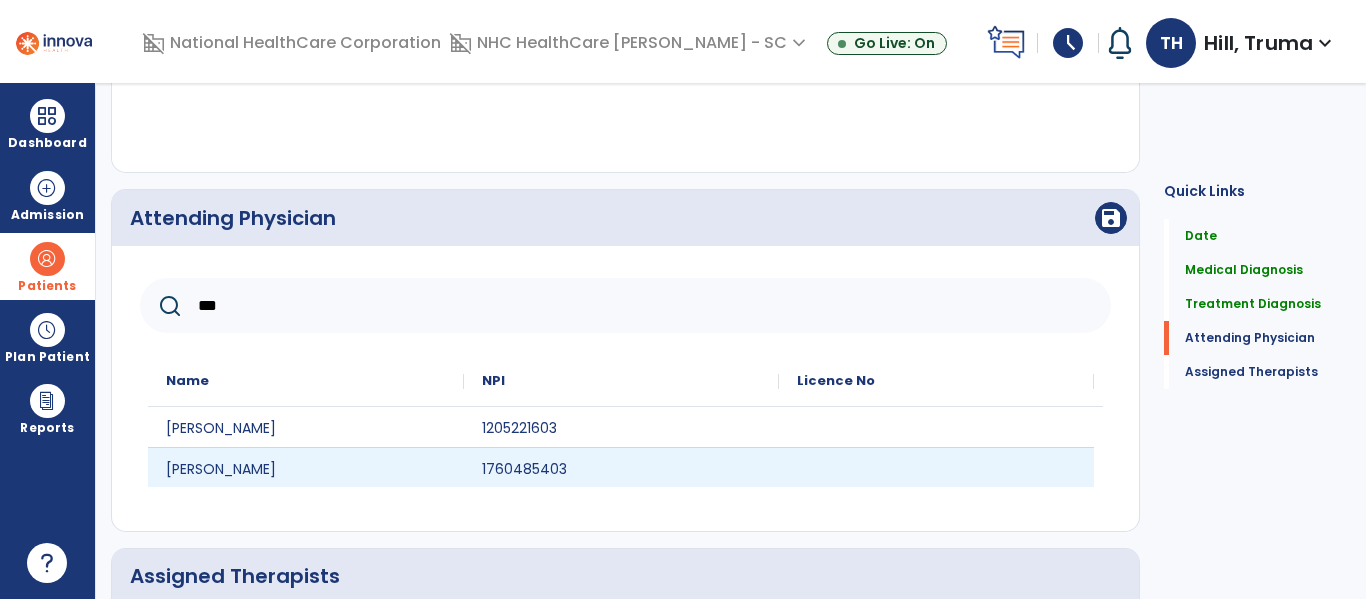 type on "***" 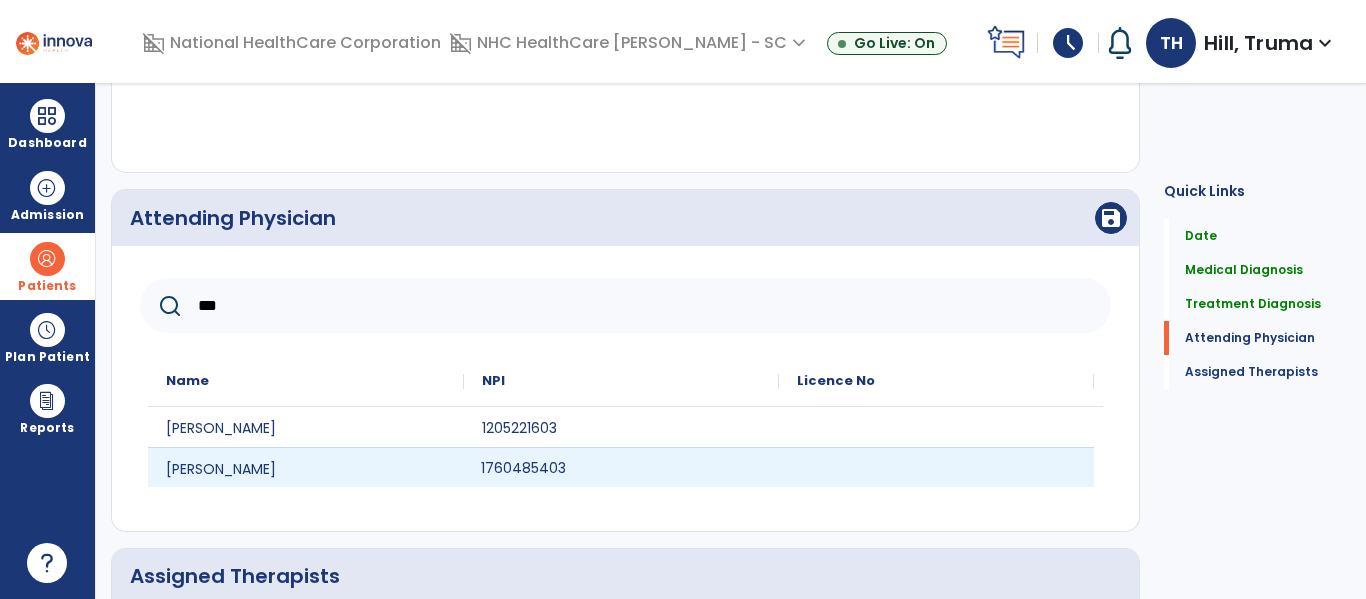 click on "1760485403" 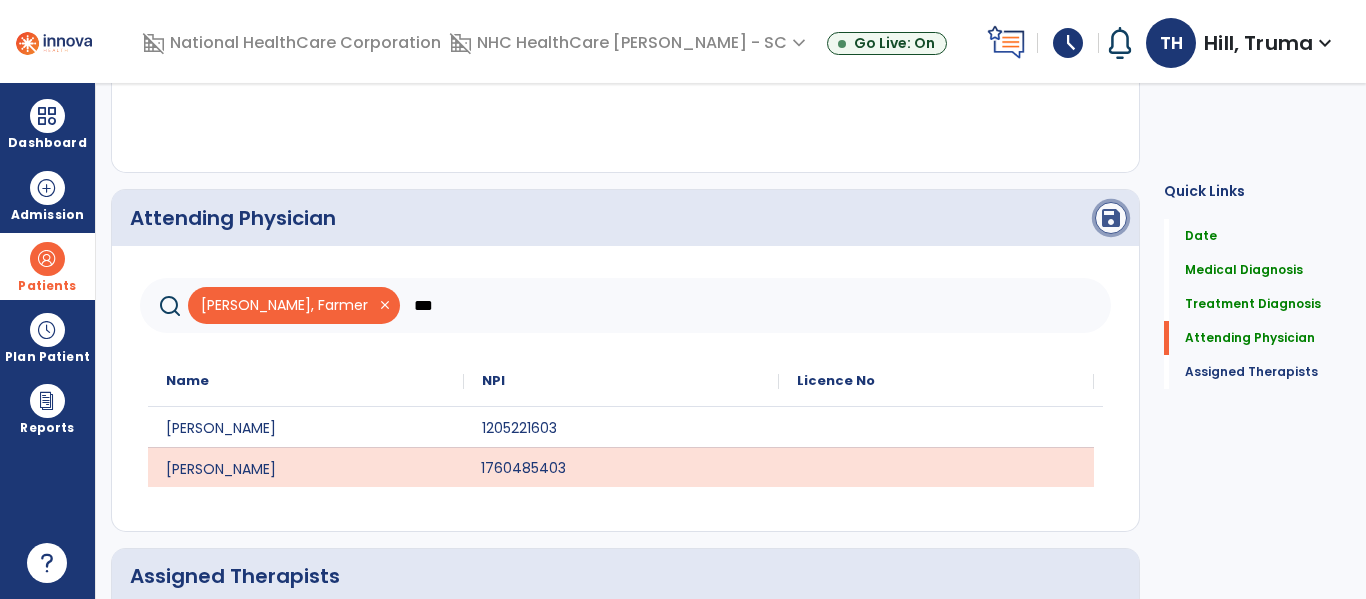 click on "save" 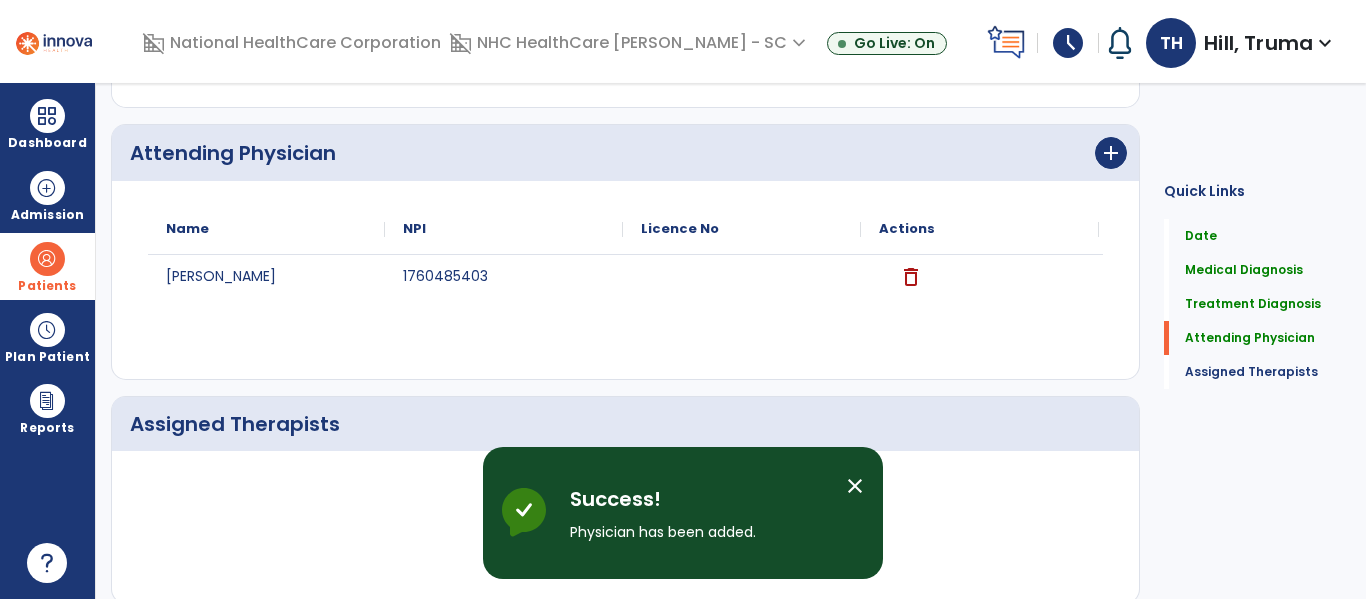 scroll, scrollTop: 734, scrollLeft: 0, axis: vertical 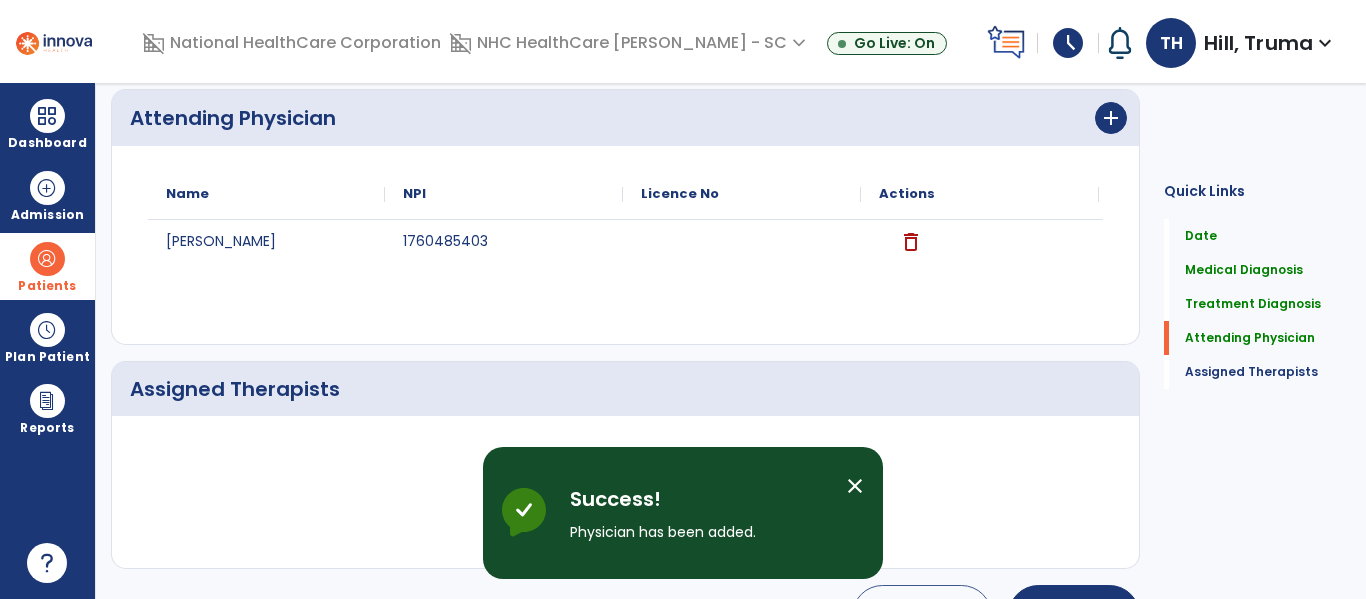 click on "close" at bounding box center (855, 486) 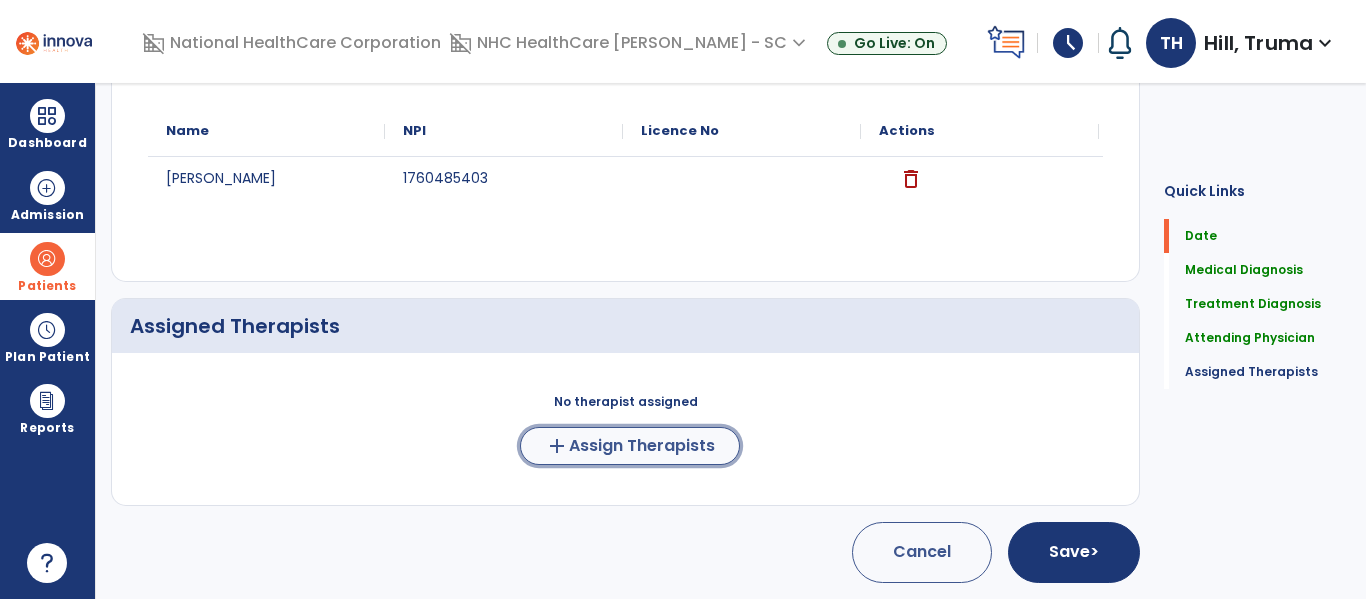 click on "Assign Therapists" 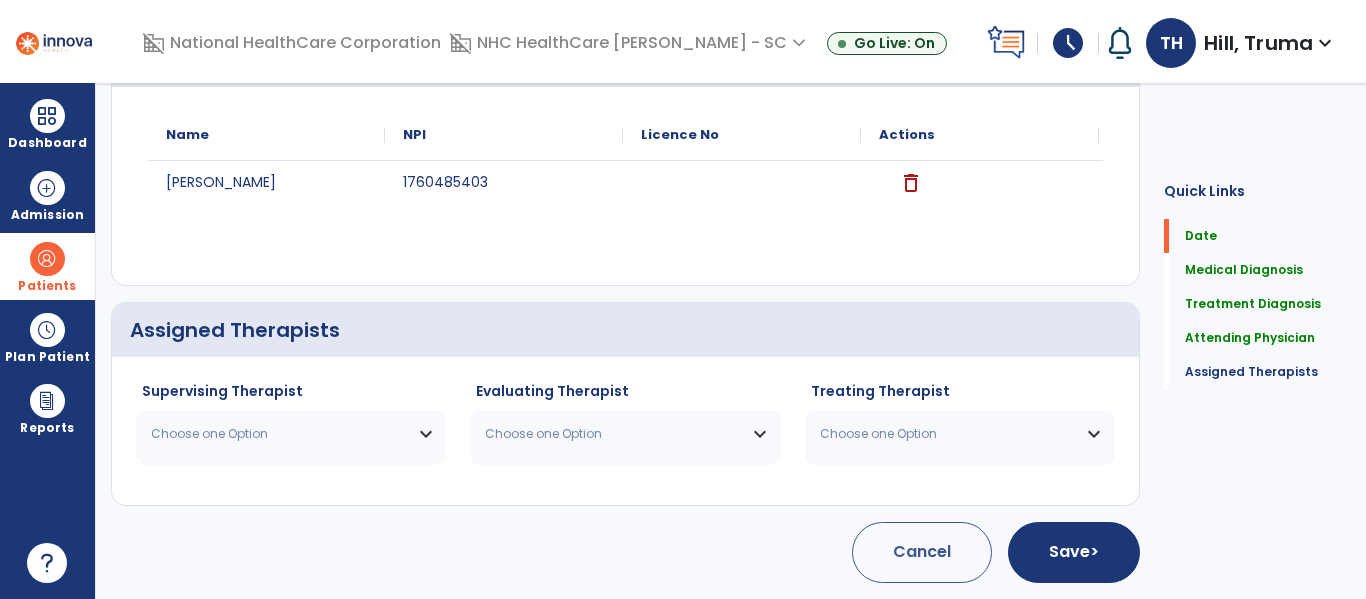 scroll, scrollTop: 793, scrollLeft: 0, axis: vertical 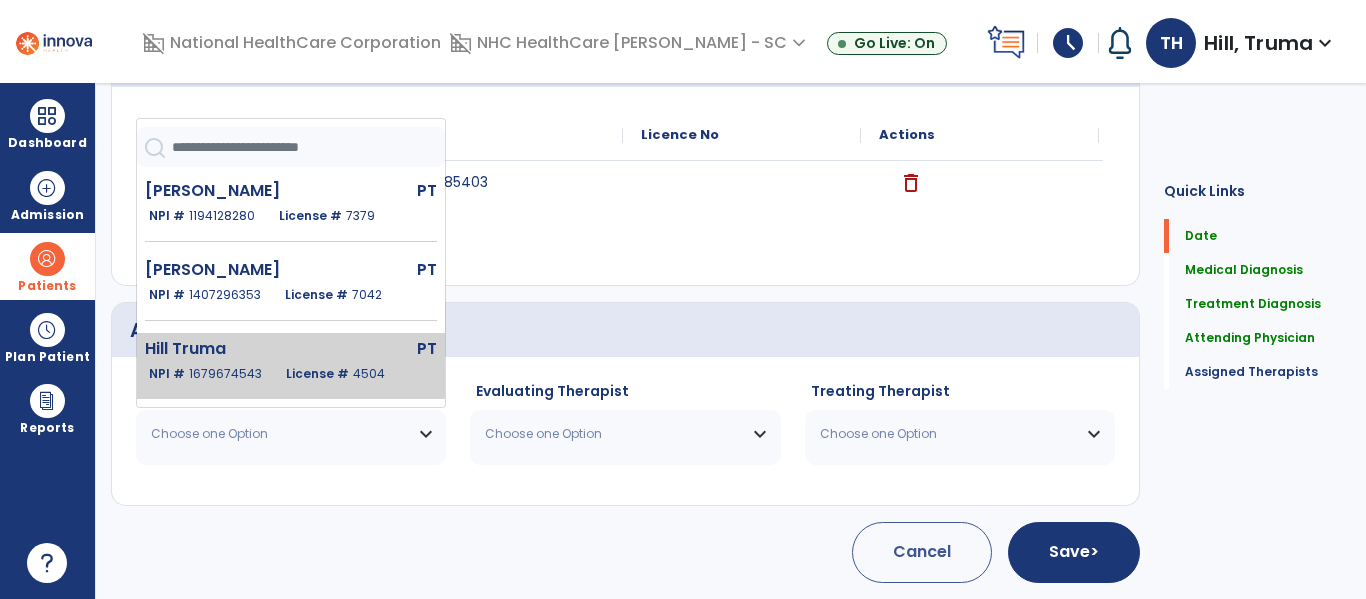 click on "PT" 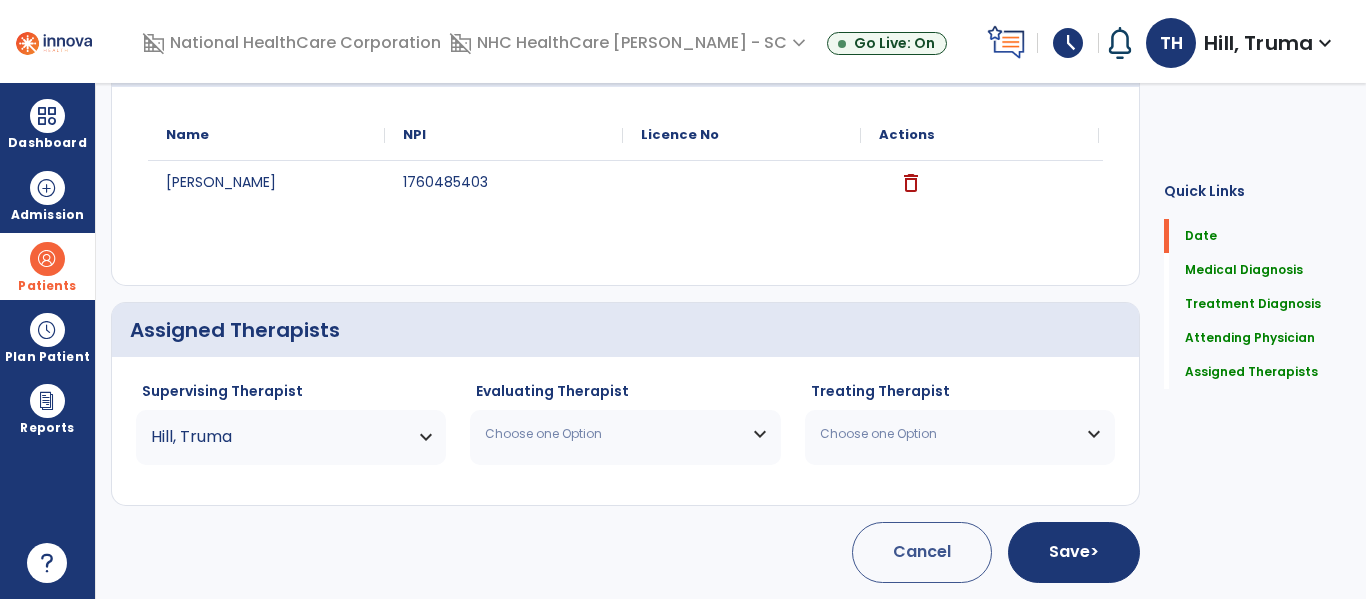 click on "Choose one Option" at bounding box center [625, 434] 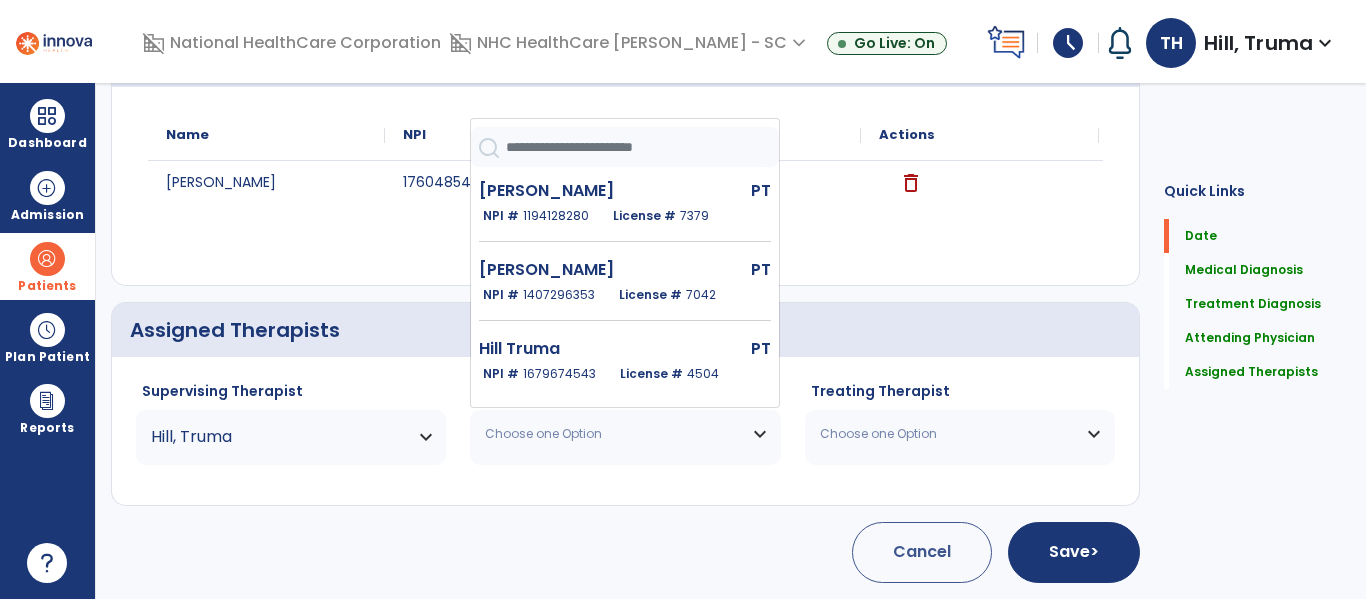 click on "4504" 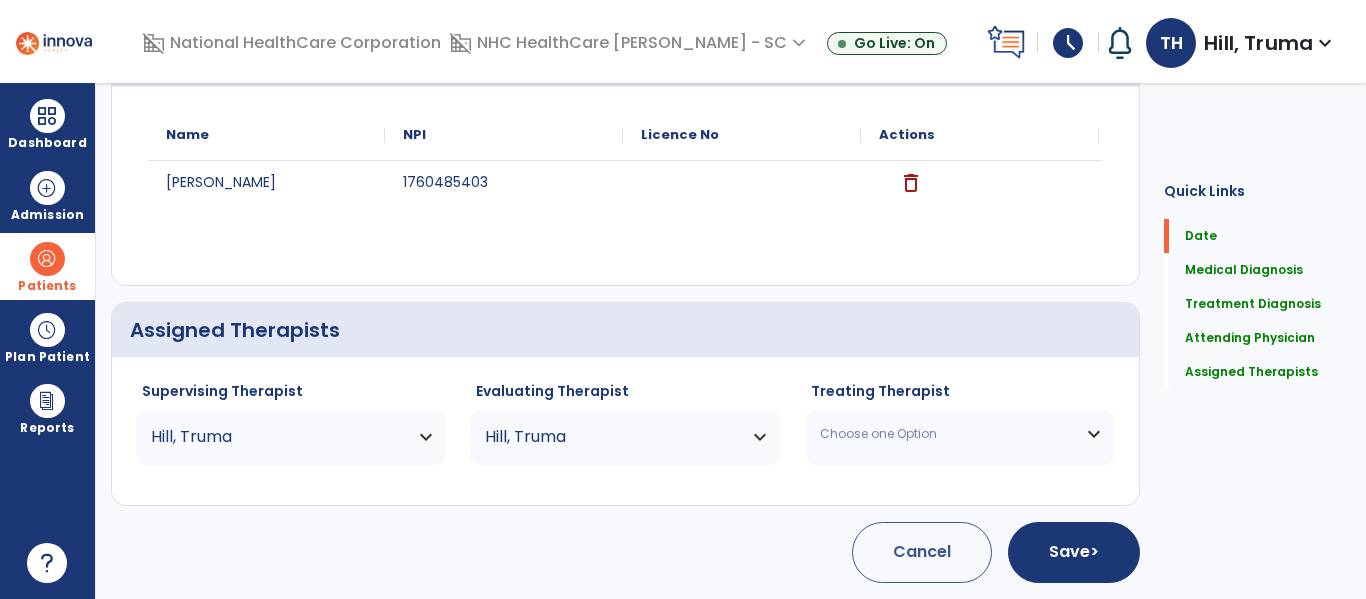 click on "Choose one Option" at bounding box center (960, 434) 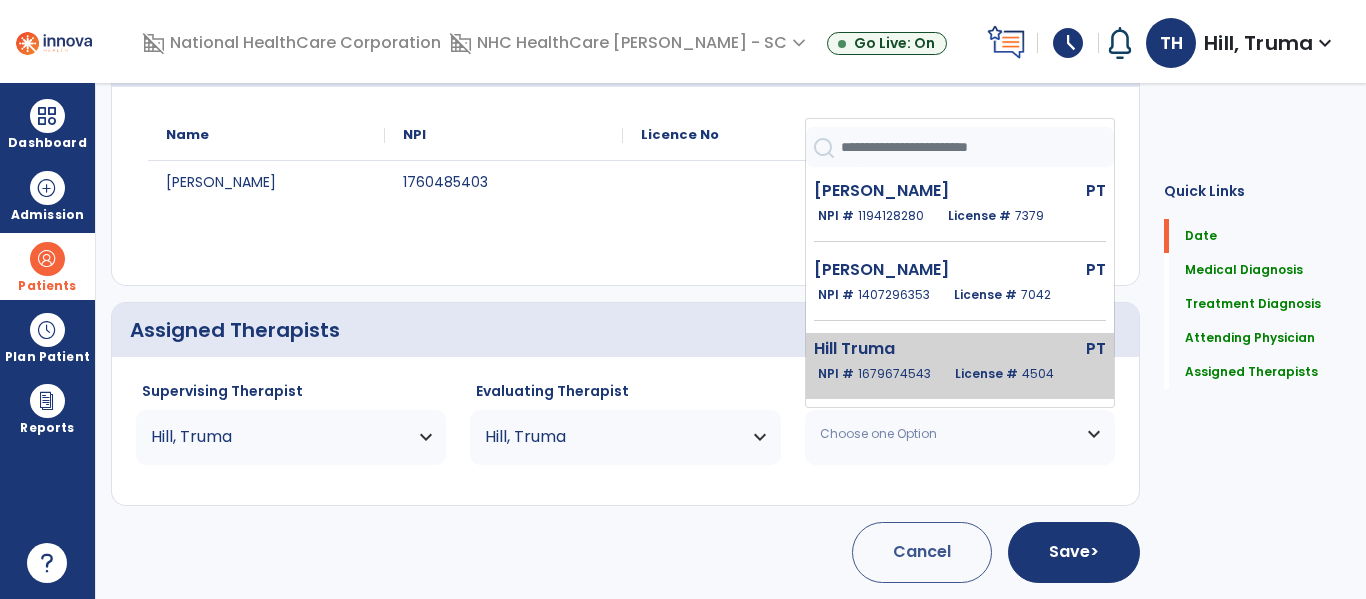 click on "Hill Truma  PT   NPI #  [US_HEALTHCARE_NPI]  License #  4504" 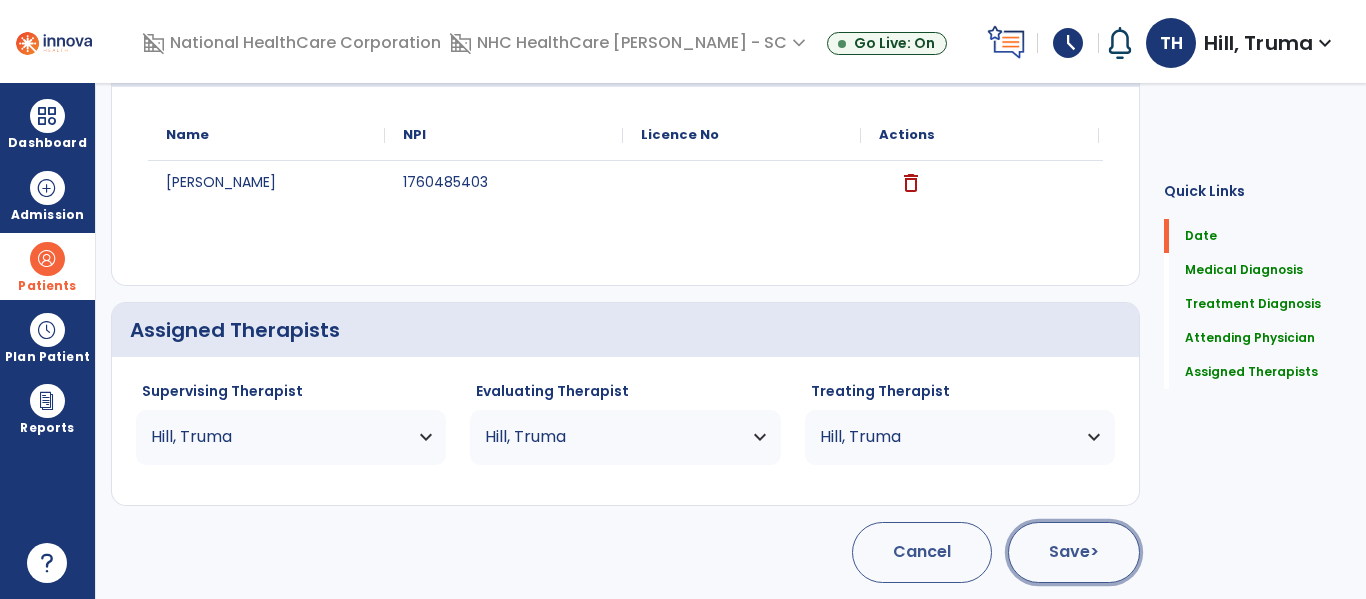 click on "Save  >" 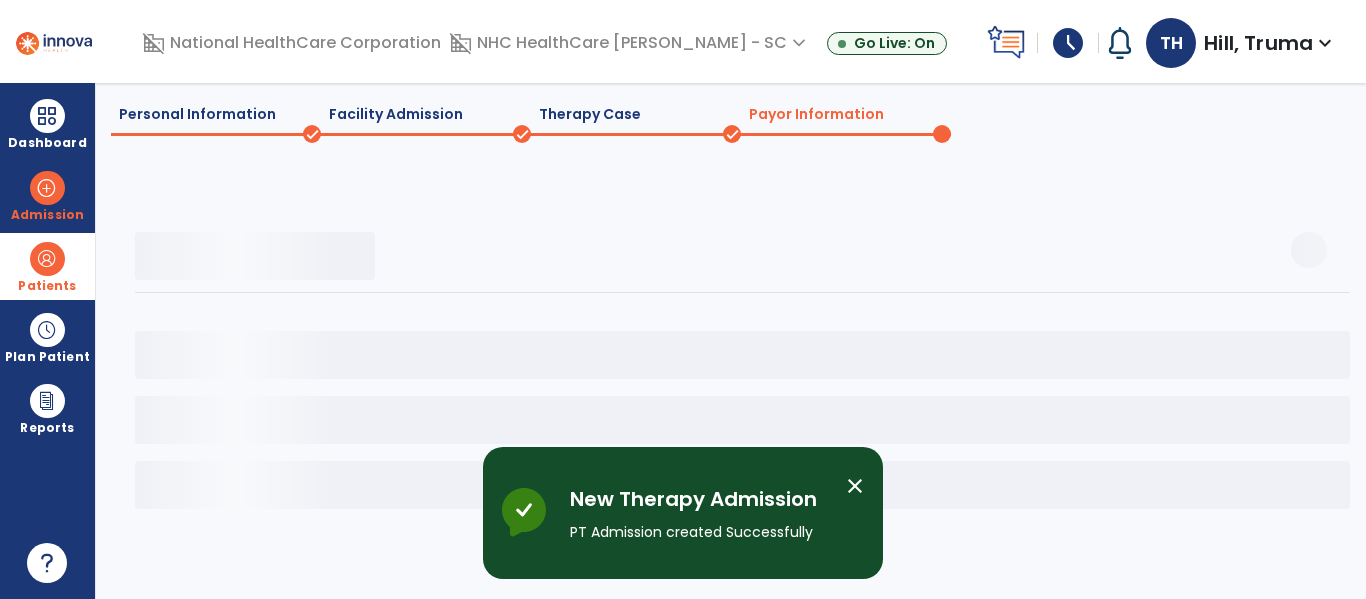 scroll, scrollTop: 146, scrollLeft: 0, axis: vertical 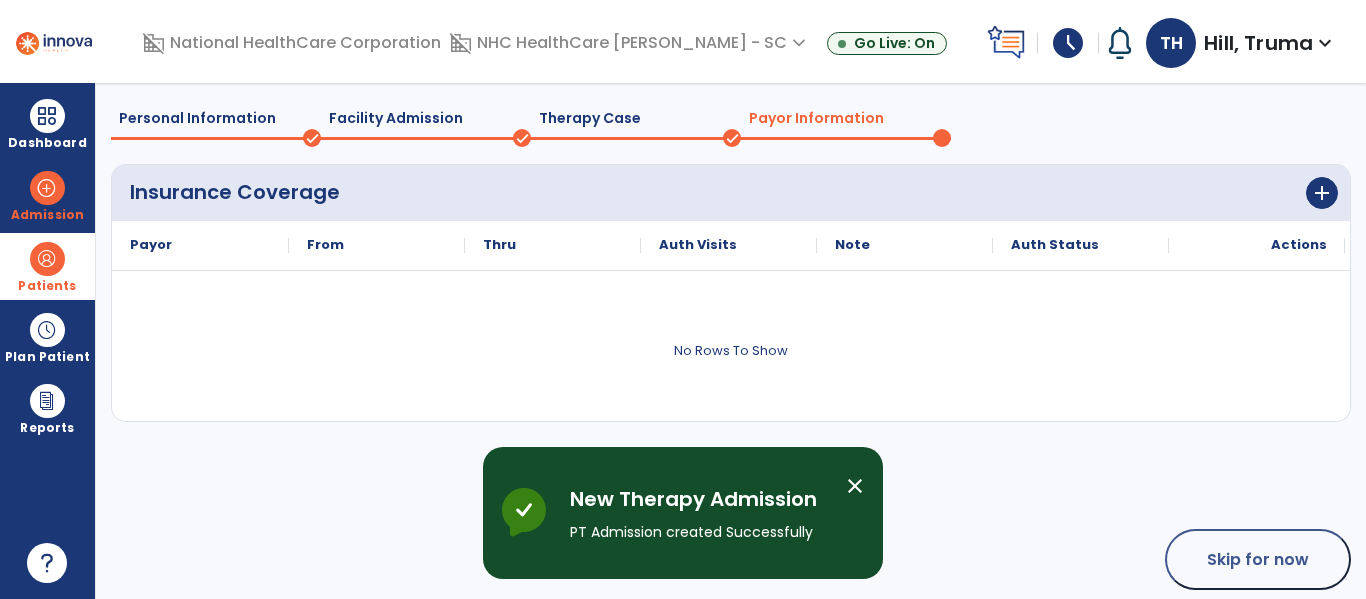 click on "close" at bounding box center [855, 486] 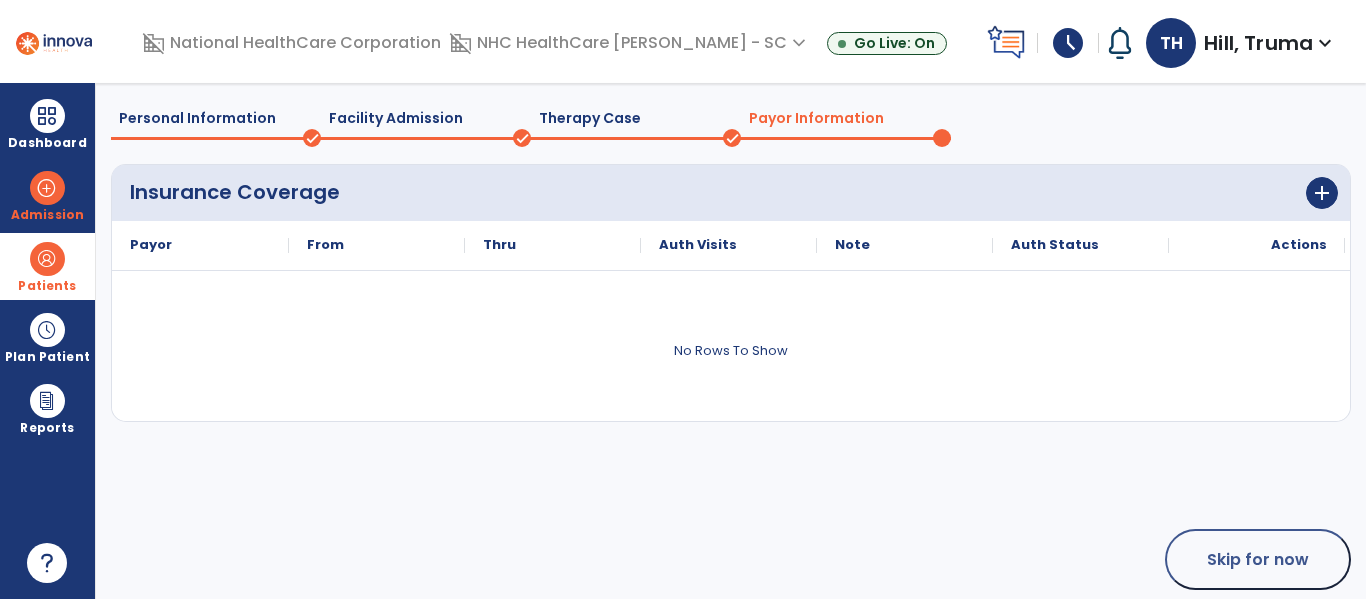 click on "Personal Information" 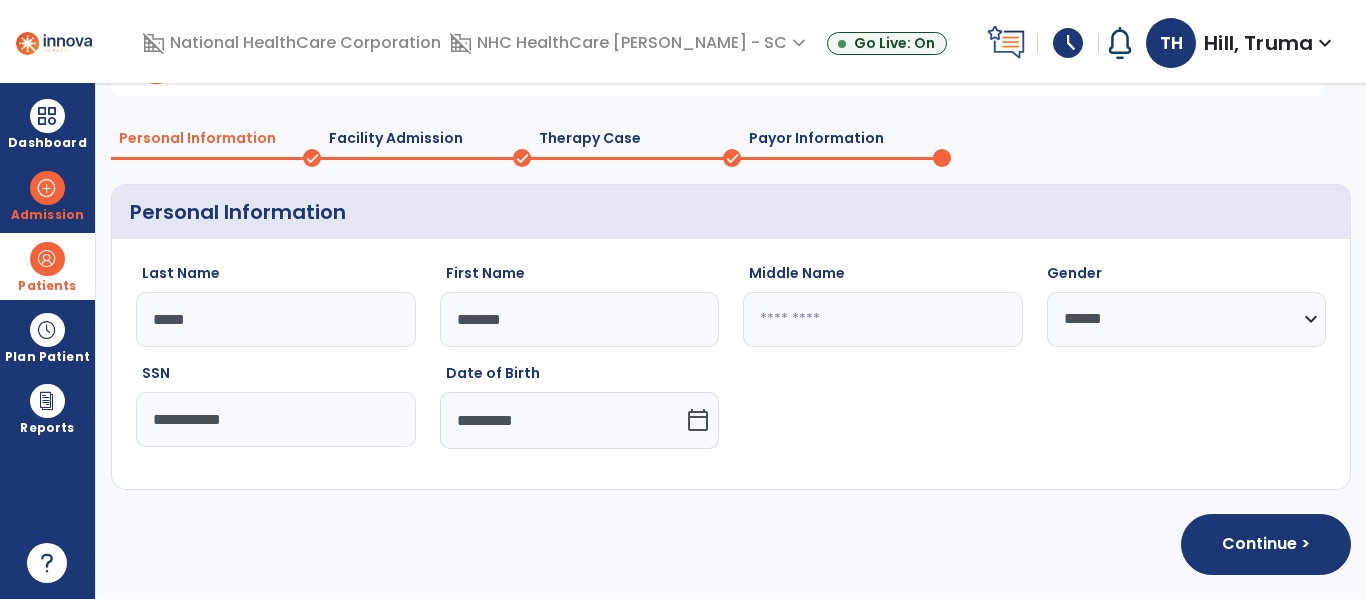 scroll, scrollTop: 126, scrollLeft: 0, axis: vertical 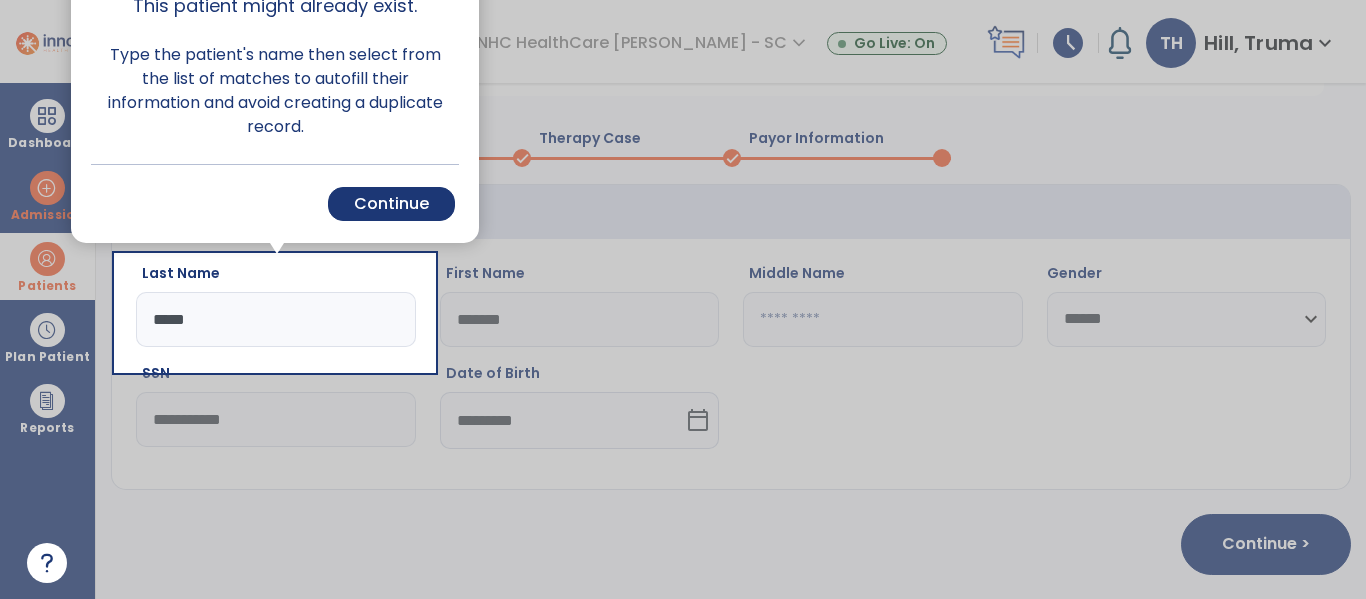 click at bounding box center (900, 299) 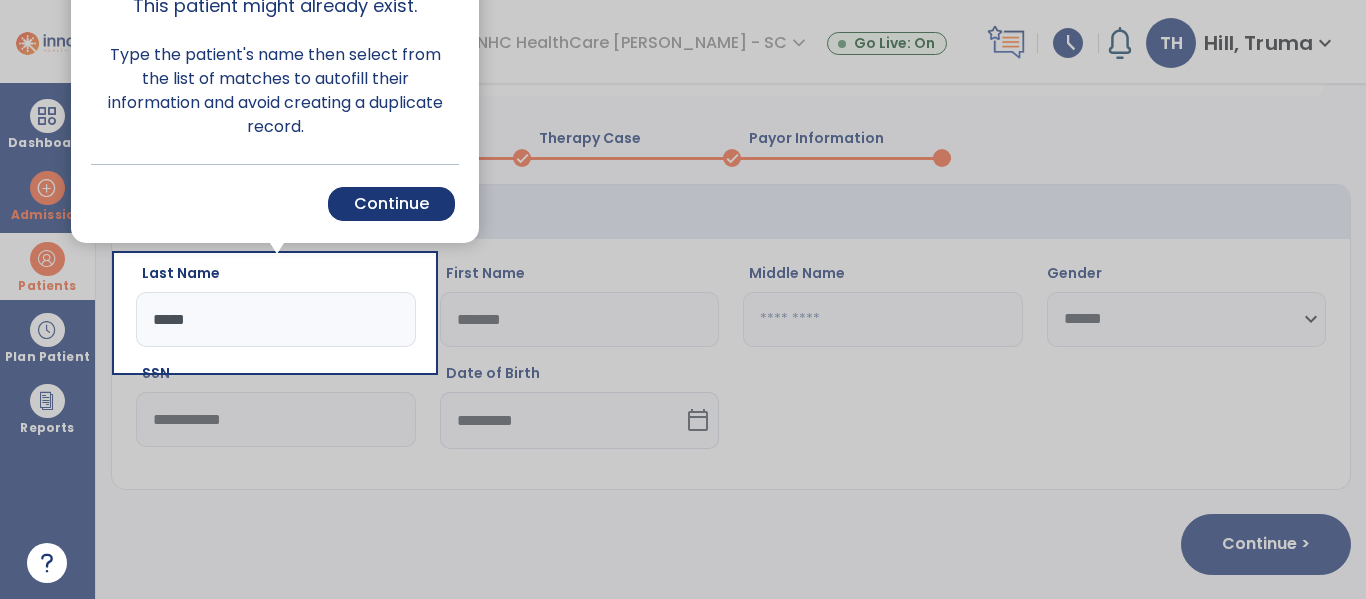 drag, startPoint x: 417, startPoint y: 218, endPoint x: 470, endPoint y: 194, distance: 58.18075 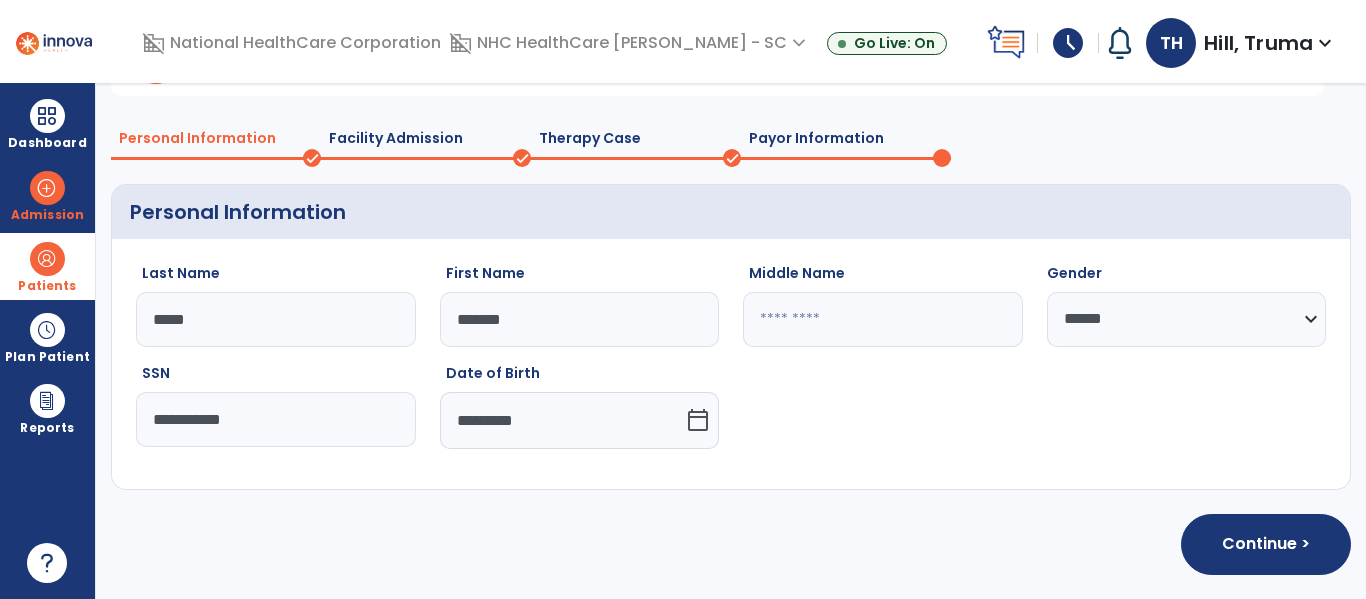 click on "Payor Information" 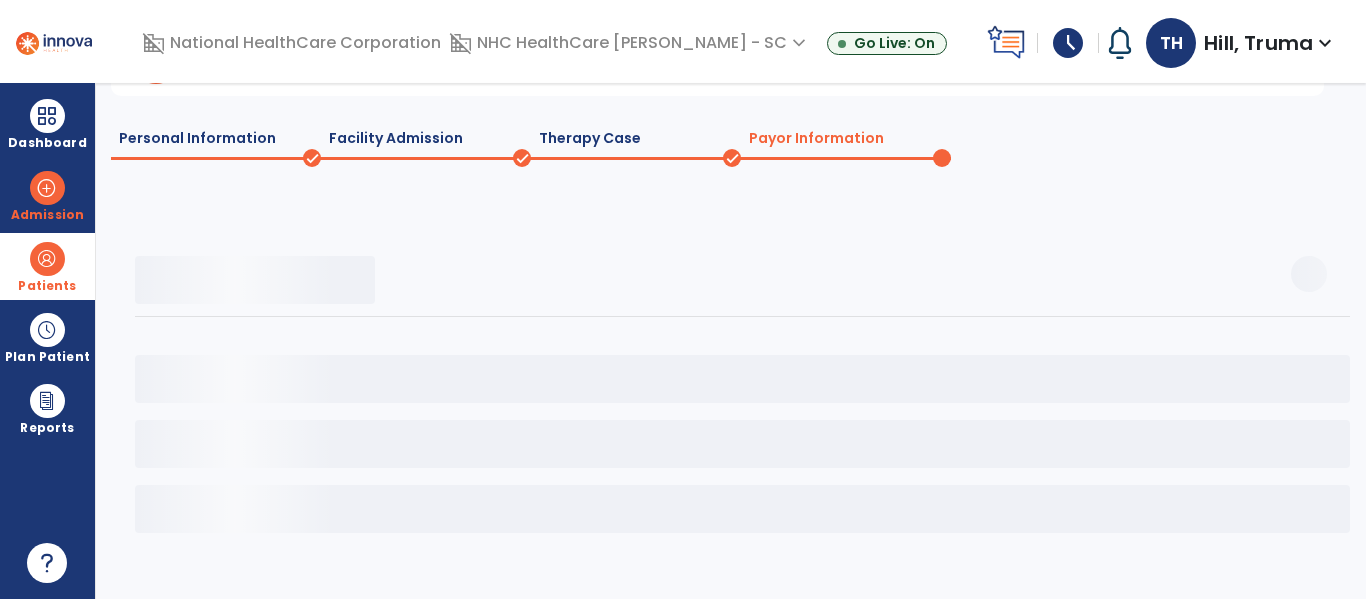 scroll, scrollTop: 146, scrollLeft: 0, axis: vertical 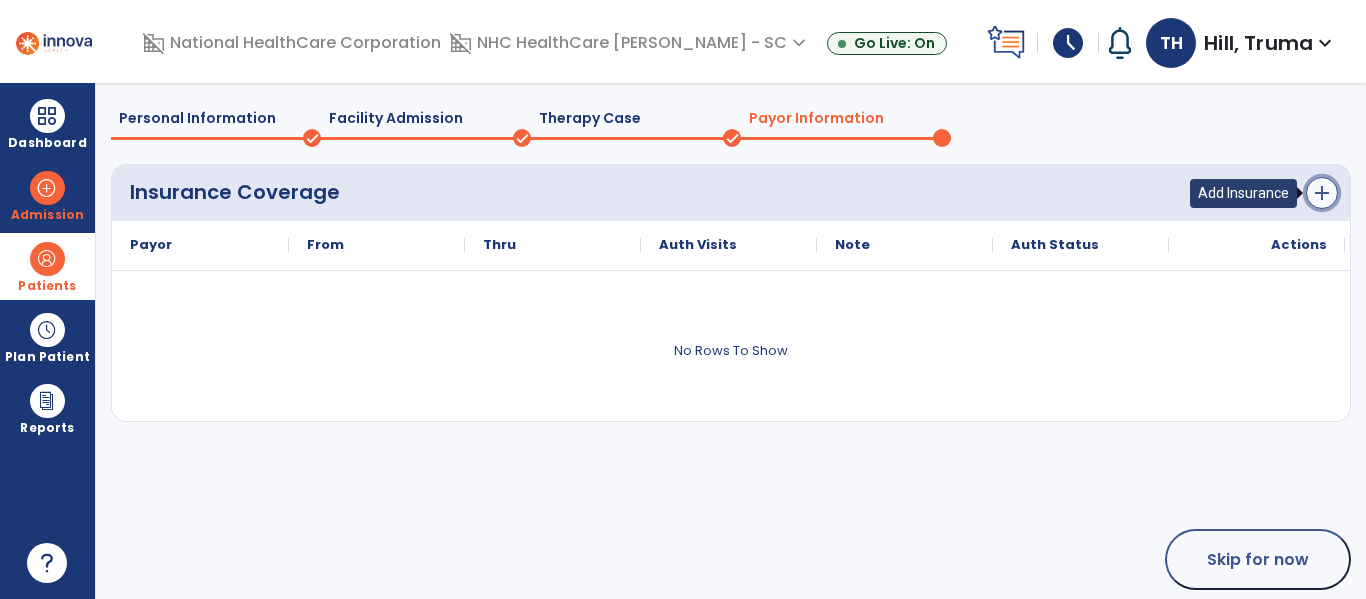 click on "add" 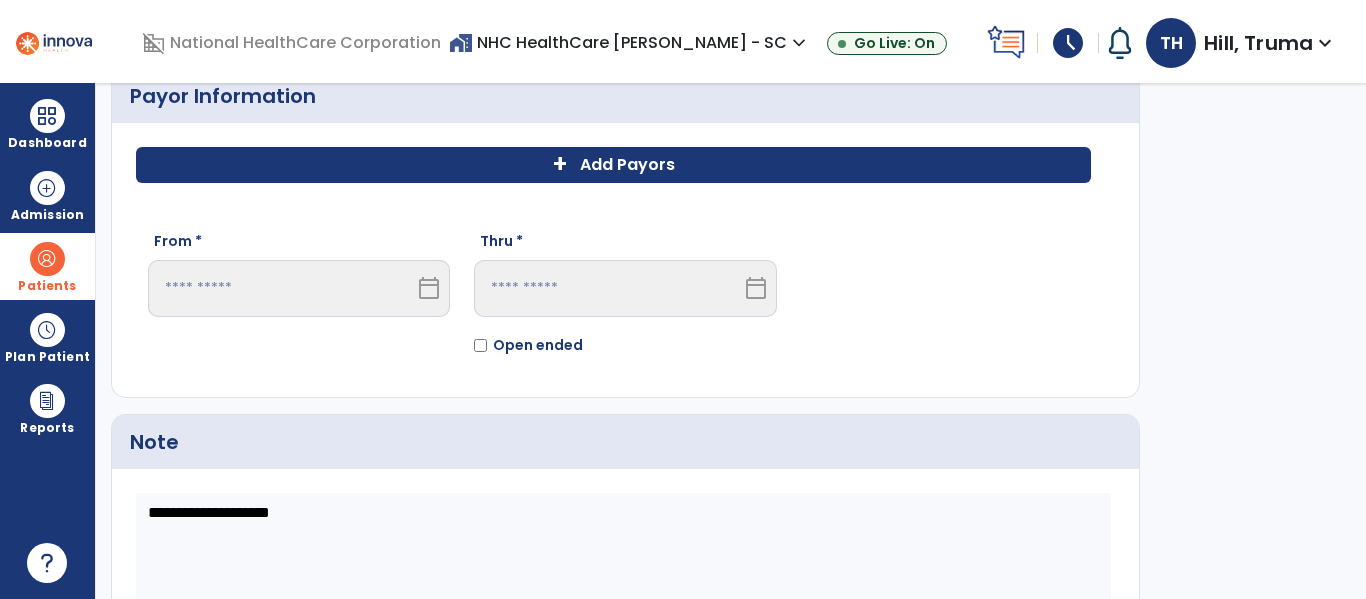 scroll, scrollTop: 46, scrollLeft: 0, axis: vertical 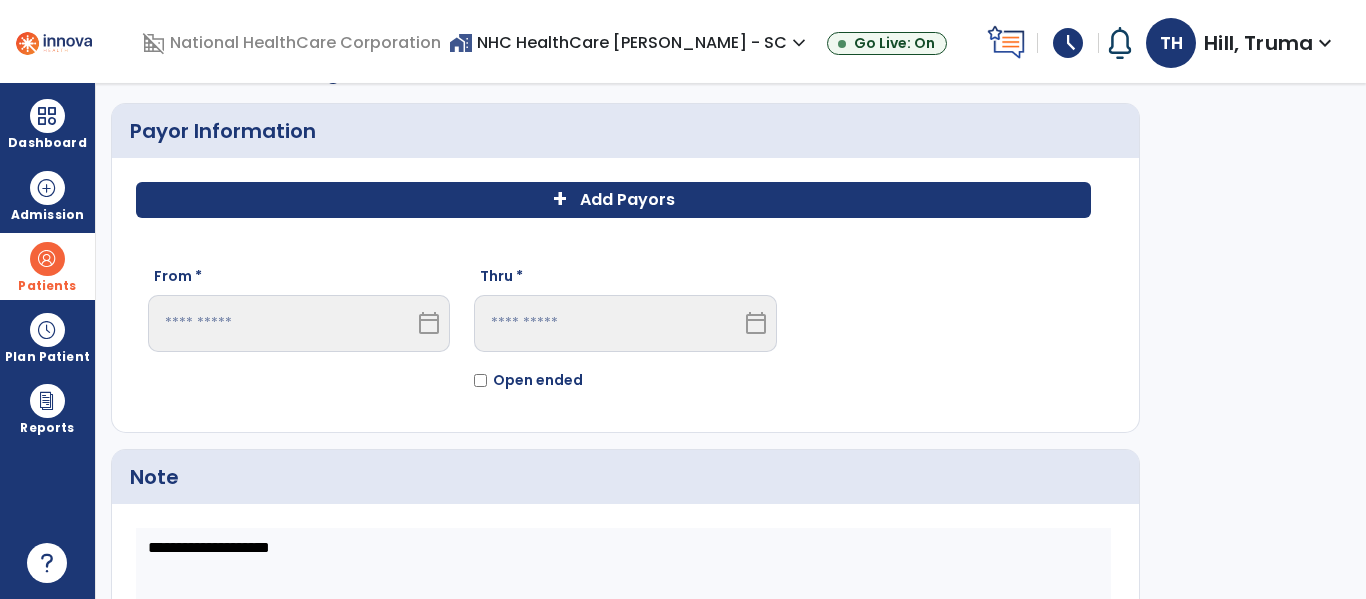 click on "+" 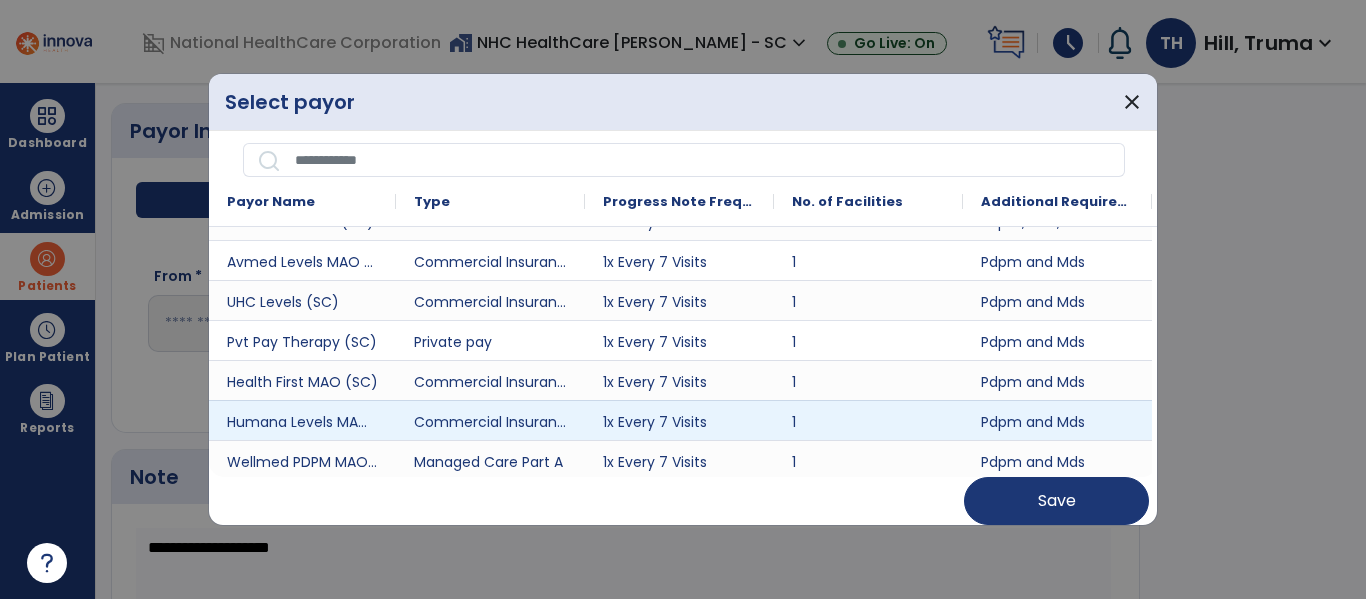 scroll, scrollTop: 100, scrollLeft: 0, axis: vertical 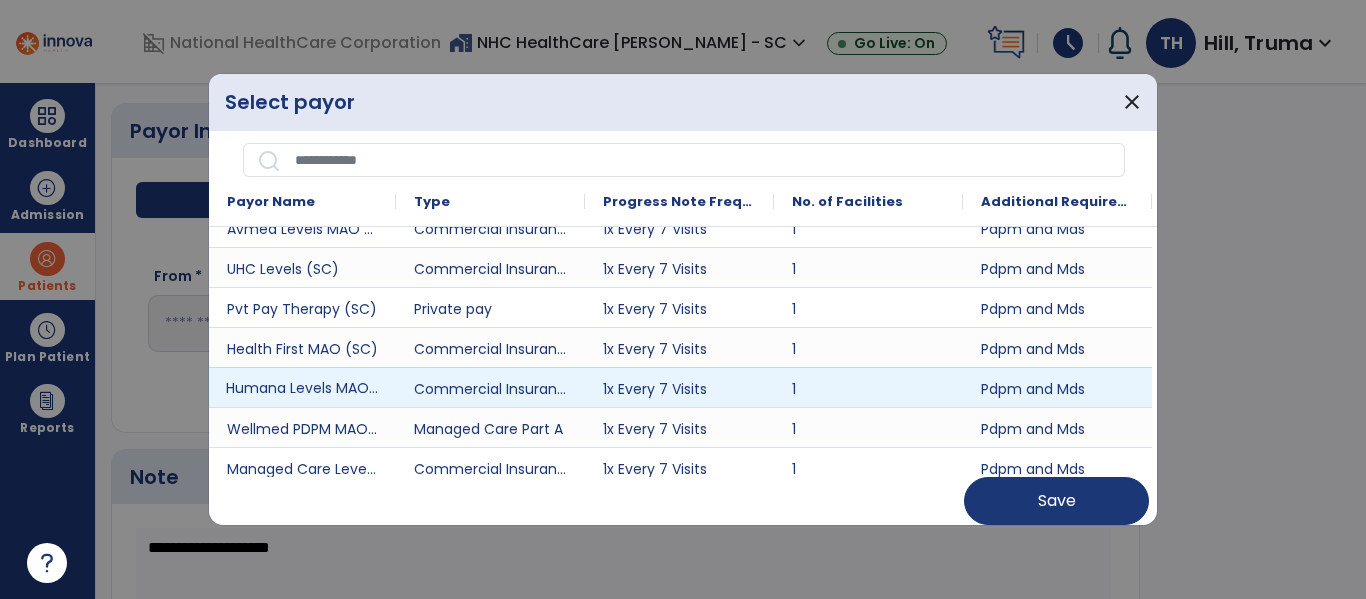 click on "Humana Levels MAO (SC)" at bounding box center (302, 387) 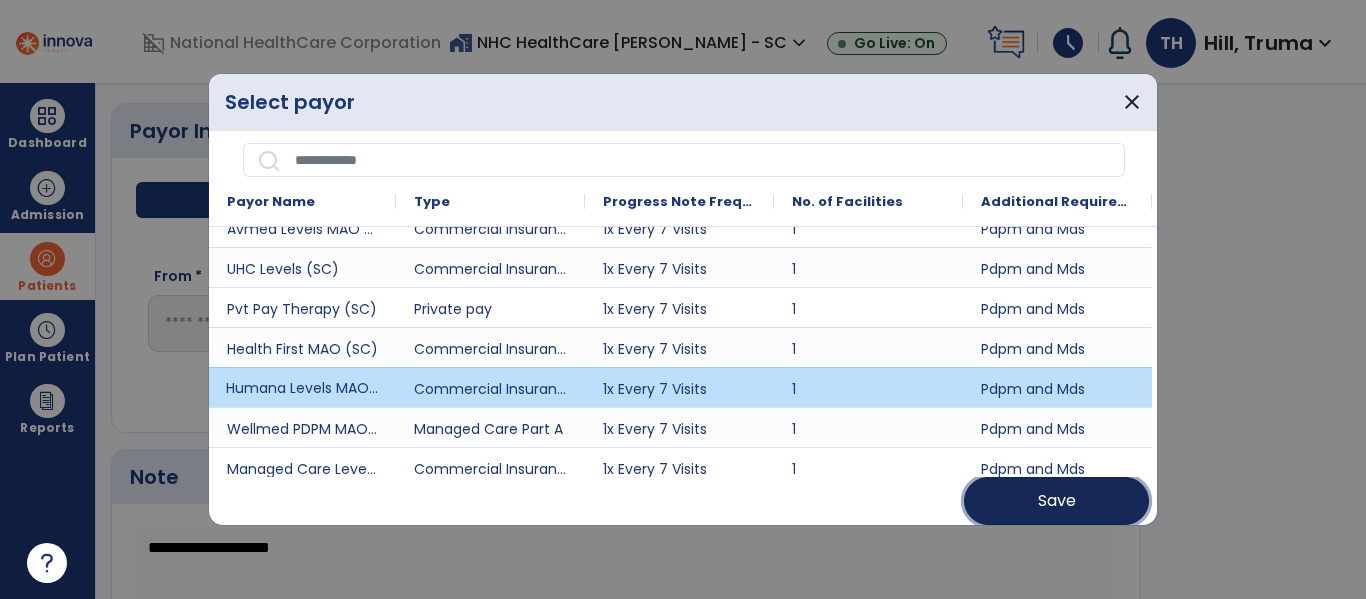 click on "Save" at bounding box center [1057, 501] 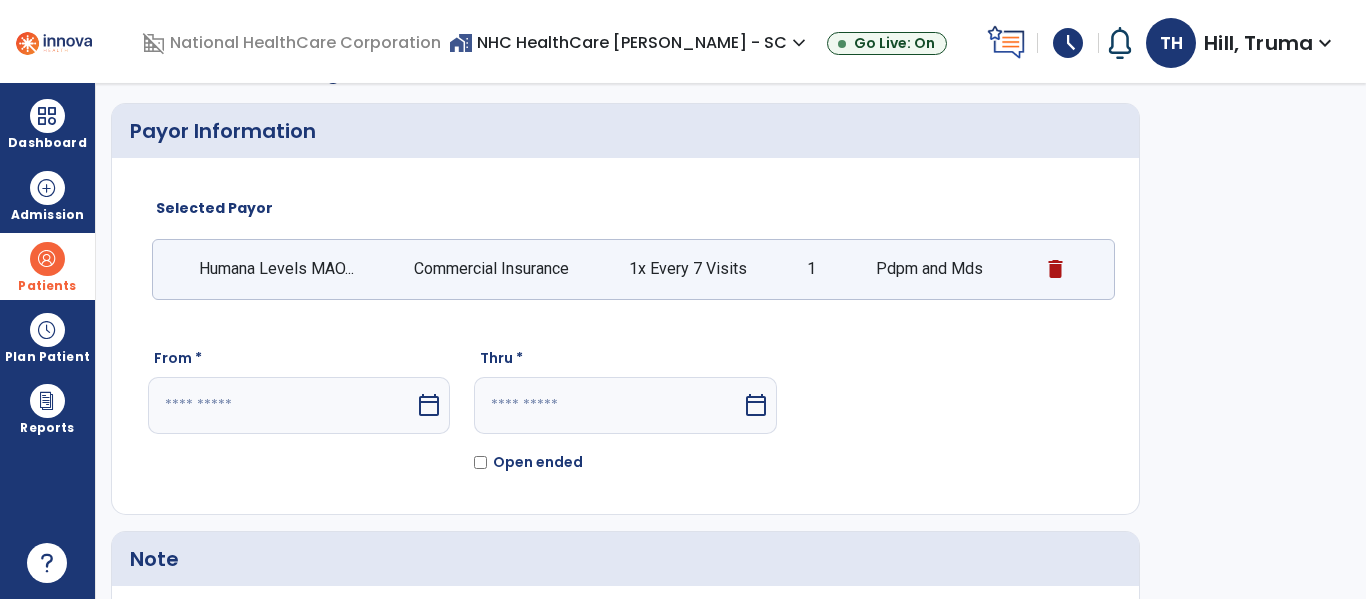 click at bounding box center [281, 405] 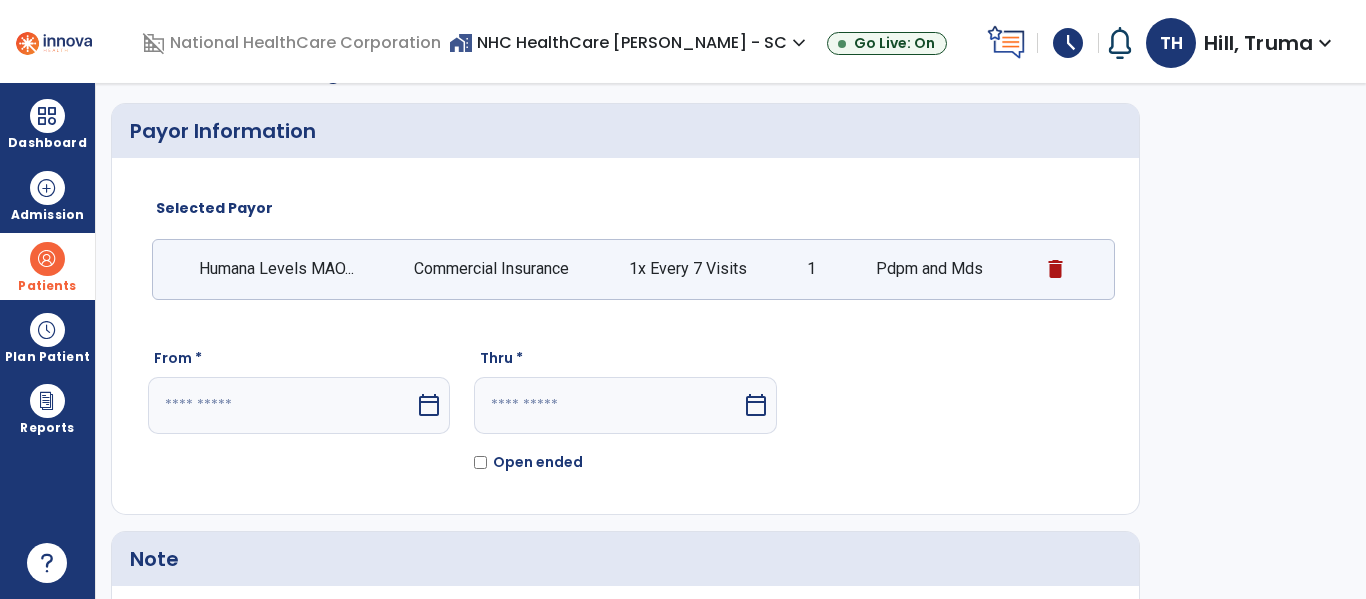 select on "*" 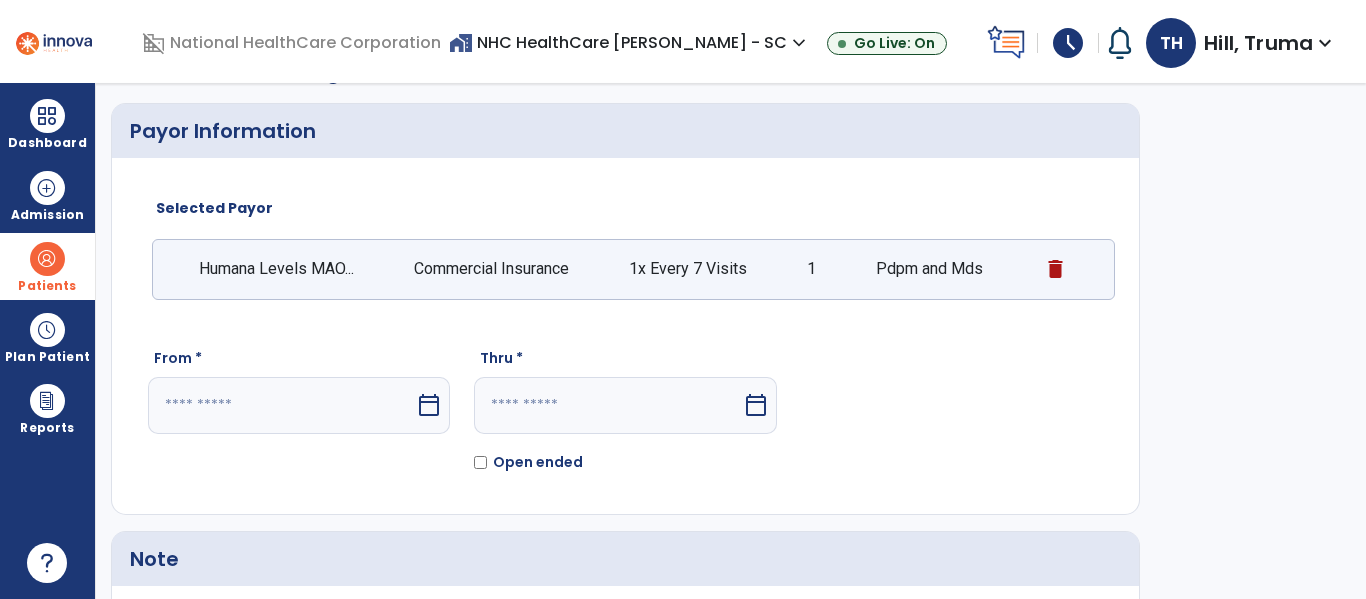 select on "****" 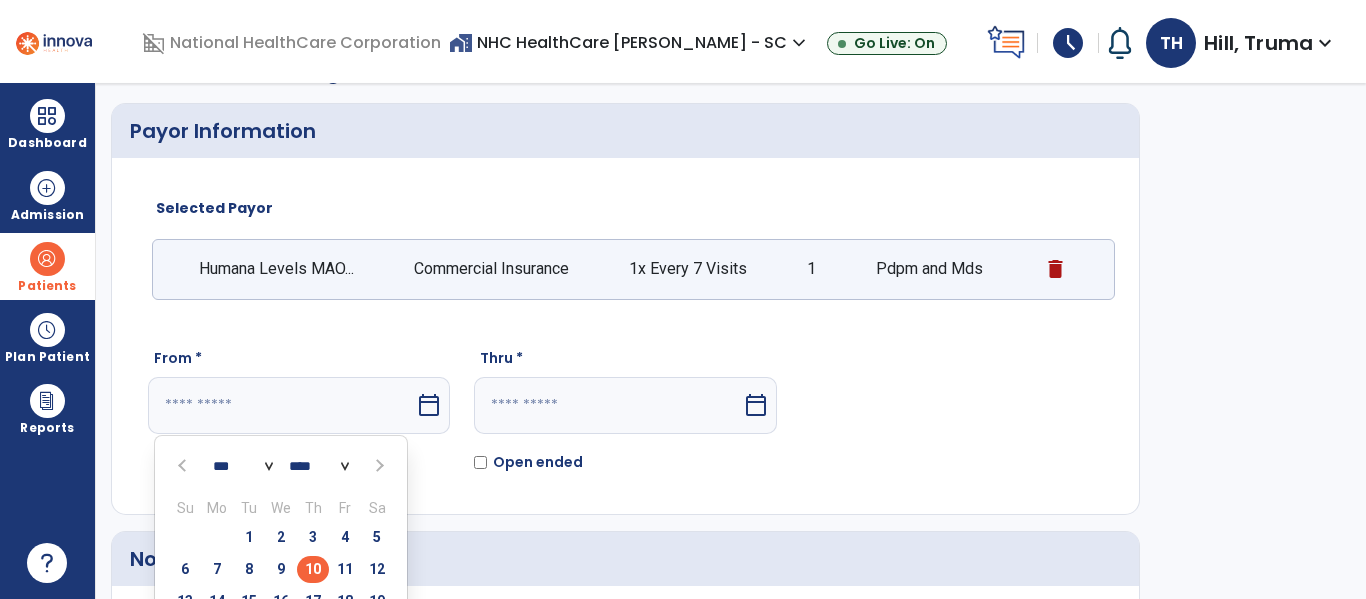 click on "10" at bounding box center [313, 569] 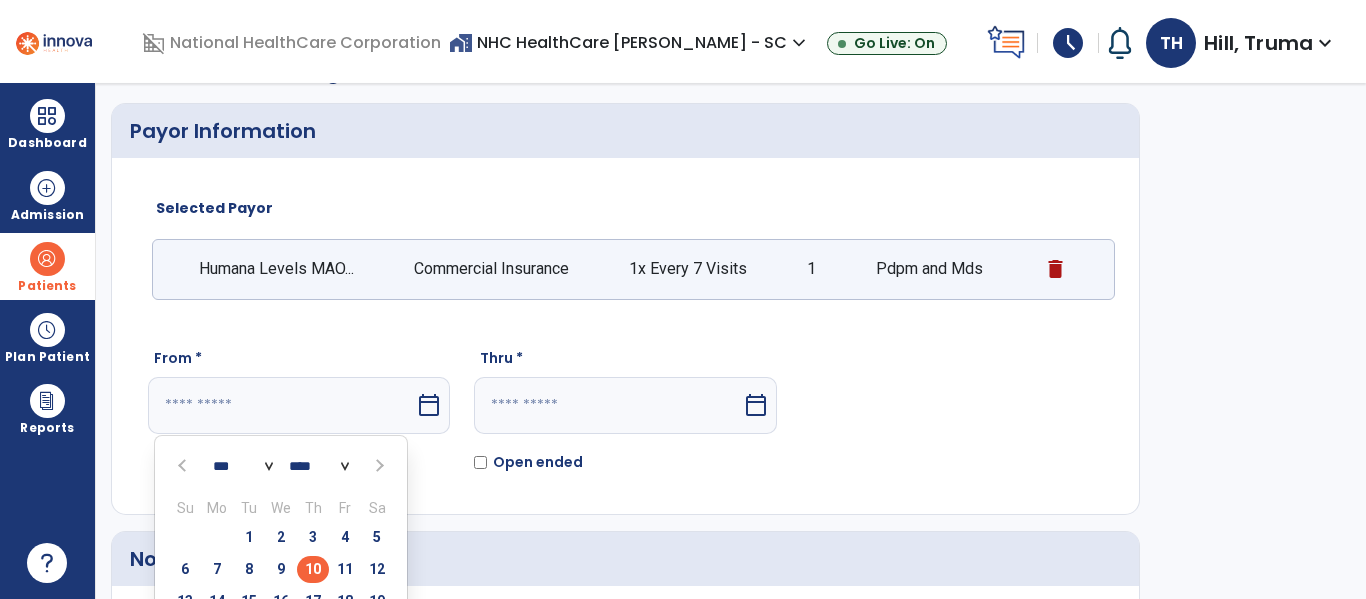 type on "*********" 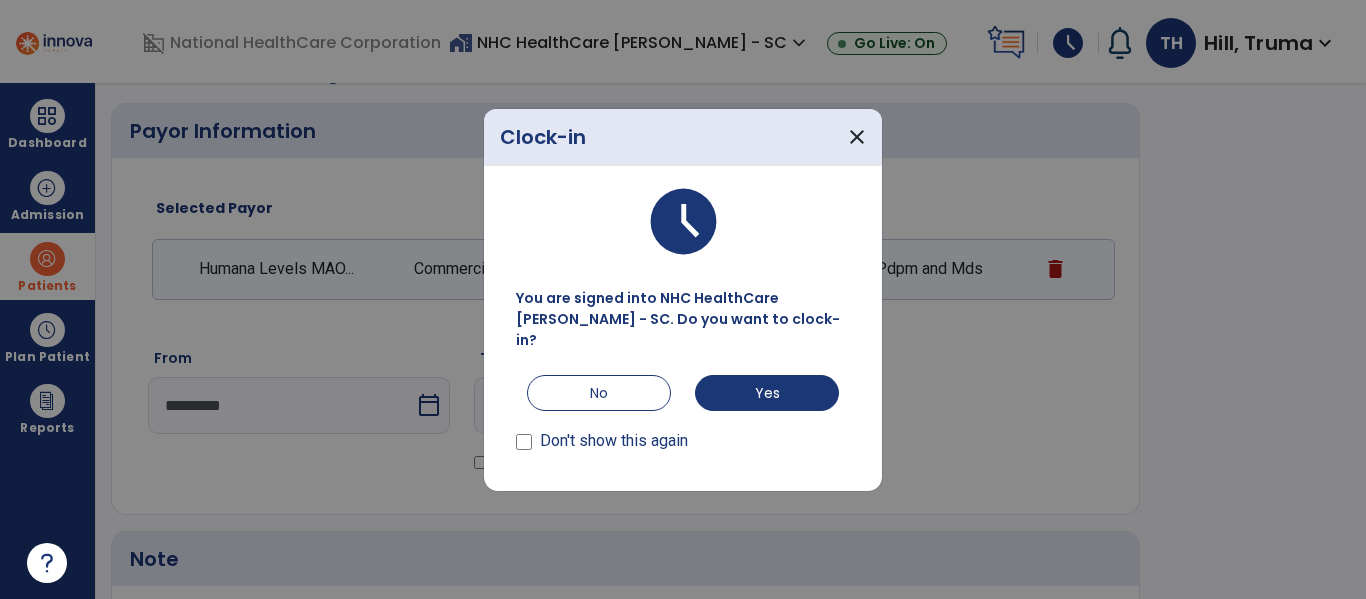 click at bounding box center (683, 299) 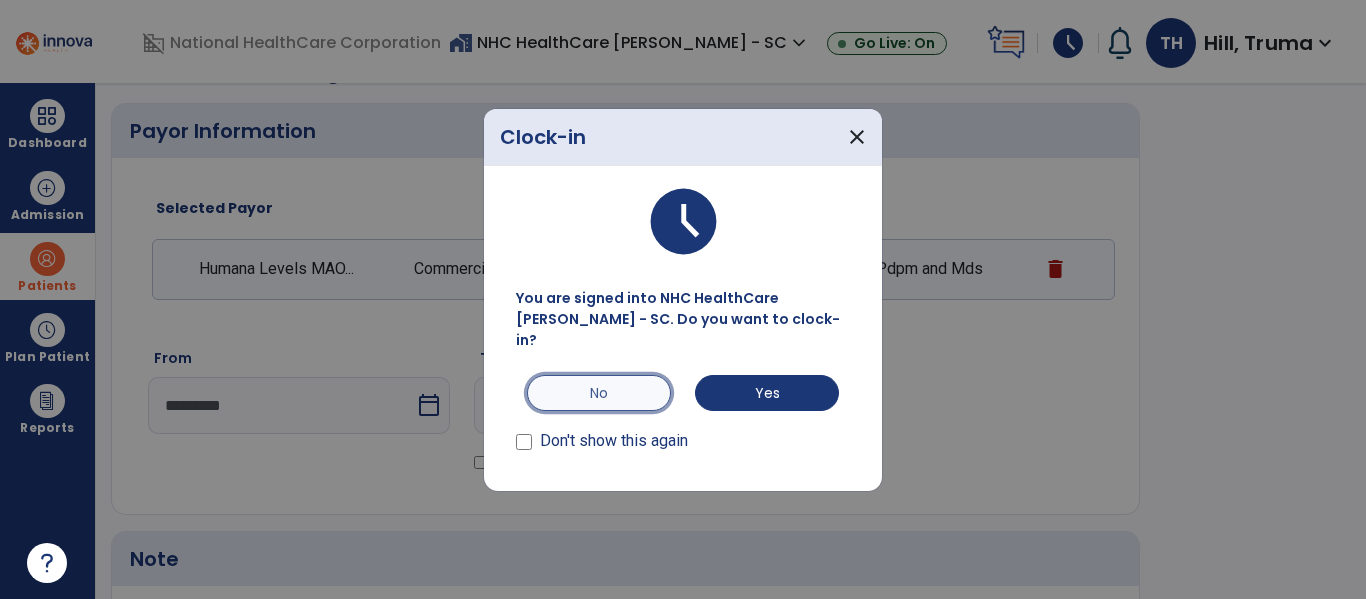 click on "No" at bounding box center [599, 393] 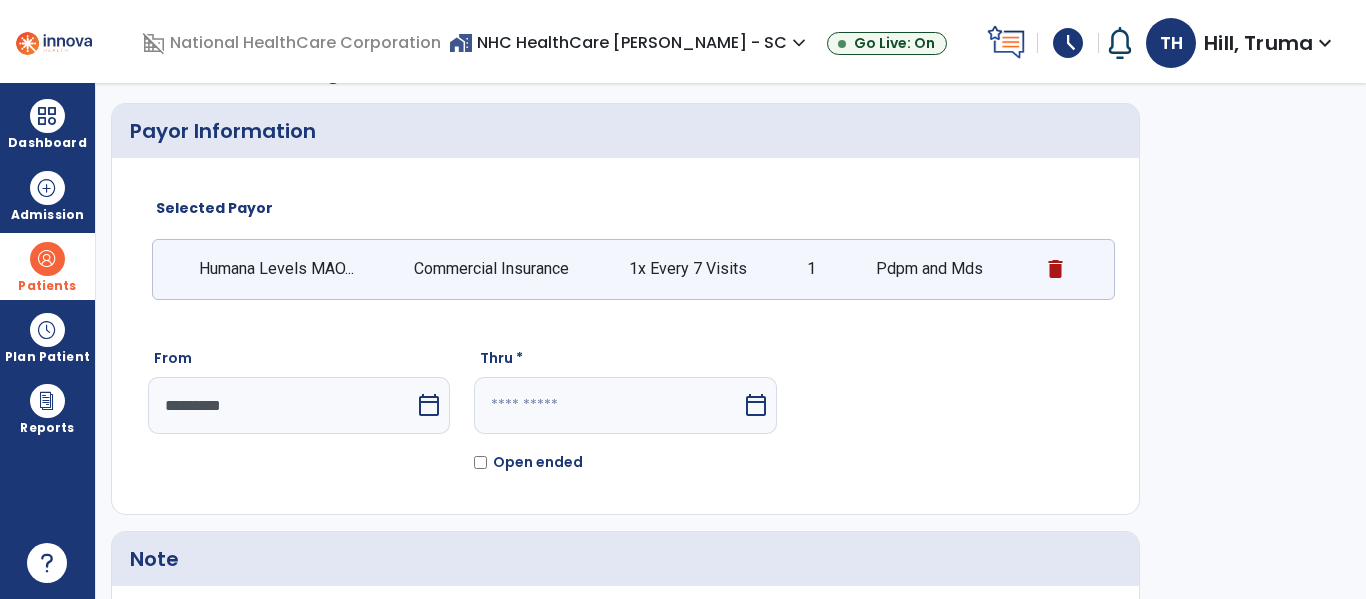 click on "calendar_today" at bounding box center [429, 405] 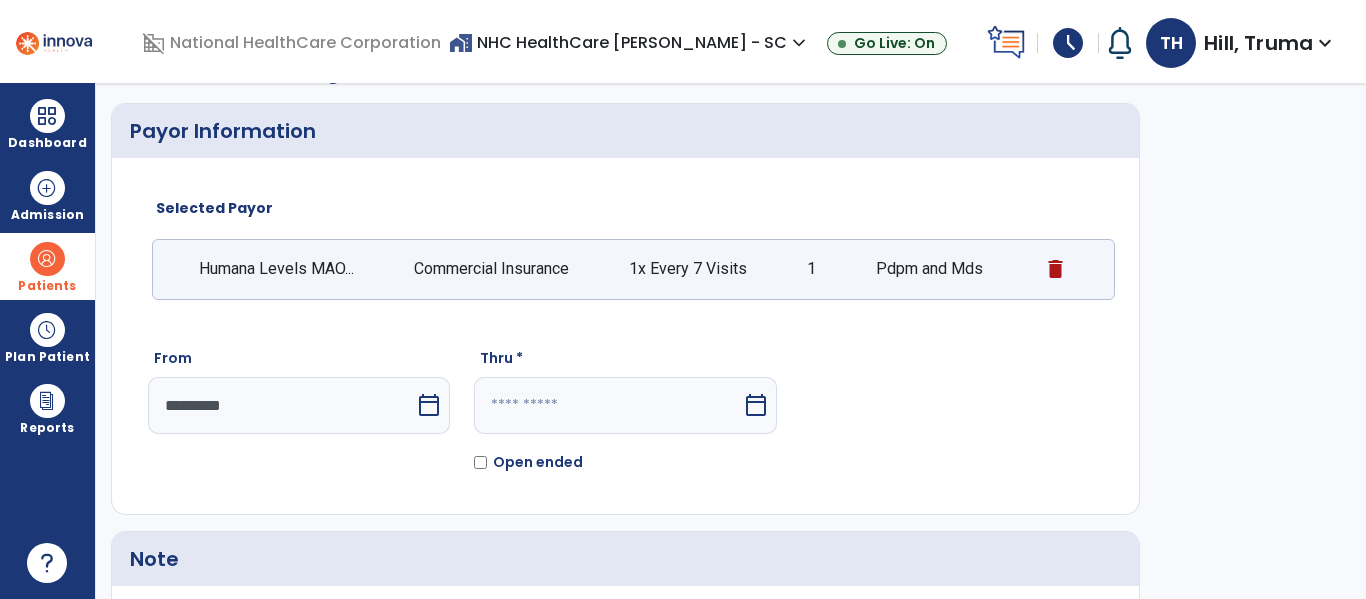 select on "*" 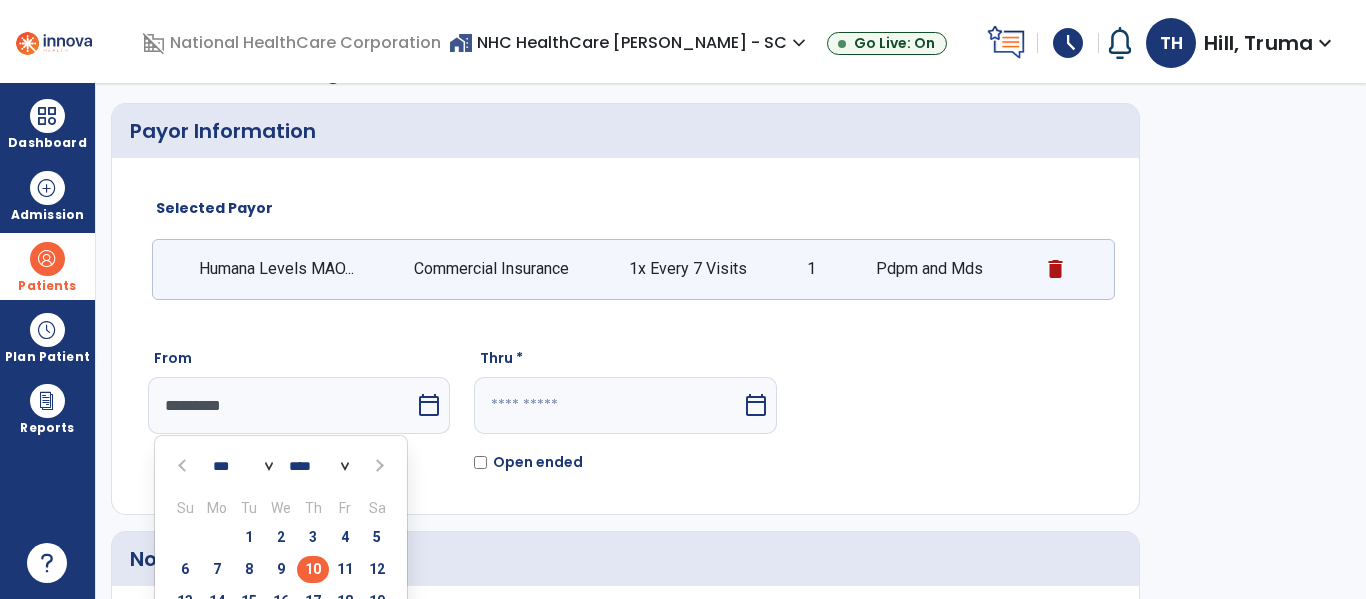 click on "9" at bounding box center (281, 569) 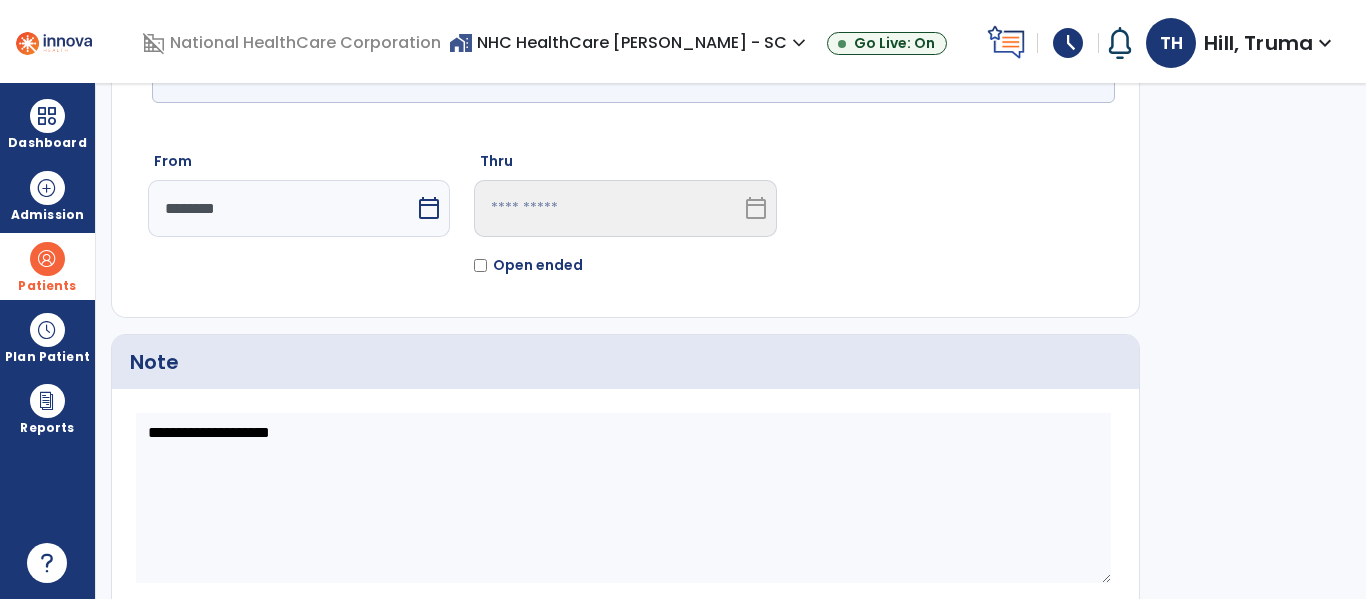 scroll, scrollTop: 304, scrollLeft: 0, axis: vertical 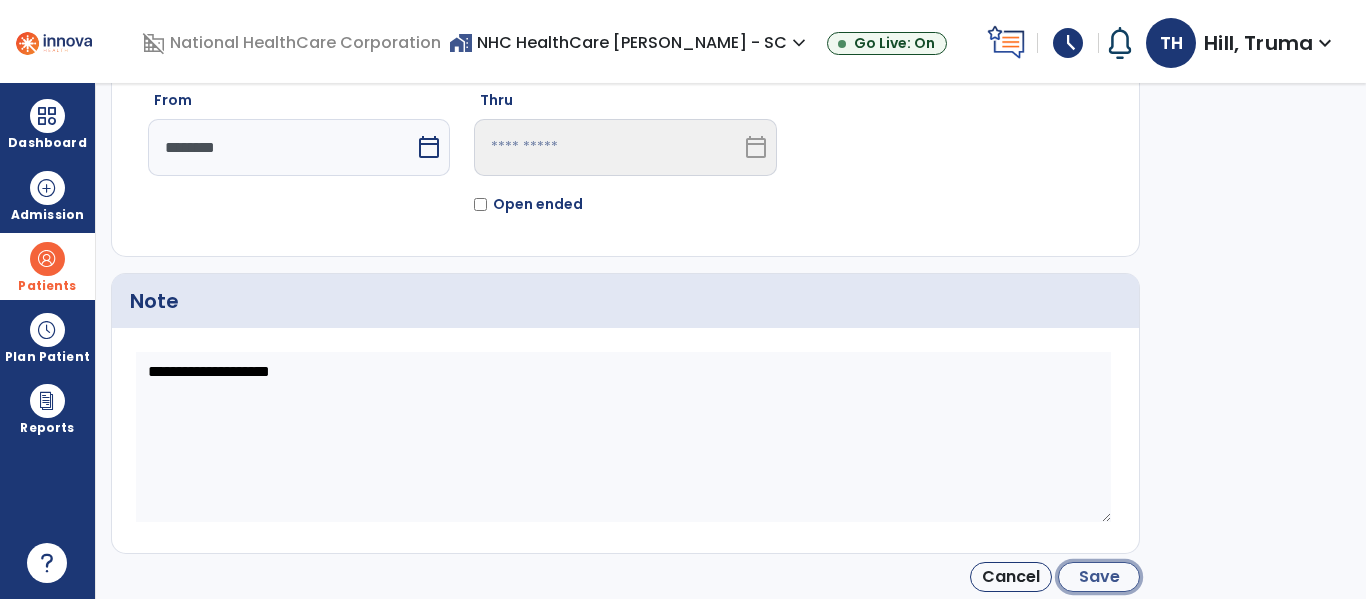 click on "Save" 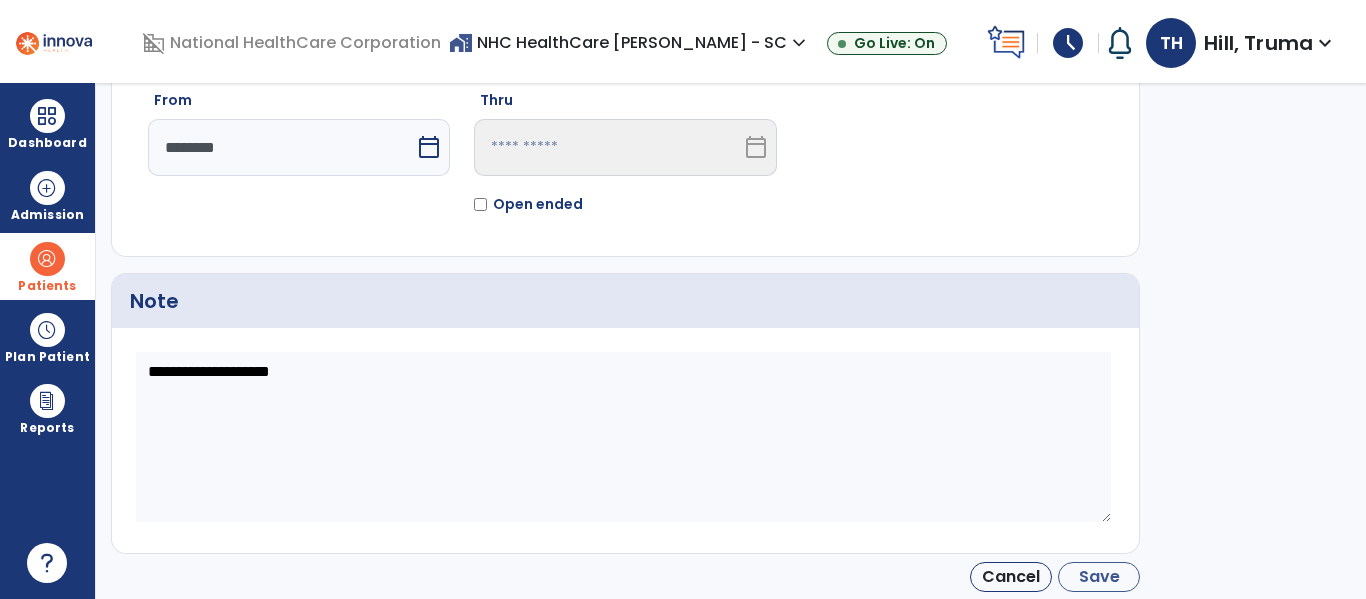 type on "********" 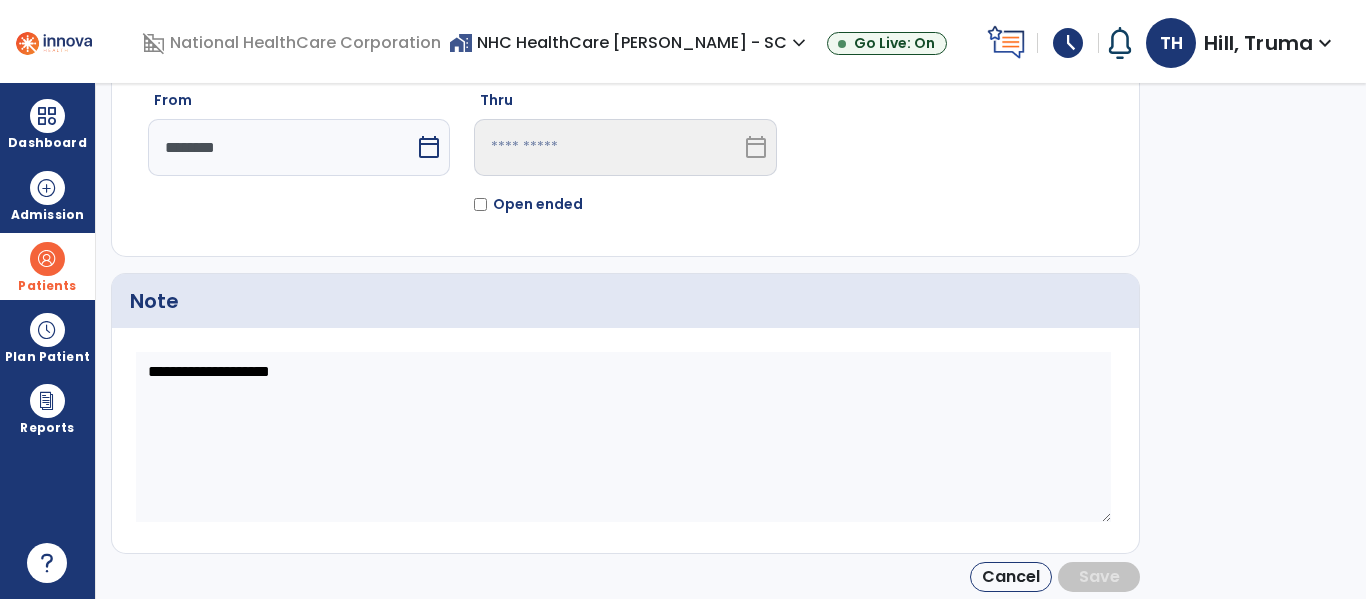 scroll, scrollTop: 146, scrollLeft: 0, axis: vertical 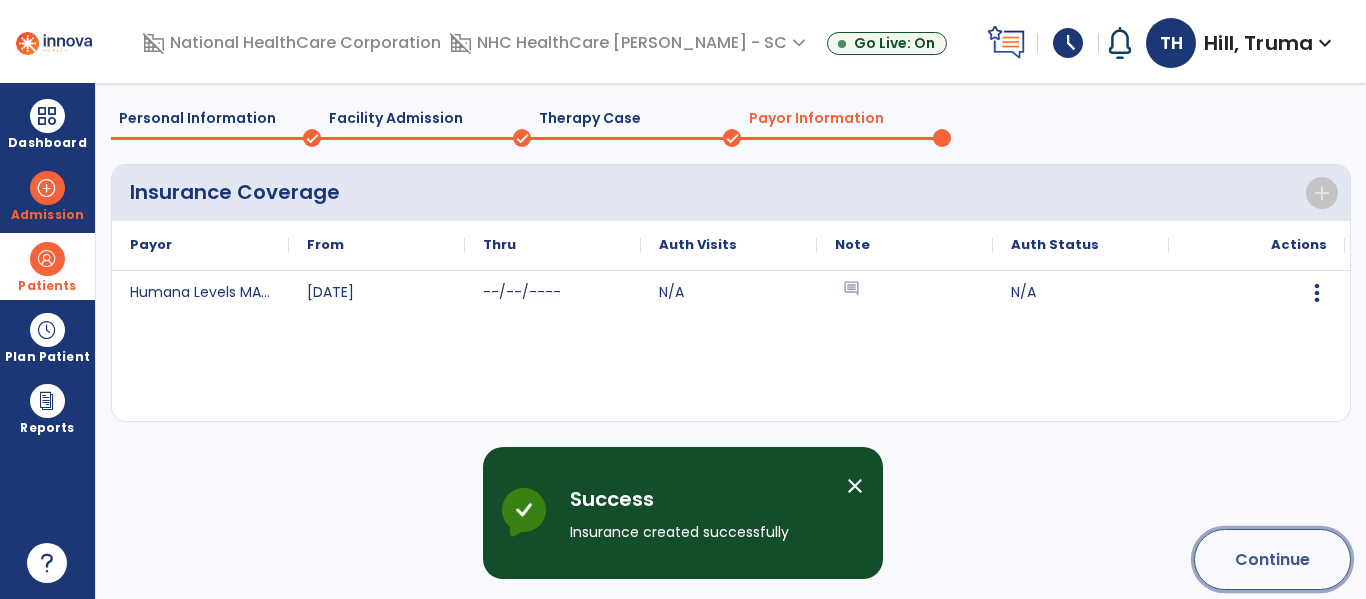 click on "Continue" 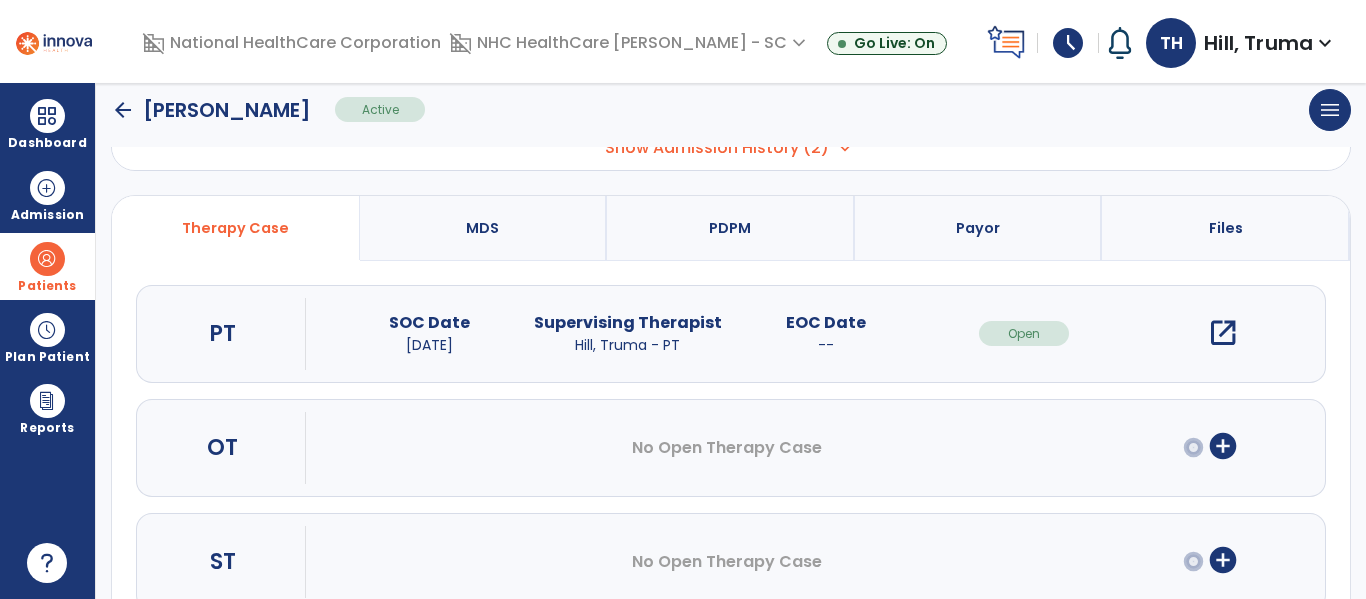 click on "open_in_new" at bounding box center (1223, 333) 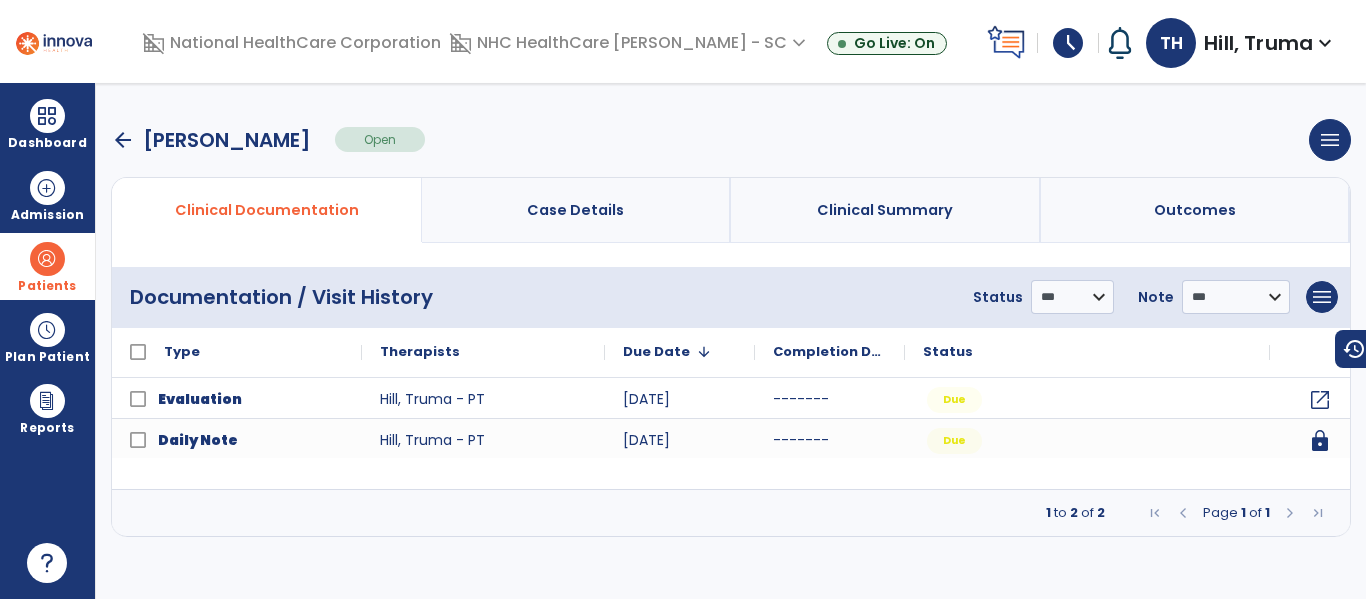 scroll, scrollTop: 0, scrollLeft: 0, axis: both 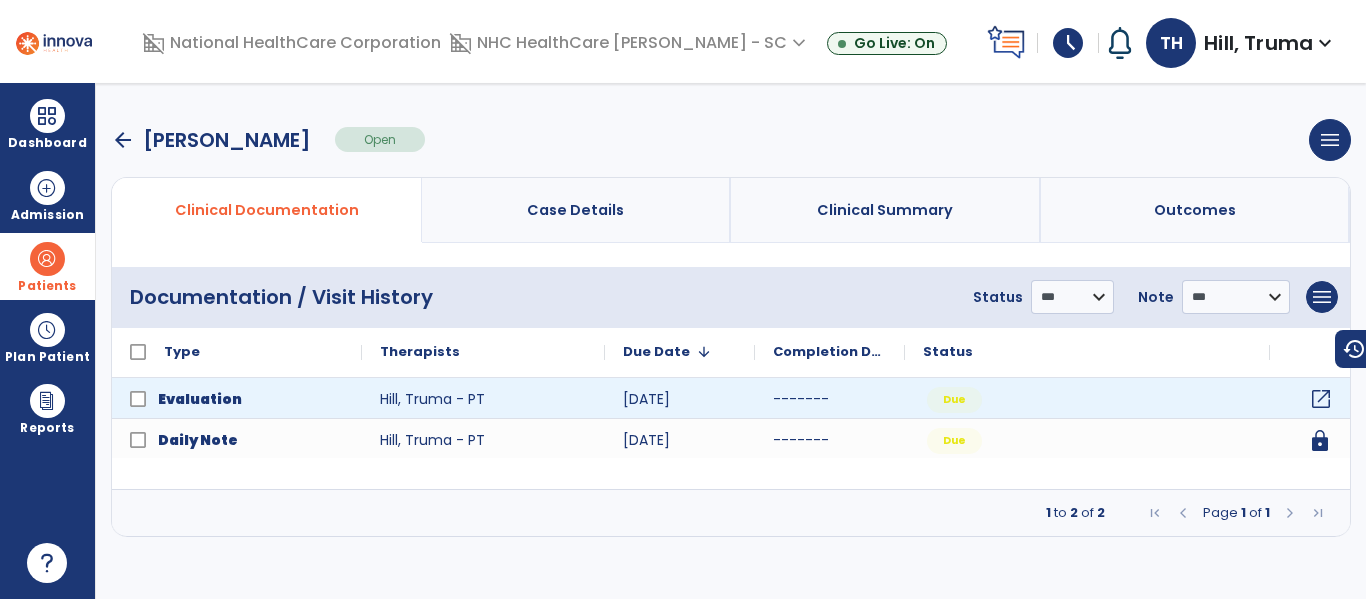 click on "open_in_new" 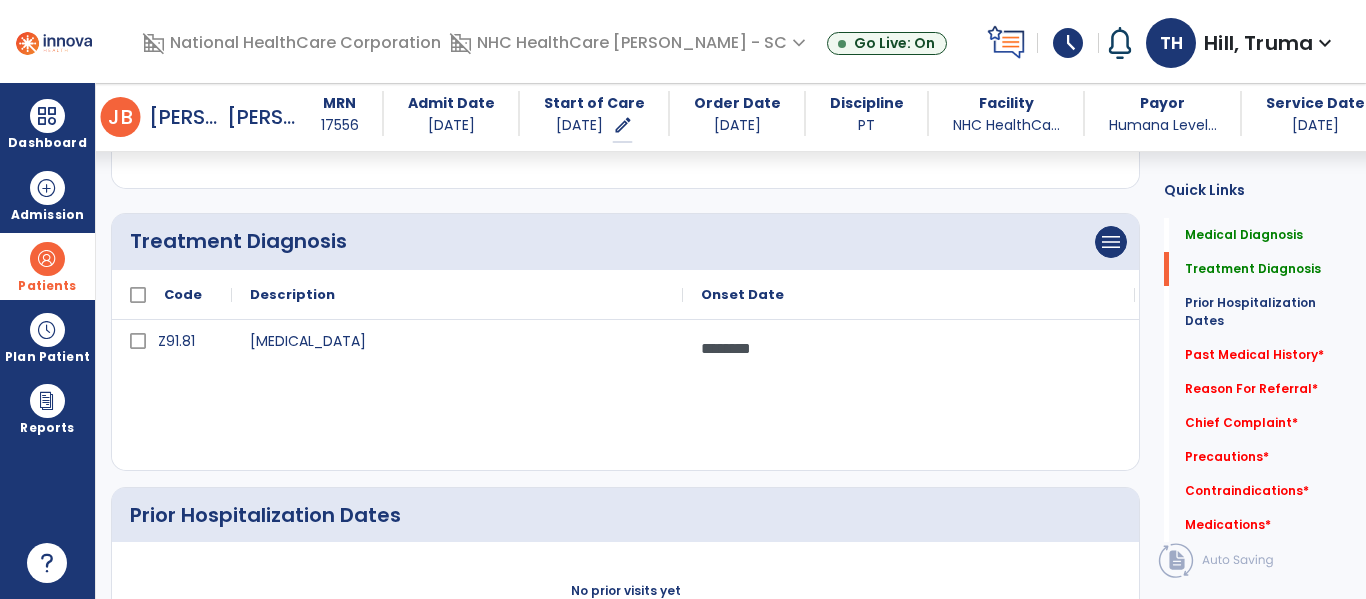 scroll, scrollTop: 500, scrollLeft: 0, axis: vertical 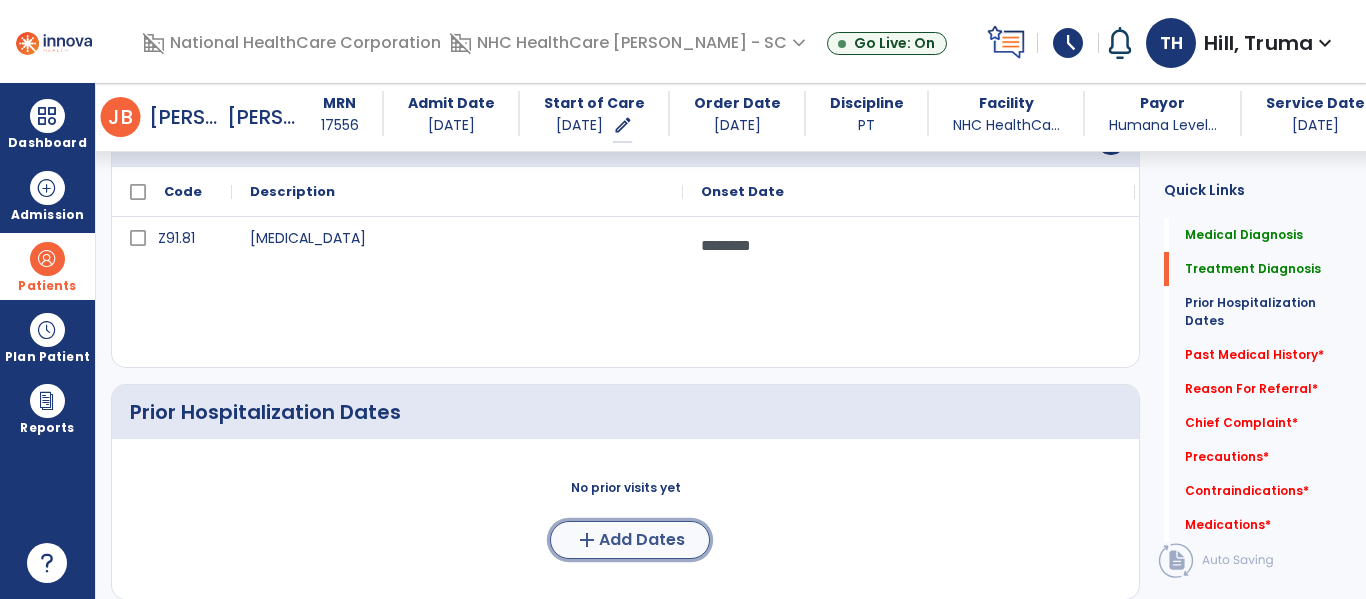 click on "Add Dates" 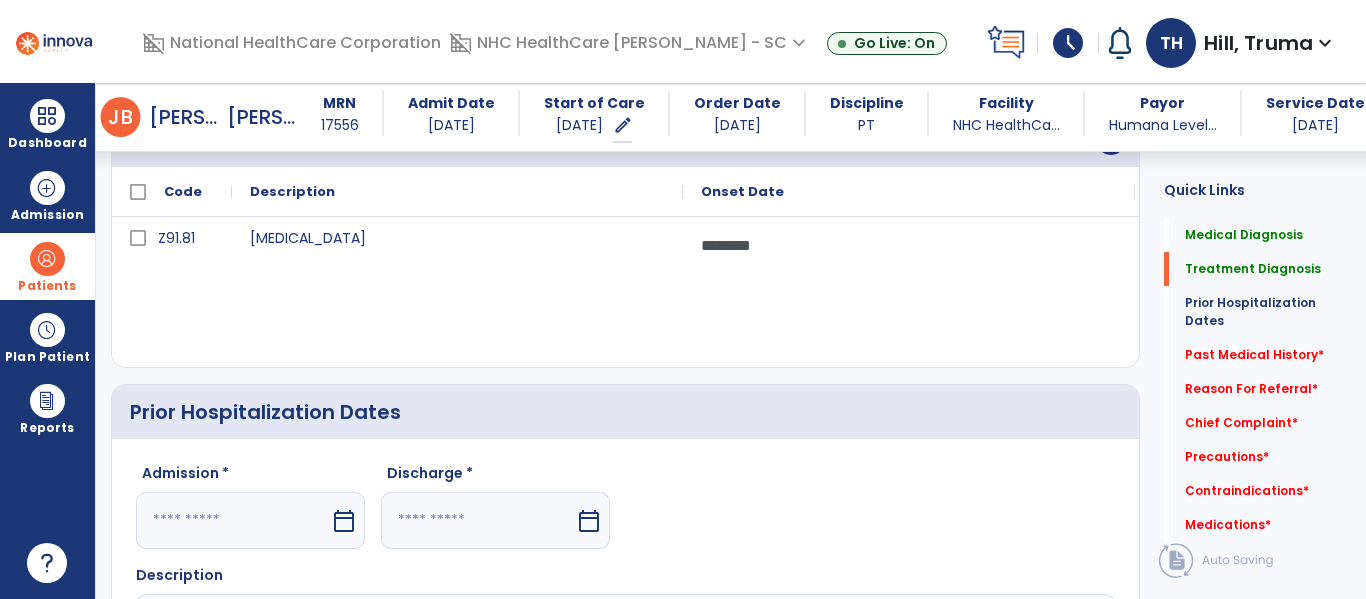 click at bounding box center (233, 520) 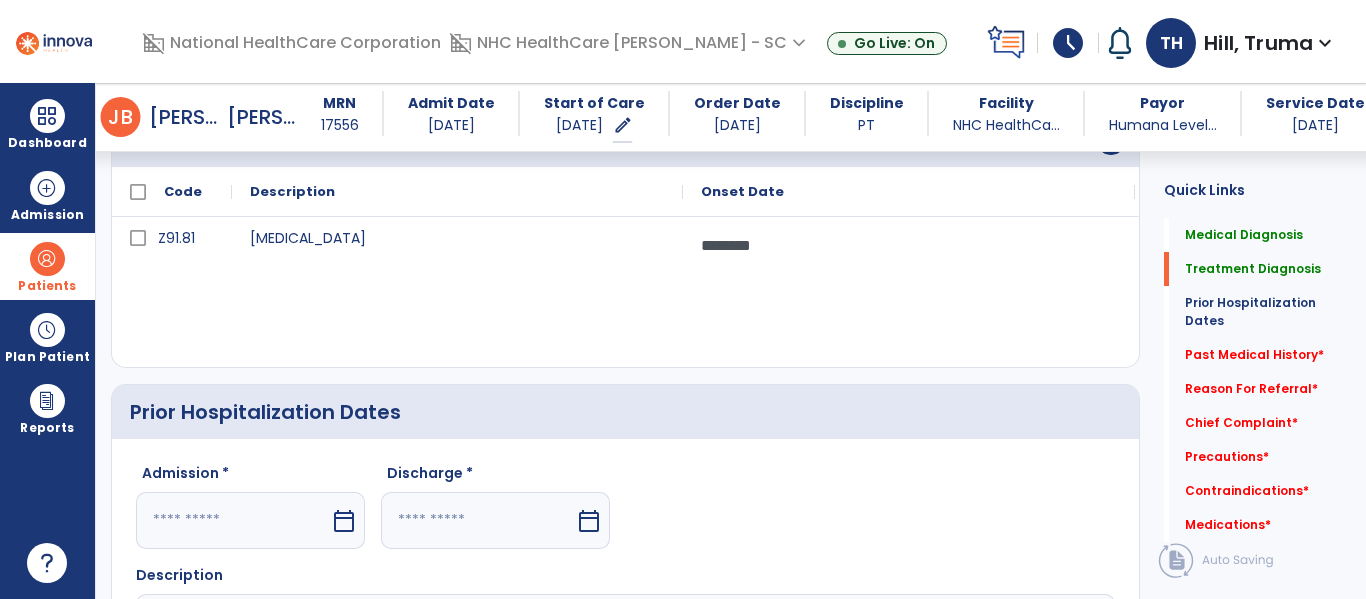 select on "*" 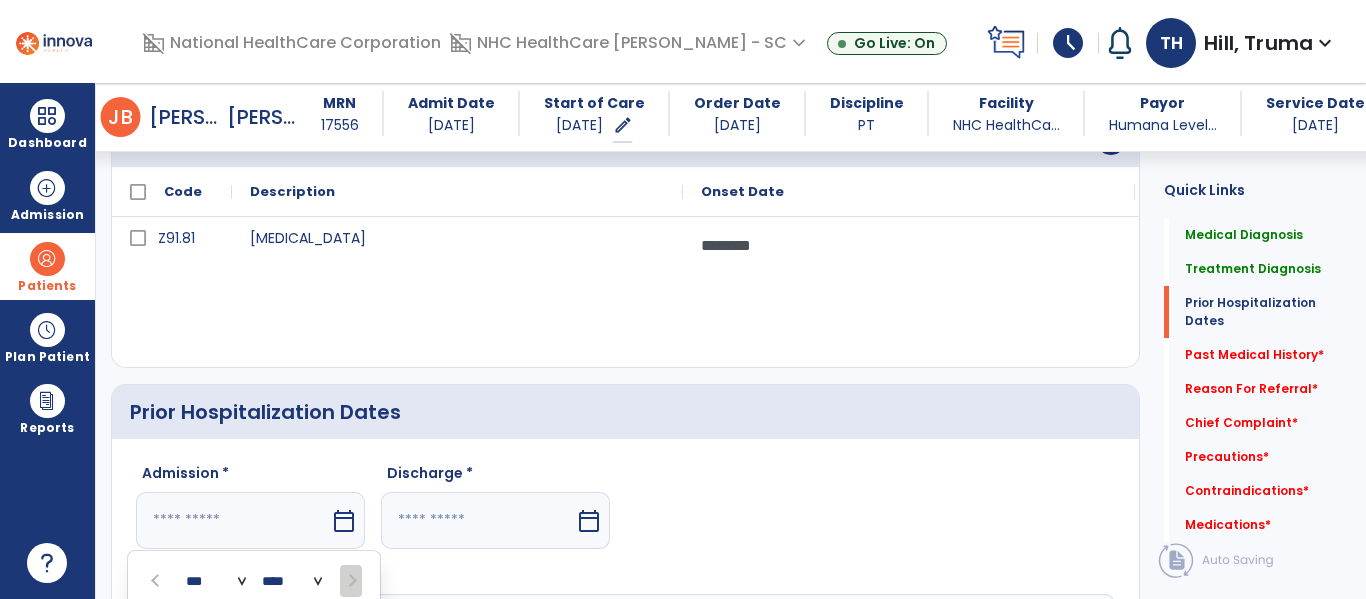 scroll, scrollTop: 847, scrollLeft: 0, axis: vertical 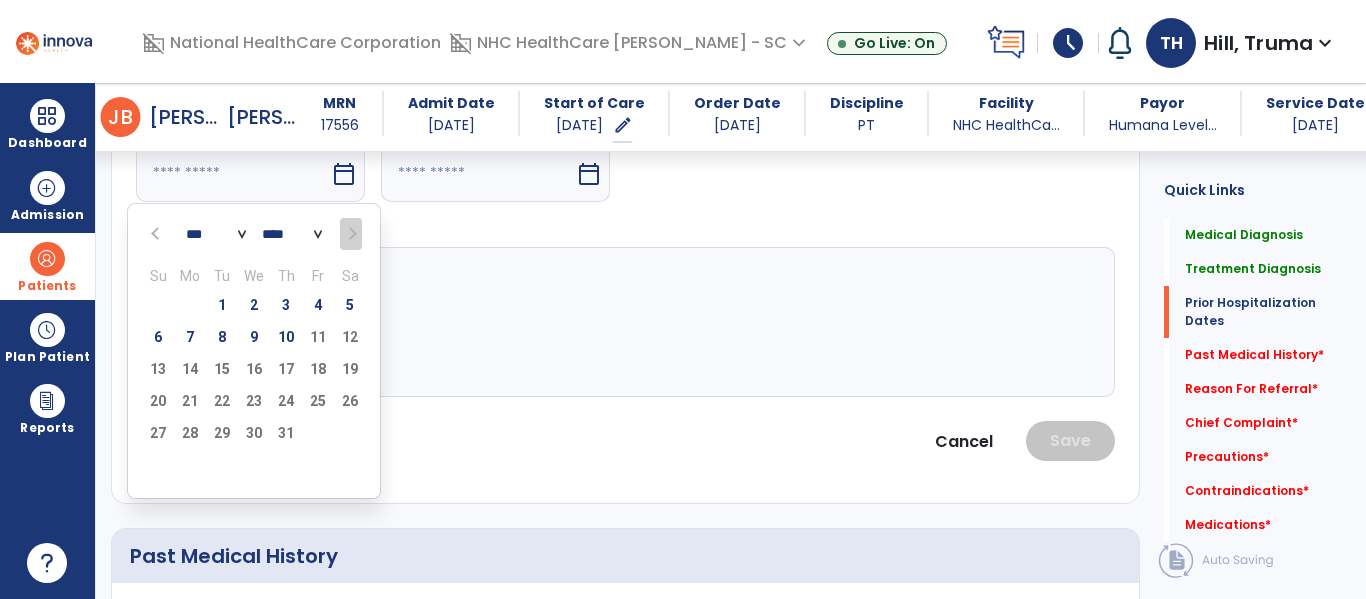 click at bounding box center (157, 234) 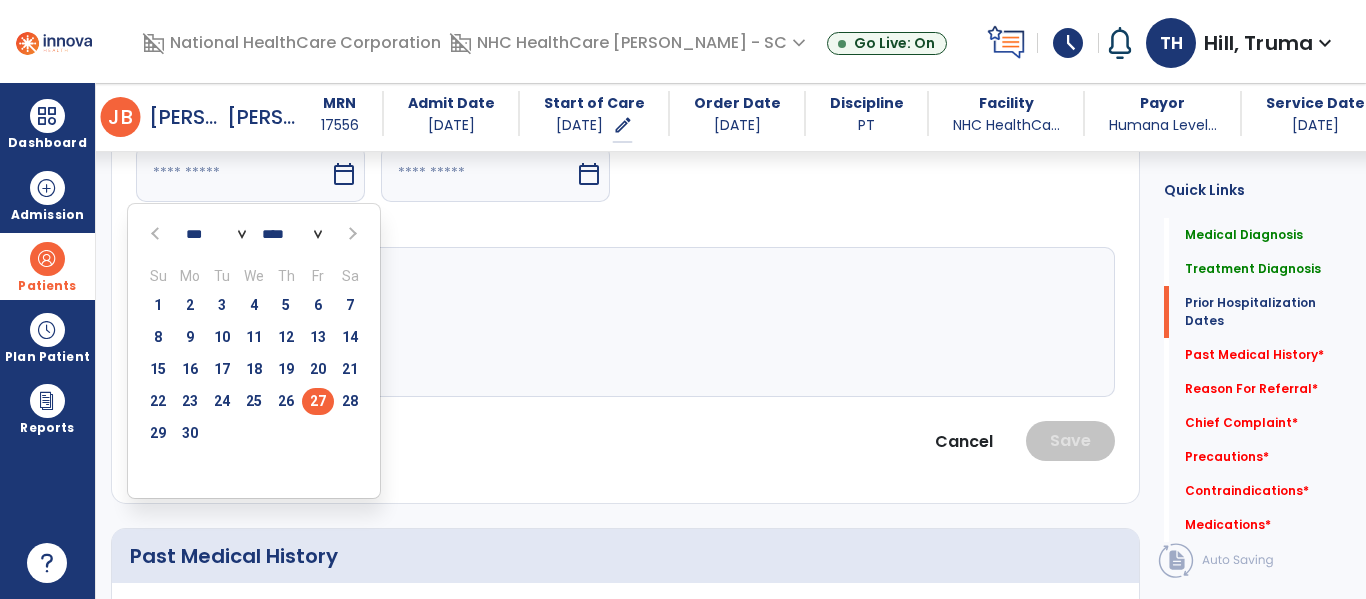 click on "27" at bounding box center (318, 401) 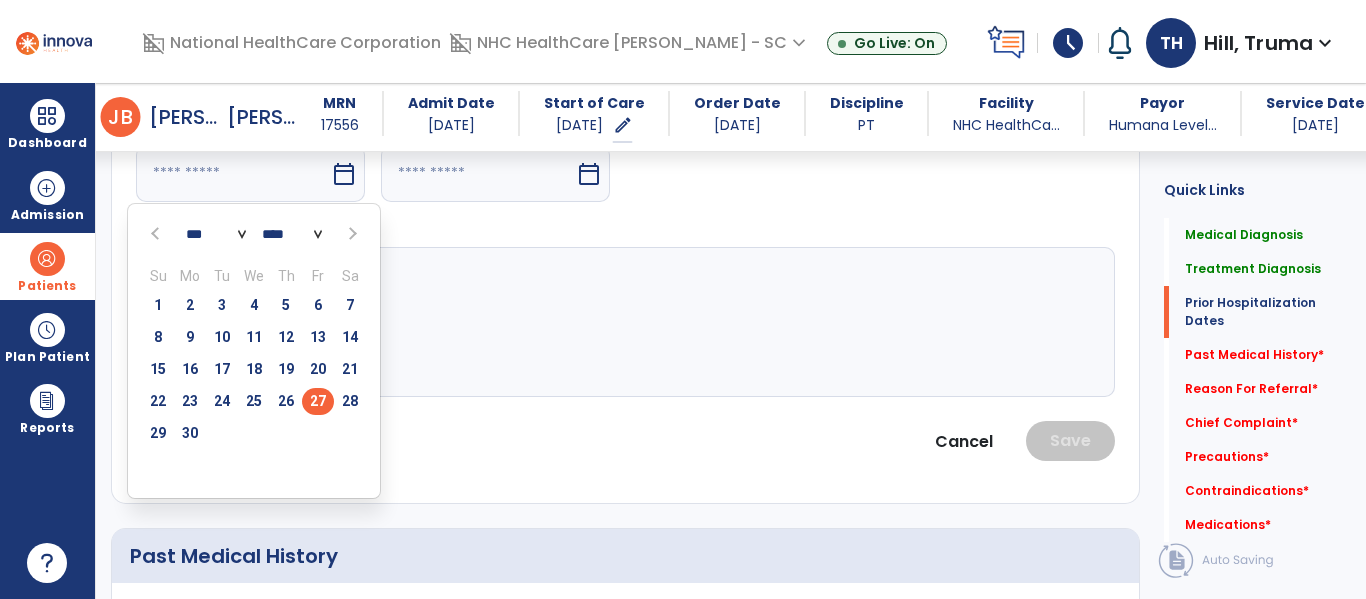 type on "*********" 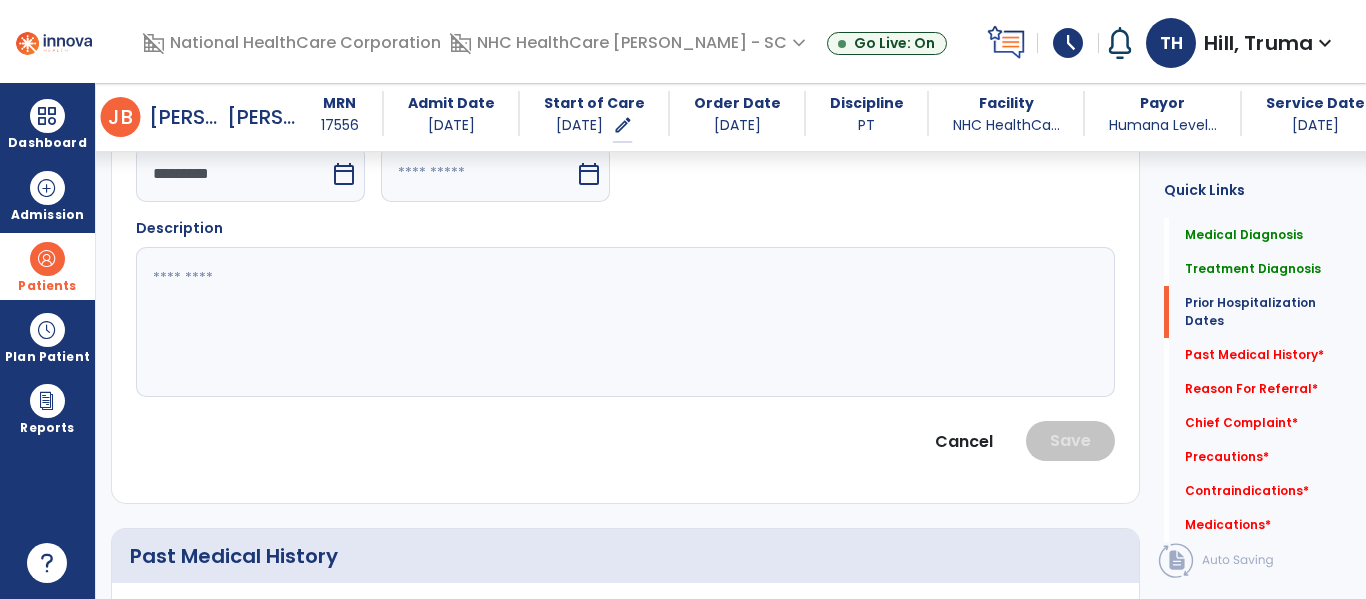 click on "calendar_today" at bounding box center (589, 174) 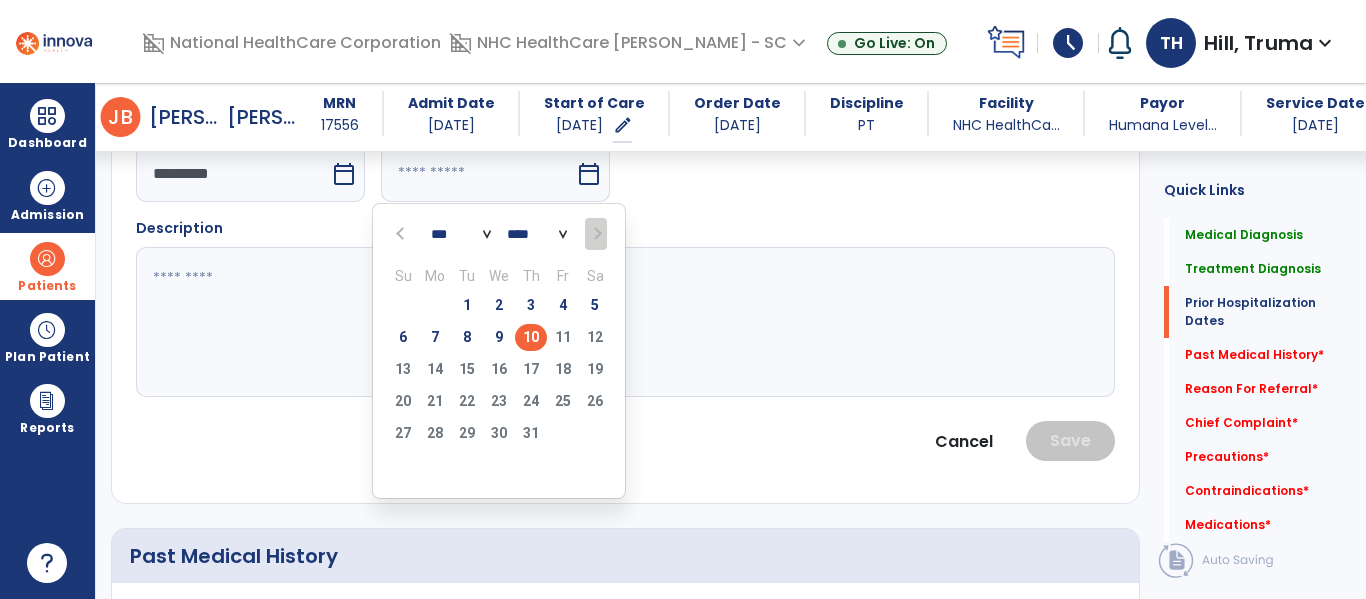 click on "10" at bounding box center [531, 337] 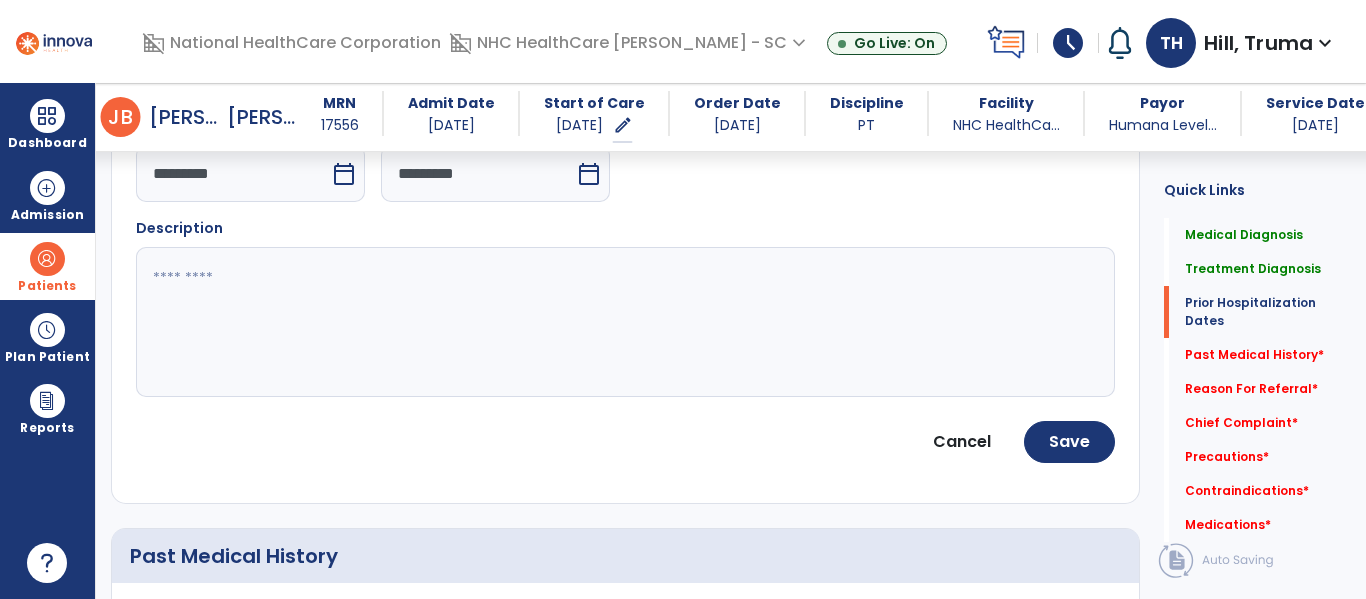 click on "Discharge  *********  calendar_today" 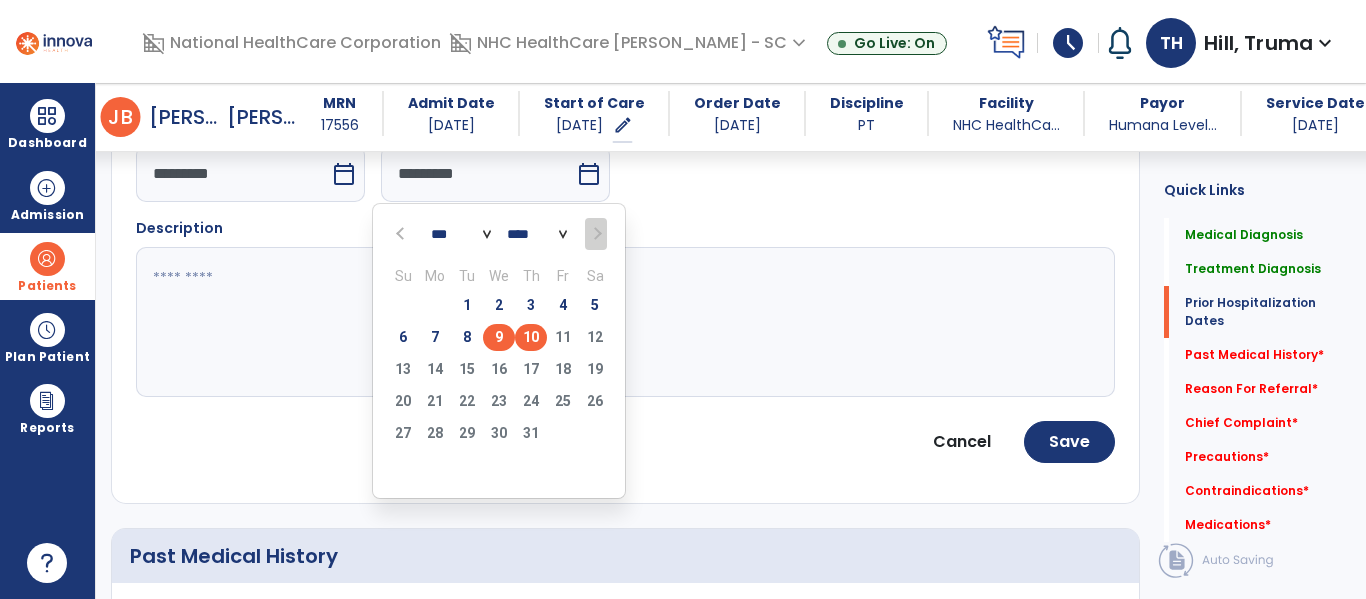 click on "9" at bounding box center (499, 337) 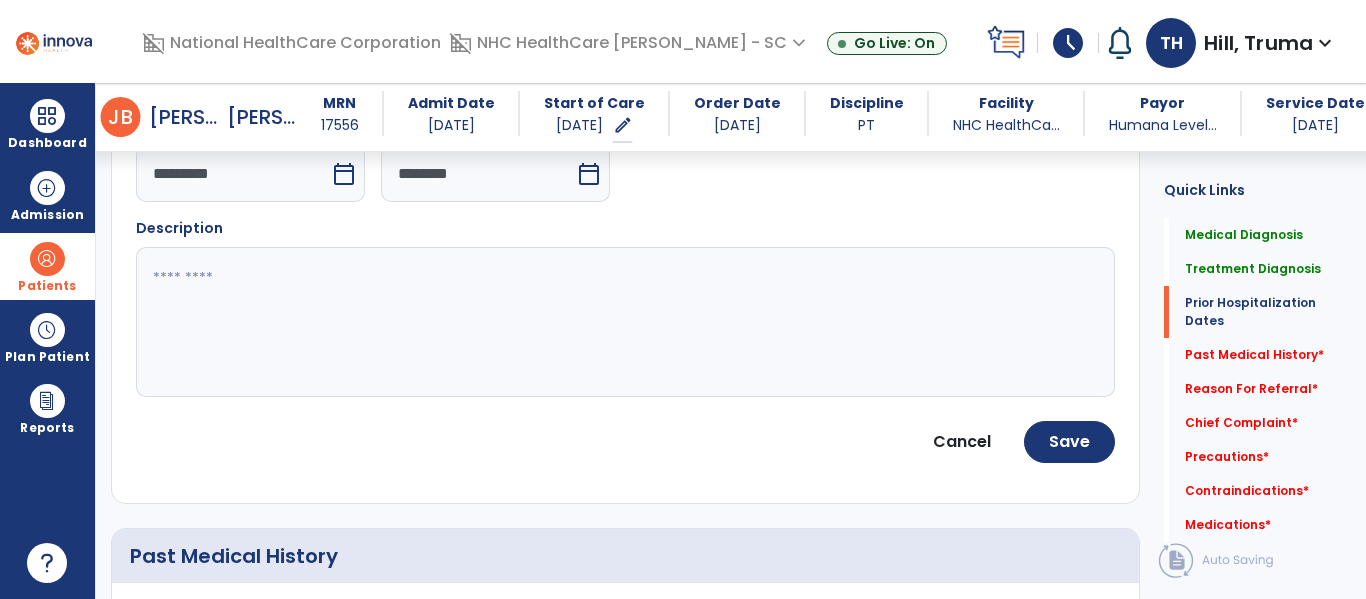 scroll, scrollTop: 747, scrollLeft: 0, axis: vertical 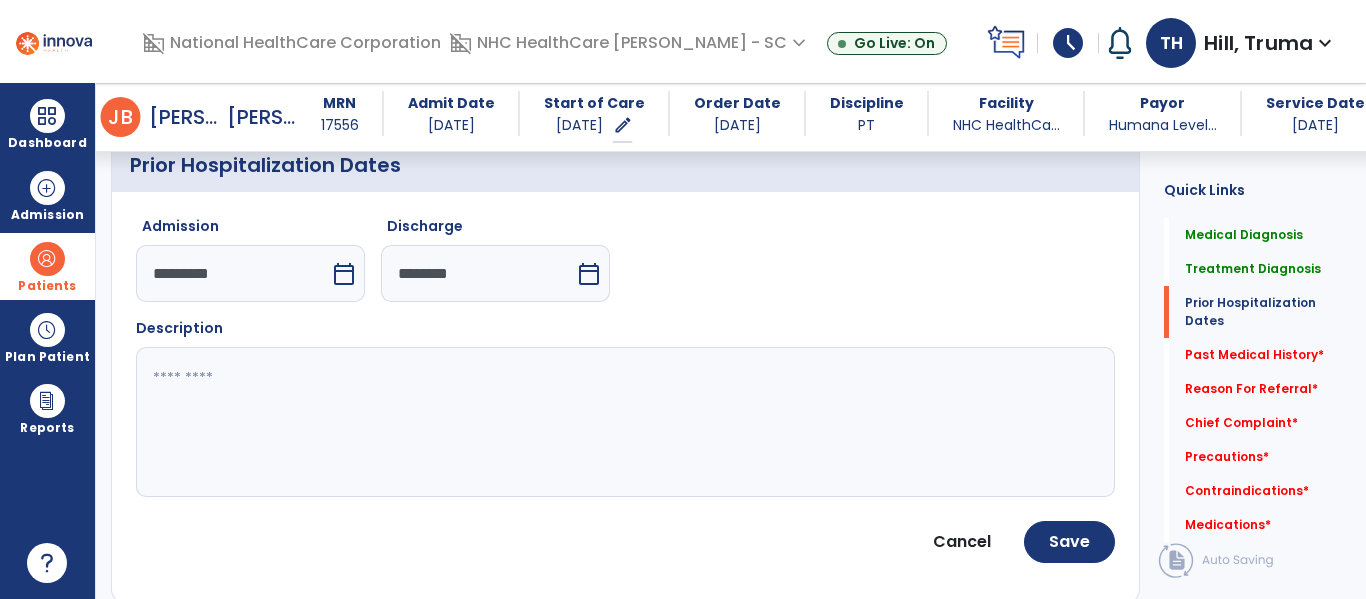 click 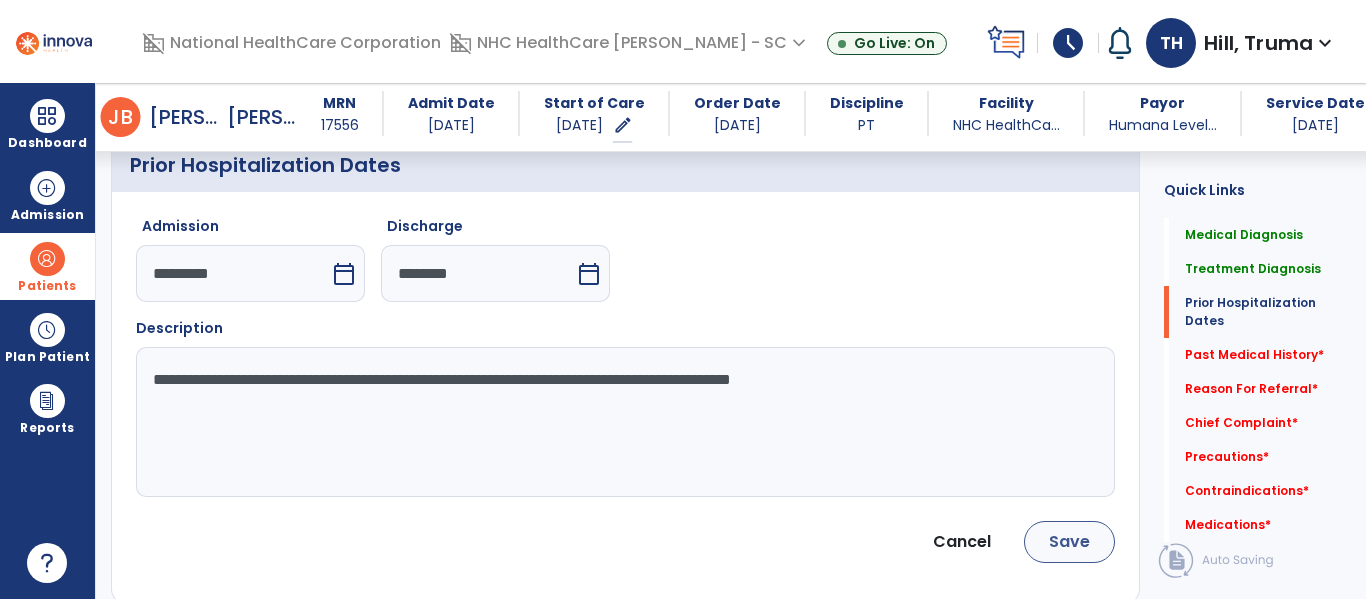 type on "**********" 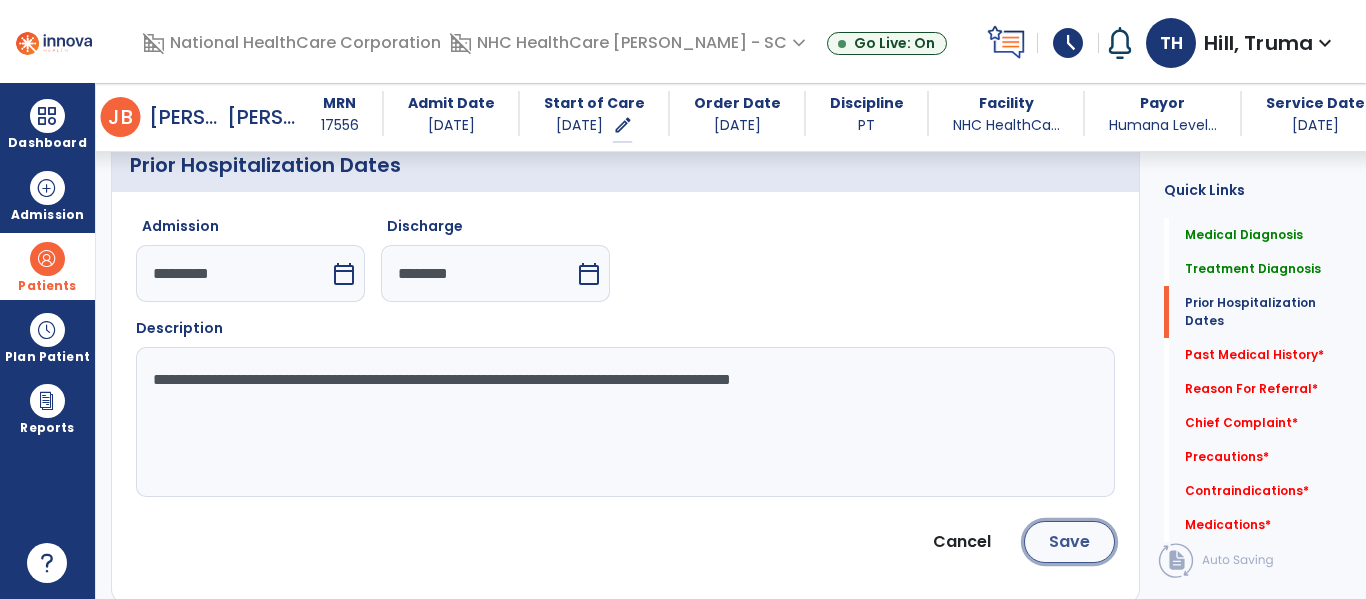 click on "Save" 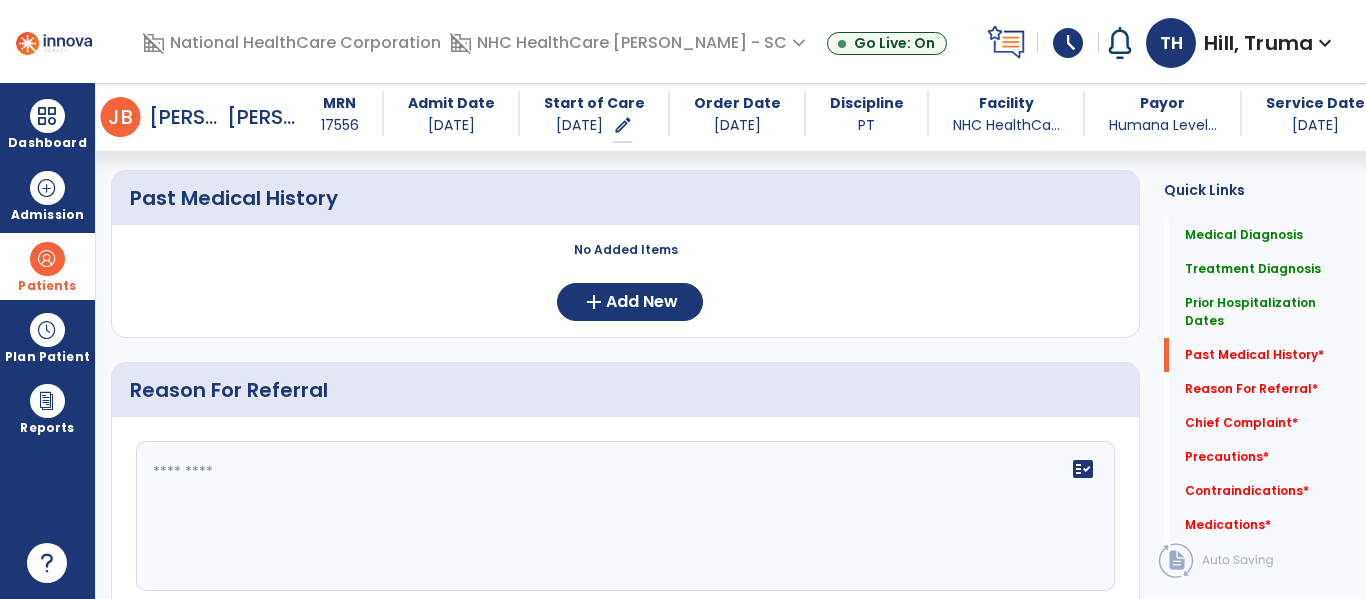 scroll, scrollTop: 1047, scrollLeft: 0, axis: vertical 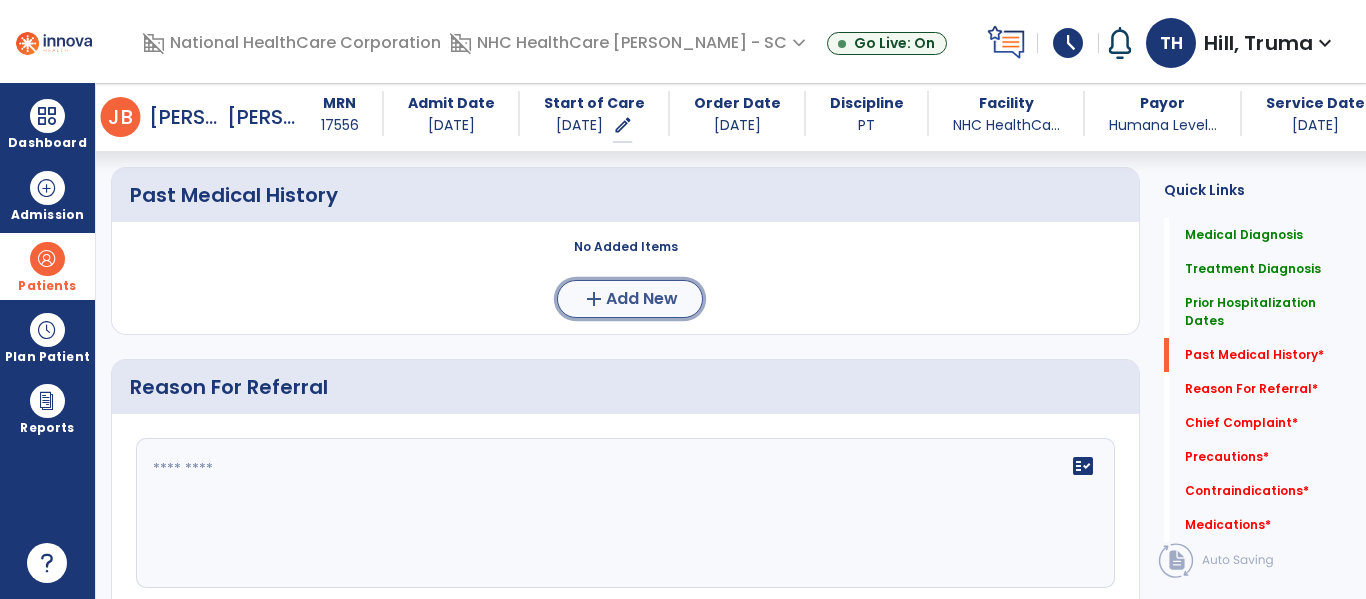 click on "Add New" 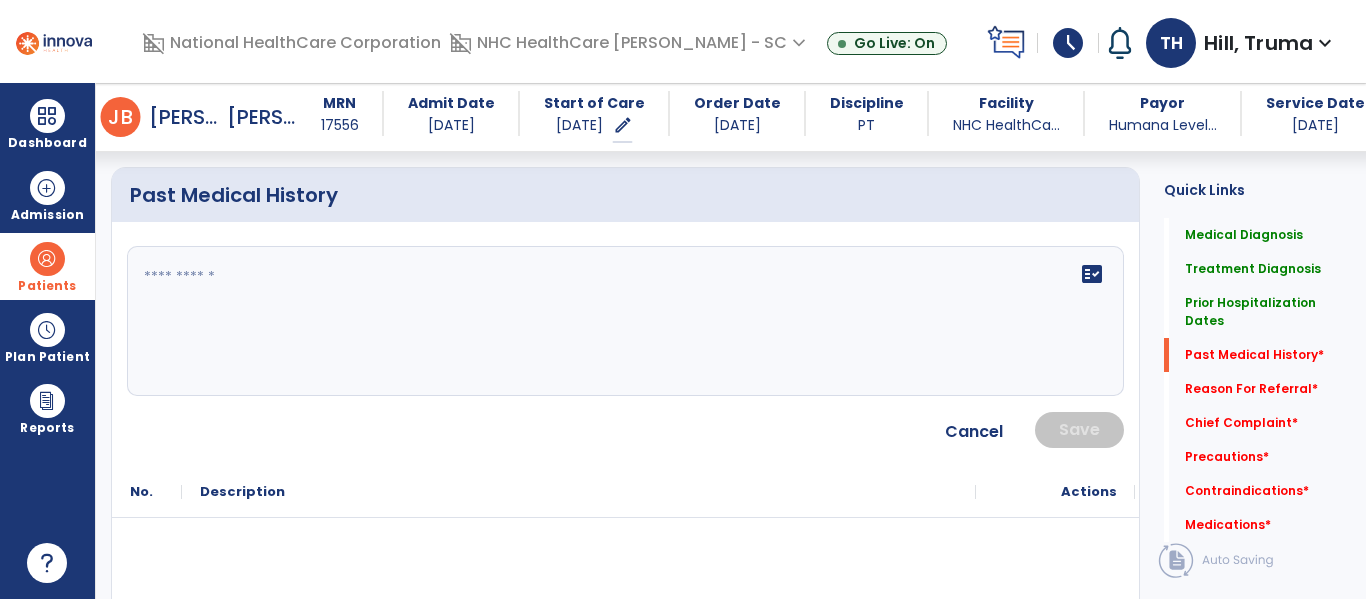 click on "fact_check" 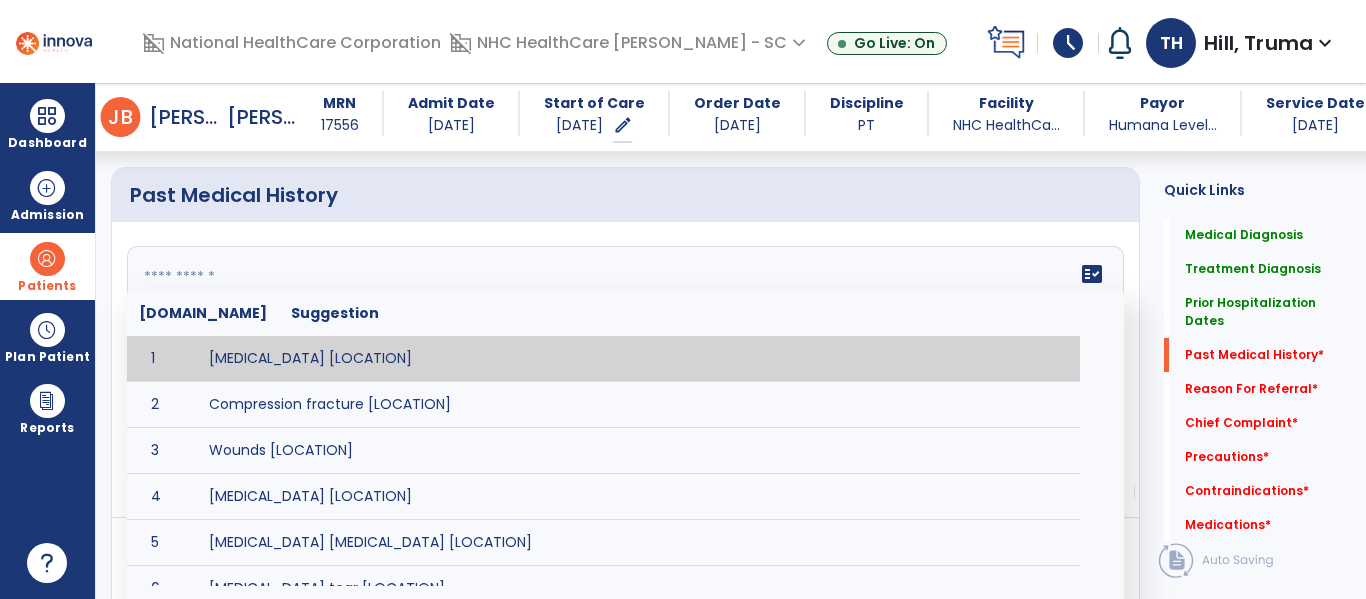 paste on "**********" 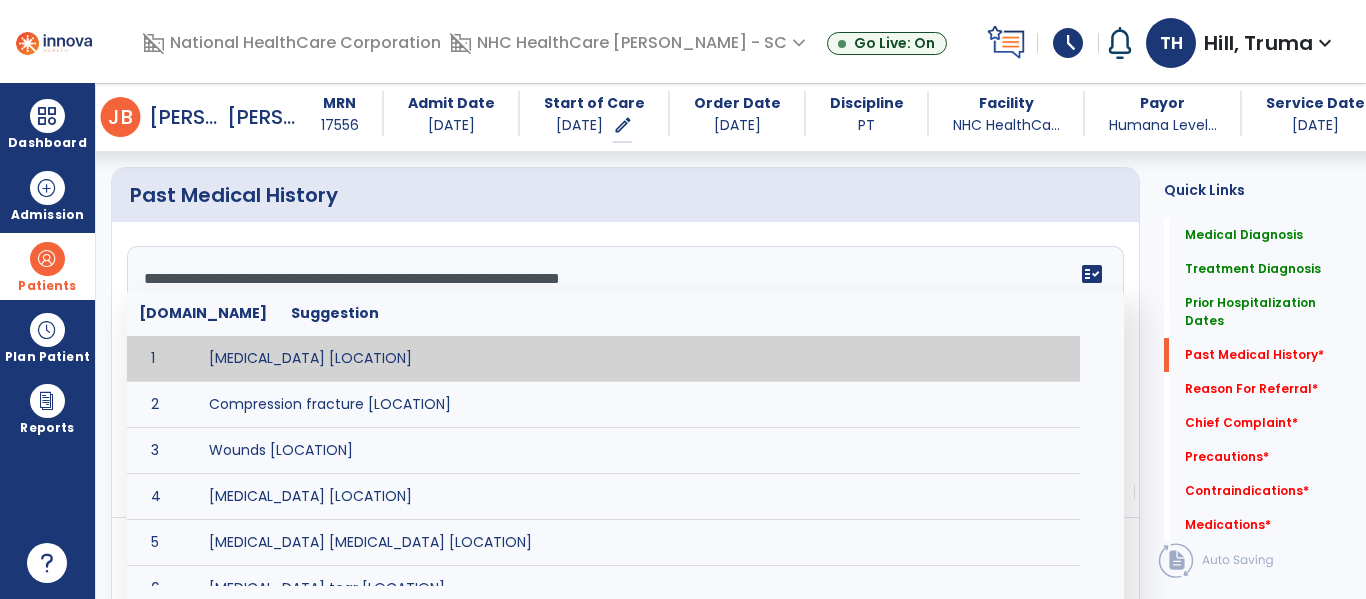 scroll, scrollTop: 328, scrollLeft: 0, axis: vertical 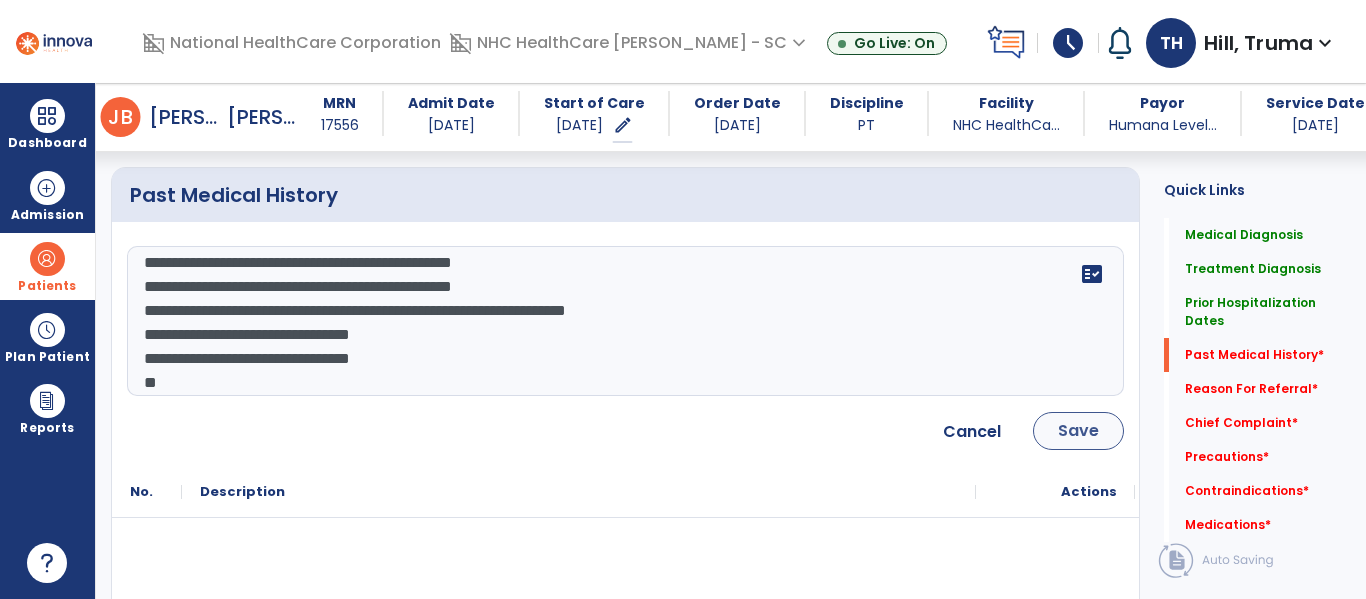 type on "**********" 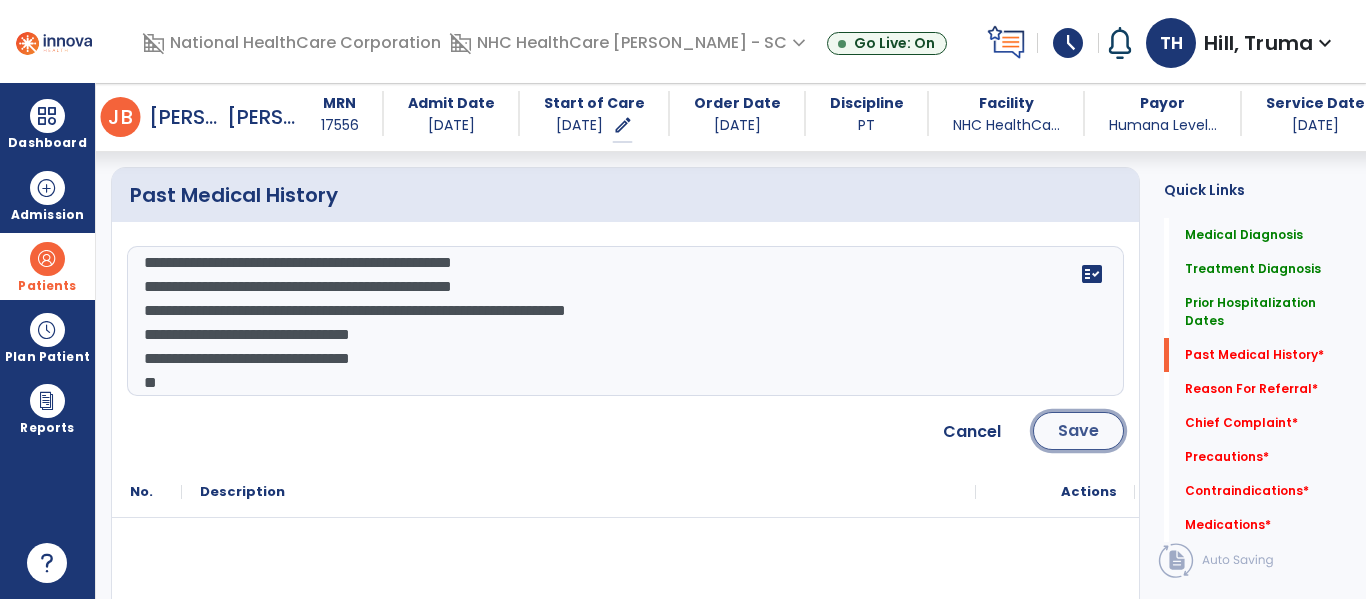 click on "Save" 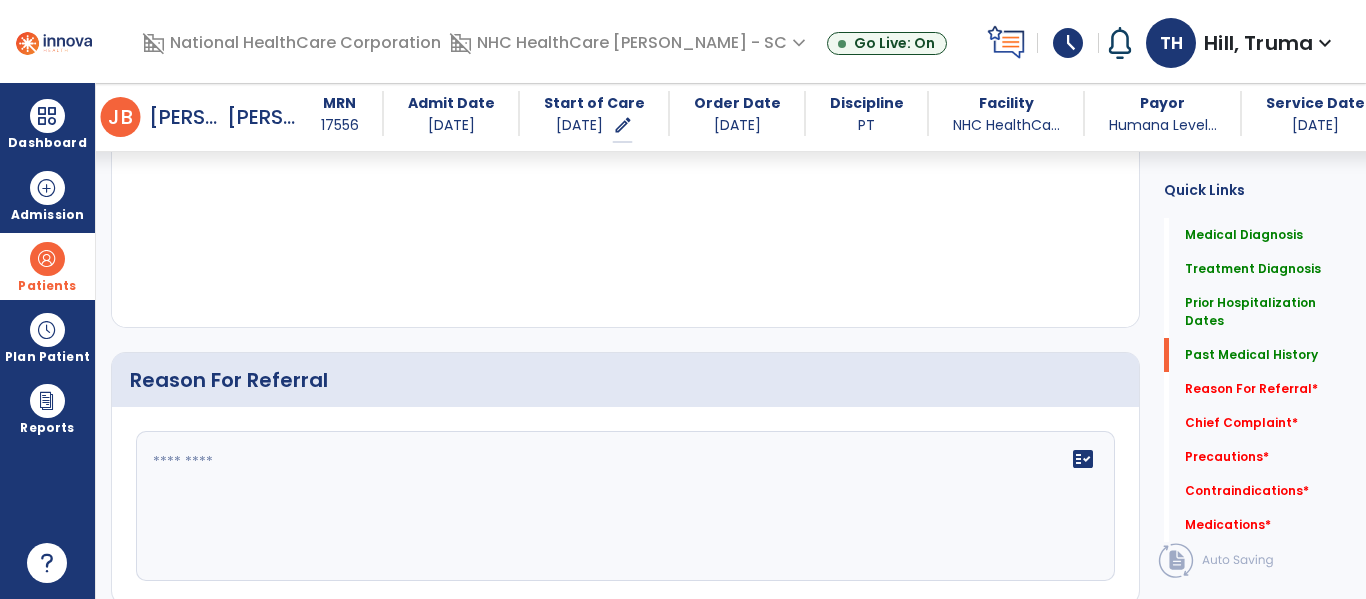scroll, scrollTop: 1447, scrollLeft: 0, axis: vertical 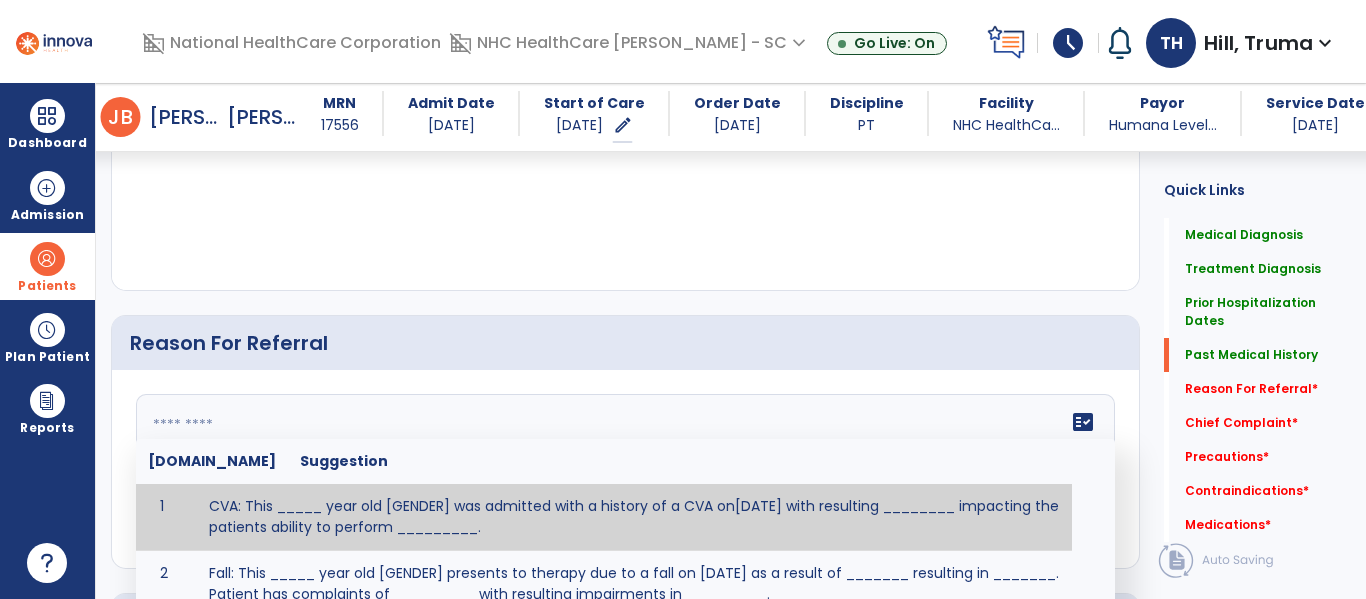 click on "fact_check  [DOMAIN_NAME] Suggestion 1 CVA: This _____ year old [GENDER] was admitted with a history of a CVA on[DATE] with resulting ________ impacting the patients ability to perform _________. 2 Fall: This _____ year old [GENDER] presents to therapy due to a fall on [DATE] as a result of _______ resulting in _______.  Patient has complaints of _________ with resulting impairments in _________. 3 Maintenance Program: This ____ year old [GENDER] would benefit from the development of a maintenance program.  This program is needed to maintain the patient's ability to ________ in order to decrease risk of ____________.  The specialized skill, knowledge, and judgment of a Physical  4 Fall at Home: This _____ year old [GENDER] fell at home, resulting  in ________.  This has impacted this patient's _______.  As a result of these noted limitations in functional activities, this patient is unable to safely return to home.  This patient requires skilled therapy in order to improve safety and function. 5 6 7 8 9 10" 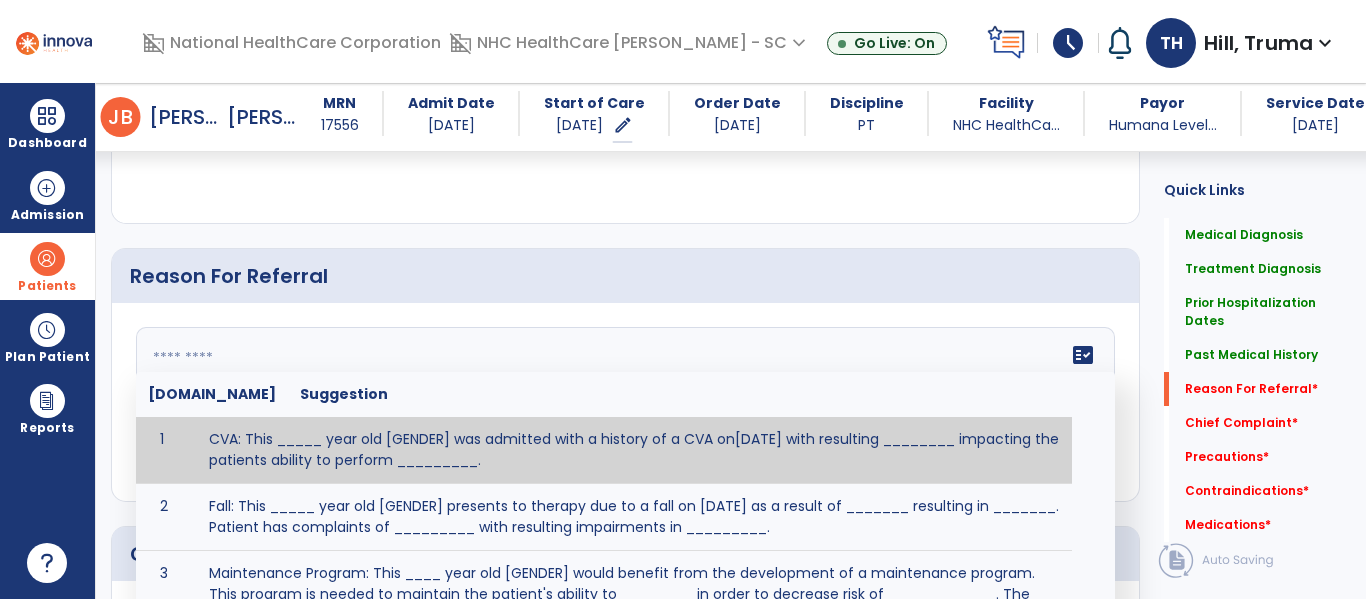 scroll, scrollTop: 1547, scrollLeft: 0, axis: vertical 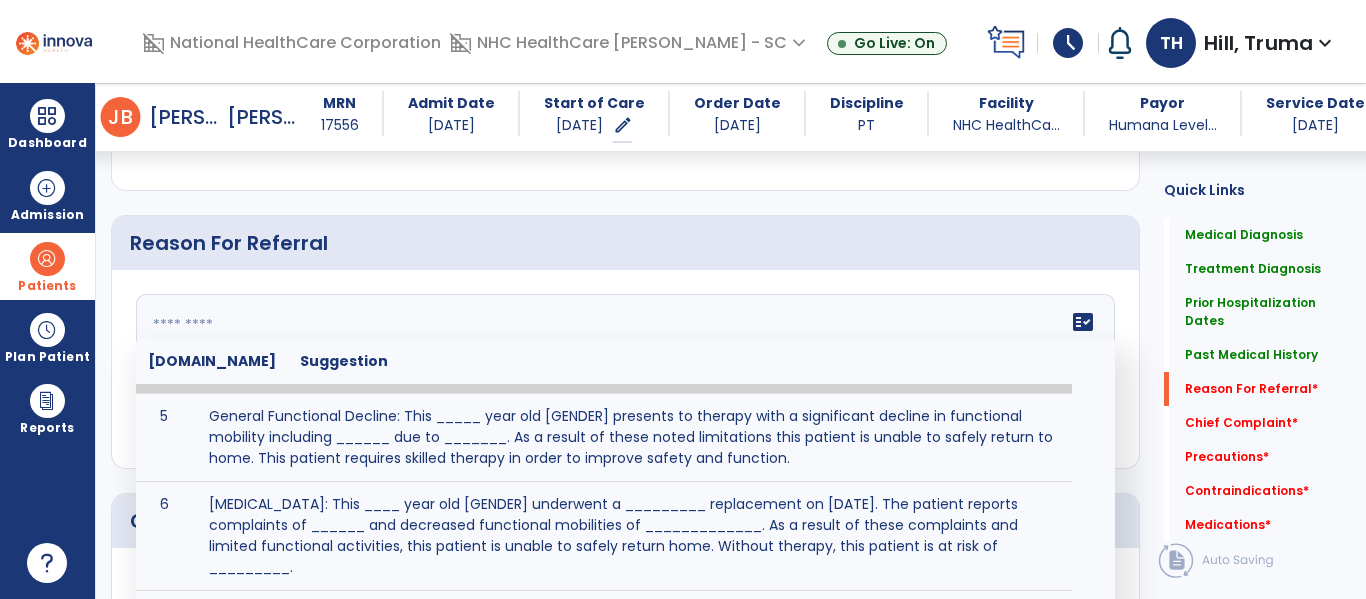 click 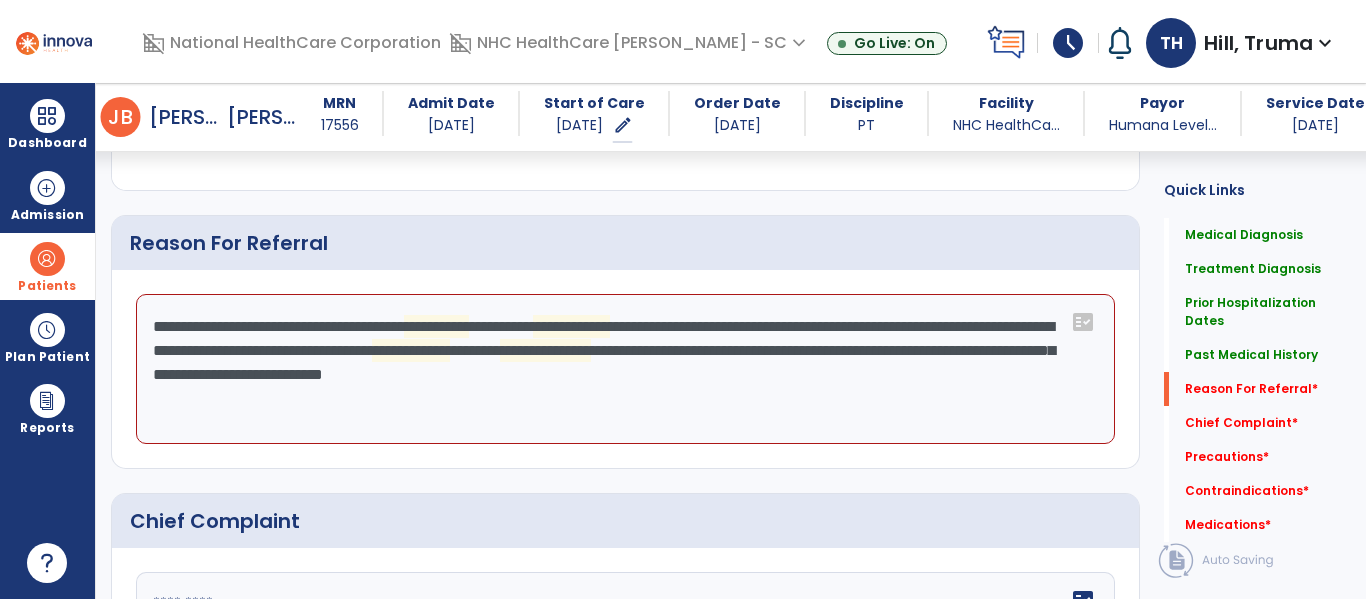 click on "**********" 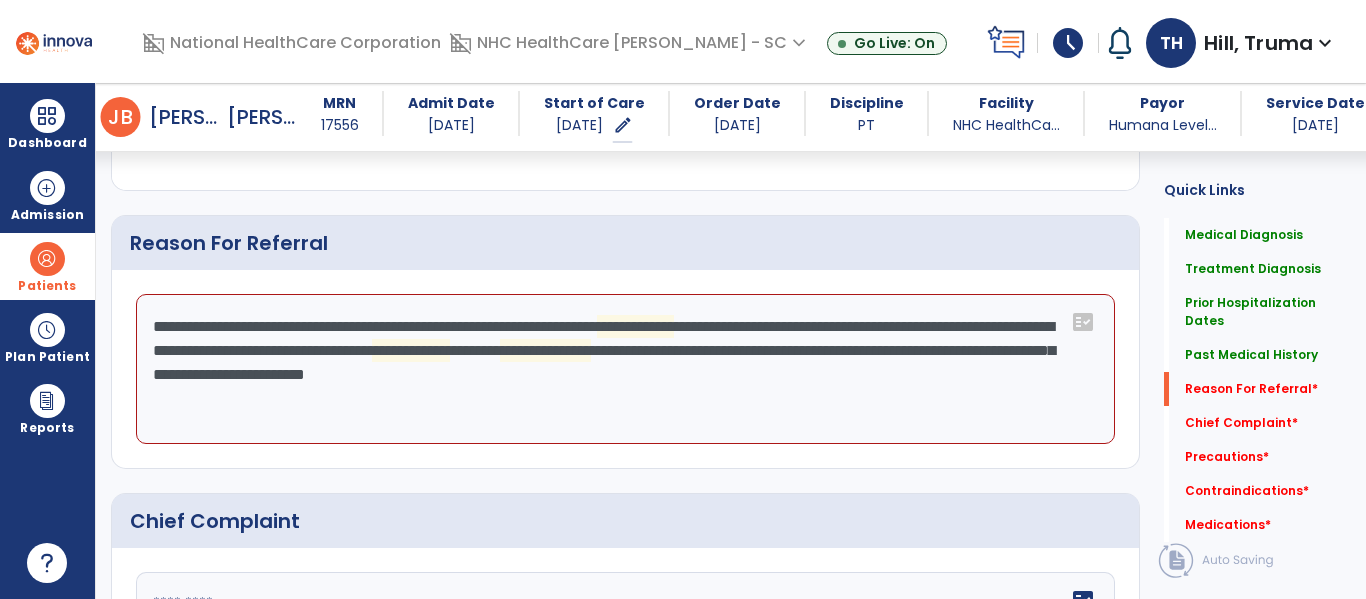 click on "**********" 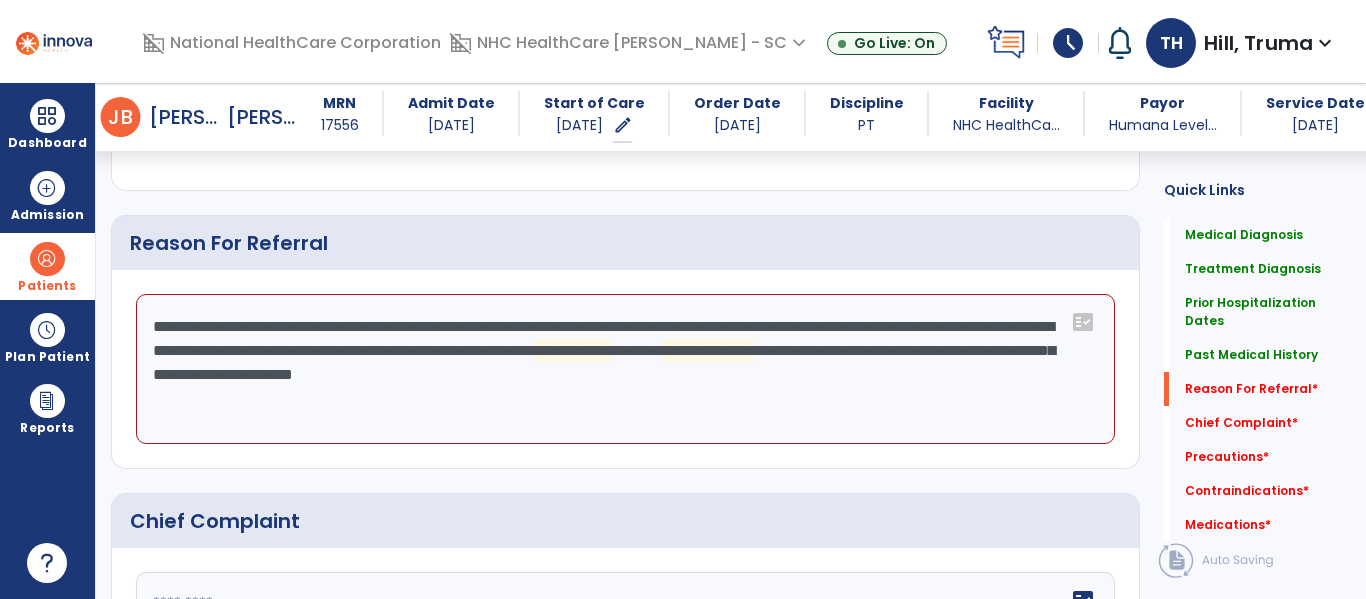 click on "**********" 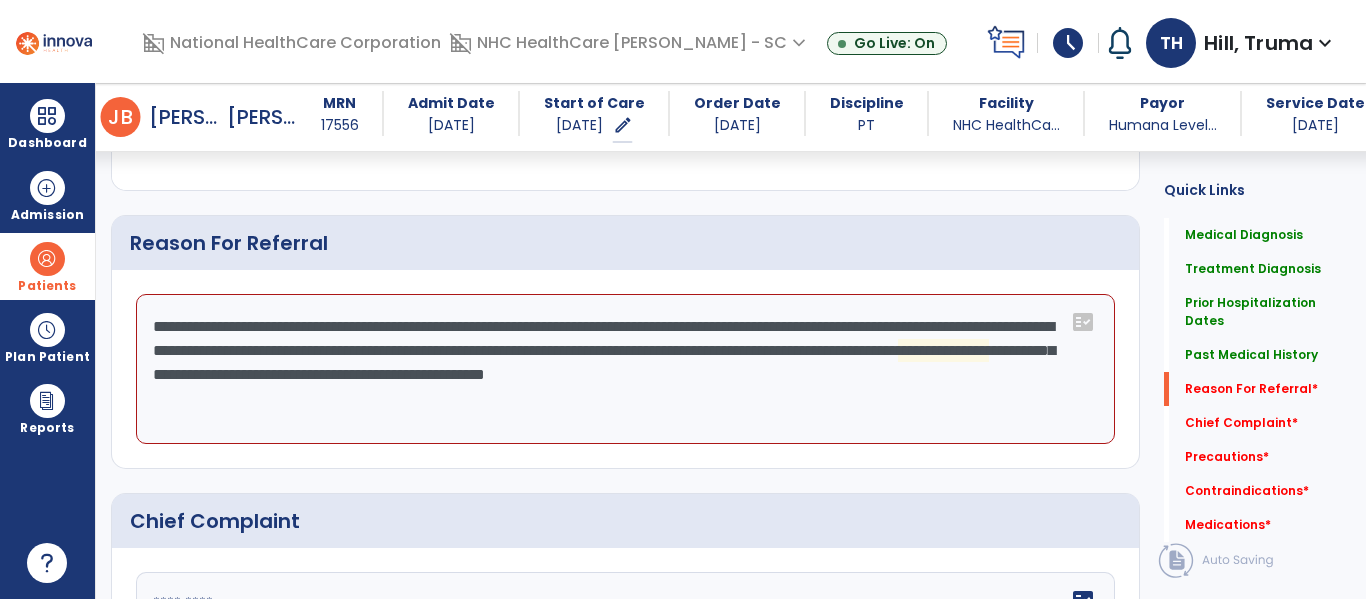 click on "**********" 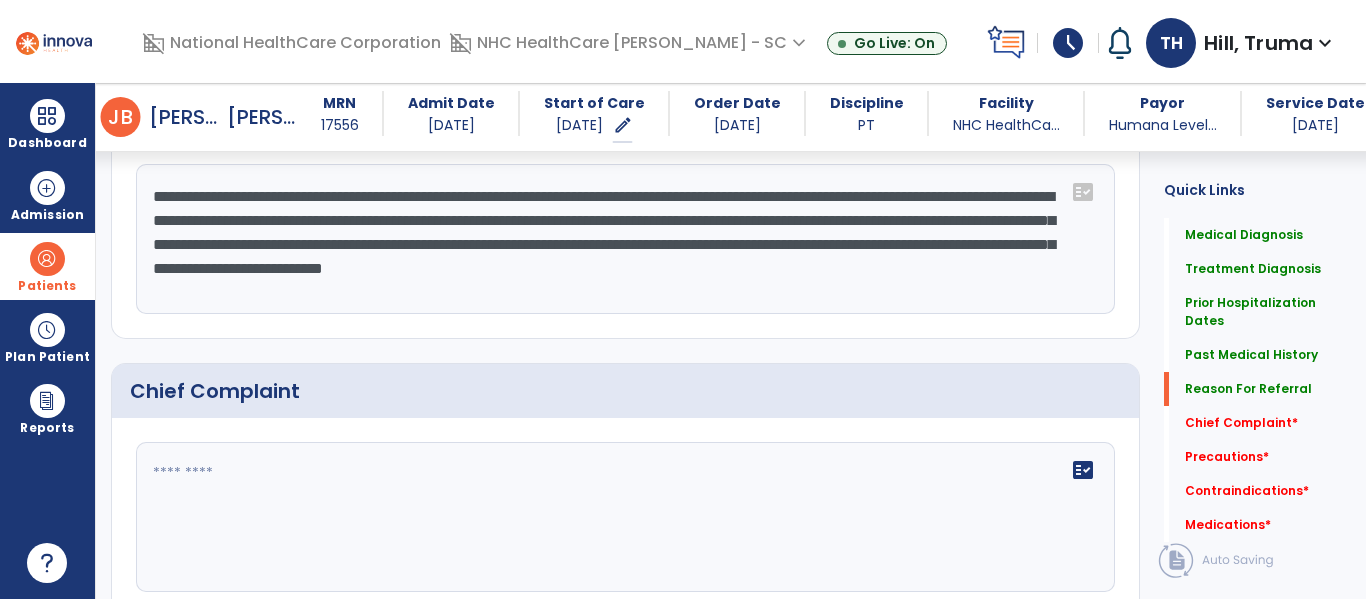 scroll, scrollTop: 1681, scrollLeft: 0, axis: vertical 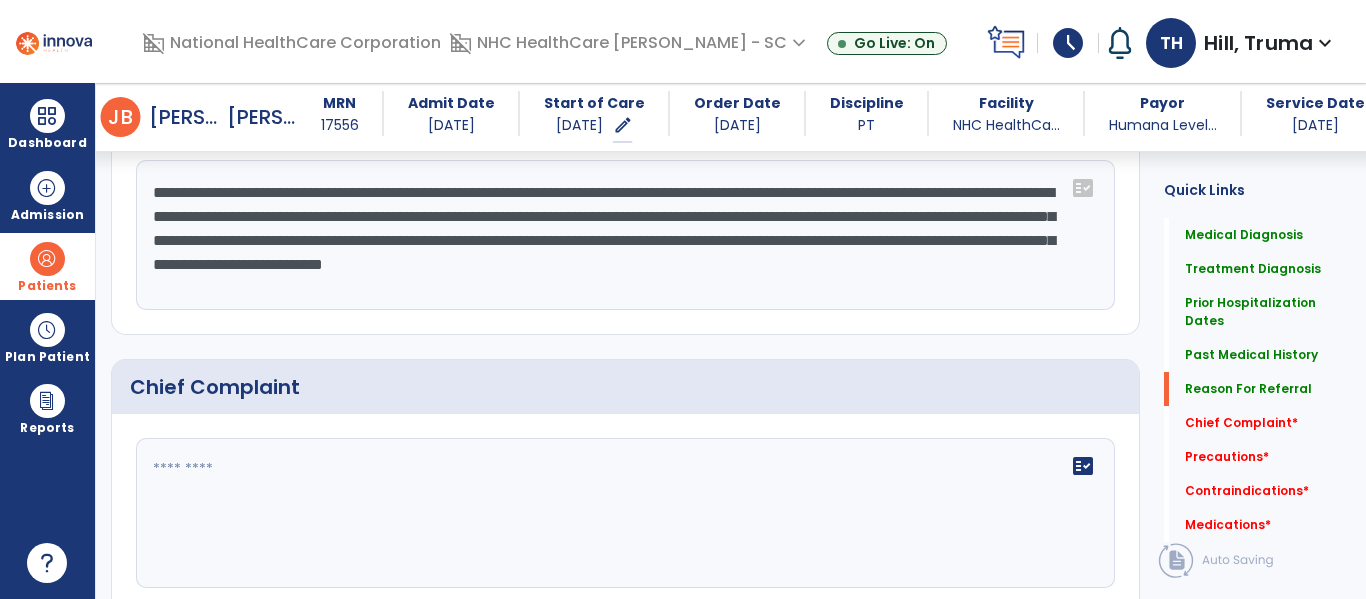 type on "**********" 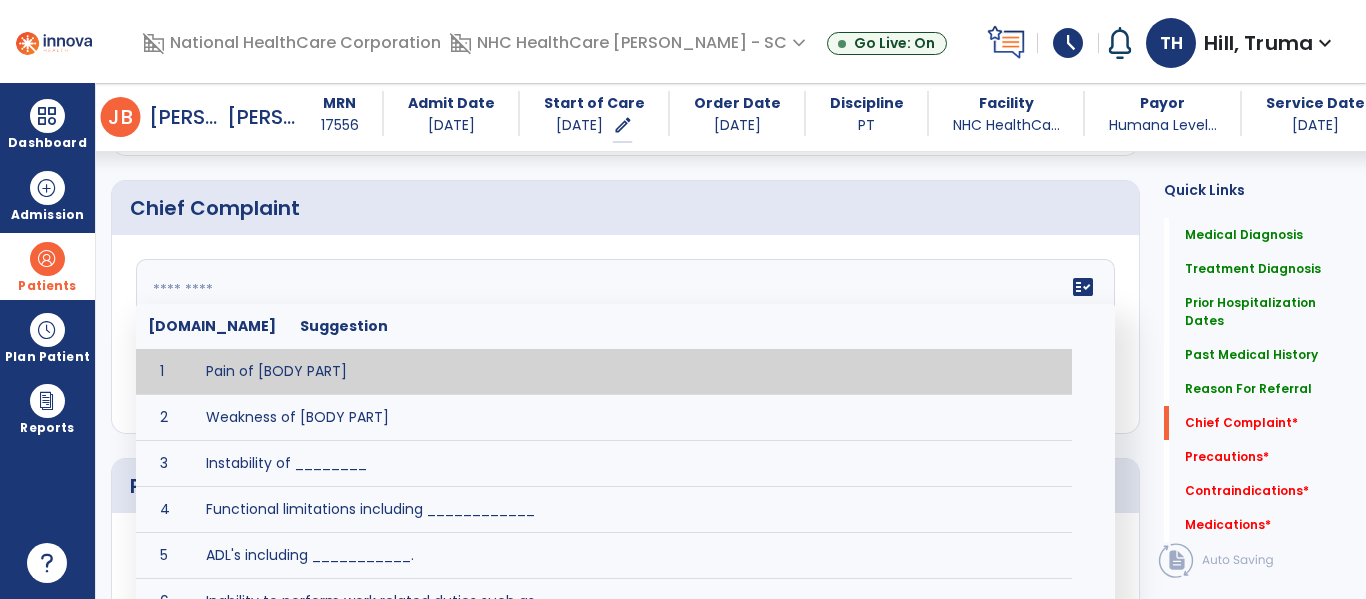 scroll, scrollTop: 1881, scrollLeft: 0, axis: vertical 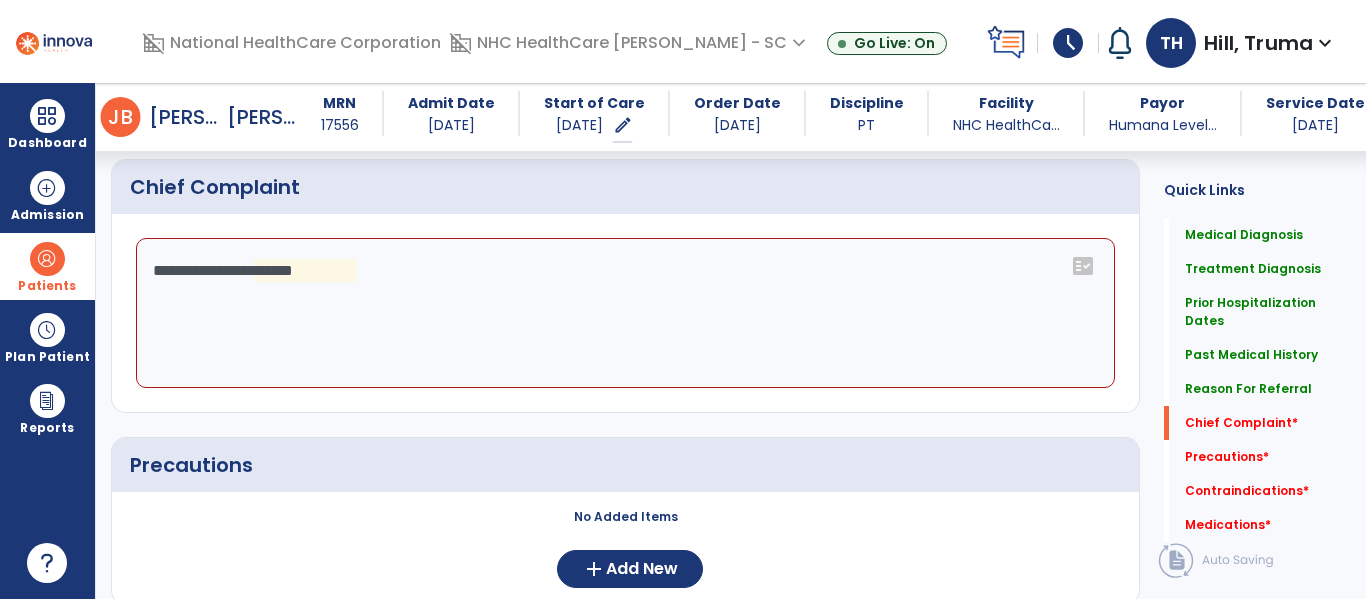 click on "**********" 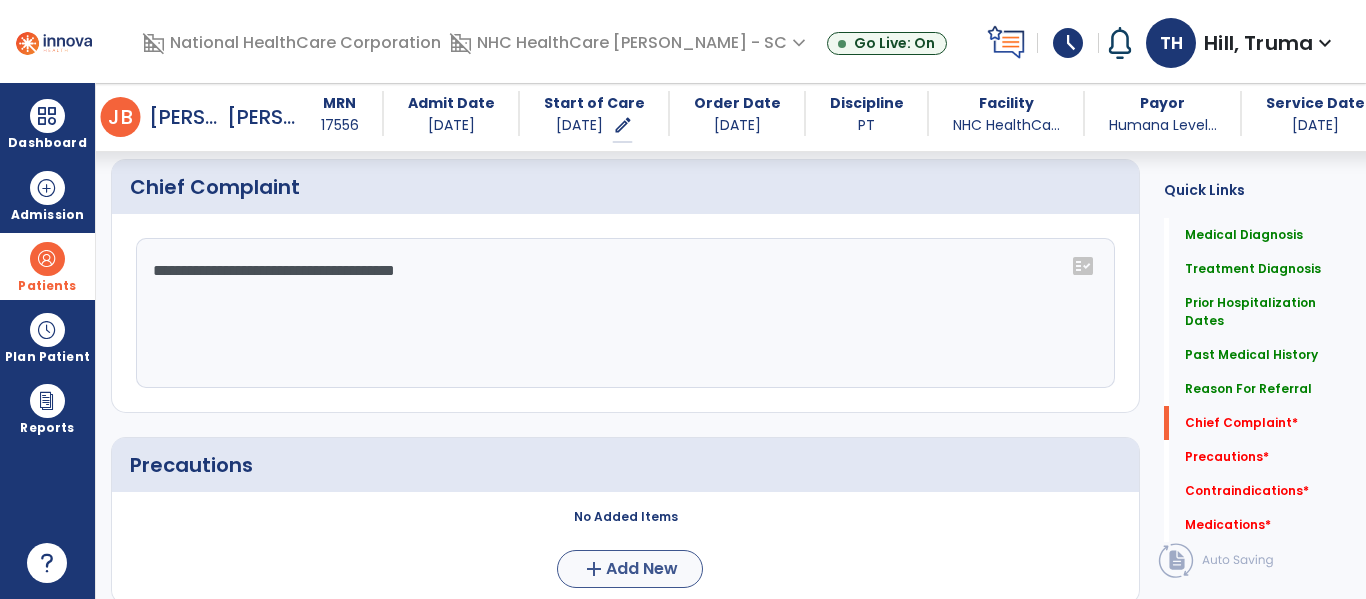 type on "**********" 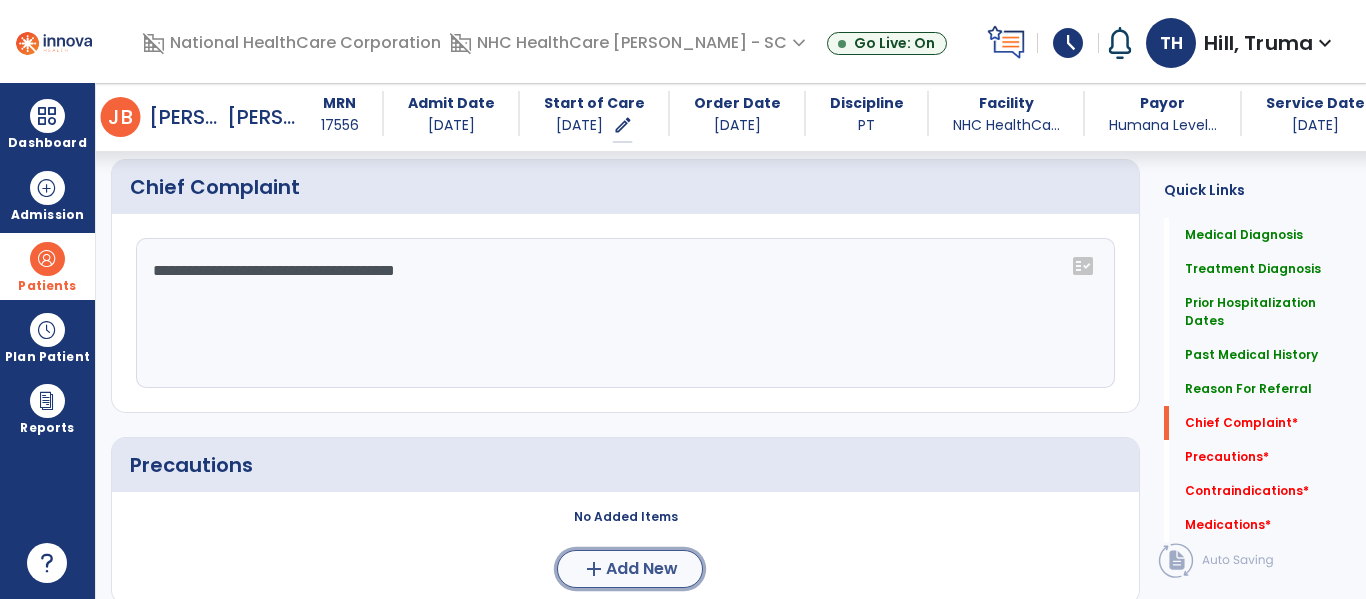 click on "add" 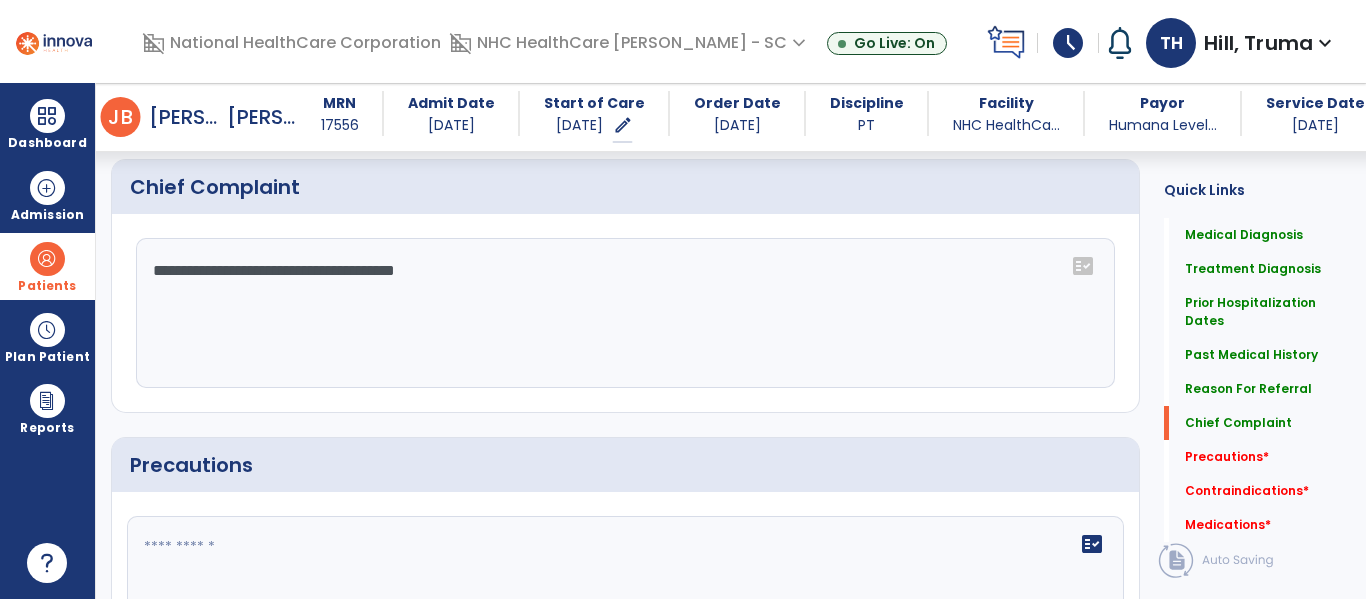 scroll, scrollTop: 1881, scrollLeft: 0, axis: vertical 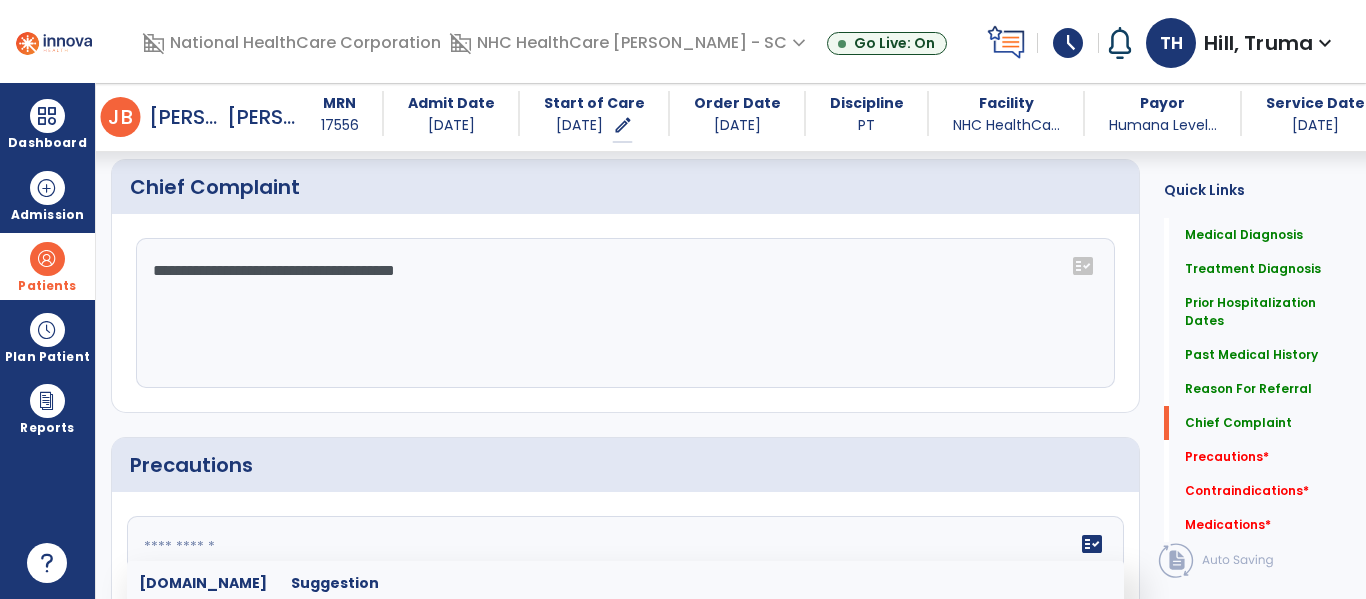 click 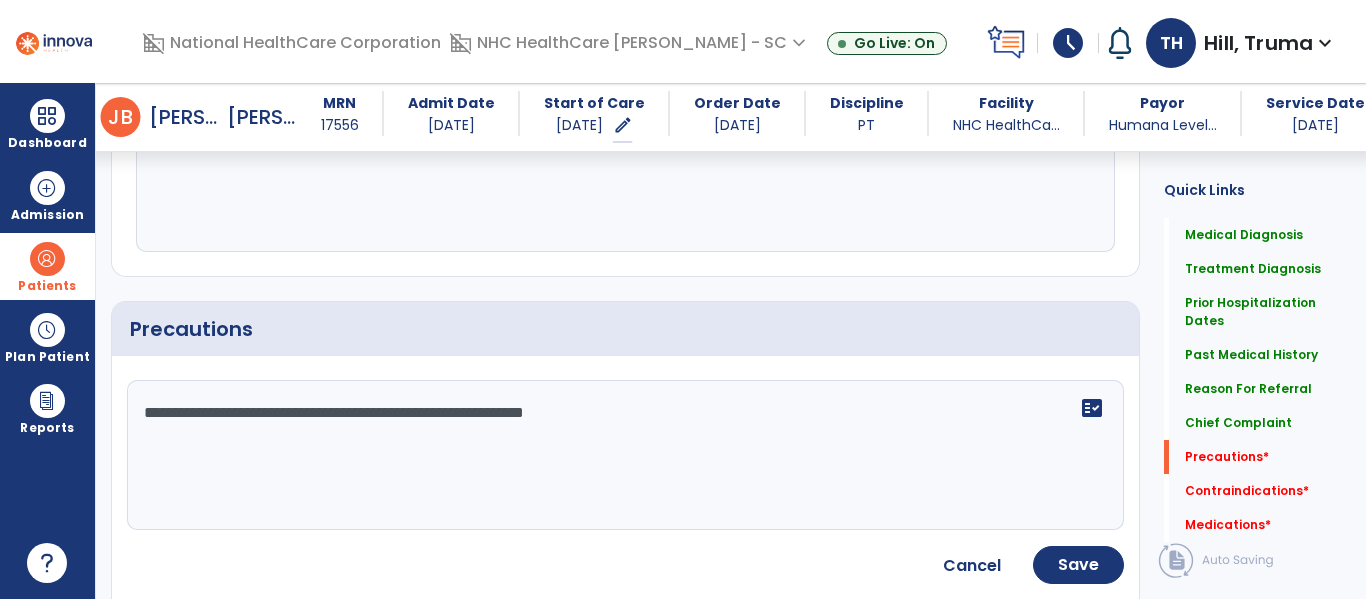 scroll, scrollTop: 2083, scrollLeft: 0, axis: vertical 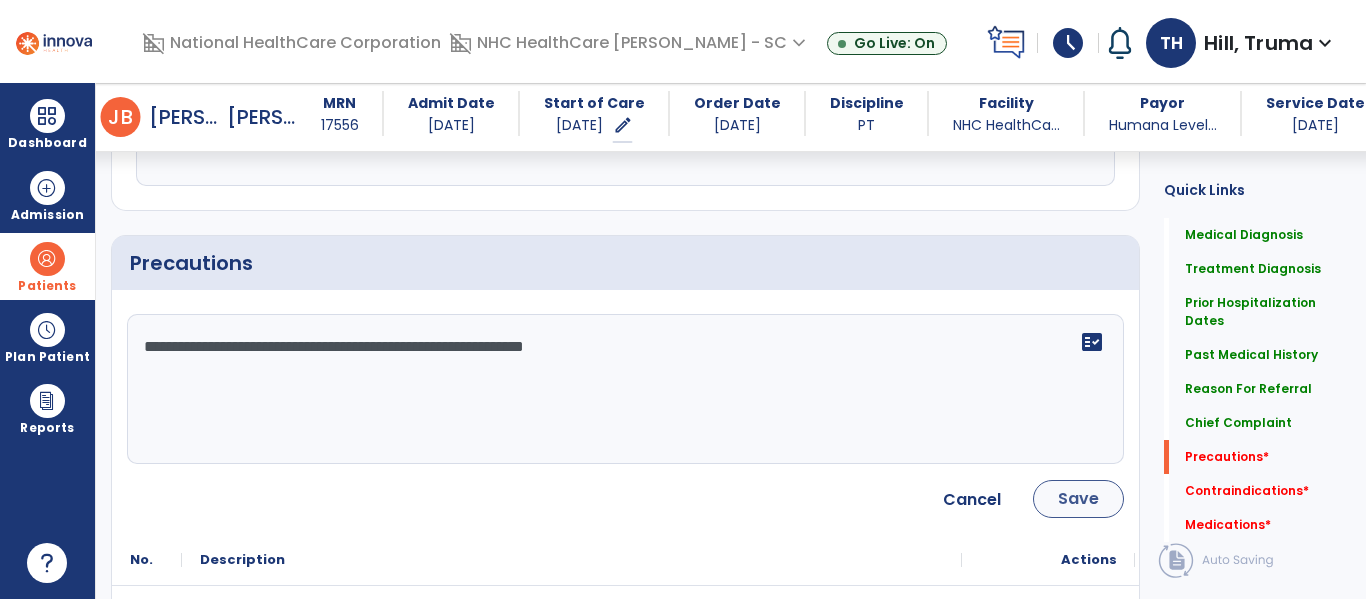 type on "**********" 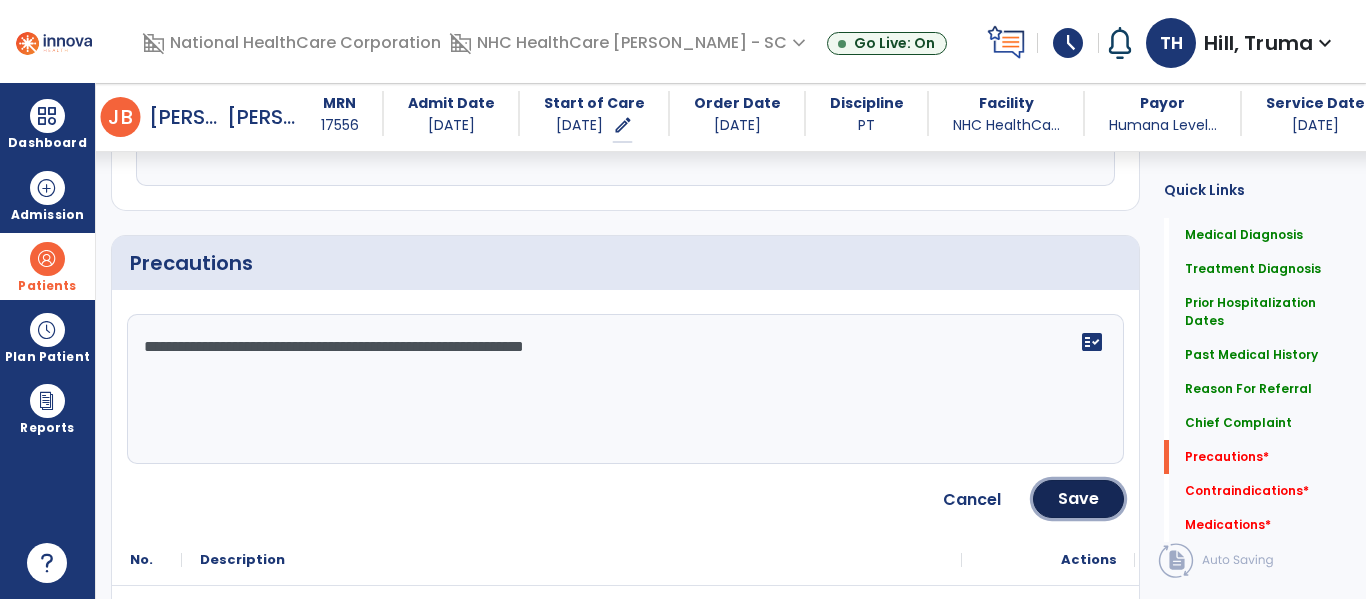 drag, startPoint x: 1054, startPoint y: 494, endPoint x: 1044, endPoint y: 492, distance: 10.198039 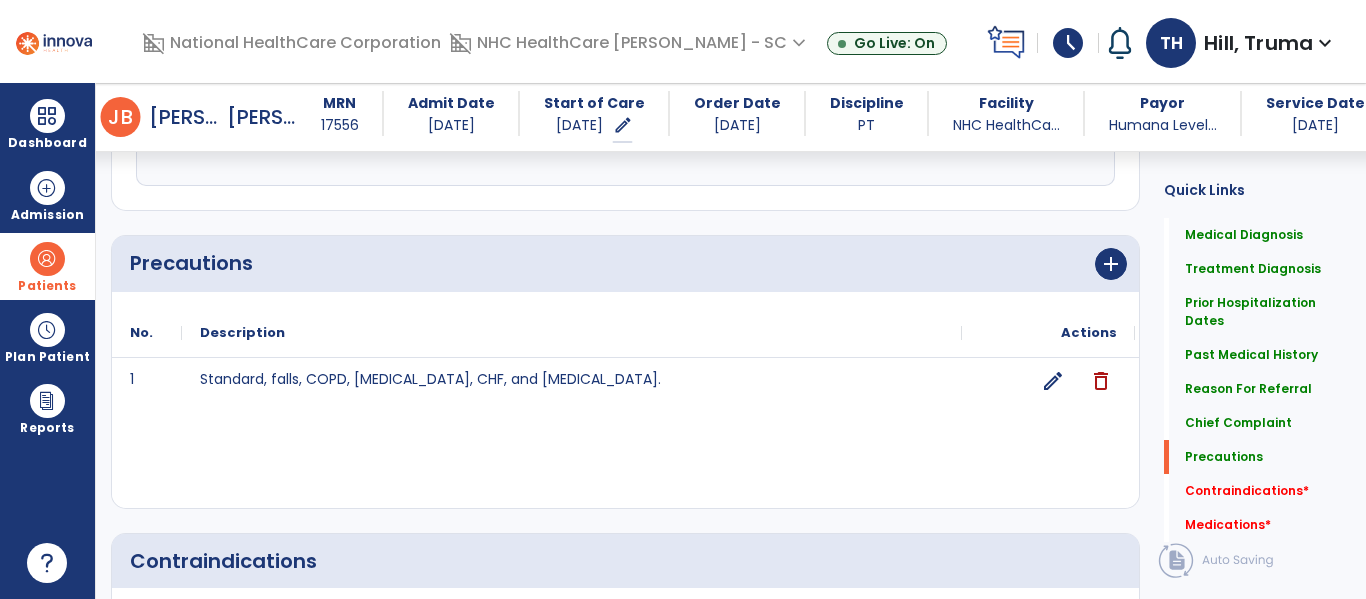scroll, scrollTop: 2183, scrollLeft: 0, axis: vertical 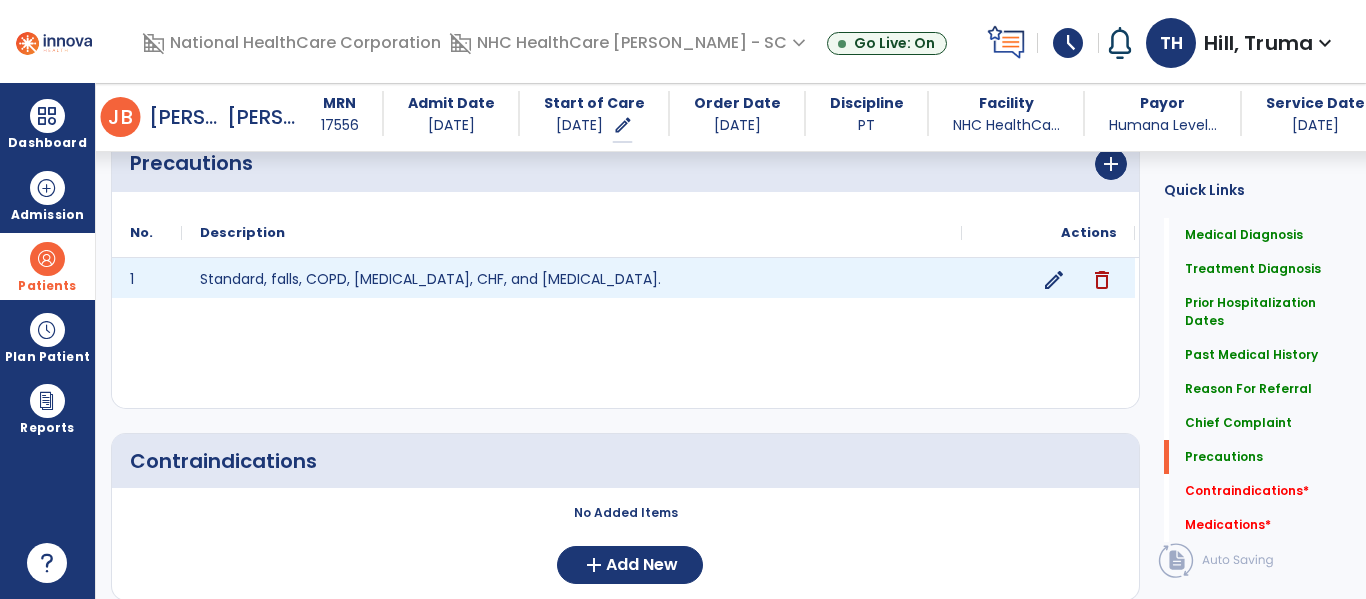 click on "edit" 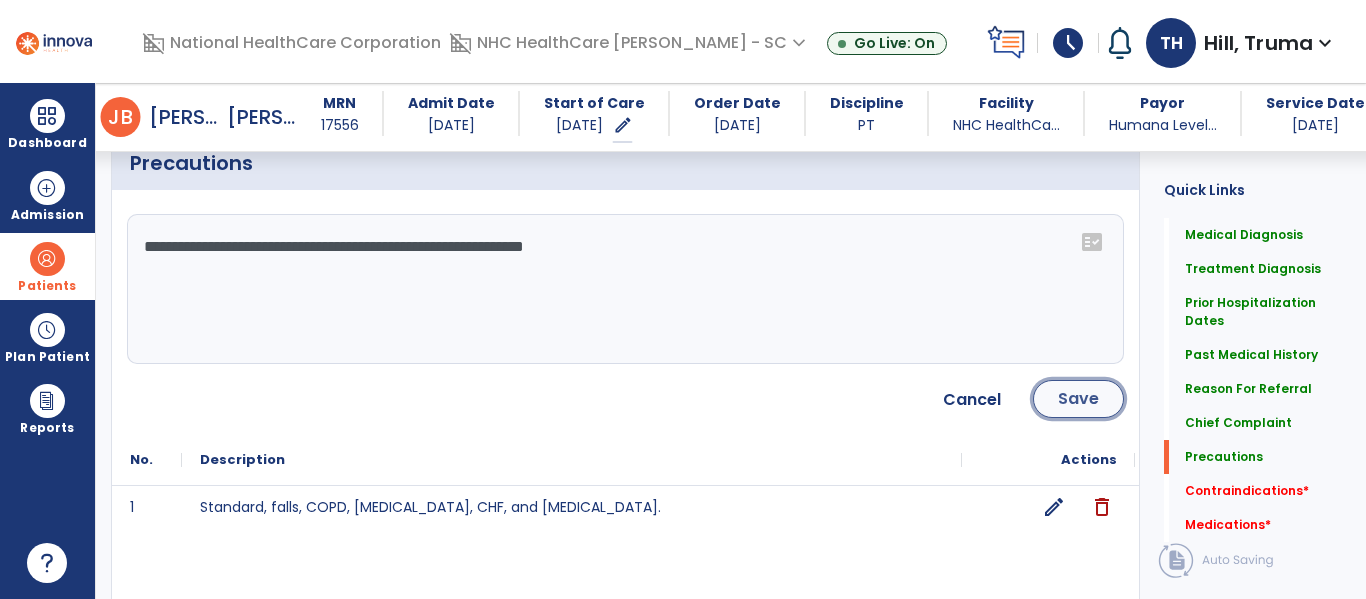 click on "Save" 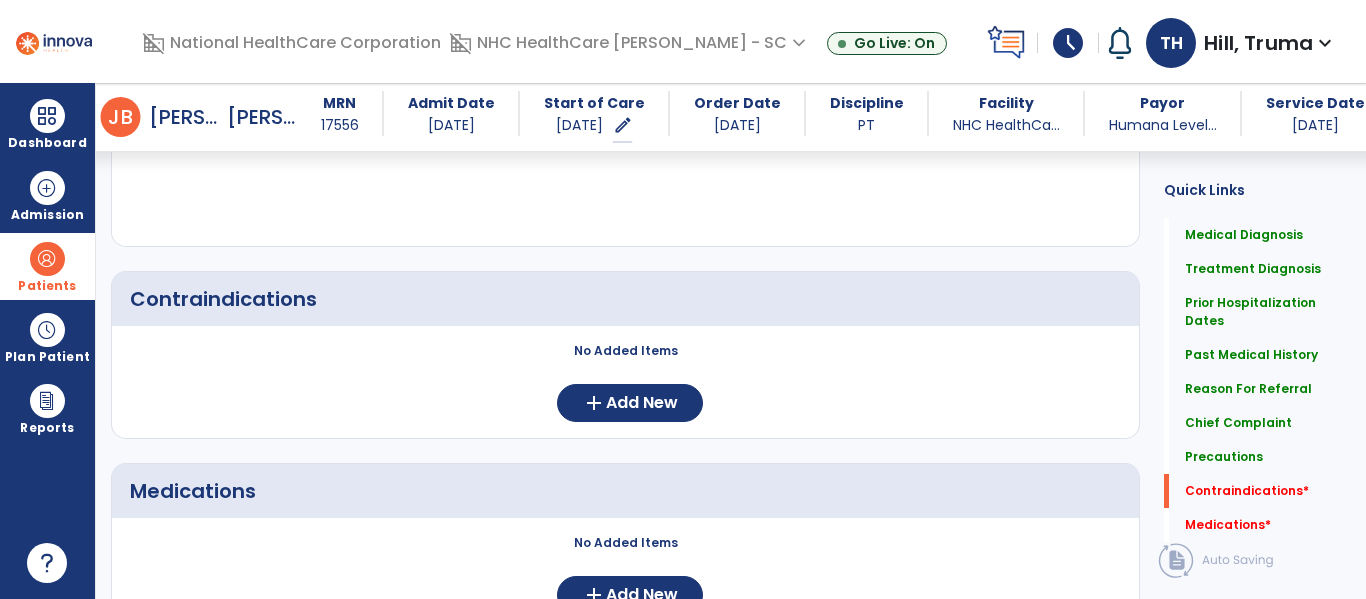 scroll, scrollTop: 2383, scrollLeft: 0, axis: vertical 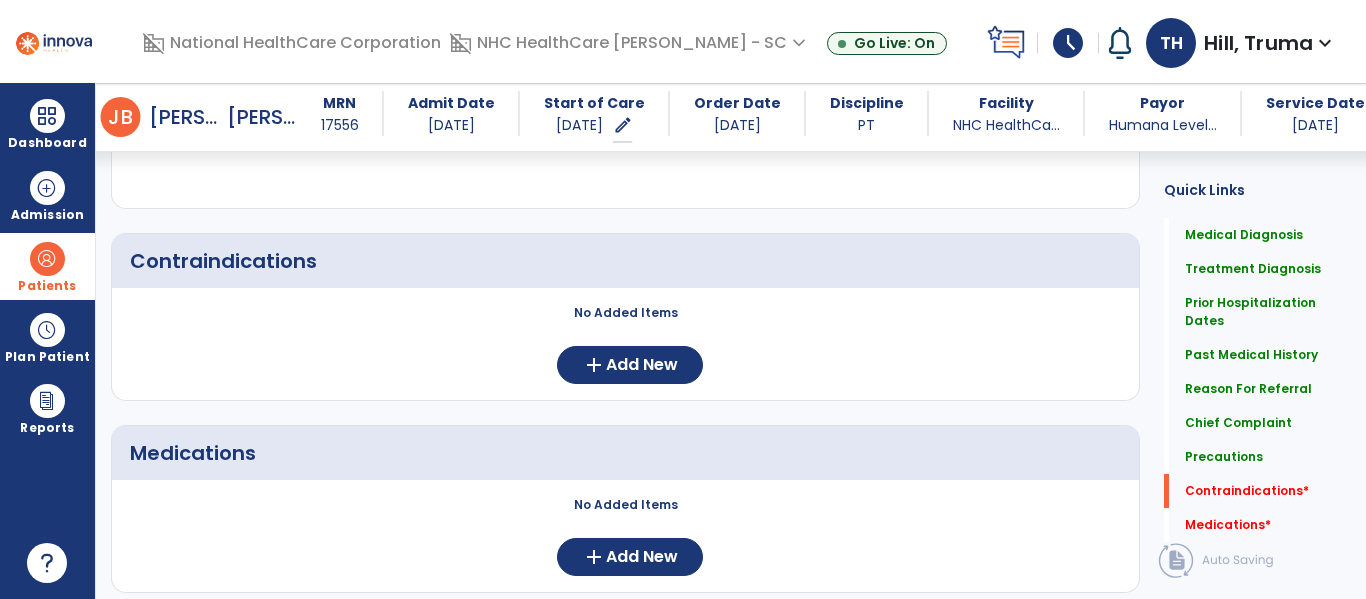 click on "No Added Items  add  Add New" 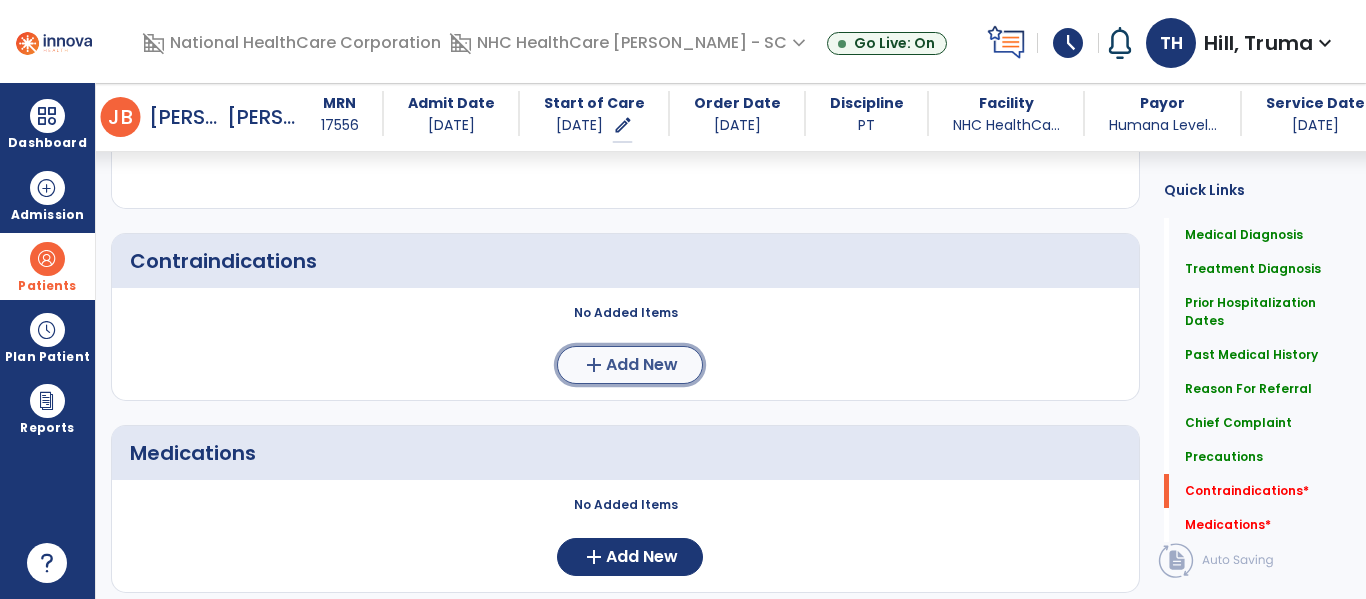click on "Add New" 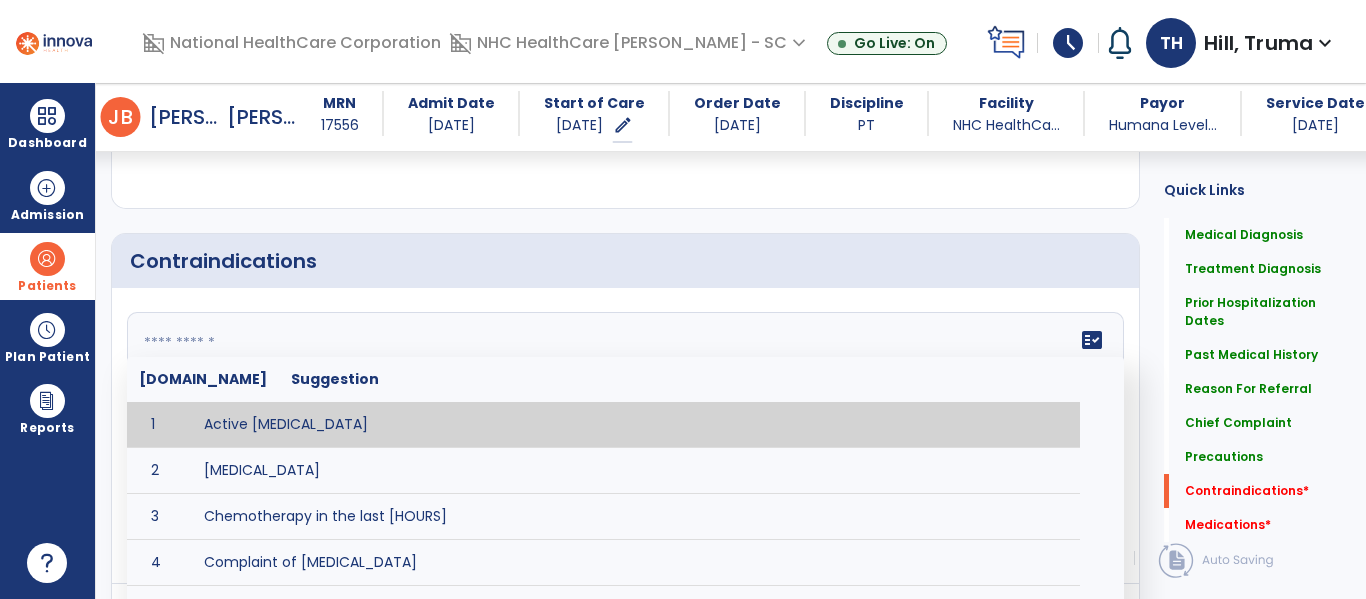 click on "fact_check  [DOMAIN_NAME] Suggestion 1 Active [MEDICAL_DATA] 2 [MEDICAL_DATA] 3 Chemotherapy in the last [HOURS] 4 Complaint of [MEDICAL_DATA] 5 DVT 6 [MEDICAL_DATA] [VALUES] 7 Inflammation or infection in the heart. 8 [MEDICAL_DATA] lower than [VALUE] 9 [MEDICAL_DATA] 10 Pulmonary [MEDICAL_DATA] 11 Recent changes in EKG 12 Severe [MEDICAL_DATA] 13 Severe dehydration 14 Severe diaphoresis 15 Severe [MEDICAL_DATA] 16 Severe shortness of breath/dyspnea 17 Significantly elevated potassium levels 18 Significantly [MEDICAL_DATA] levels 19 Suspected or known [MEDICAL_DATA] 20 [MEDICAL_DATA] 21 Uncontrolled [MEDICAL_DATA] with blood sugar levels greater than [VALUE] or less than [Value]  22 [MEDICAL_DATA] 23 Untreated [MEDICAL_DATA]" 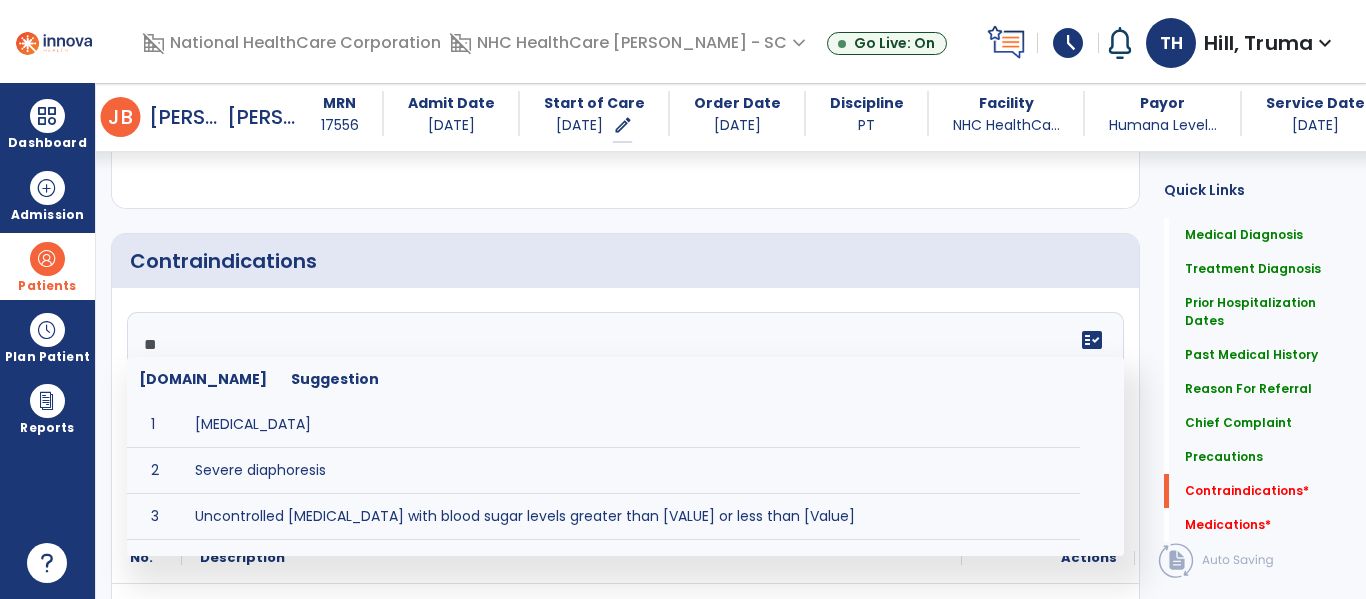 type on "*" 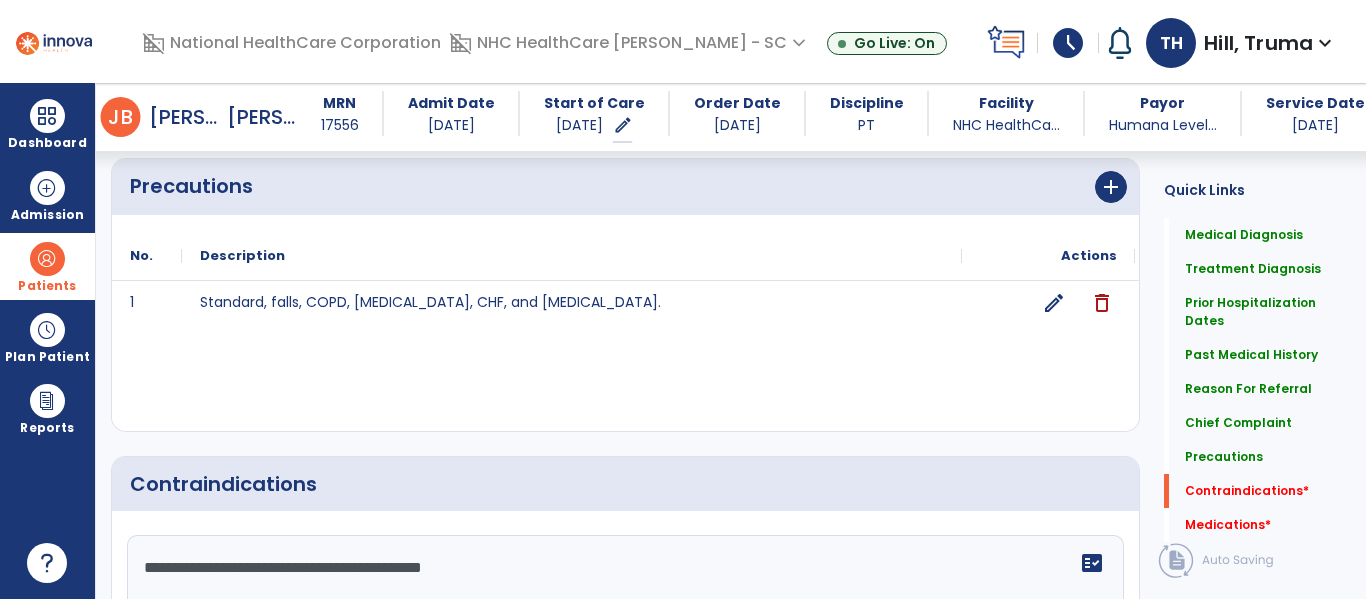 scroll, scrollTop: 1983, scrollLeft: 0, axis: vertical 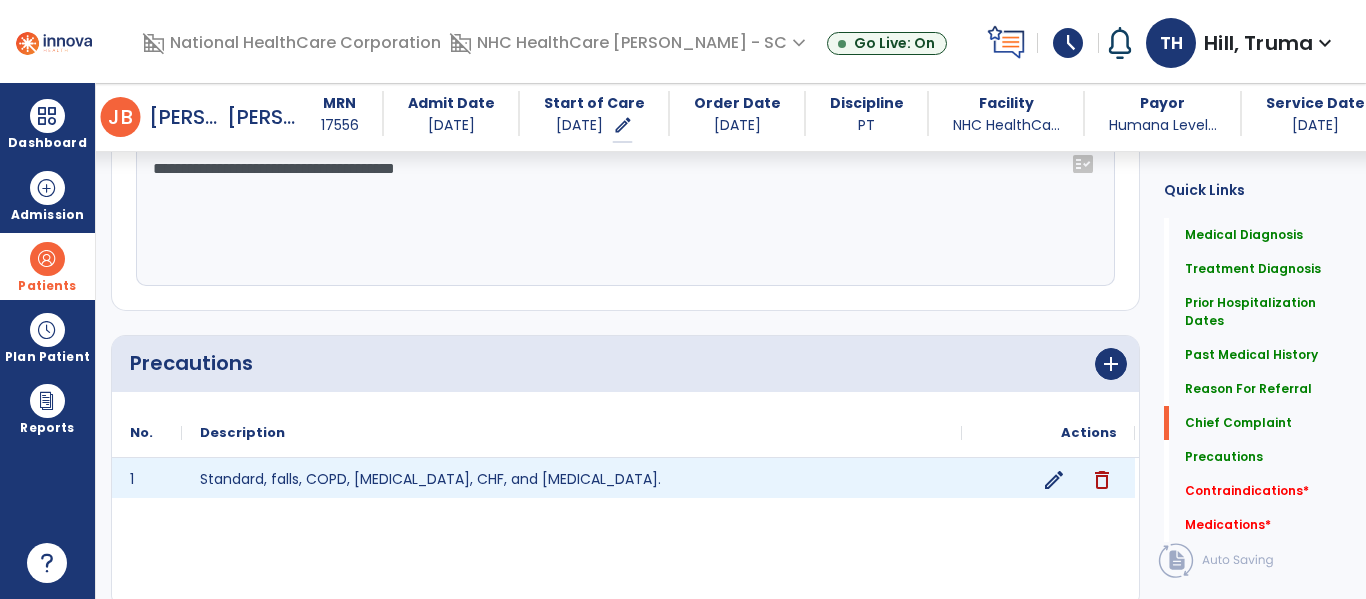 type on "**********" 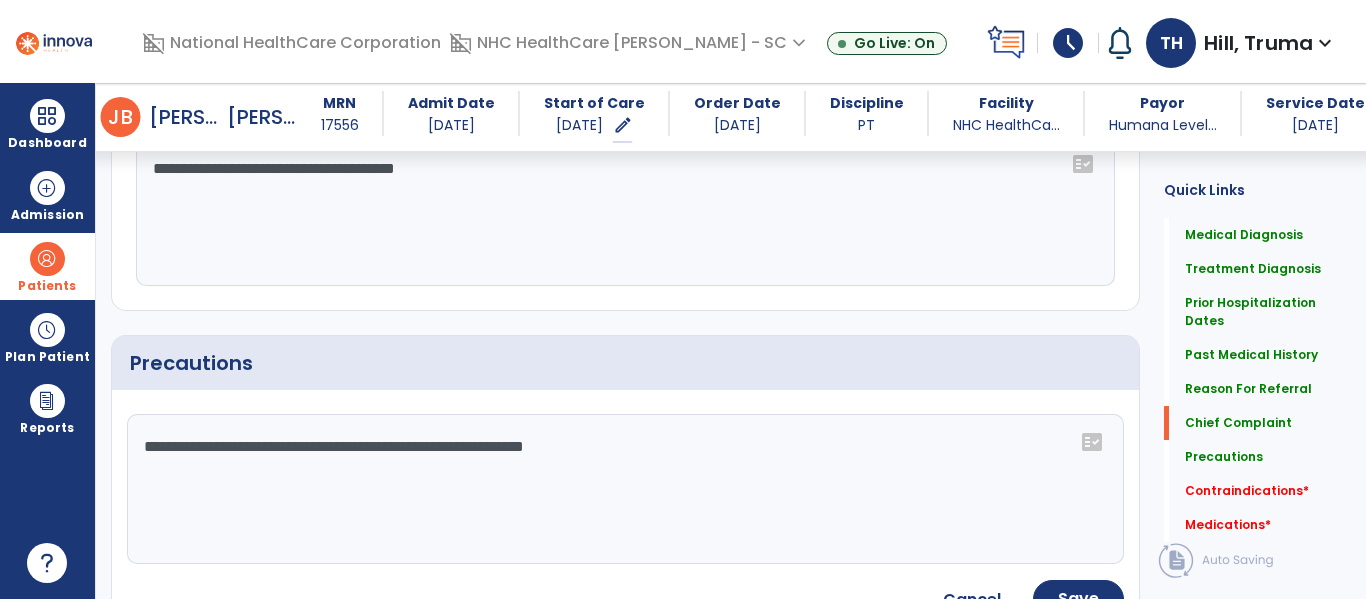 click on "**********" 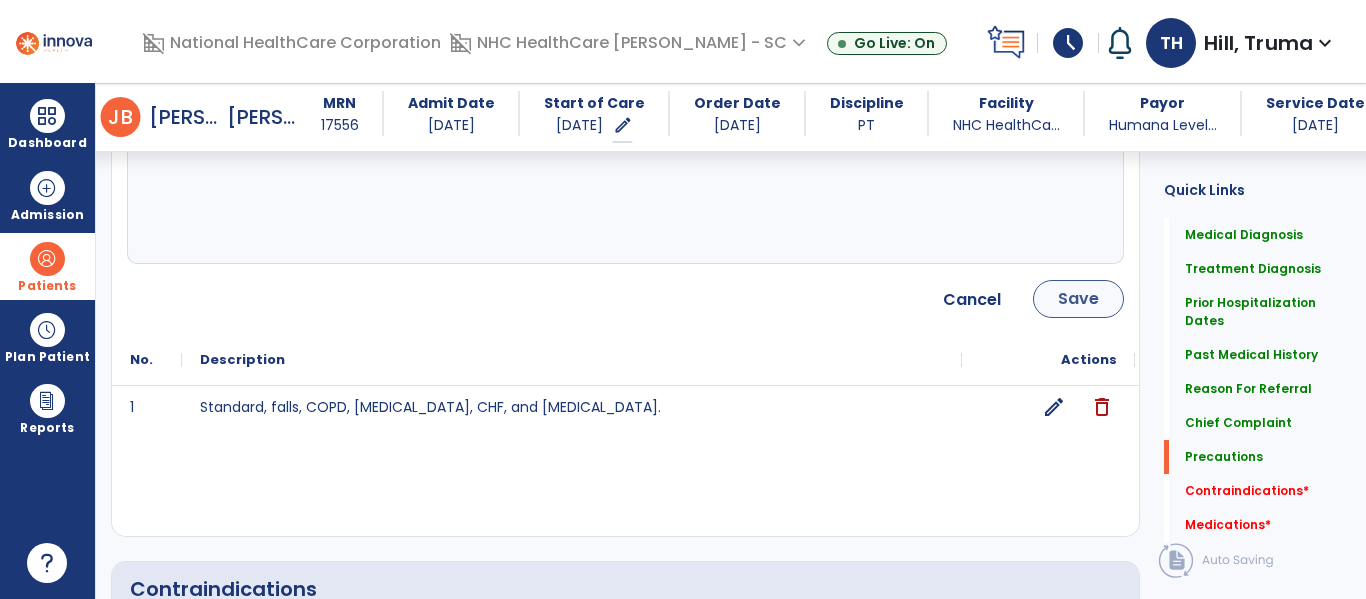 type on "**********" 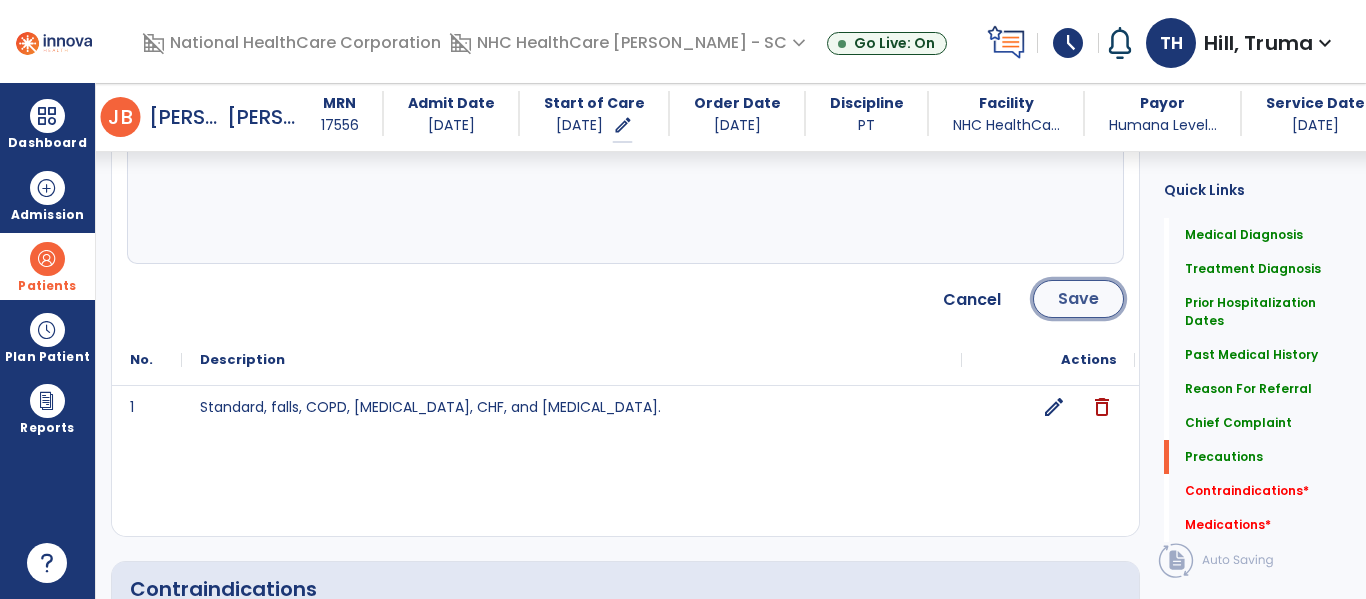 click on "Save" 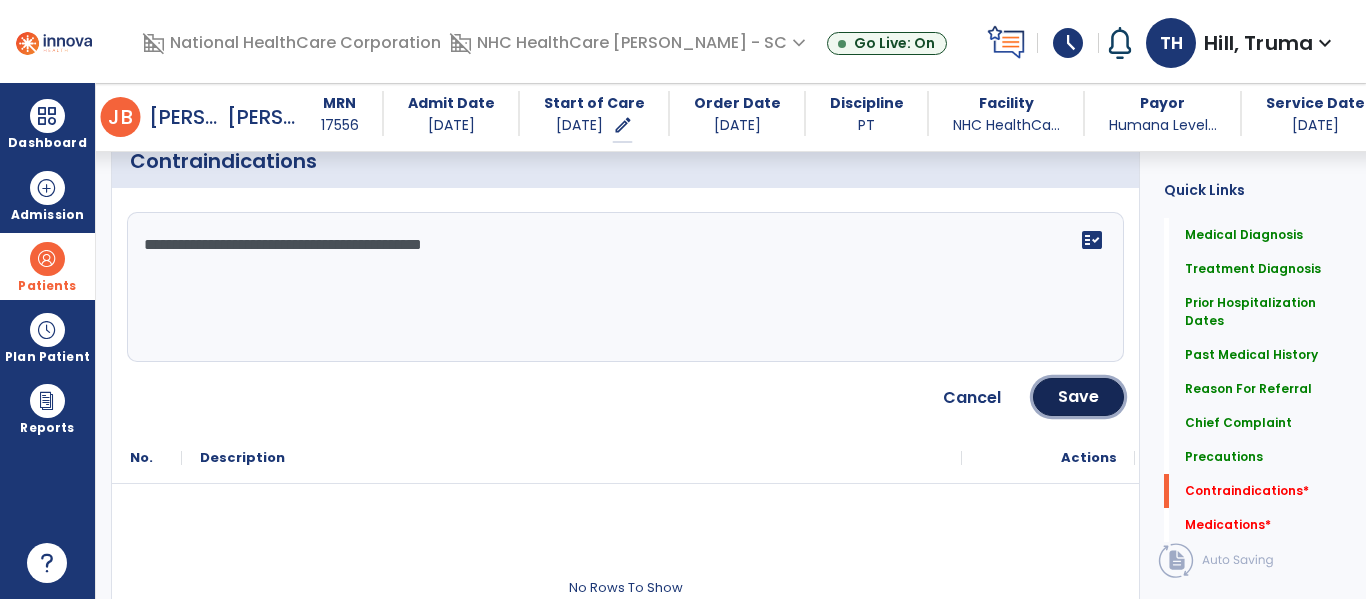 drag, startPoint x: 1060, startPoint y: 405, endPoint x: 746, endPoint y: 421, distance: 314.40738 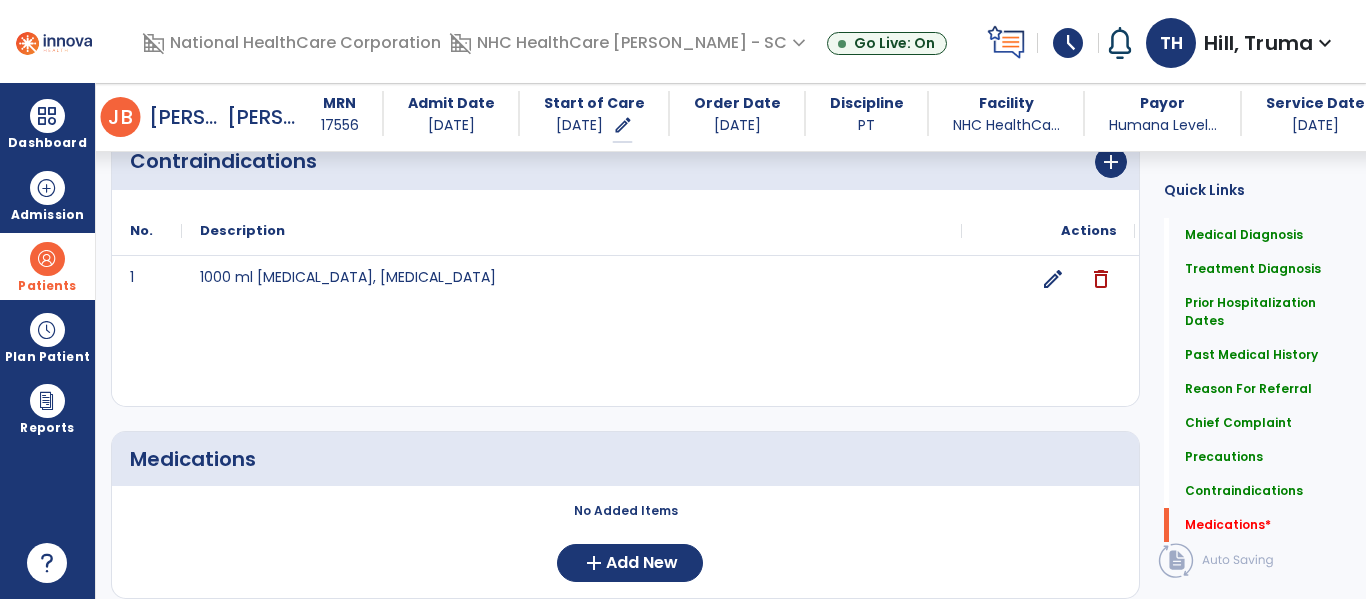 scroll, scrollTop: 2553, scrollLeft: 0, axis: vertical 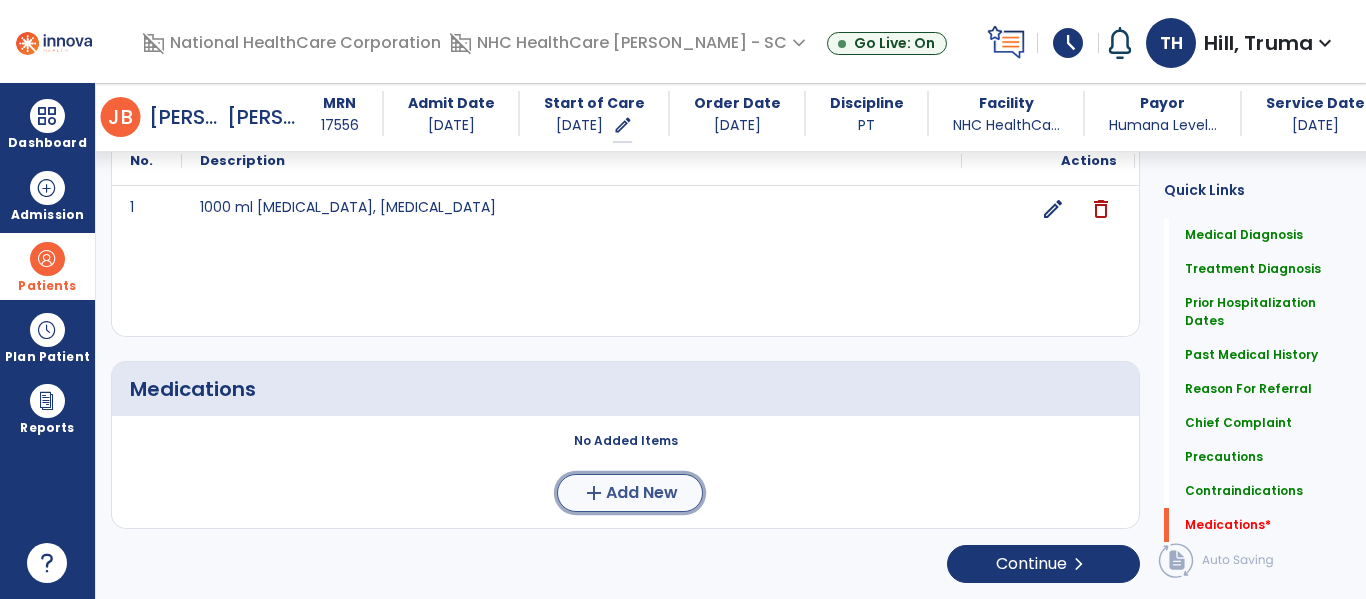 click on "Add New" 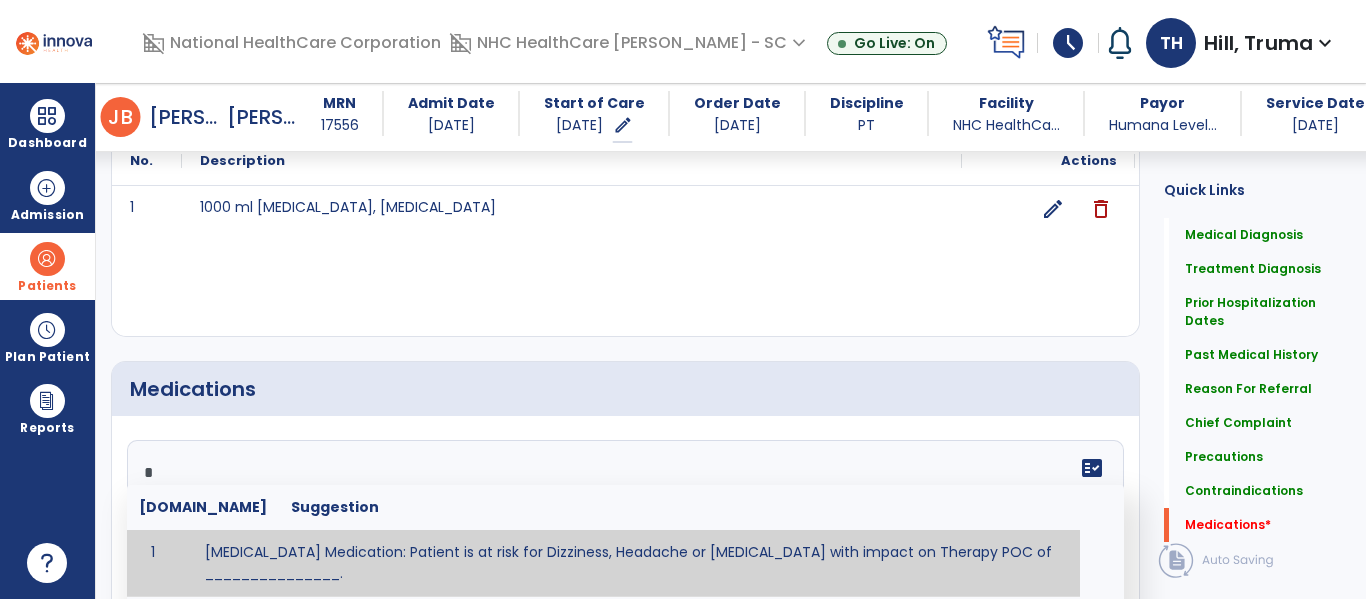 click on "fact_check  [DOMAIN_NAME] Suggestion 1 [MEDICAL_DATA] Medication: Patient is at risk for Dizziness, Headache or [MEDICAL_DATA] with impact on Therapy POC of _______________. 2 Anti-Anxiety Medication: at risk for Abnormal thinking, Anxiety, Arrhythmias, Clumsiness, Dizziness, Drowsiness, Dry mouth, GI disturbances, Headache, Increased appetite, Loss of appetite, [MEDICAL_DATA], Sedation, Seizures, [MEDICAL_DATA], Unsteadiness, Weakness or Weight gain with impact on Therapy POC of _____________. 3 Anti-Arrhythmic Agents: at risk for Arrhythmias, Confusion, EKG changes, Hallucinations, [MEDICAL_DATA], Increased blood pressure, Increased heart rate, [MEDICAL_DATA] or Toxicity with impact on Therapy POC of 4 Anti-Coagulant medications: with potential risk for hemorrhage (including [MEDICAL_DATA] and coughing up blood), and [MEDICAL_DATA] syndrome). Potential impact on therapy progress includes _________. 5 6 7 8 [MEDICAL_DATA] for ______________. 9 10 11 12 13 14 15 16 17 18 19 20 21 22 23 24" 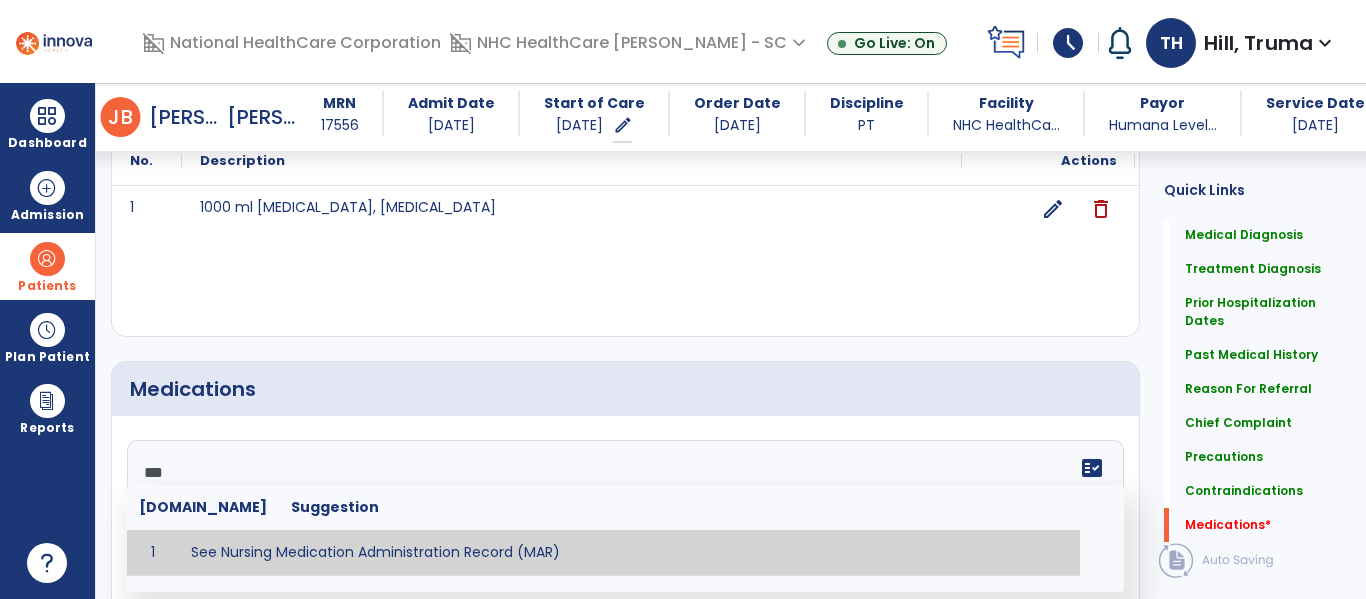 type on "**********" 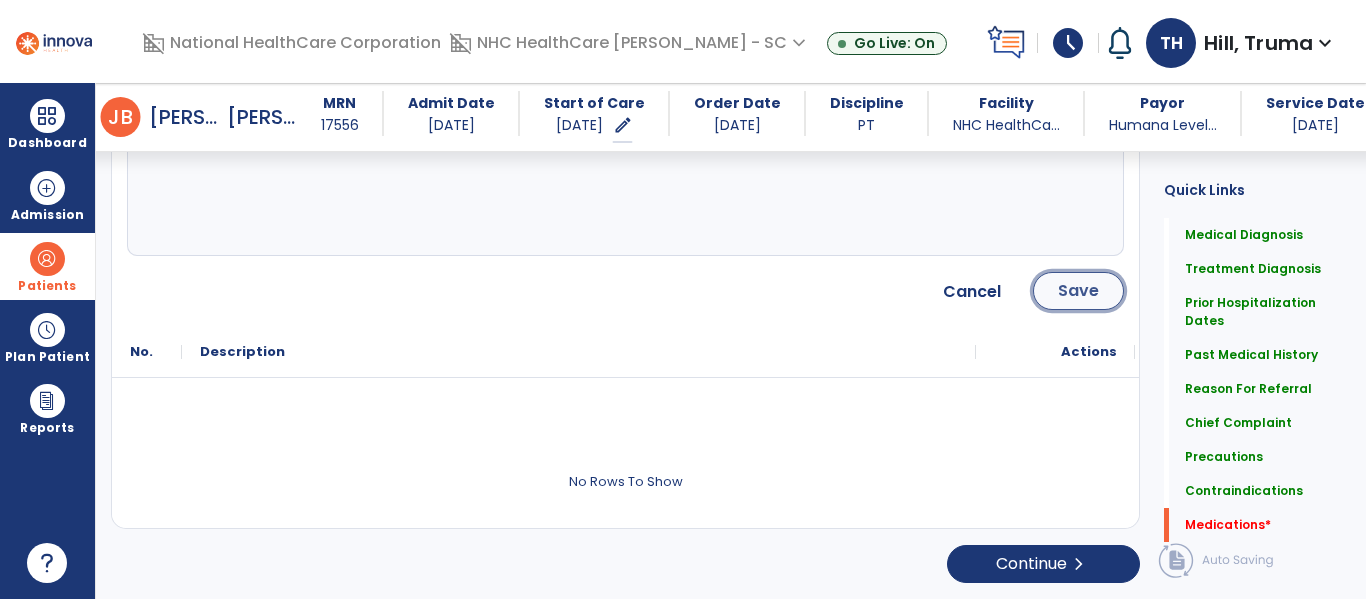 click on "Save" 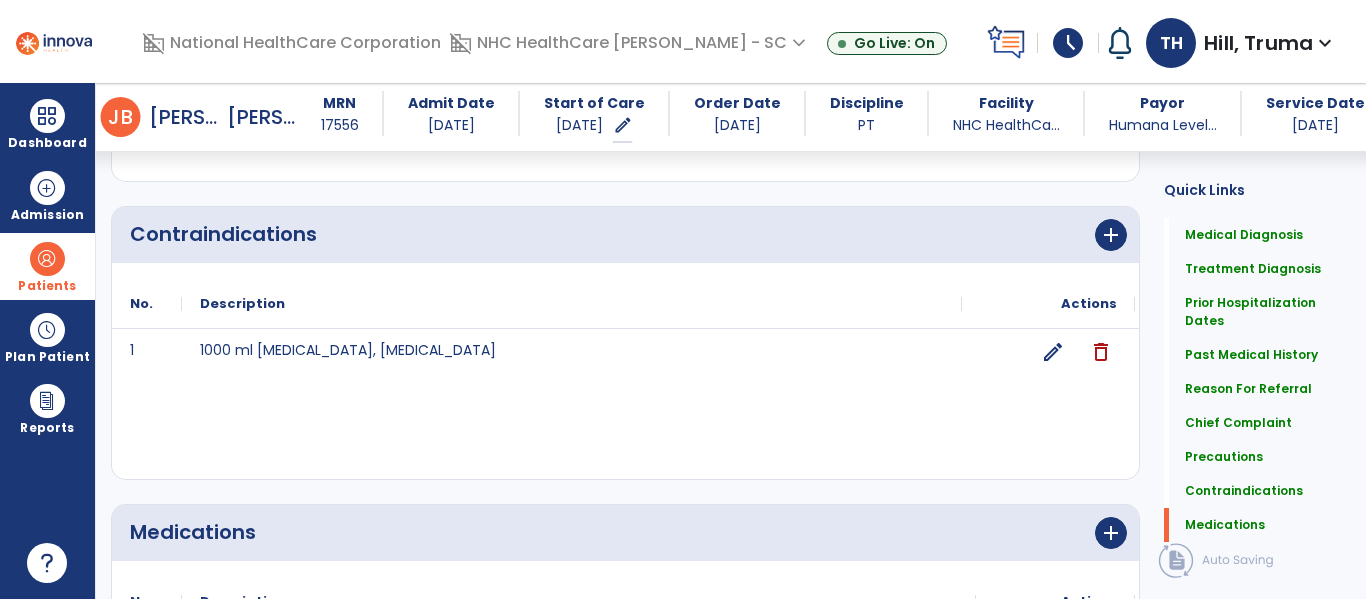 scroll, scrollTop: 2660, scrollLeft: 0, axis: vertical 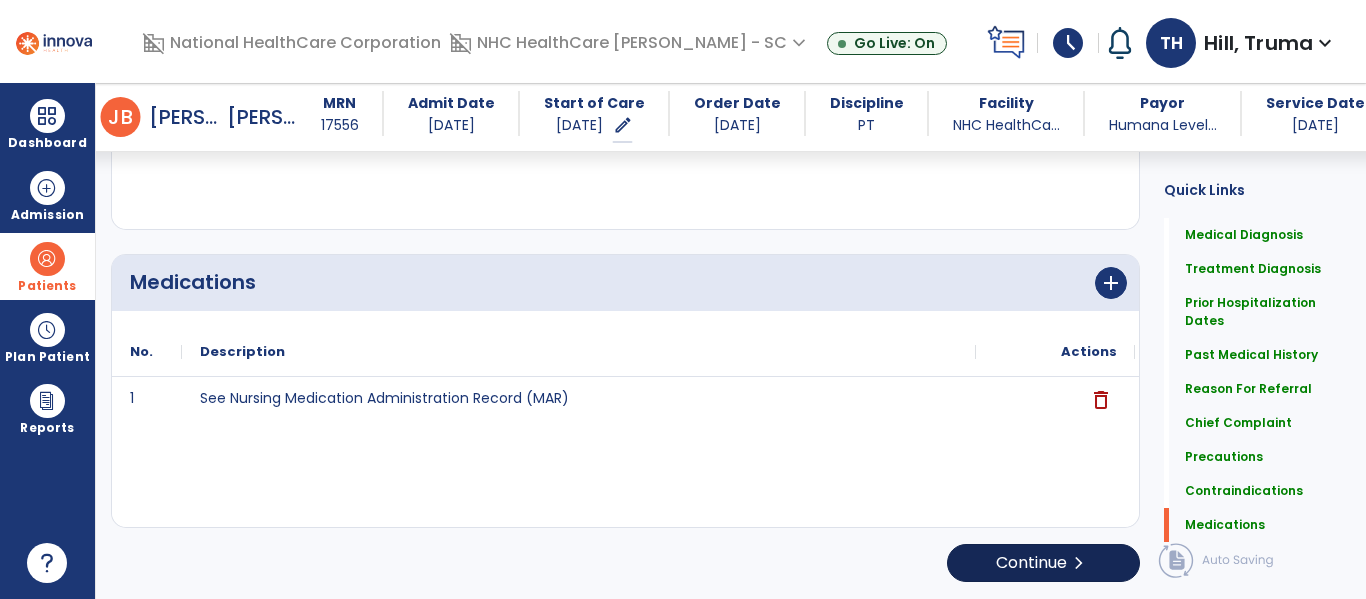 click on "Medical Diagnosis      menu   Add Medical Diagnosis   Delete Medical Diagnosis
Code
Description
Pdpm Clinical Category" 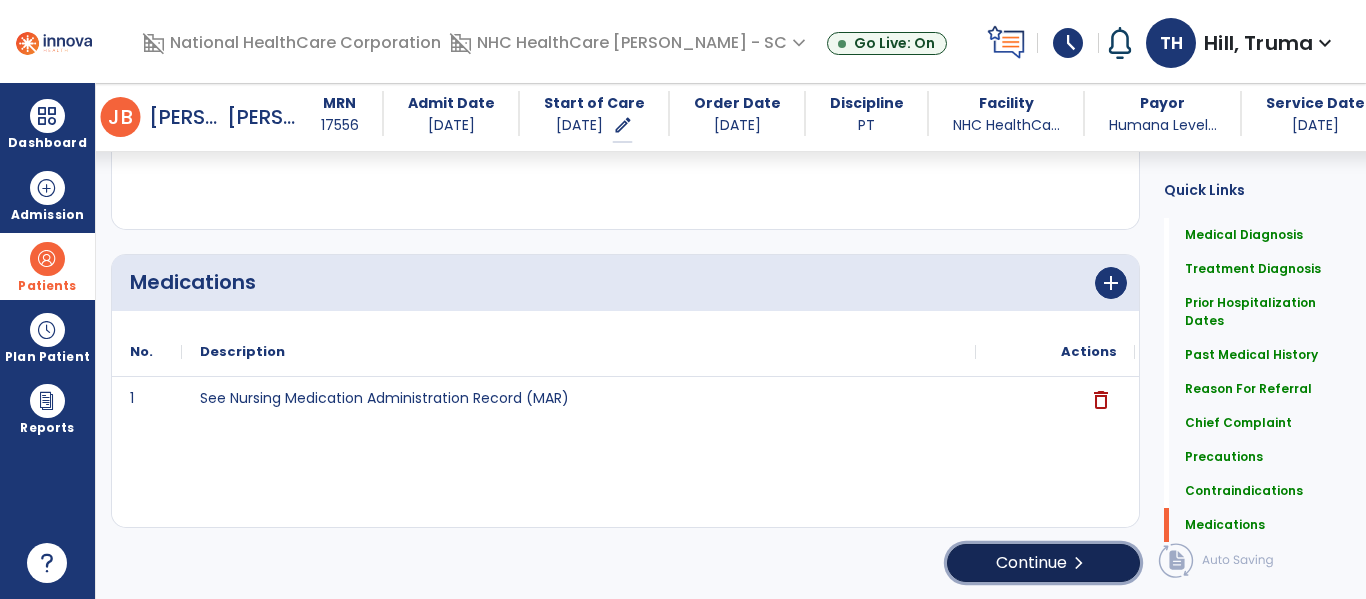 click on "Continue  chevron_right" 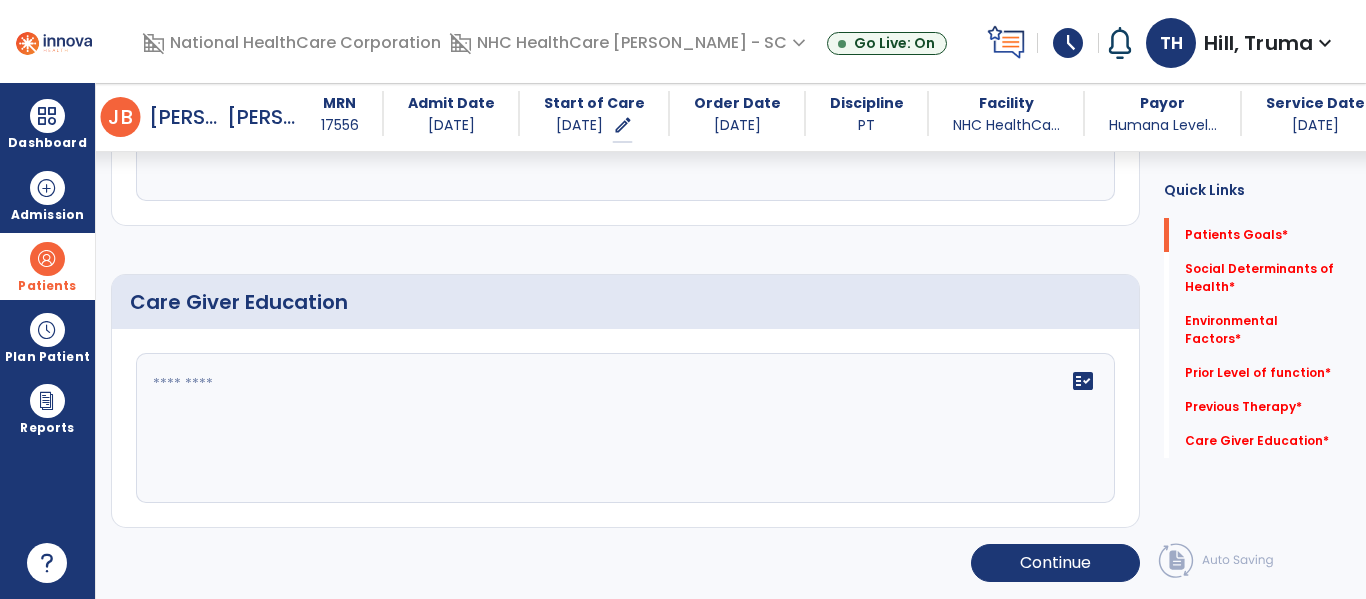 scroll, scrollTop: 106, scrollLeft: 0, axis: vertical 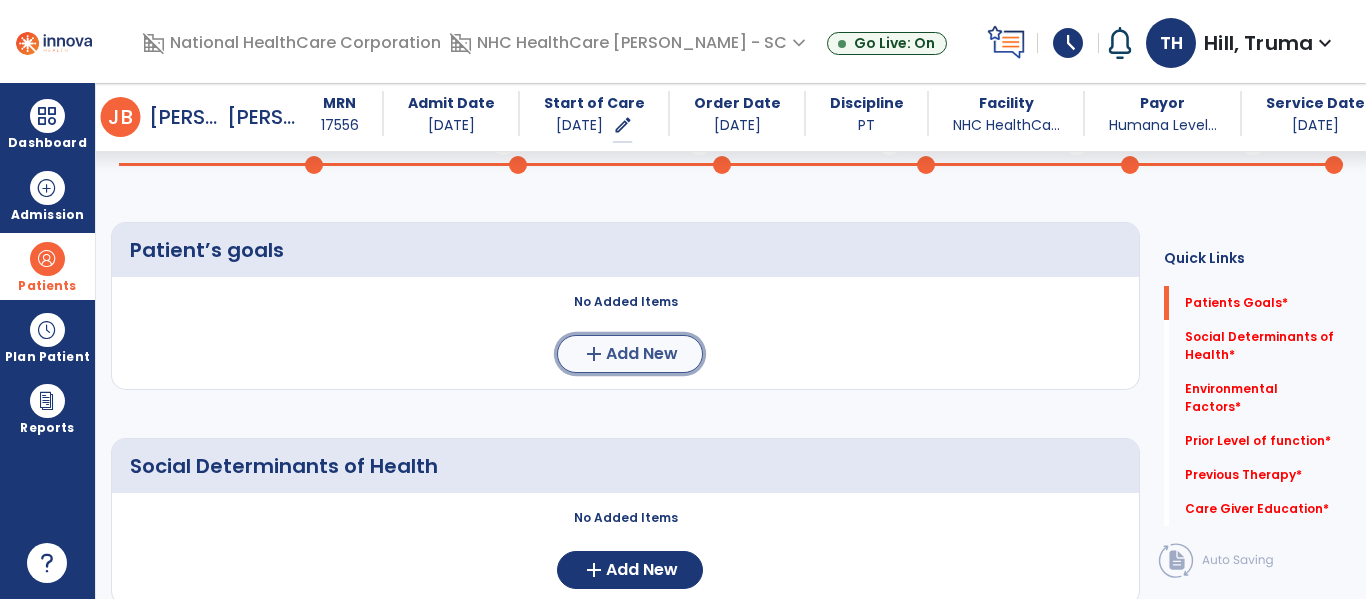 click on "add" 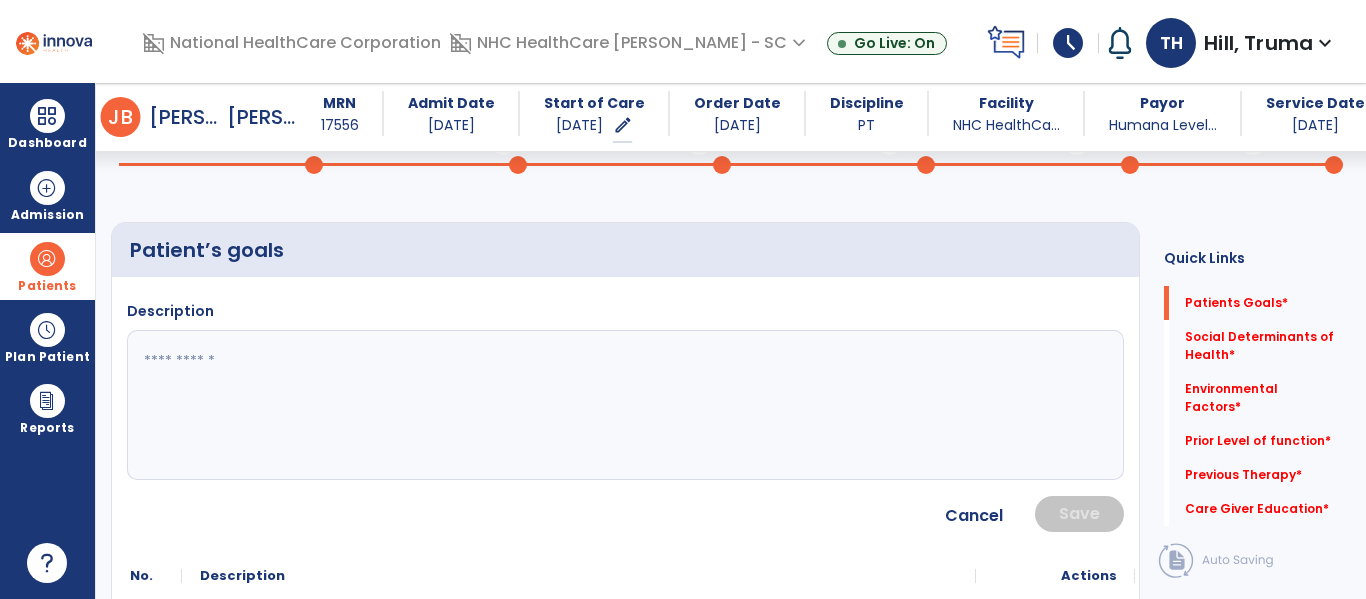 click 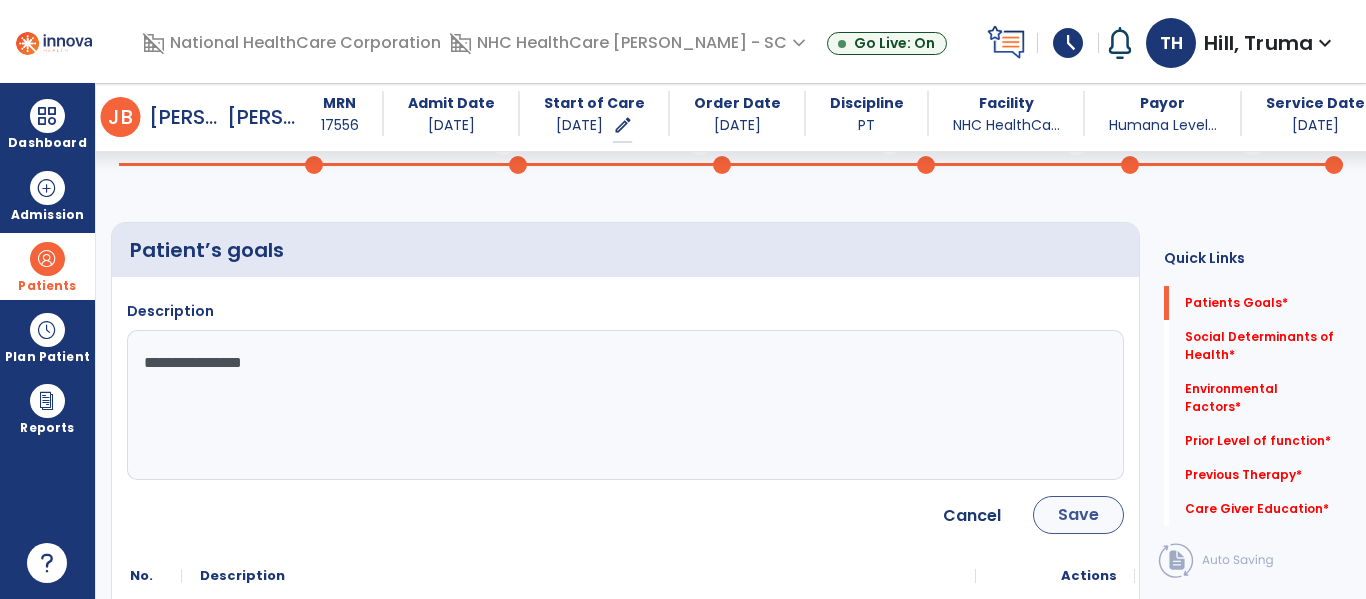 type on "**********" 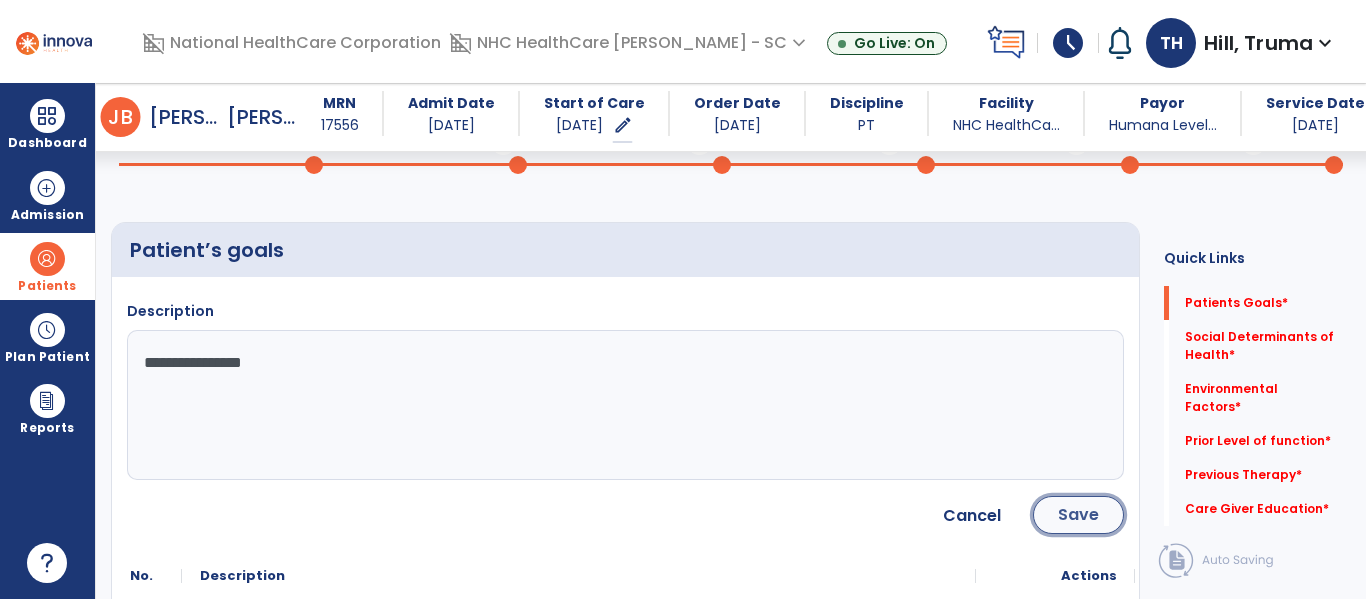 click on "Save" 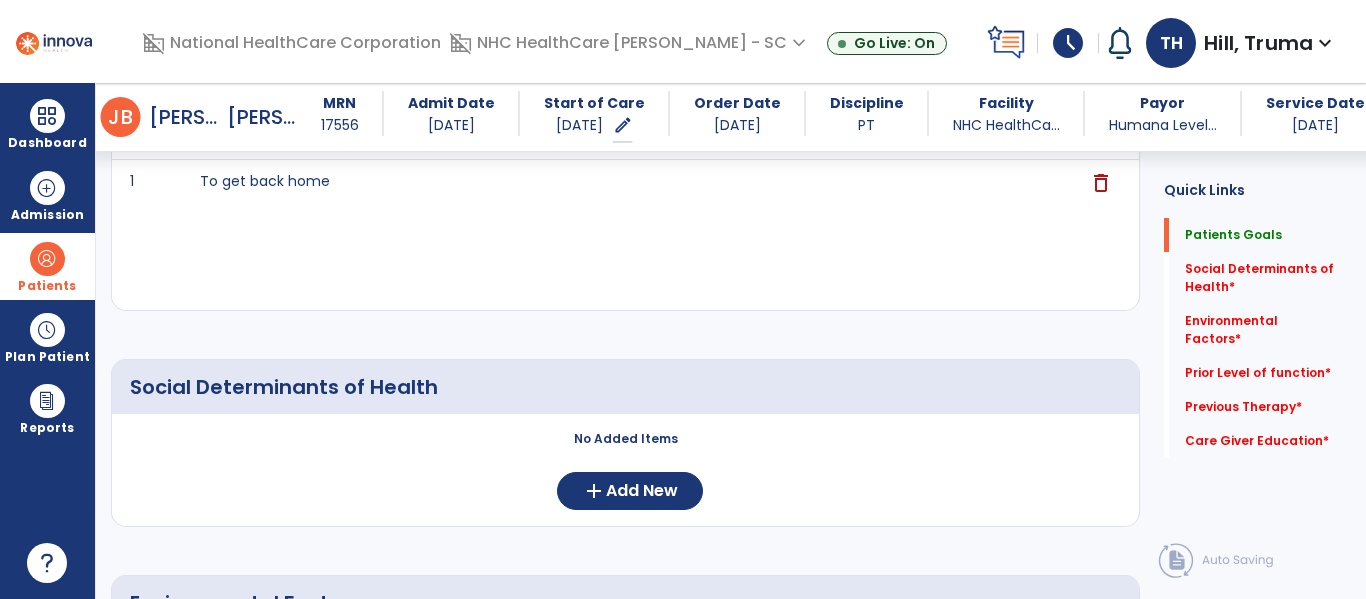 scroll, scrollTop: 406, scrollLeft: 0, axis: vertical 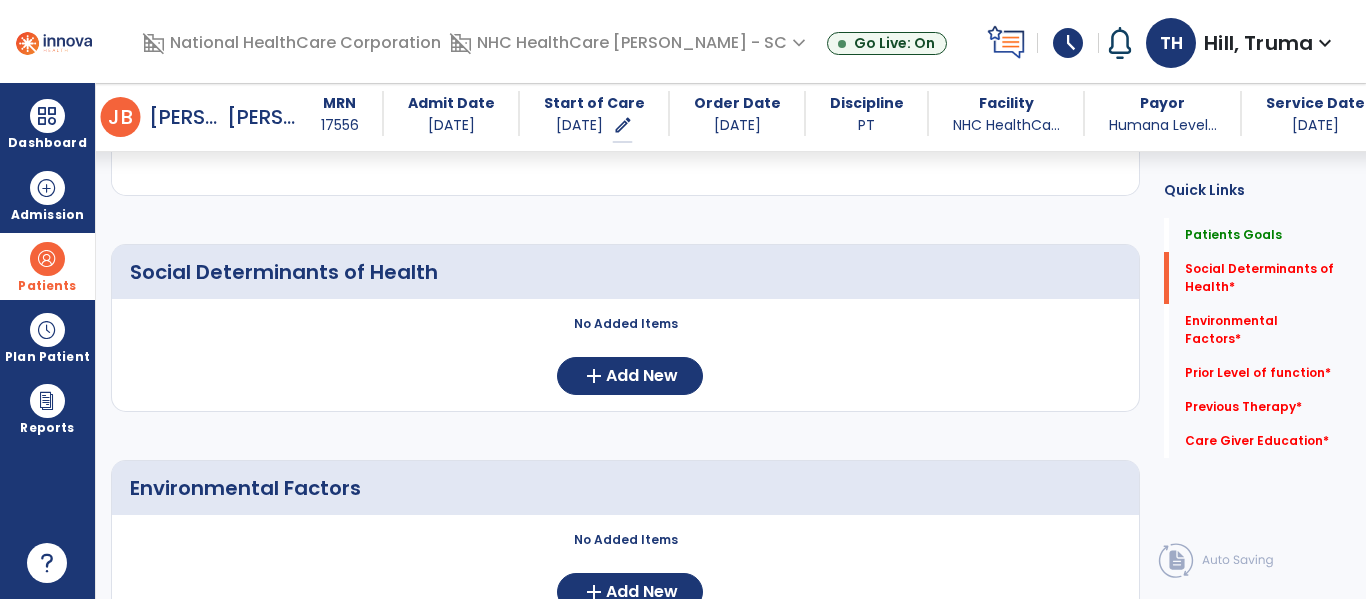 click on "No Added Items  add  Add New" 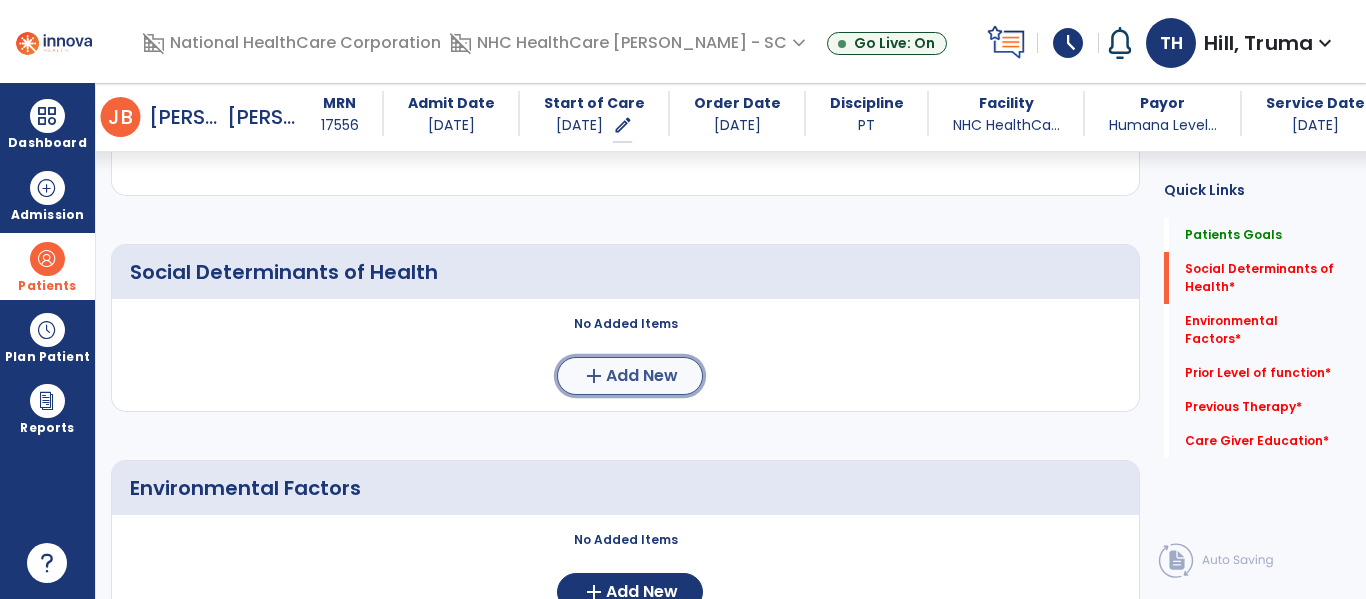 click on "add" 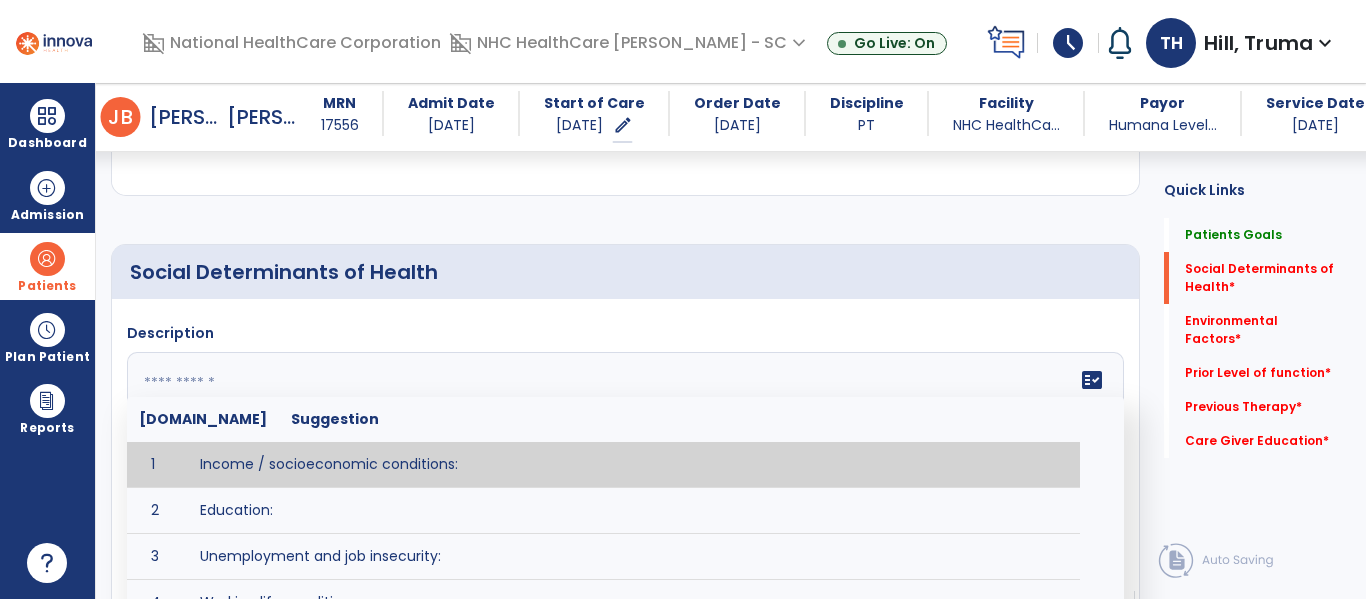 click on "fact_check  [DOMAIN_NAME] Suggestion 1 Income / socioeconomic conditions:  2 Education:  3 Unemployment and job insecurity:  4 Working life conditions:  5 Food insecurity:  6 Housing, basic amenities and the environment:  7 Early childhood development:  8 Social inclusion and non-discrimination: 9 Structural conflict: 10 Access to affordable health services of decent quality:" 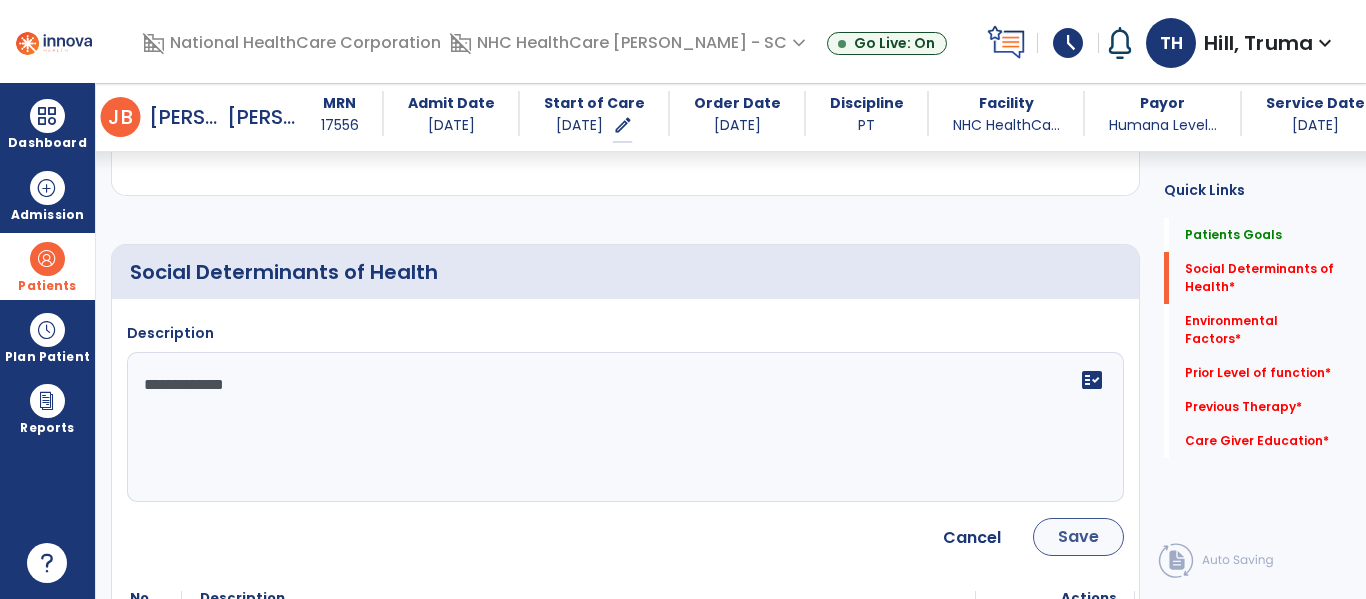 type on "**********" 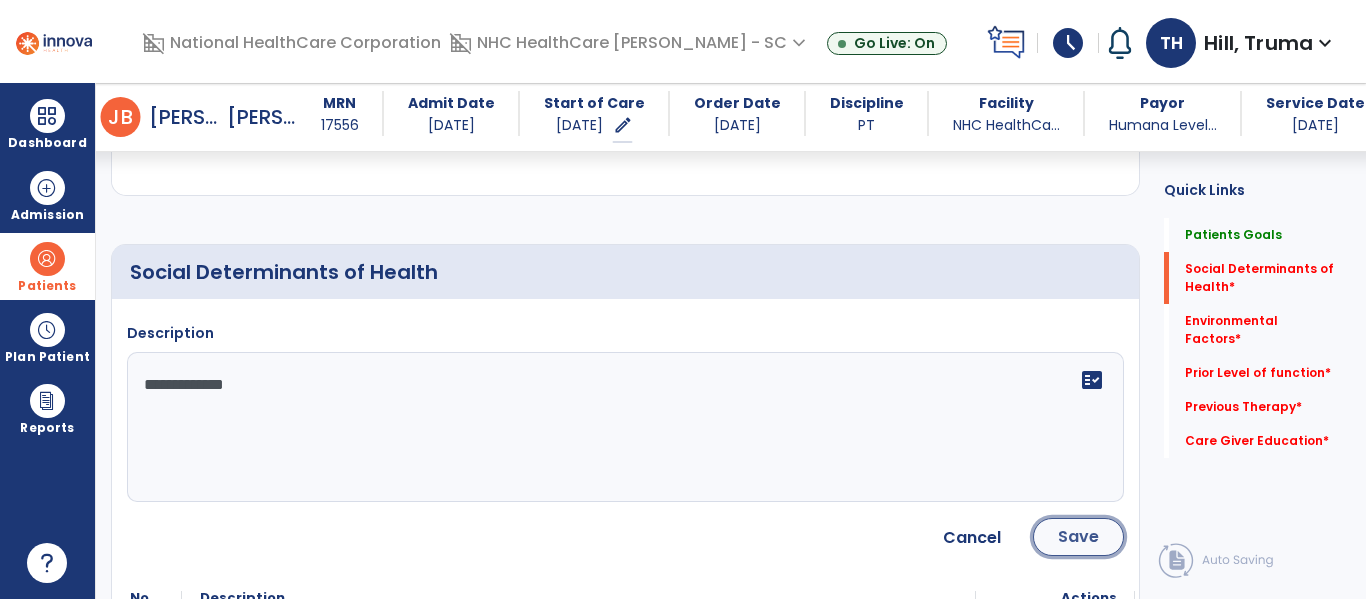 click on "Save" 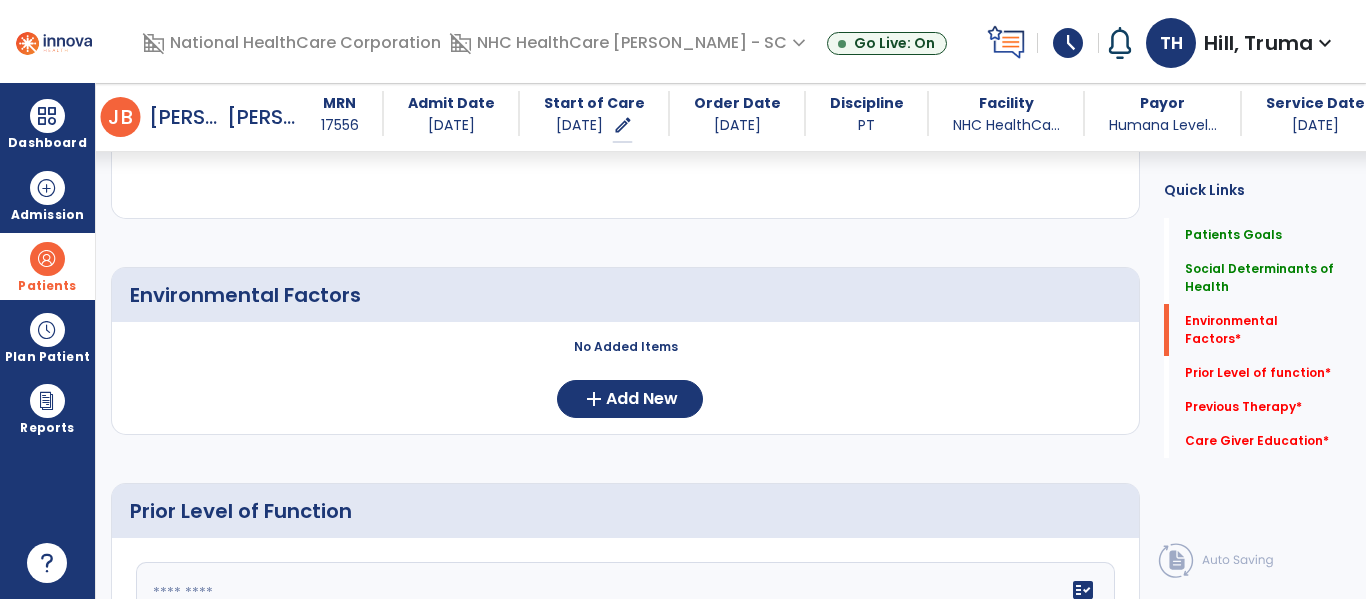 scroll, scrollTop: 706, scrollLeft: 0, axis: vertical 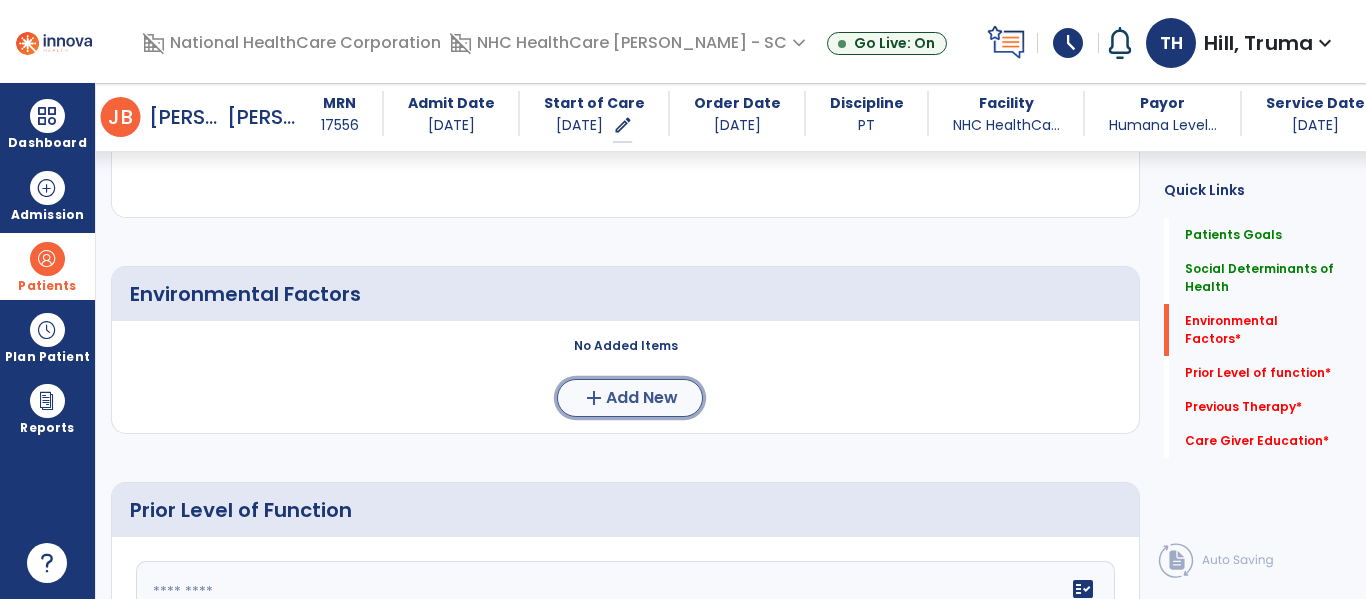 click on "Add New" 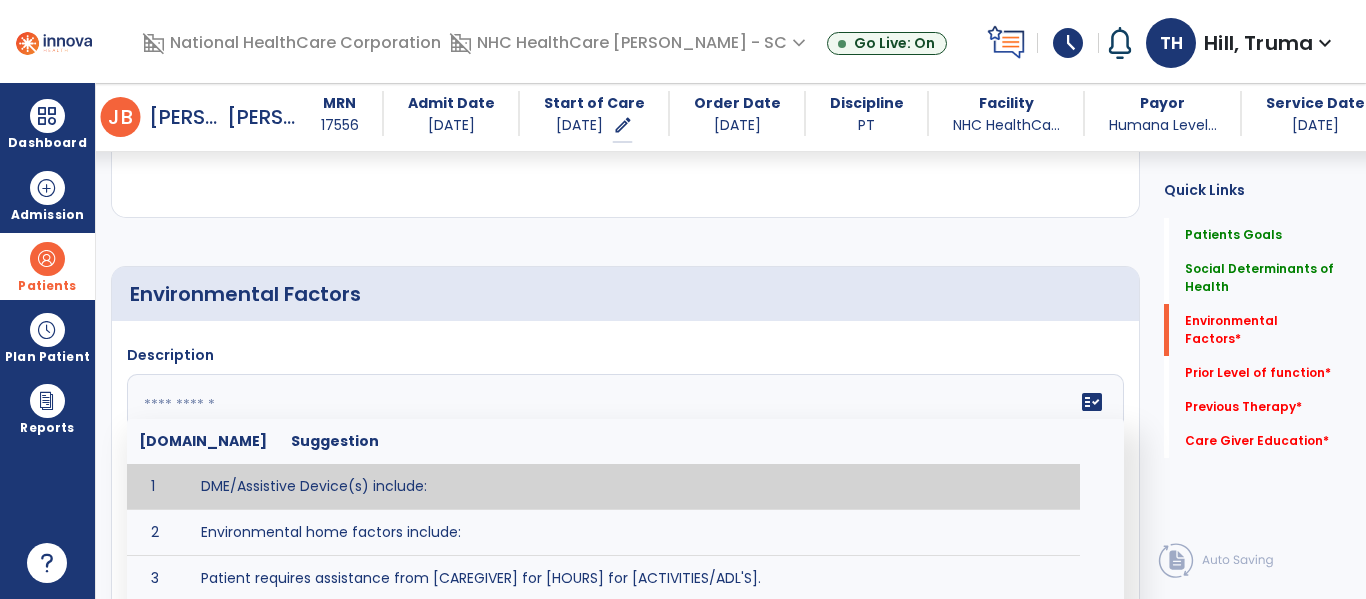 click 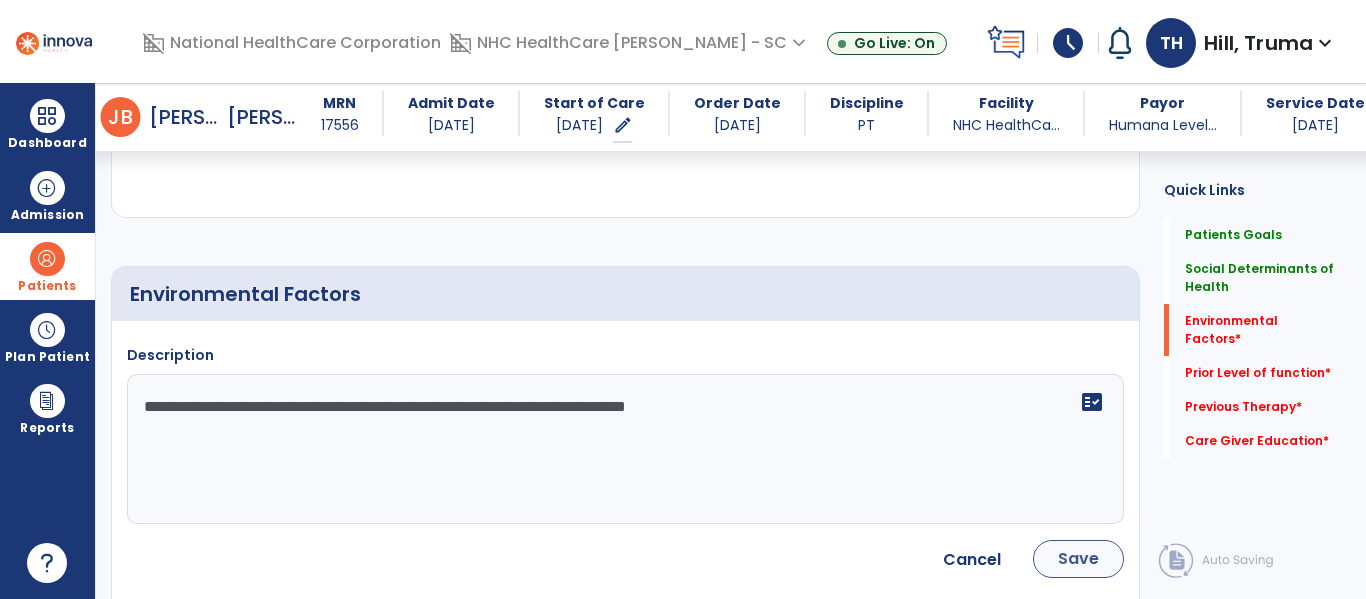type on "**********" 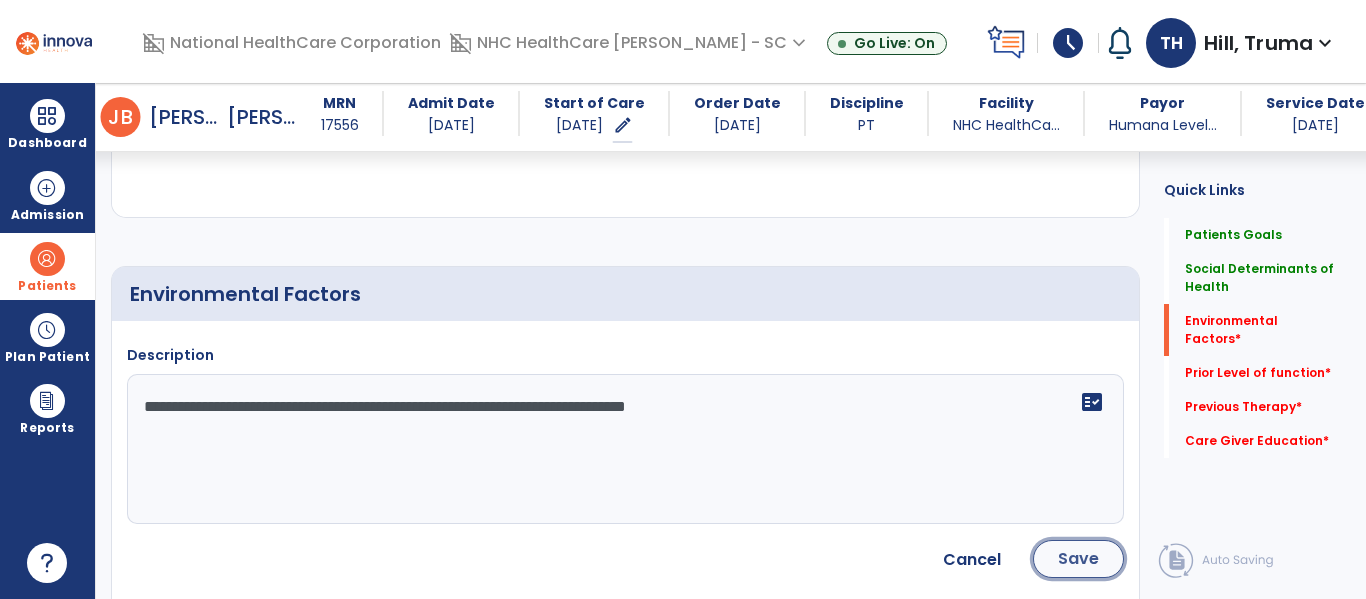 click on "Save" 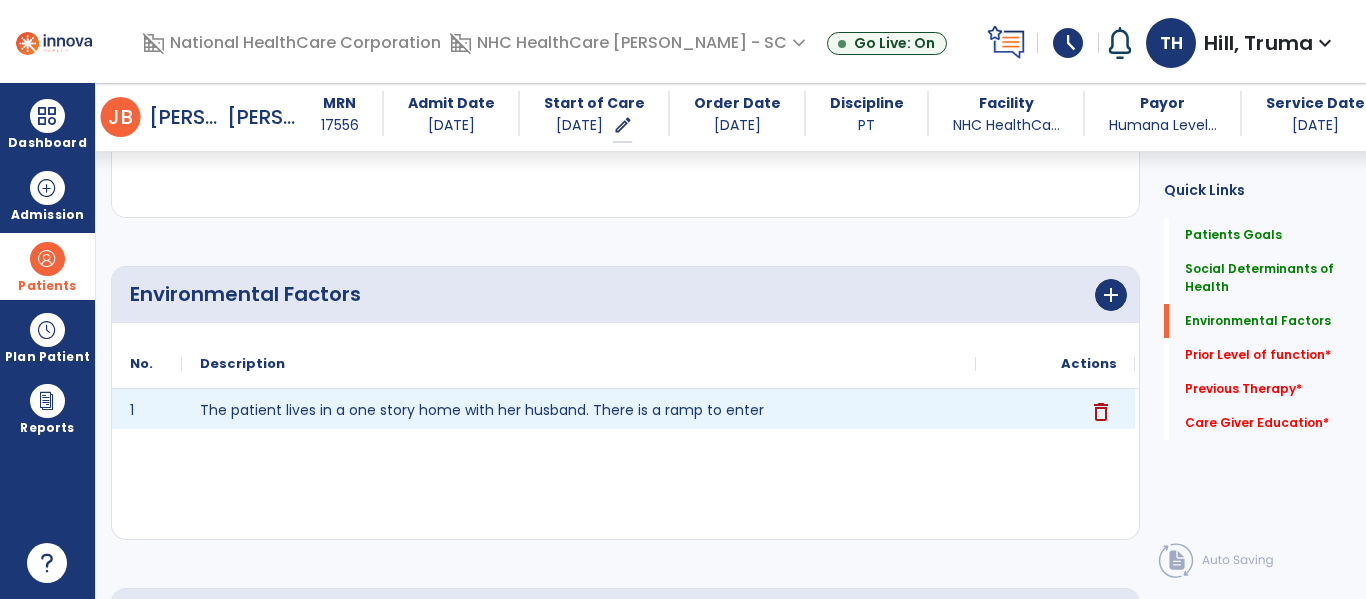 scroll, scrollTop: 1006, scrollLeft: 0, axis: vertical 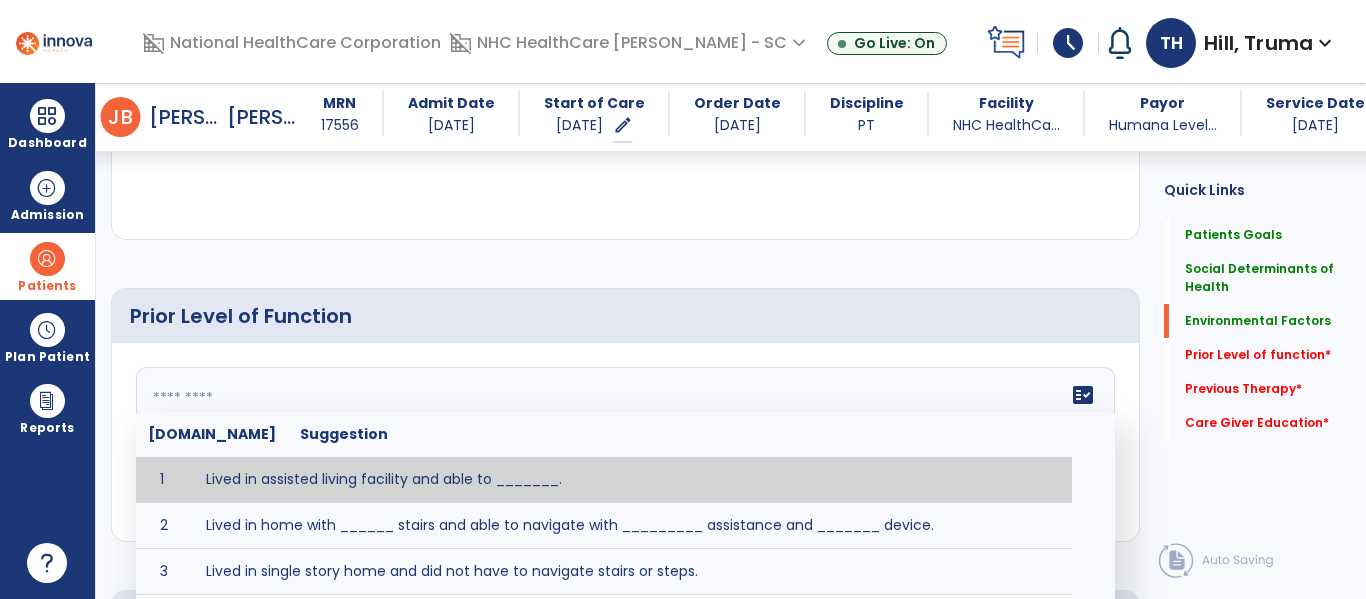 click 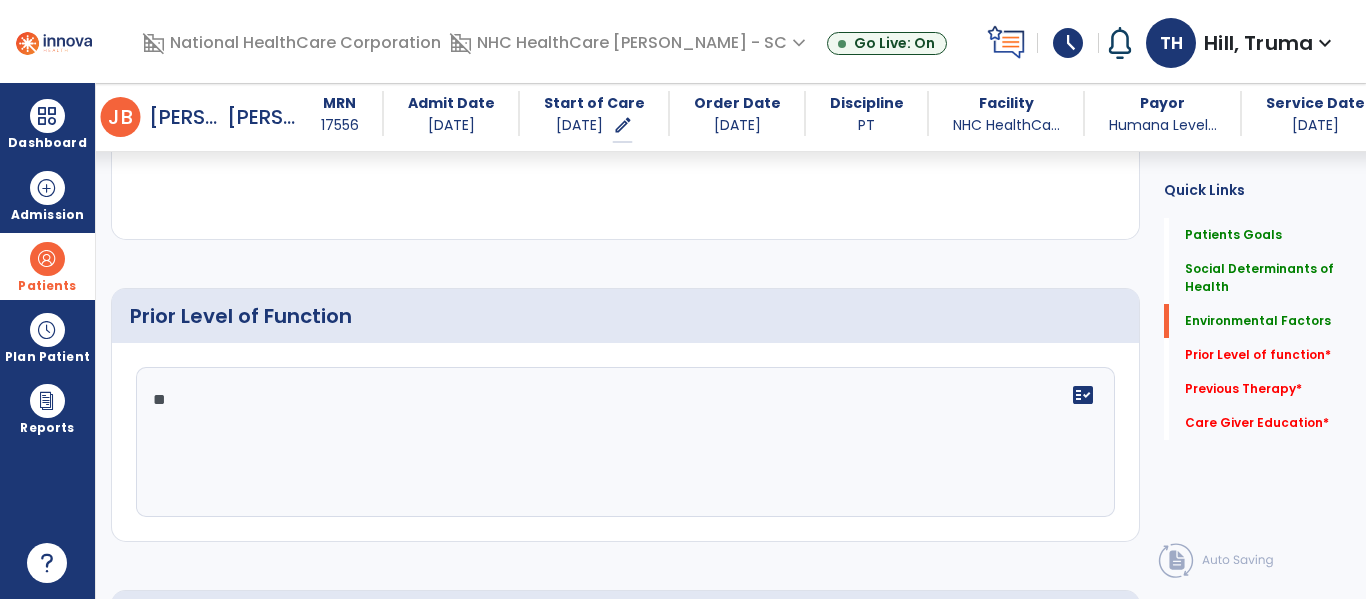 type on "*" 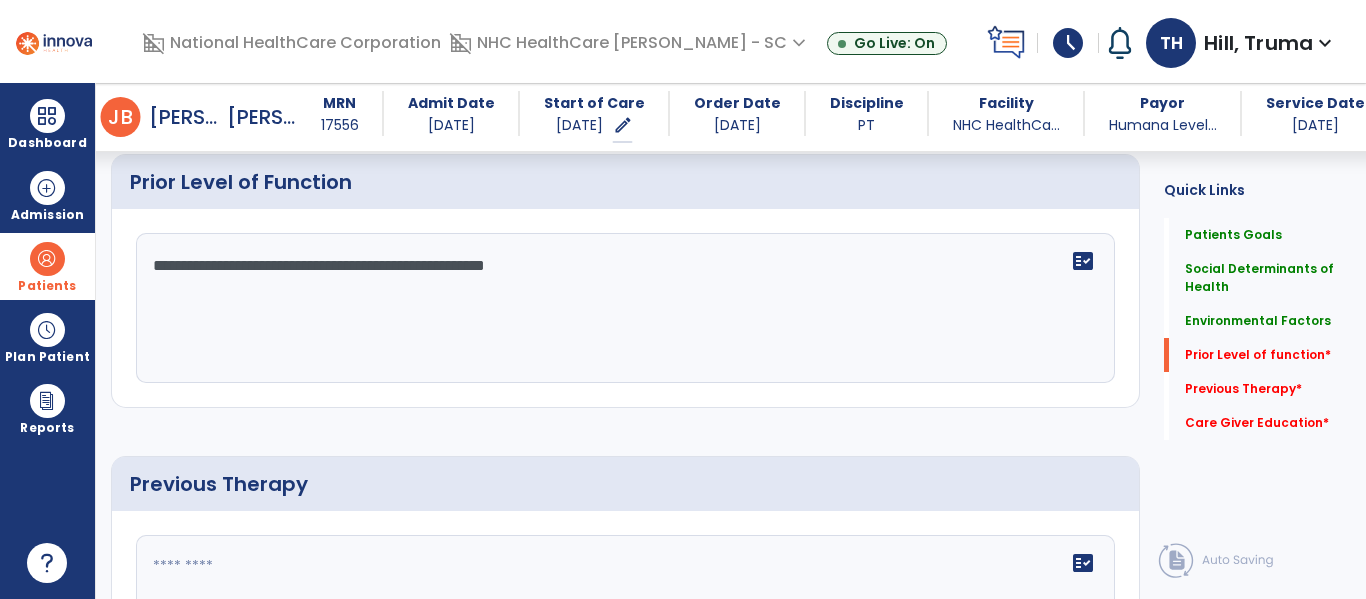 scroll, scrollTop: 1306, scrollLeft: 0, axis: vertical 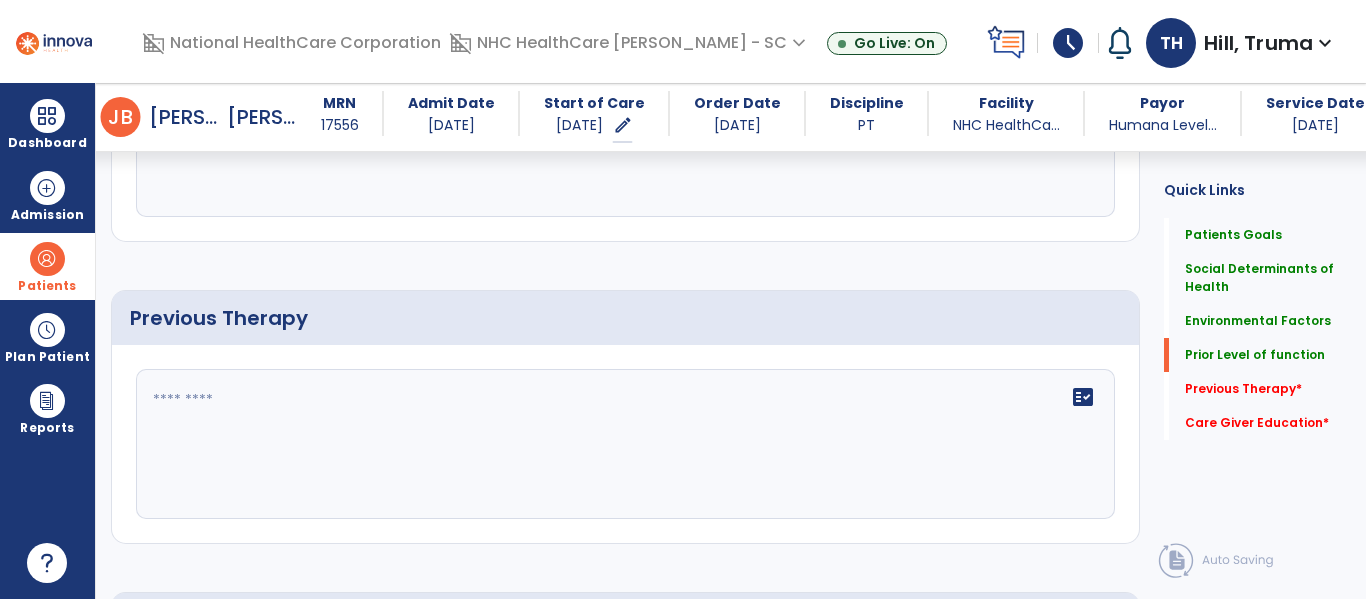 type on "**********" 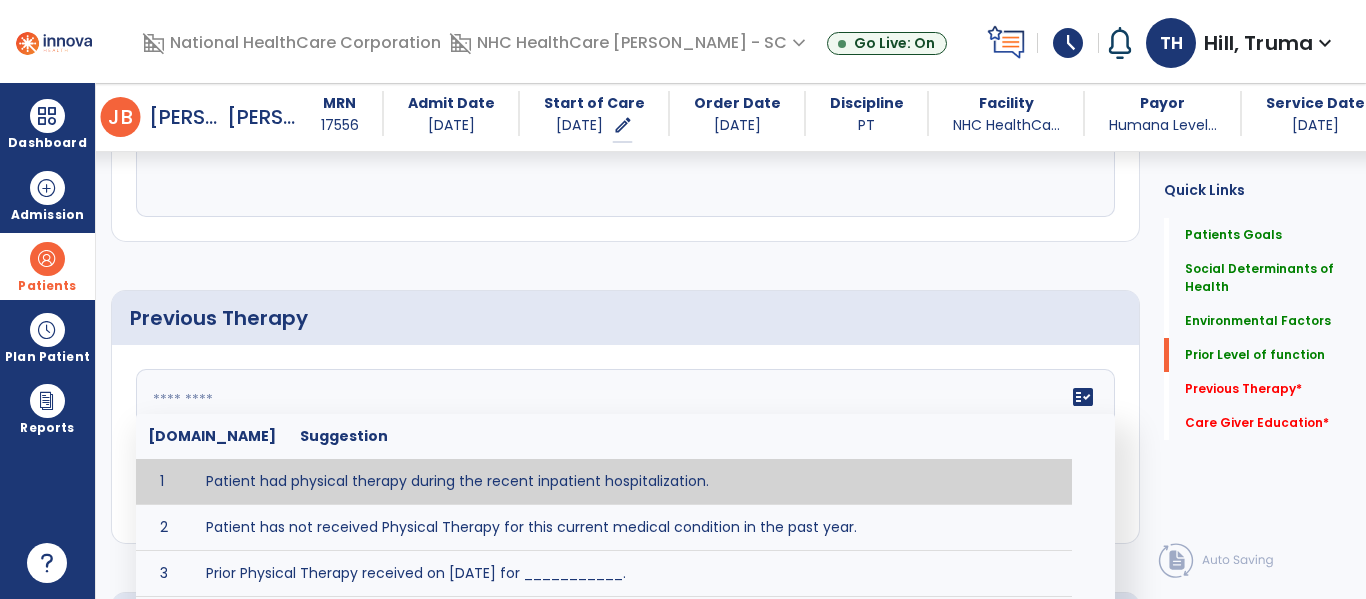 click 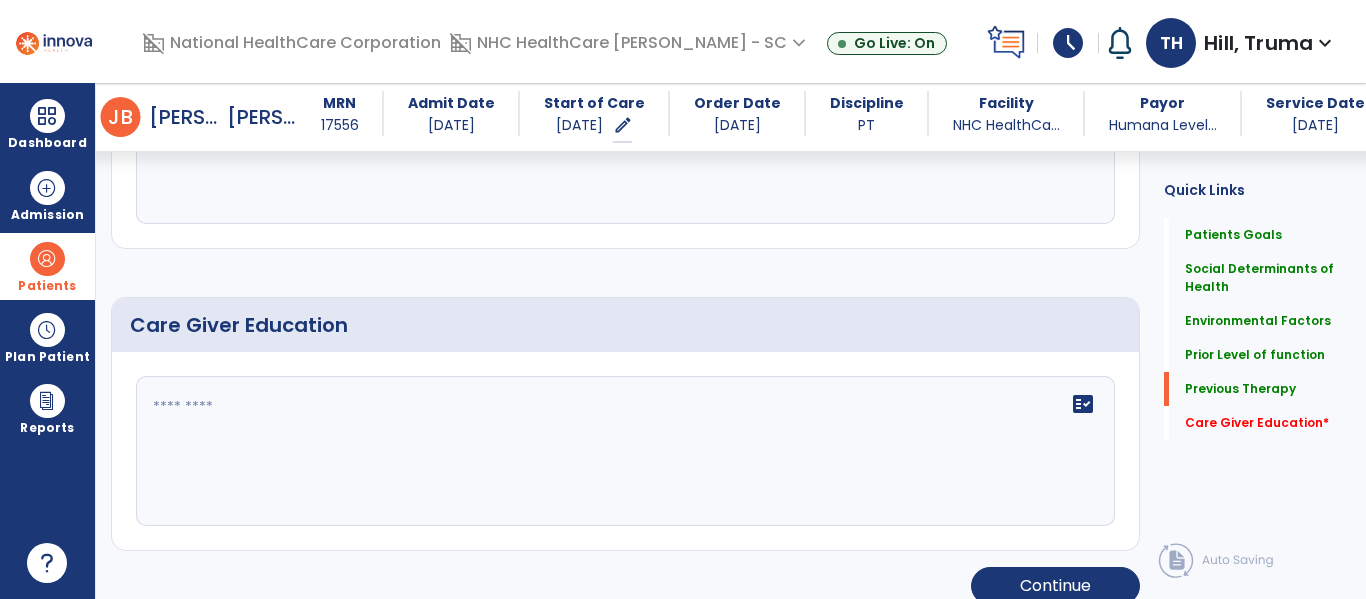 scroll, scrollTop: 1623, scrollLeft: 0, axis: vertical 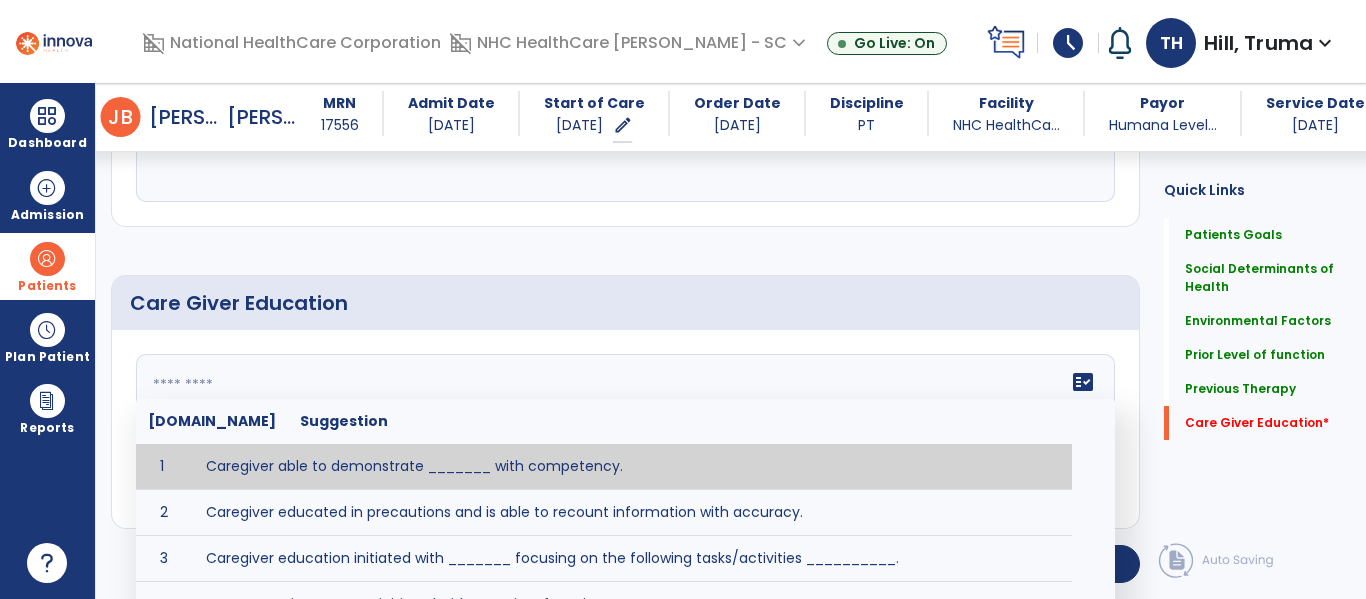click 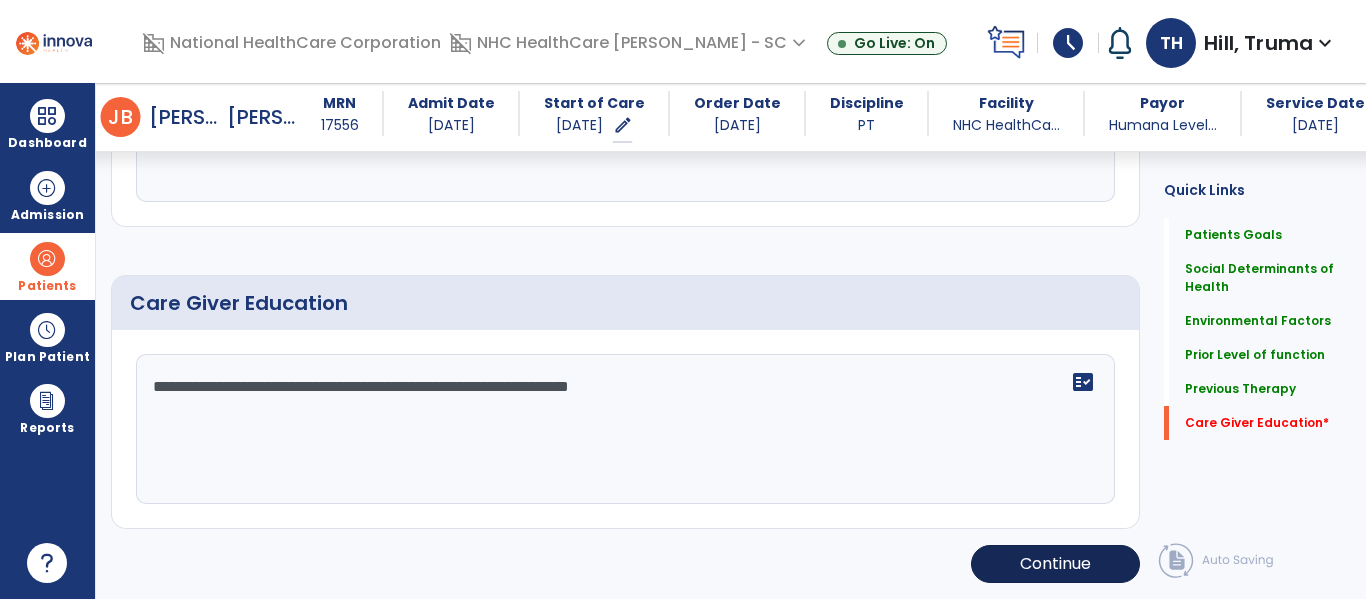 type on "**********" 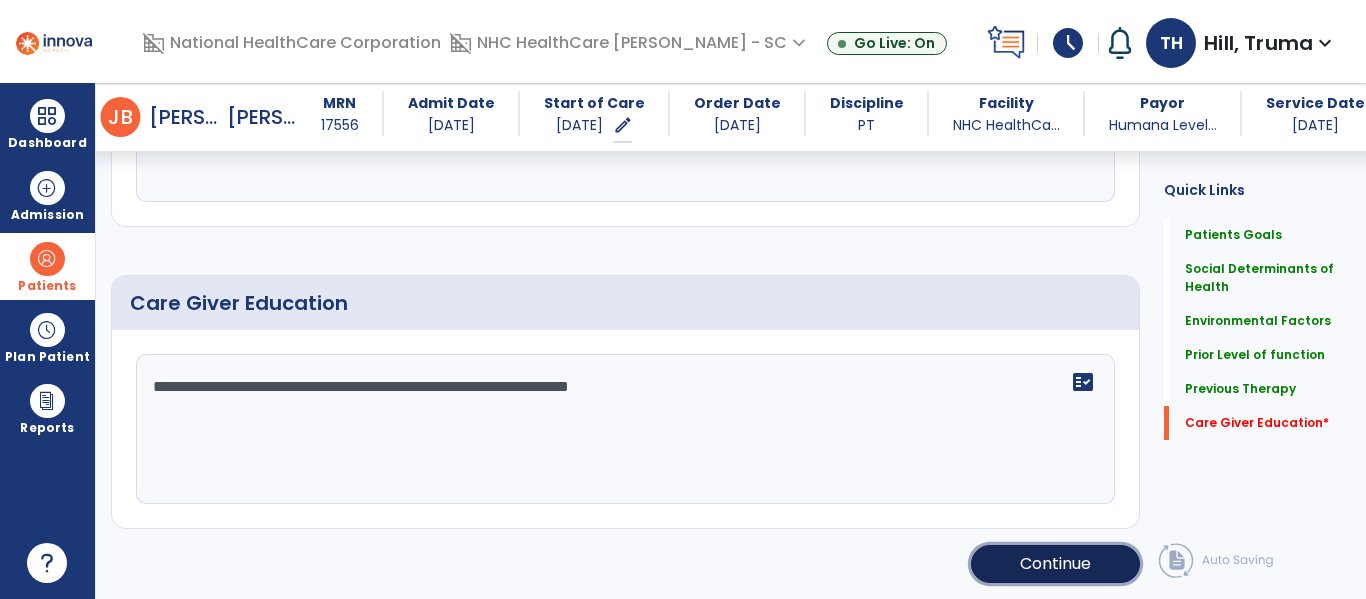 click on "Continue" 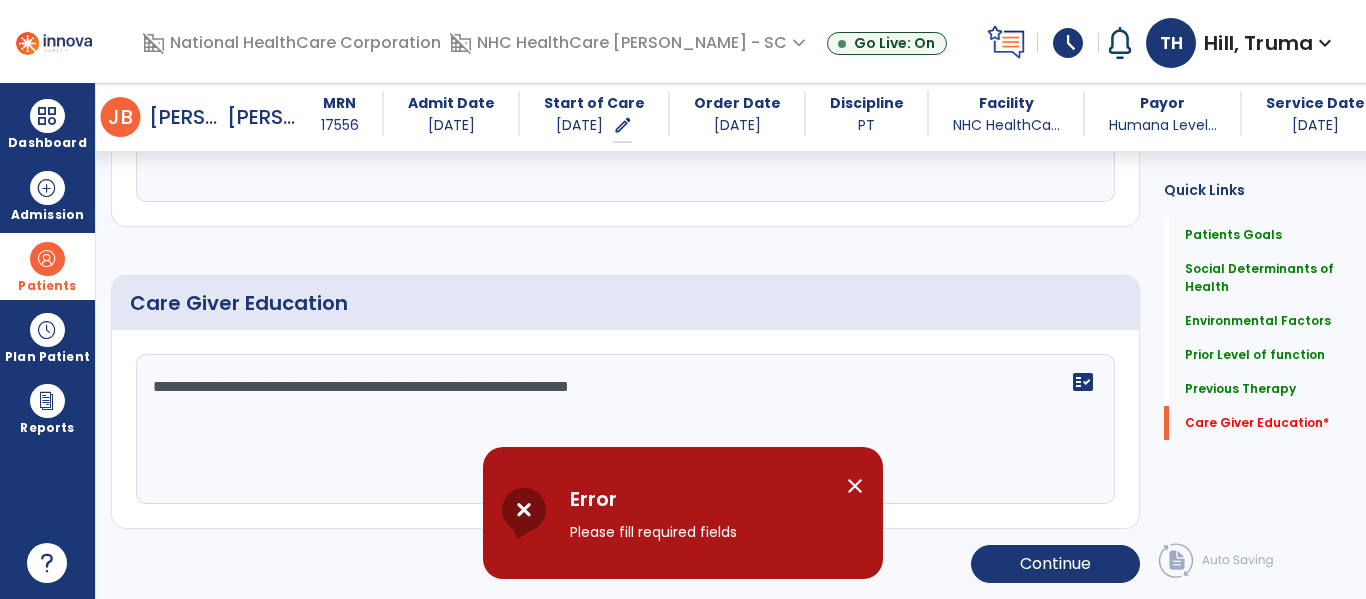 scroll, scrollTop: 1623, scrollLeft: 0, axis: vertical 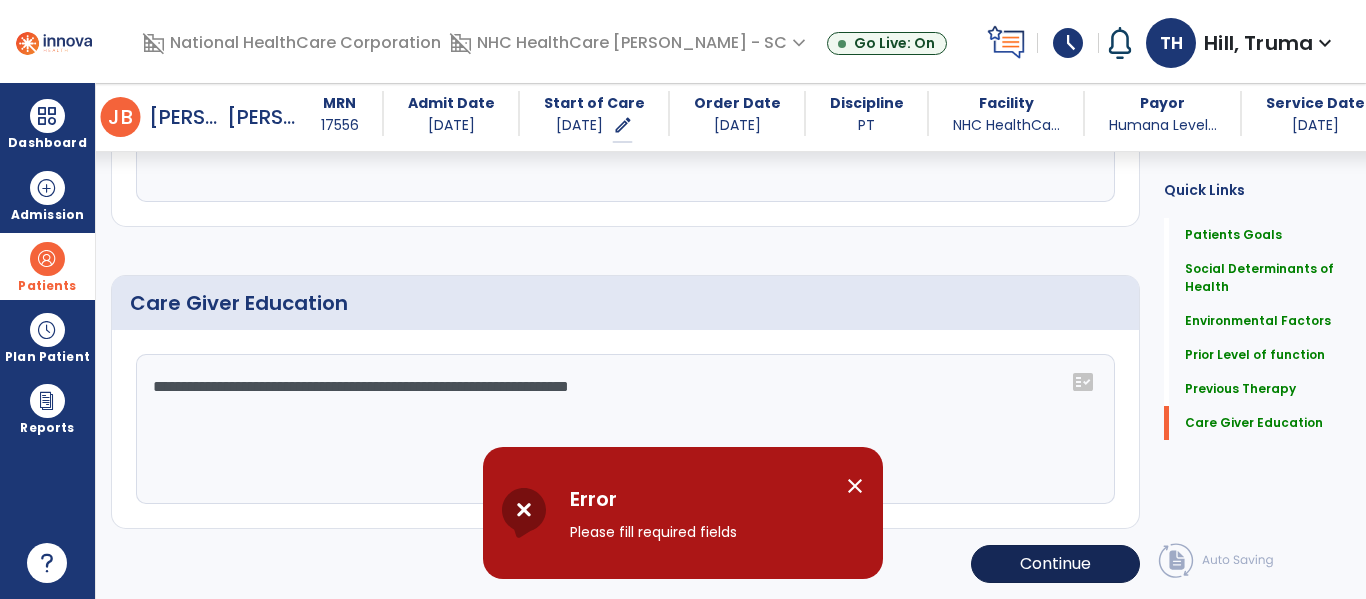 drag, startPoint x: 1010, startPoint y: 536, endPoint x: 1029, endPoint y: 552, distance: 24.839485 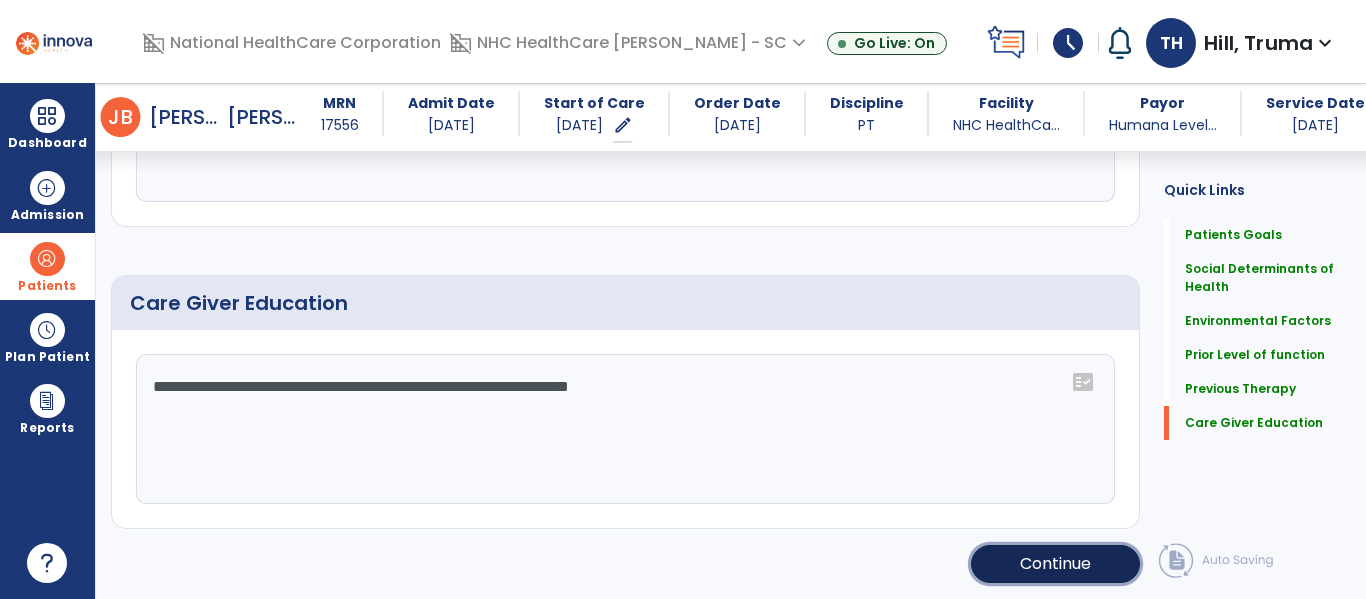 click on "Continue" 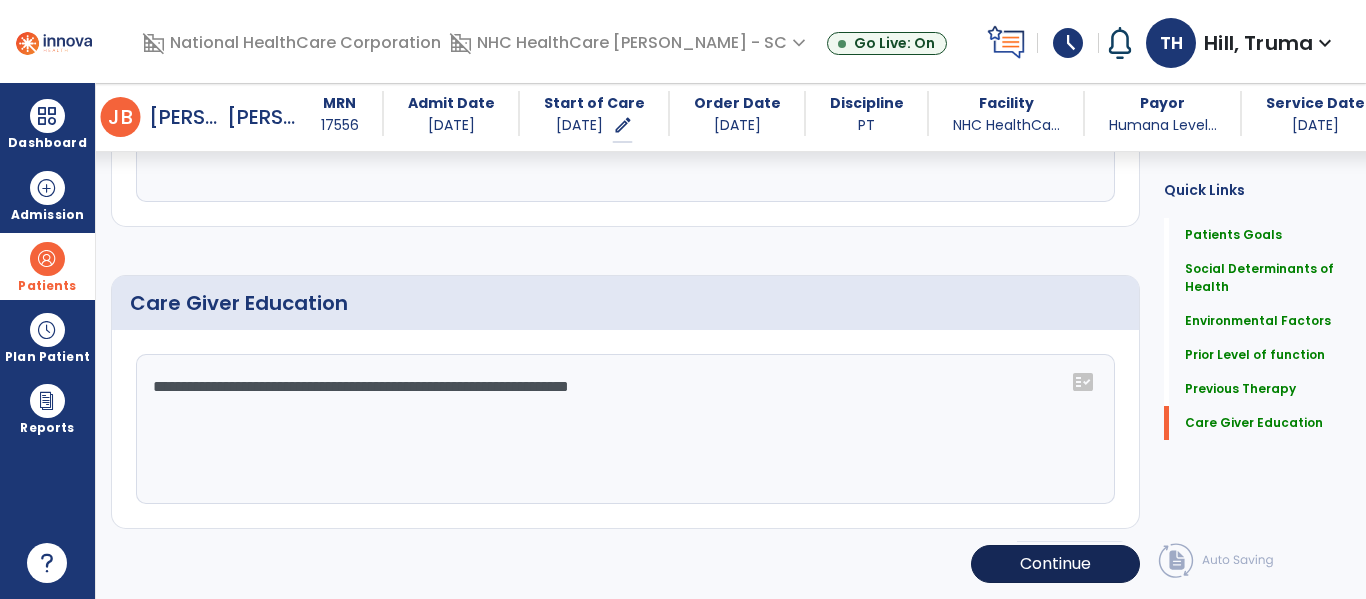 scroll, scrollTop: 352, scrollLeft: 0, axis: vertical 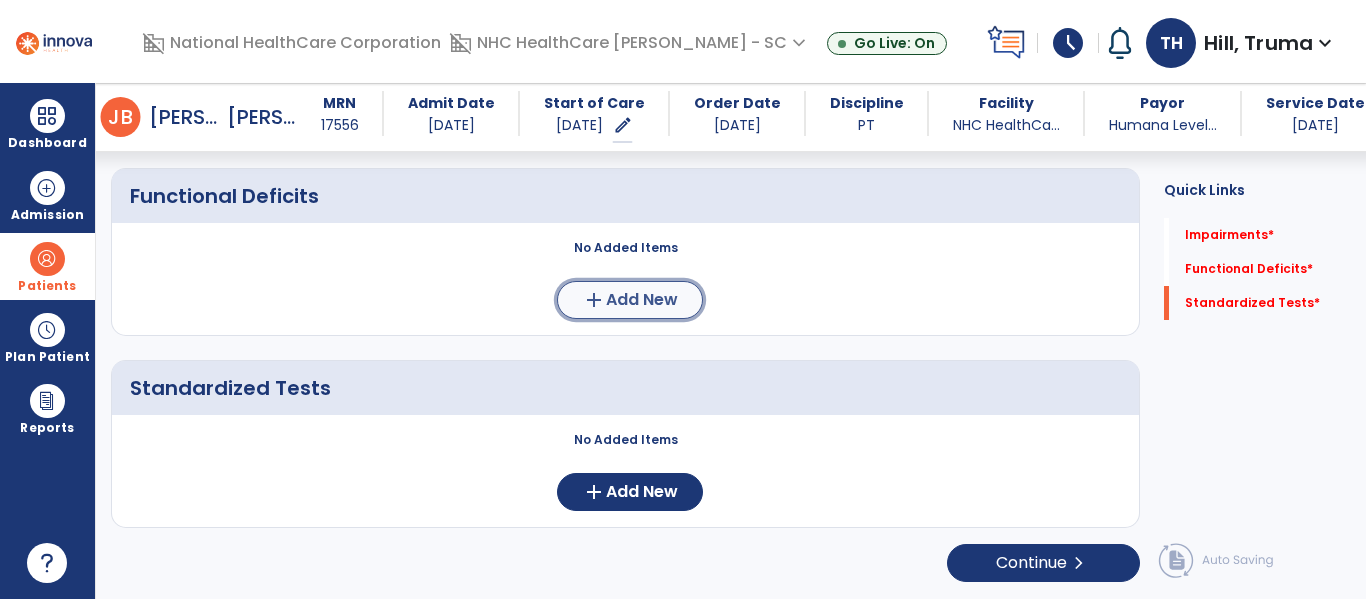 click on "Add New" 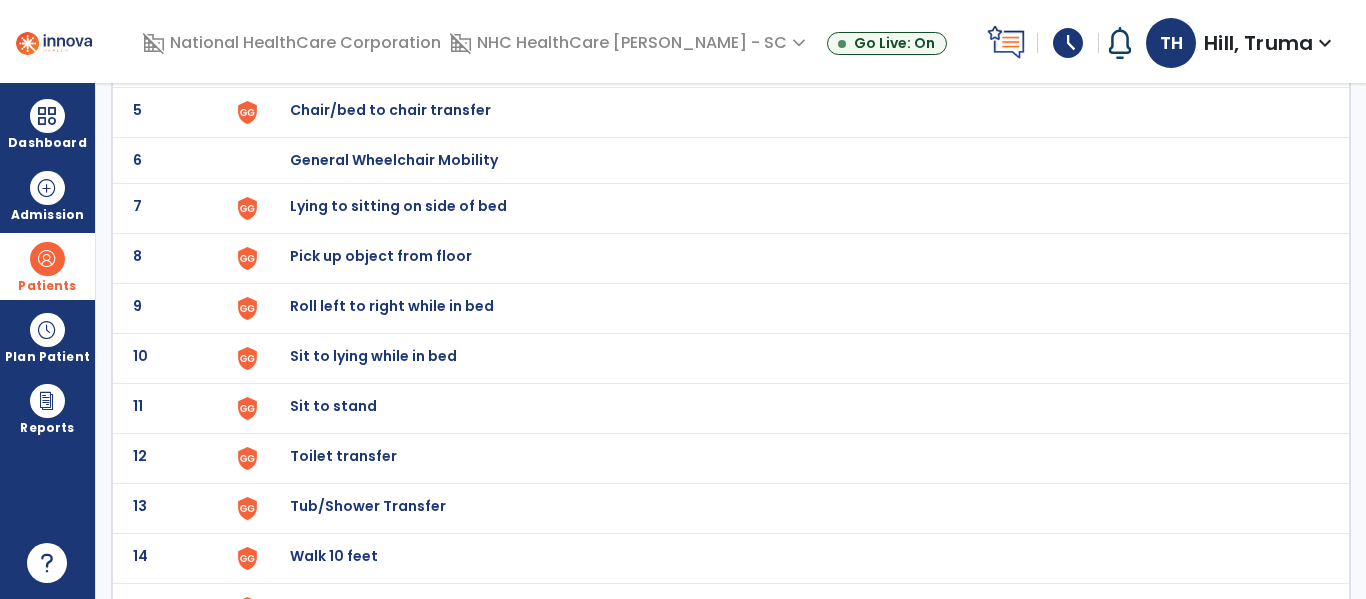 scroll, scrollTop: 0, scrollLeft: 0, axis: both 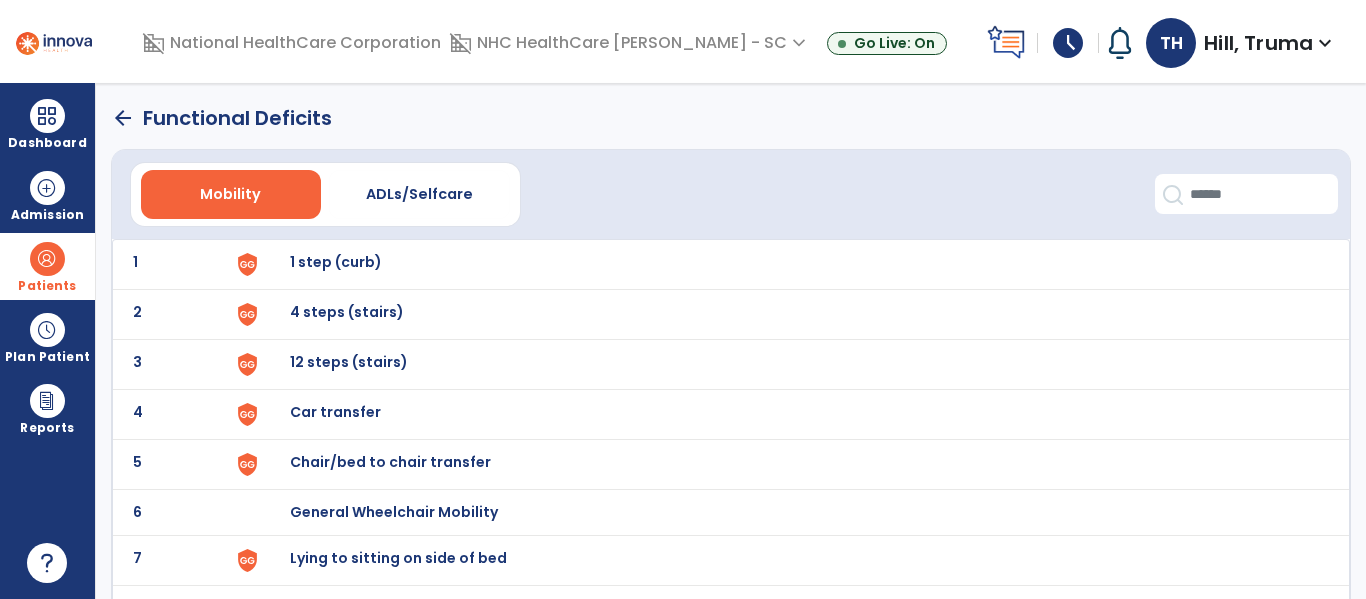 click on "Chair/bed to chair transfer" at bounding box center (336, 262) 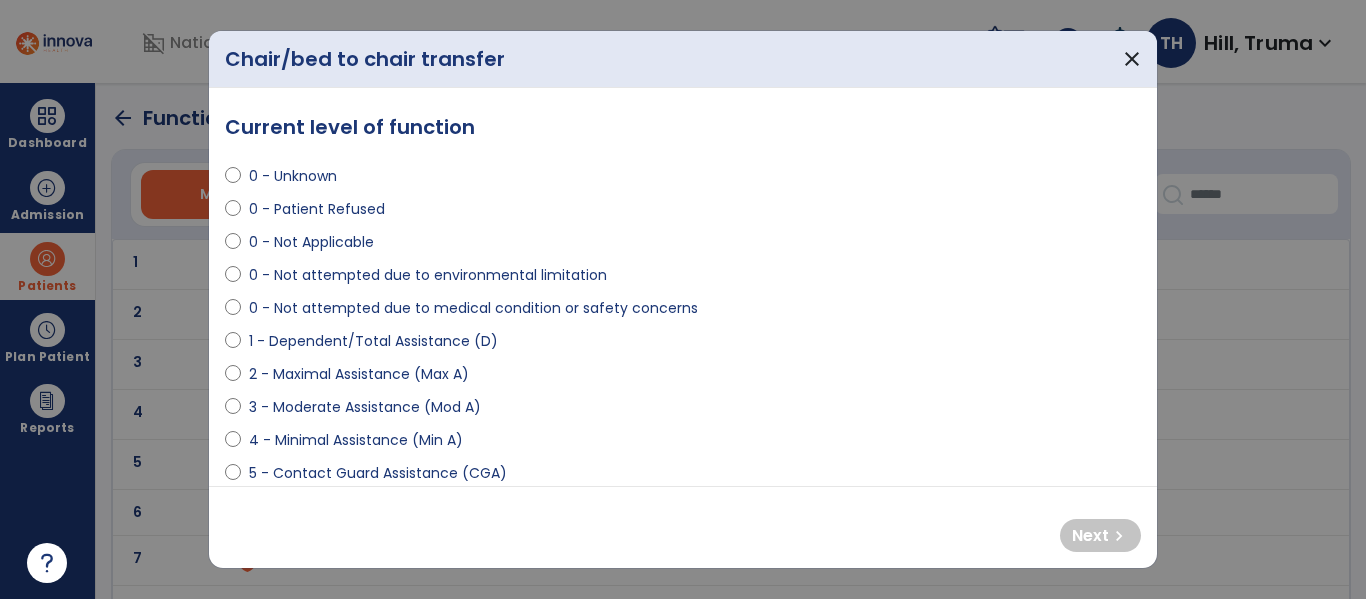click on "3 - Moderate Assistance (Mod A)" at bounding box center (365, 407) 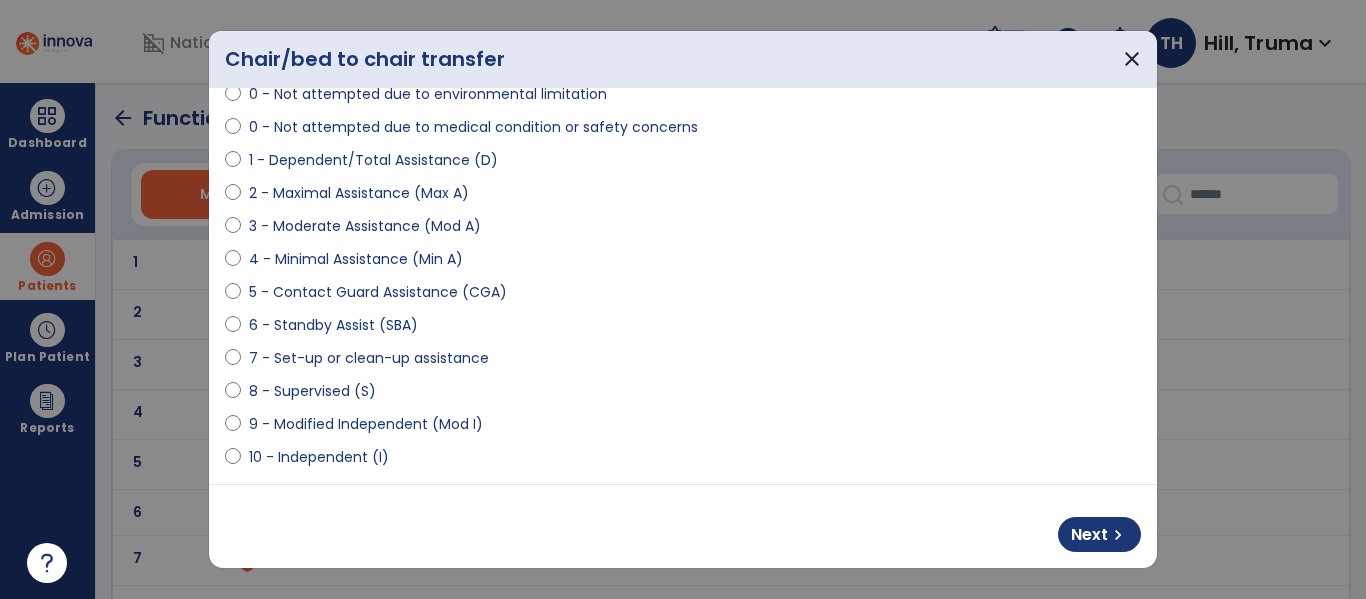 scroll, scrollTop: 200, scrollLeft: 0, axis: vertical 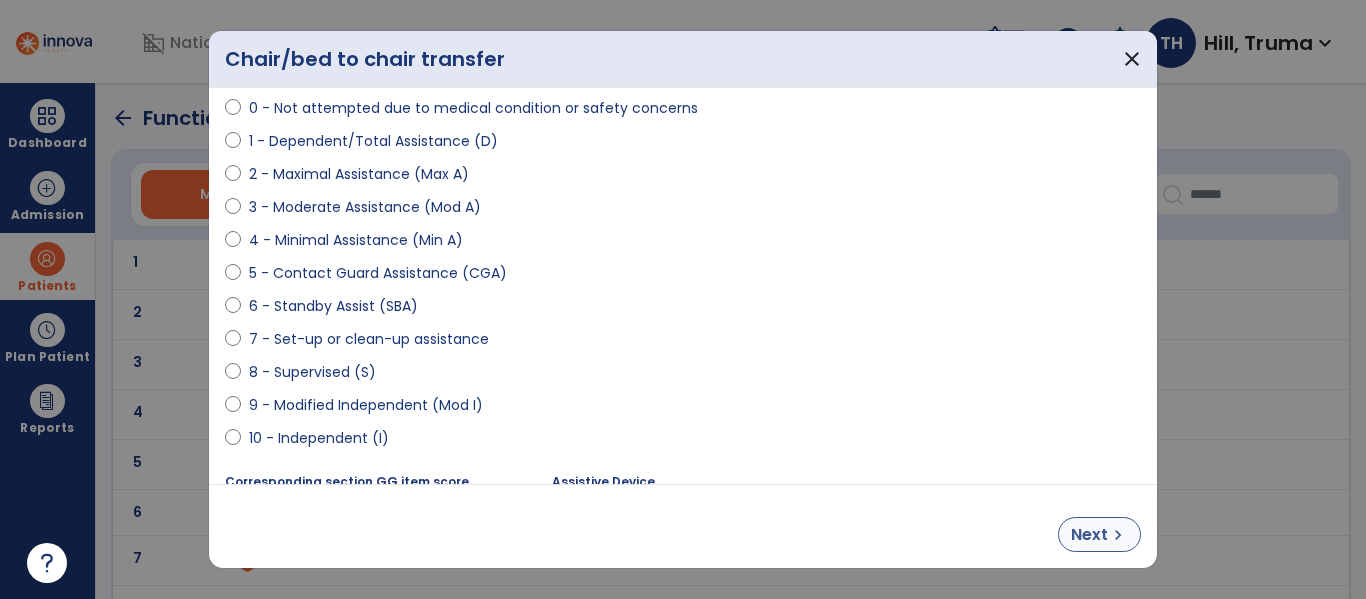 drag, startPoint x: 1091, startPoint y: 511, endPoint x: 1096, endPoint y: 533, distance: 22.561028 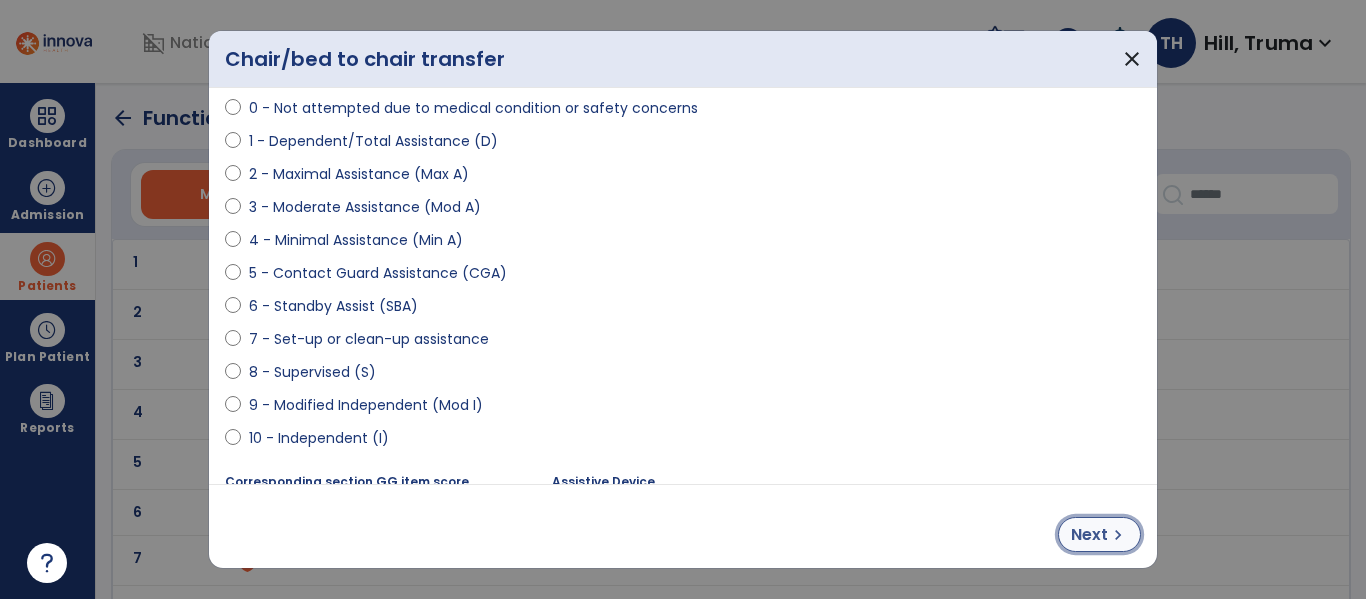 click on "Next" at bounding box center (1089, 535) 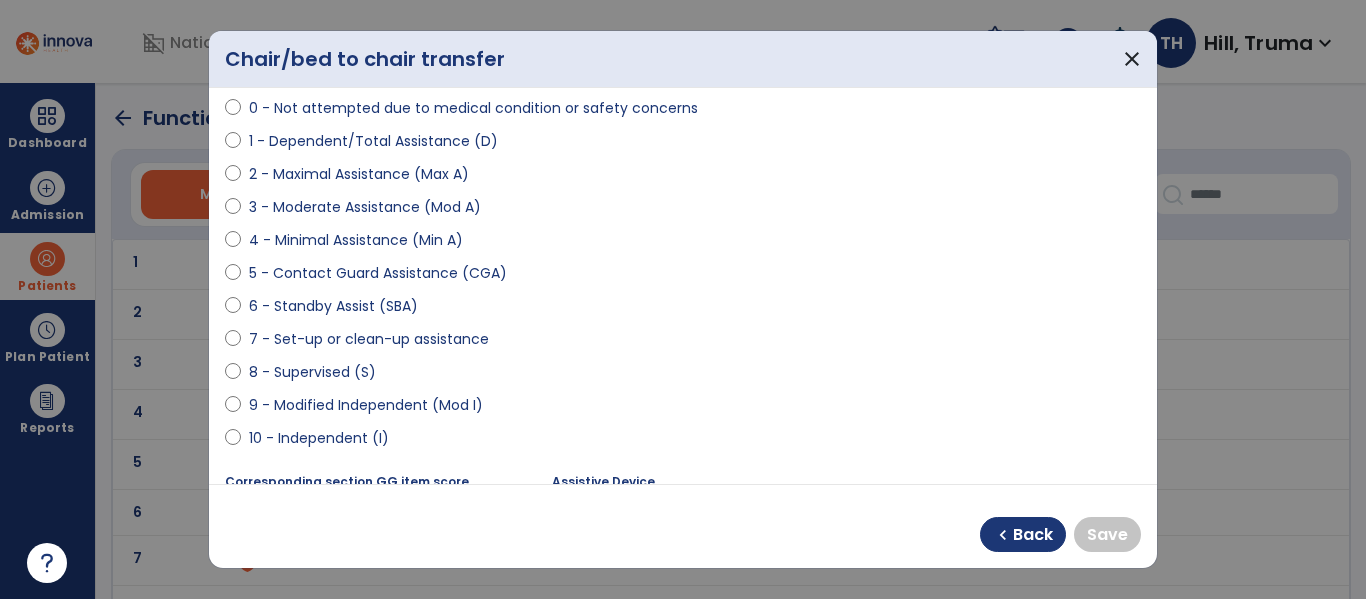 click on "8 - Supervised (S)" at bounding box center (312, 372) 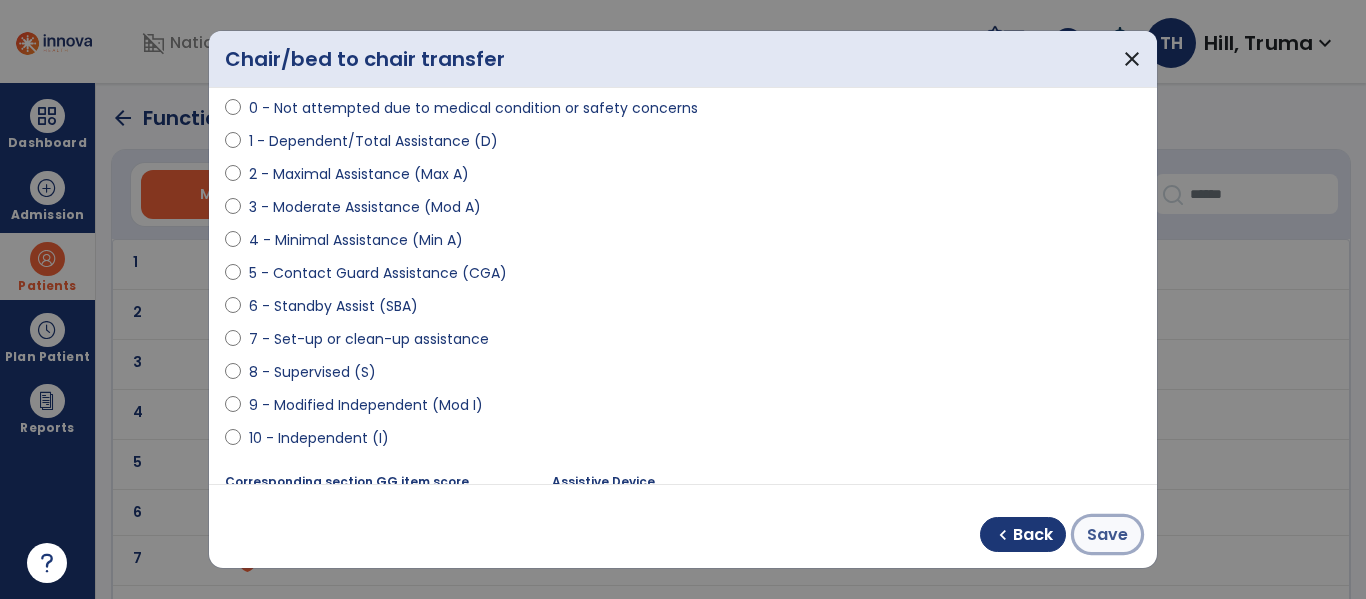 click on "Save" at bounding box center [1107, 535] 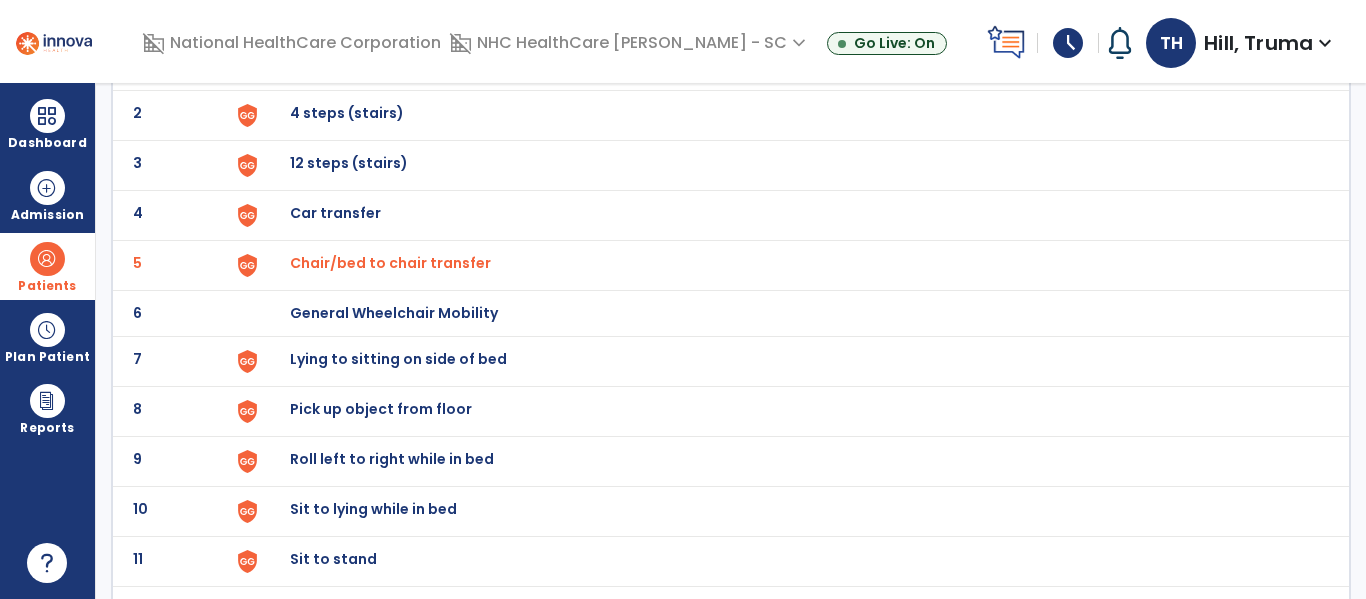 scroll, scrollTop: 200, scrollLeft: 0, axis: vertical 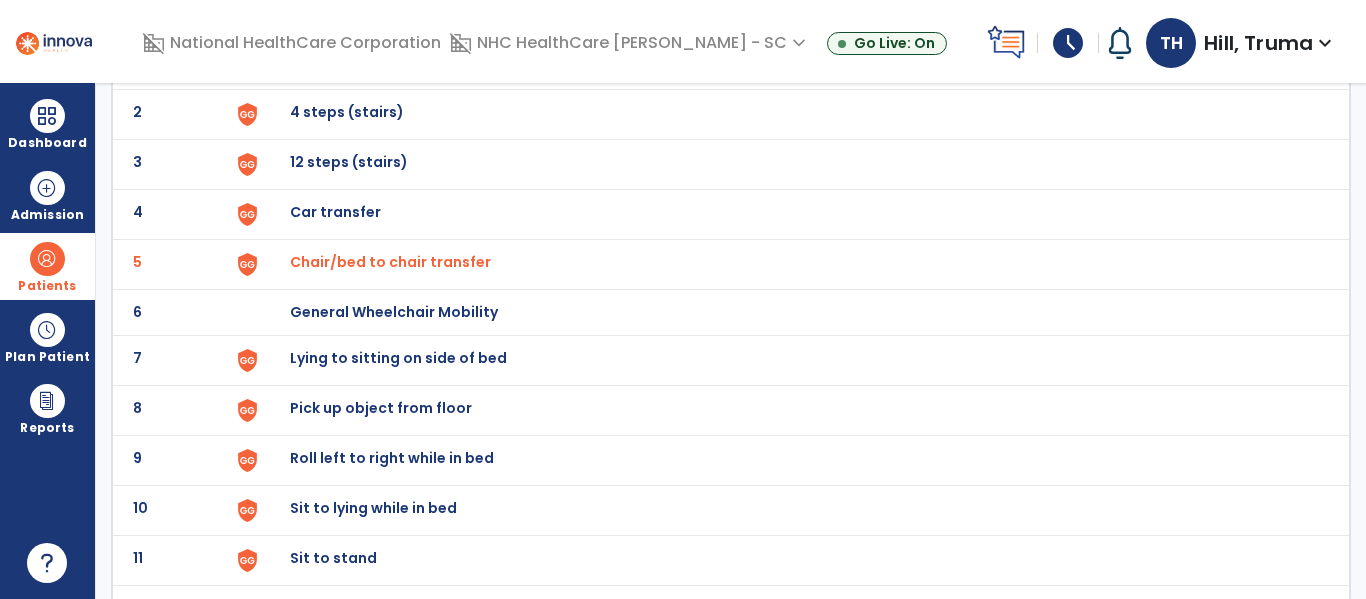 click on "Lying to sitting on side of bed" at bounding box center [336, 62] 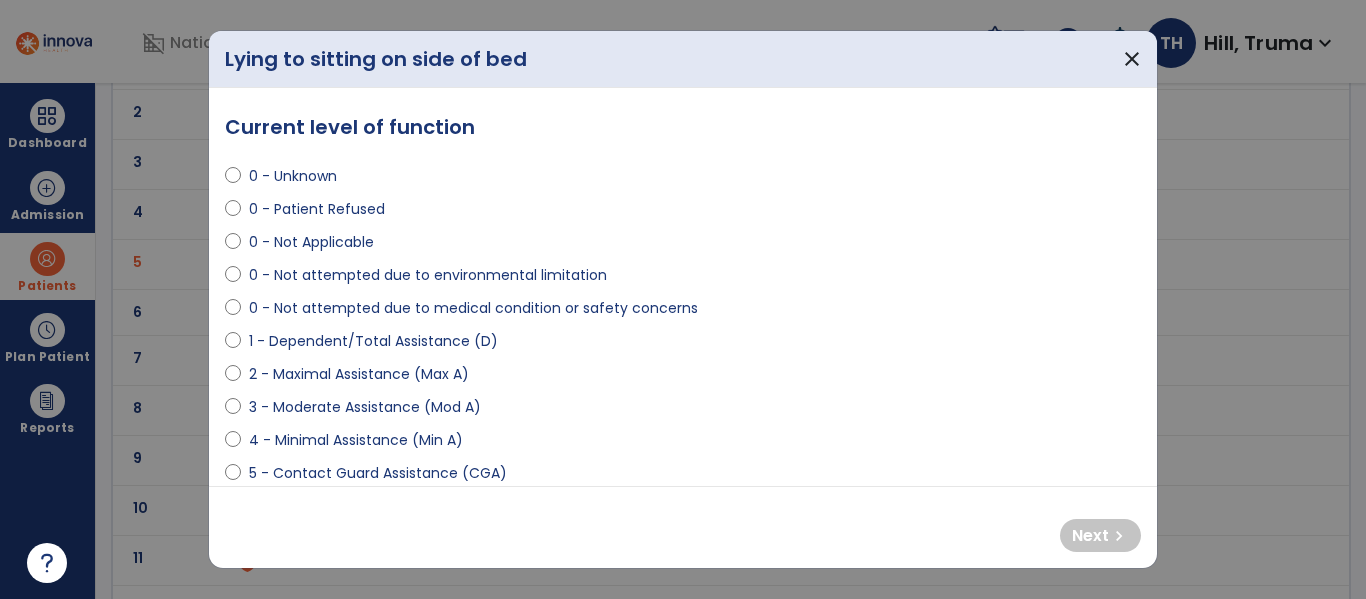 click on "3 - Moderate Assistance (Mod A)" at bounding box center [365, 407] 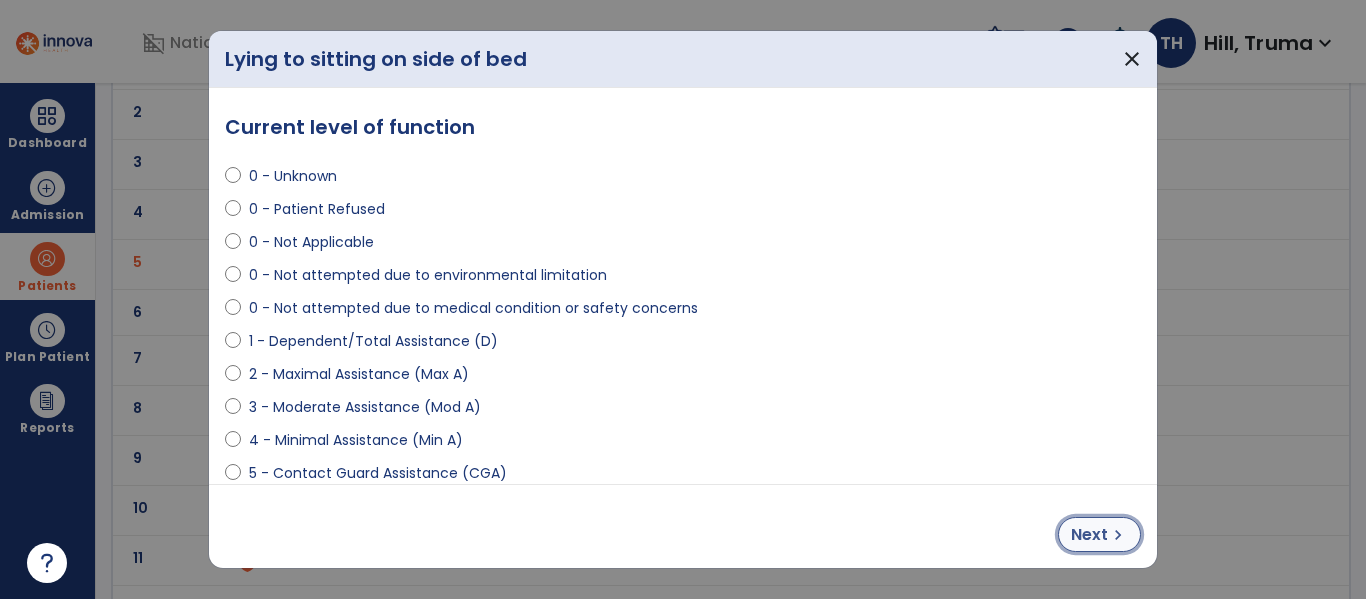 click on "Next  chevron_right" at bounding box center [1099, 534] 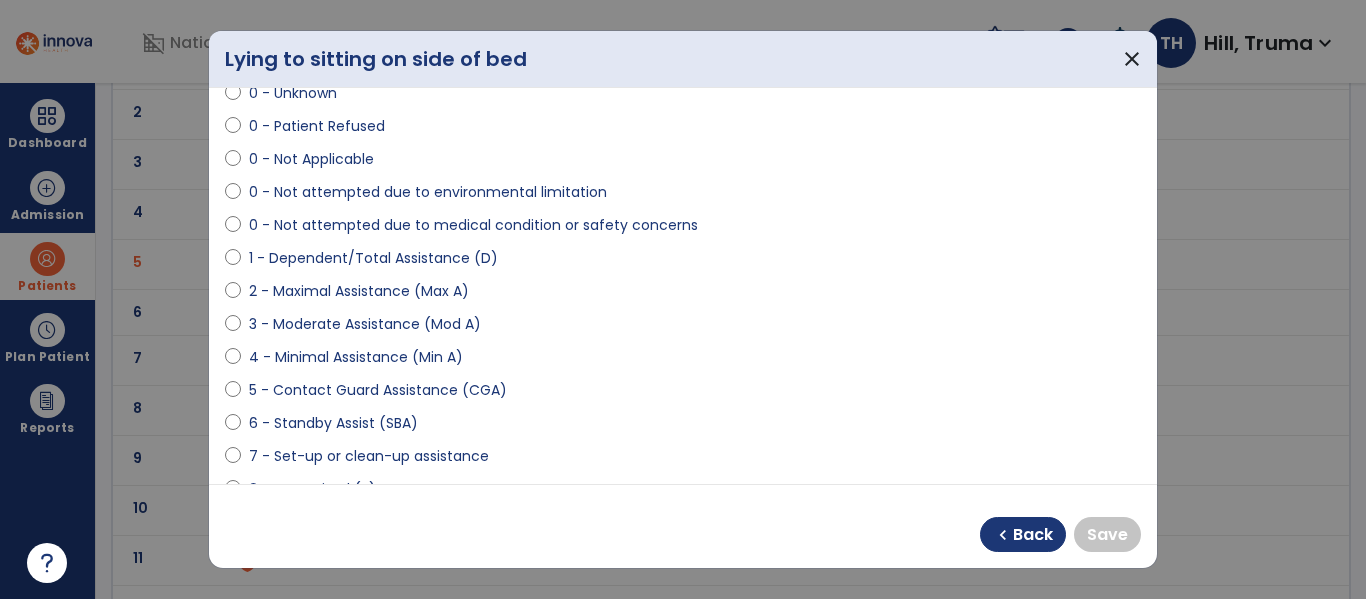 scroll, scrollTop: 300, scrollLeft: 0, axis: vertical 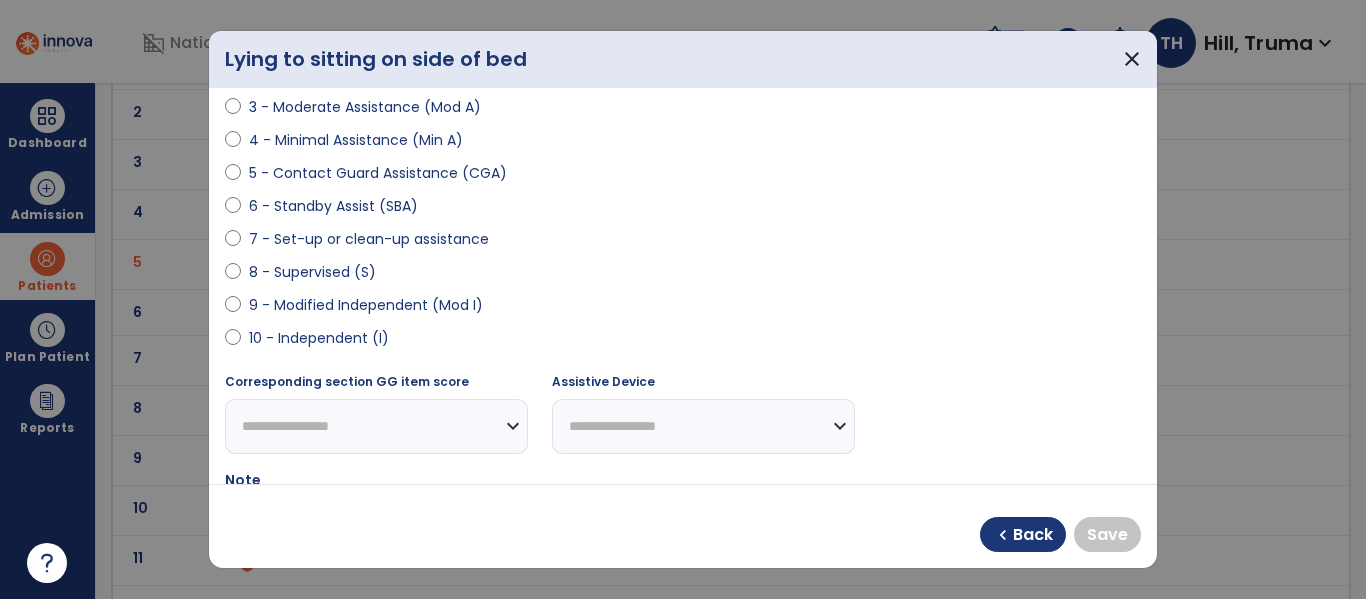 click on "9 - Modified Independent (Mod I)" at bounding box center [366, 305] 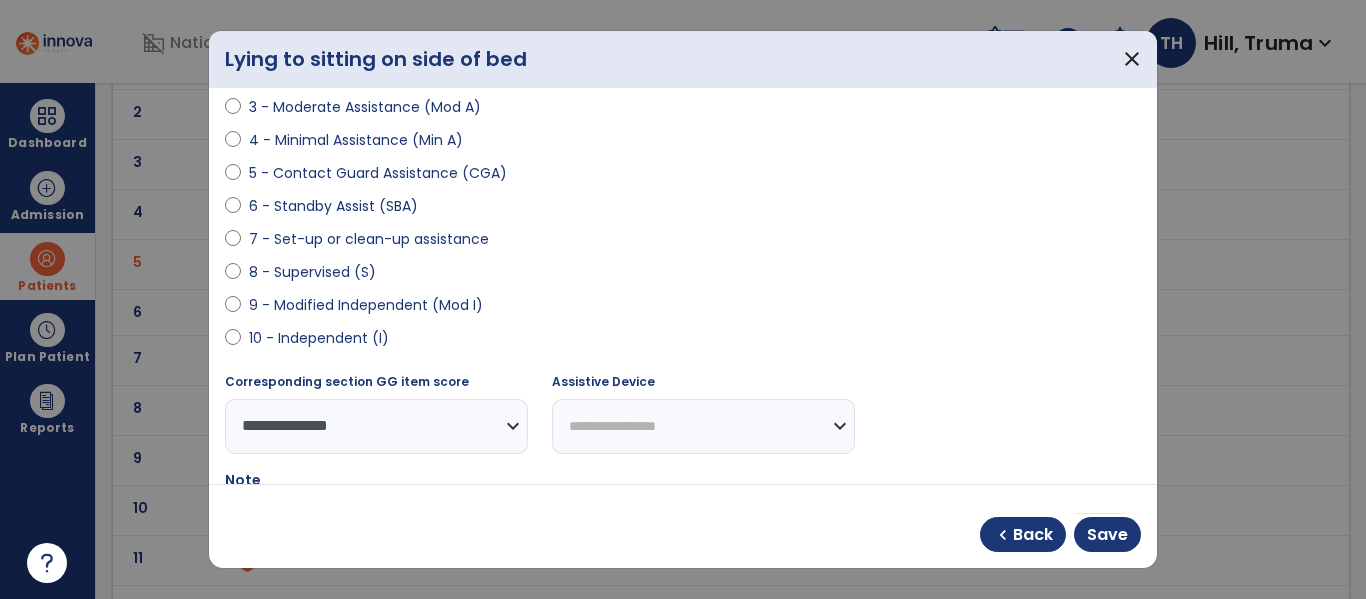 click on "8 - Supervised (S)" at bounding box center [312, 272] 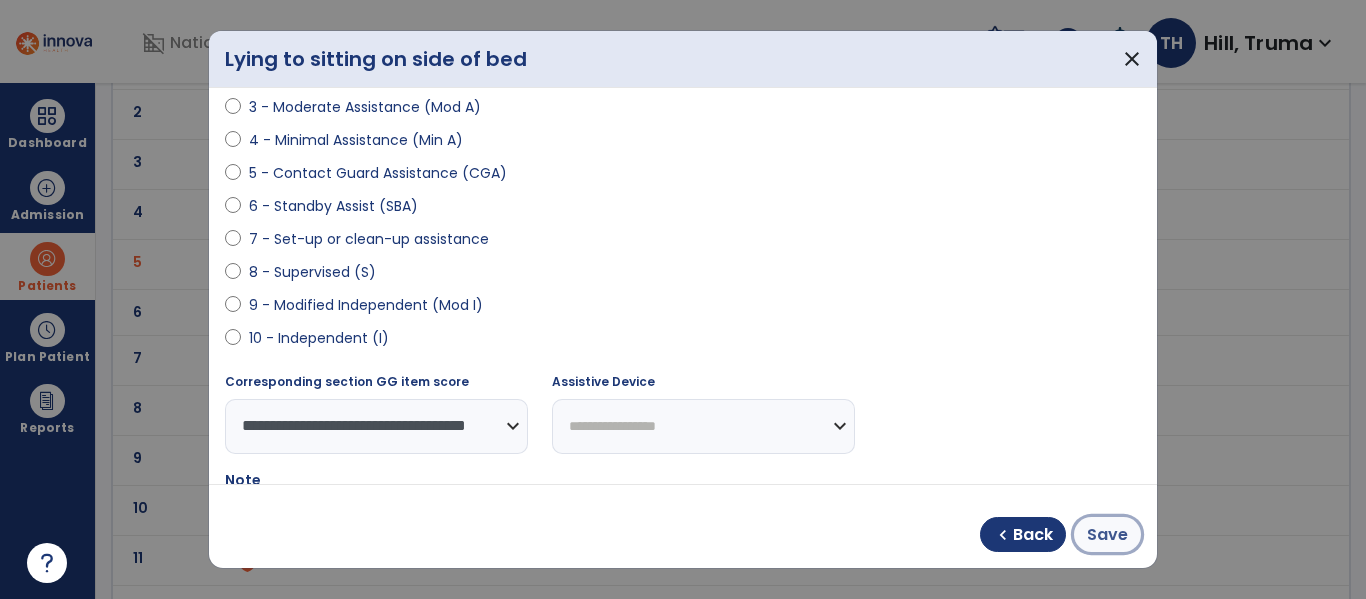 click on "Save" at bounding box center (1107, 534) 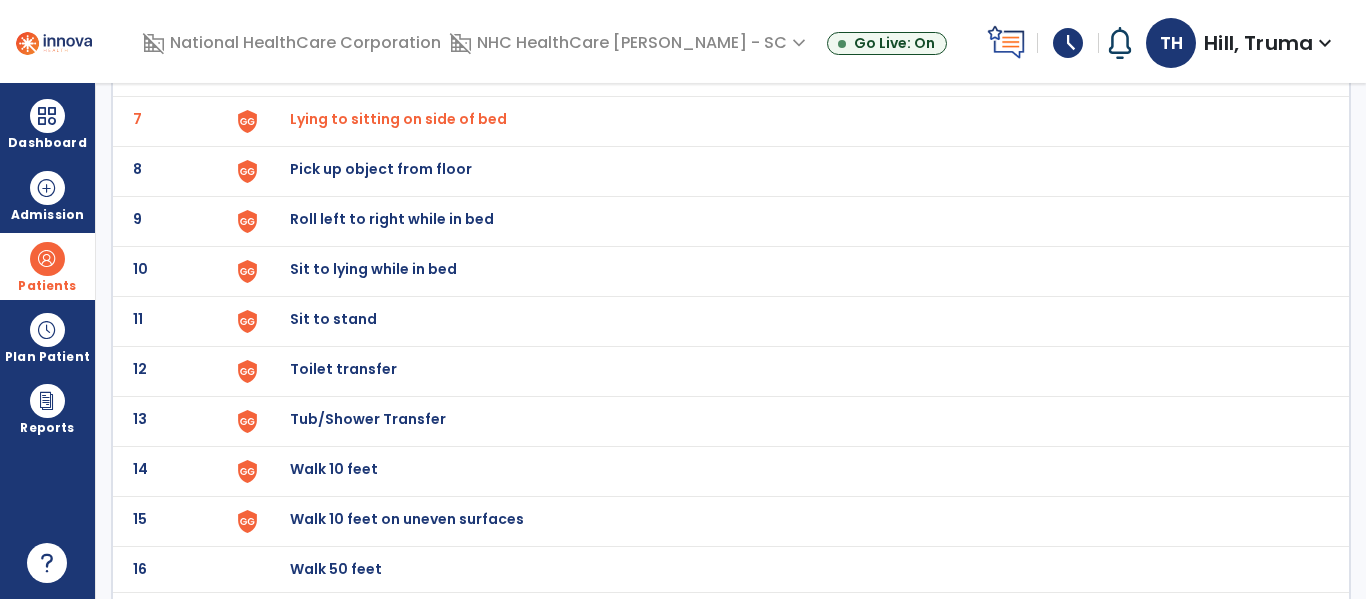 scroll, scrollTop: 500, scrollLeft: 0, axis: vertical 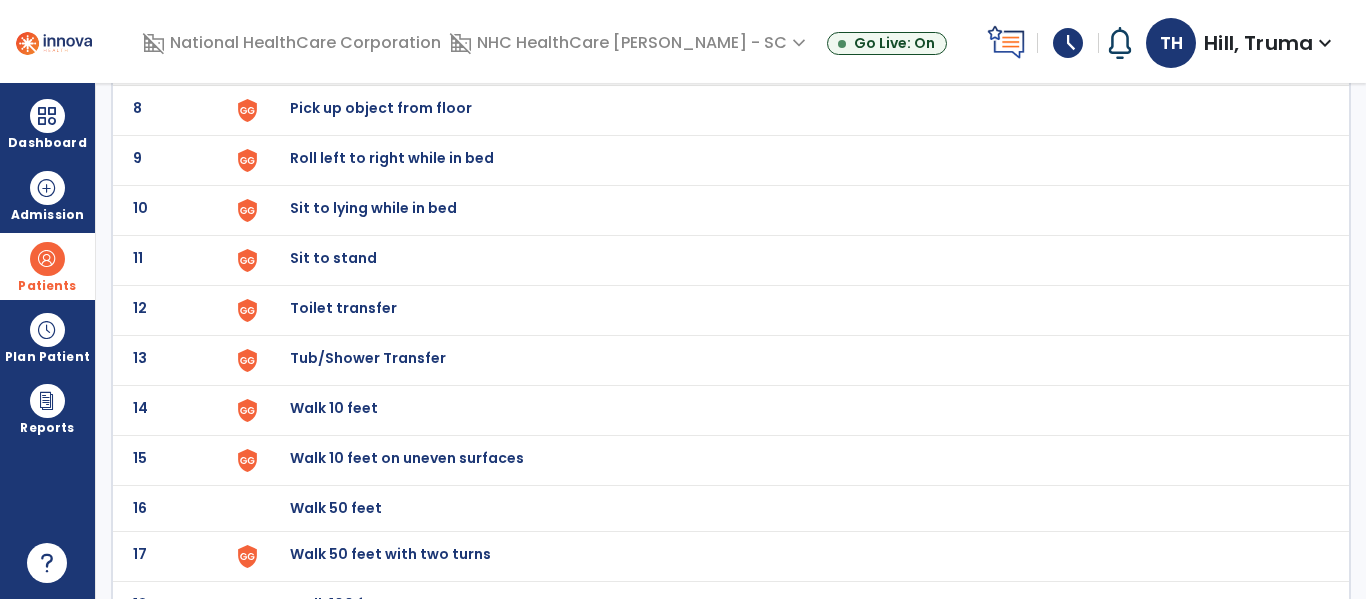 click on "Sit to stand" at bounding box center [336, -238] 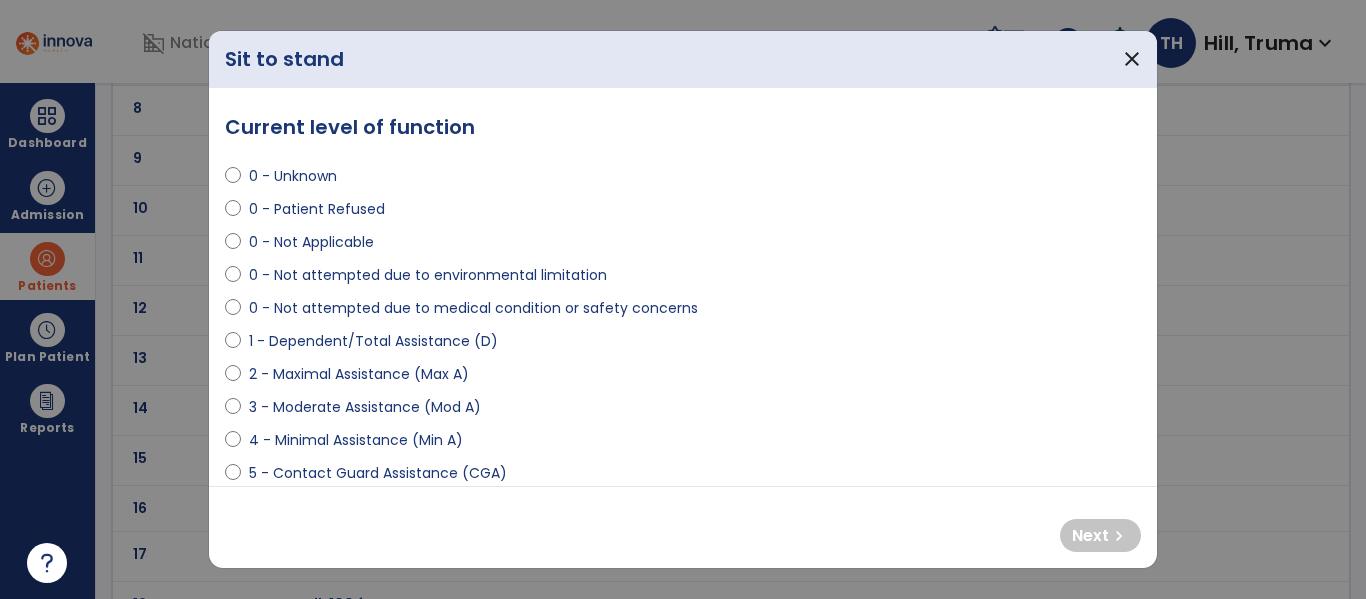 click on "3 - Moderate Assistance (Mod A)" at bounding box center (365, 407) 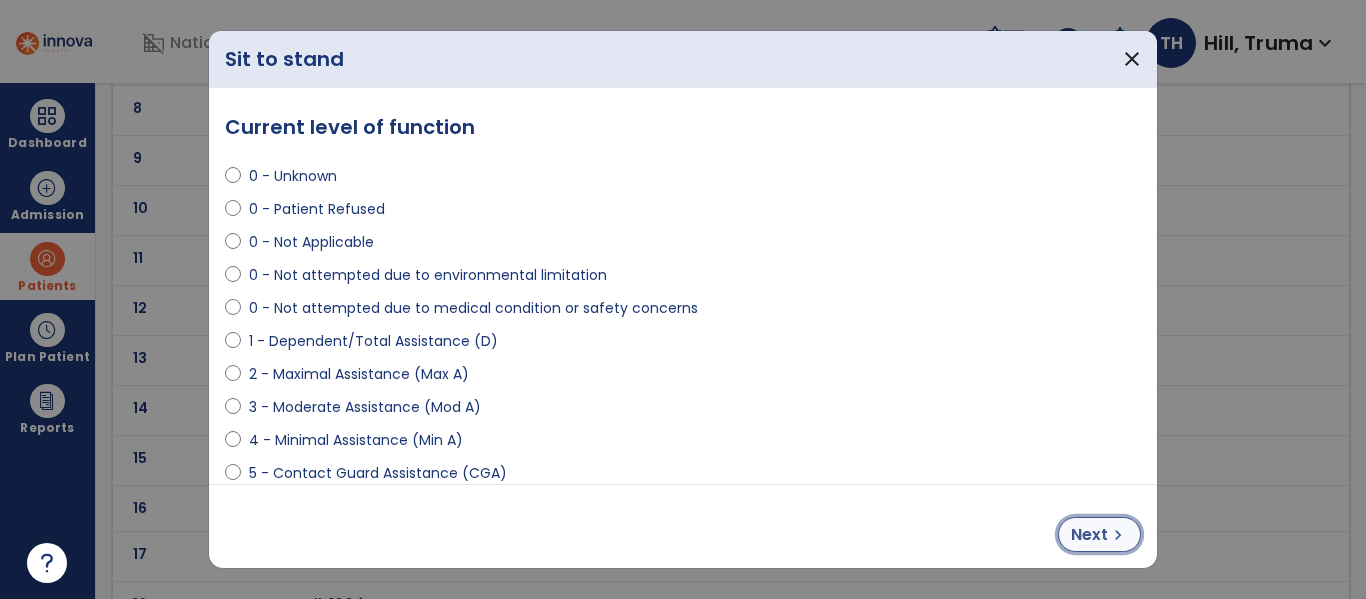 click on "chevron_right" at bounding box center [1118, 535] 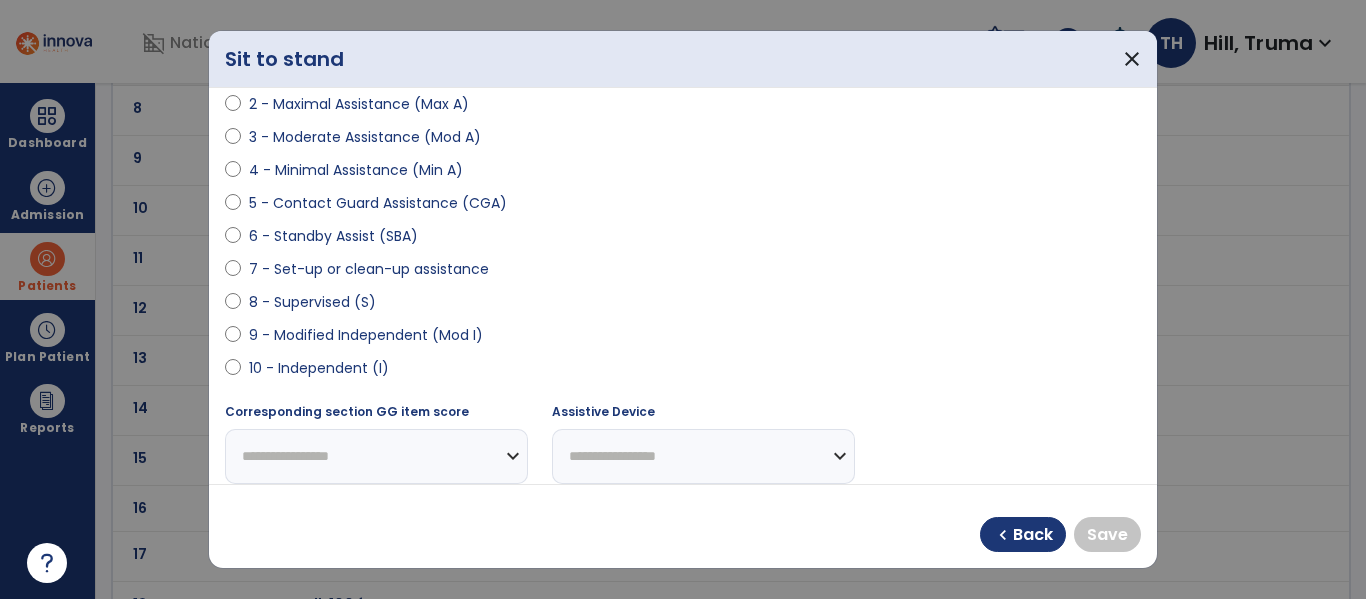 scroll, scrollTop: 300, scrollLeft: 0, axis: vertical 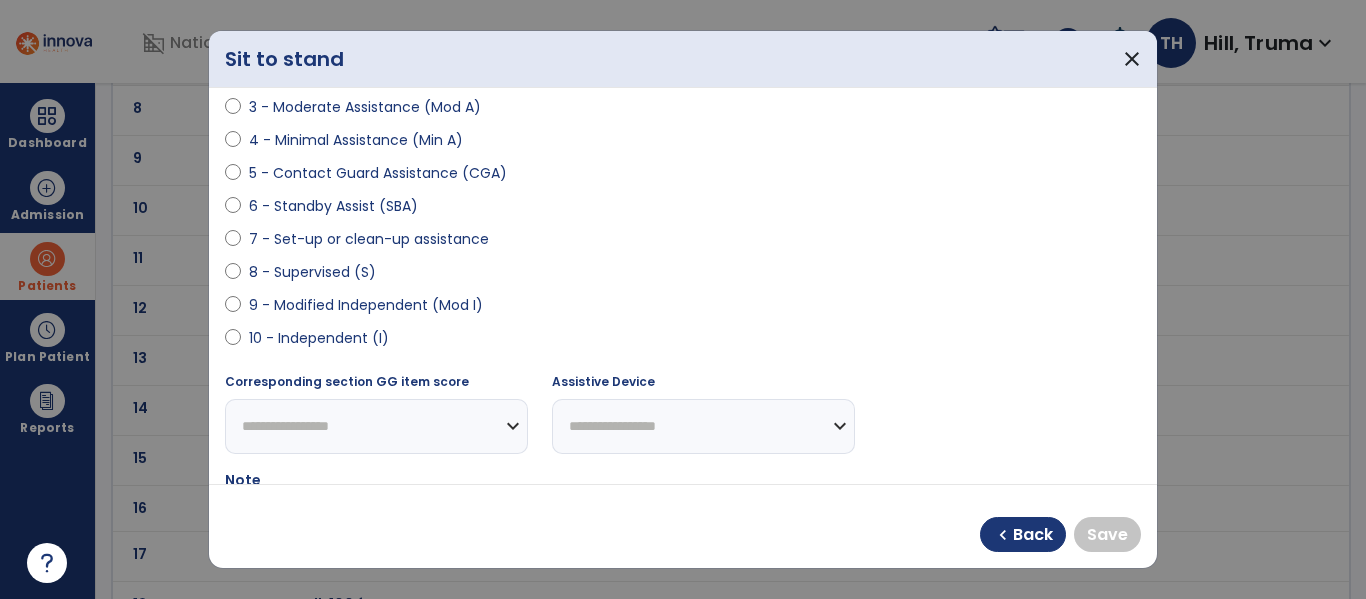 click on "9 - Modified Independent (Mod I)" at bounding box center (366, 305) 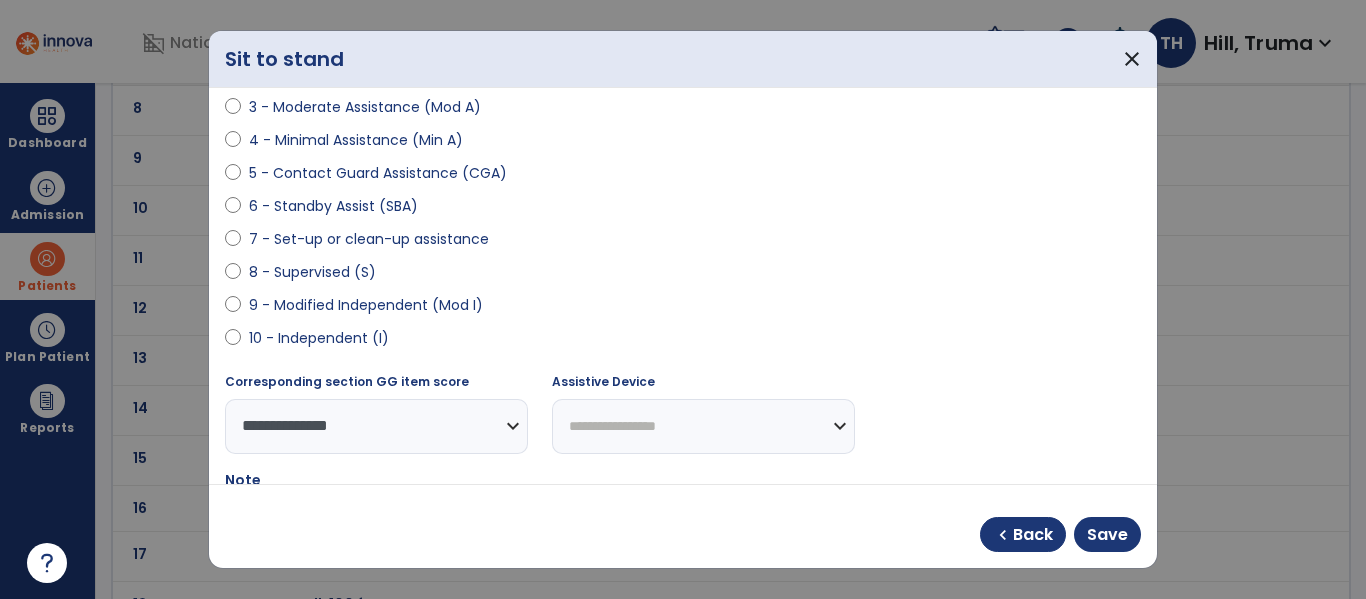 click on "8 - Supervised (S)" at bounding box center (312, 272) 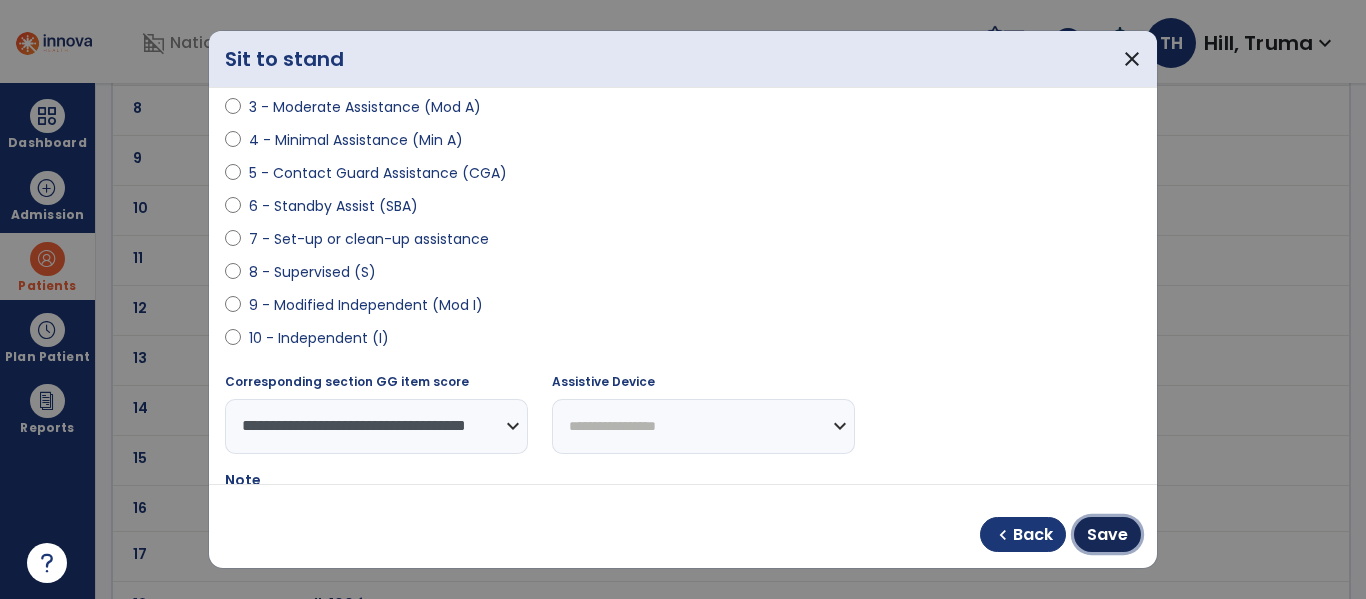 click on "Save" at bounding box center [1107, 535] 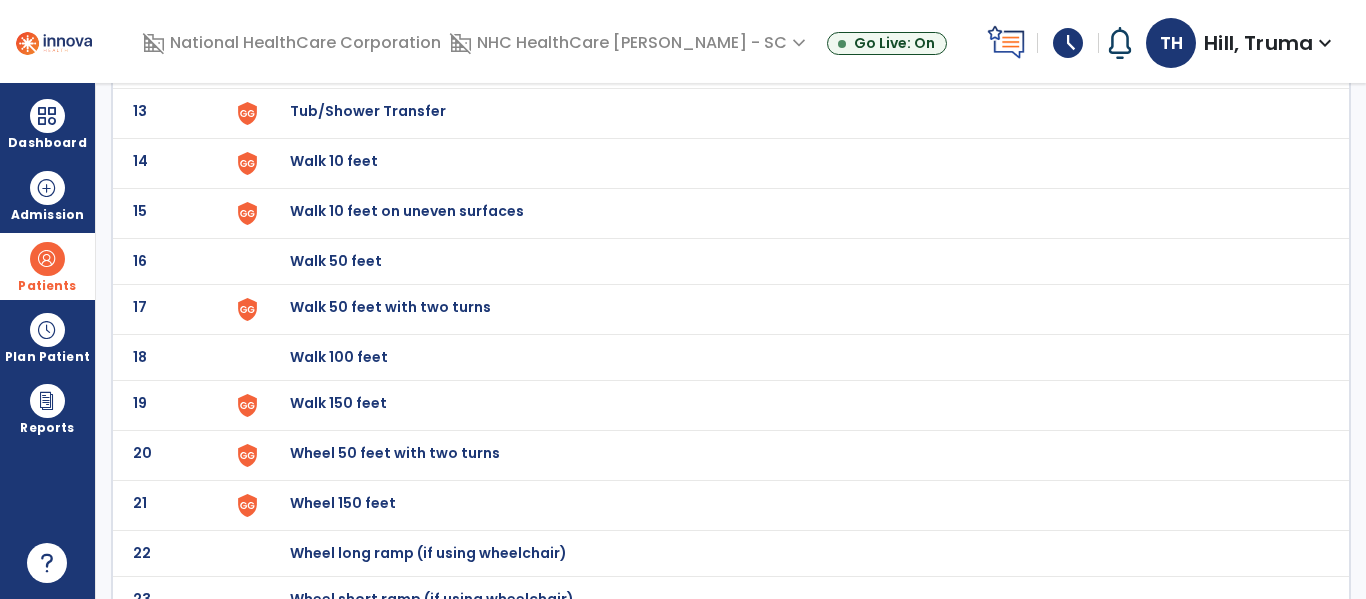 scroll, scrollTop: 772, scrollLeft: 0, axis: vertical 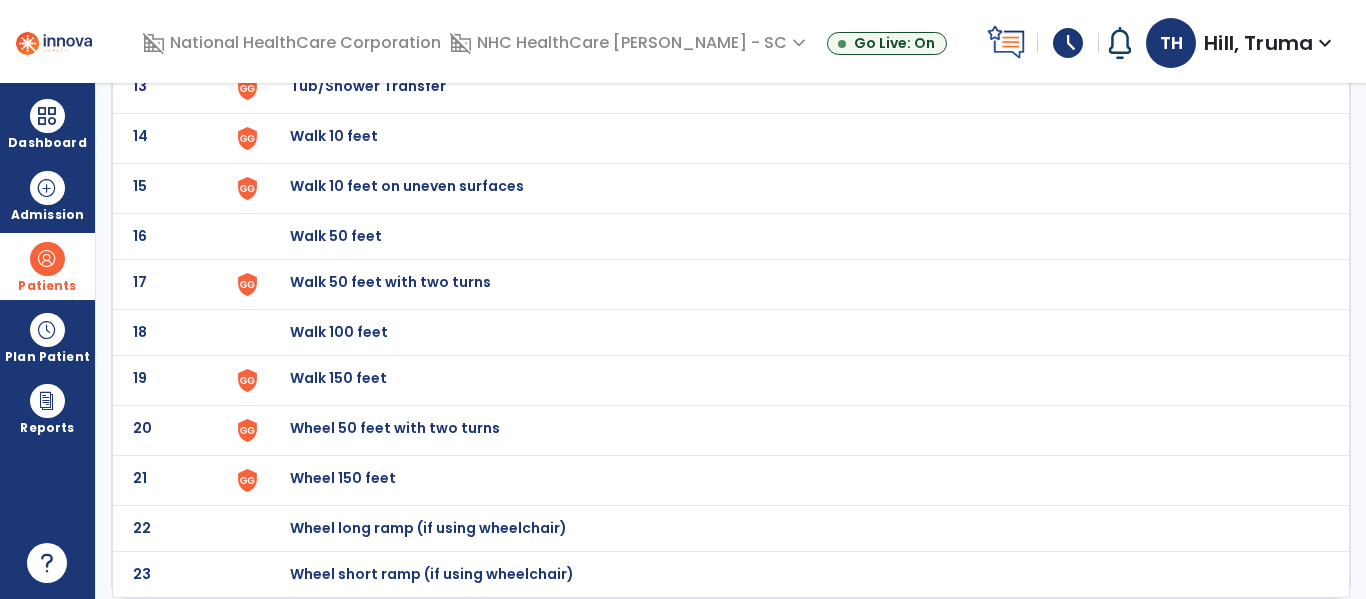 click on "Walk 150 feet" at bounding box center (336, -510) 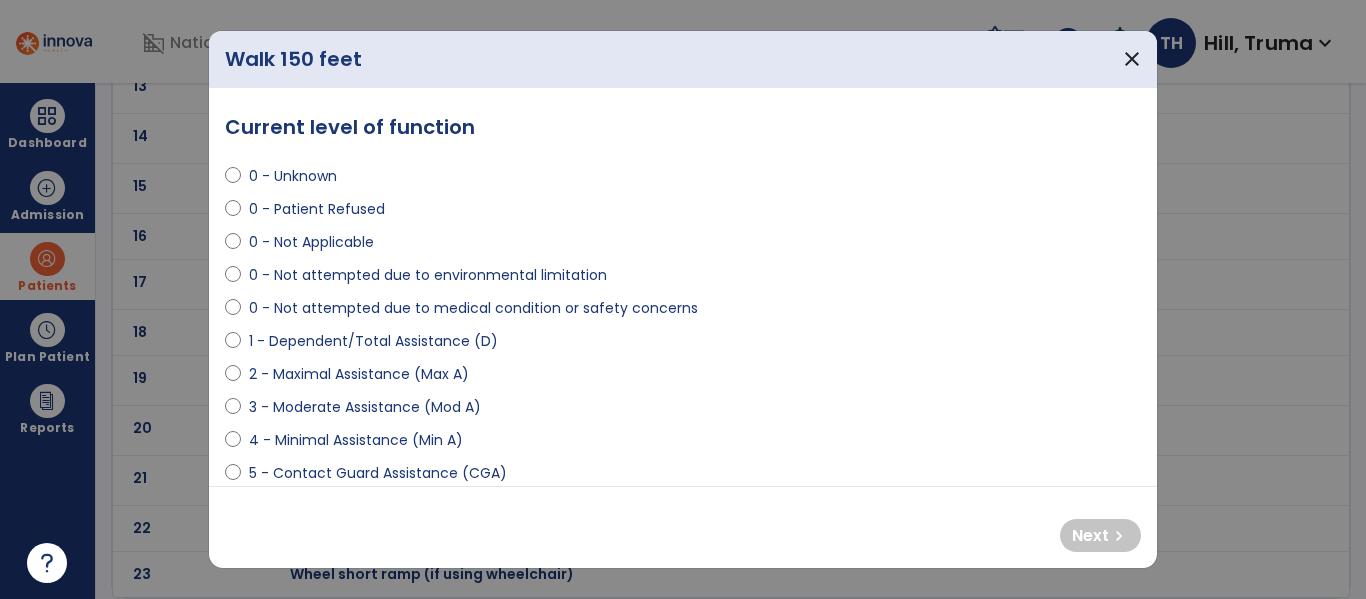 click on "1 - Dependent/Total Assistance (D)" at bounding box center (373, 341) 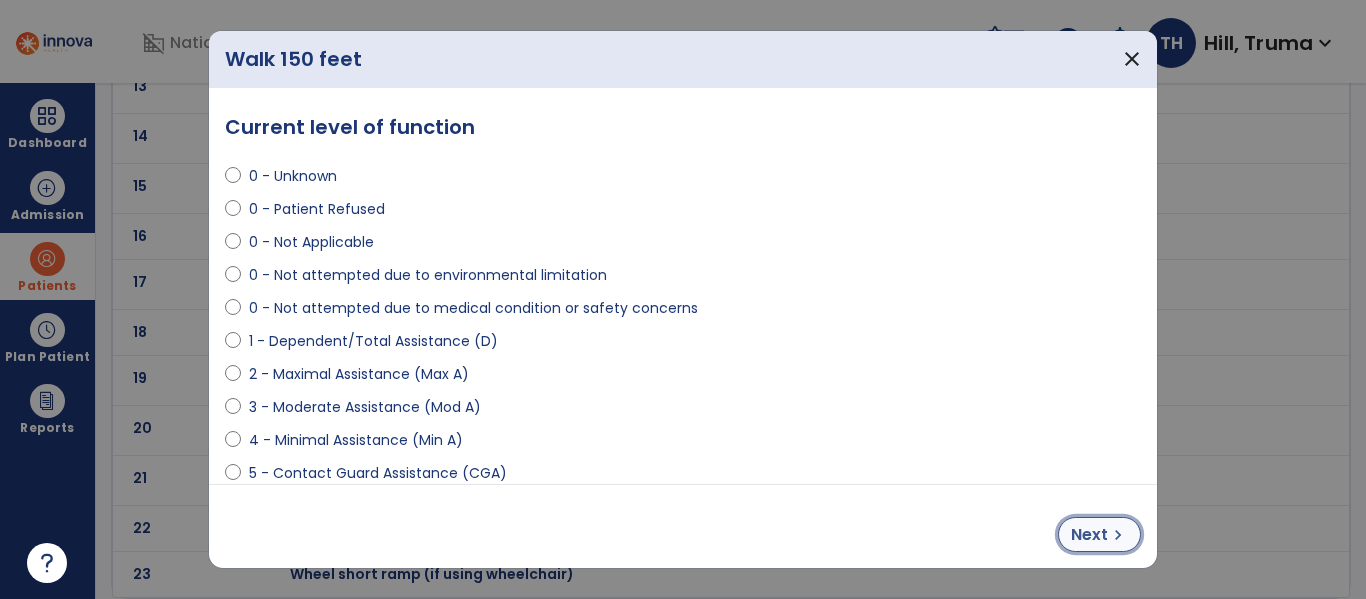 click on "Next" at bounding box center (1089, 535) 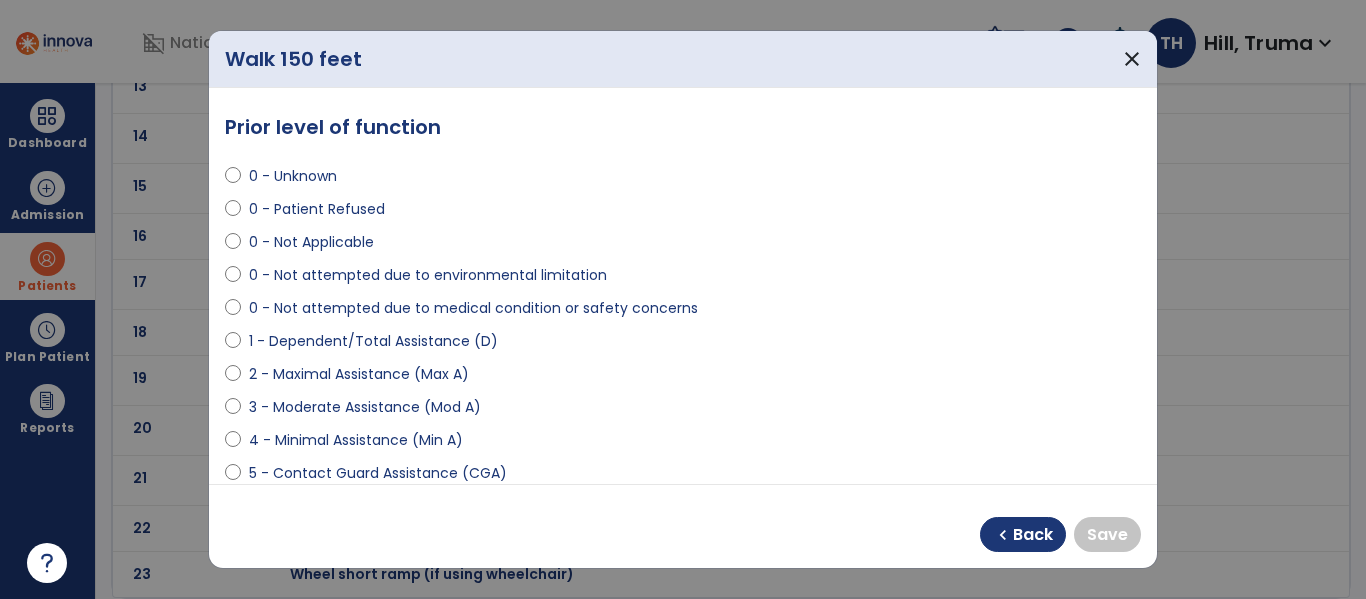 scroll, scrollTop: 100, scrollLeft: 0, axis: vertical 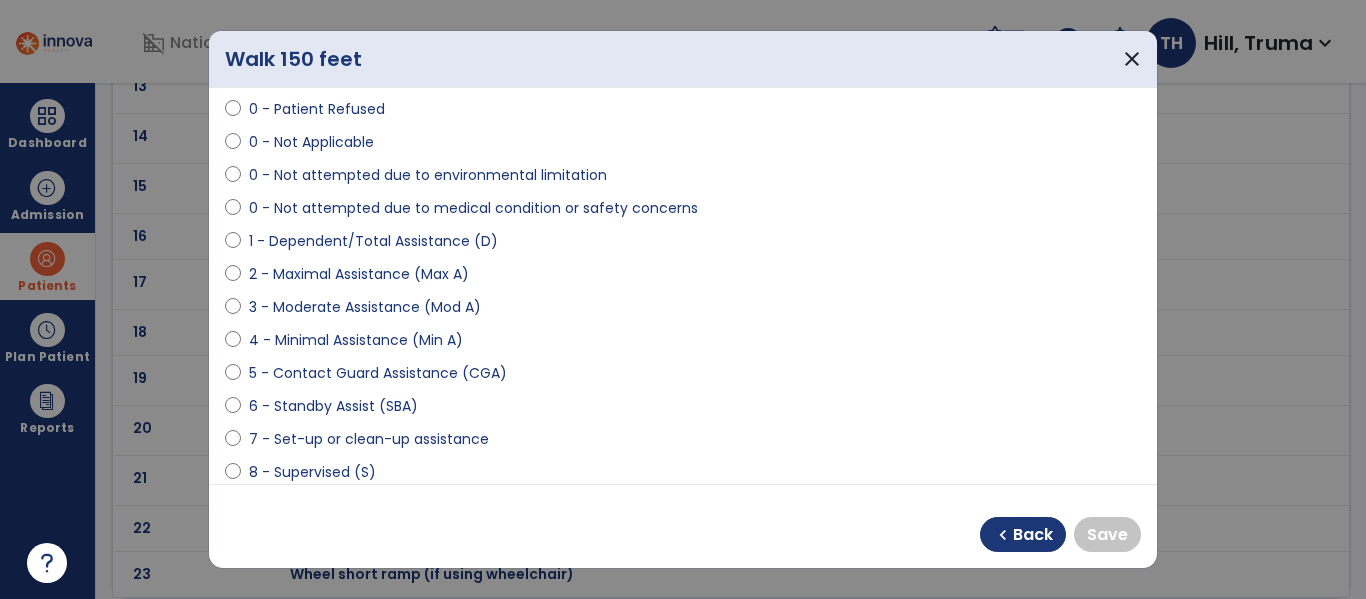 click on "8 - Supervised (S)" at bounding box center (312, 472) 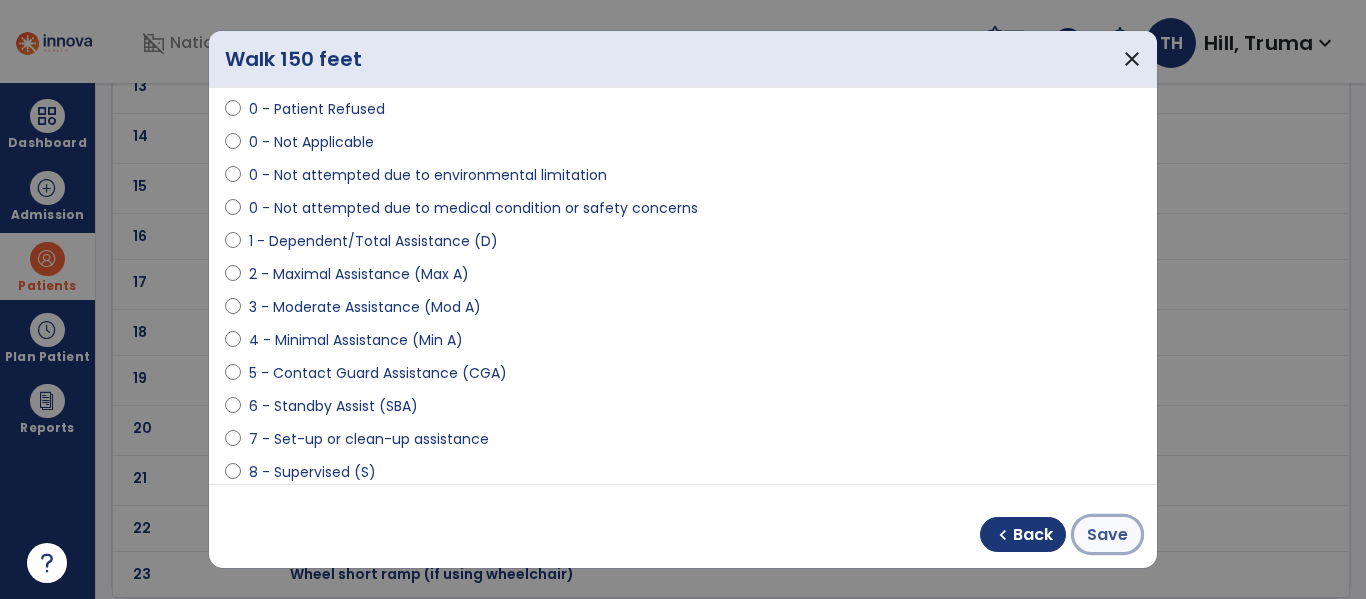 click on "Save" at bounding box center [1107, 535] 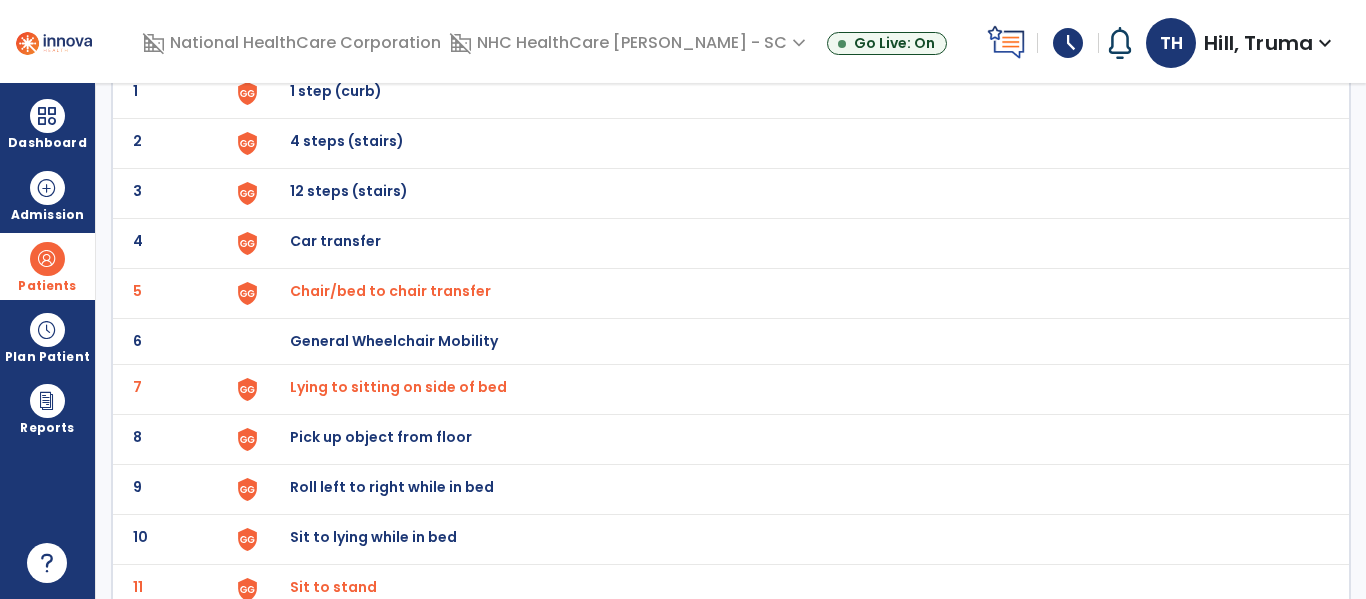 scroll, scrollTop: 0, scrollLeft: 0, axis: both 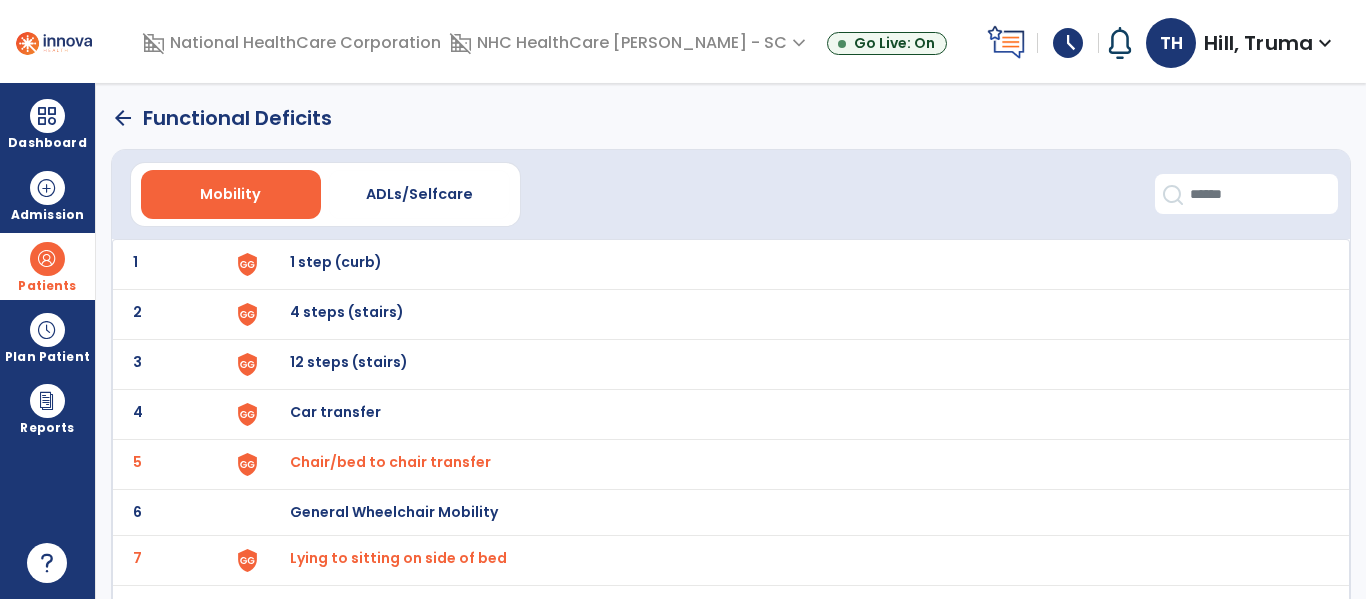 click on "arrow_back" 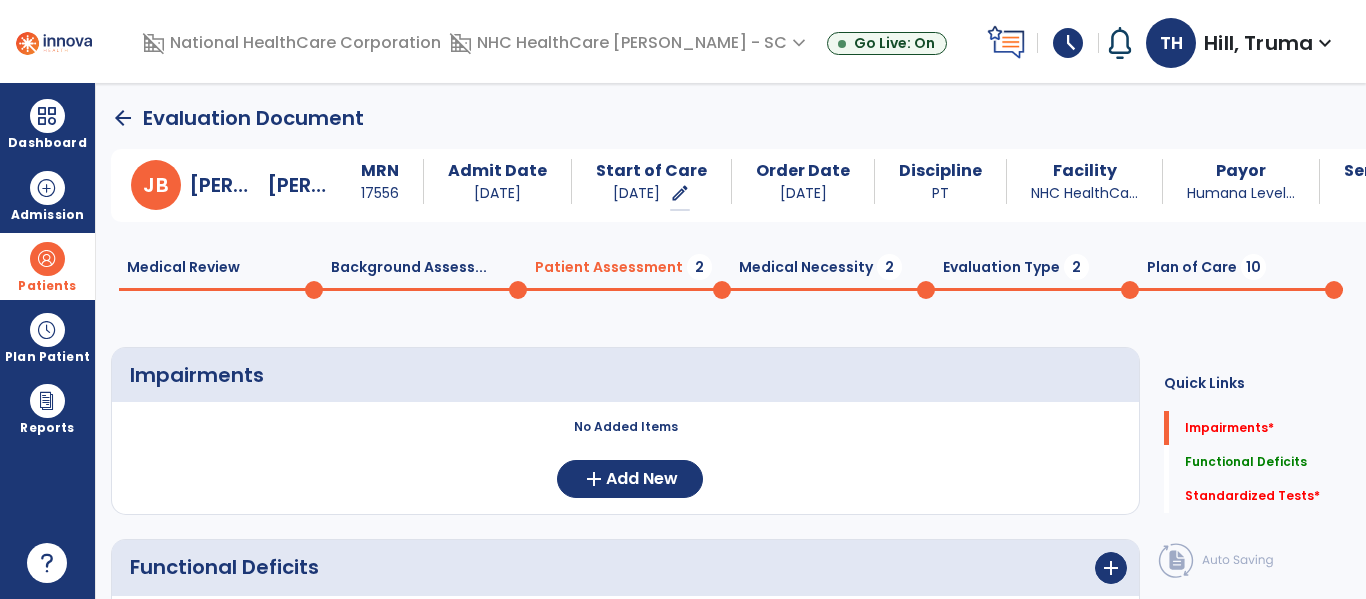 scroll, scrollTop: 20, scrollLeft: 0, axis: vertical 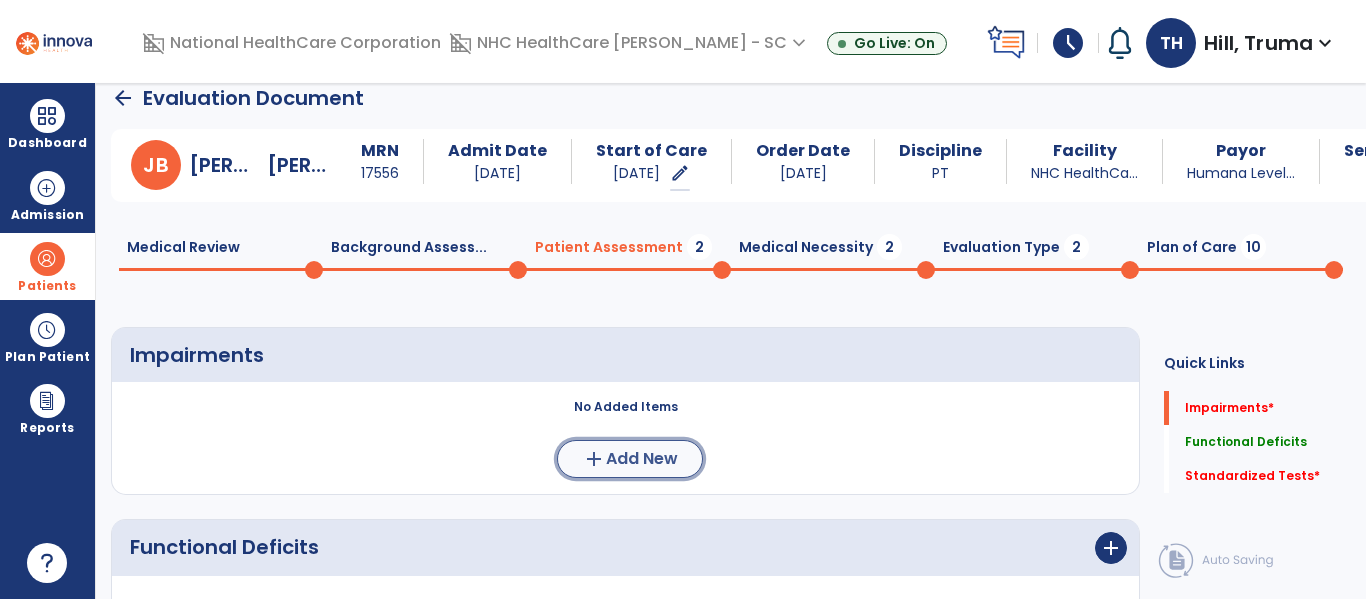 click on "Add New" 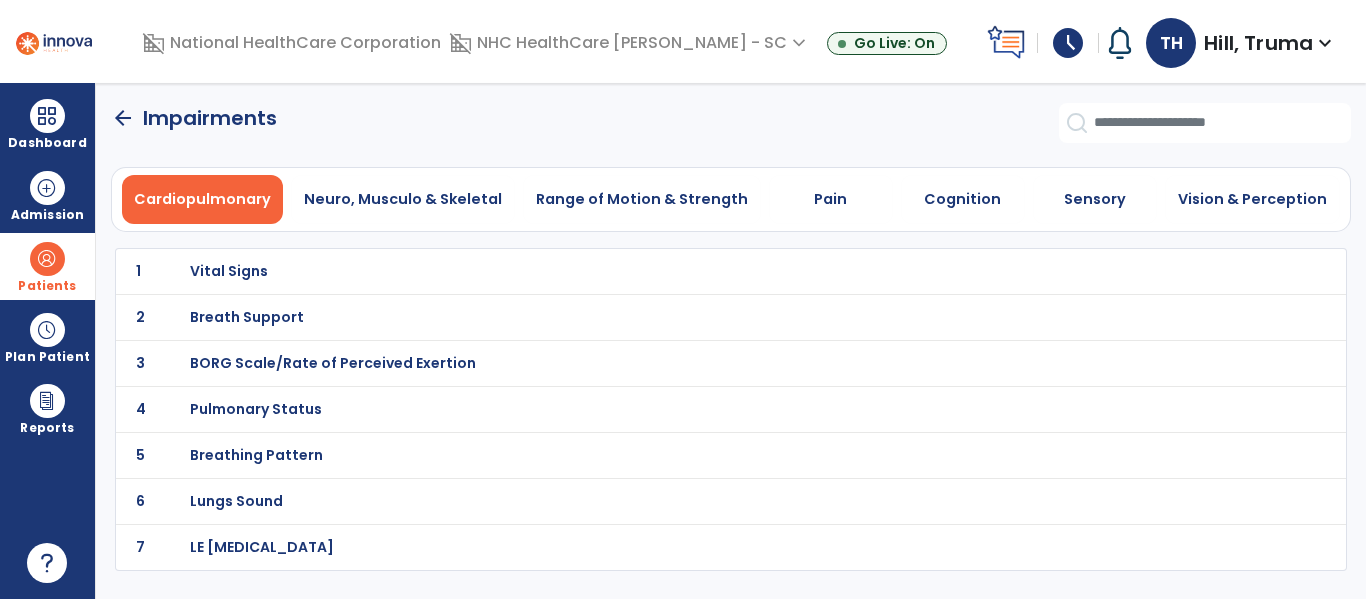 scroll, scrollTop: 0, scrollLeft: 0, axis: both 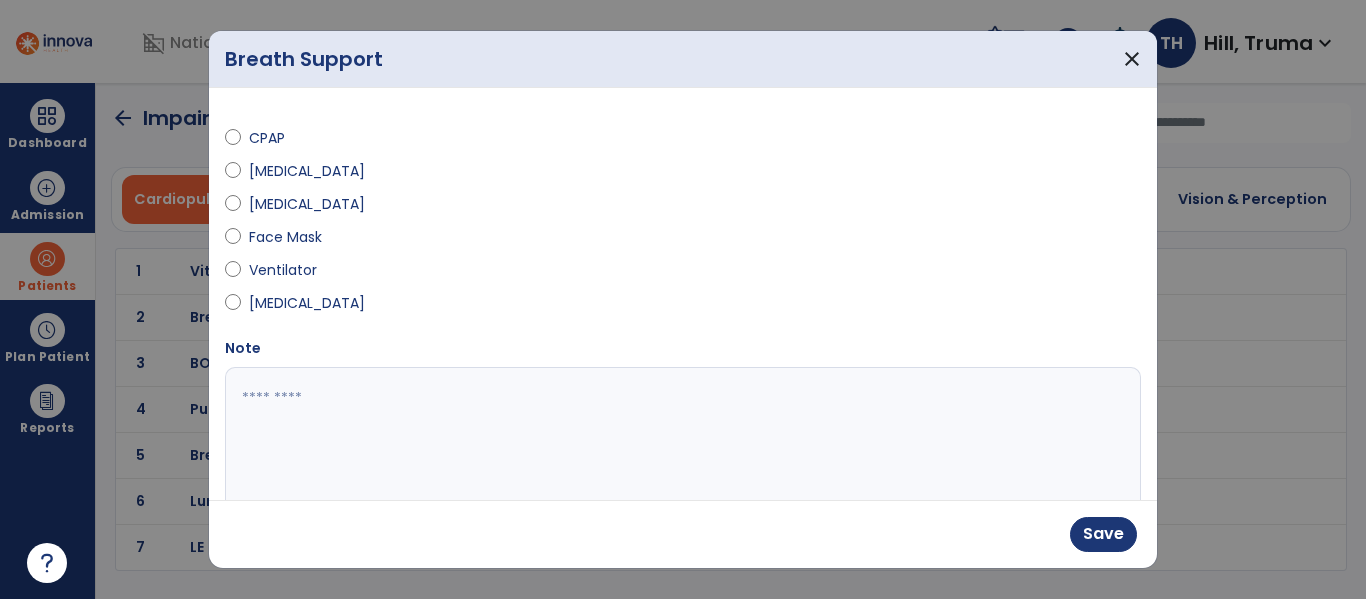 click at bounding box center (680, 442) 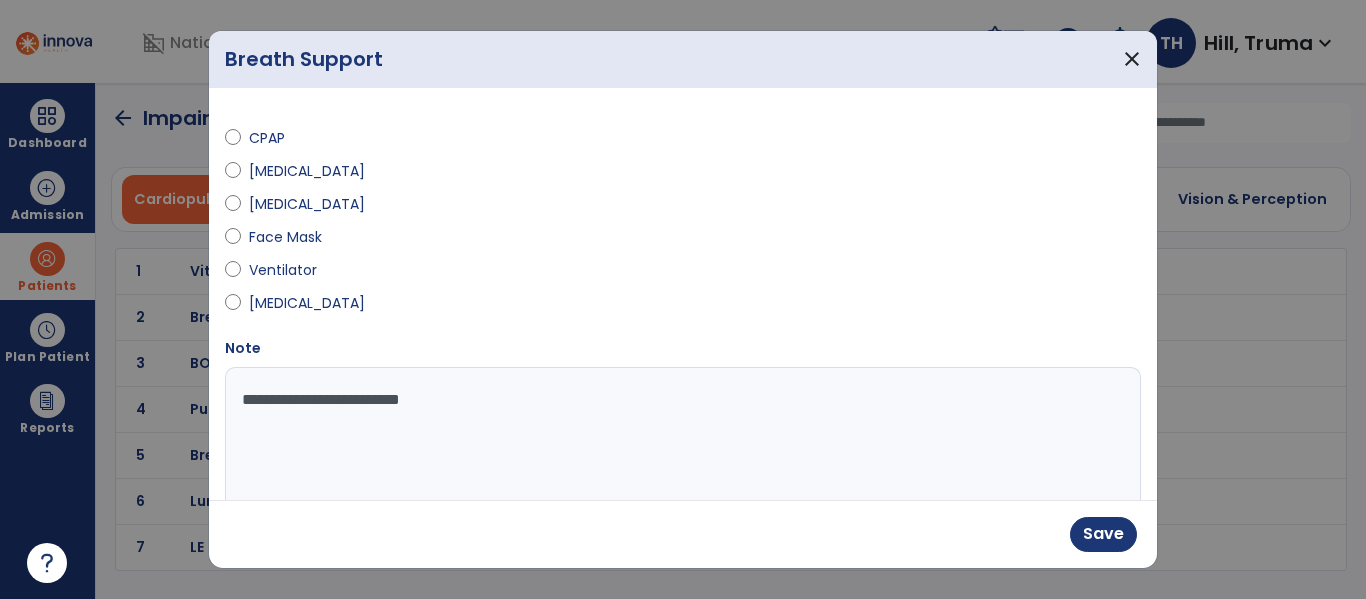 type on "**********" 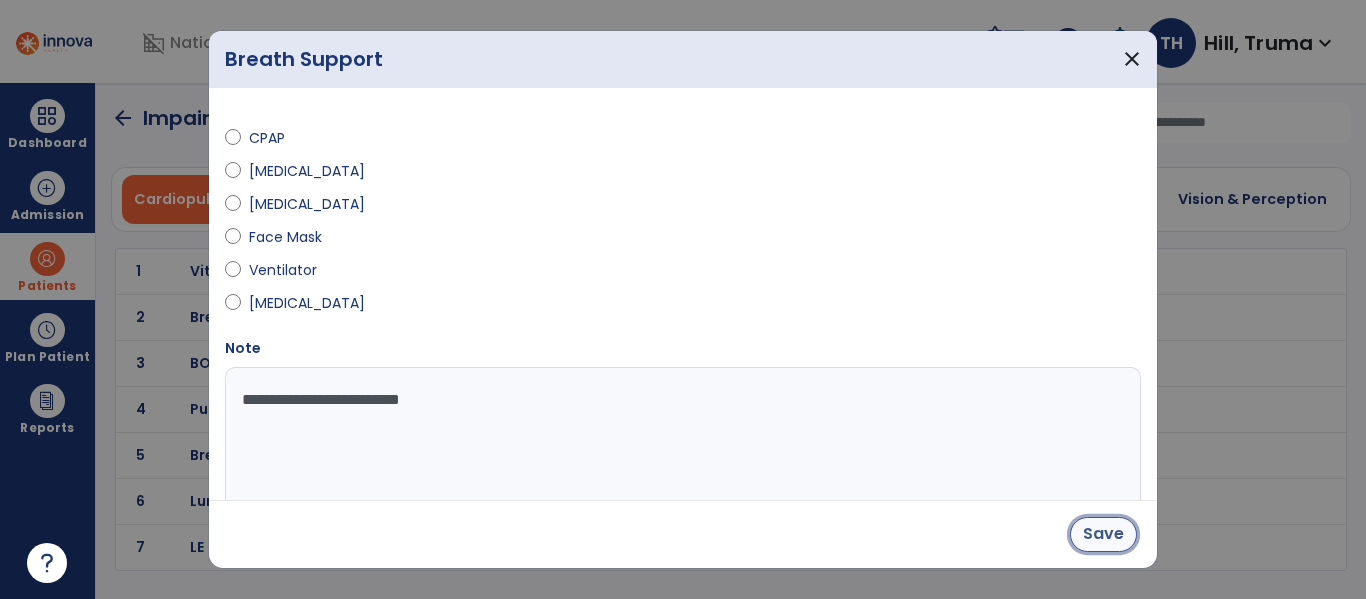 click on "Save" at bounding box center [1103, 534] 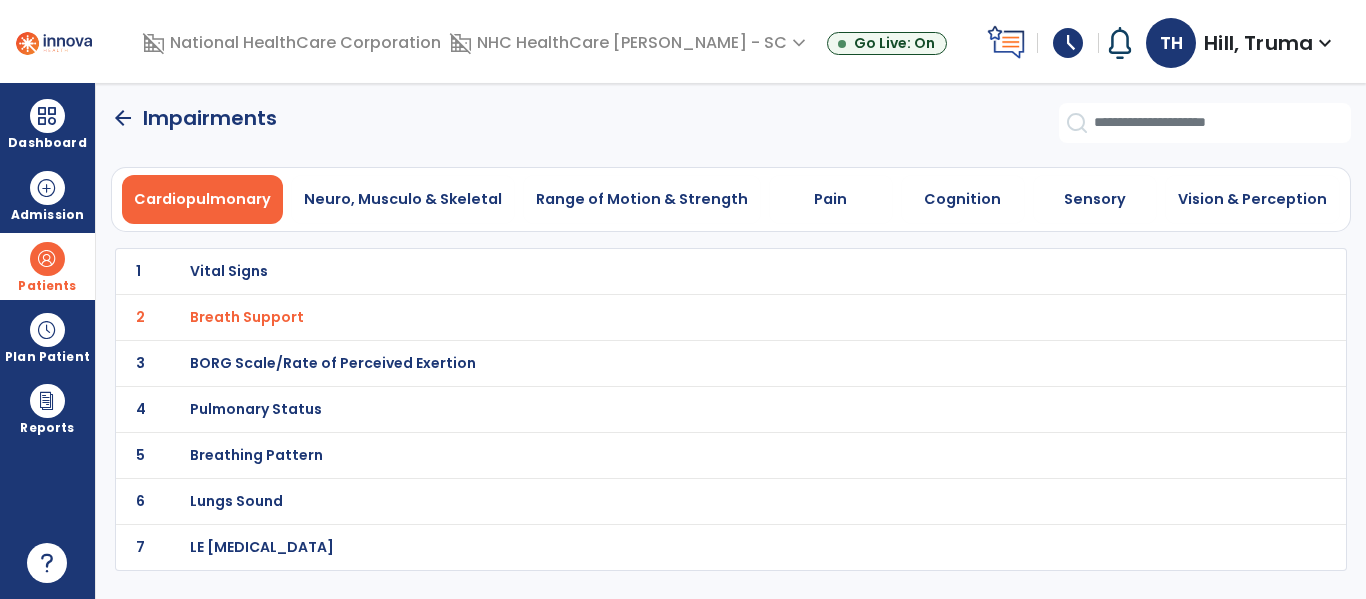 click on "BORG Scale/Rate of Perceived Exertion" at bounding box center (229, 271) 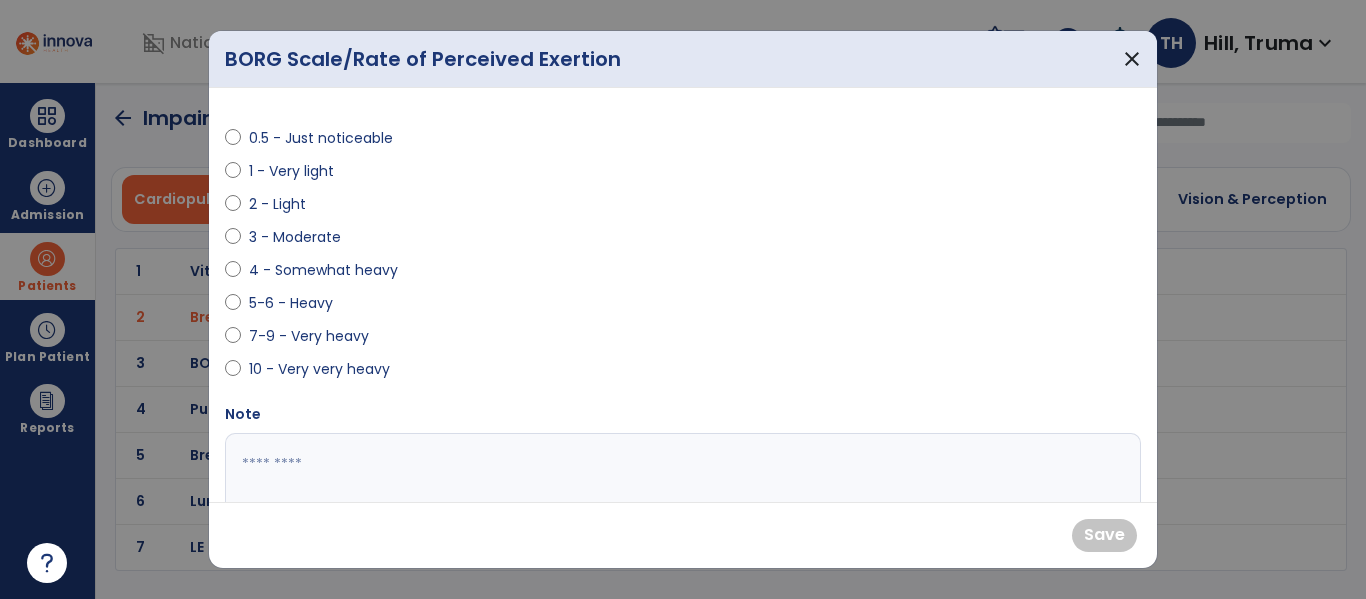 click on "5-6 - Heavy" at bounding box center (291, 303) 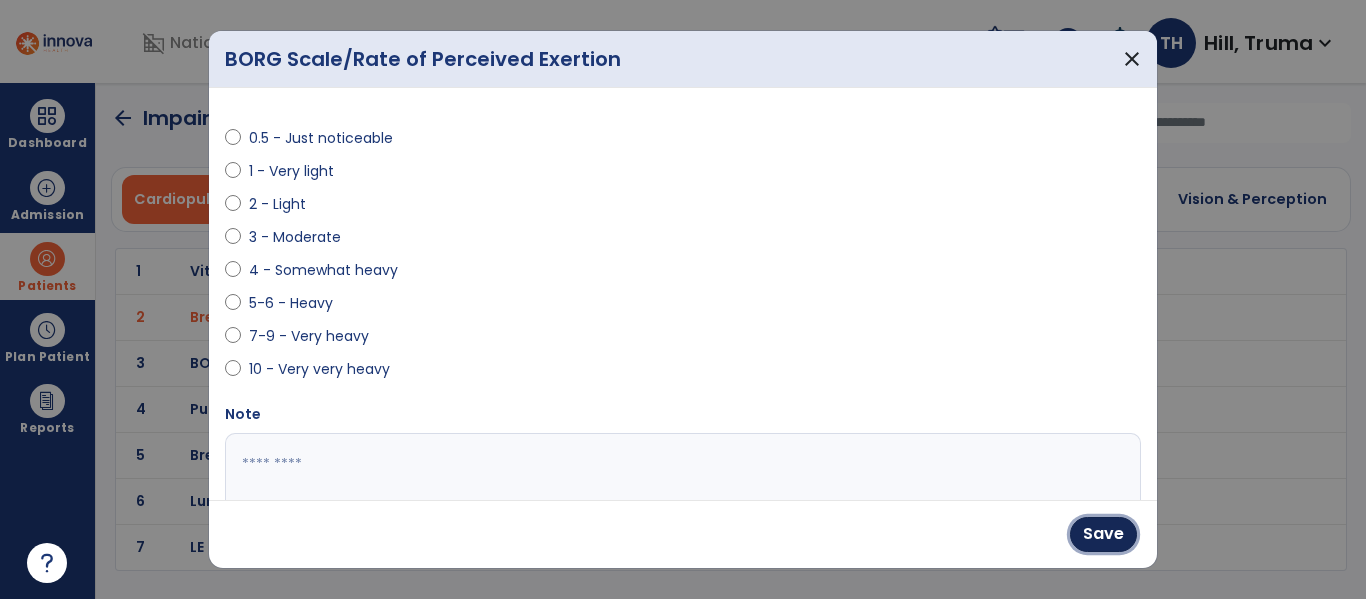 click on "Save" at bounding box center (1103, 534) 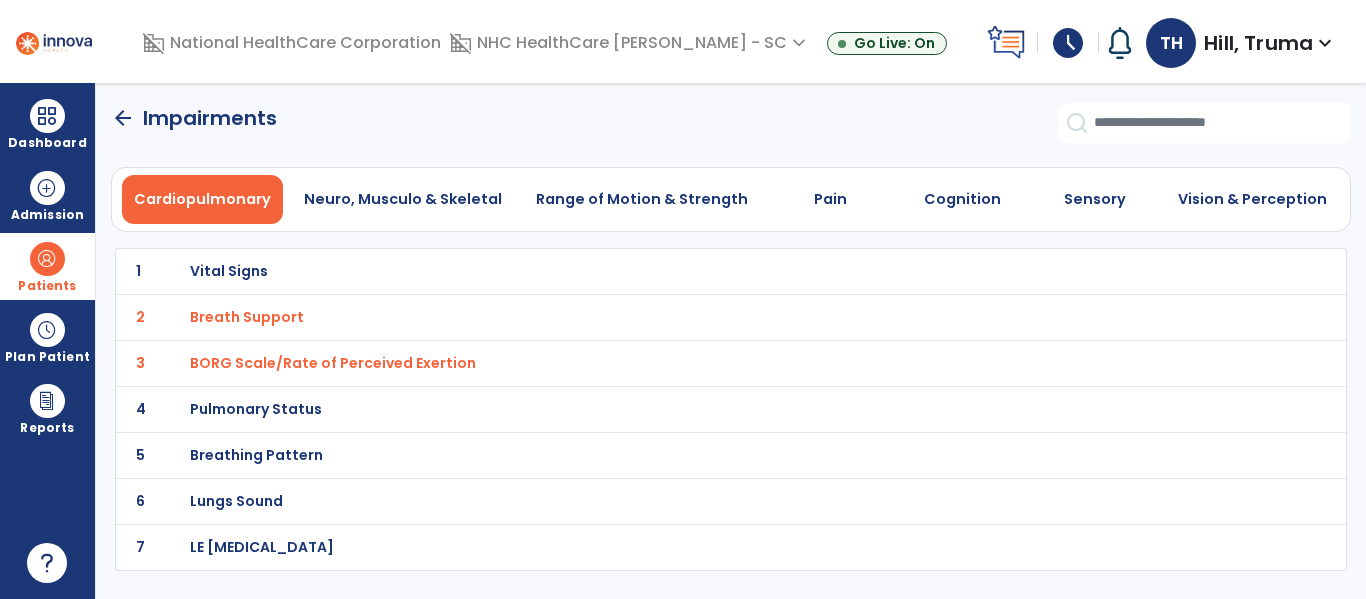 click on "7 LE [MEDICAL_DATA]" 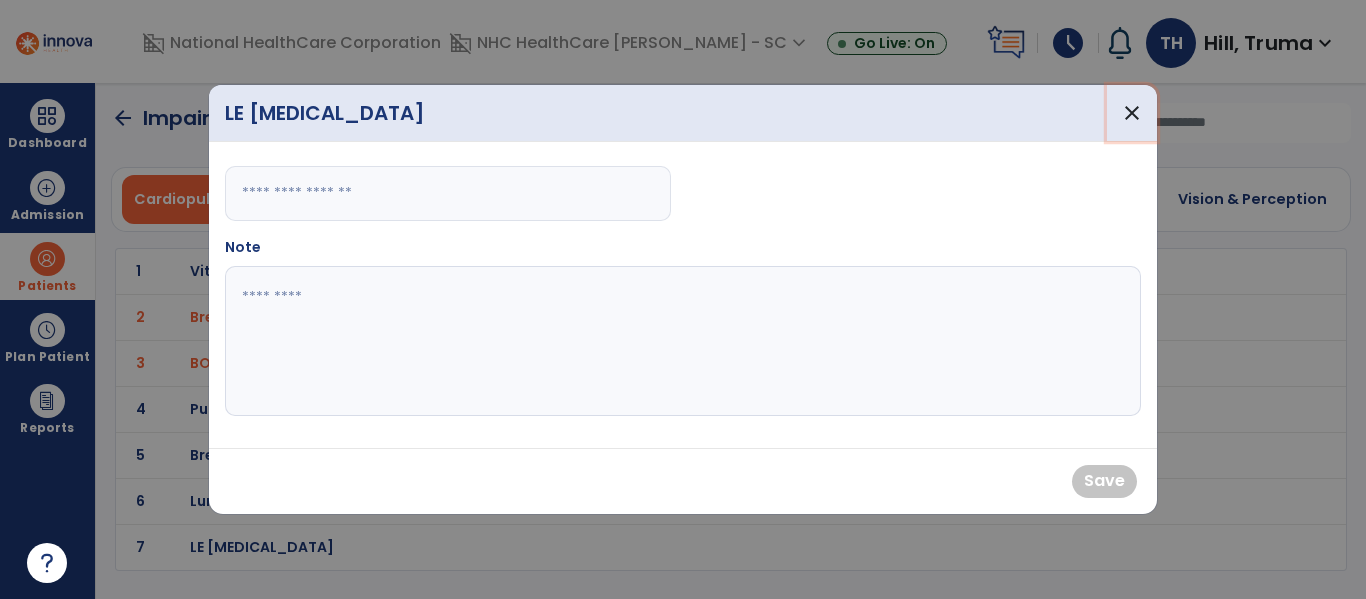 drag, startPoint x: 1142, startPoint y: 112, endPoint x: 570, endPoint y: 101, distance: 572.1058 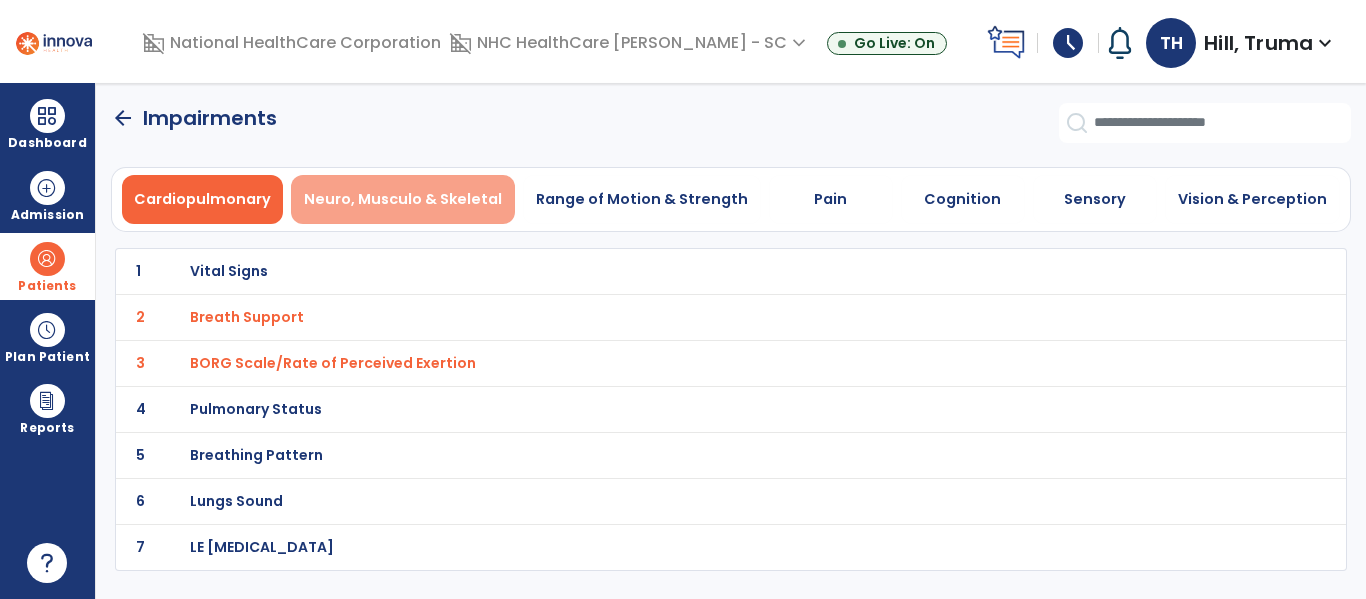 click on "Neuro, Musculo & Skeletal" at bounding box center (403, 199) 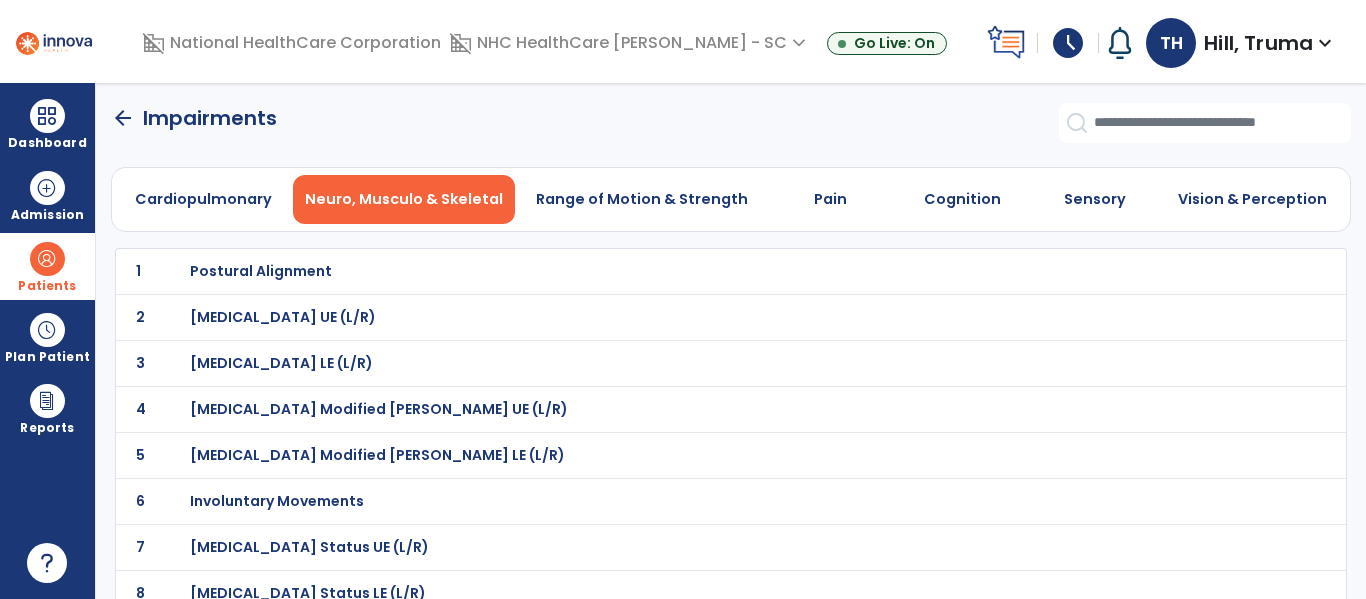 click on "Postural Alignment" at bounding box center (261, 271) 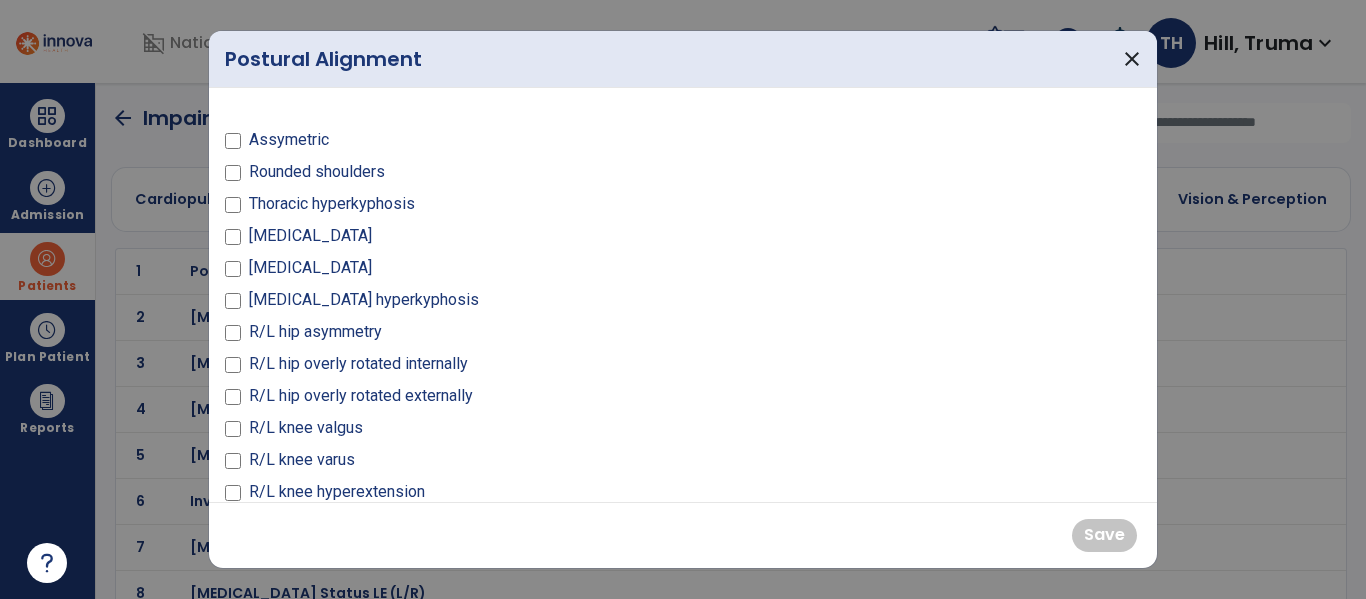 click on "Rounded shoulders" at bounding box center (317, 172) 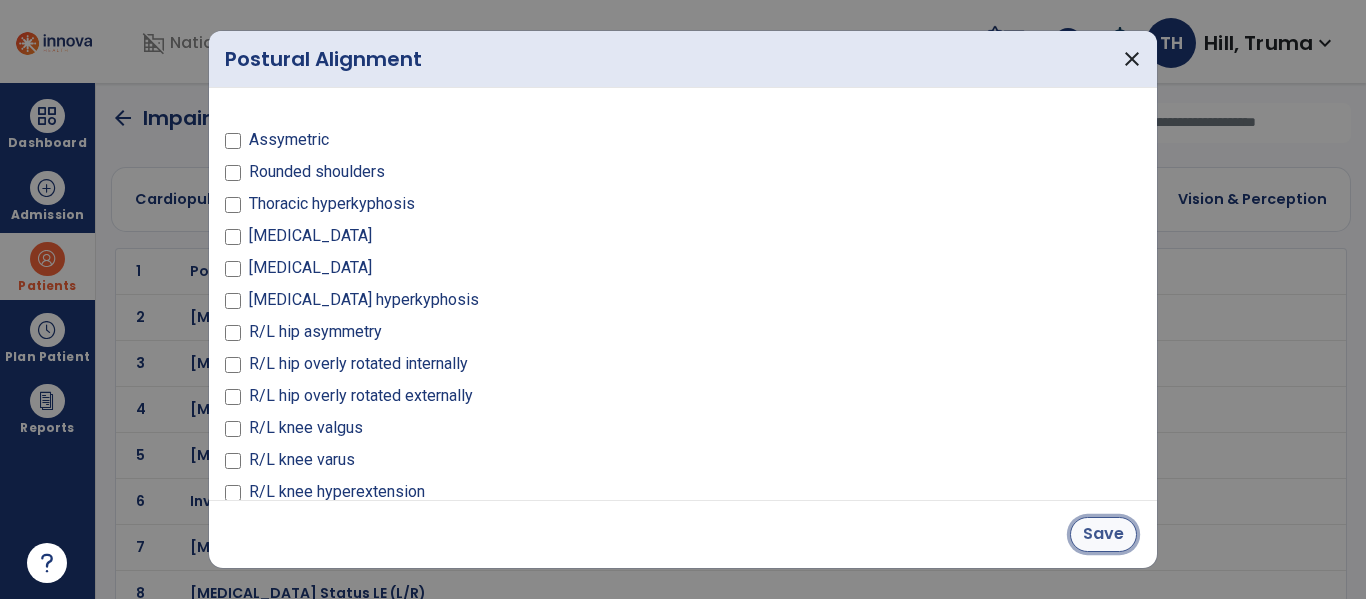 click on "Save" at bounding box center [1103, 534] 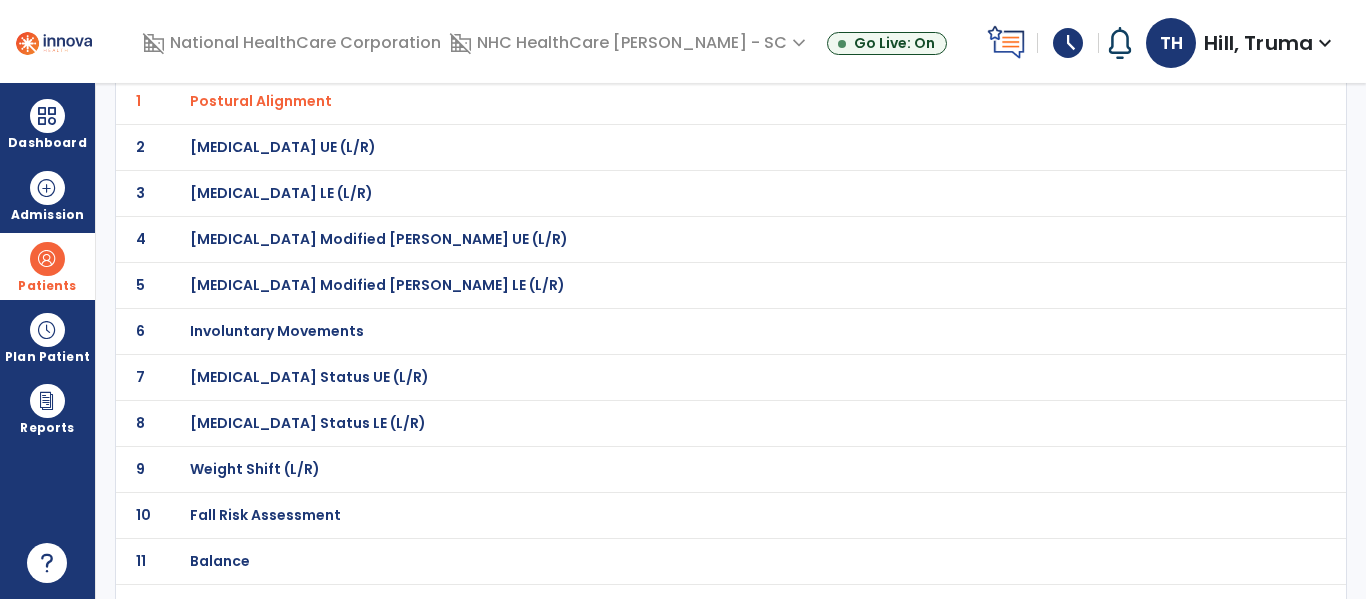 scroll, scrollTop: 300, scrollLeft: 0, axis: vertical 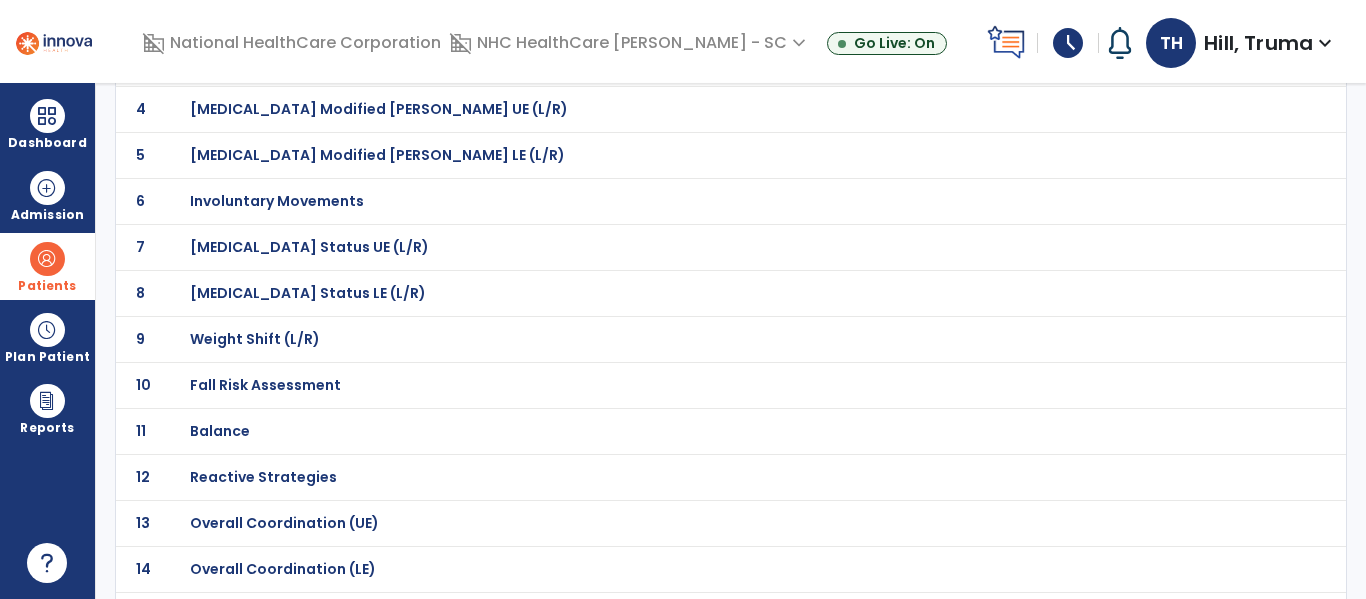 click on "Balance" at bounding box center (261, -29) 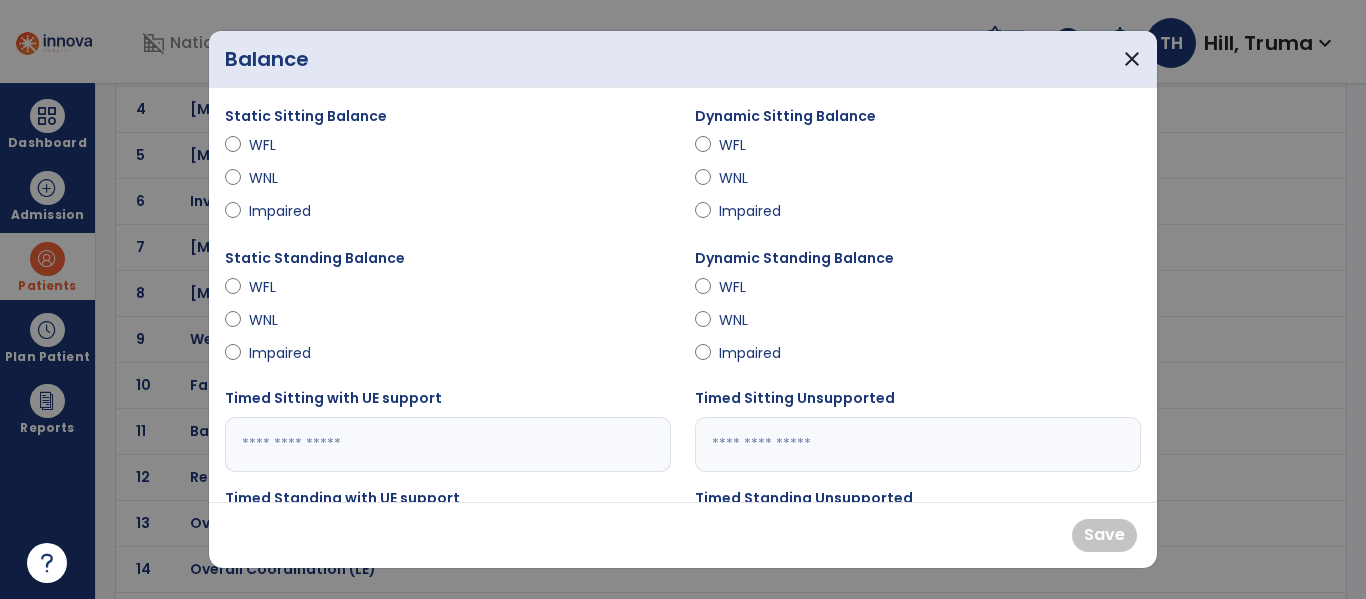 click on "Impaired" at bounding box center [284, 211] 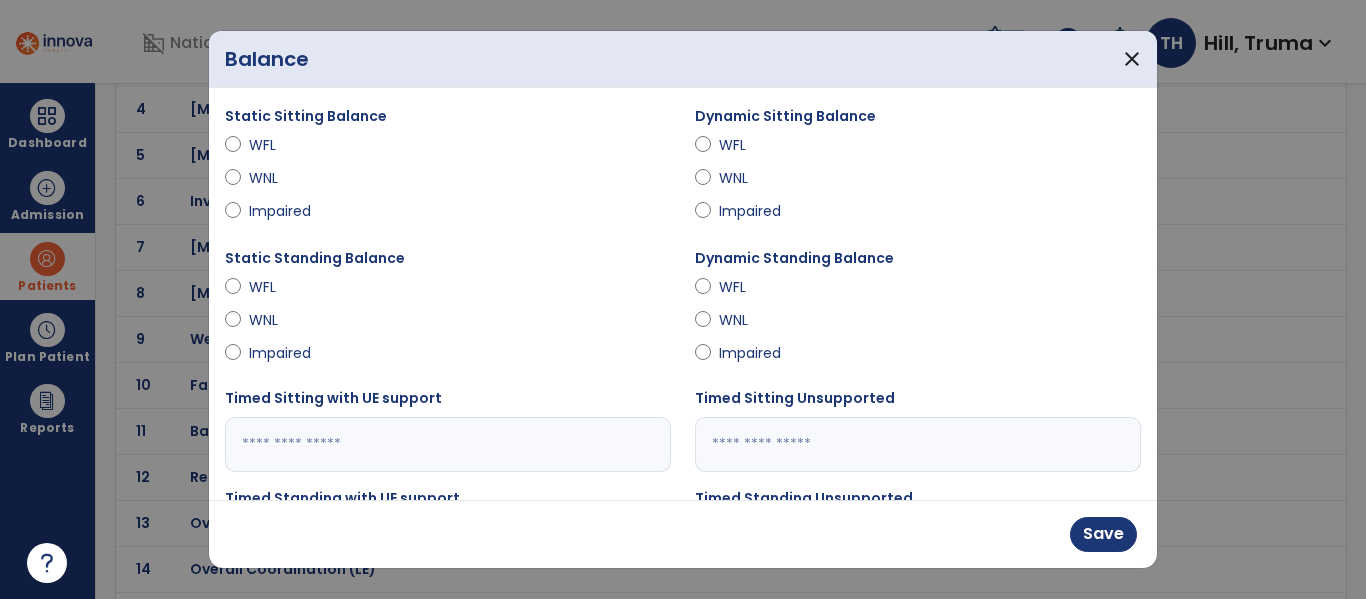 drag, startPoint x: 732, startPoint y: 208, endPoint x: 666, endPoint y: 222, distance: 67.46851 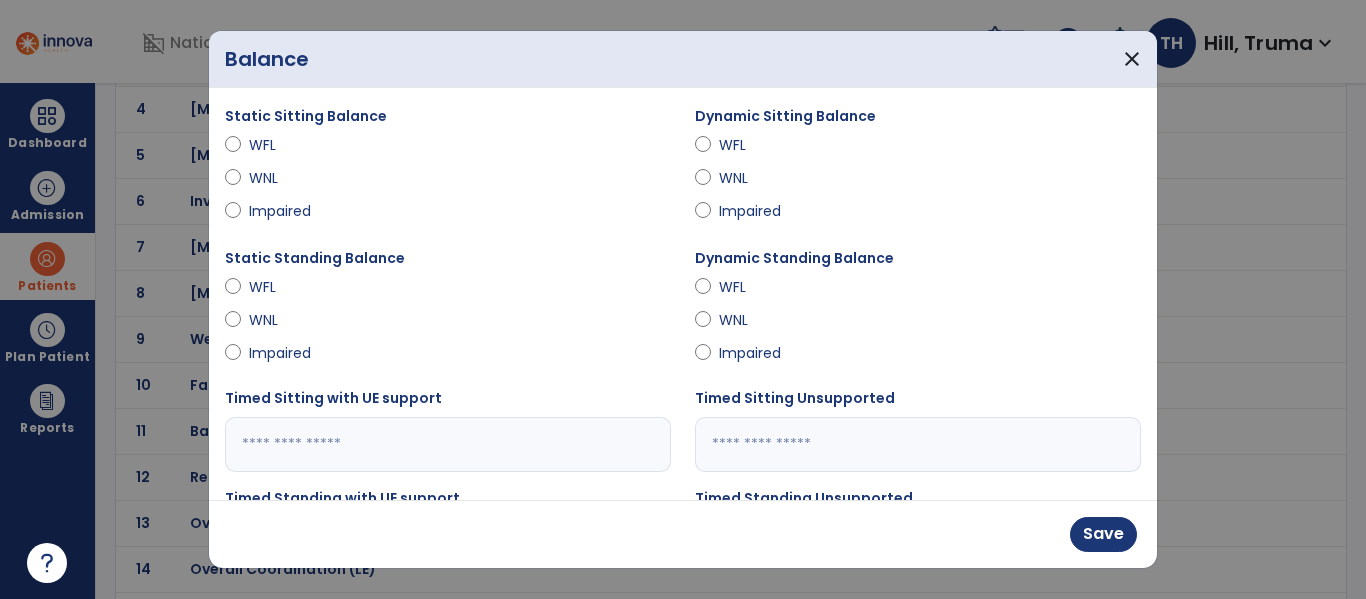 click on "Impaired" at bounding box center (754, 211) 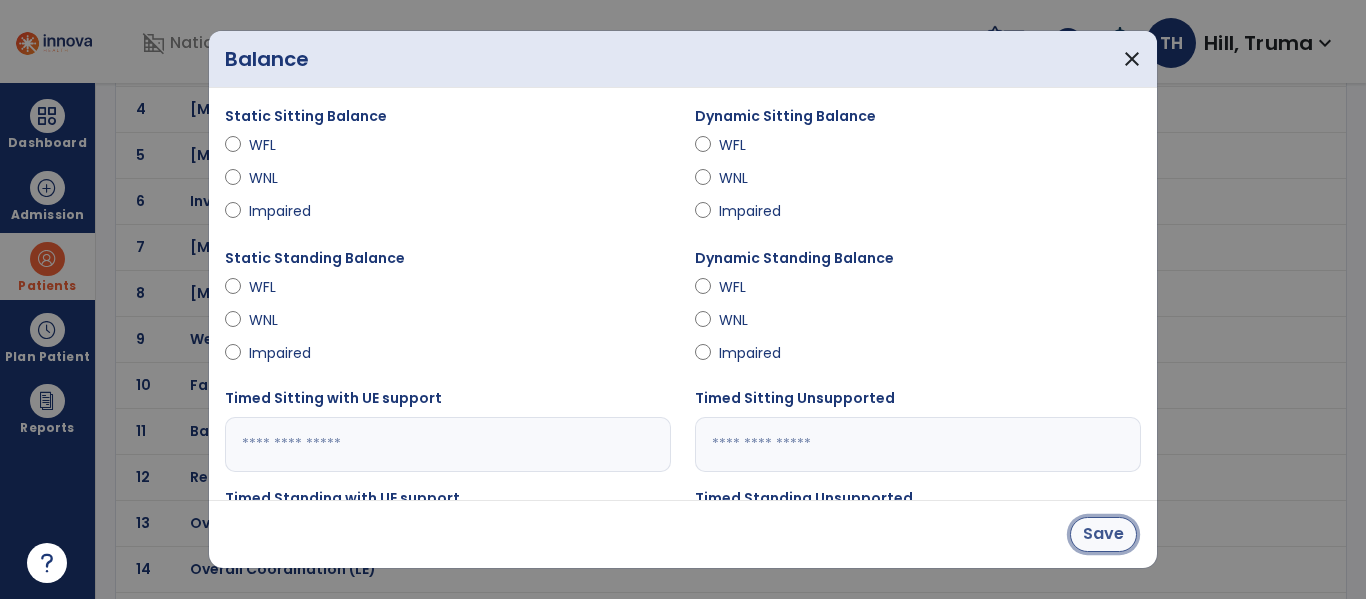 click on "Save" at bounding box center (1103, 534) 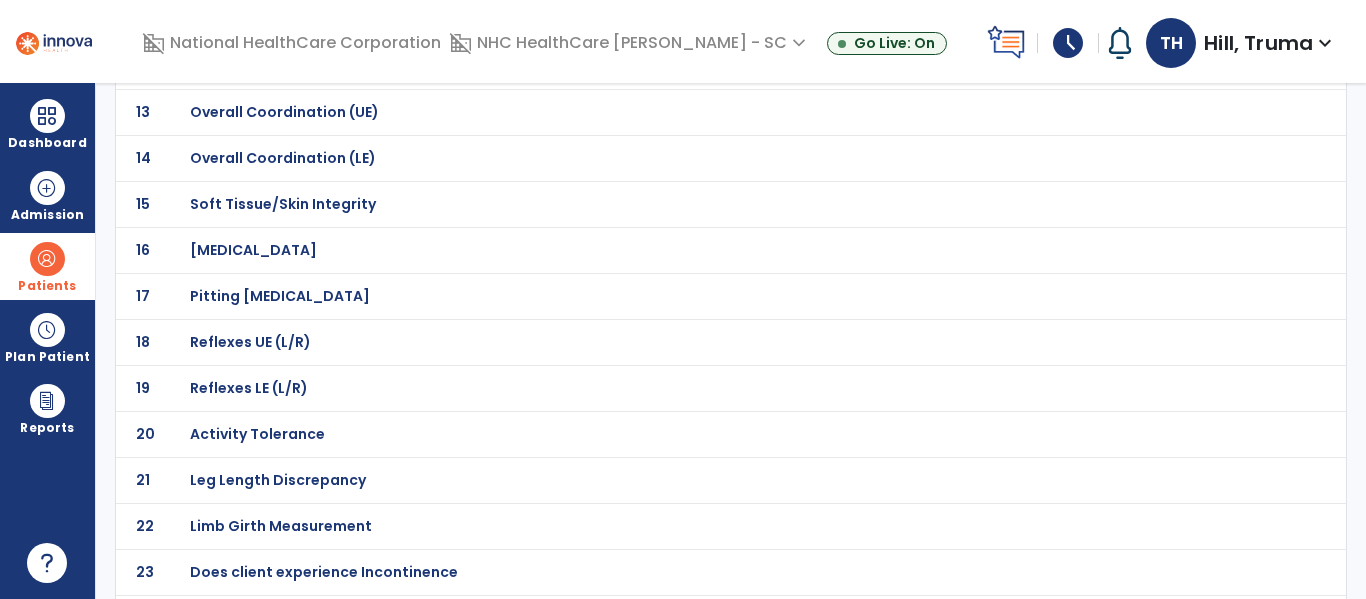 scroll, scrollTop: 800, scrollLeft: 0, axis: vertical 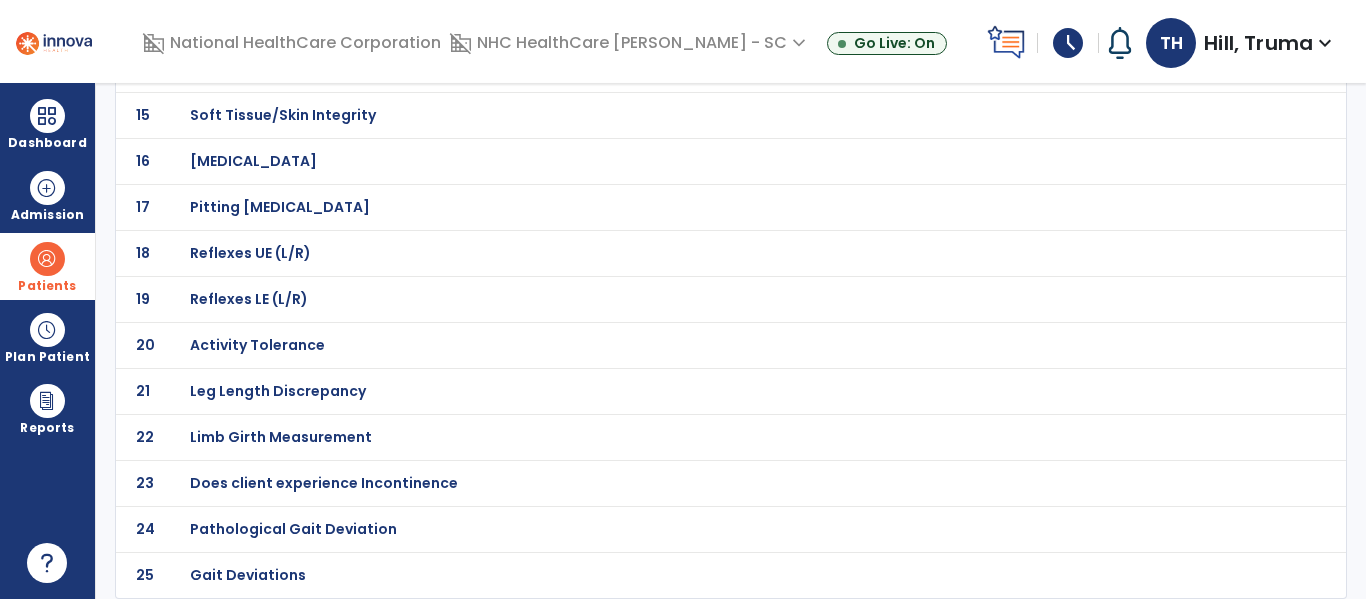 click on "Activity Tolerance" at bounding box center (261, -529) 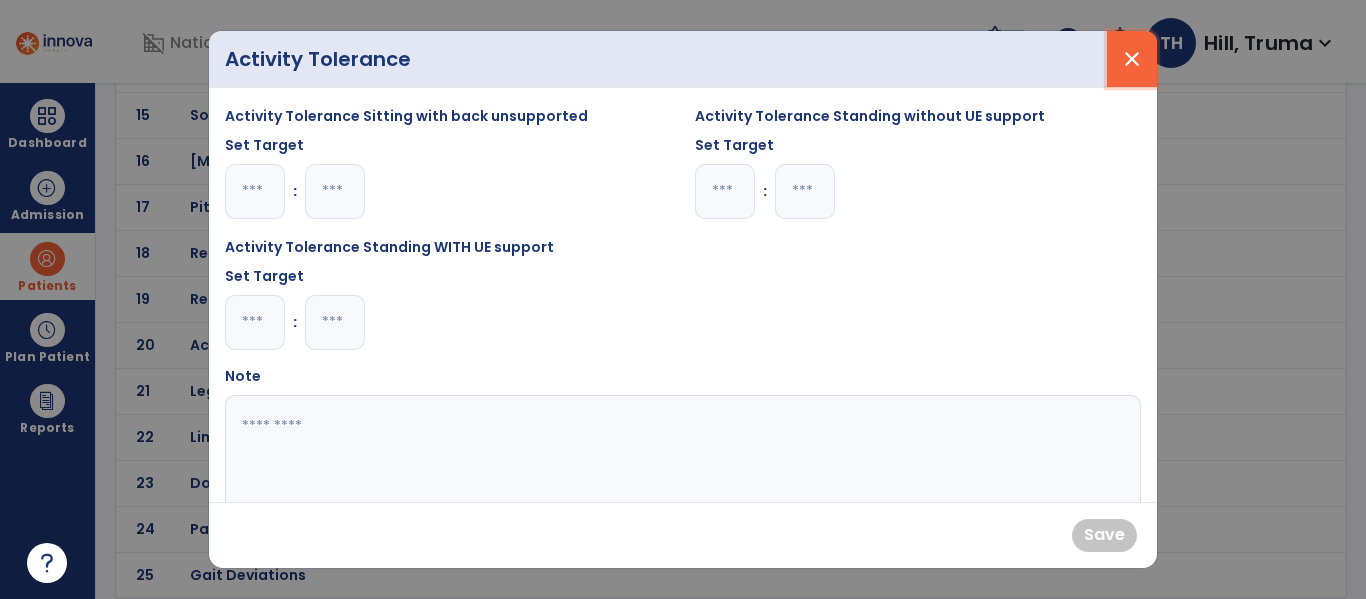 click on "close" at bounding box center [1132, 59] 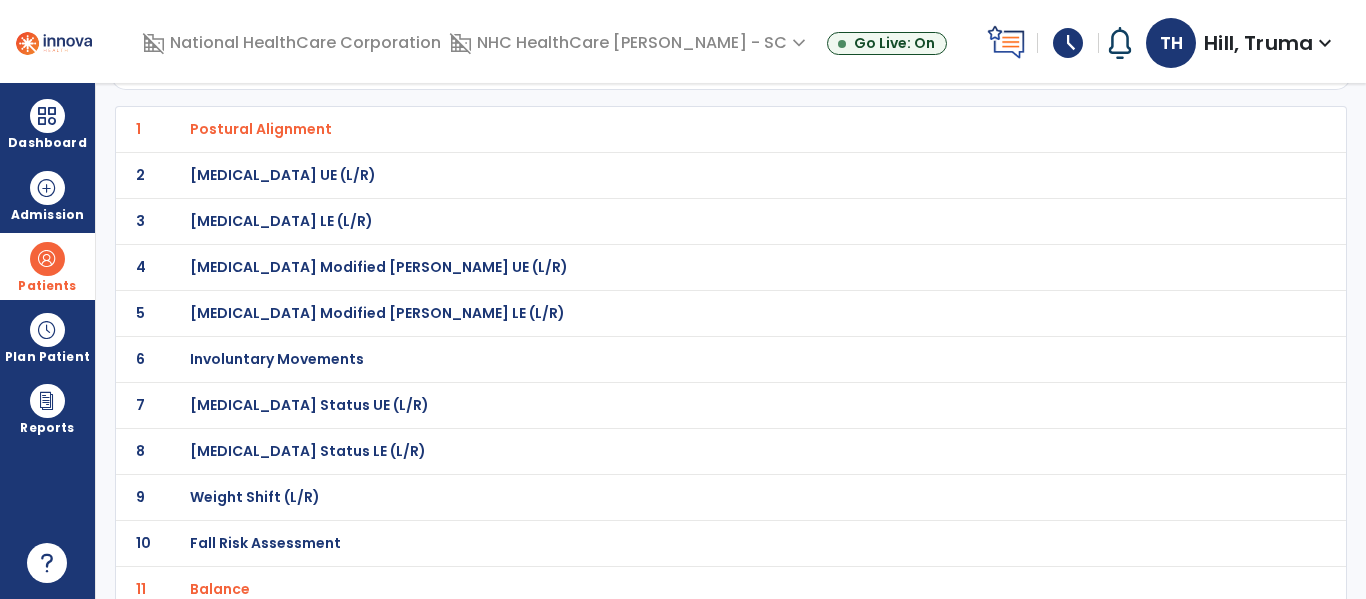 scroll, scrollTop: 0, scrollLeft: 0, axis: both 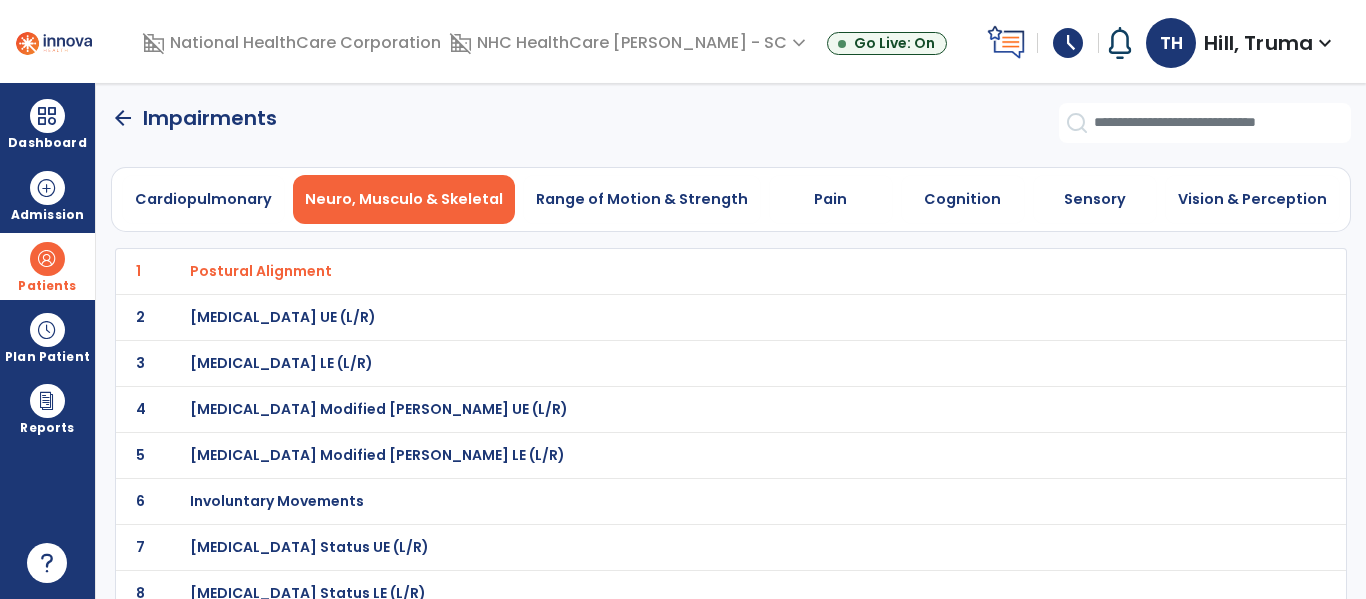 click on "arrow_back" 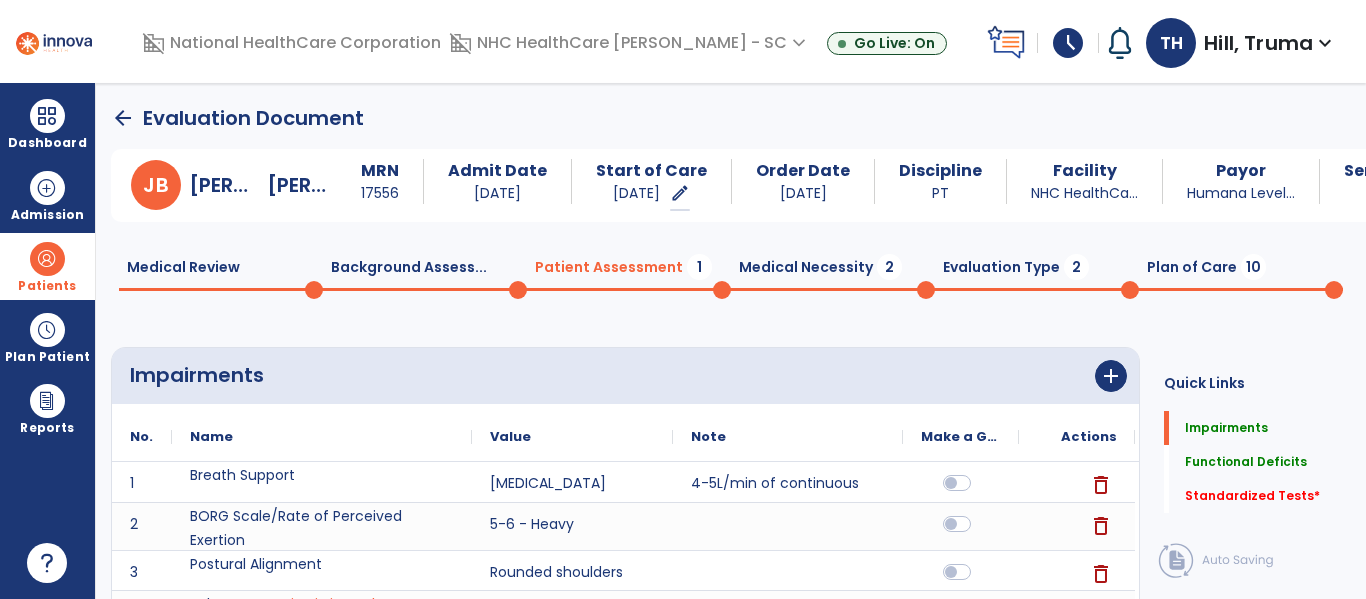 click on "Background Assess...  0" 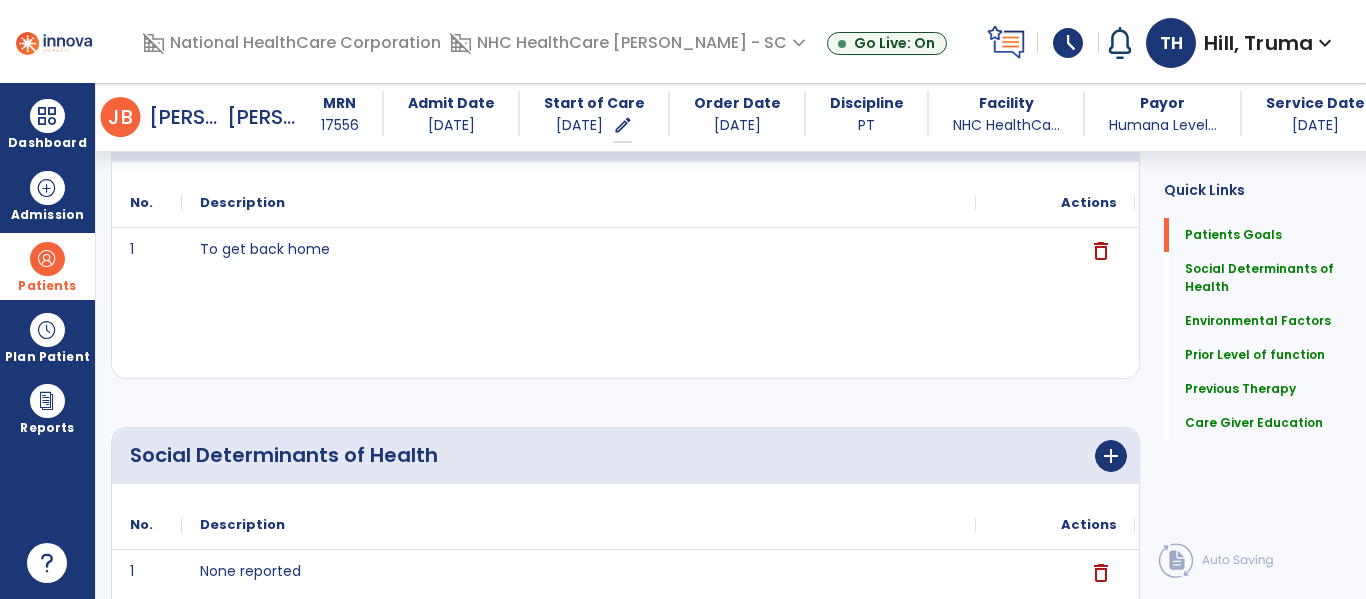 scroll, scrollTop: 0, scrollLeft: 0, axis: both 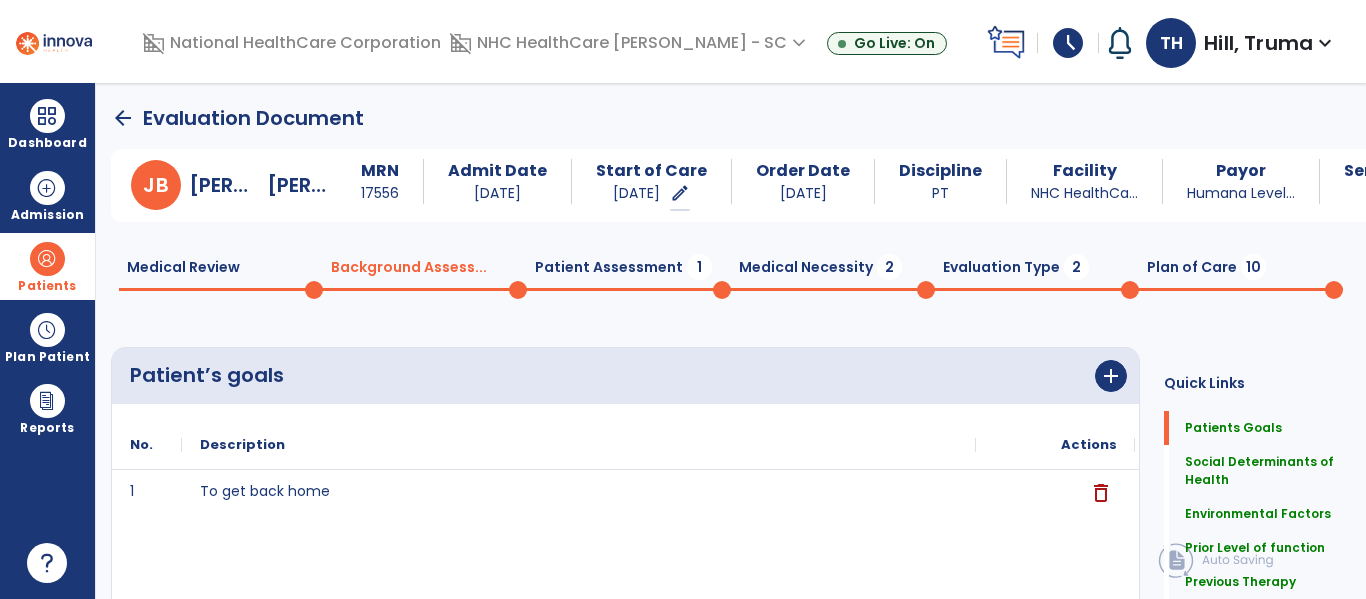 click on "Medical Review  0" 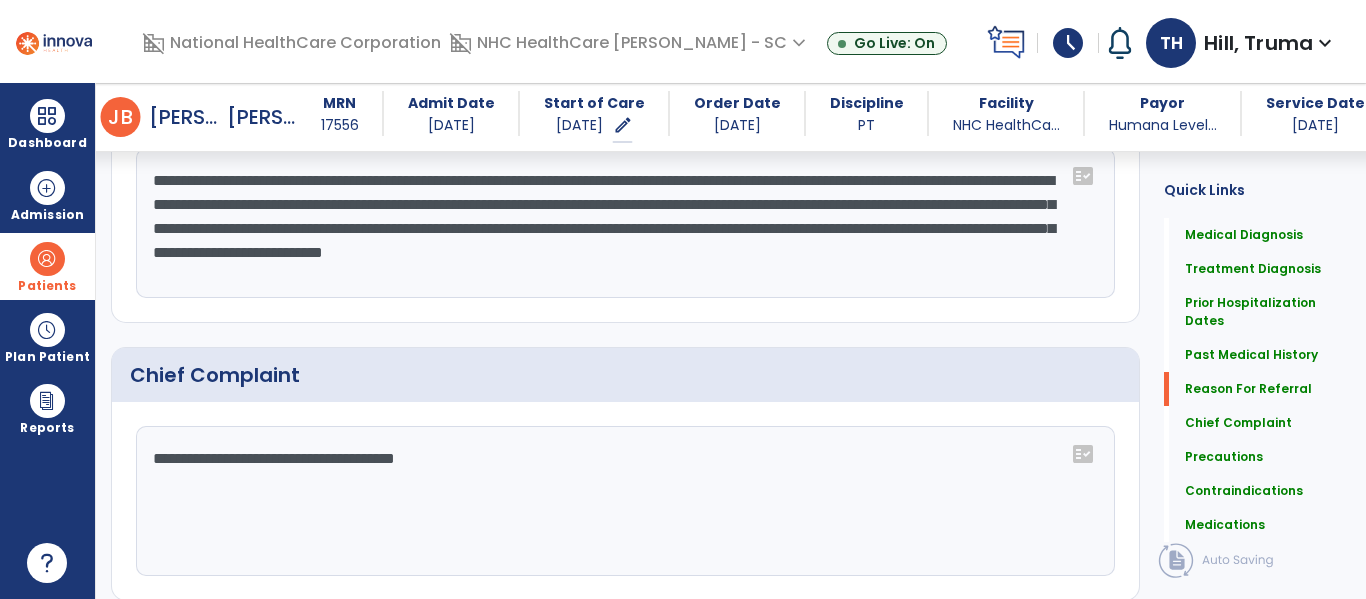 scroll, scrollTop: 2000, scrollLeft: 0, axis: vertical 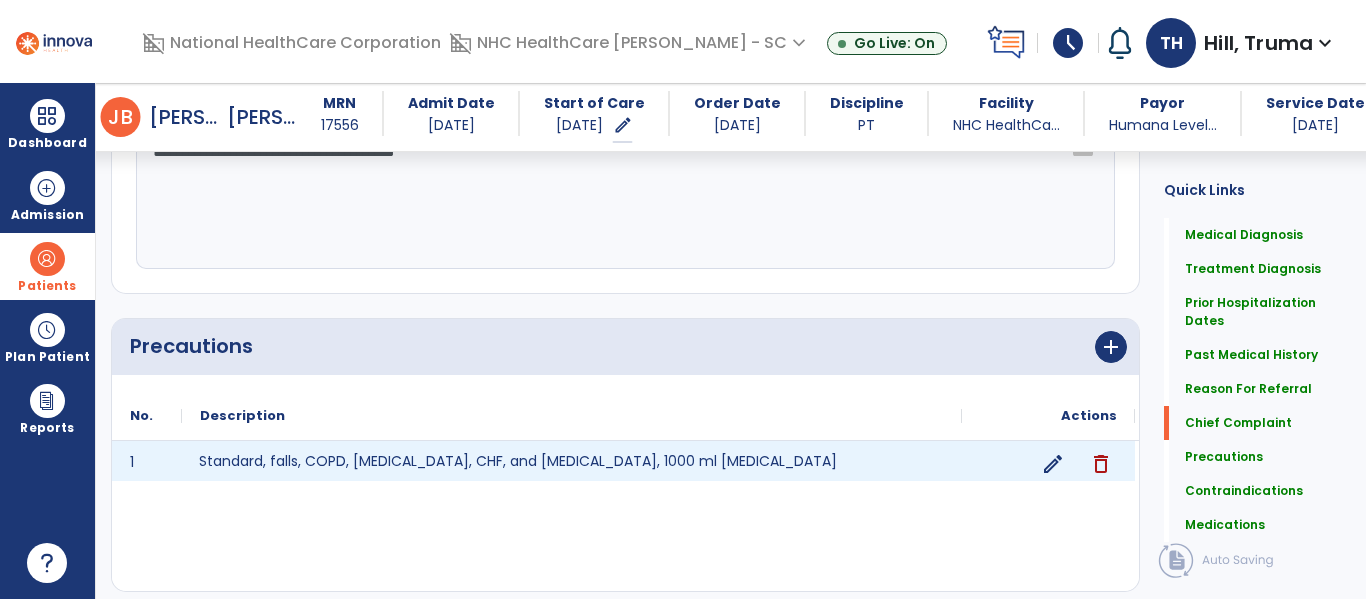 click on "Standard, falls, COPD, [MEDICAL_DATA], CHF, and [MEDICAL_DATA], 1000 ml [MEDICAL_DATA]" 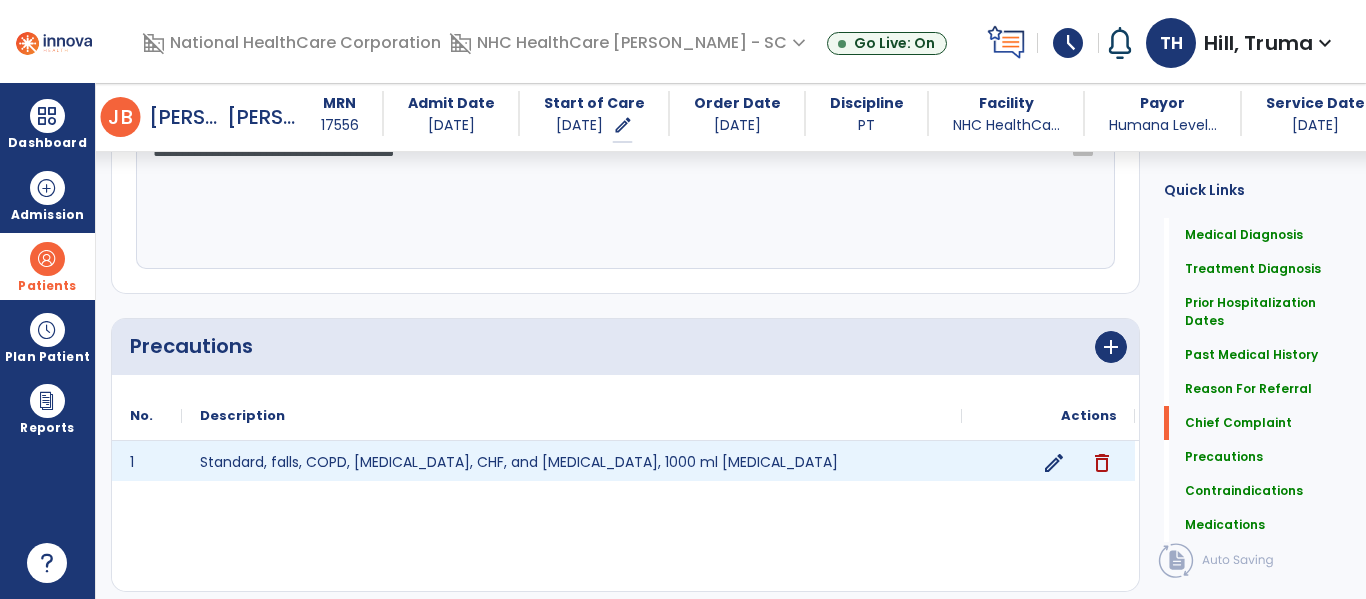 click on "edit" 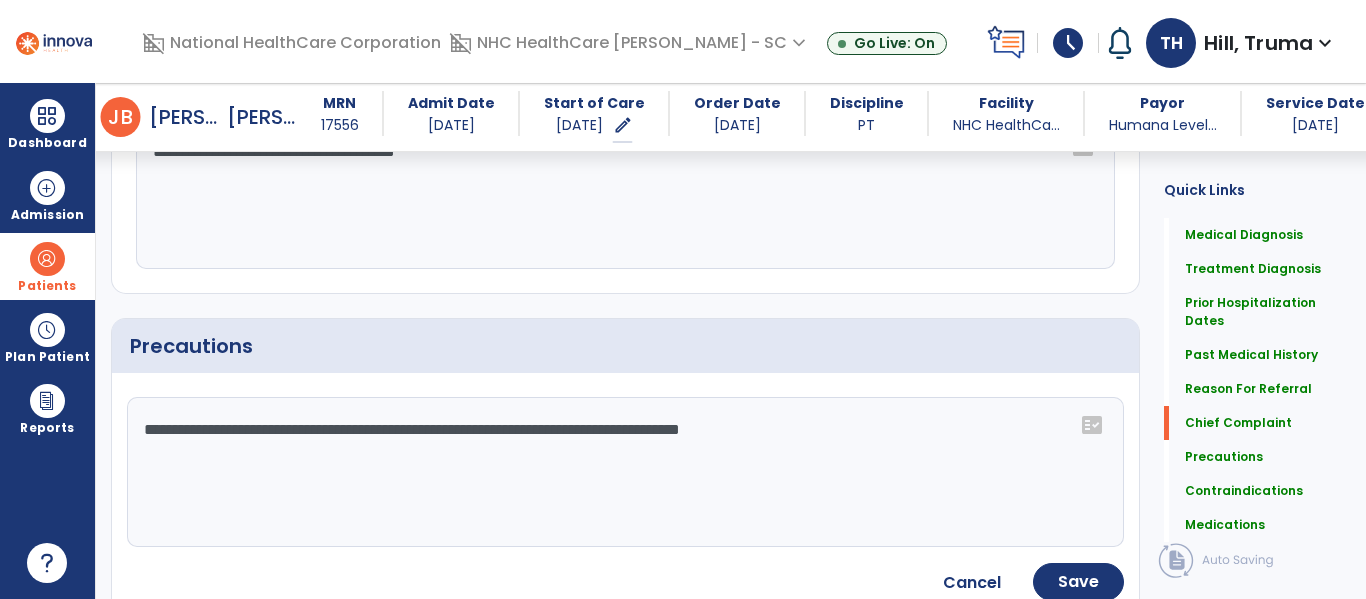 click on "**********" 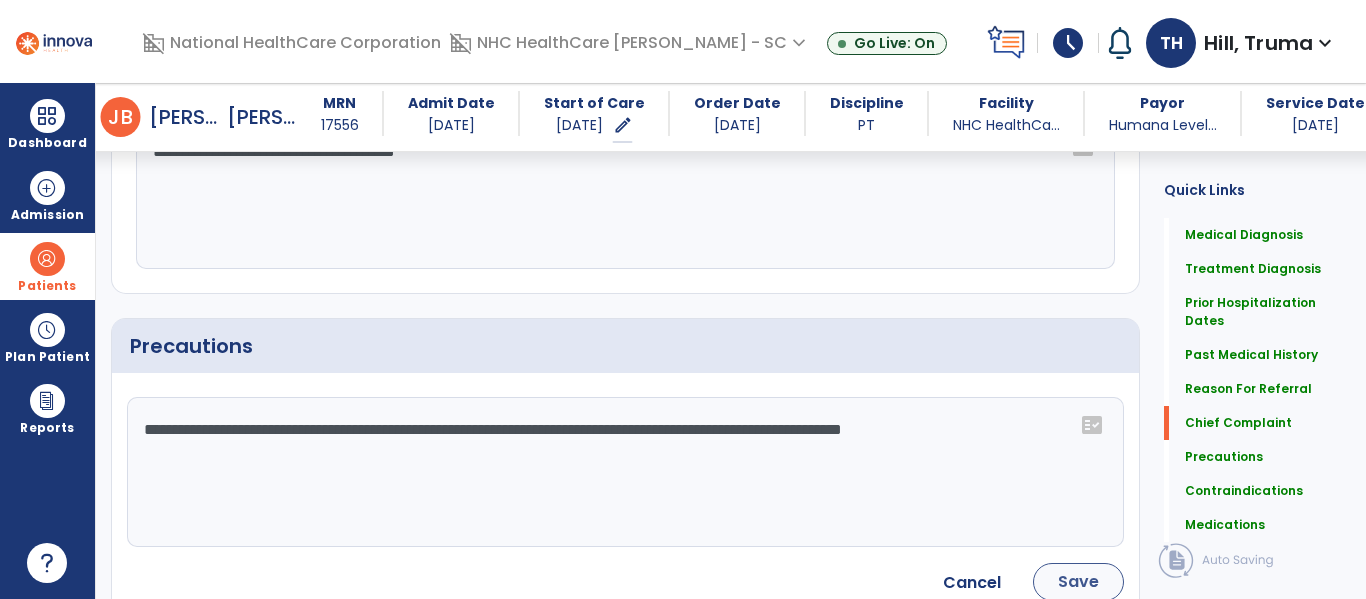 type on "**********" 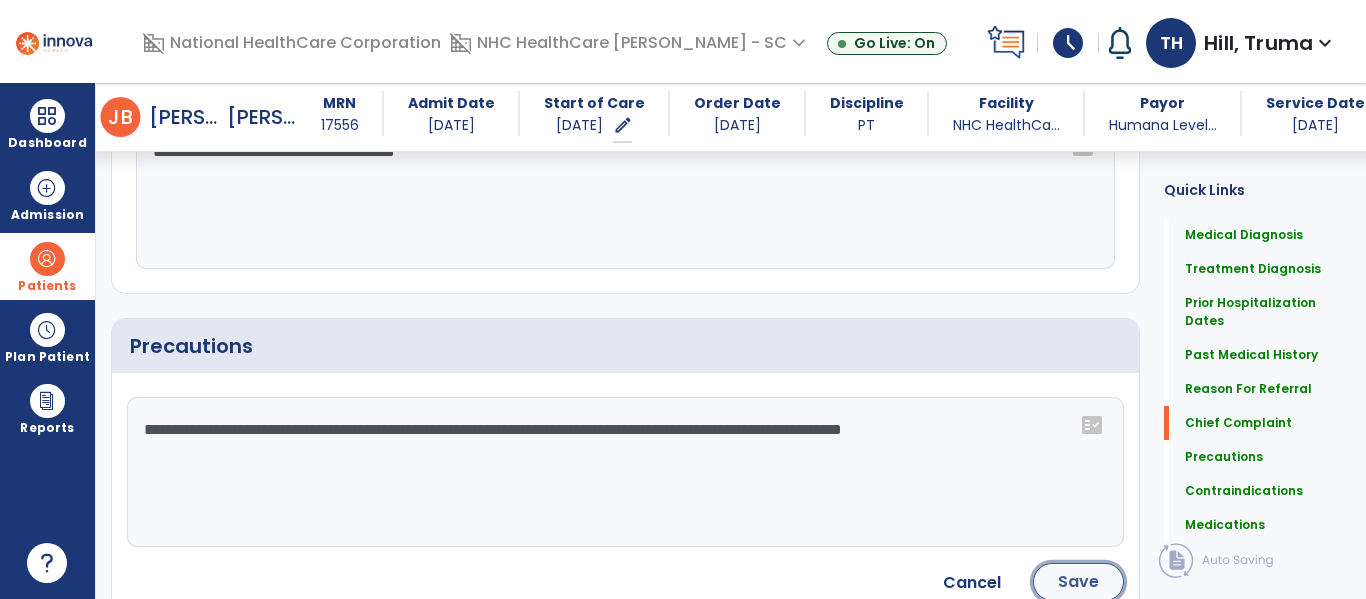 click on "Save" 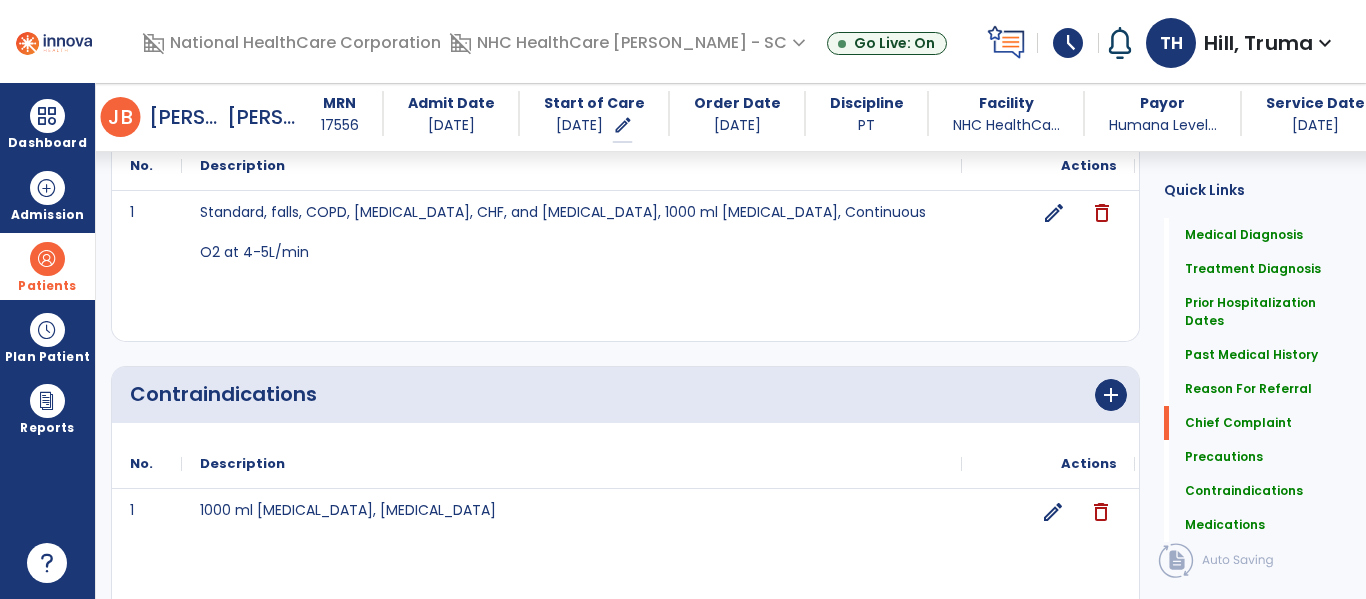scroll, scrollTop: 2000, scrollLeft: 0, axis: vertical 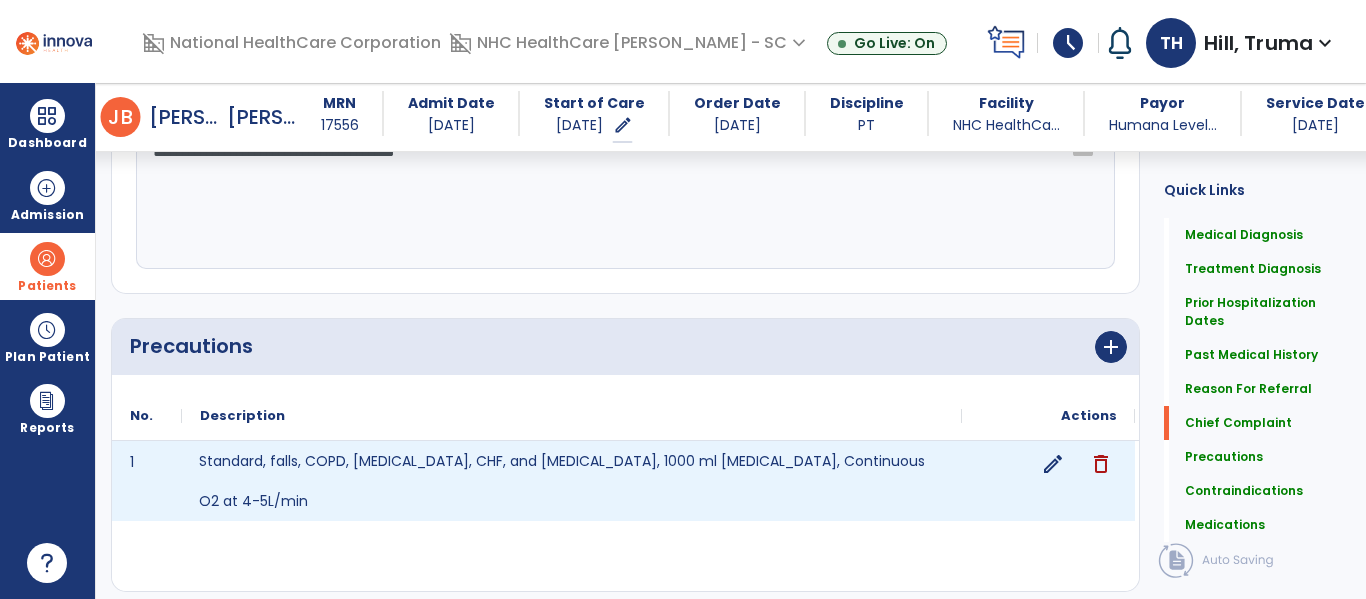 click on "Standard, falls, COPD, [MEDICAL_DATA], CHF, and [MEDICAL_DATA], 1000 ml [MEDICAL_DATA], Continuous O2 at 4-5L/min" 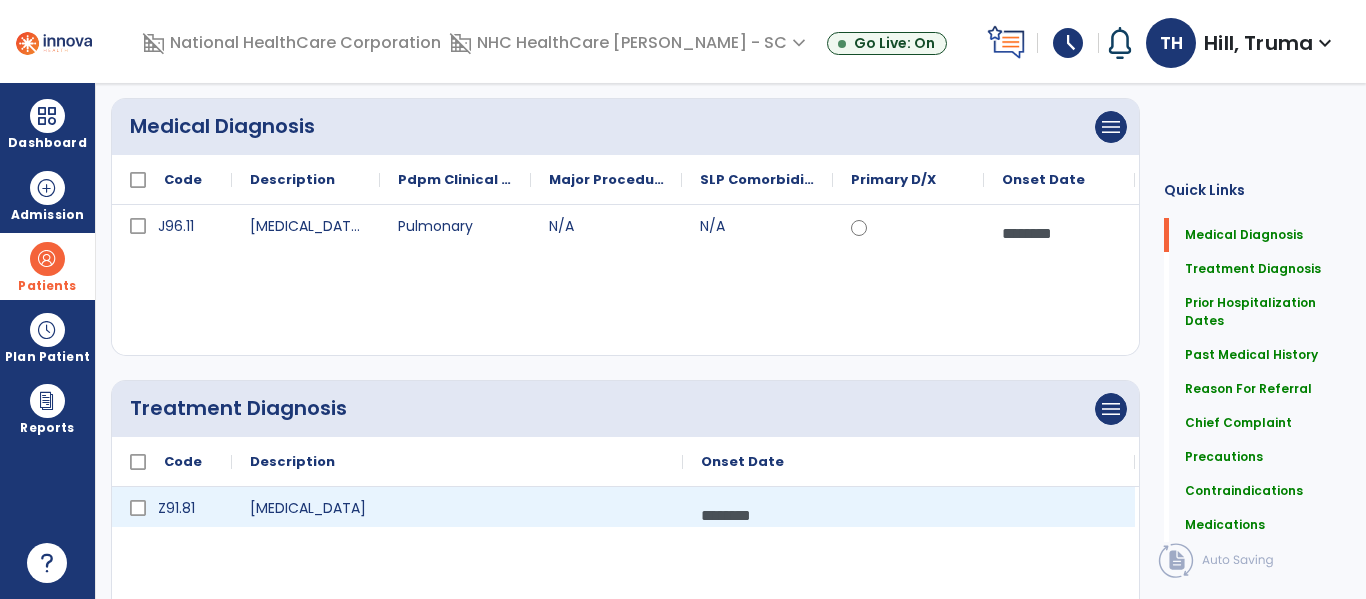 scroll, scrollTop: 0, scrollLeft: 0, axis: both 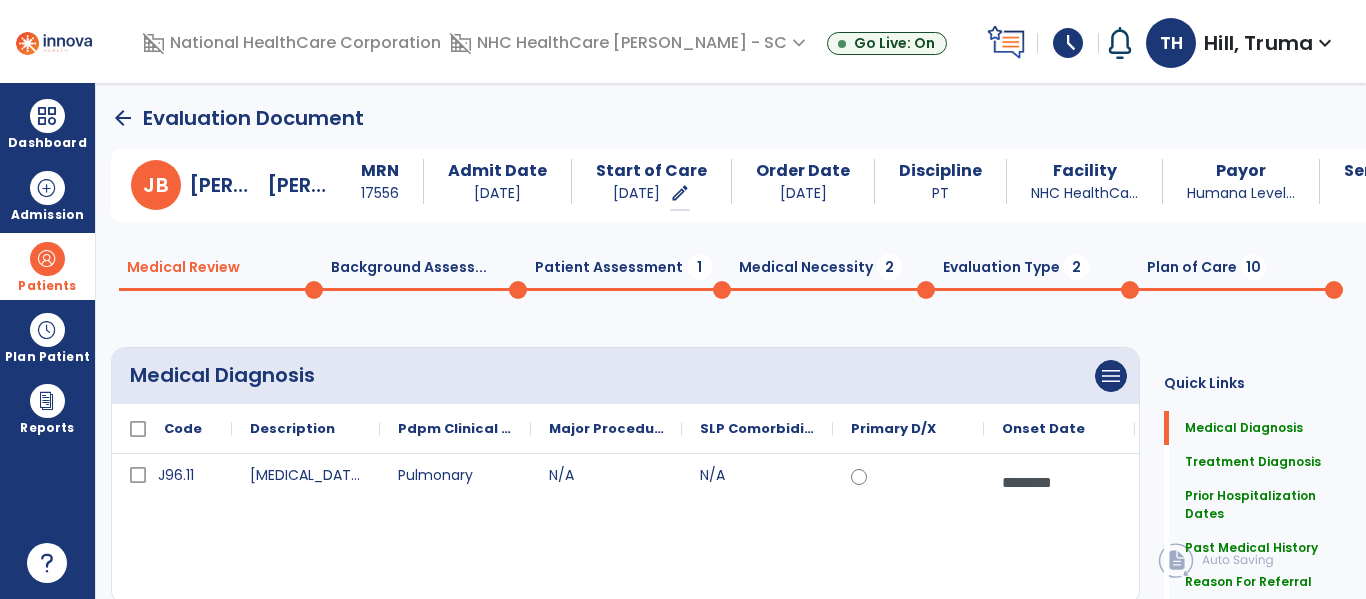 click on "Patient Assessment  1" 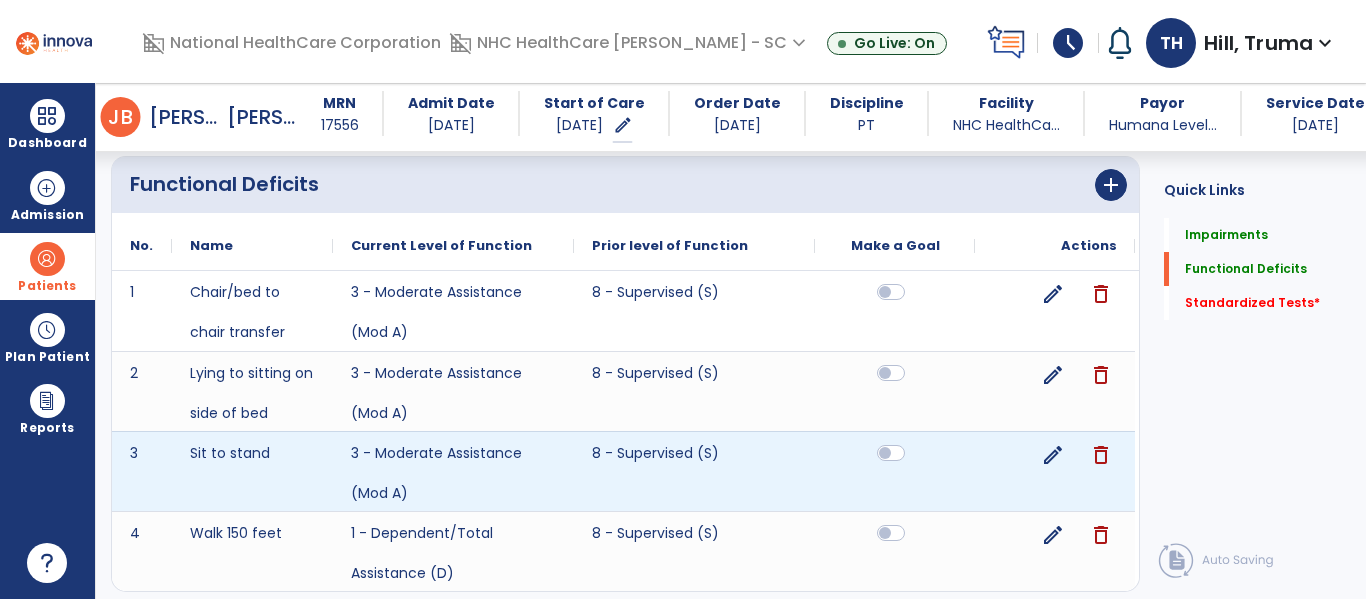 scroll, scrollTop: 855, scrollLeft: 0, axis: vertical 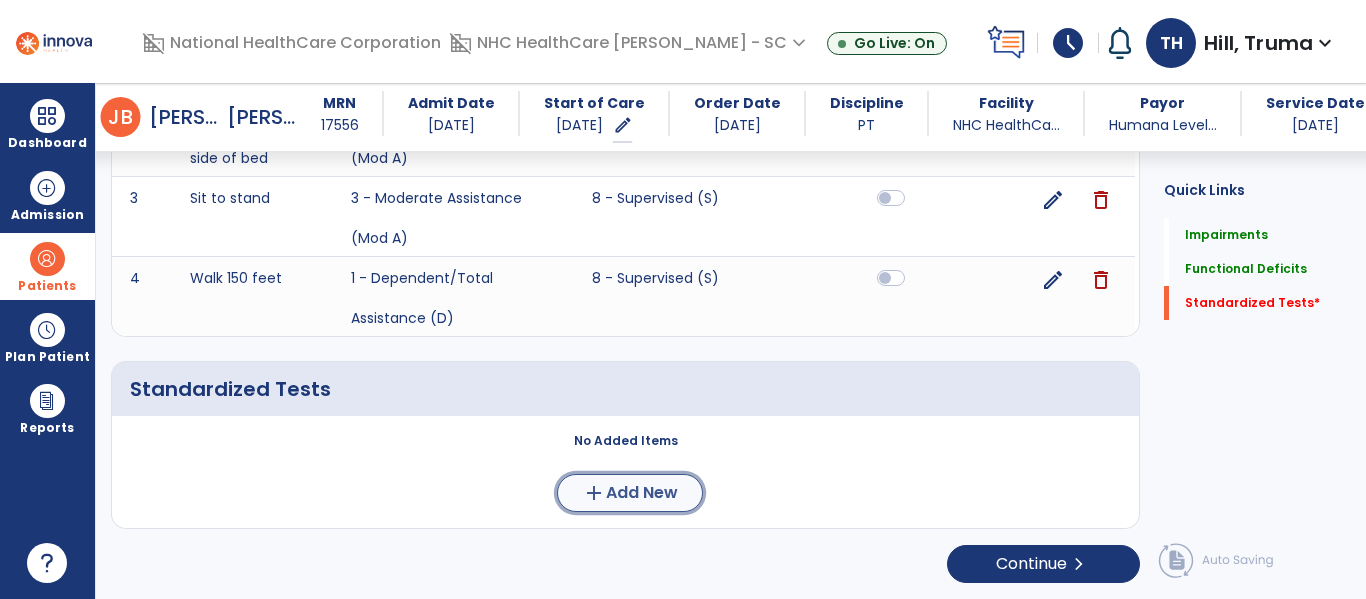 click on "Add New" 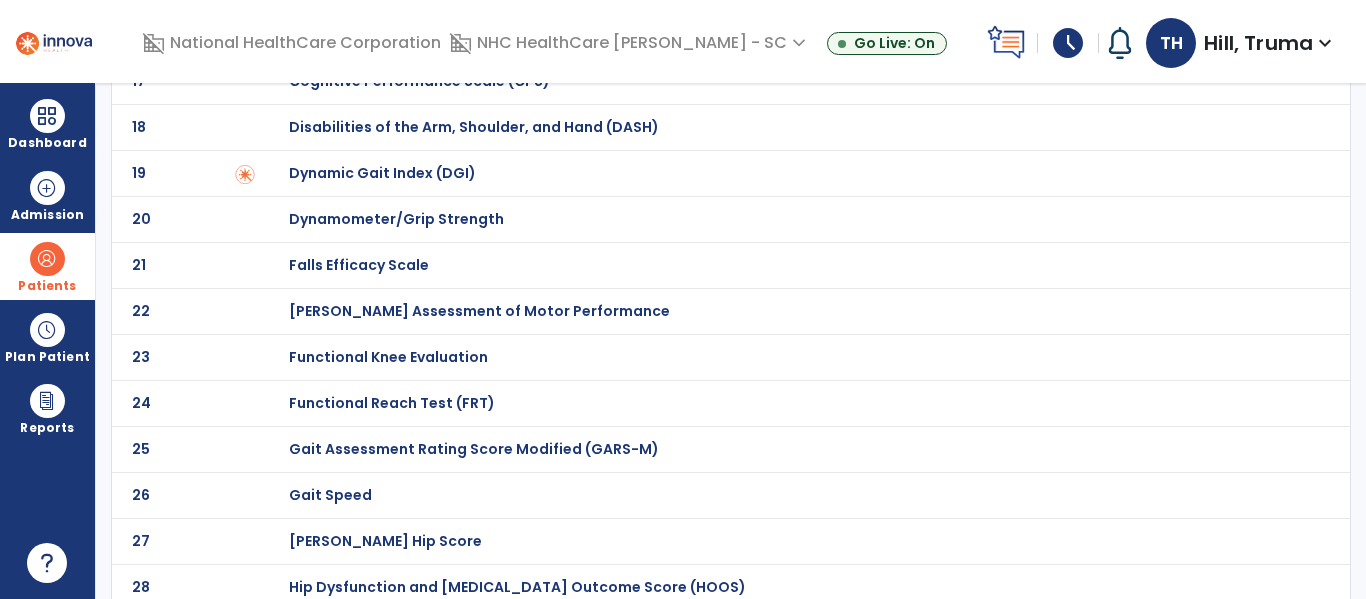 scroll, scrollTop: 0, scrollLeft: 0, axis: both 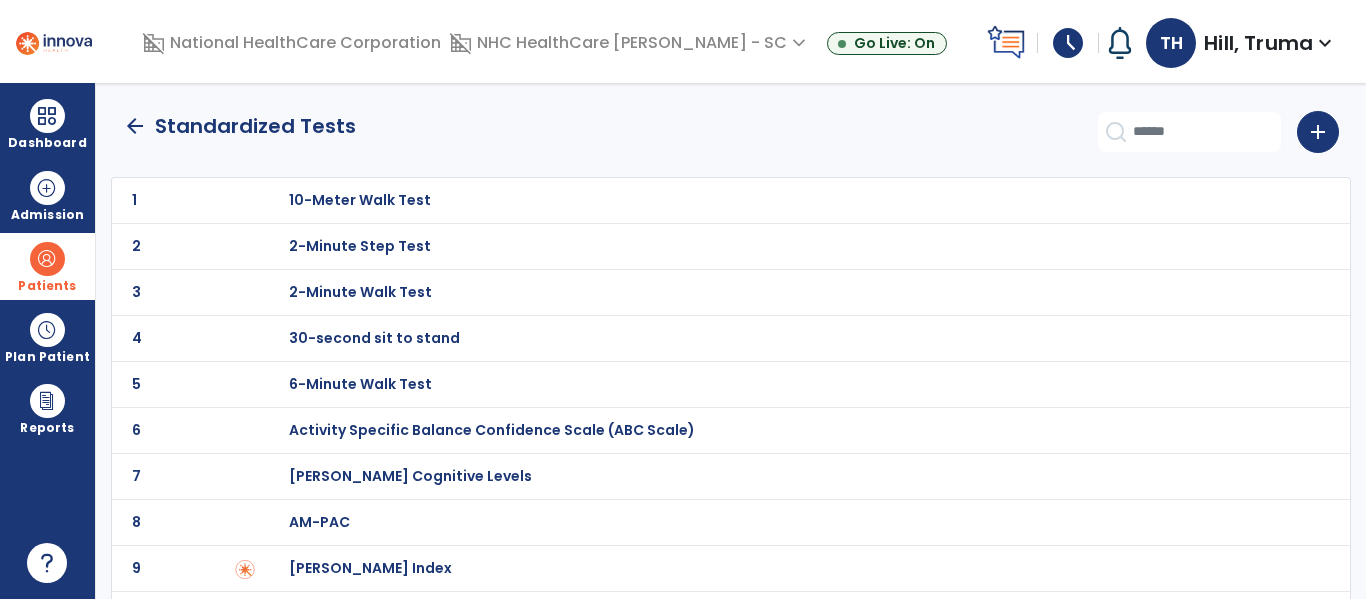 click on "30-second sit to stand" at bounding box center [360, 200] 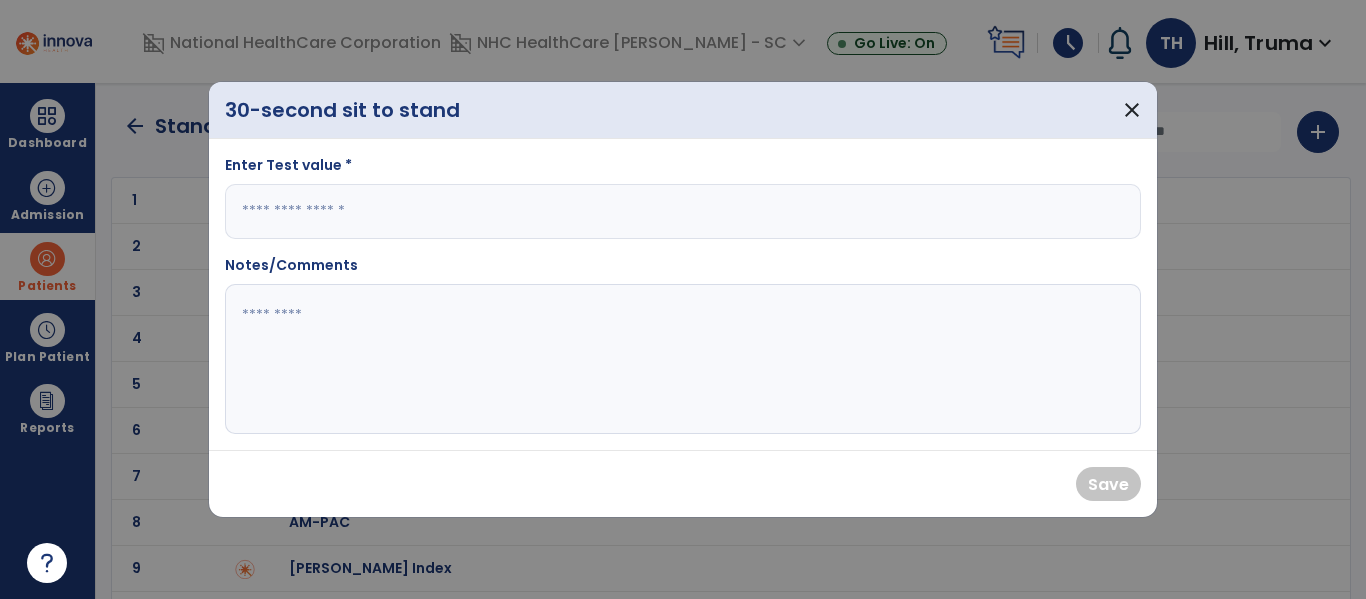 click at bounding box center (683, 211) 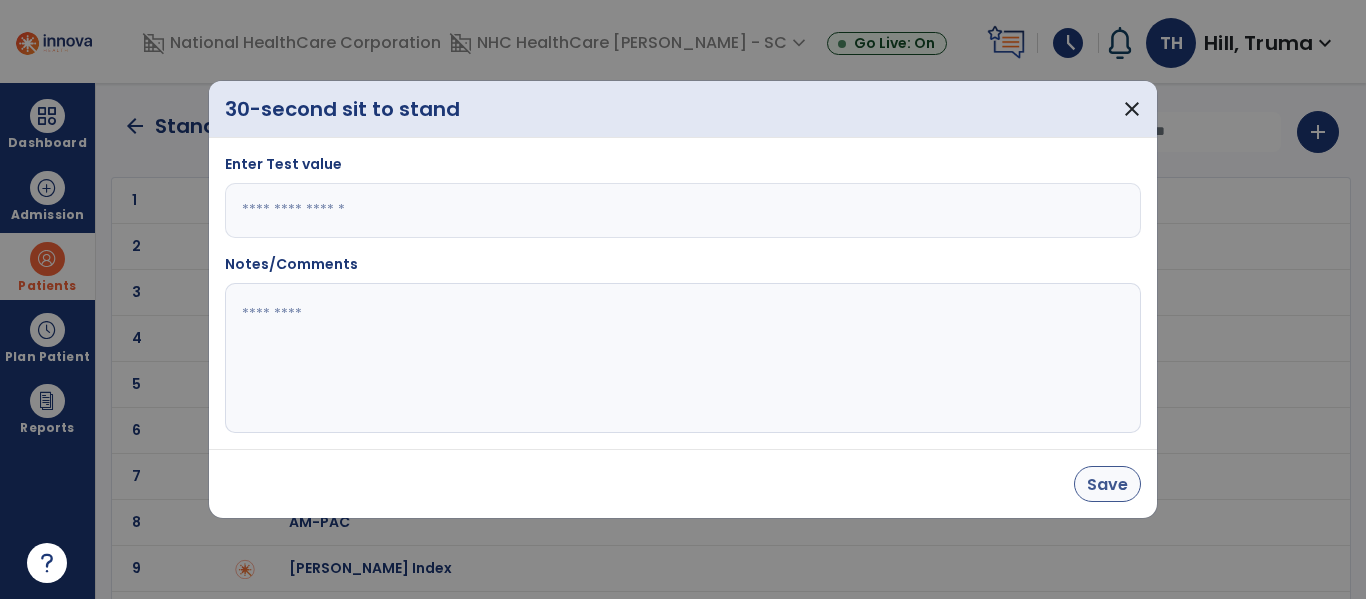 type on "*" 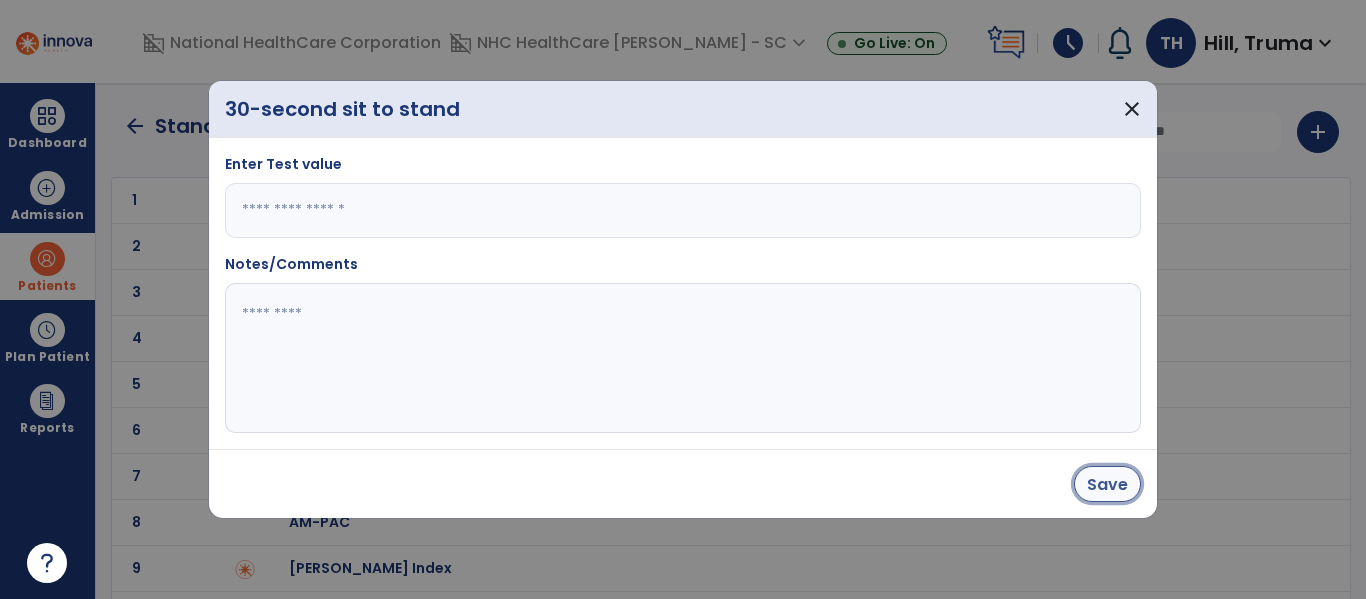 click on "Save" at bounding box center (1107, 484) 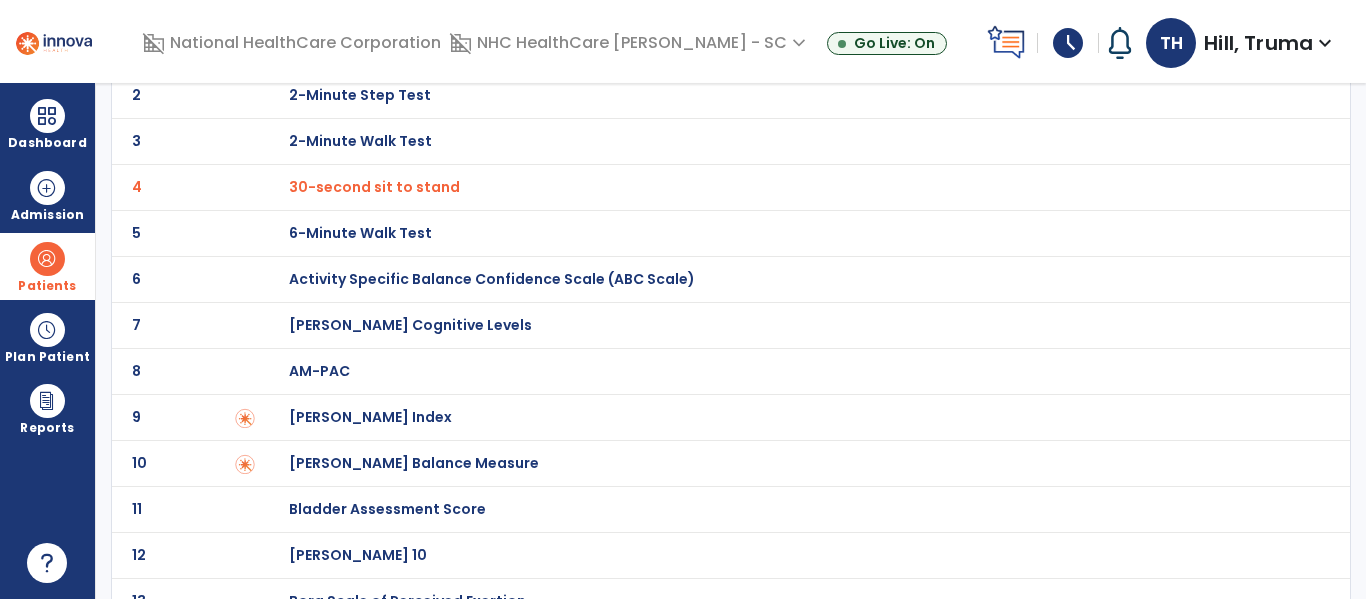 scroll, scrollTop: 0, scrollLeft: 0, axis: both 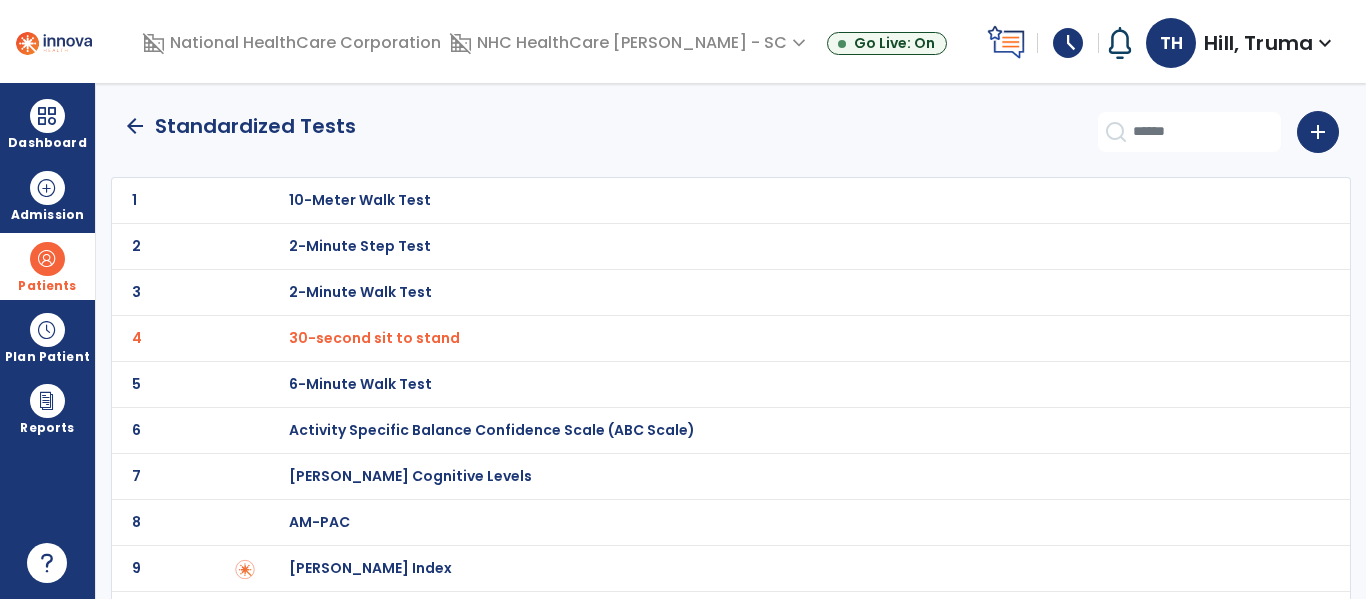 click on "arrow_back" 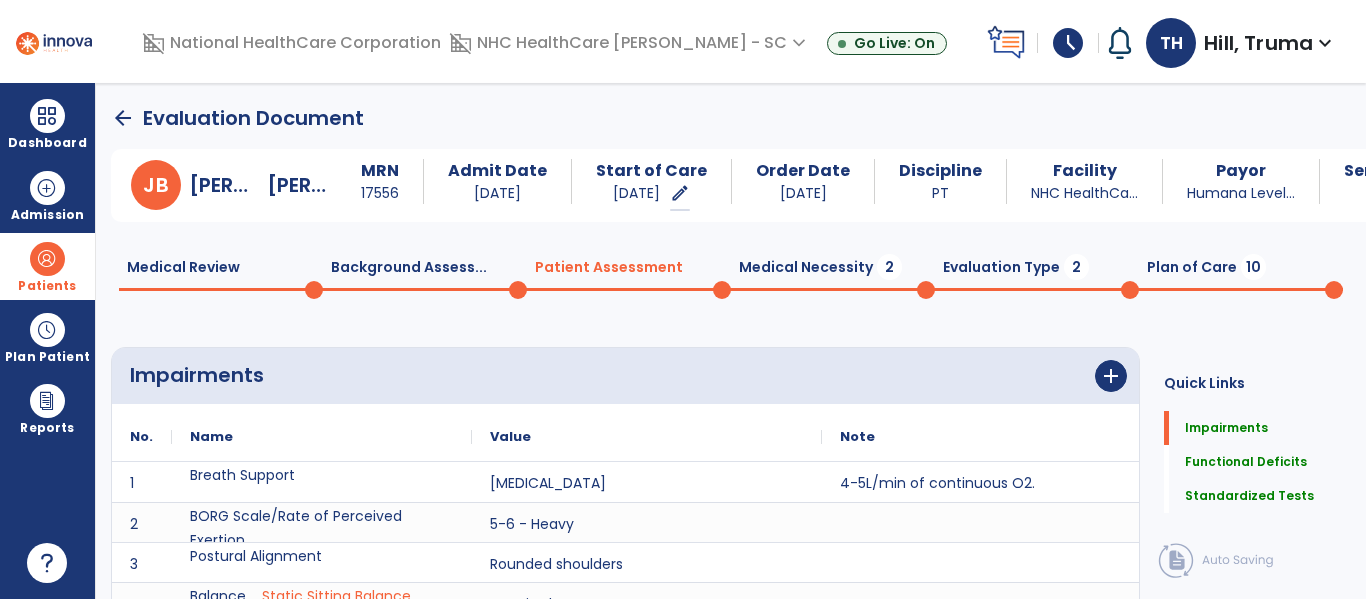 scroll, scrollTop: 20, scrollLeft: 0, axis: vertical 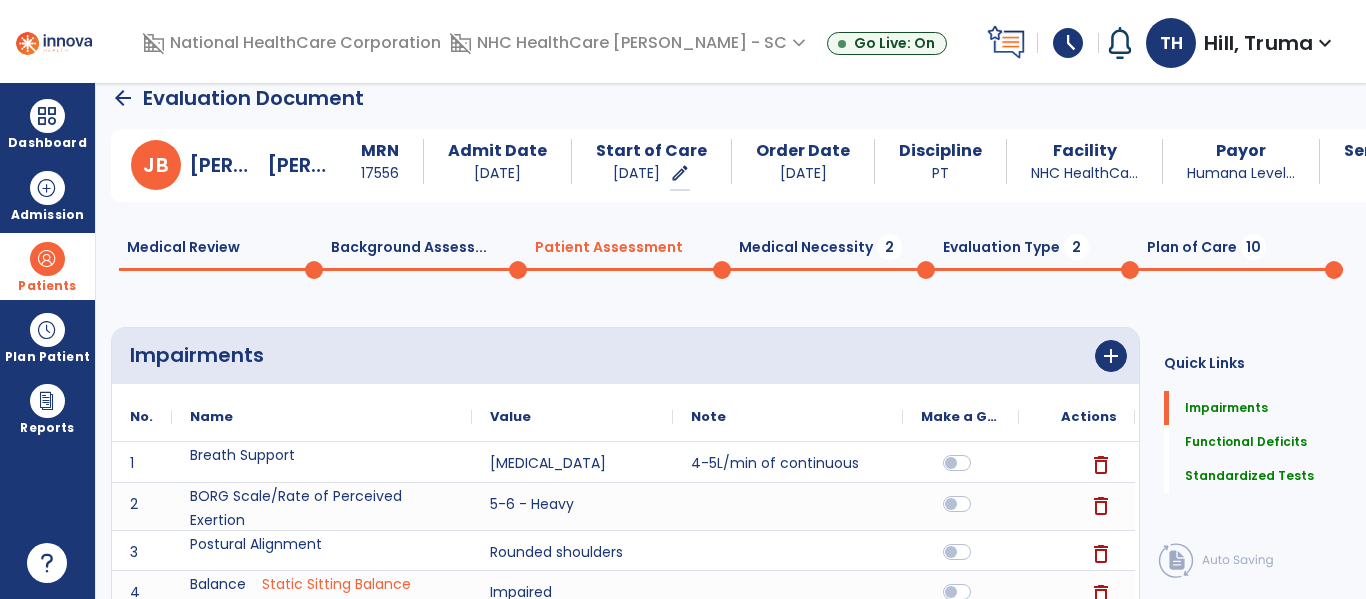 click on "Medical Necessity  2" 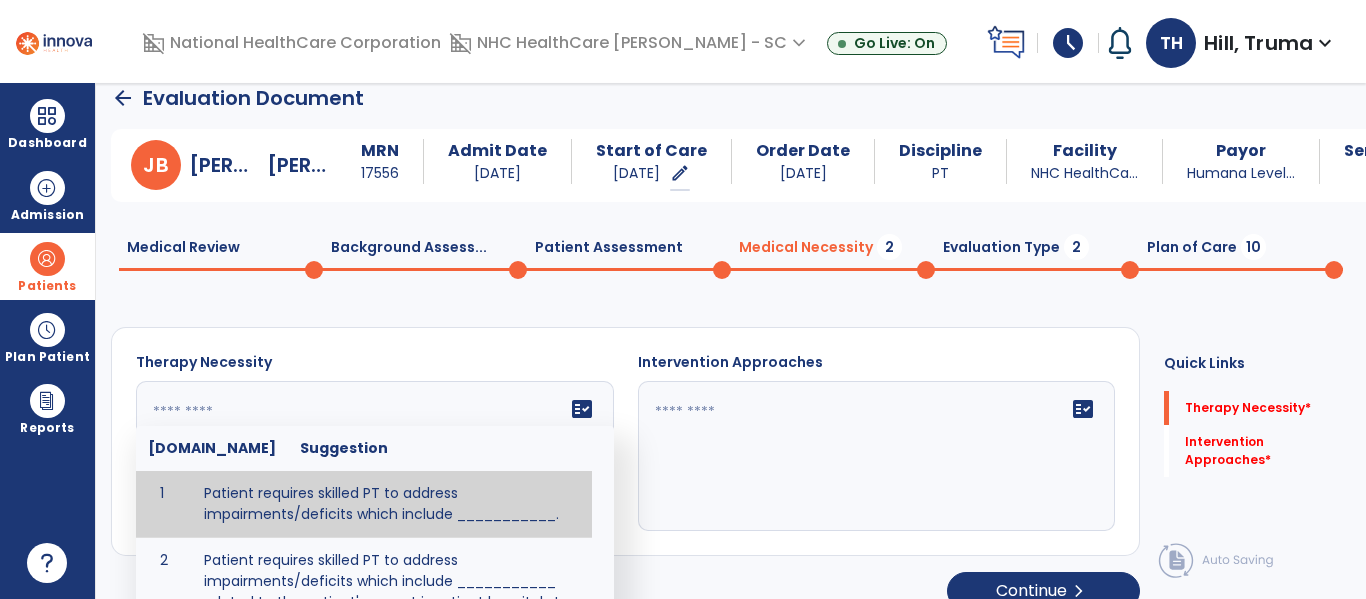 click 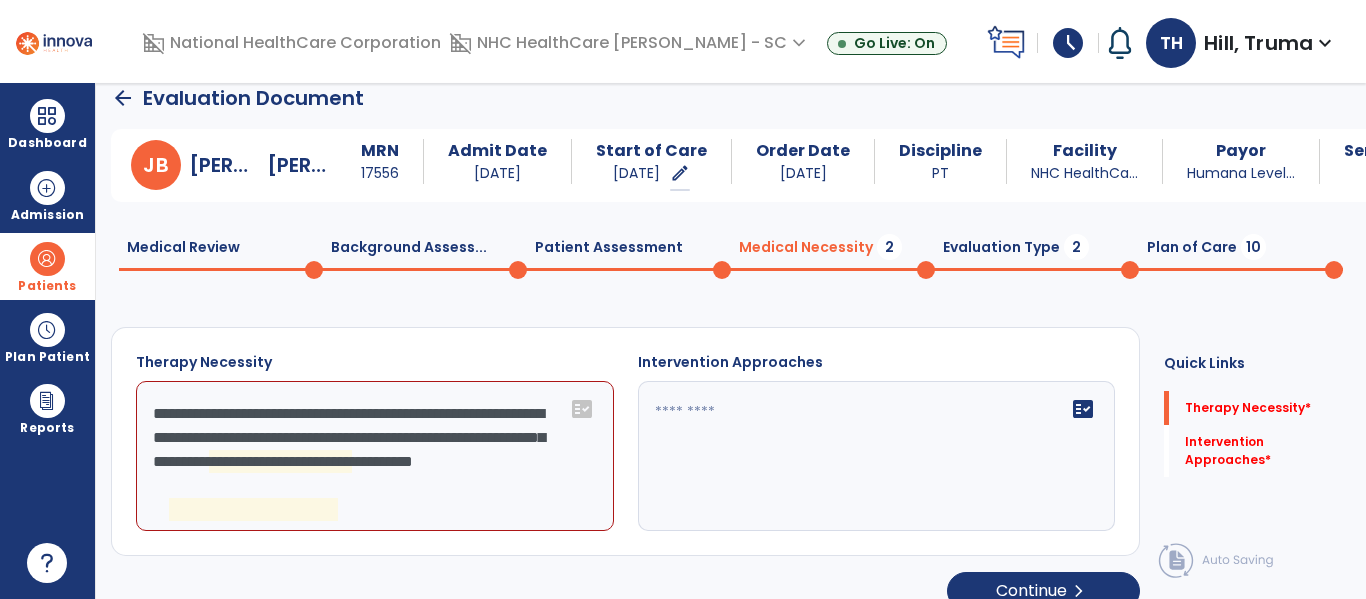 click on "**********" 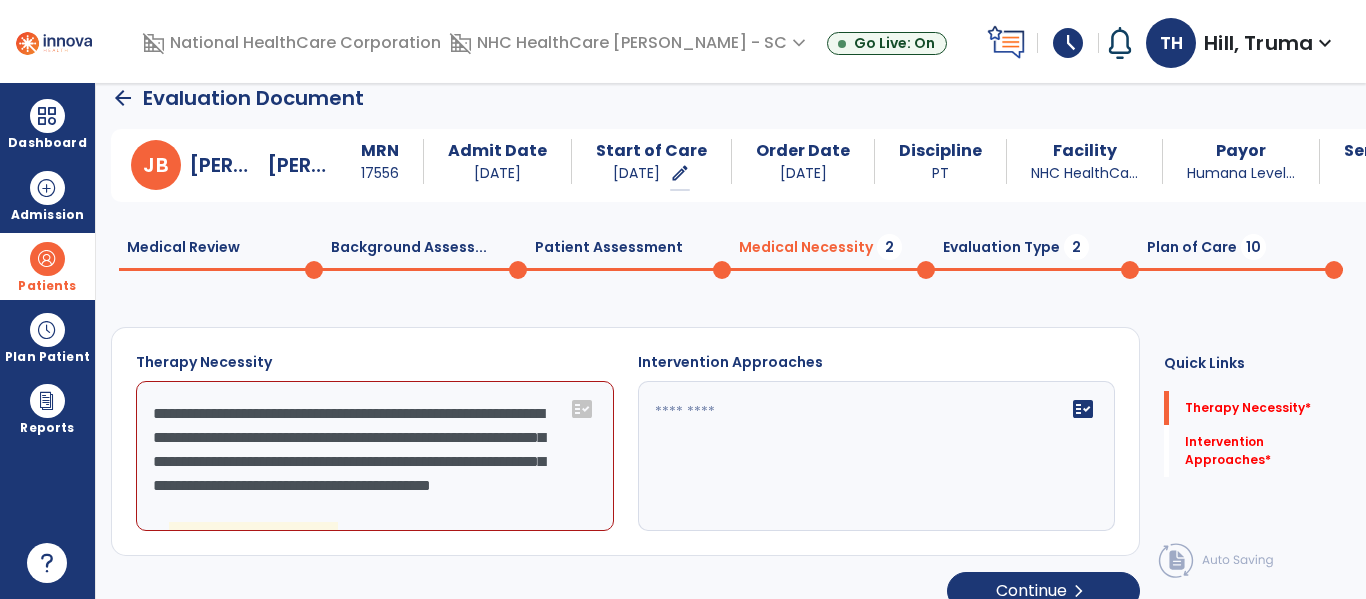 scroll, scrollTop: 23, scrollLeft: 0, axis: vertical 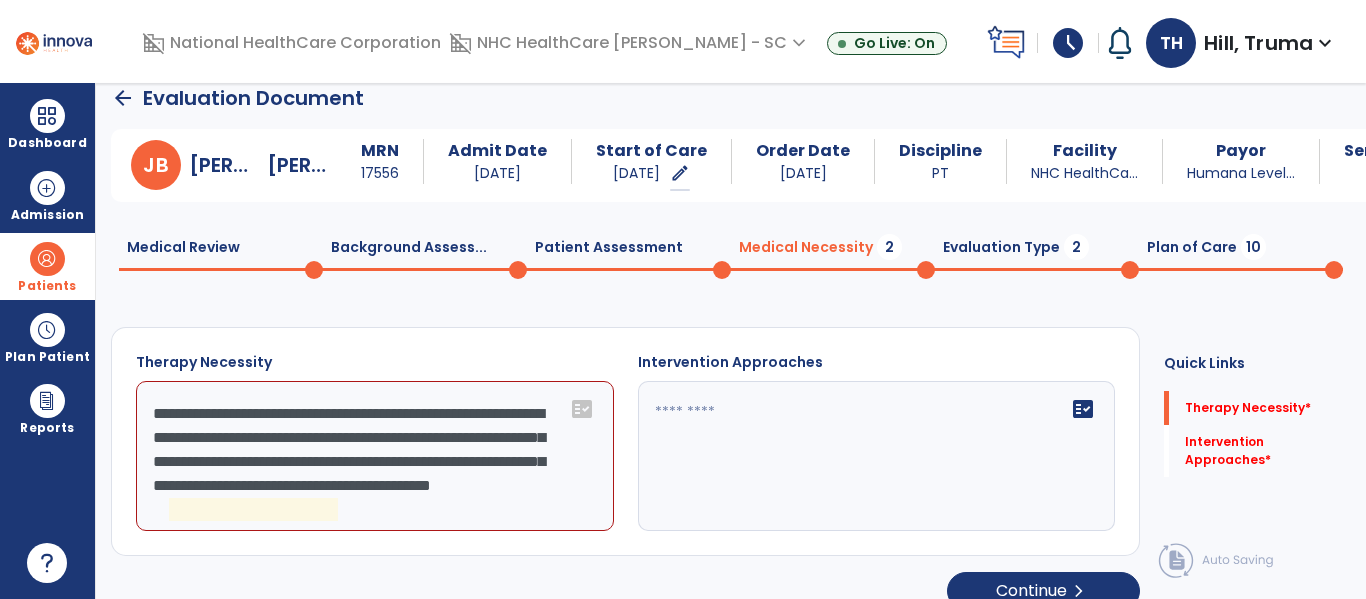 click on "**********" 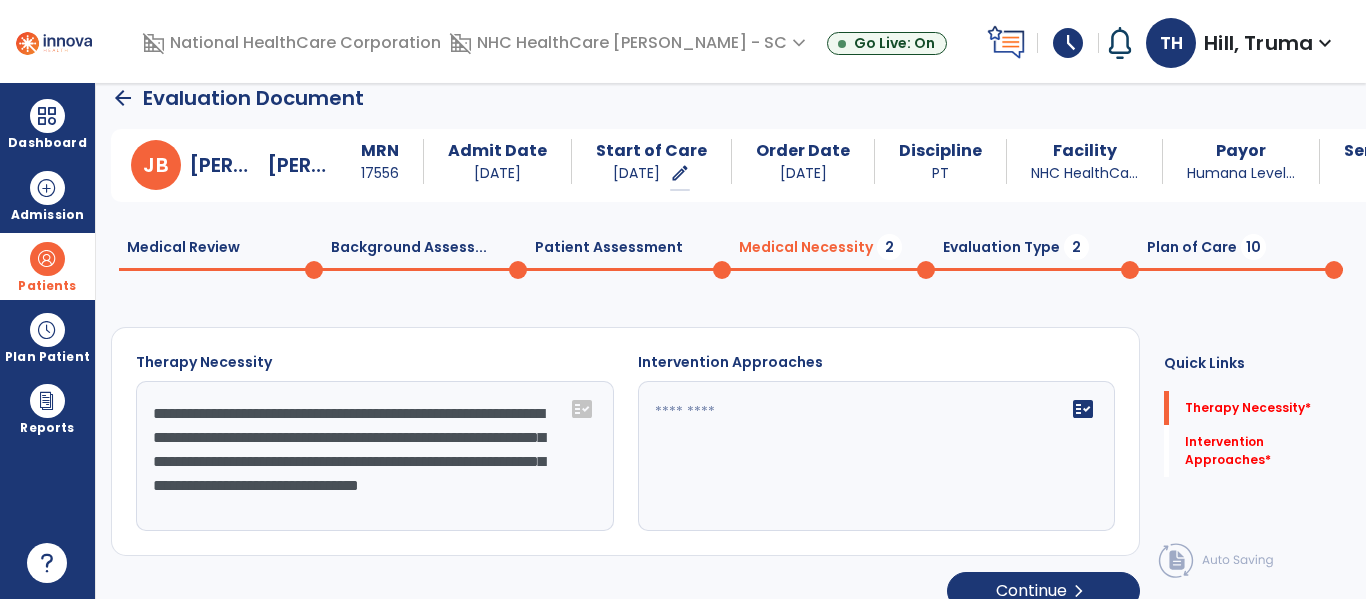 scroll, scrollTop: 0, scrollLeft: 0, axis: both 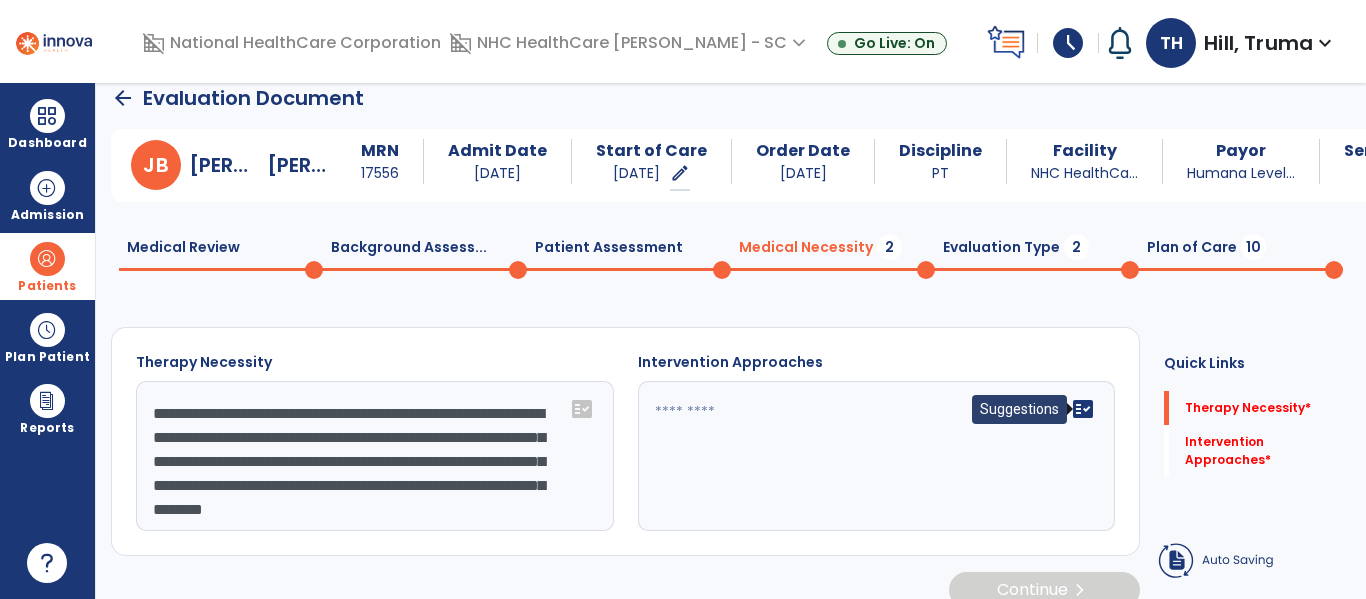 type on "**********" 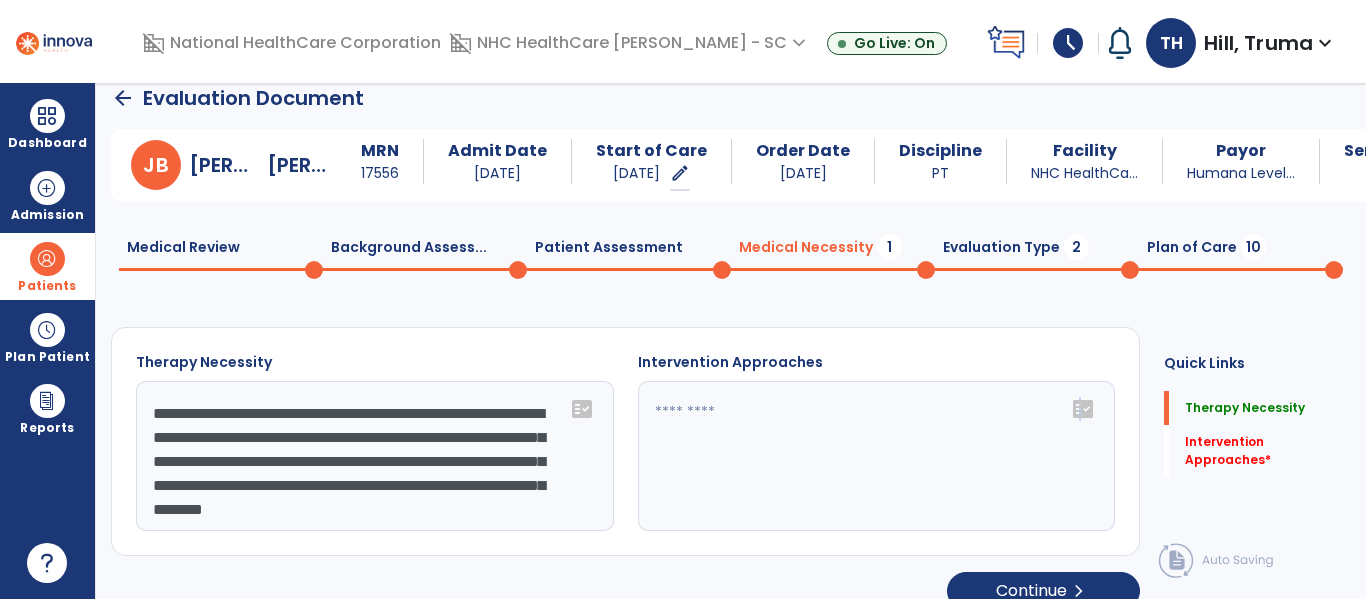 click on "fact_check" 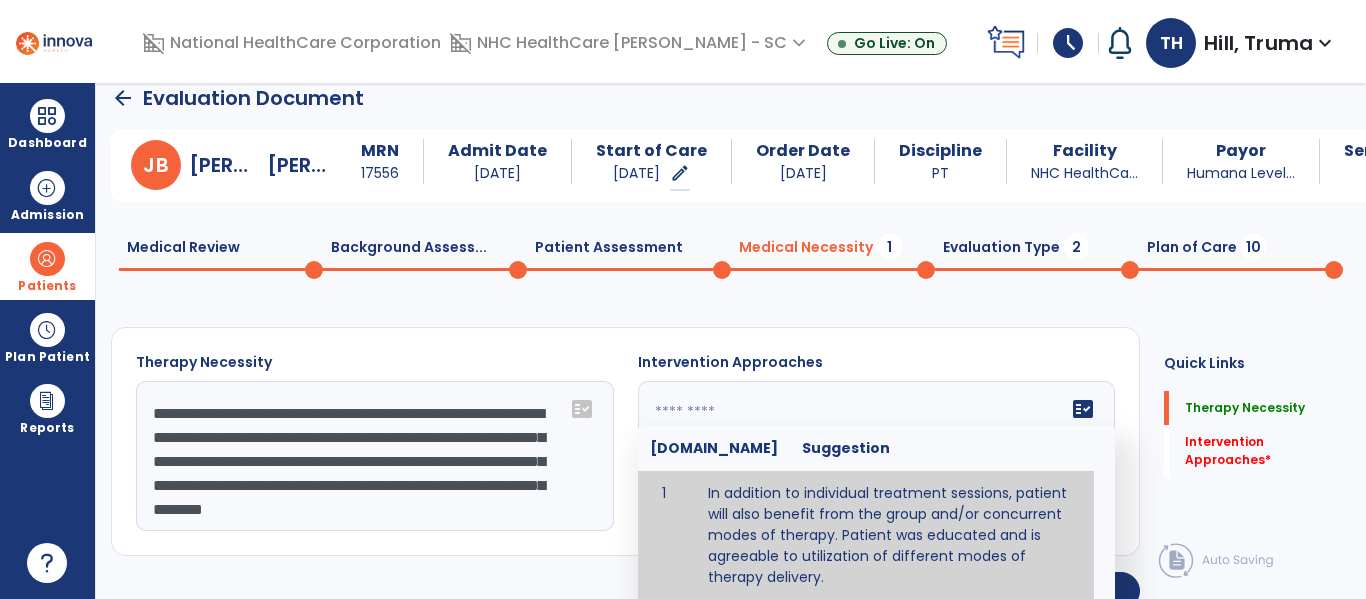 type on "**********" 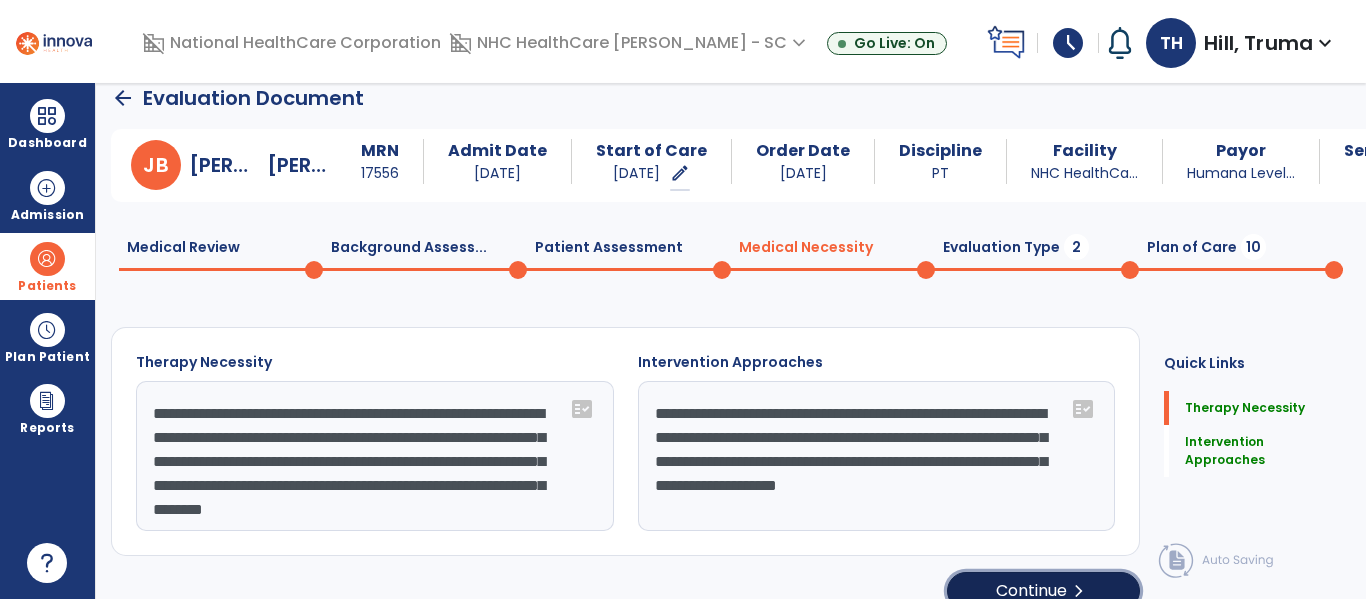 click on "Continue  chevron_right" 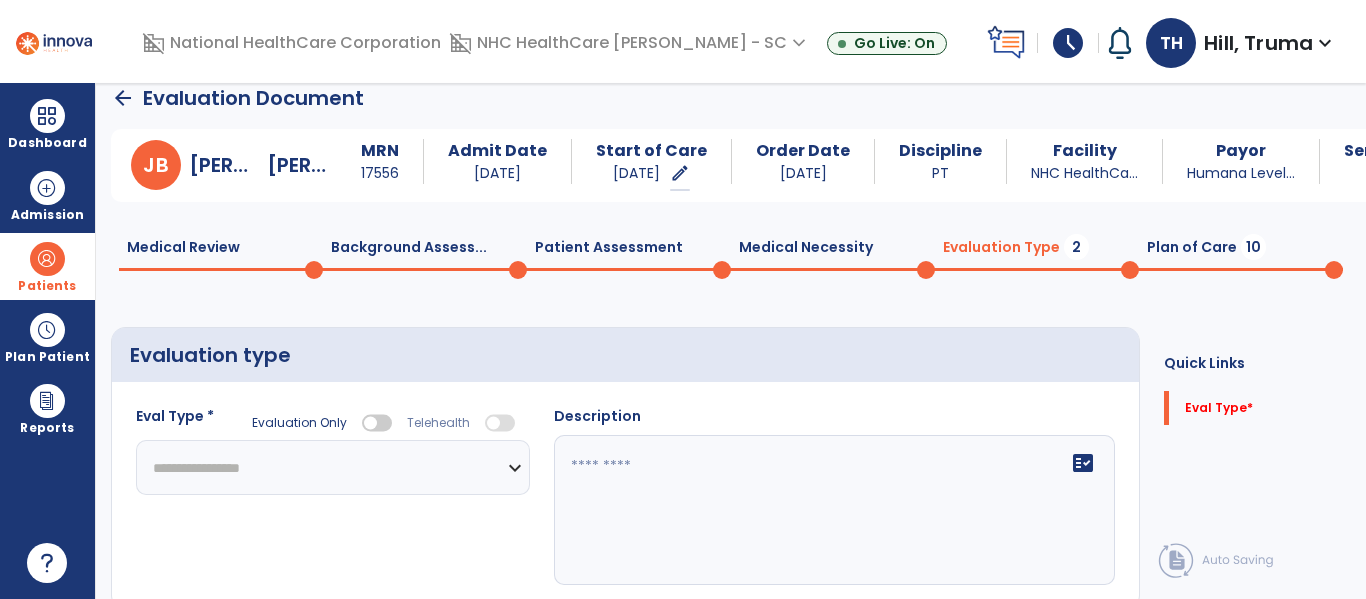 click on "**********" 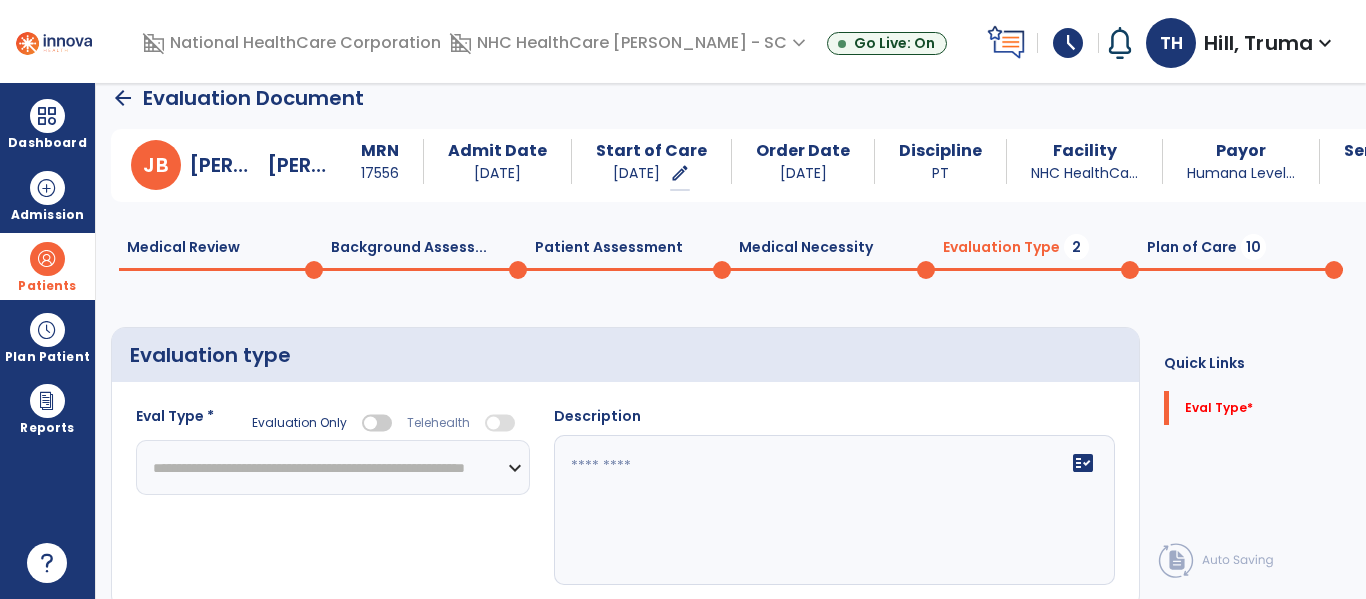 click on "**********" 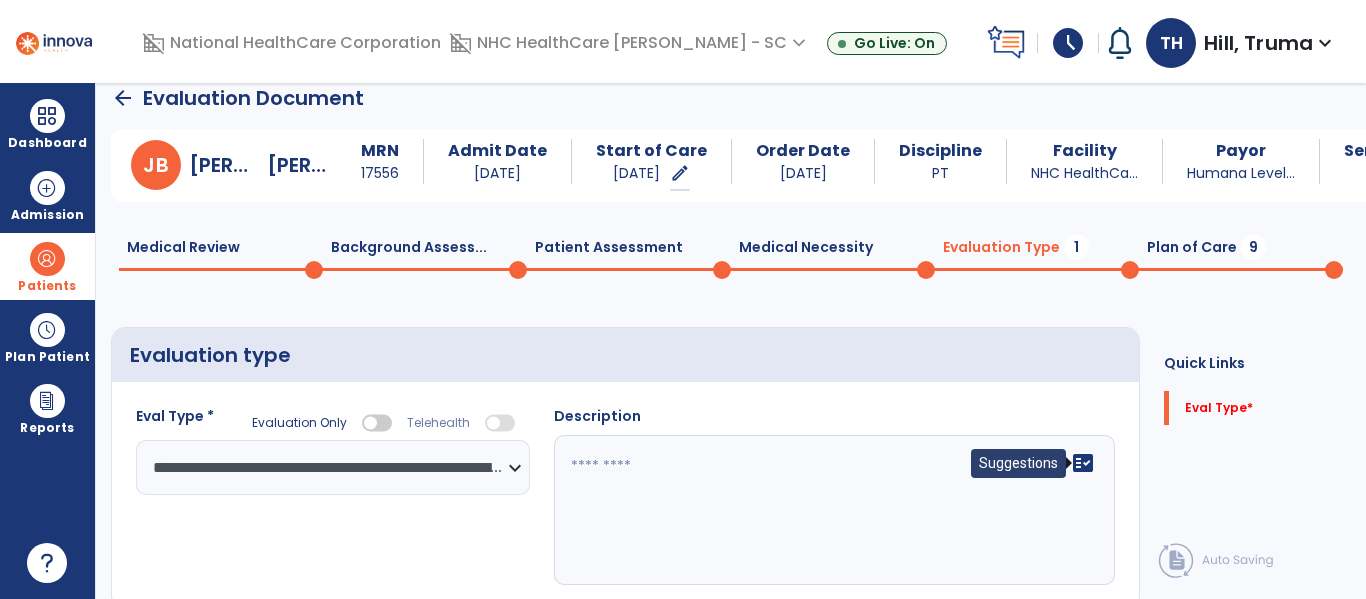 drag, startPoint x: 1087, startPoint y: 466, endPoint x: 1056, endPoint y: 460, distance: 31.575306 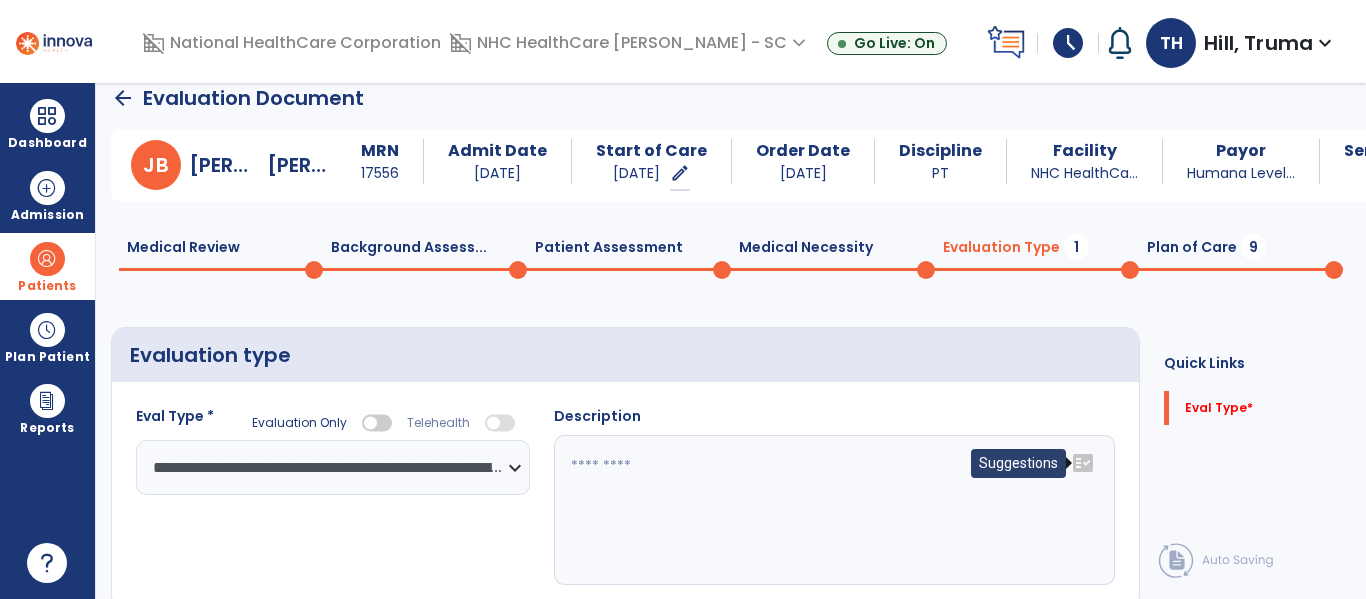 click on "fact_check" 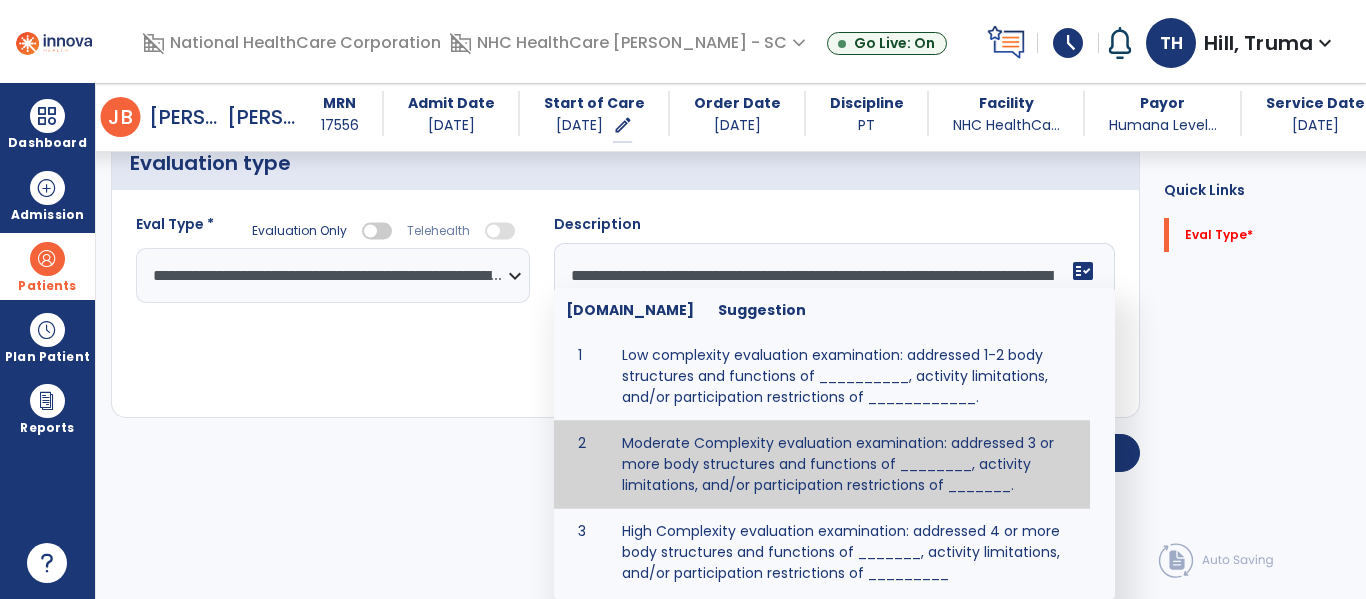 scroll, scrollTop: 83, scrollLeft: 0, axis: vertical 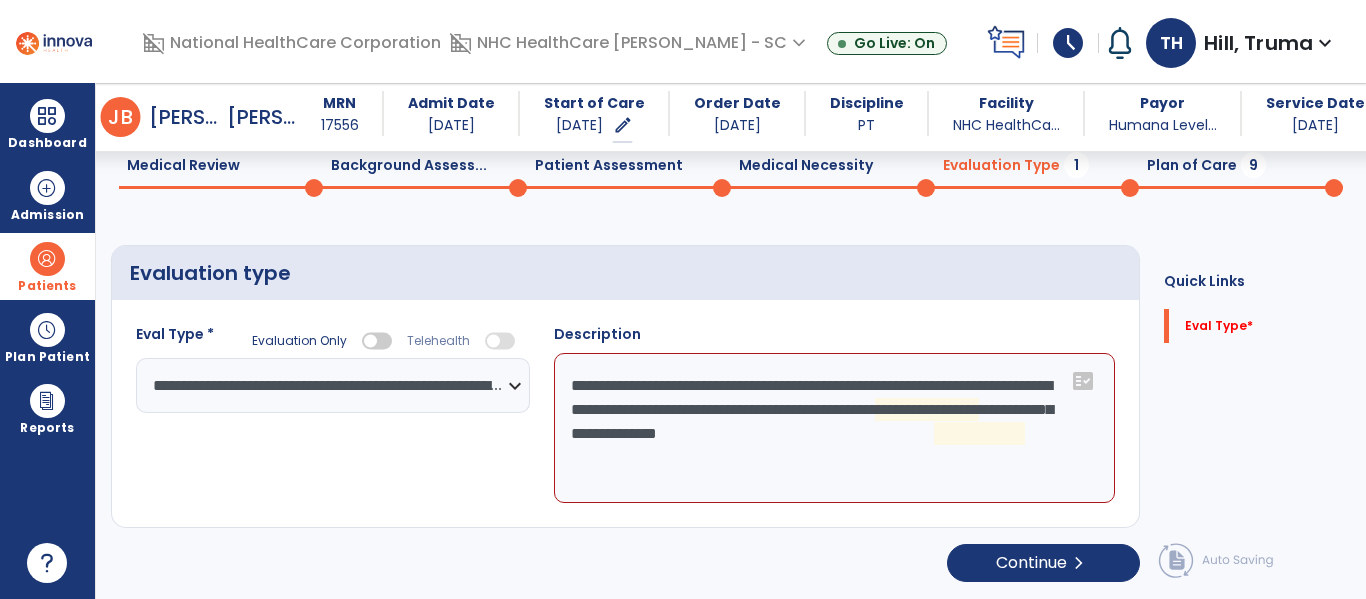 click on "**********" 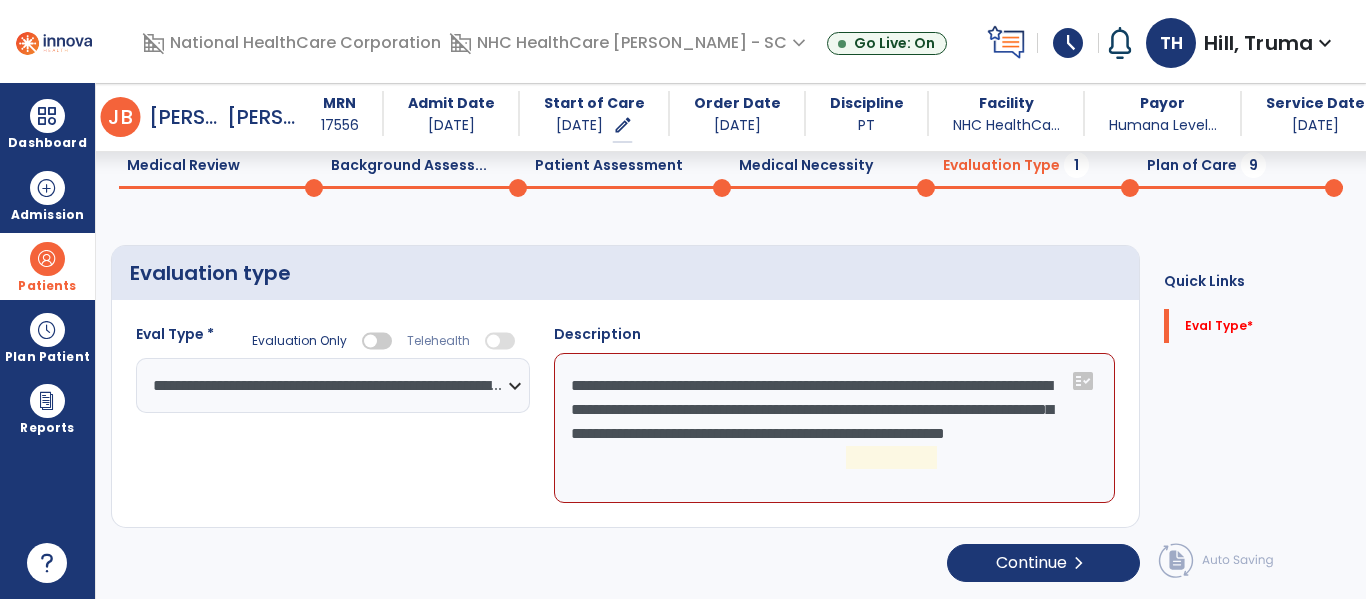 click on "**********" 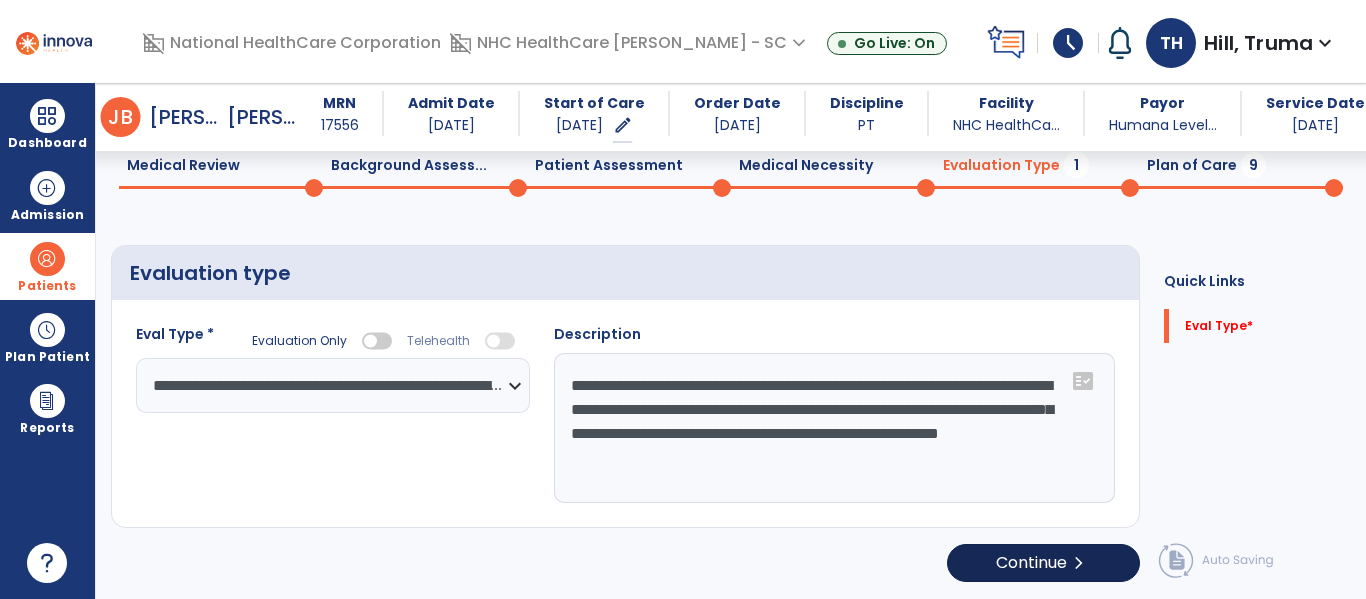 type on "**********" 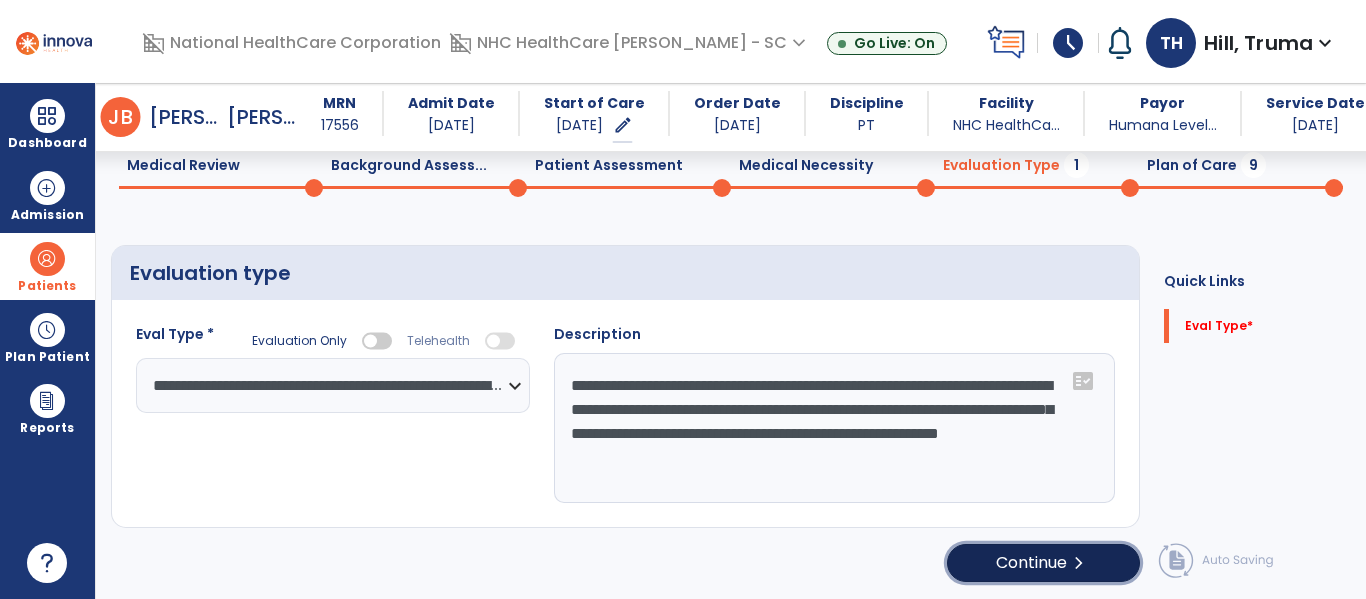 click on "chevron_right" 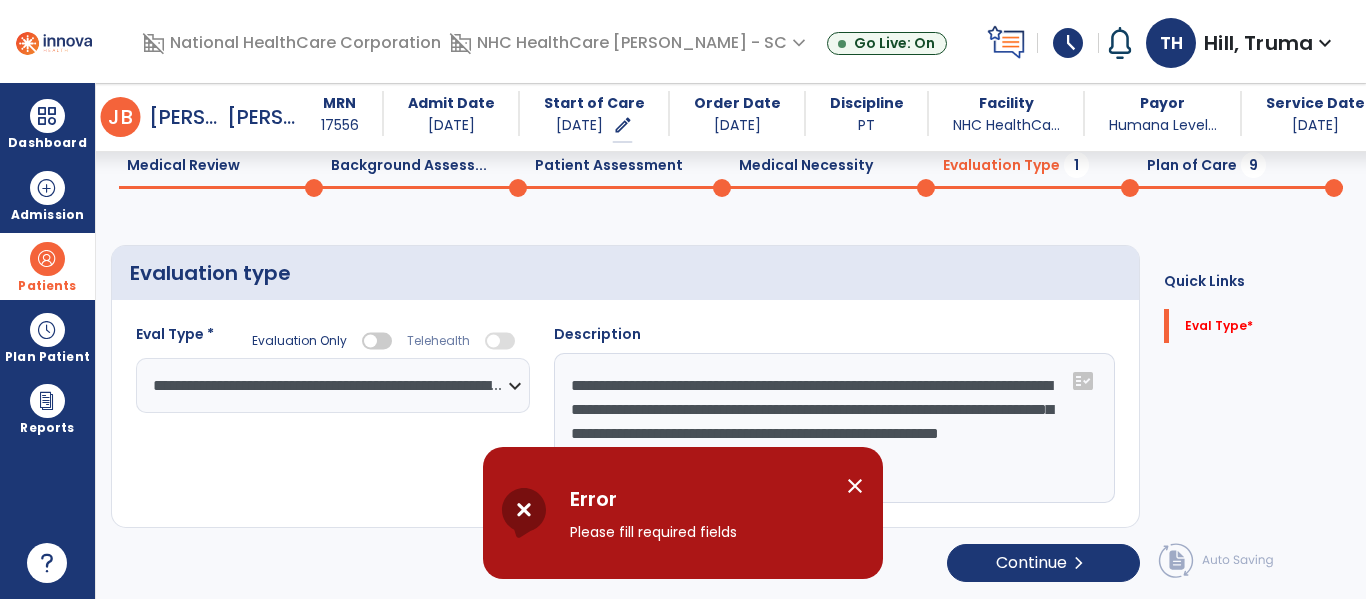 scroll, scrollTop: 83, scrollLeft: 0, axis: vertical 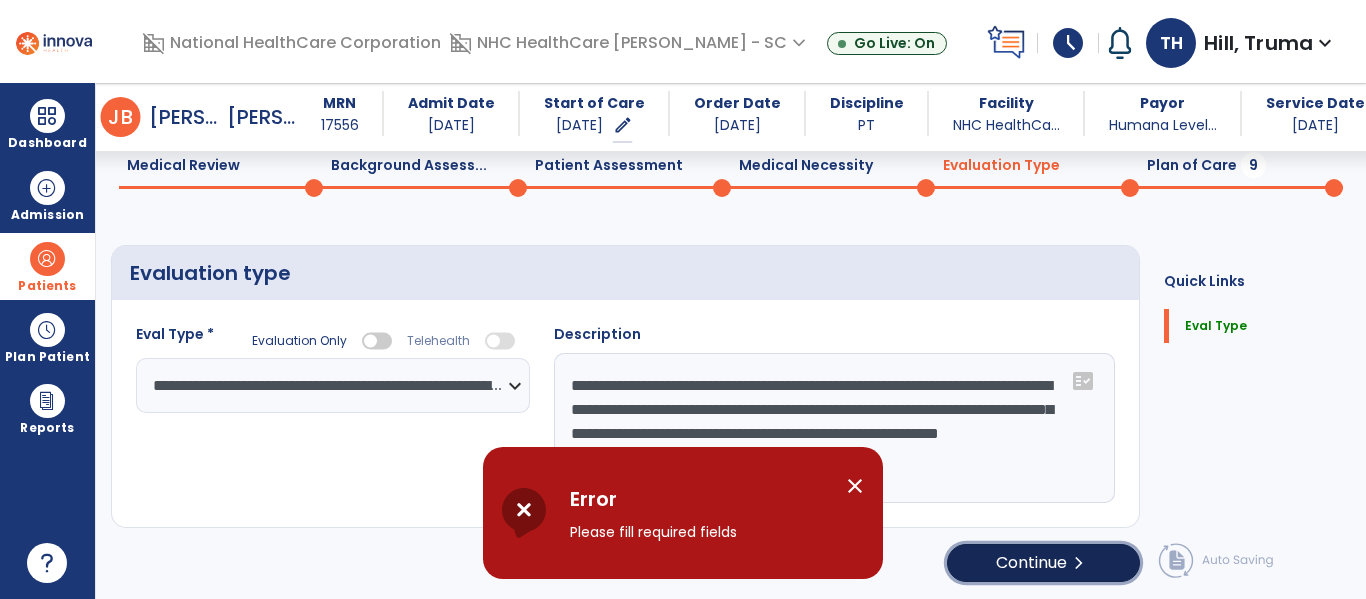click on "Continue  chevron_right" 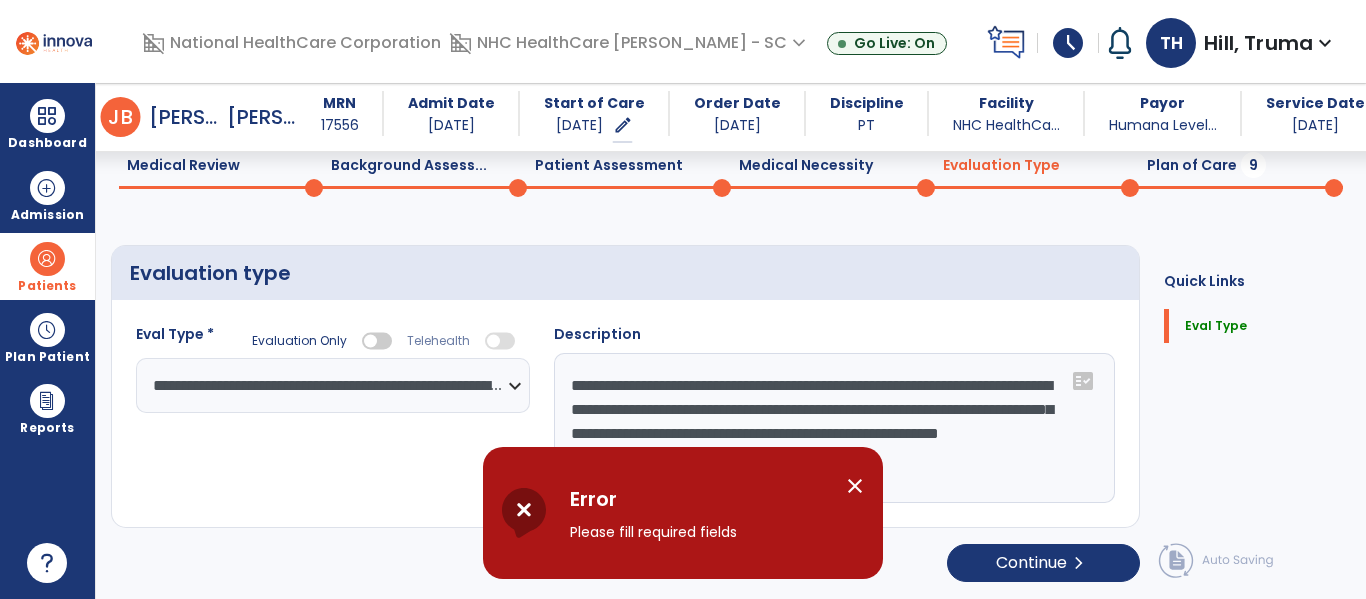 select on "*****" 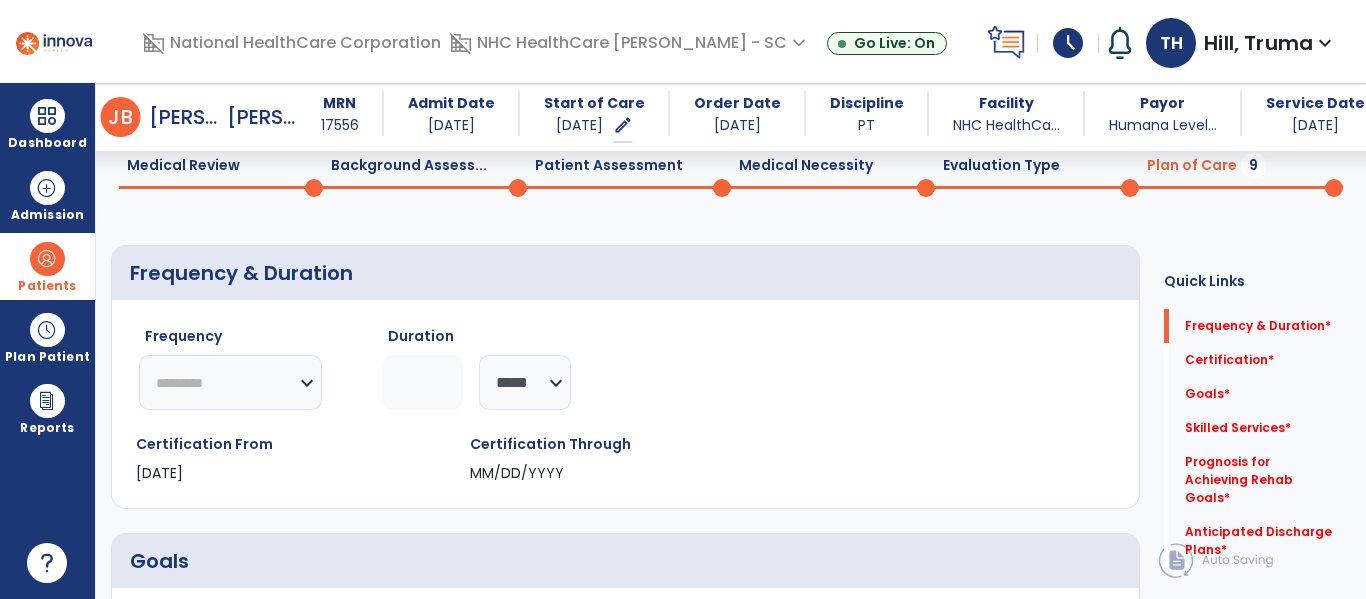 click on "********* ** ** ** ** ** ** **" 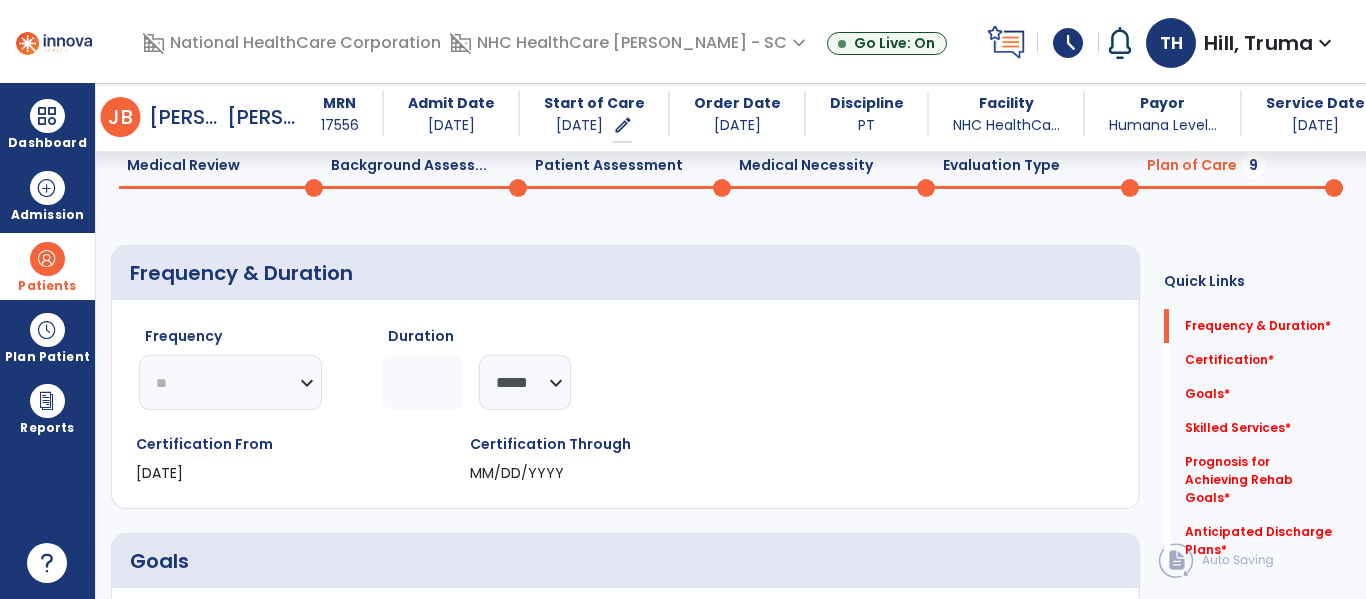 click on "********* ** ** ** ** ** ** **" 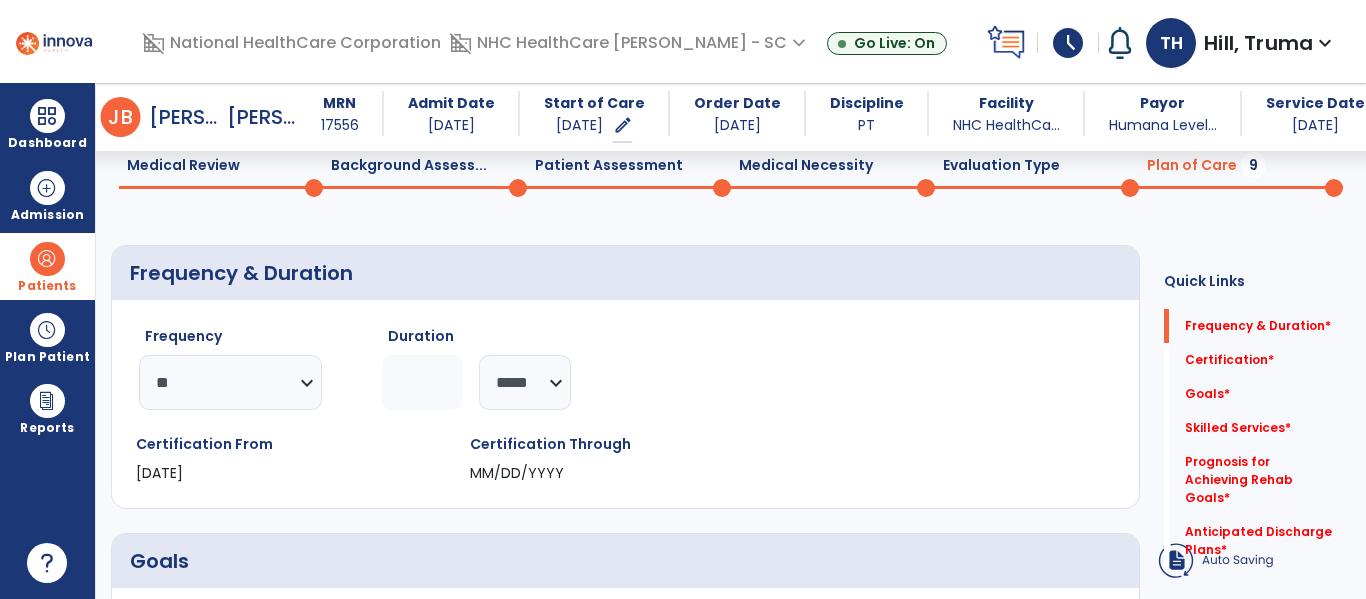 click 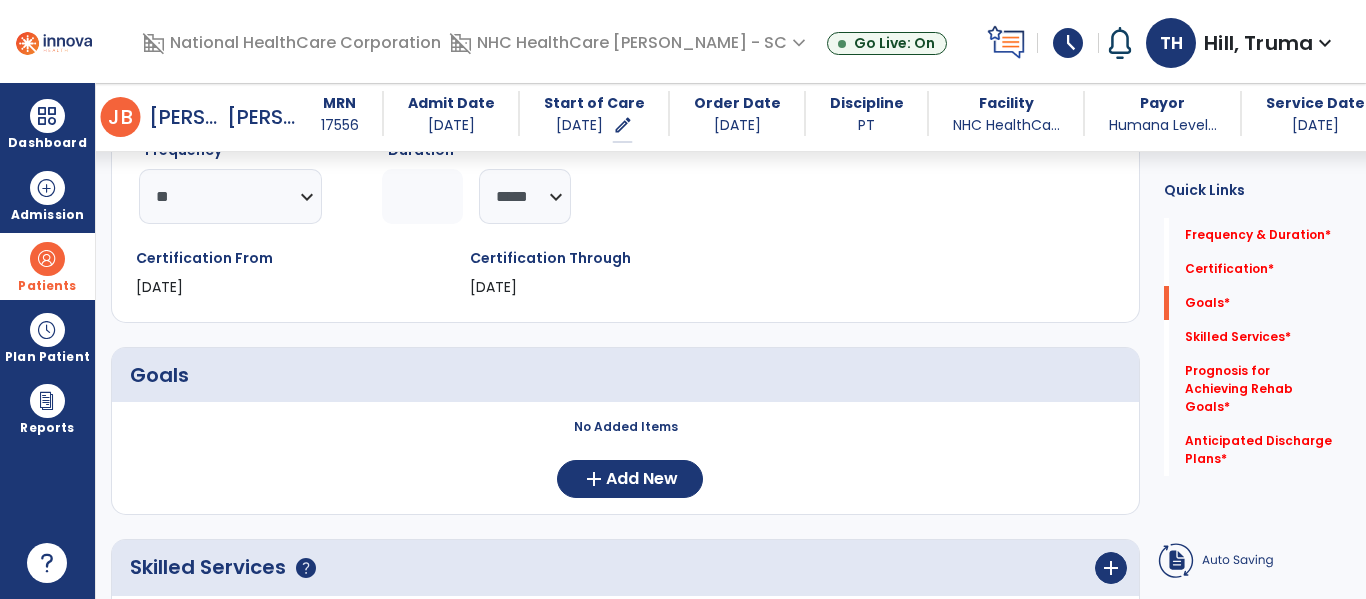scroll, scrollTop: 483, scrollLeft: 0, axis: vertical 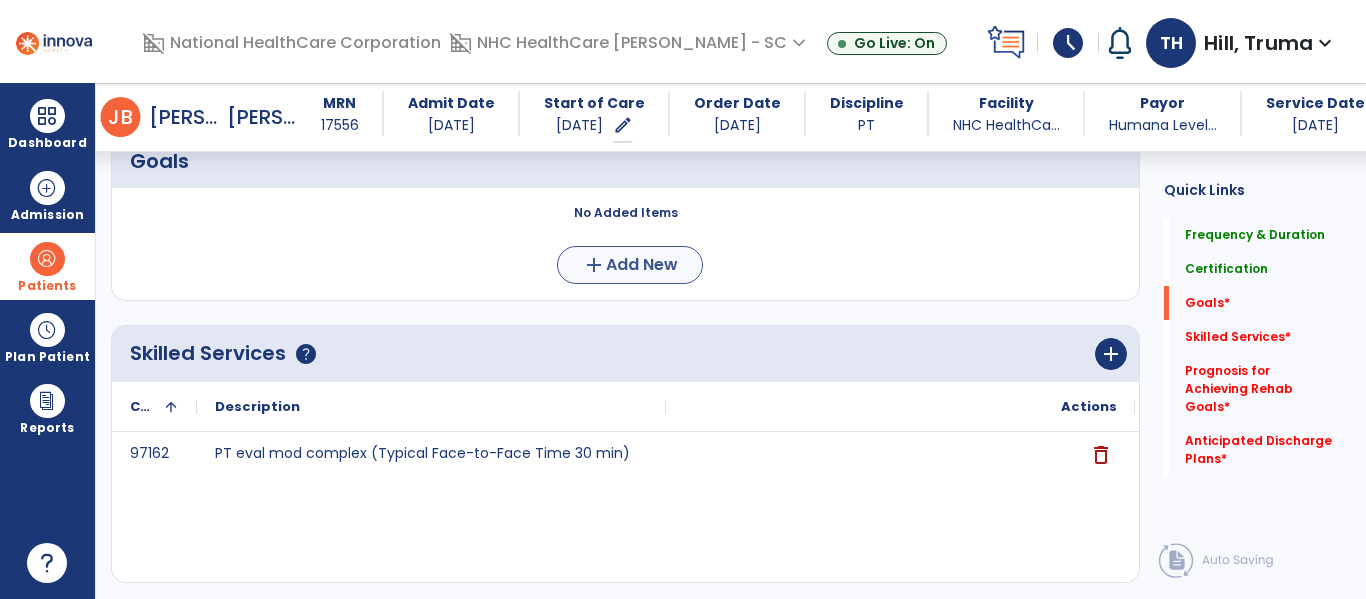 type on "**" 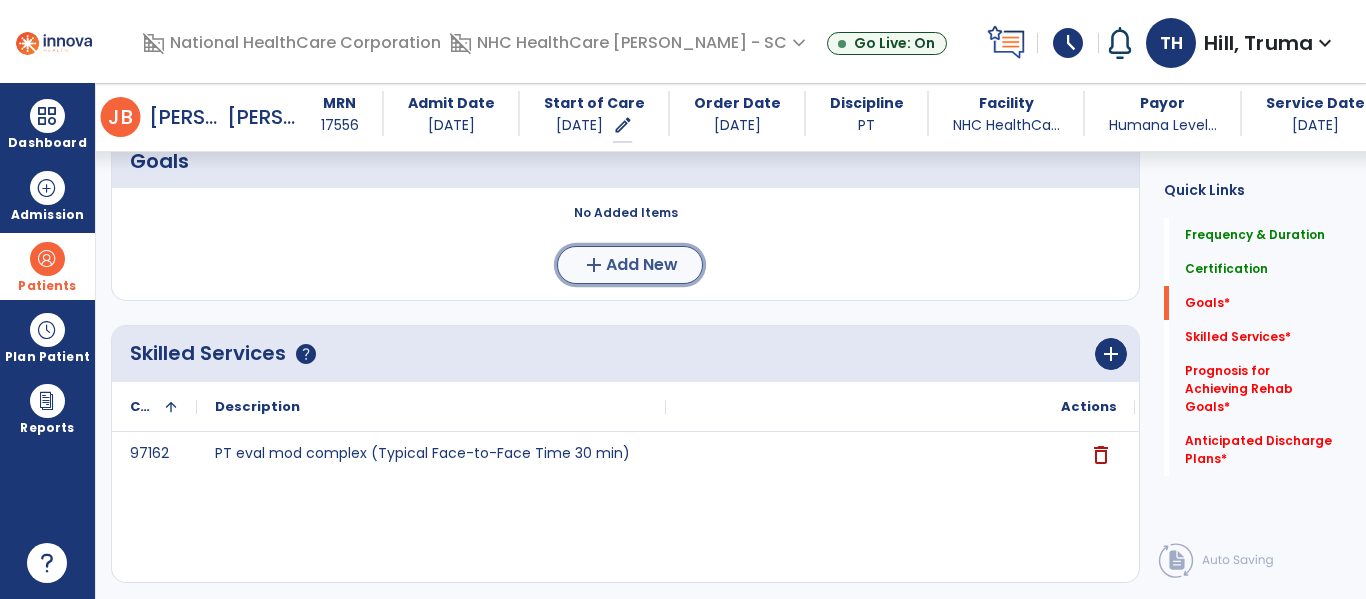 click on "Add New" at bounding box center (642, 265) 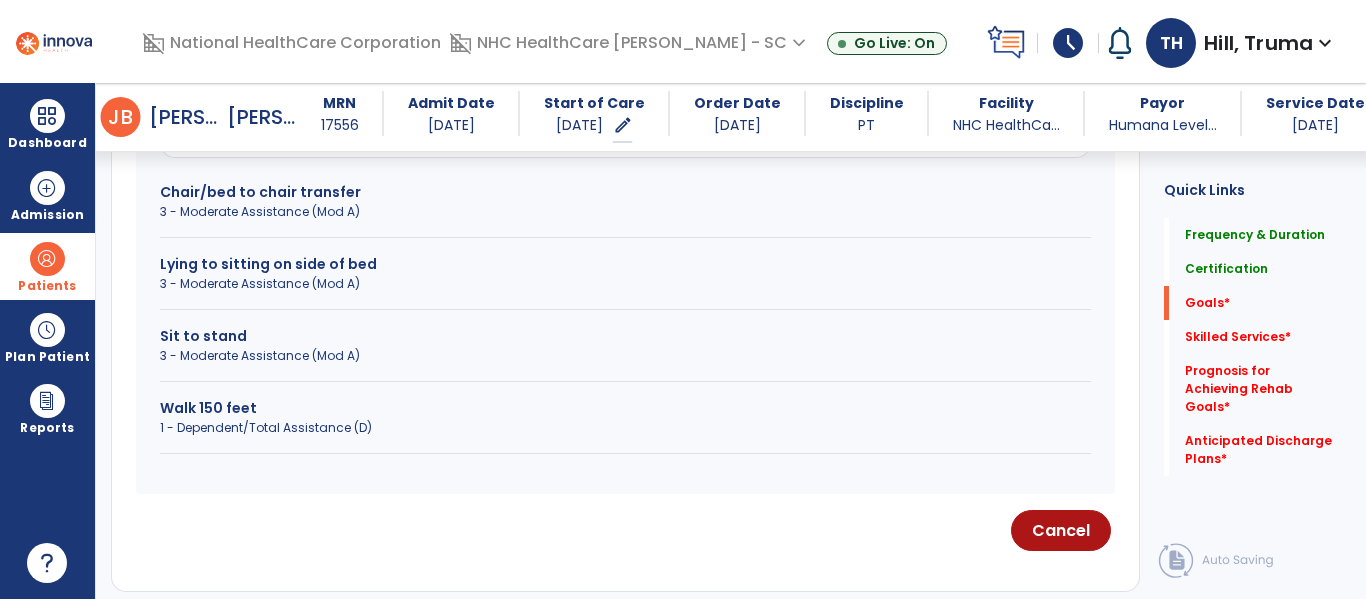 scroll, scrollTop: 683, scrollLeft: 0, axis: vertical 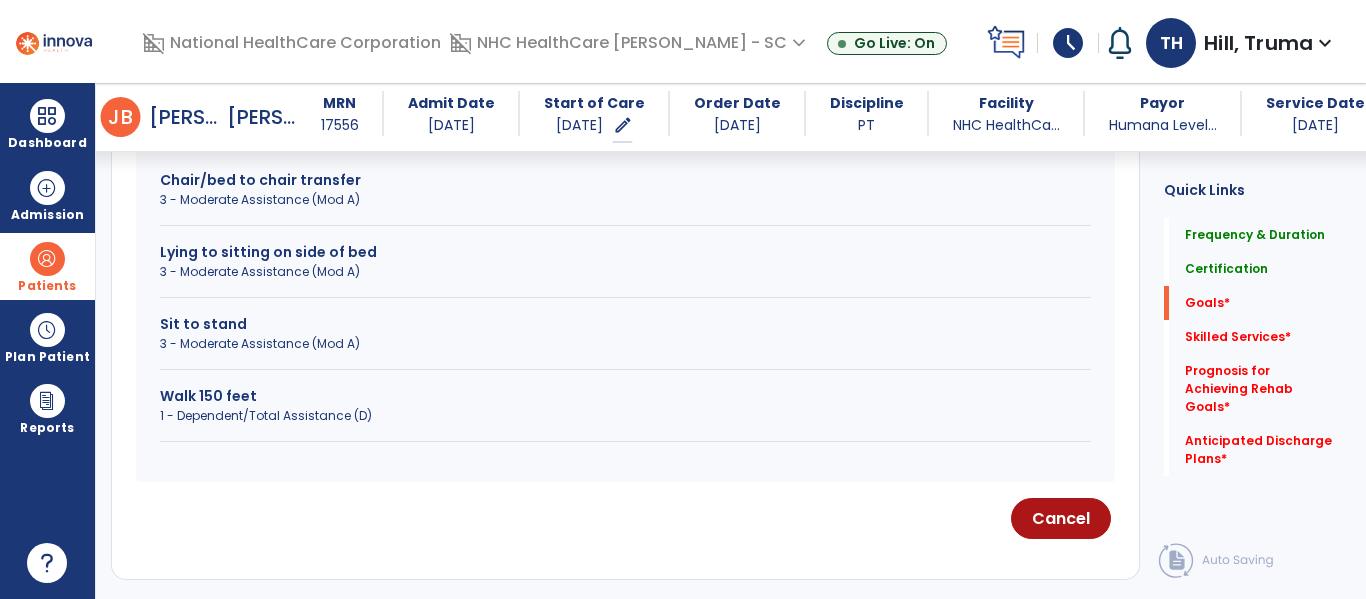 click on "3 - Moderate Assistance (Mod A)" at bounding box center [625, 272] 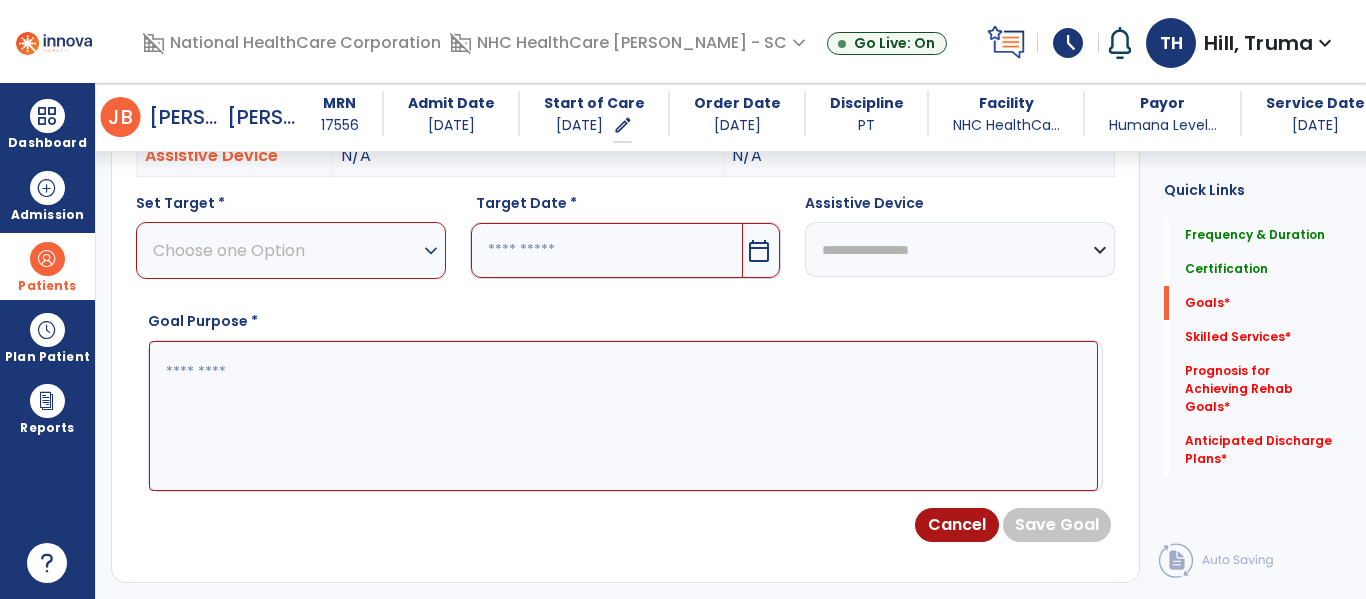click on "Choose one Option" at bounding box center (286, 250) 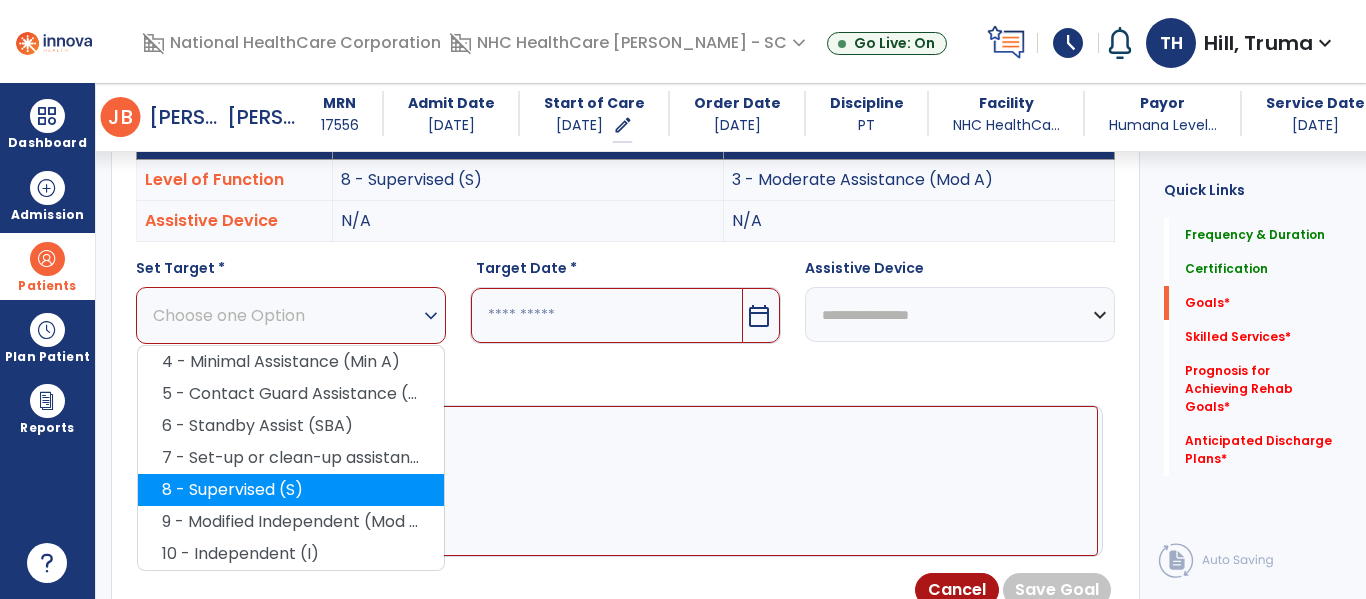 scroll, scrollTop: 583, scrollLeft: 0, axis: vertical 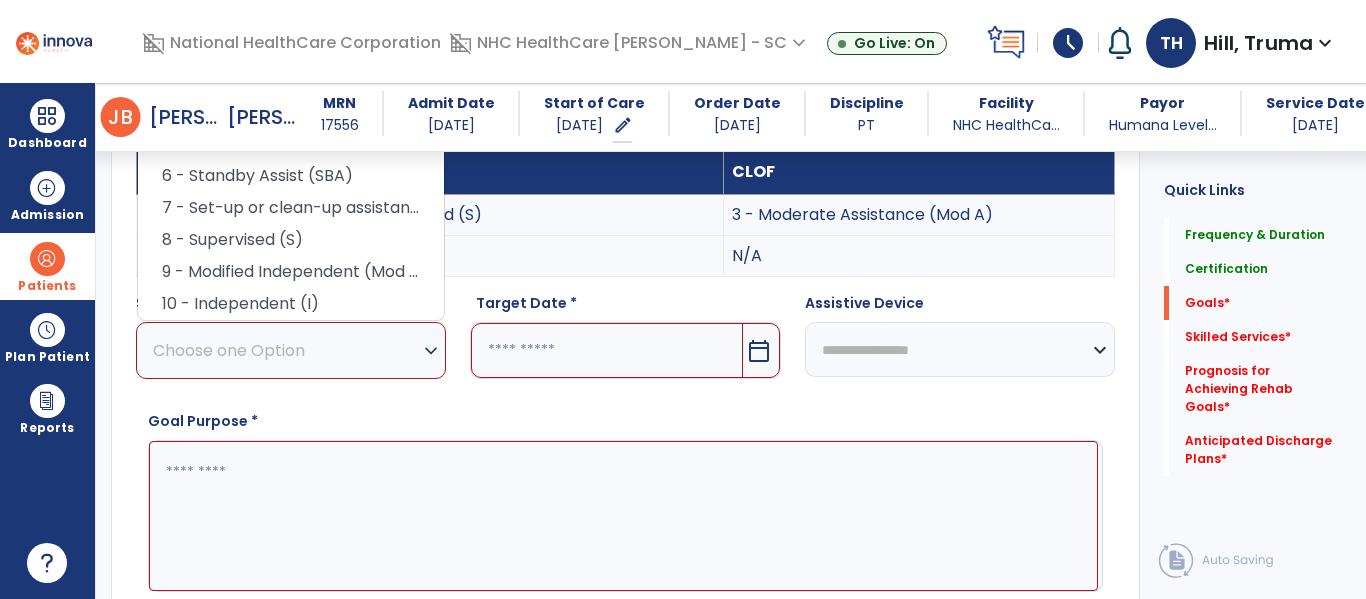 click on "Choose one Option" at bounding box center (286, 350) 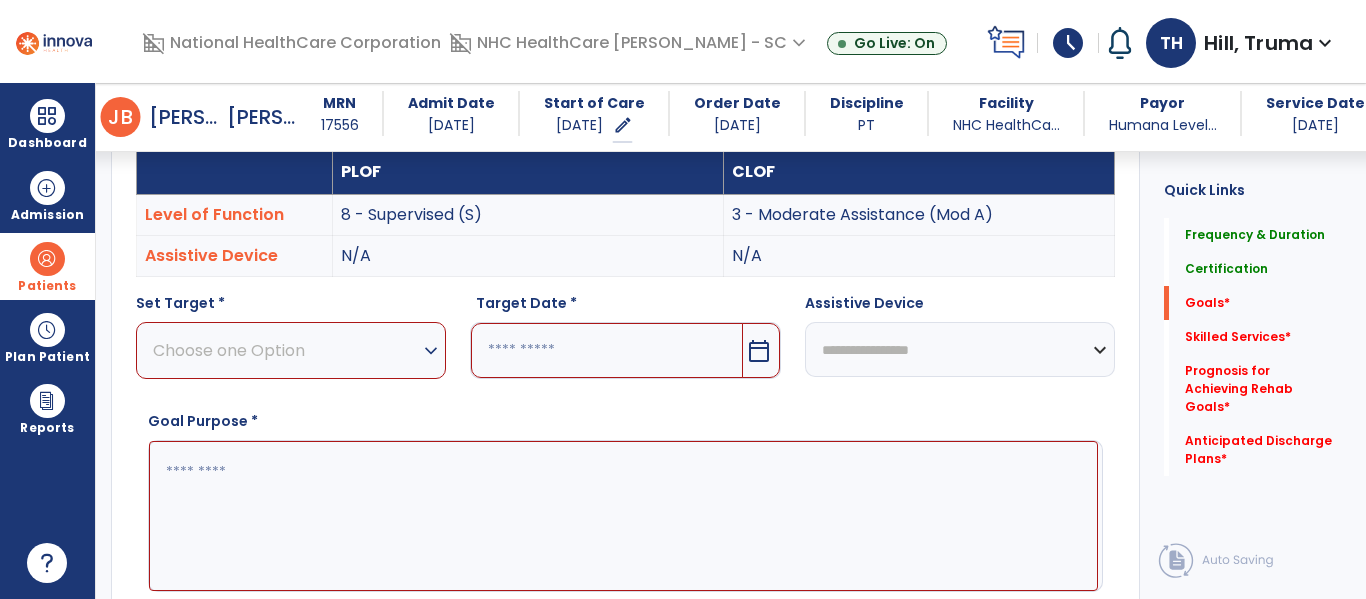click on "Choose one Option" at bounding box center (286, 350) 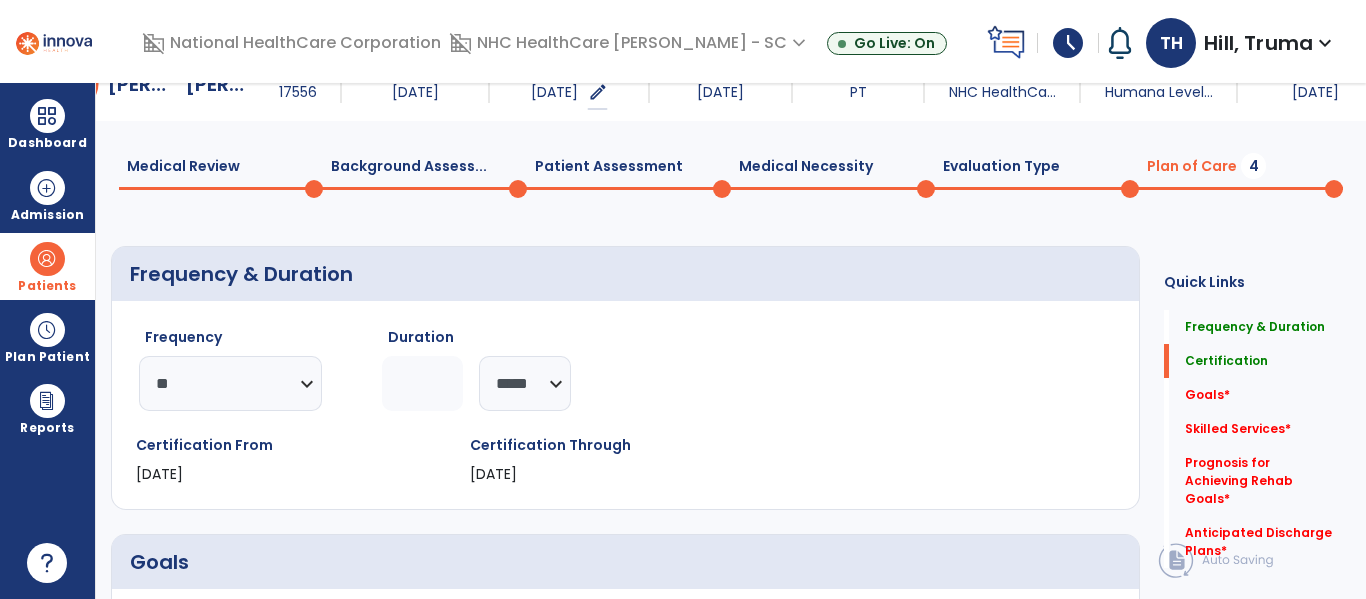 scroll, scrollTop: 0, scrollLeft: 0, axis: both 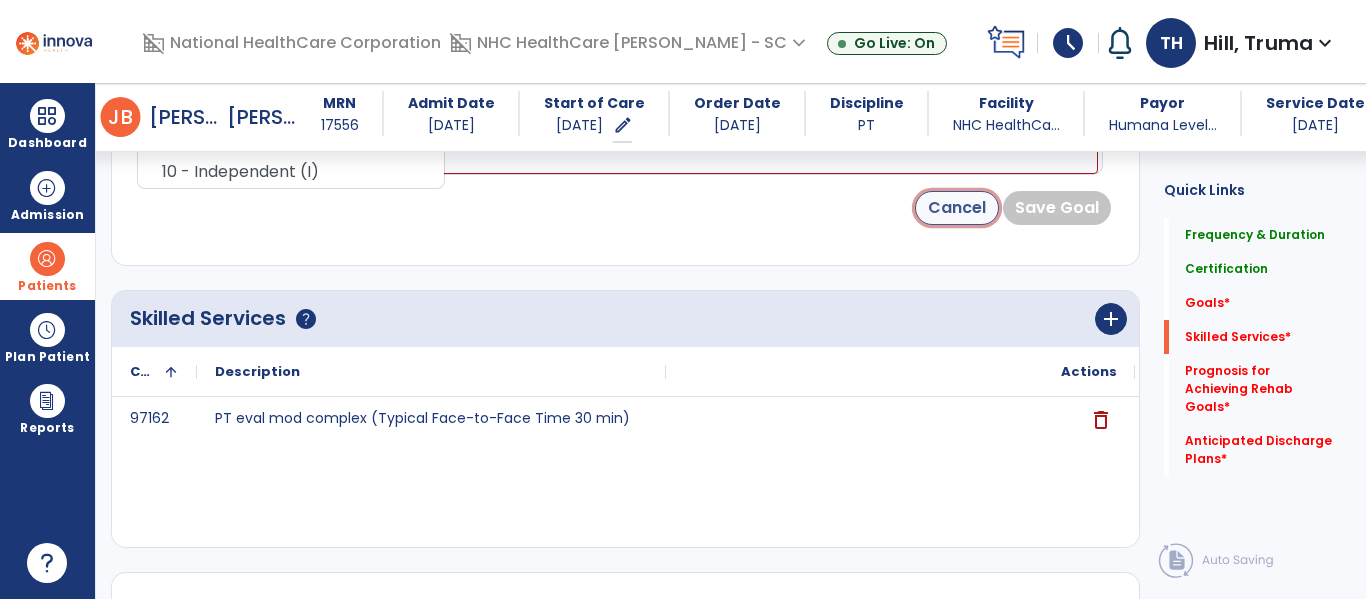 click on "Cancel" at bounding box center [957, 208] 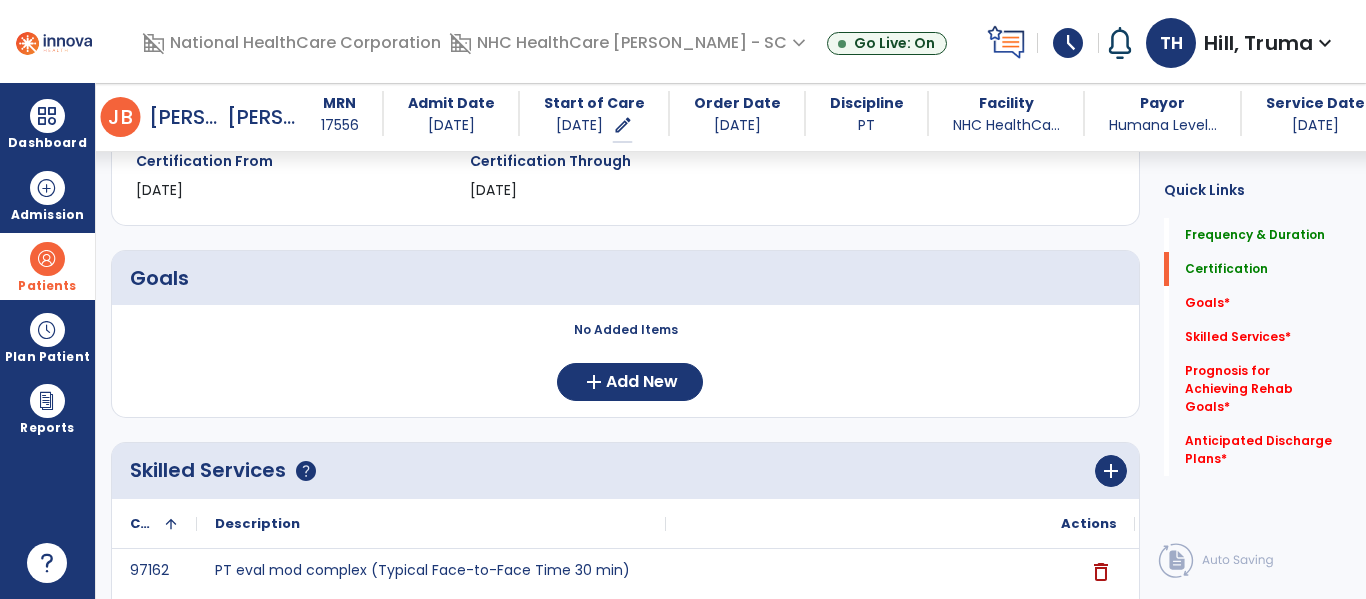 scroll, scrollTop: 371, scrollLeft: 0, axis: vertical 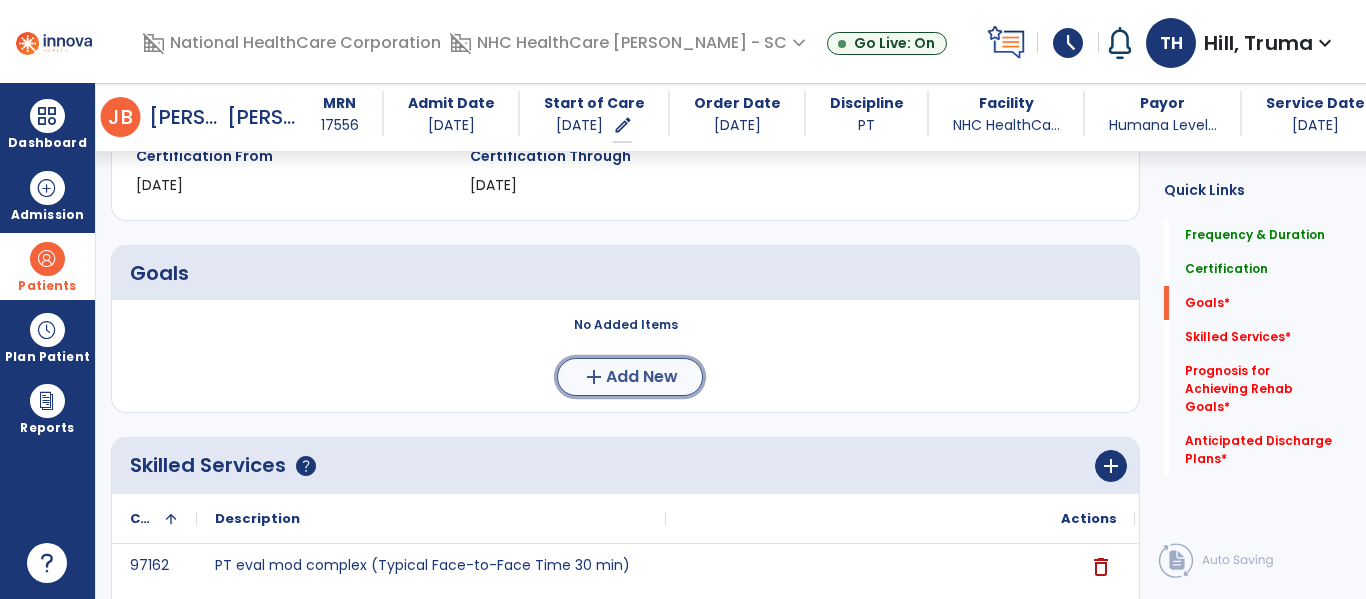 click on "Add New" at bounding box center [642, 377] 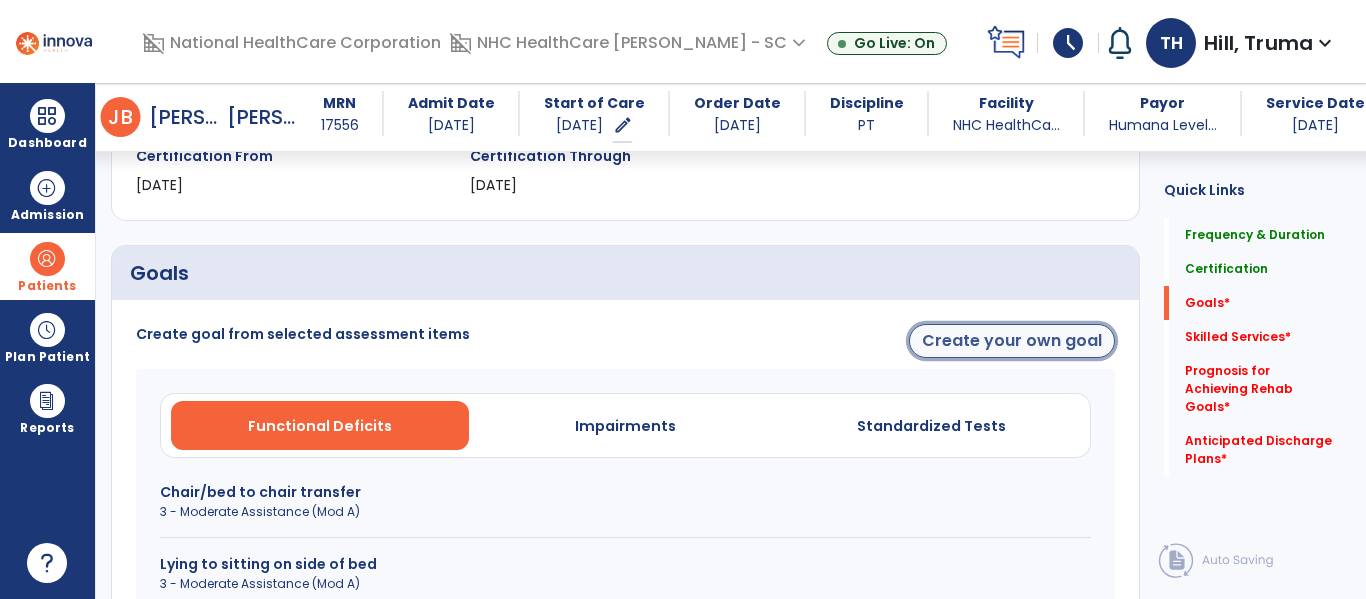 click on "Create your own goal" at bounding box center (1012, 341) 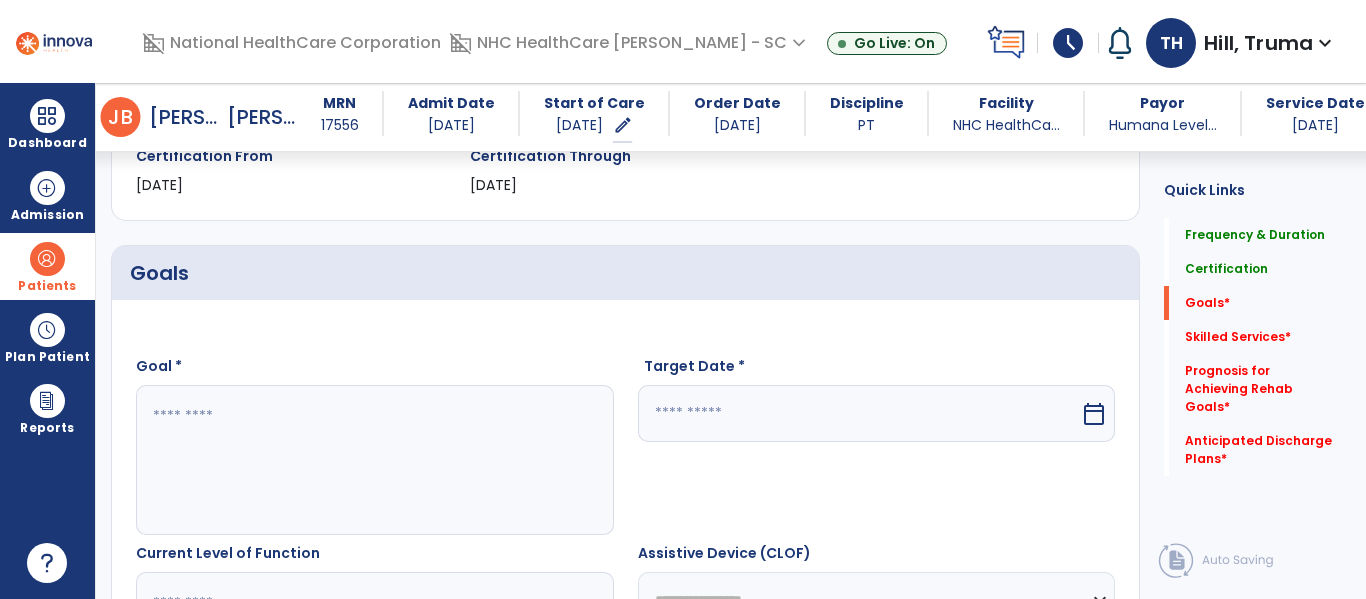 click at bounding box center [374, 460] 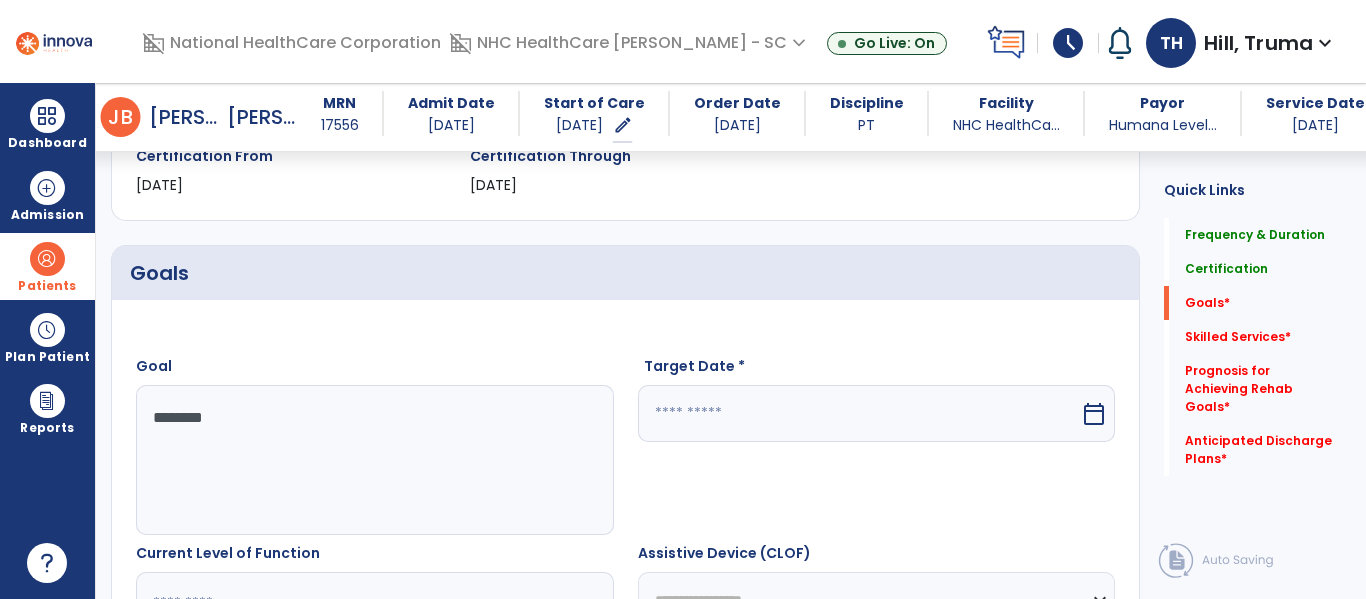 type on "********" 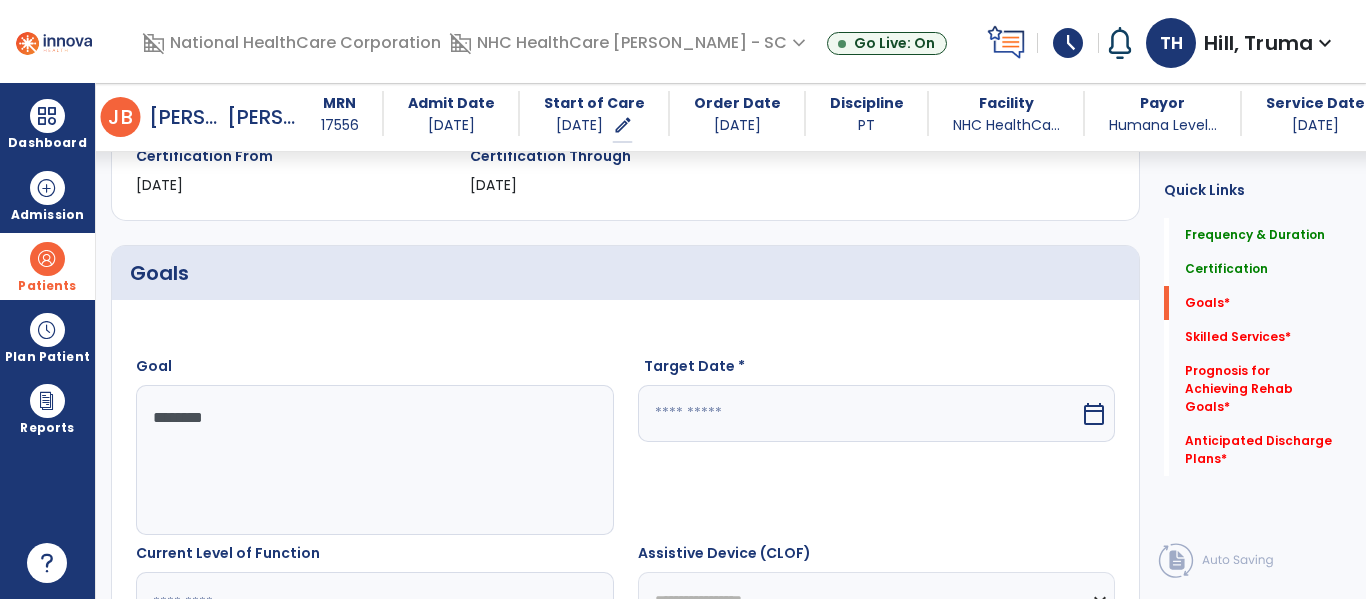 click at bounding box center [859, 413] 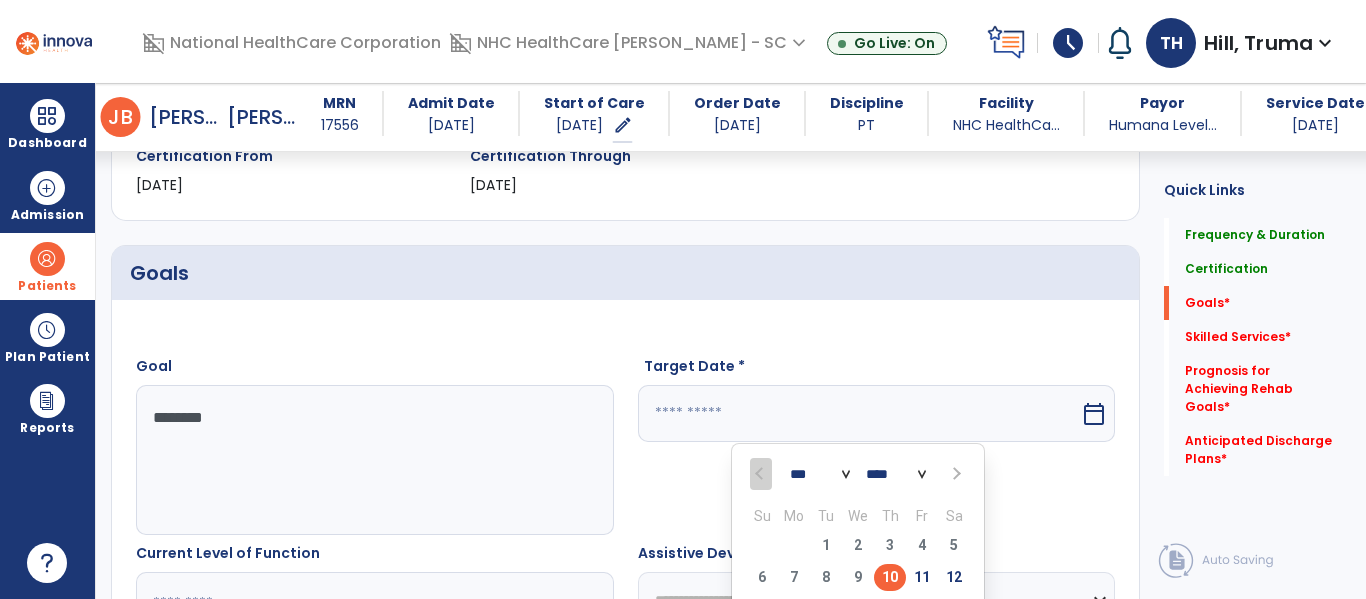 click on "*** *** *** ***" at bounding box center (820, 475) 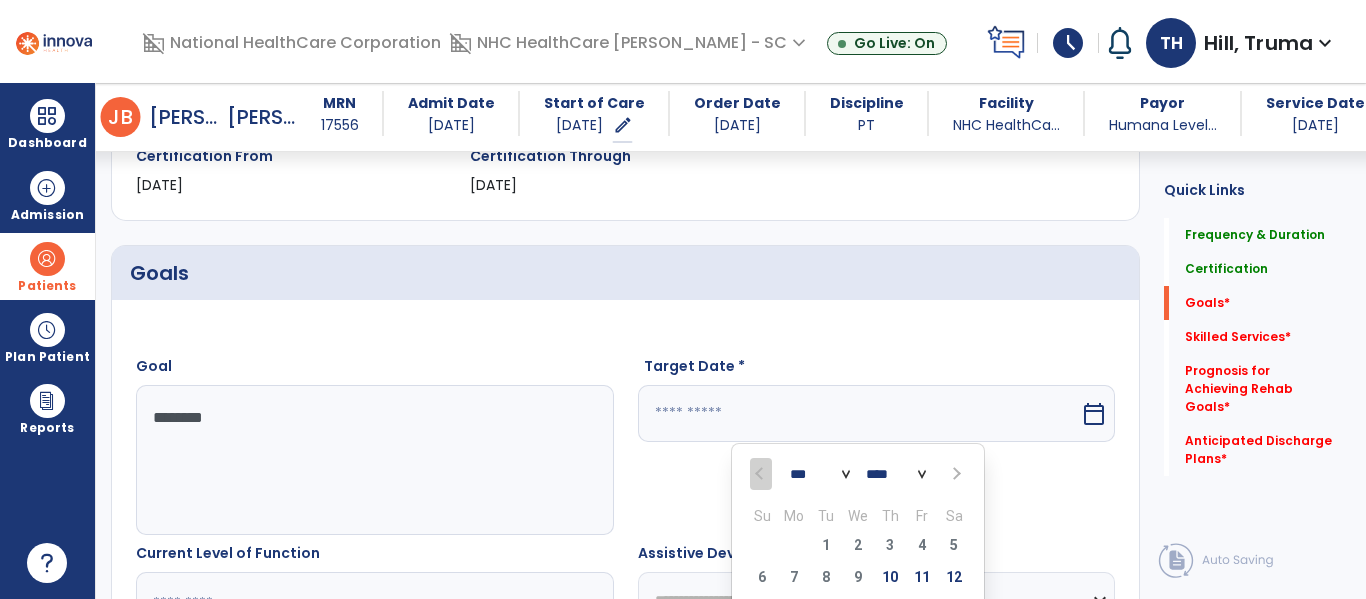 click on "*** *** *** ***" at bounding box center [820, 475] 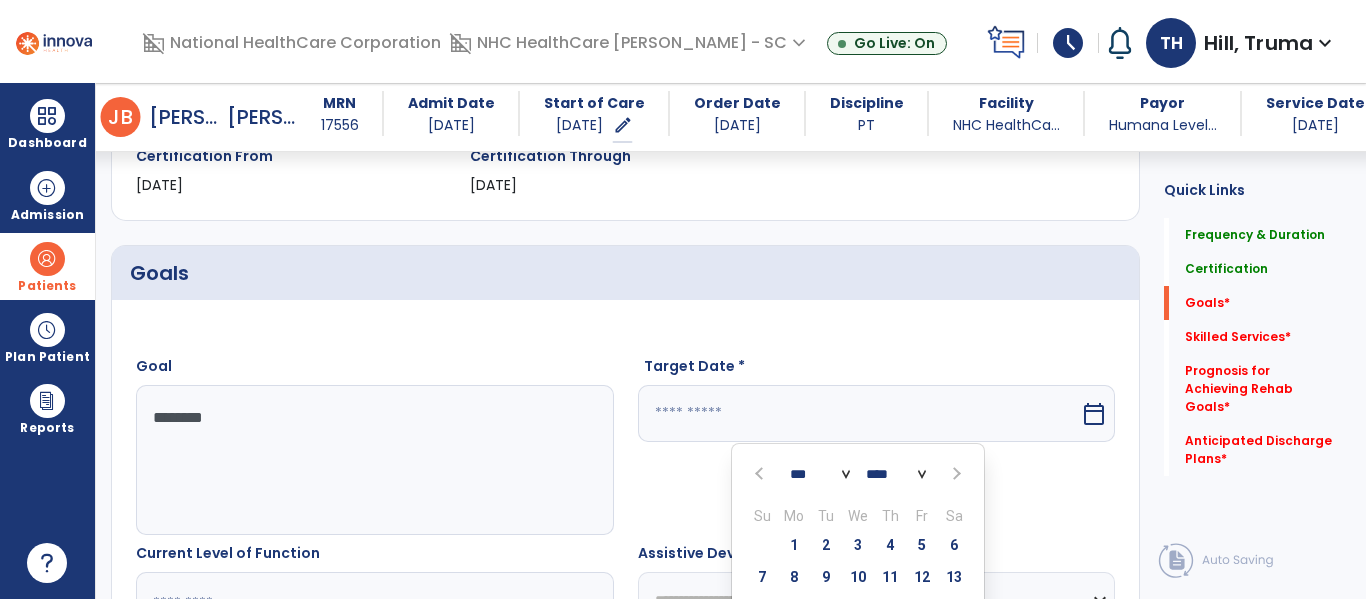 click on "*** *** *** ***" at bounding box center [820, 475] 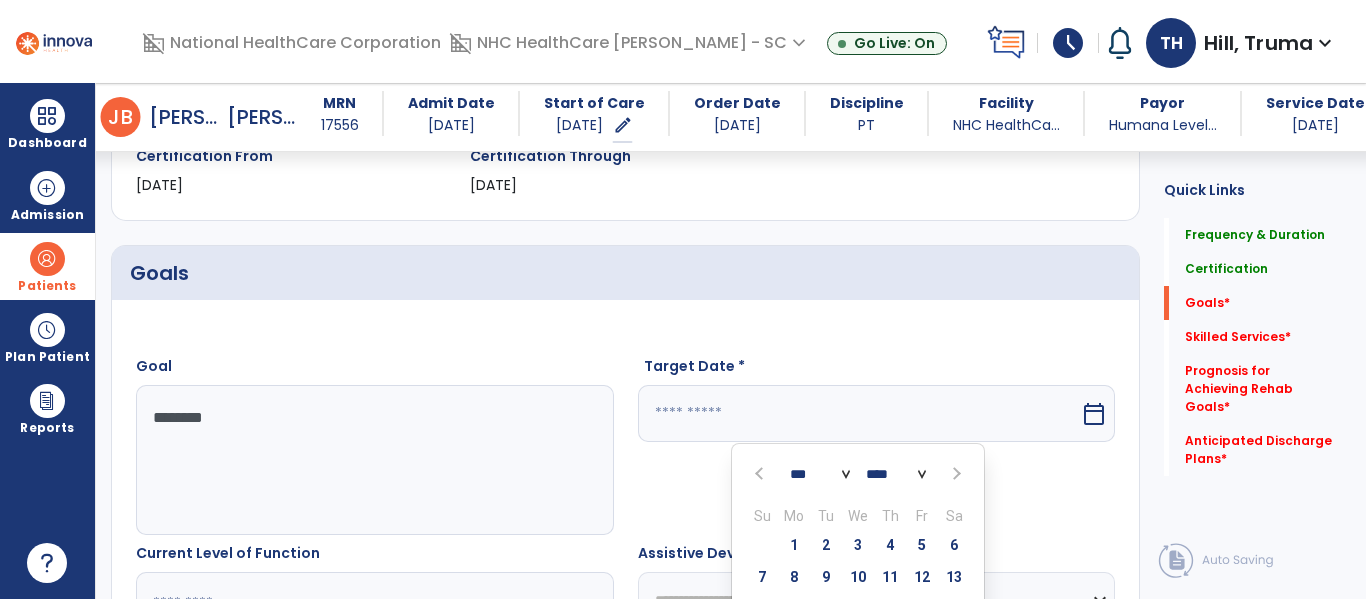 click on "*** *** *** ***" at bounding box center (820, 475) 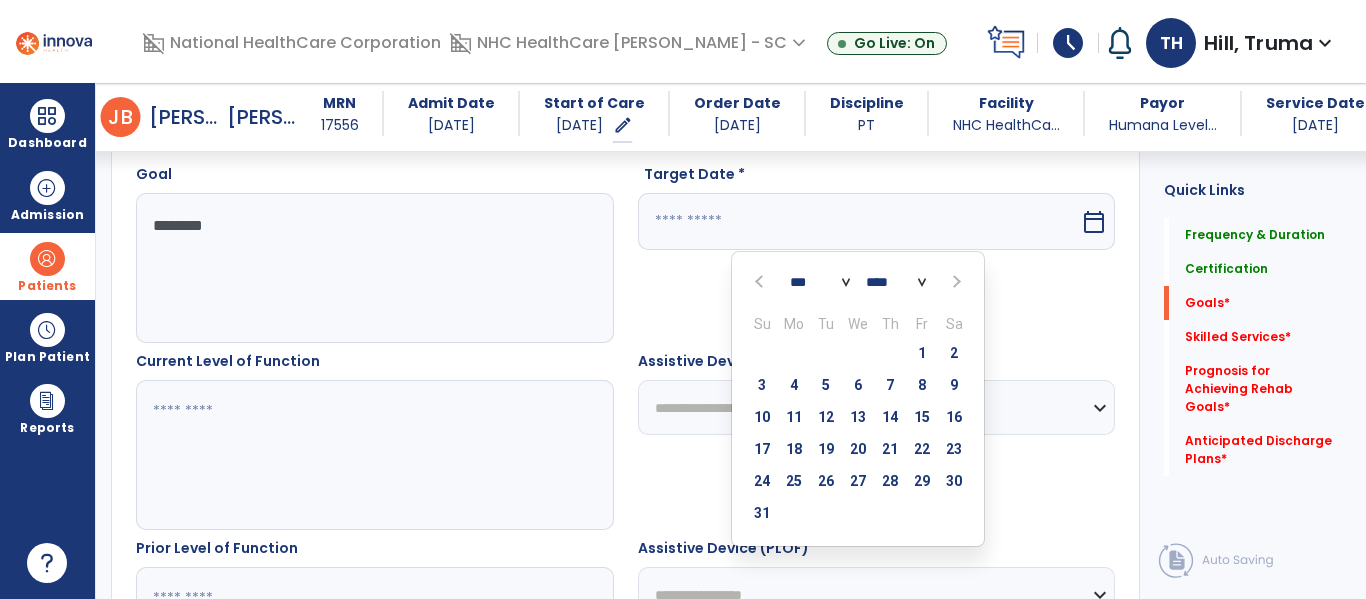 scroll, scrollTop: 571, scrollLeft: 0, axis: vertical 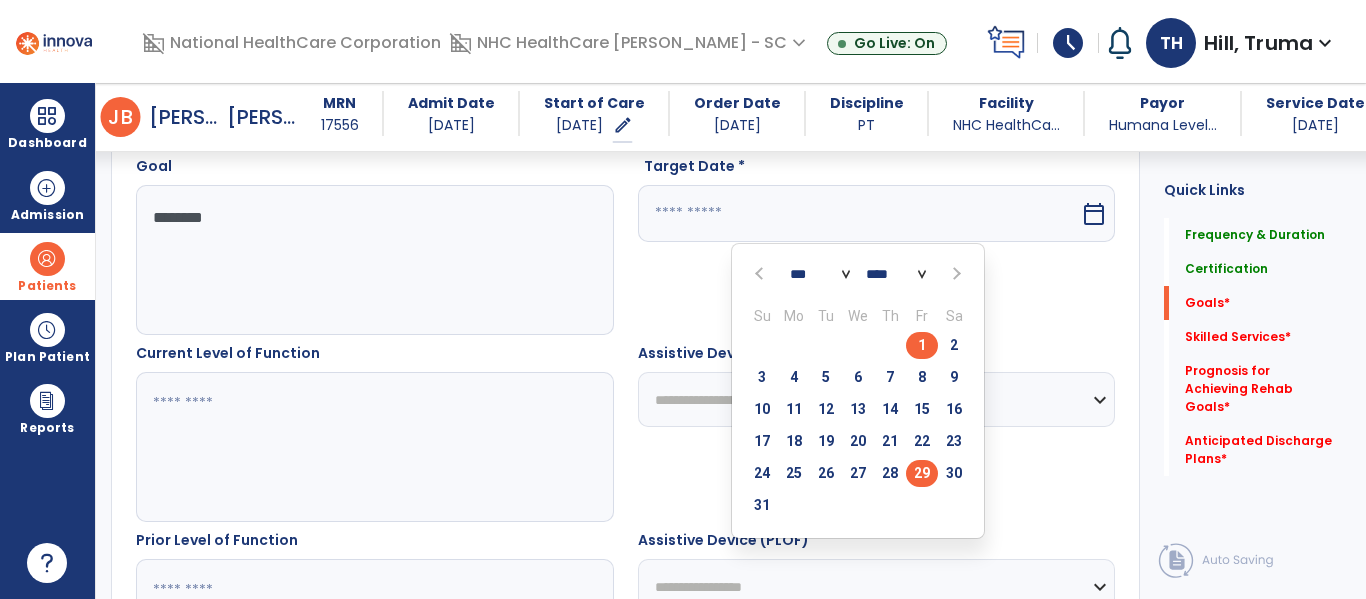 click on "29" at bounding box center [922, 473] 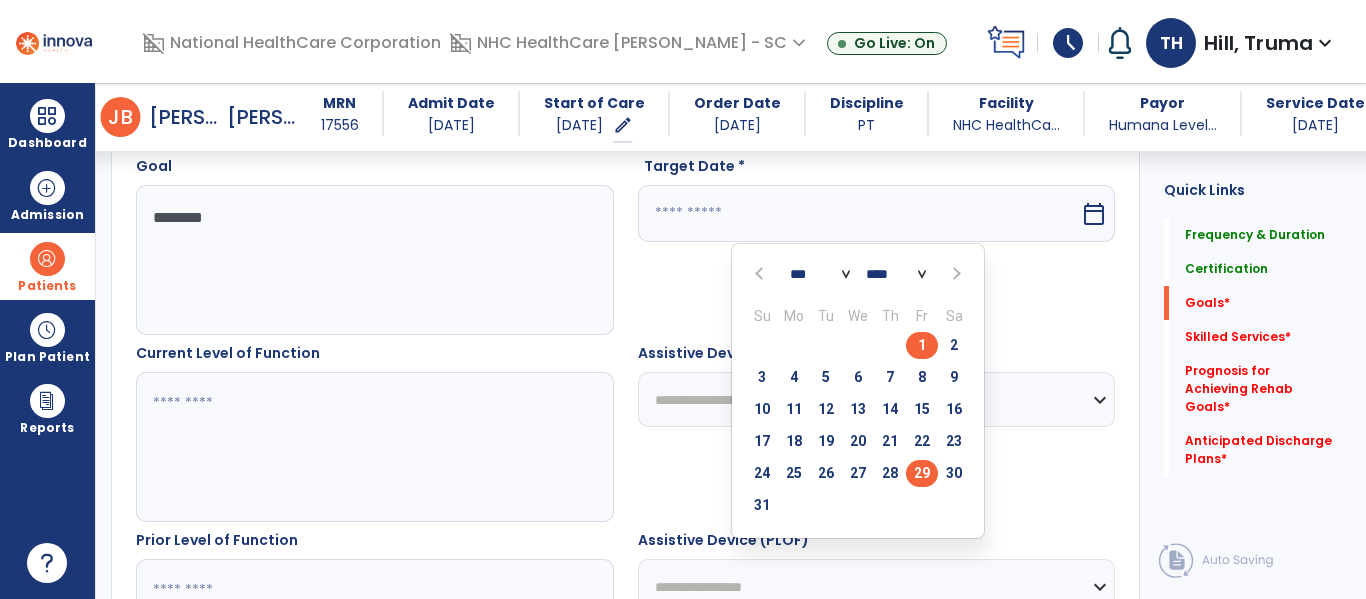 type on "*********" 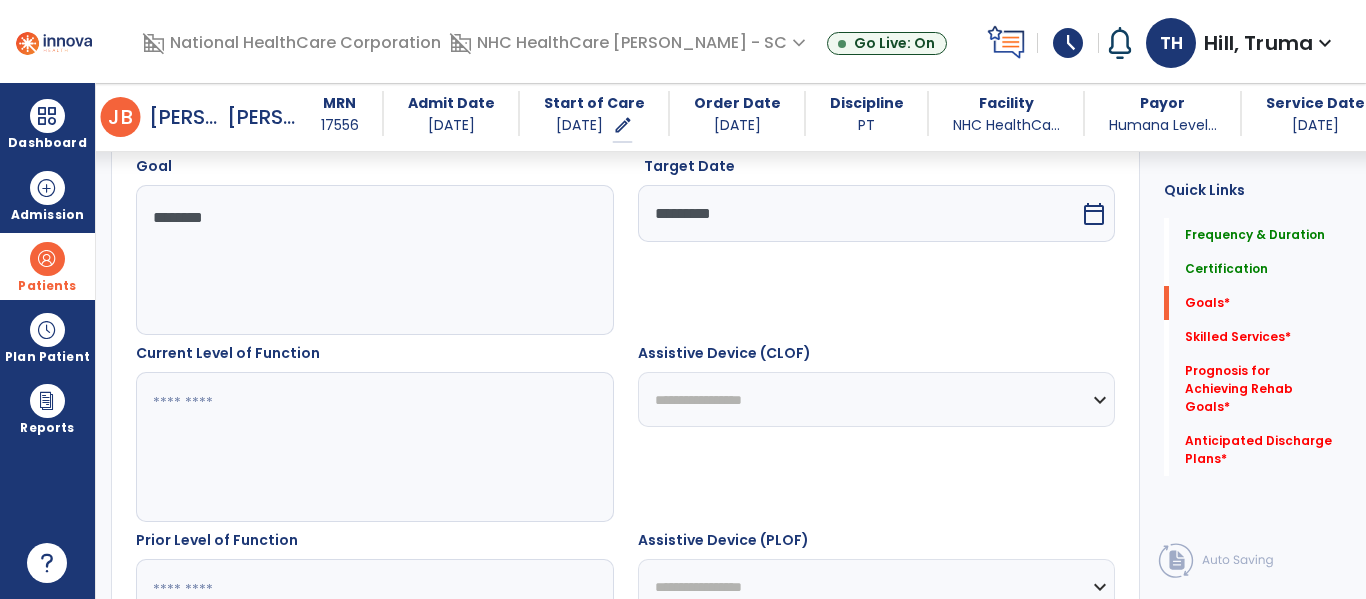 click at bounding box center [374, 447] 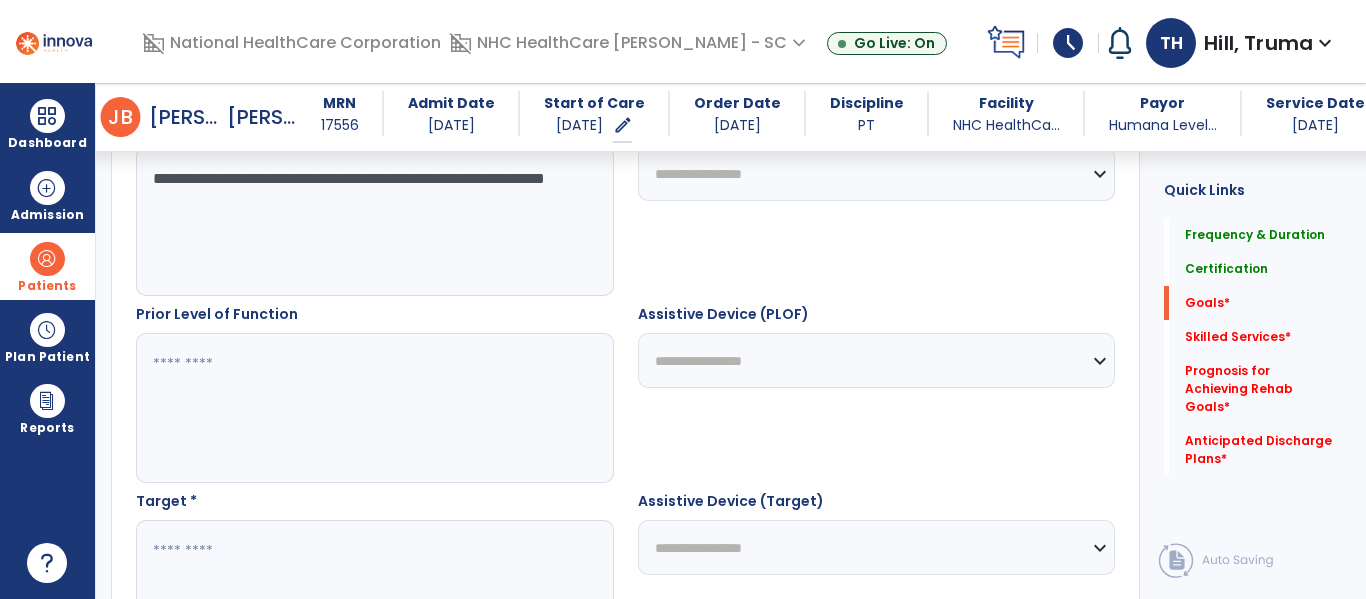 scroll, scrollTop: 871, scrollLeft: 0, axis: vertical 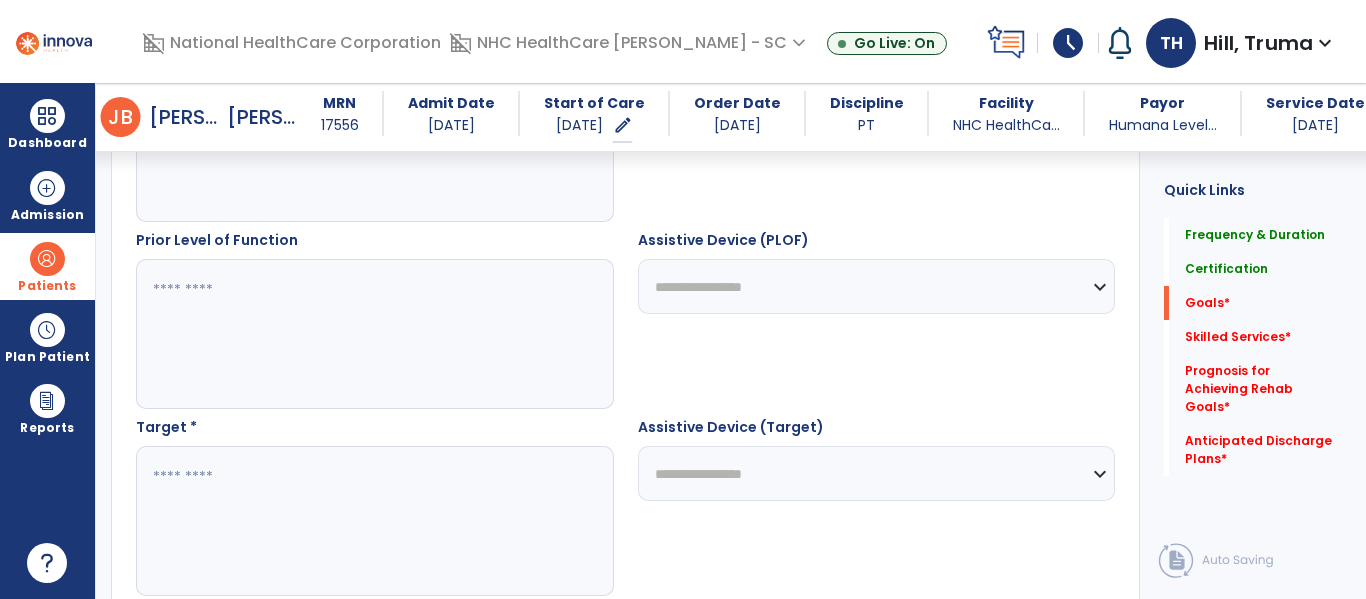 type on "**********" 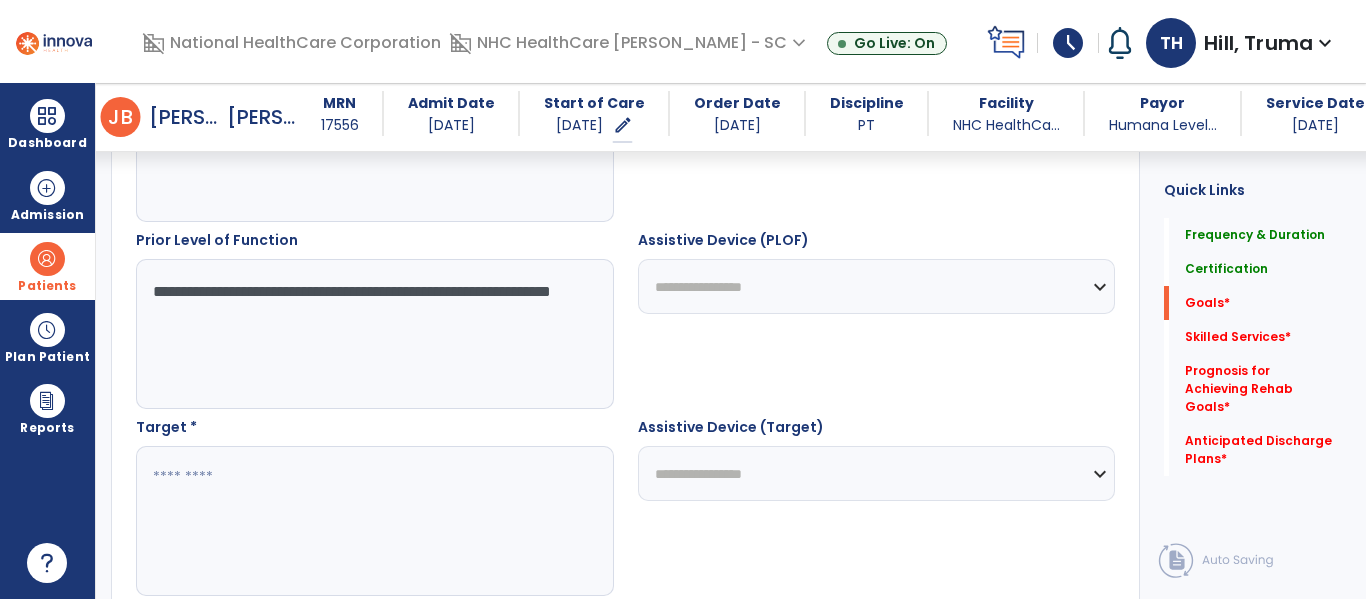 type on "**********" 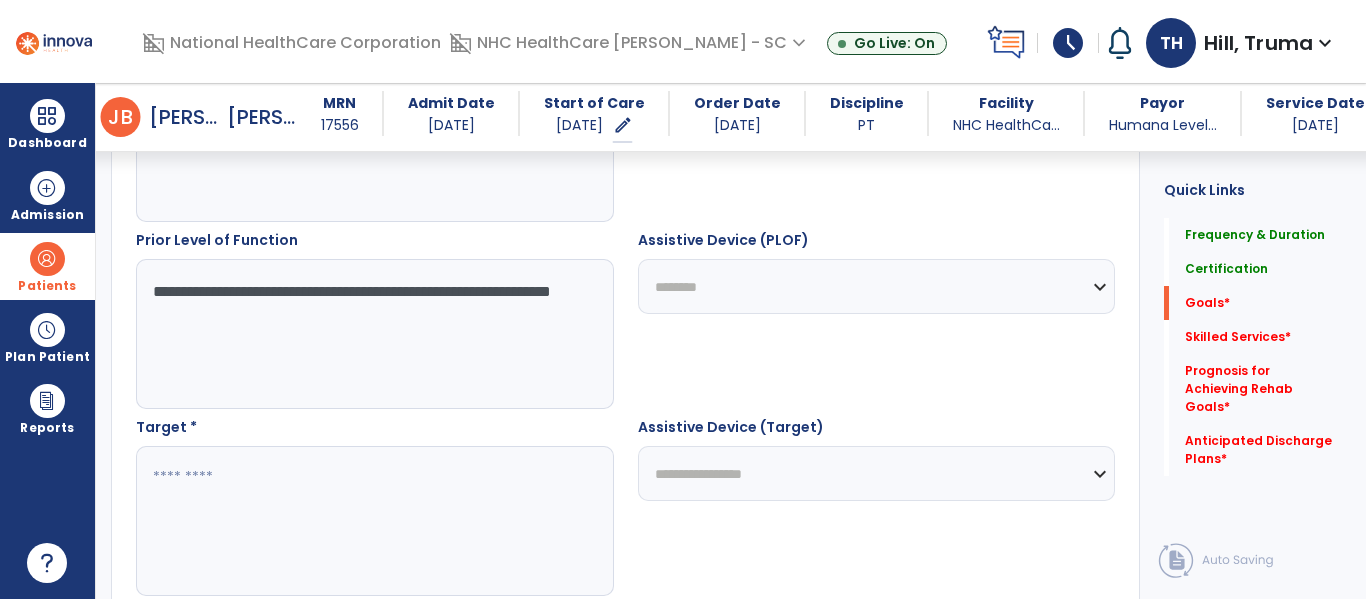 click on "**********" at bounding box center (877, 286) 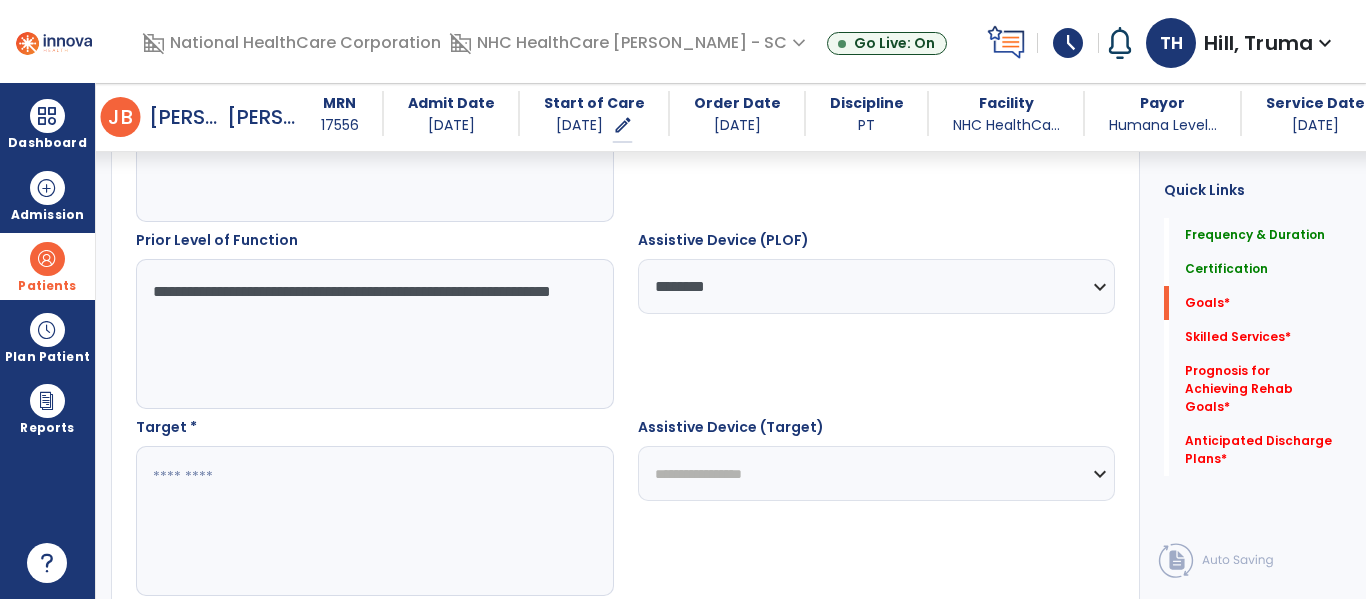drag, startPoint x: 421, startPoint y: 315, endPoint x: 108, endPoint y: 296, distance: 313.57614 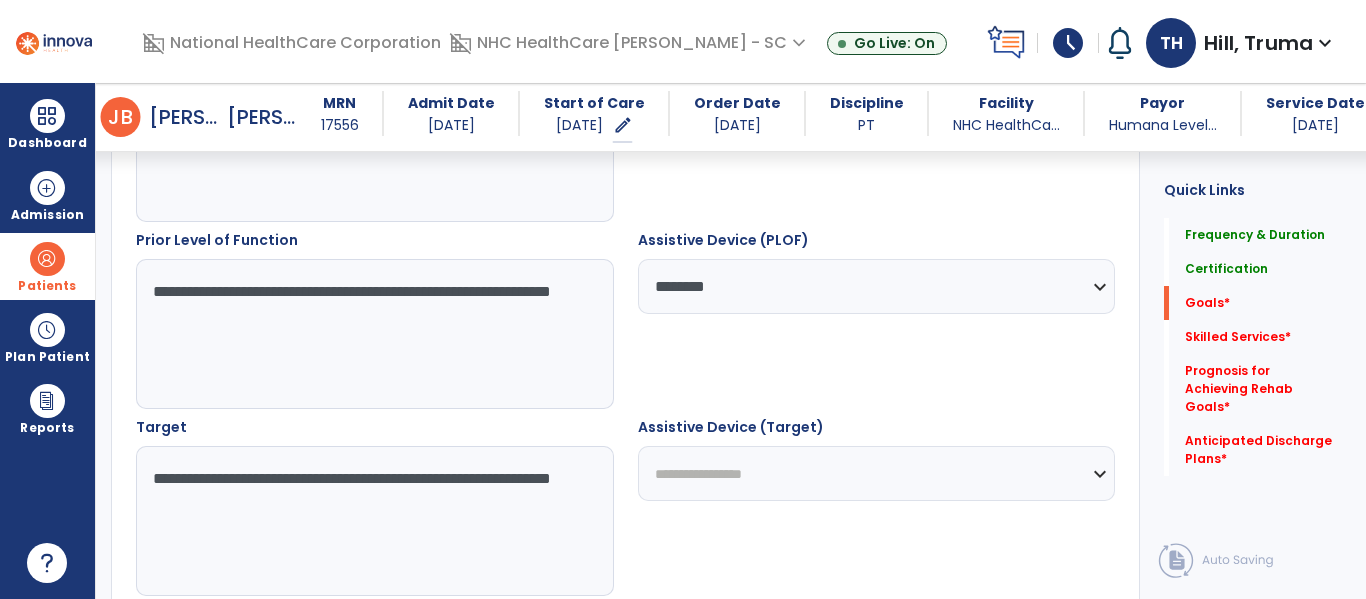 type on "**********" 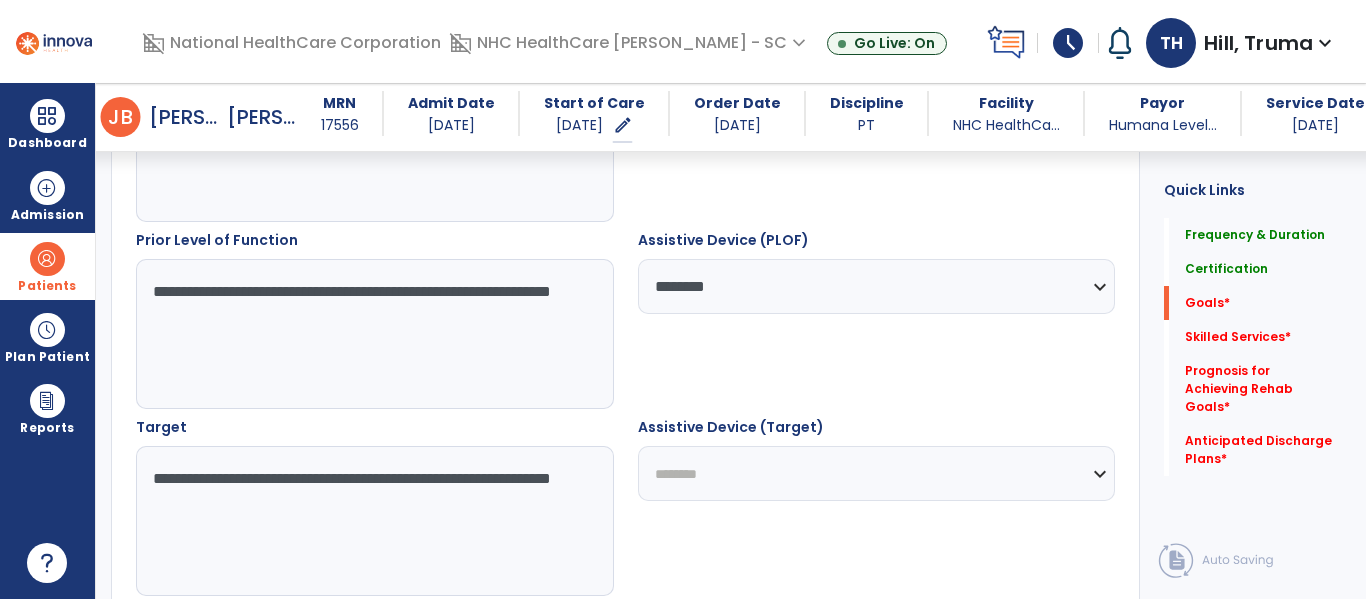 click on "**********" at bounding box center (877, 473) 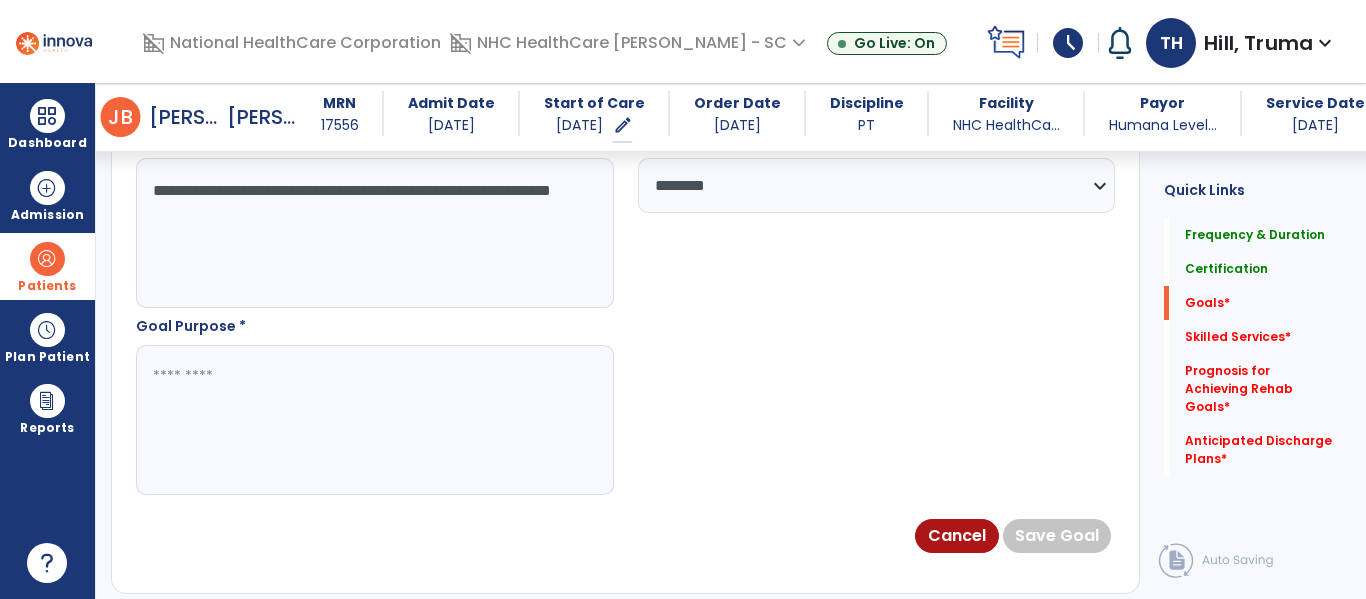 scroll, scrollTop: 1171, scrollLeft: 0, axis: vertical 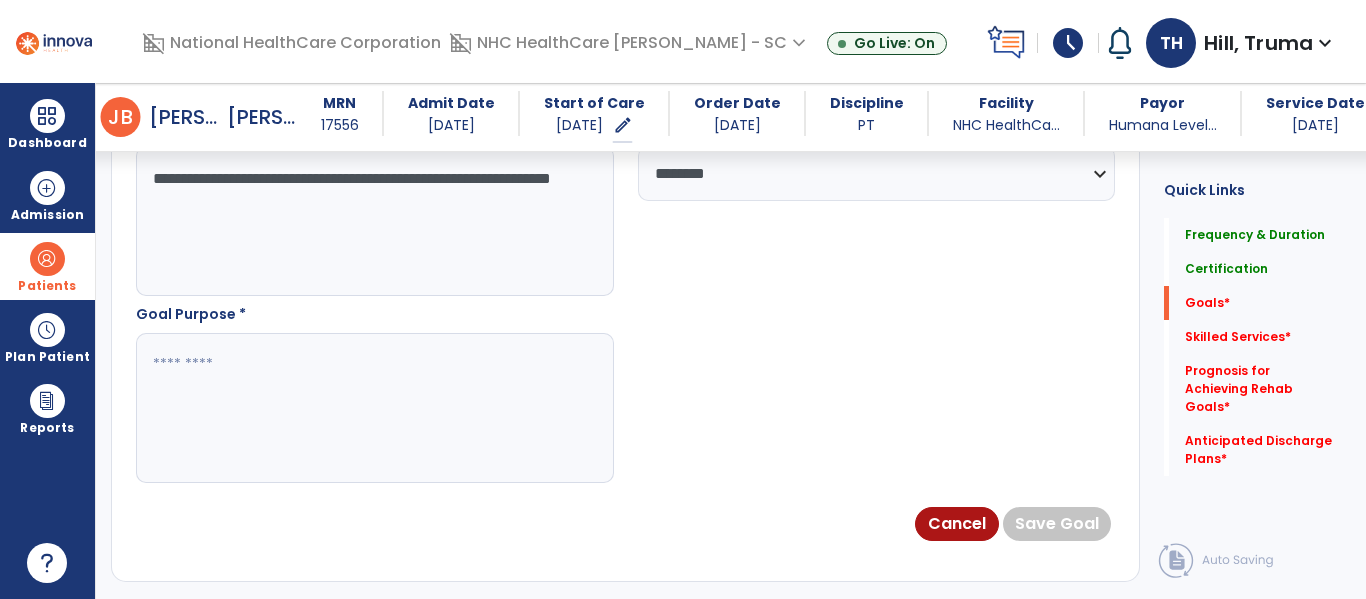 click at bounding box center (374, 408) 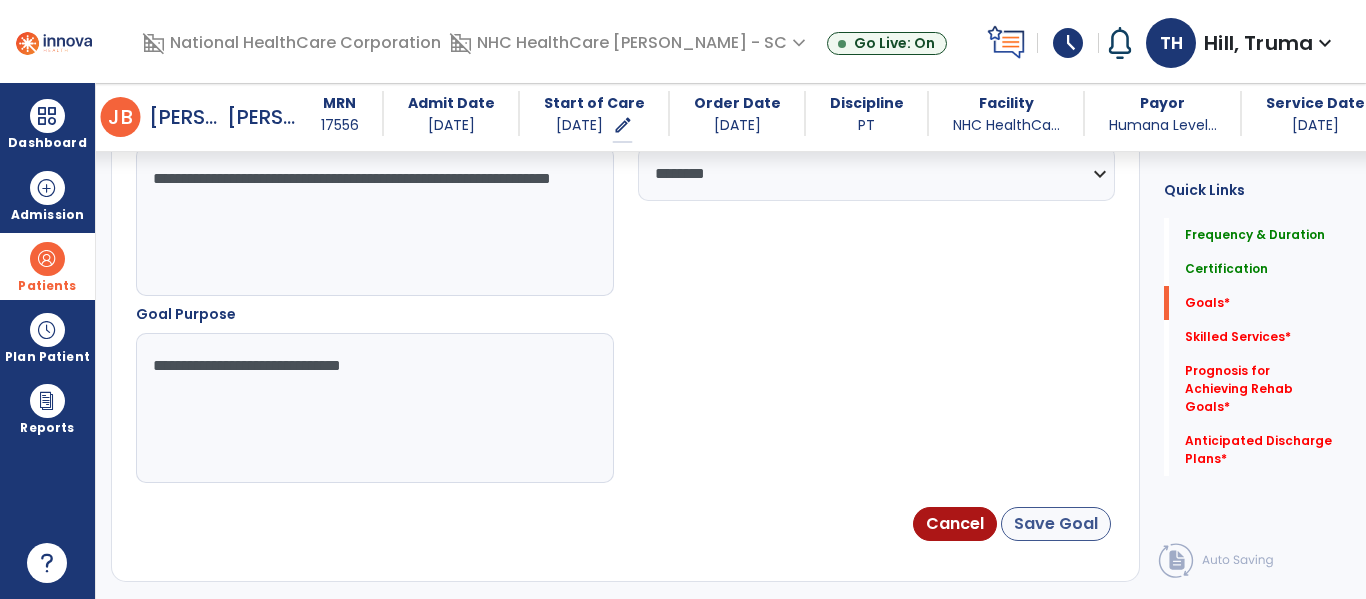 type on "**********" 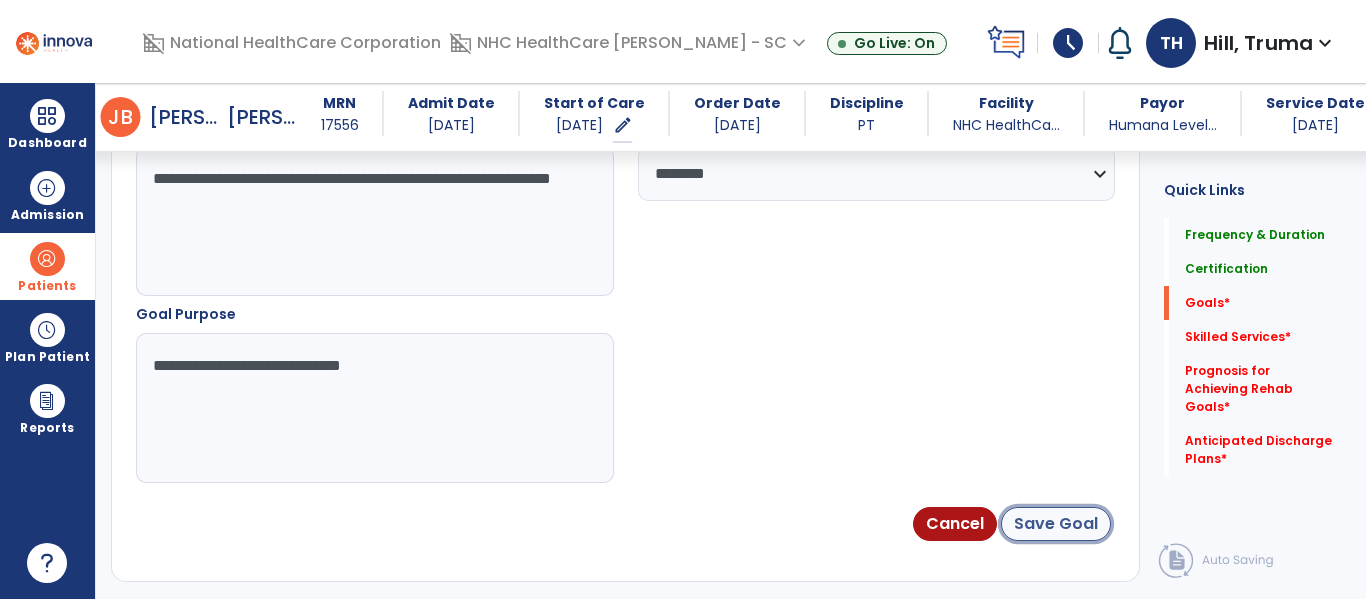 click on "Save Goal" at bounding box center [1056, 524] 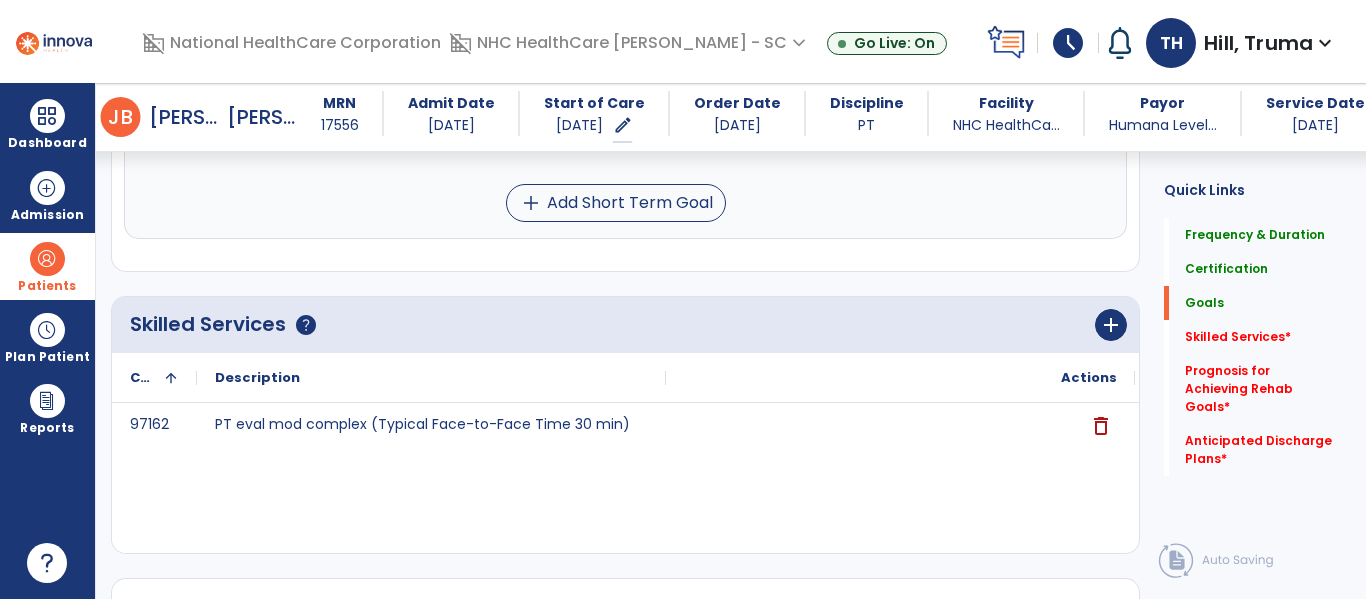 scroll, scrollTop: 692, scrollLeft: 0, axis: vertical 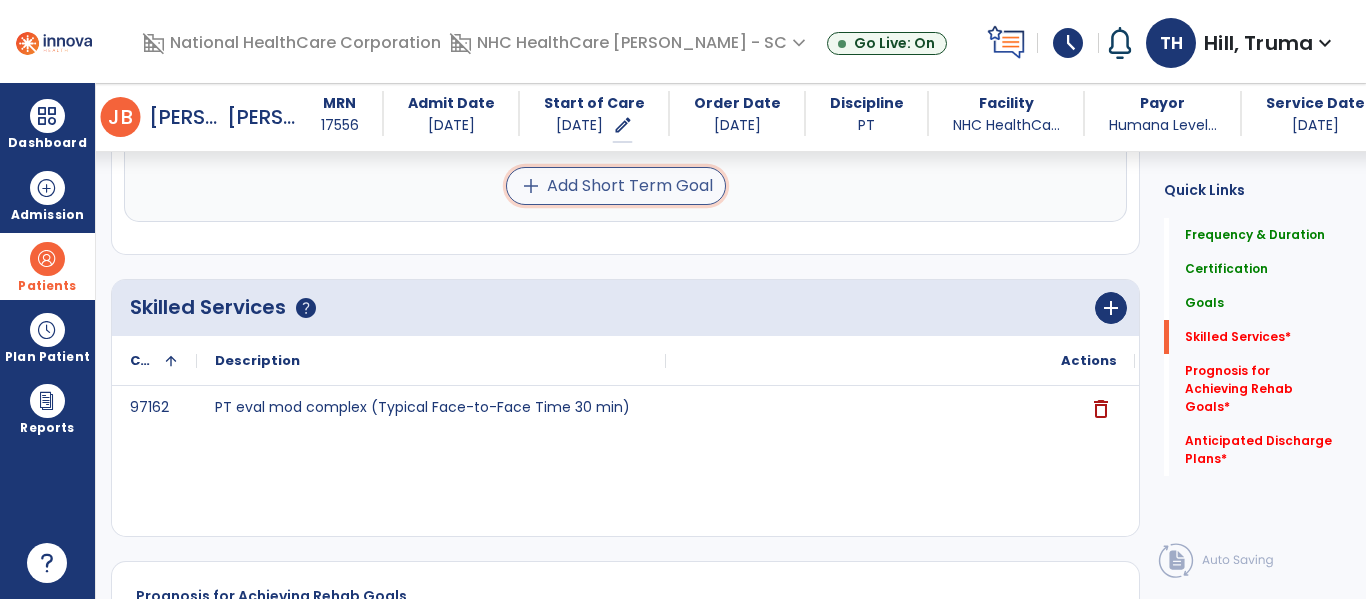click on "add  Add Short Term Goal" at bounding box center [616, 186] 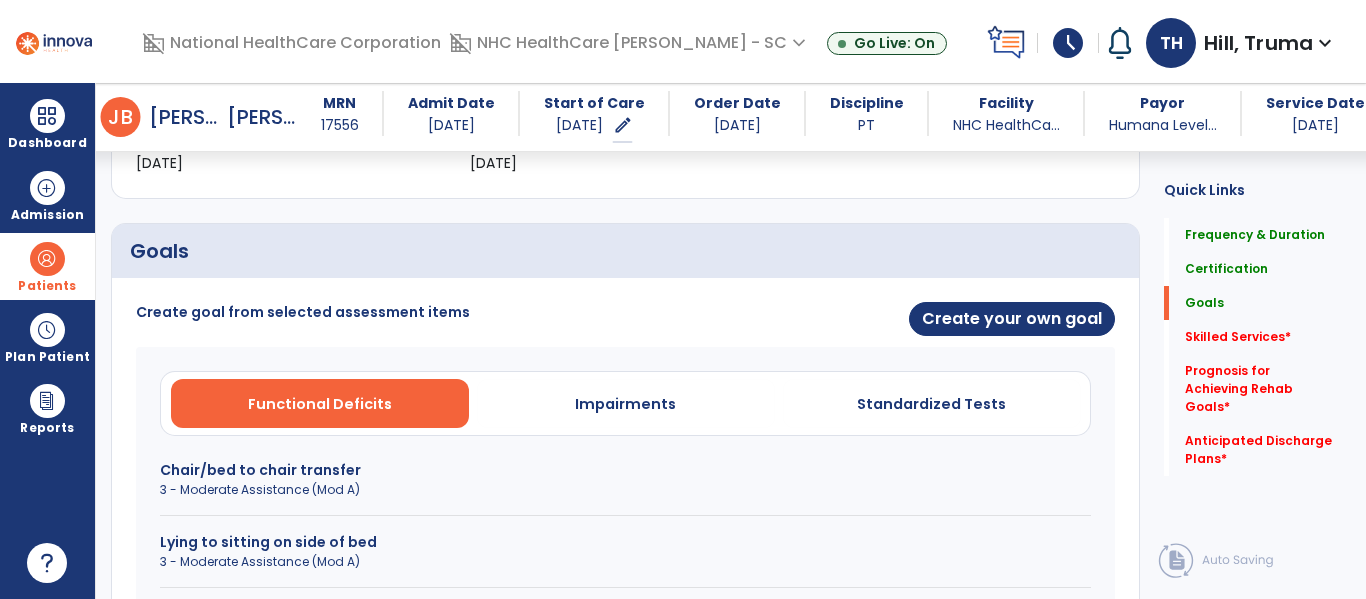 scroll, scrollTop: 349, scrollLeft: 0, axis: vertical 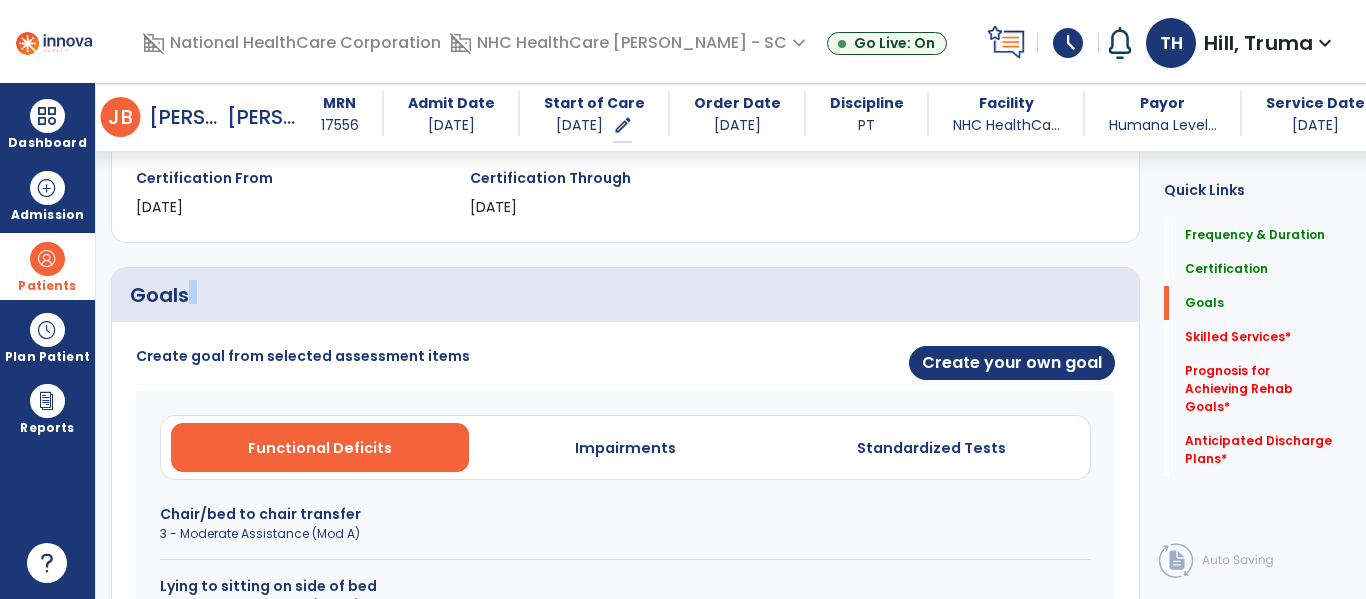 click on "Goals" at bounding box center (625, 295) 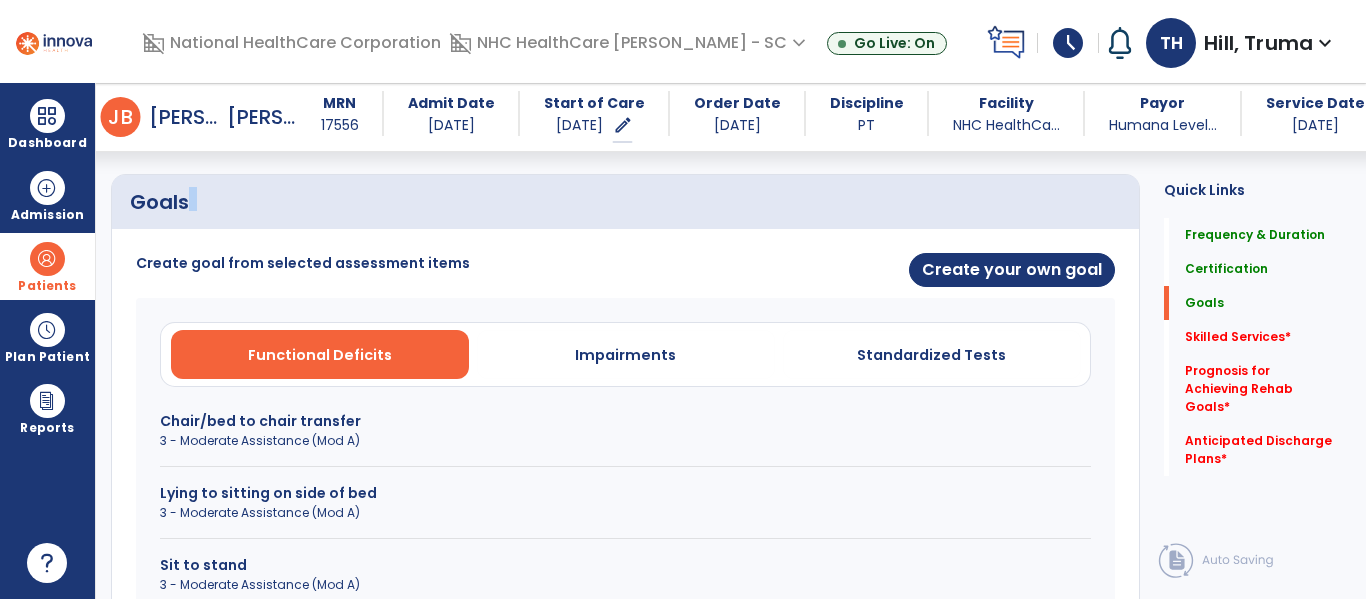 scroll, scrollTop: 549, scrollLeft: 0, axis: vertical 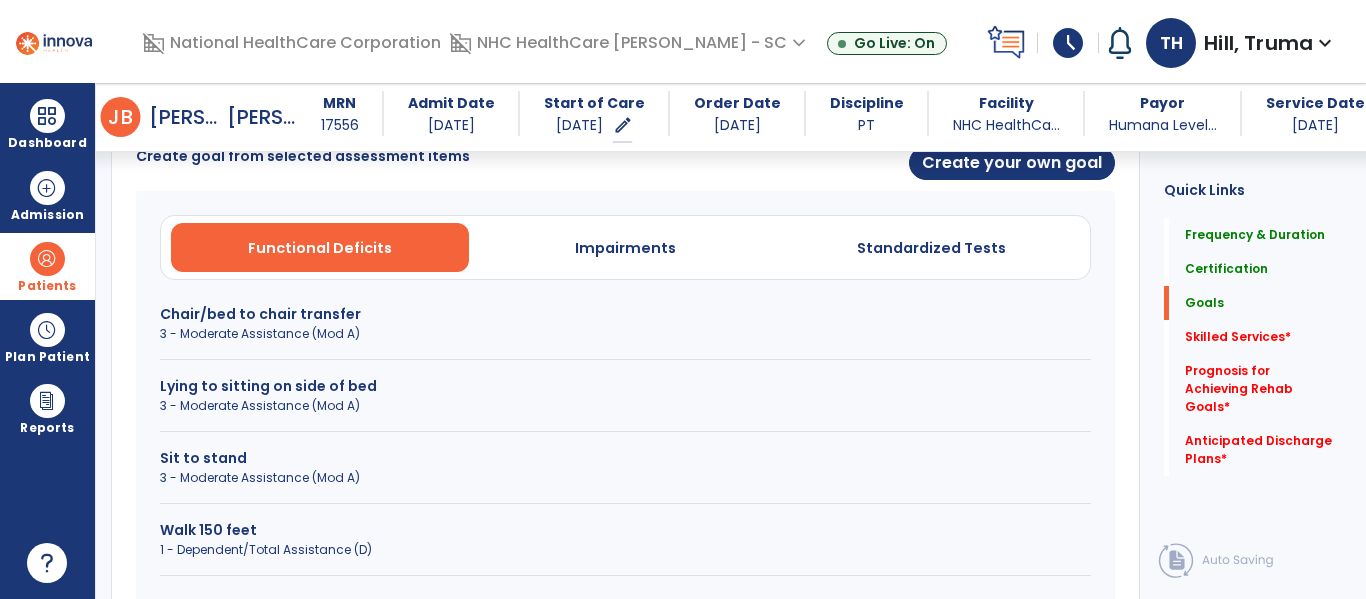 click on "Lying to sitting on side of bed" at bounding box center (625, 386) 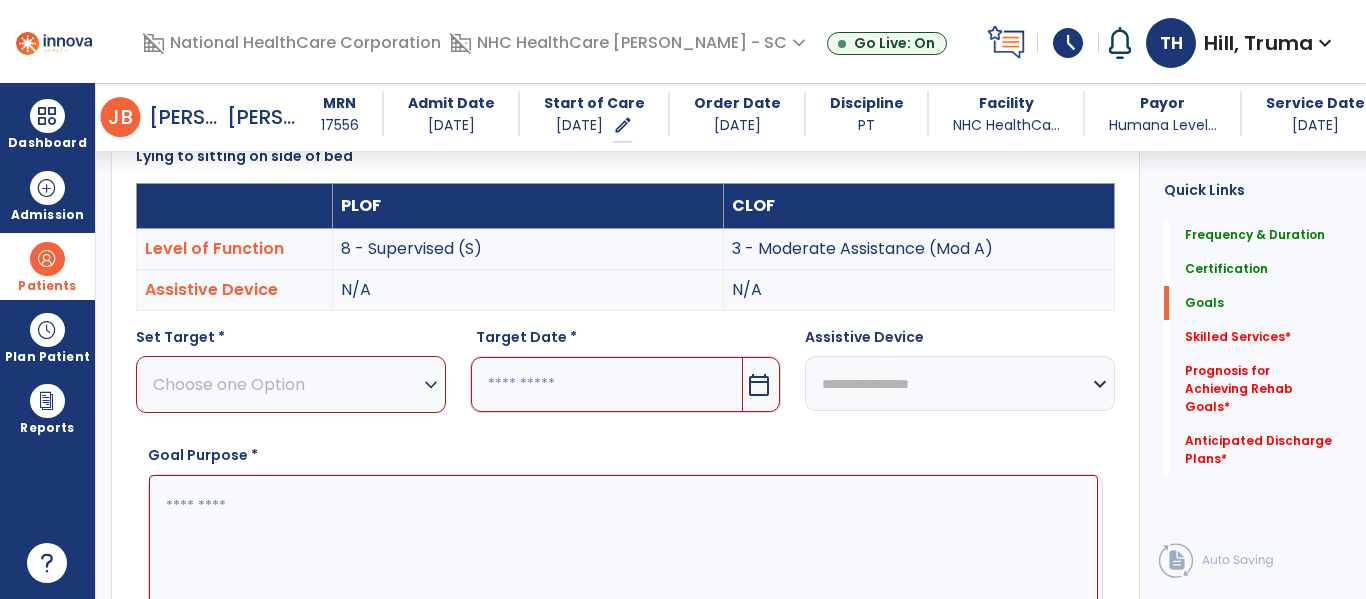 click on "Choose one Option" at bounding box center [286, 384] 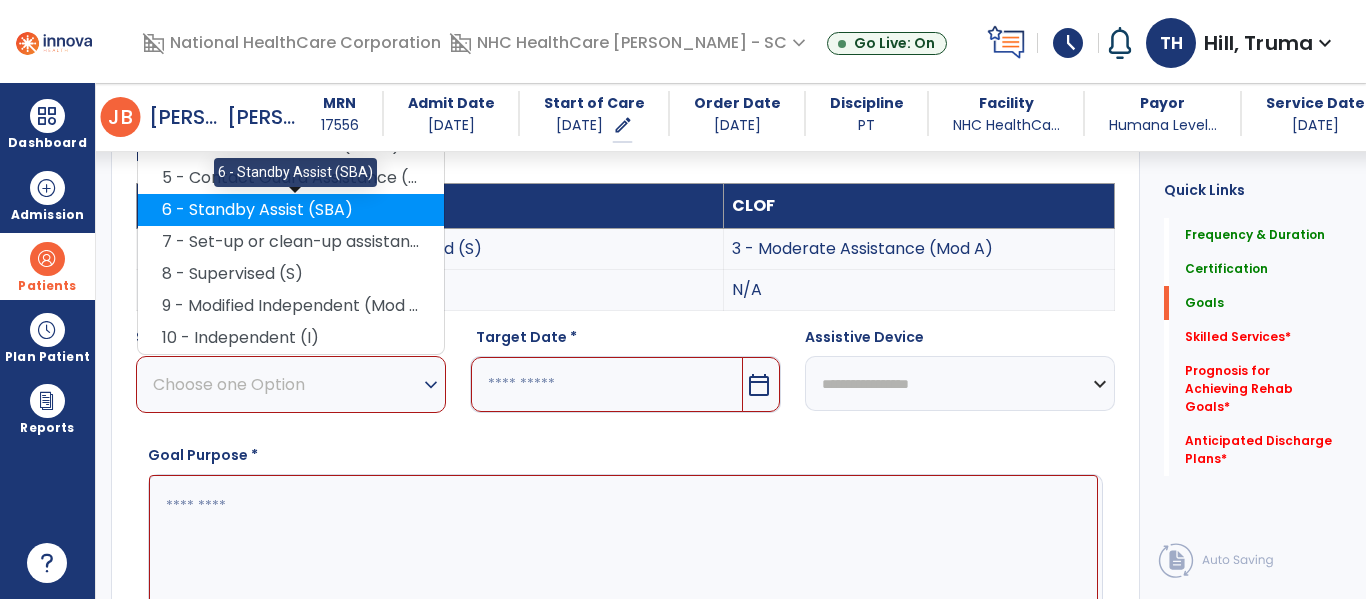 click on "6 - Standby Assist (SBA)" at bounding box center [291, 210] 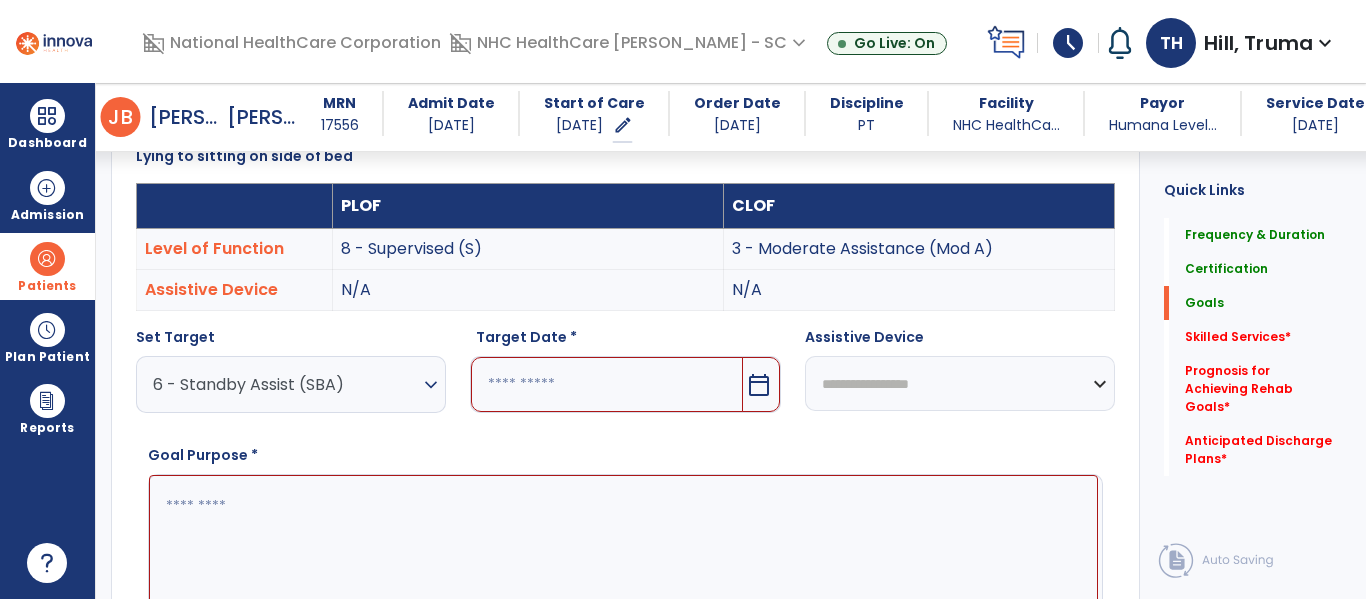 click on "calendar_today" at bounding box center [625, 384] 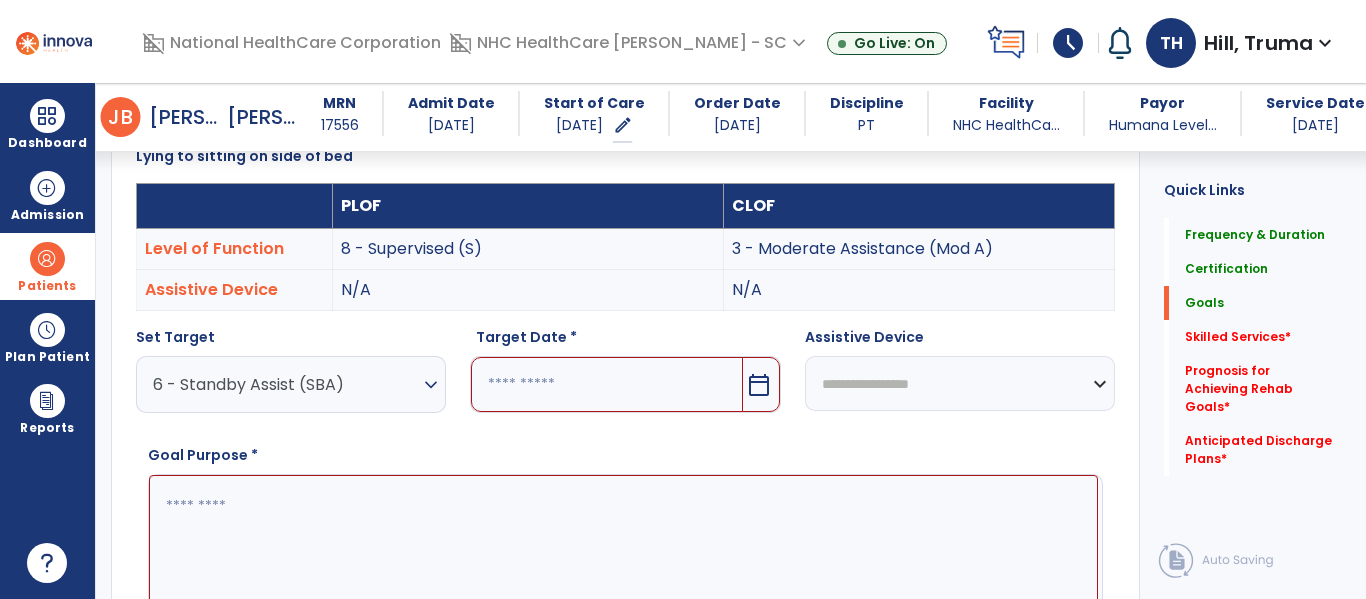 click on "calendar_today" at bounding box center (759, 385) 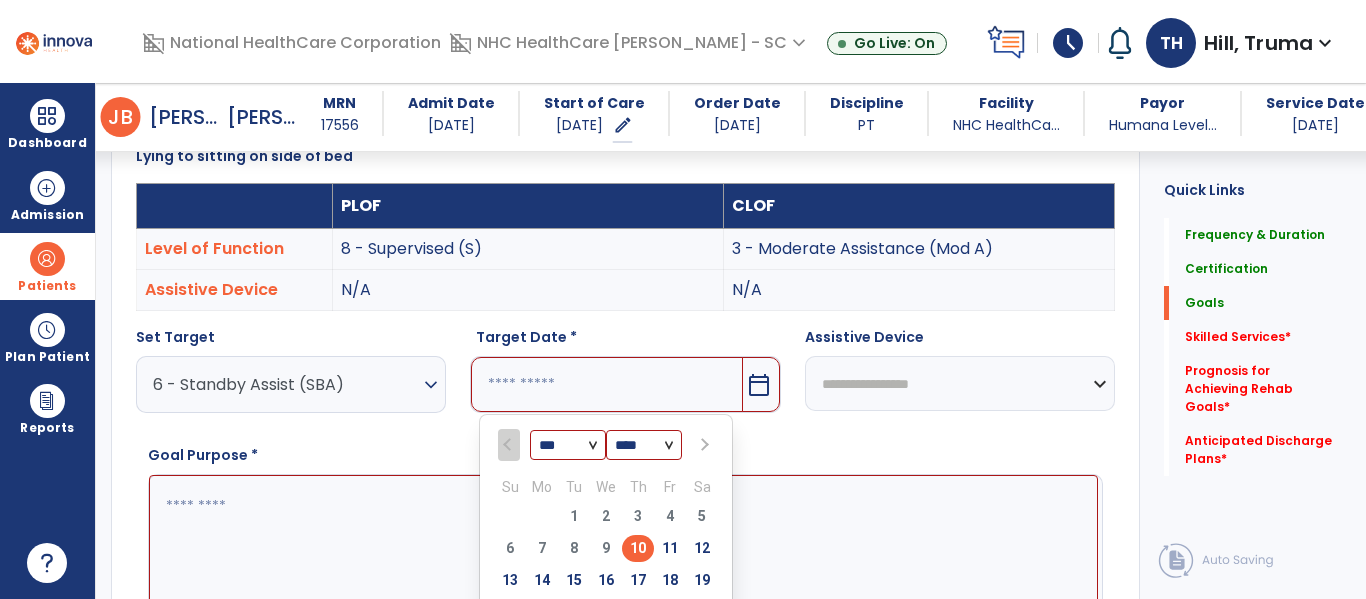 click on "*** *** *** ***" at bounding box center (568, 446) 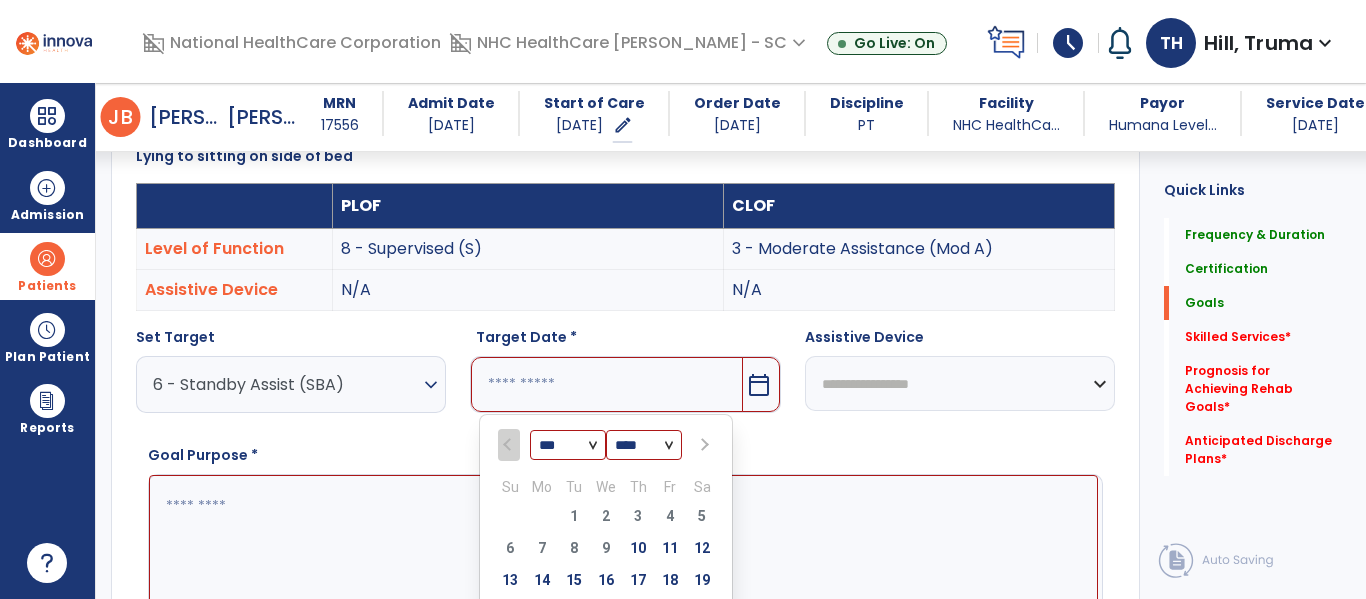 select on "*" 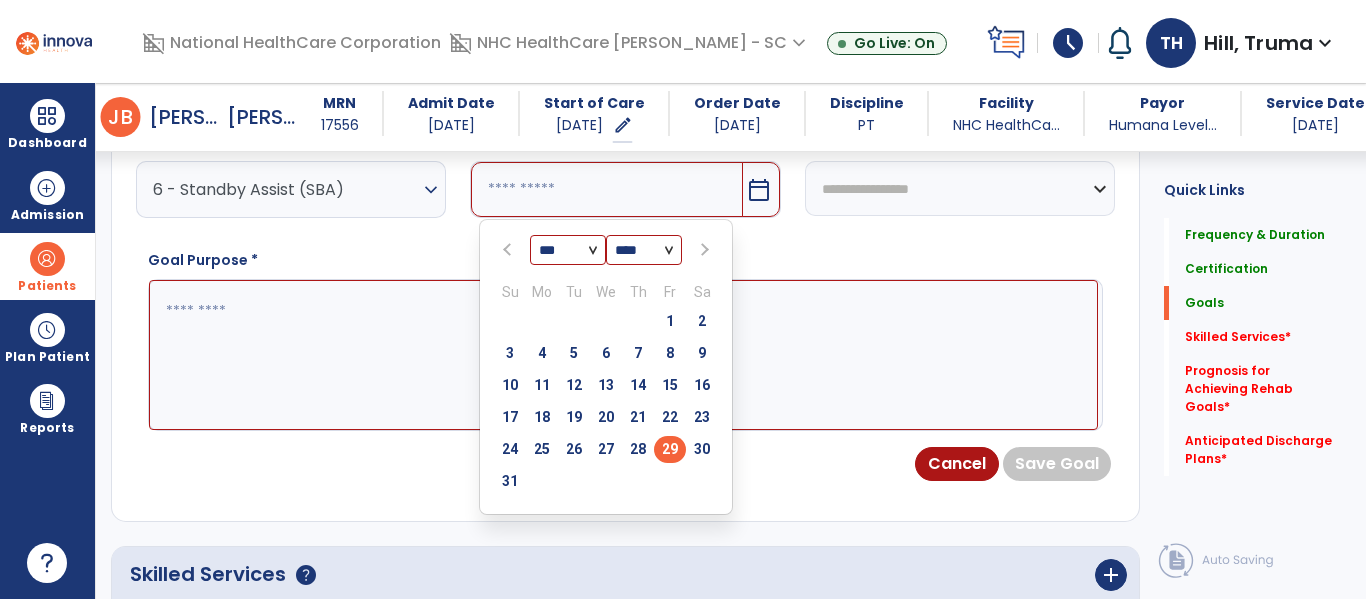 scroll, scrollTop: 749, scrollLeft: 0, axis: vertical 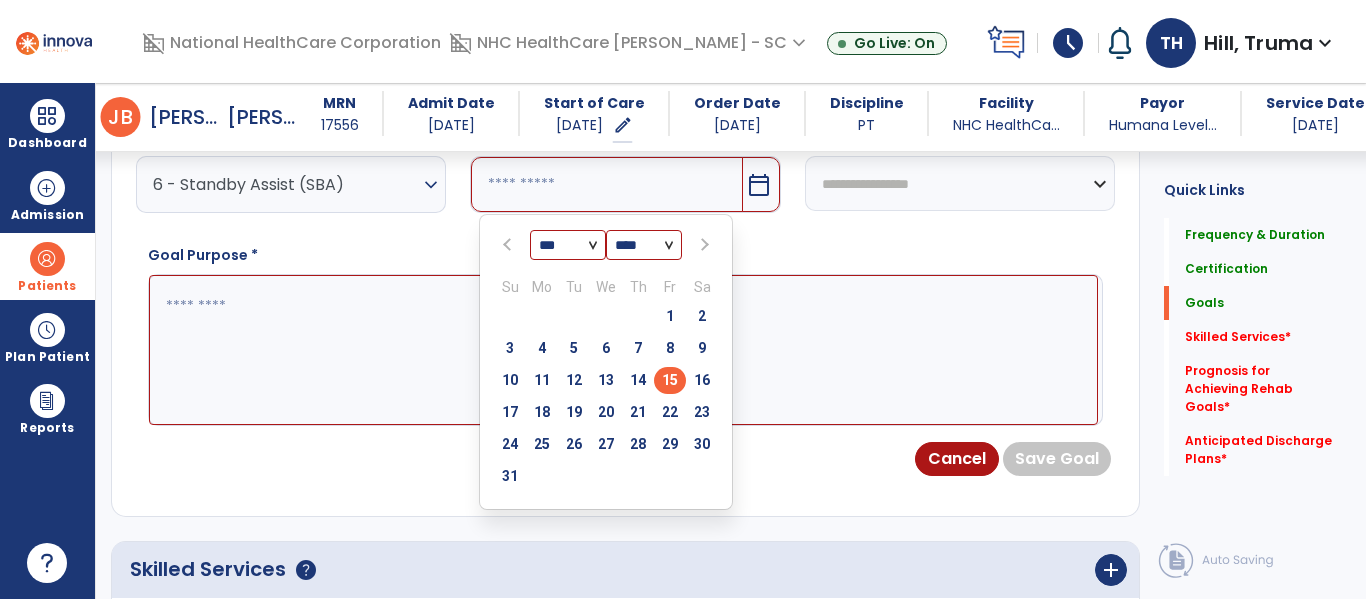 click on "15" at bounding box center [670, 380] 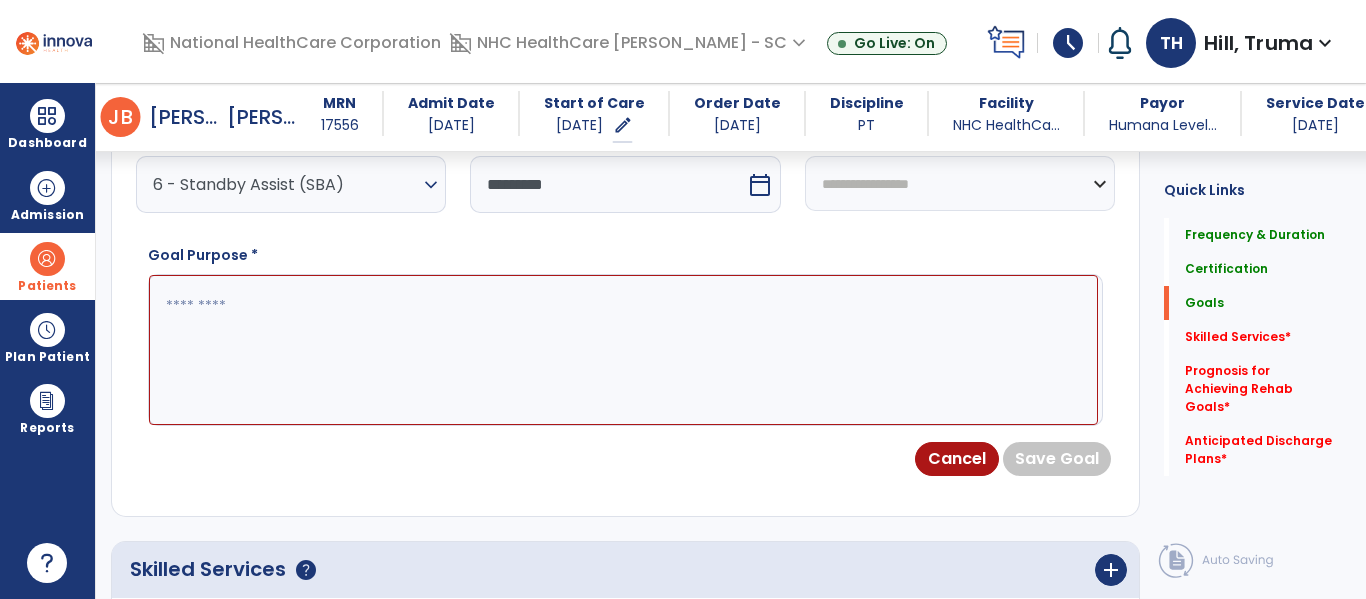click at bounding box center [623, 350] 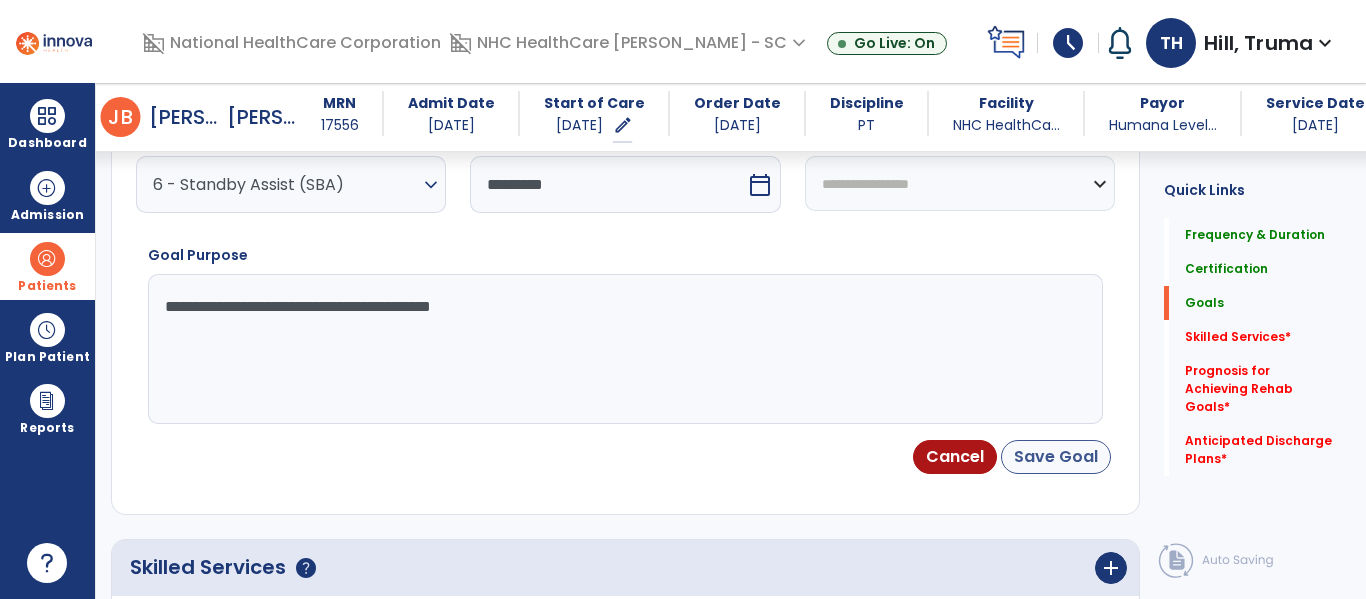 type on "**********" 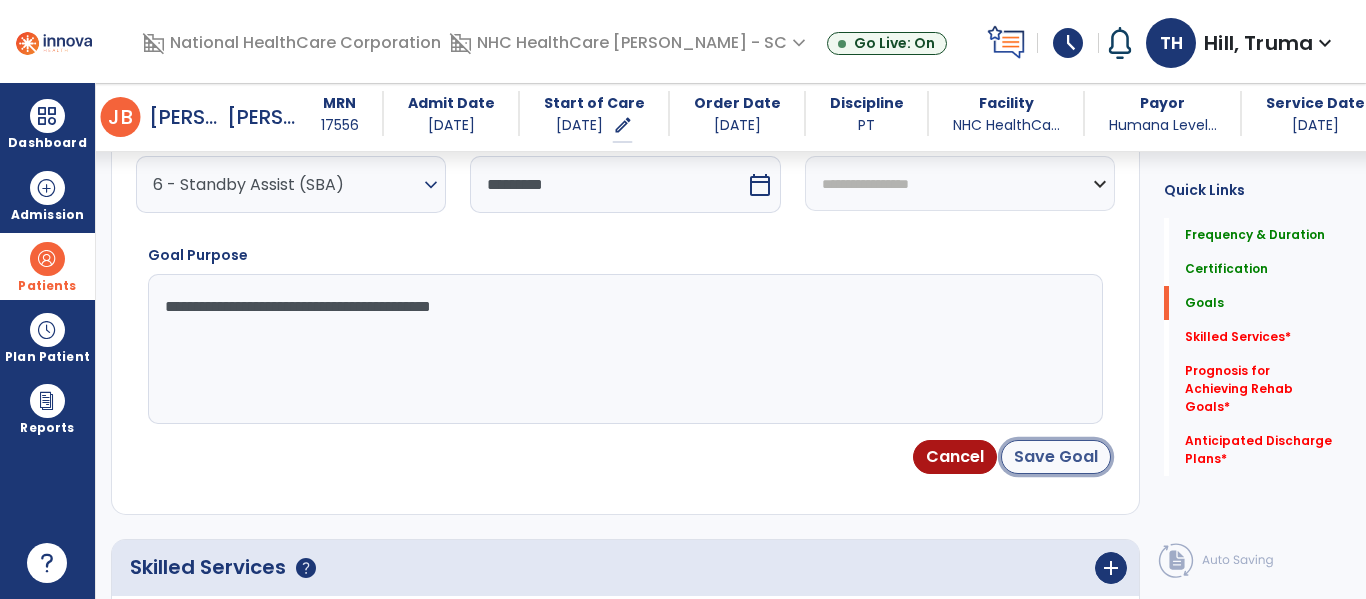 click on "Save Goal" at bounding box center [1056, 457] 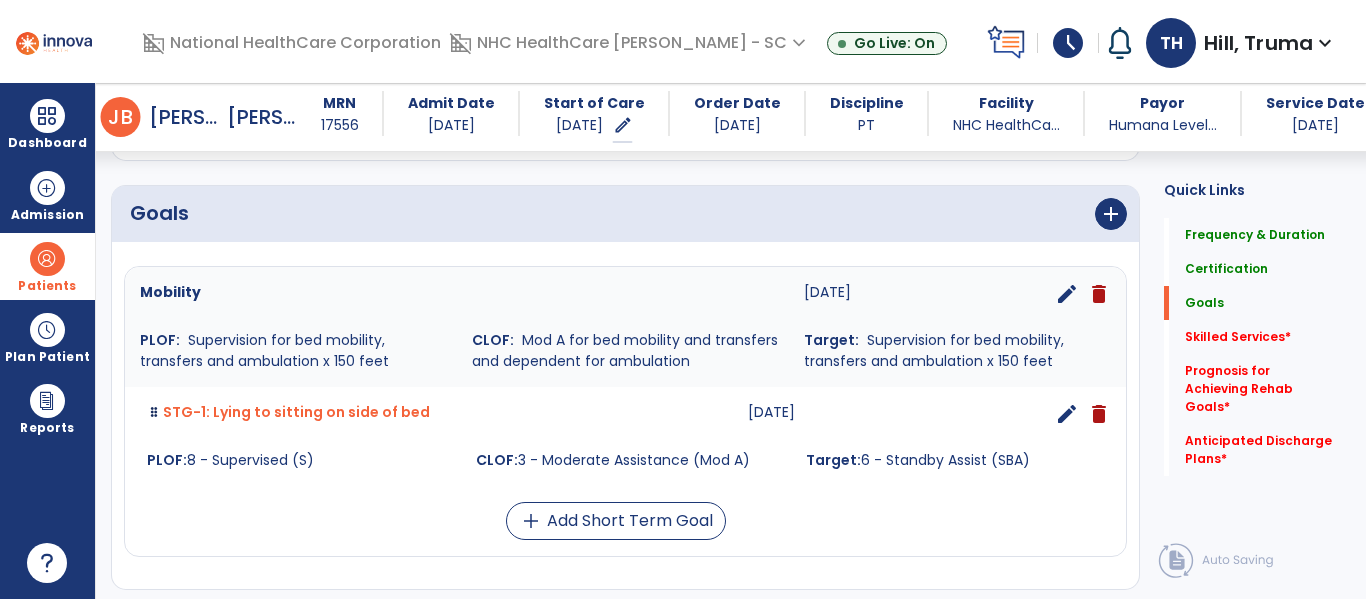 scroll, scrollTop: 559, scrollLeft: 0, axis: vertical 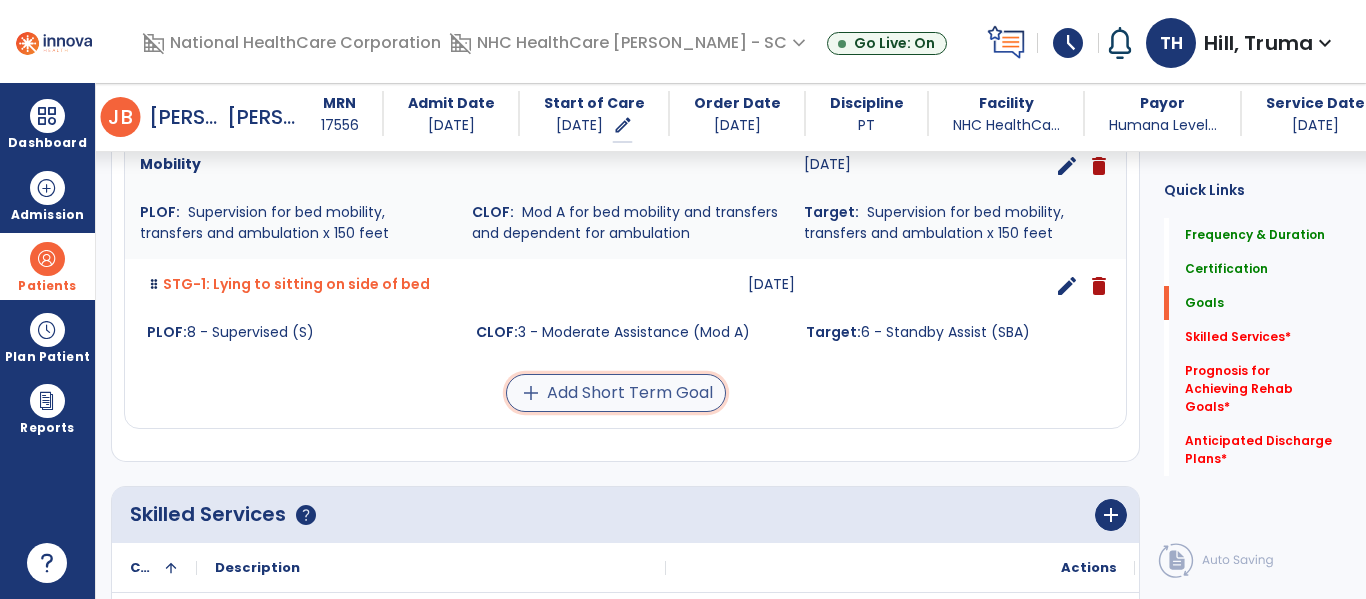 click on "add  Add Short Term Goal" at bounding box center (616, 393) 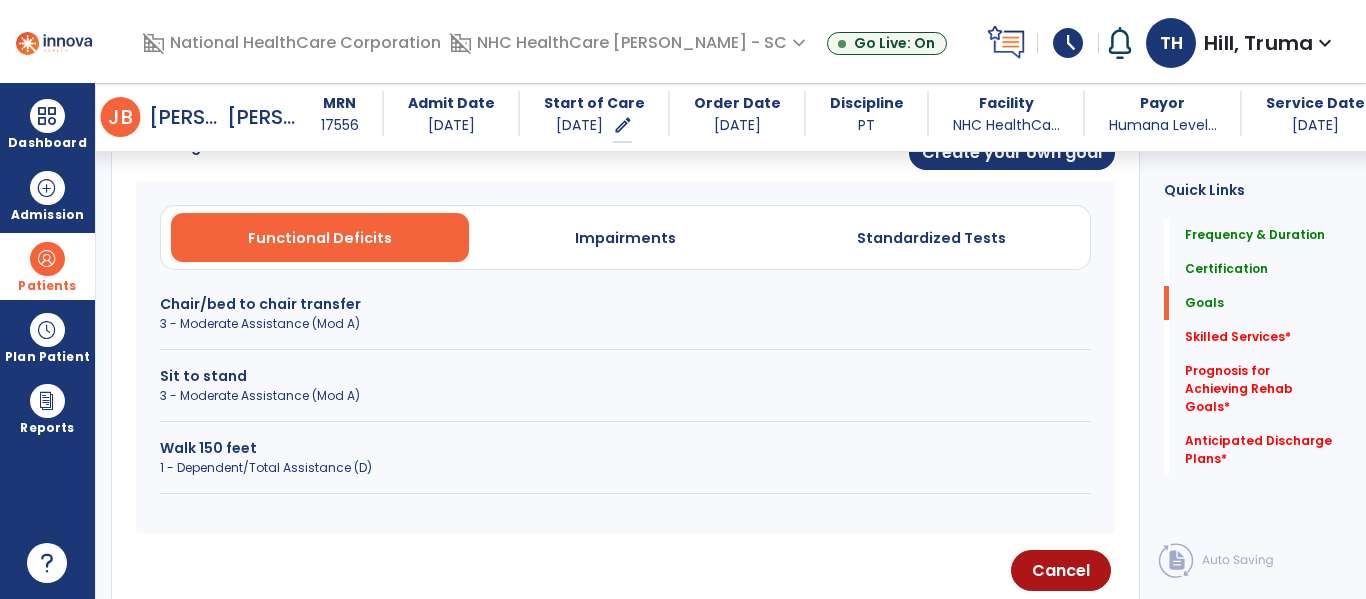 click on "3 - Moderate Assistance (Mod A)" at bounding box center [625, 396] 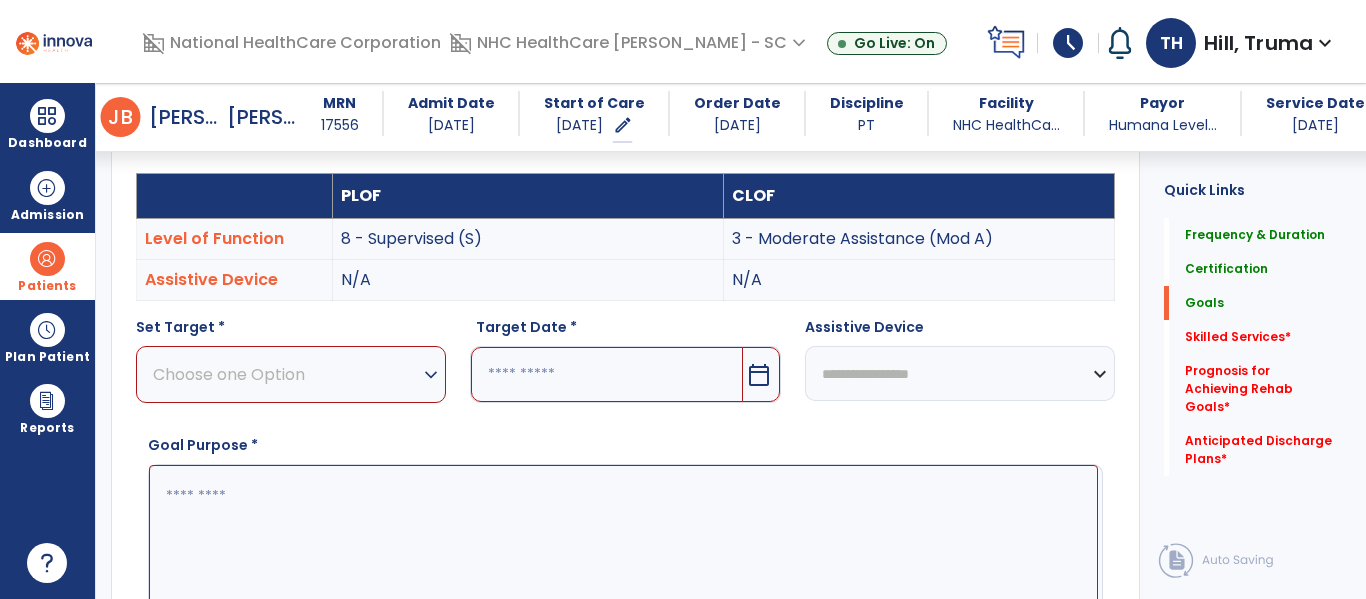 click on "Choose one Option" at bounding box center [286, 374] 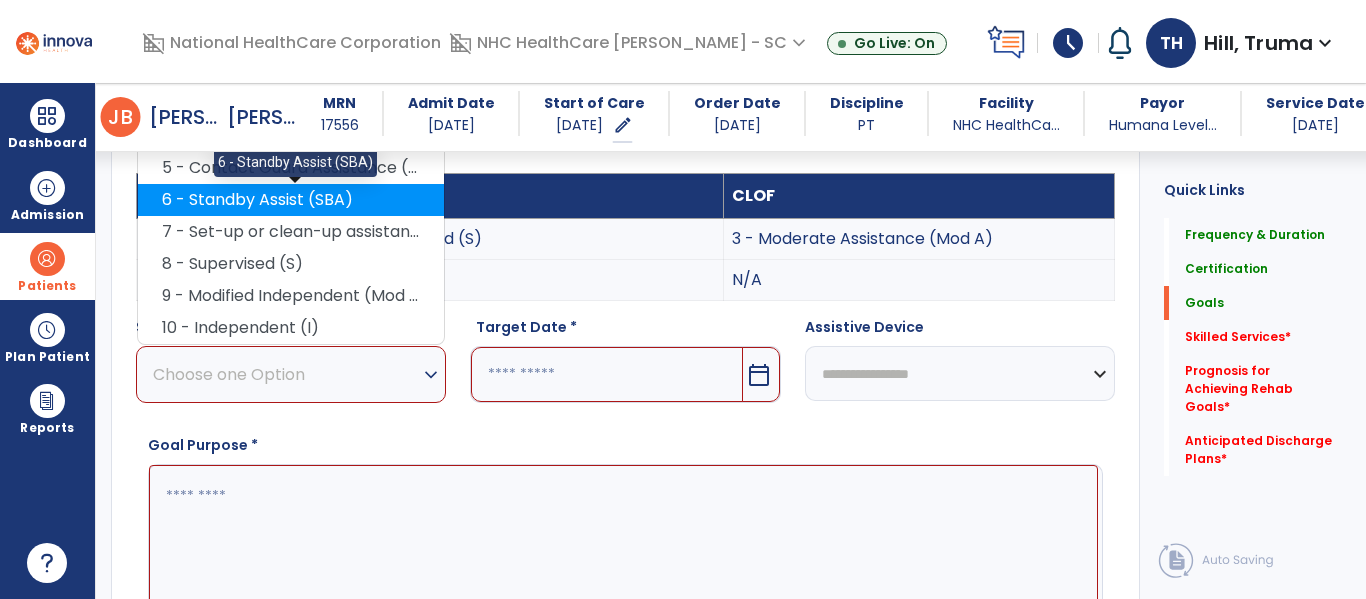 click on "6 - Standby Assist (SBA)" at bounding box center (291, 200) 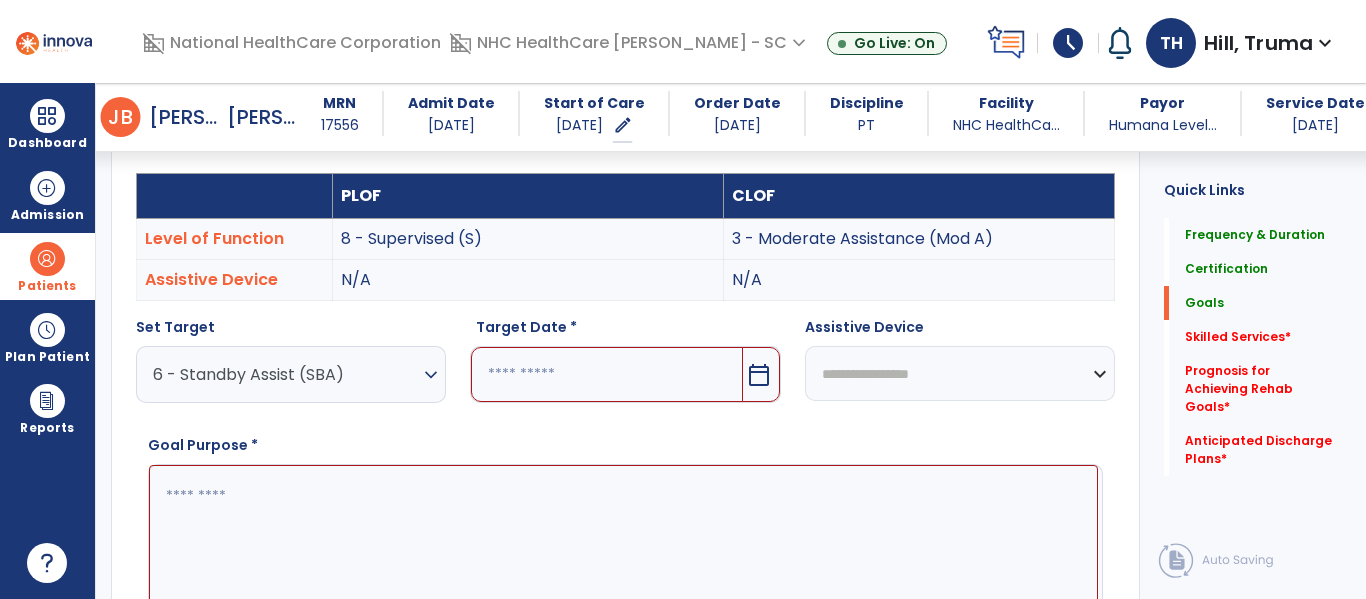 click on "calendar_today" at bounding box center [759, 375] 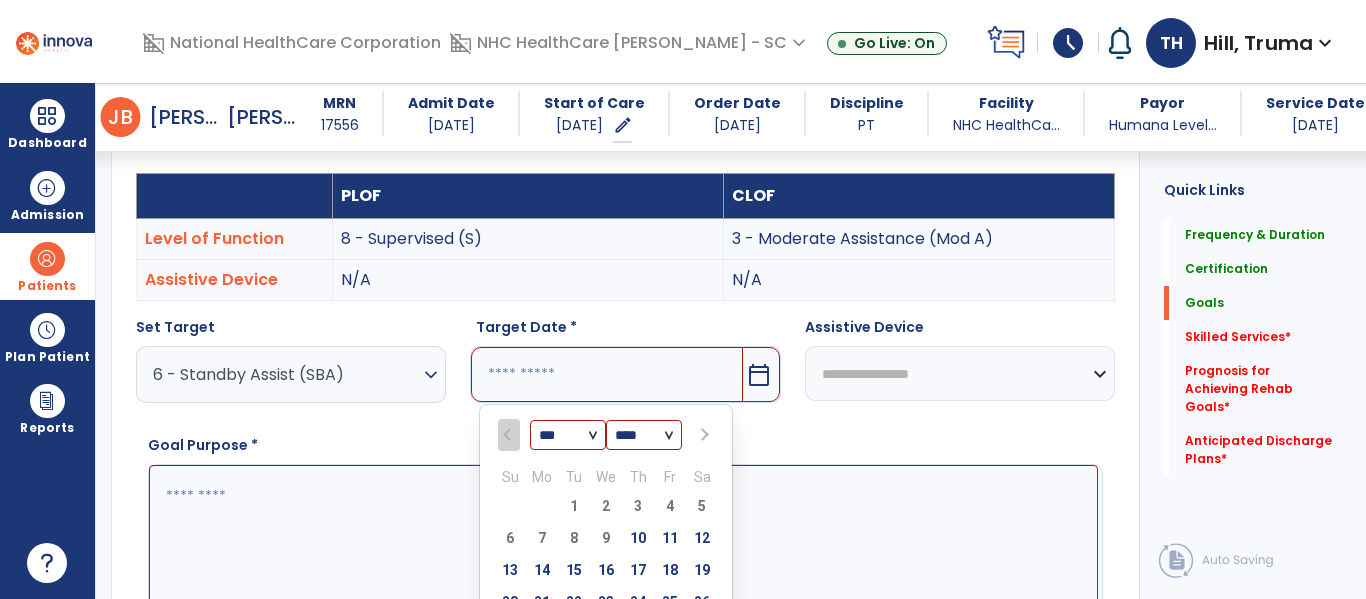 click on "*** *** *** ***" at bounding box center (568, 436) 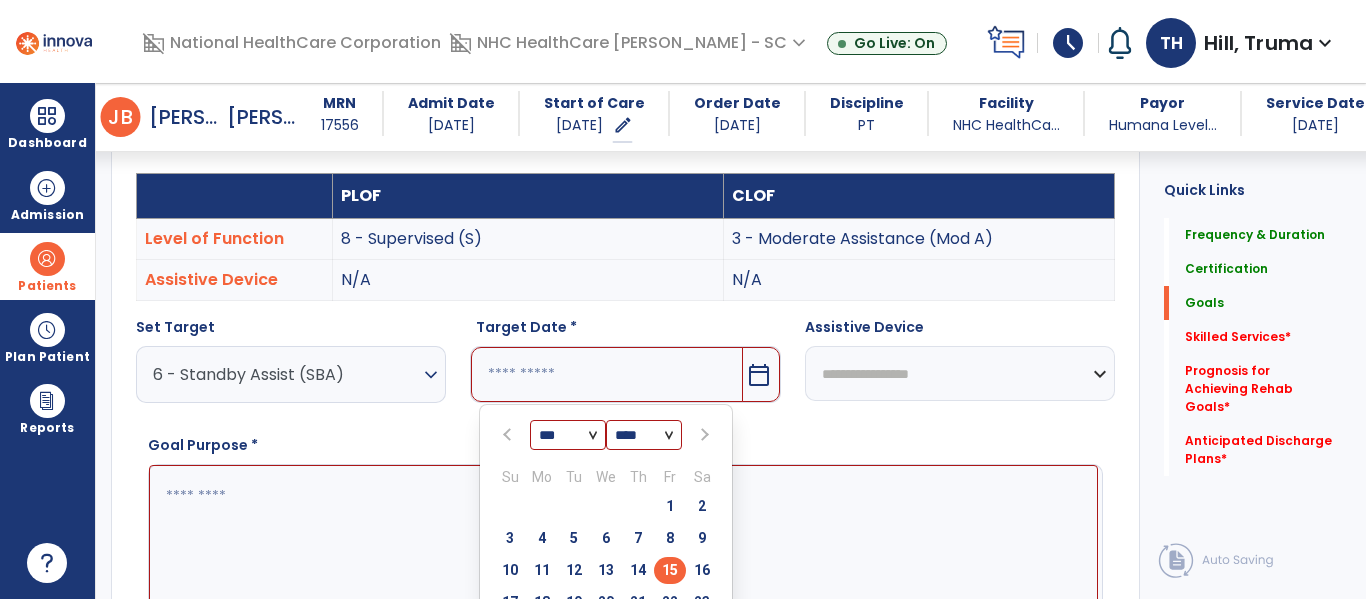 click on "15" at bounding box center [670, 570] 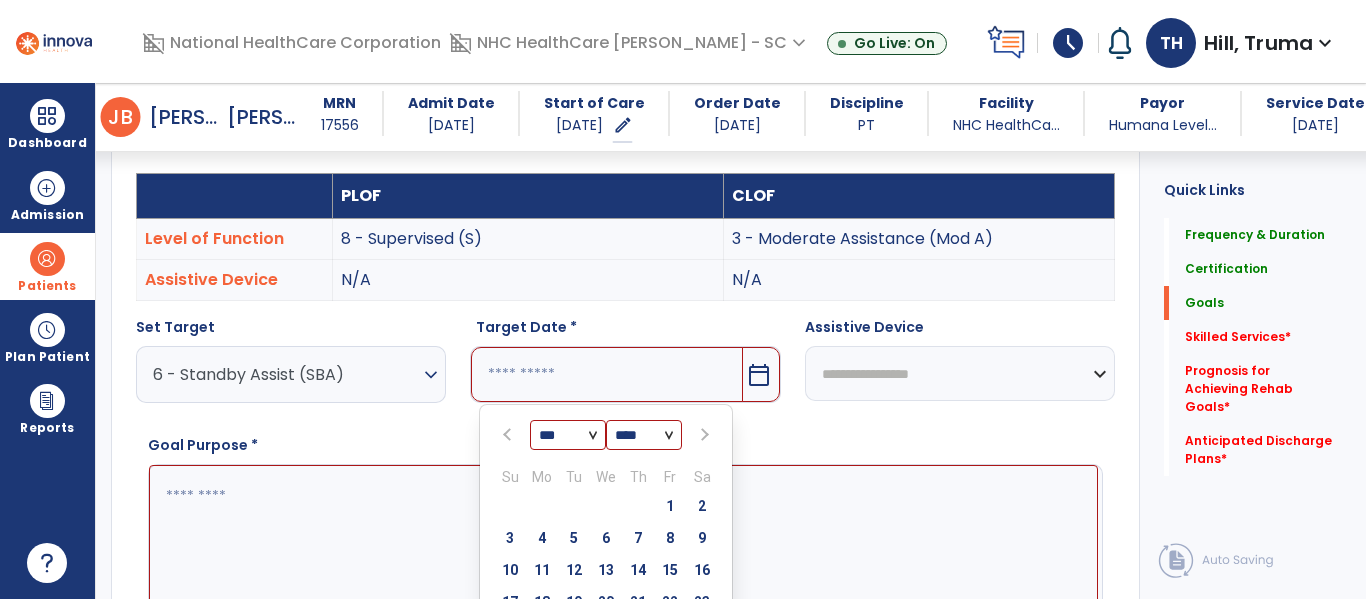 type on "*********" 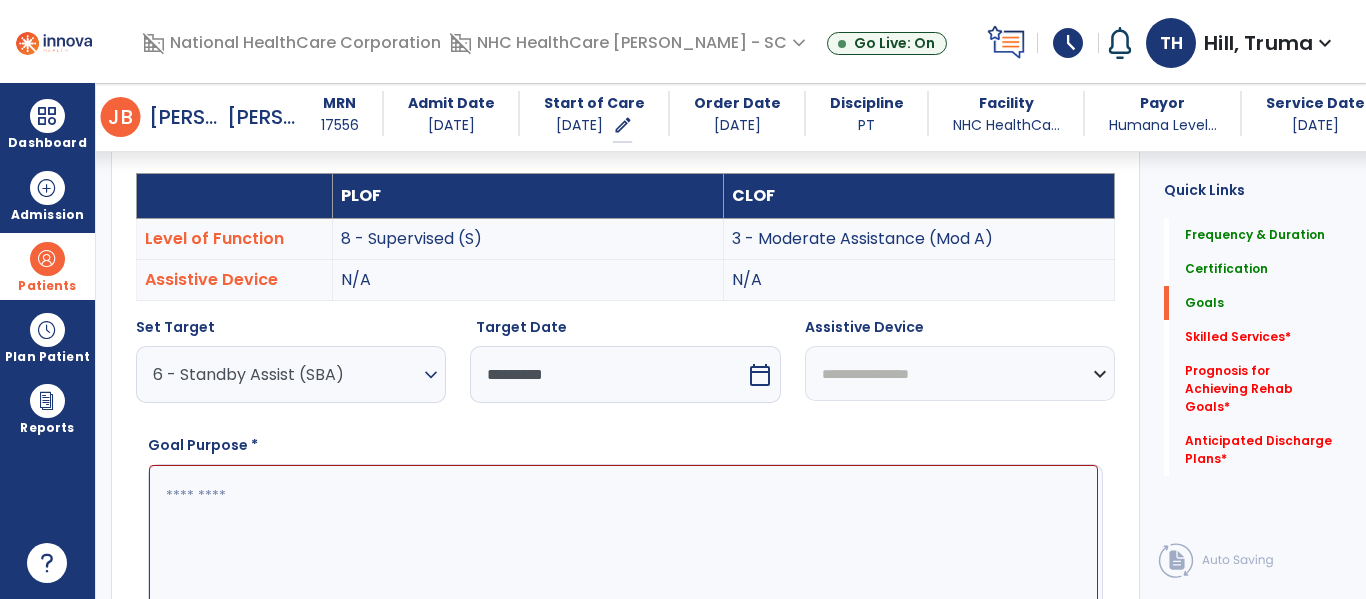 click at bounding box center [623, 540] 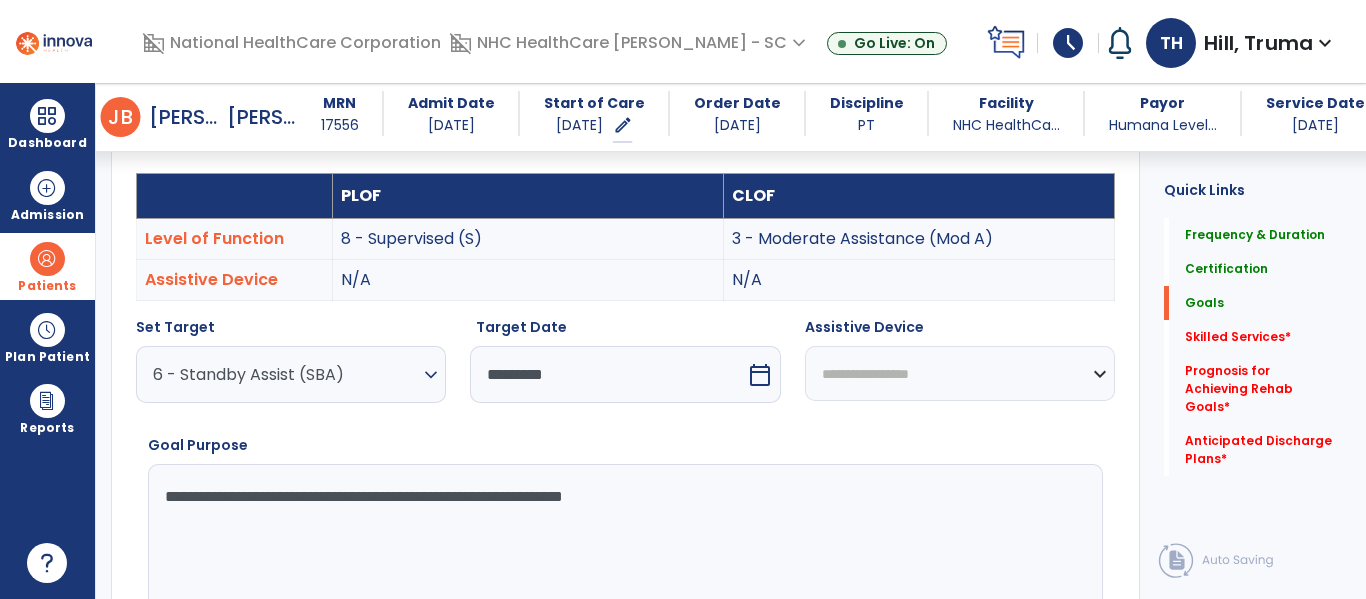 drag, startPoint x: 719, startPoint y: 496, endPoint x: 28, endPoint y: 527, distance: 691.695 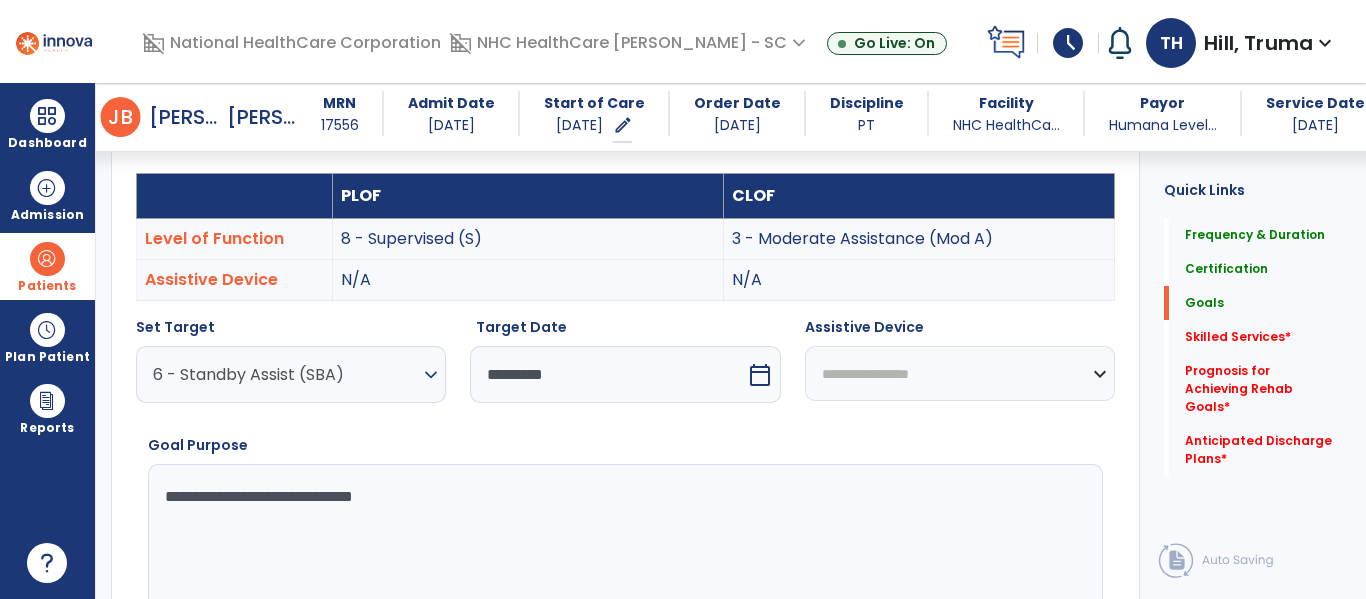 drag, startPoint x: 347, startPoint y: 494, endPoint x: 3, endPoint y: 496, distance: 344.00583 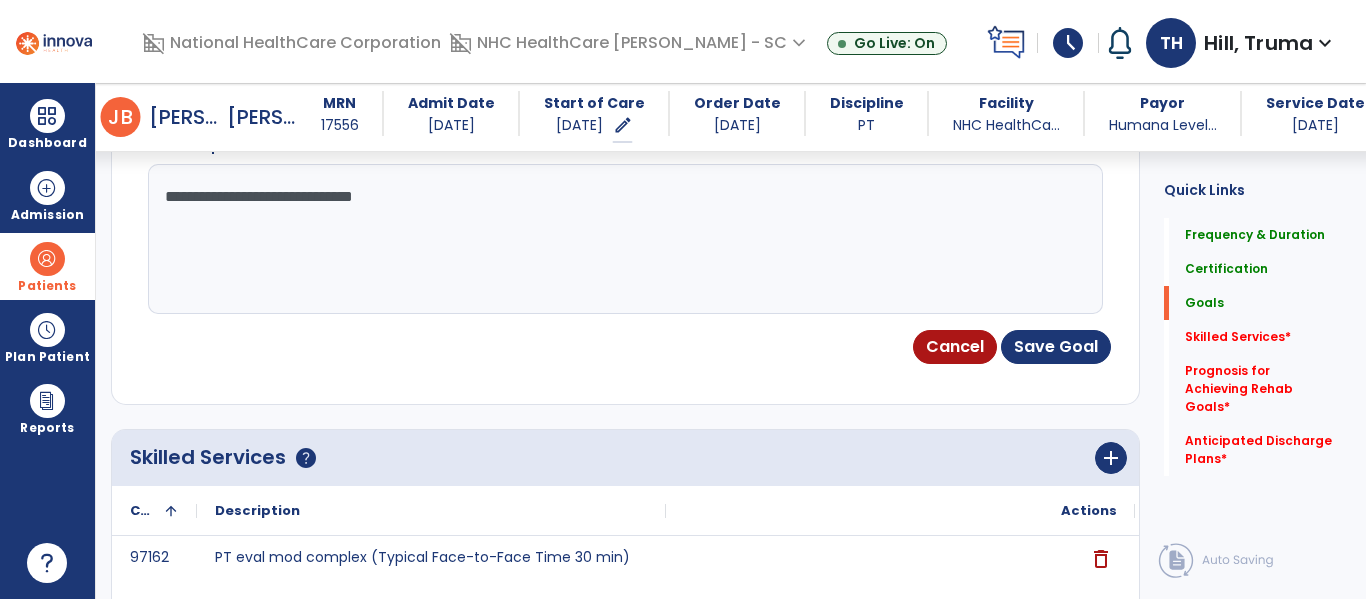 type on "**********" 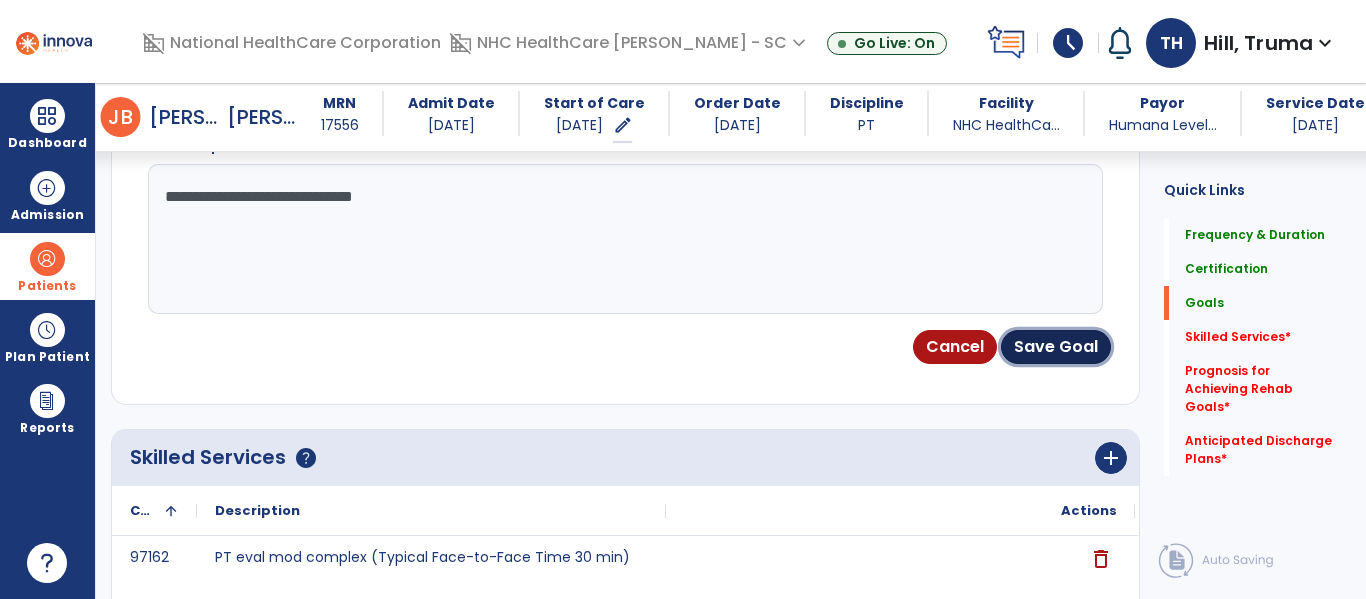 click on "Save Goal" at bounding box center [1056, 347] 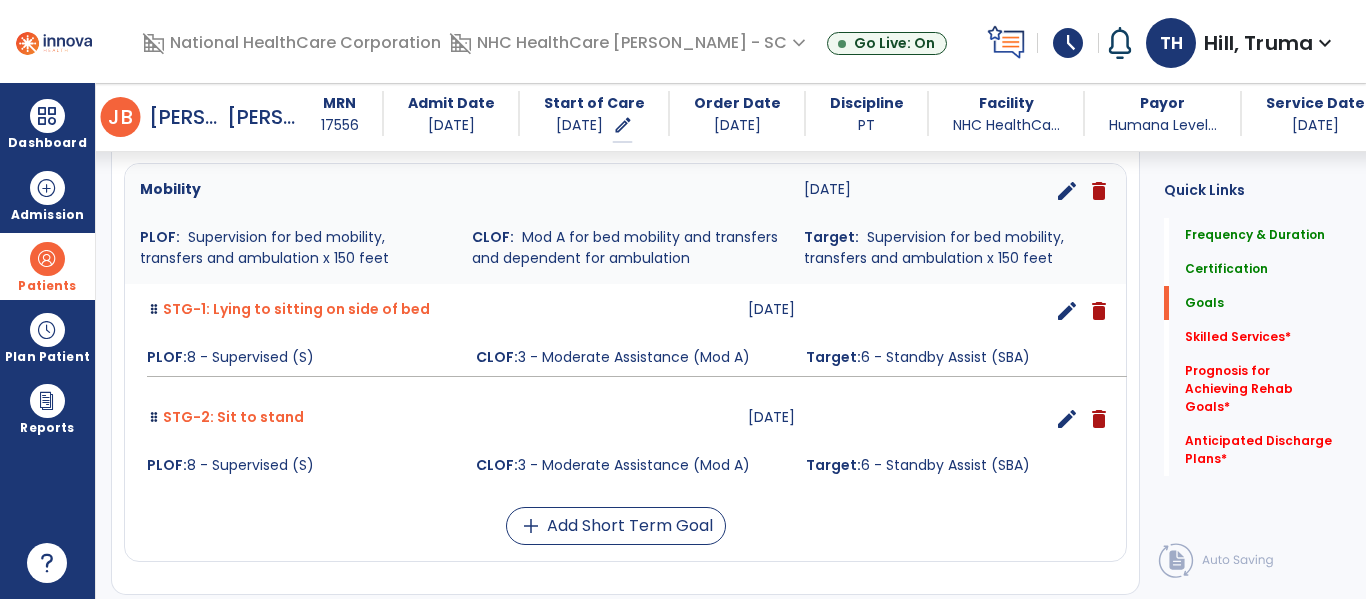 scroll, scrollTop: 569, scrollLeft: 0, axis: vertical 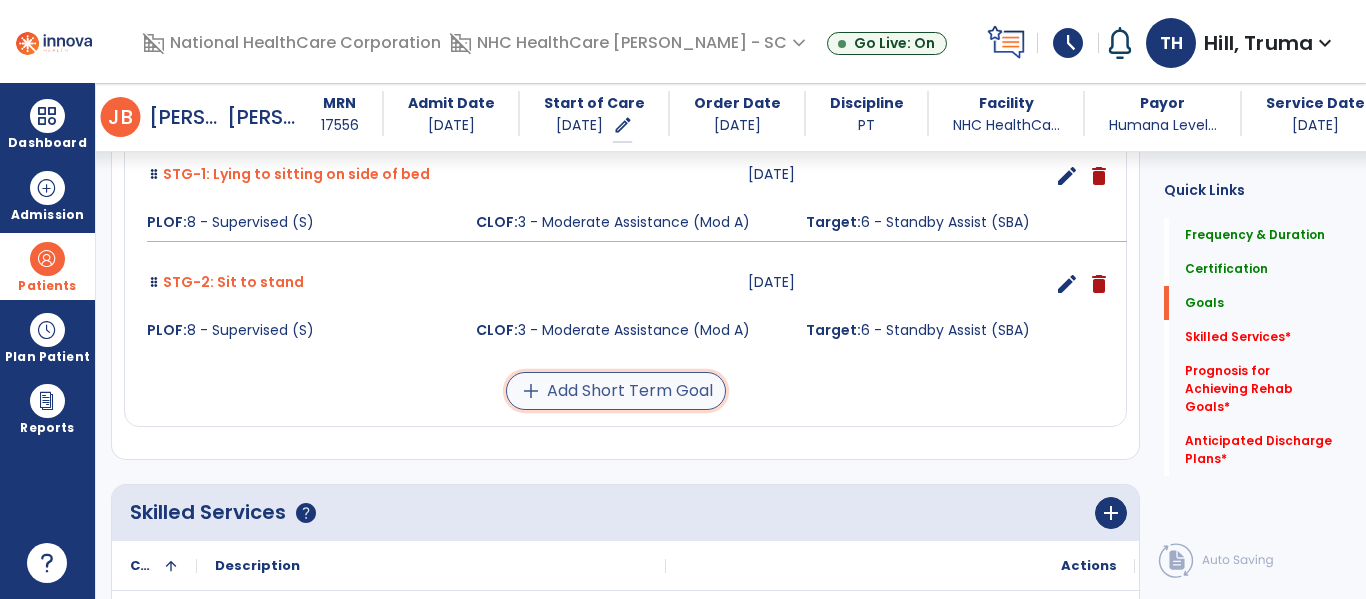 click on "add  Add Short Term Goal" at bounding box center [616, 391] 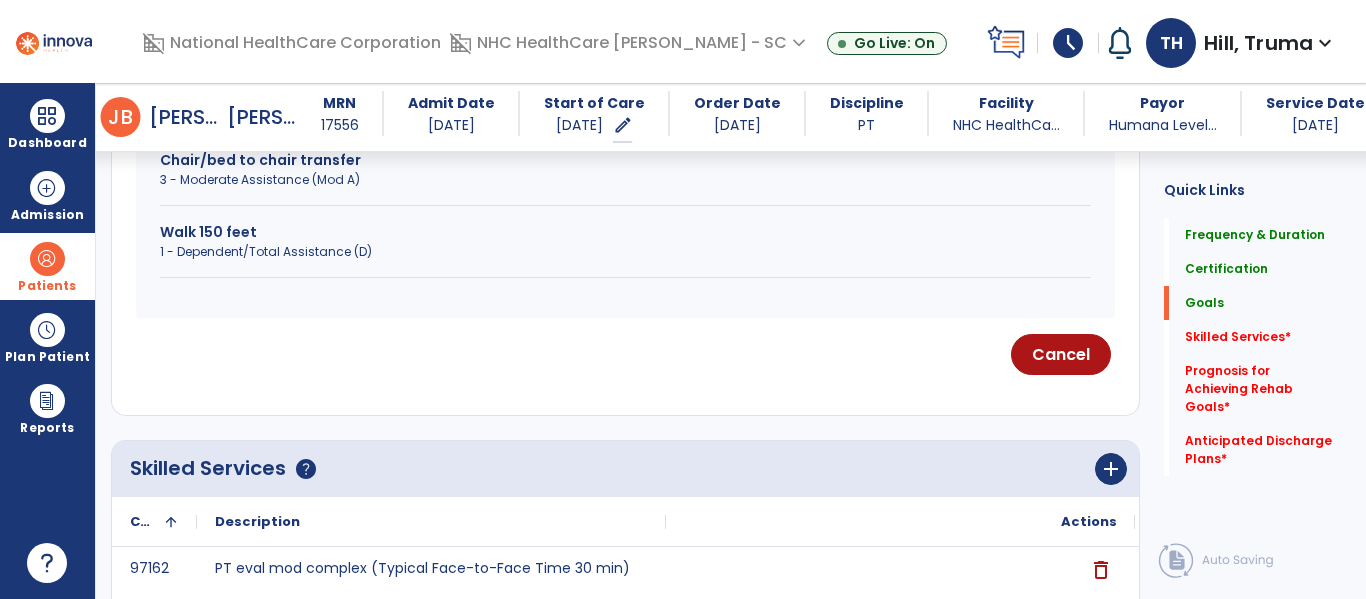 scroll, scrollTop: 514, scrollLeft: 0, axis: vertical 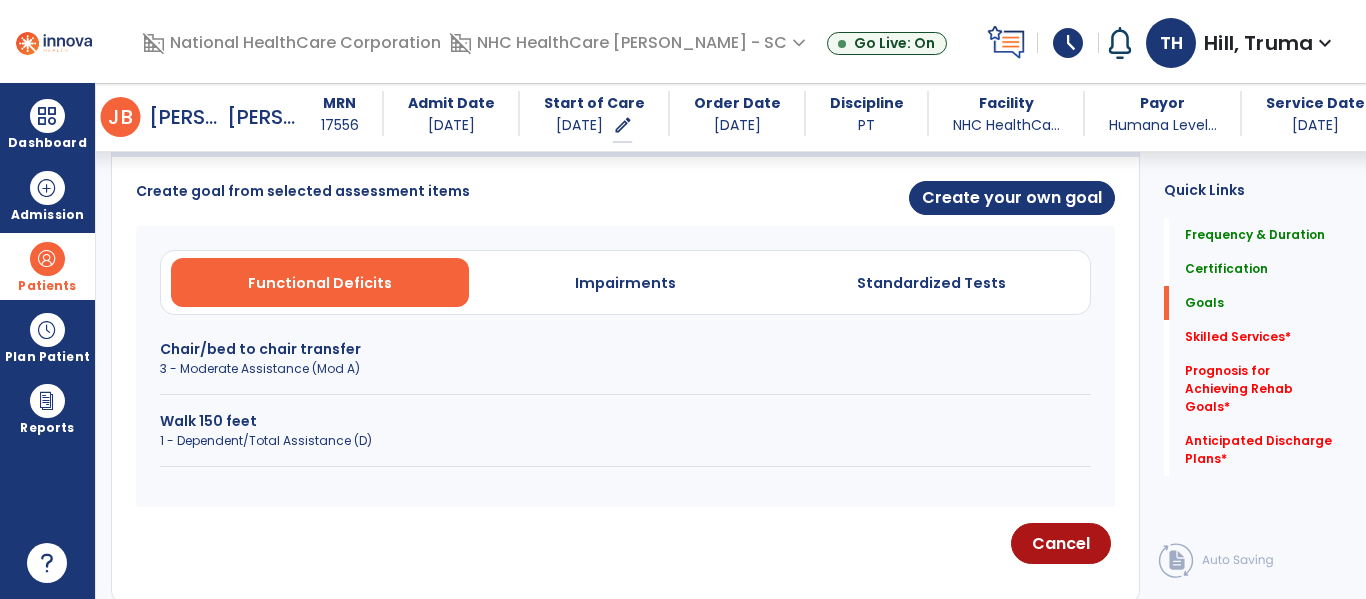 click on "Chair/bed to chair transfer" at bounding box center [625, 349] 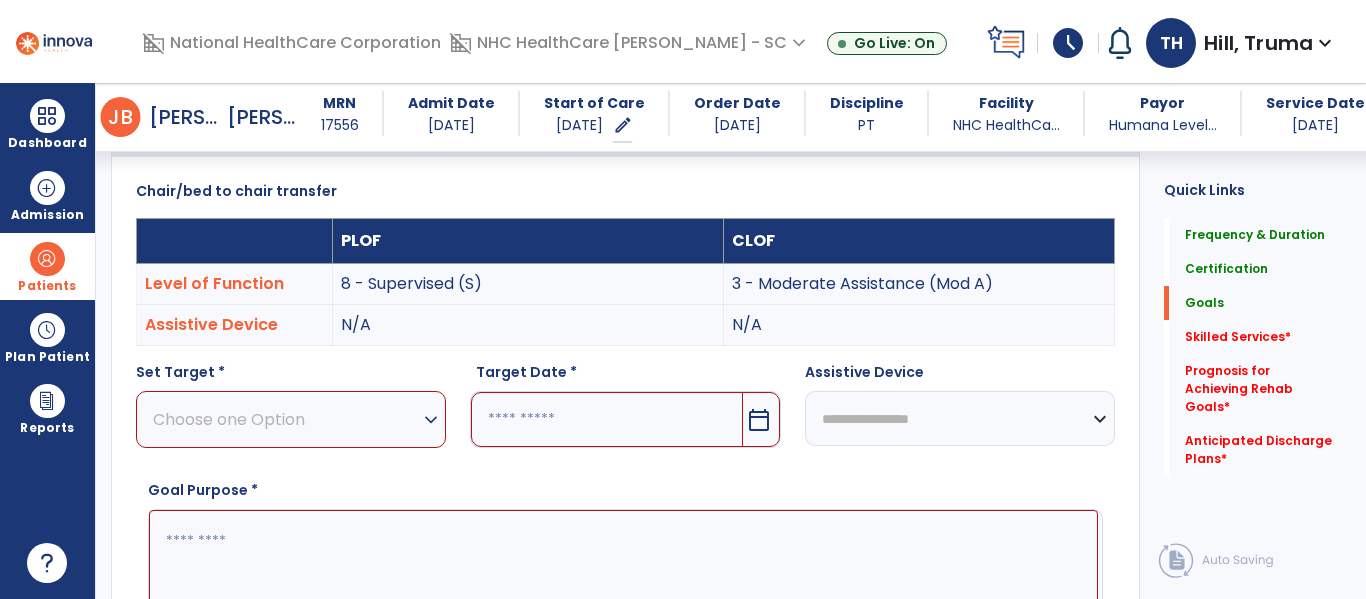 click on "Choose one Option" at bounding box center [286, 419] 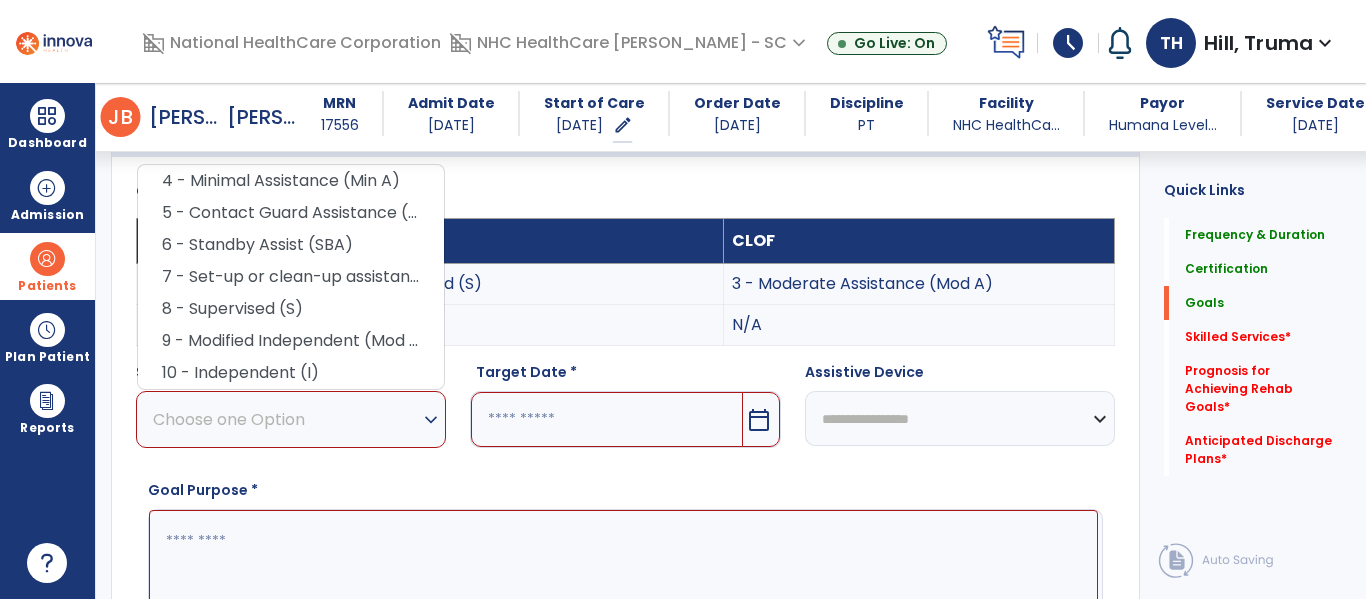 click on "6 - Standby Assist (SBA)" at bounding box center [291, 245] 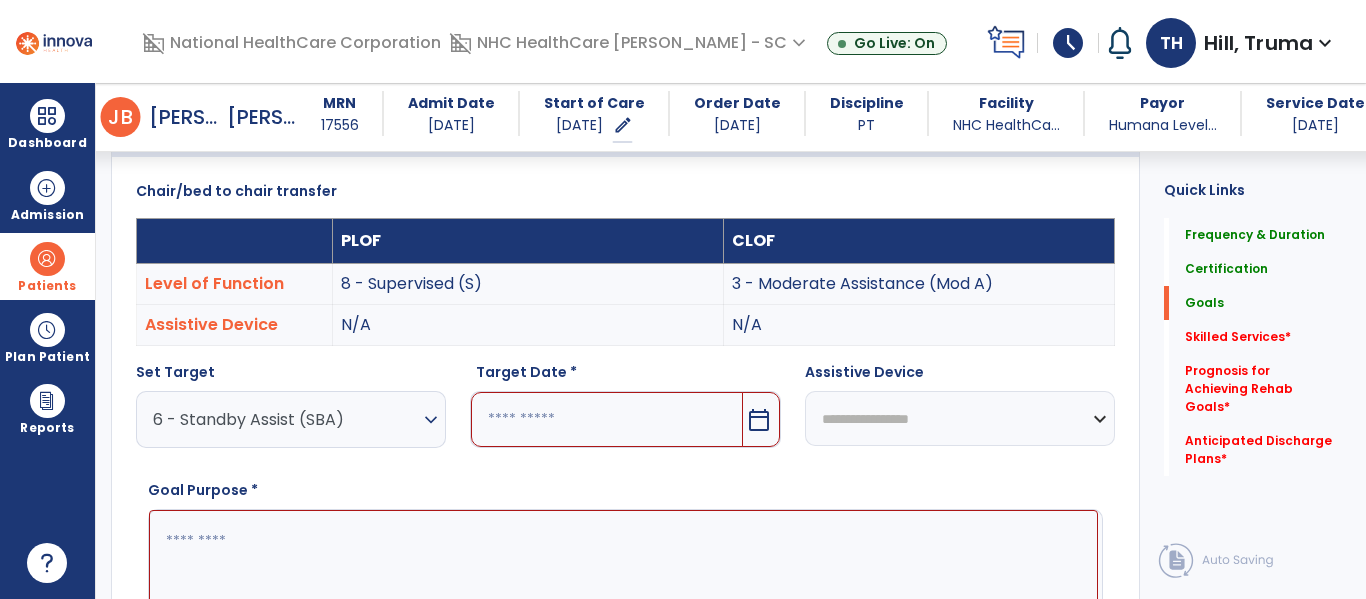 click at bounding box center [606, 419] 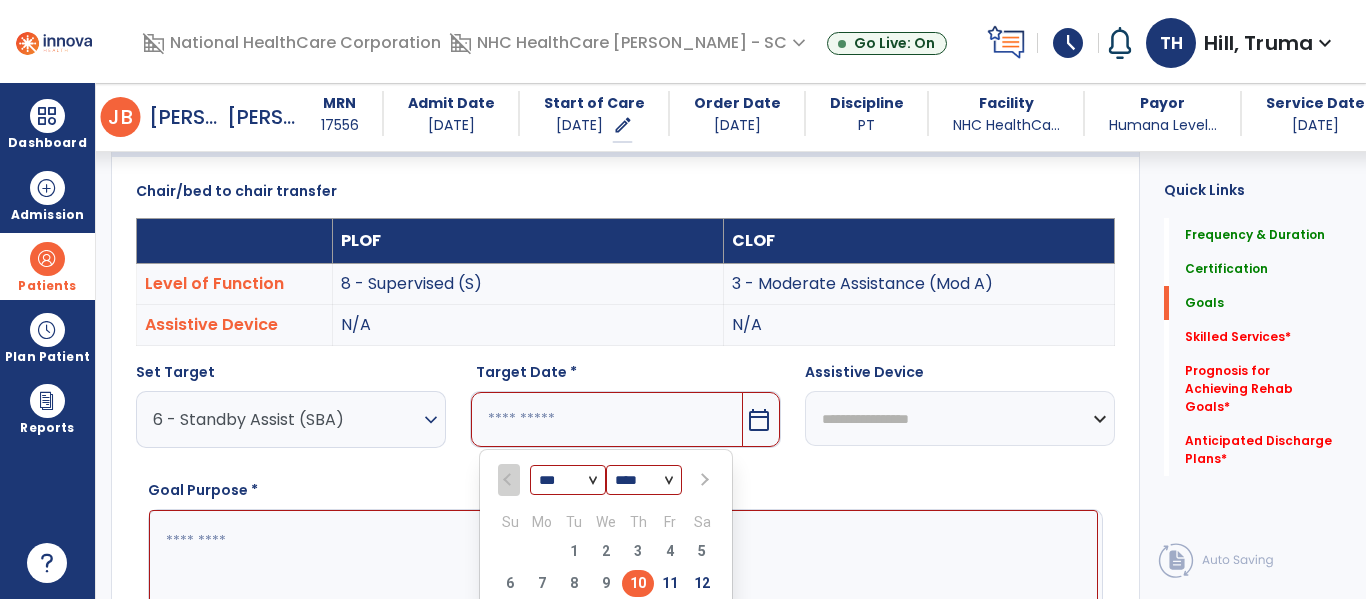 scroll, scrollTop: 518, scrollLeft: 0, axis: vertical 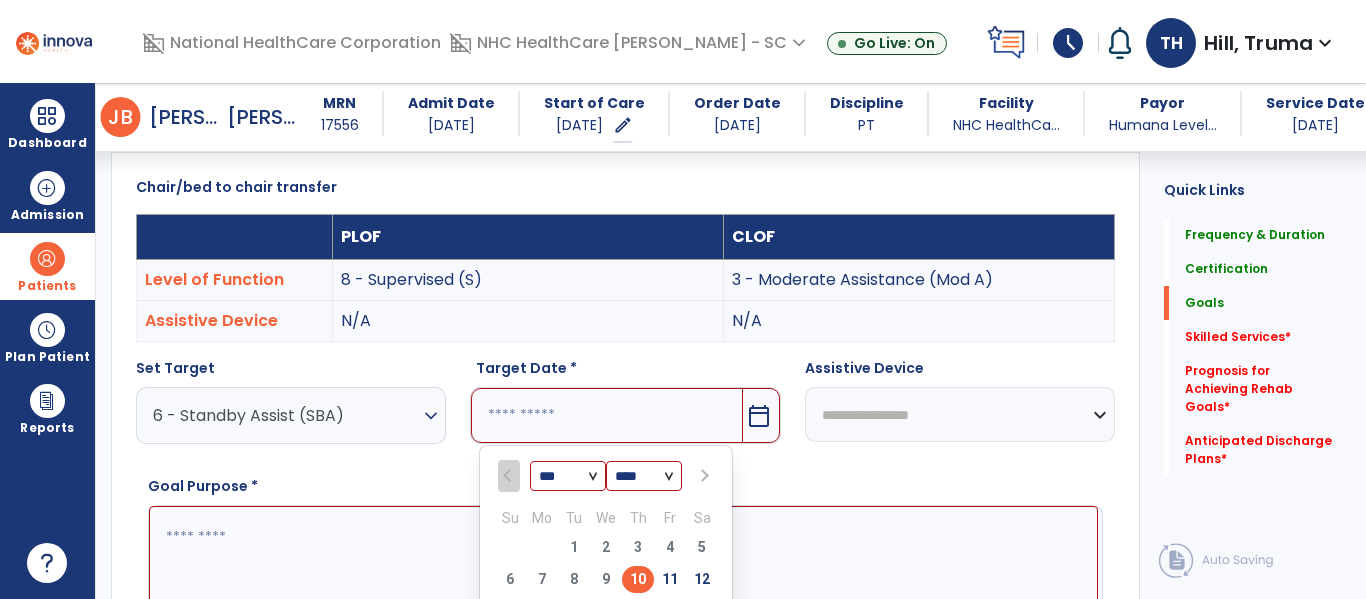 click on "*** *** *** ***" at bounding box center (568, 477) 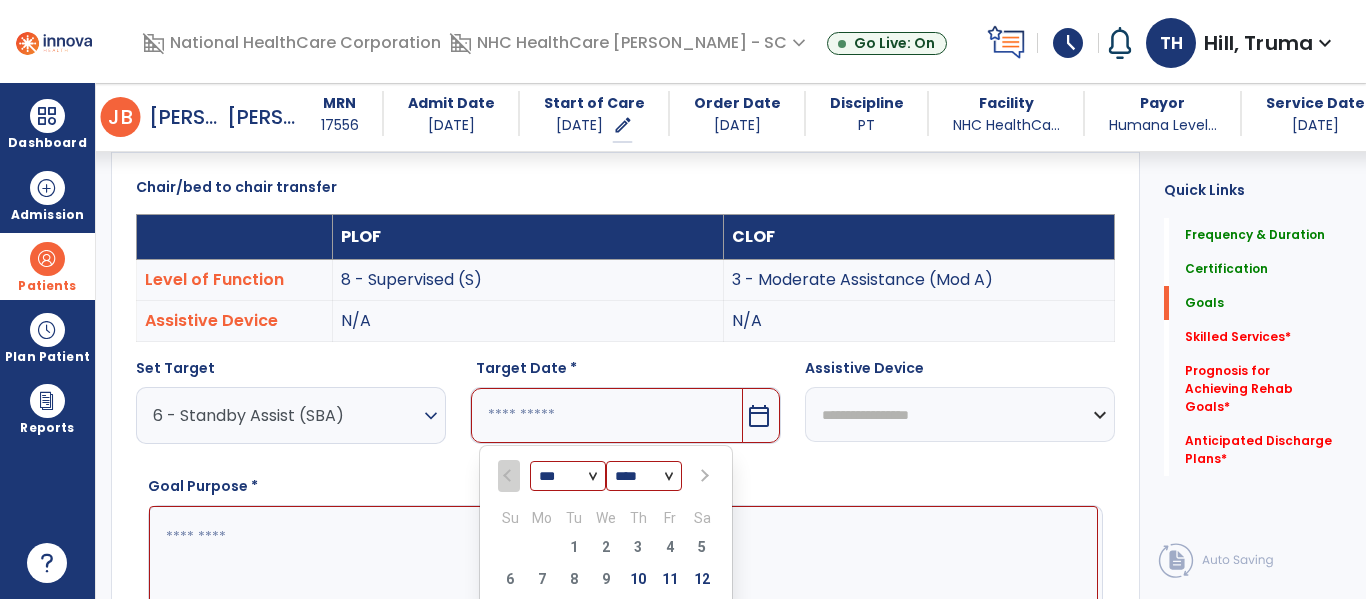 select on "*" 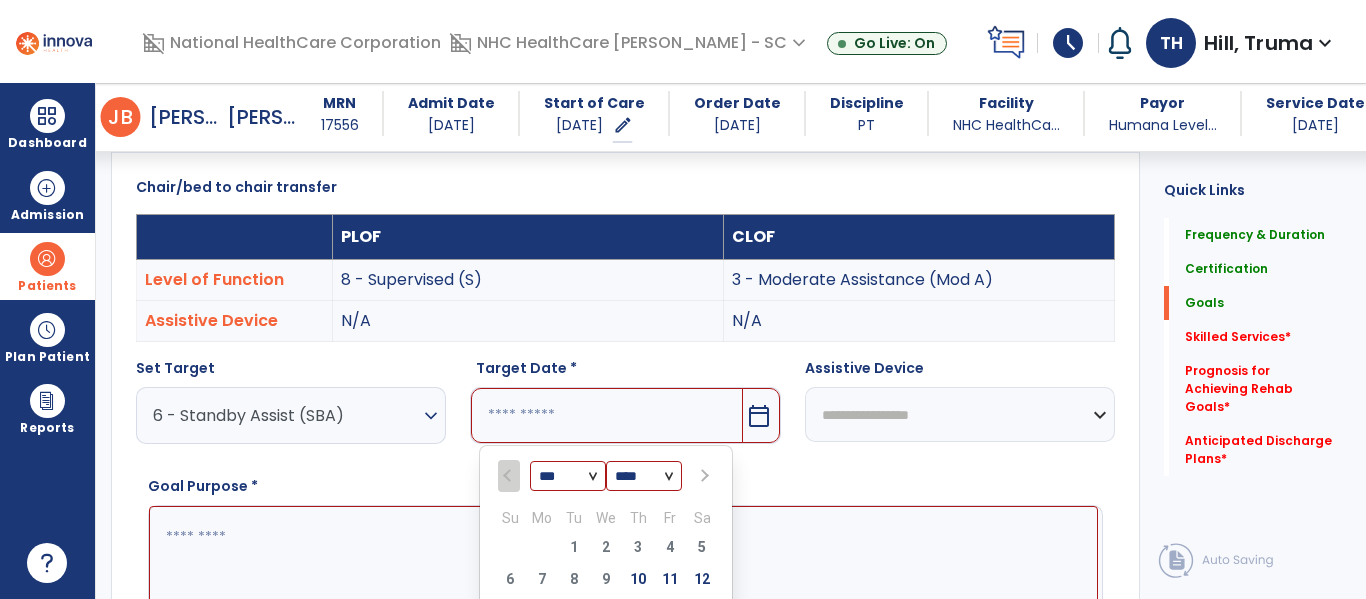 click on "*** *** *** ***" at bounding box center (568, 477) 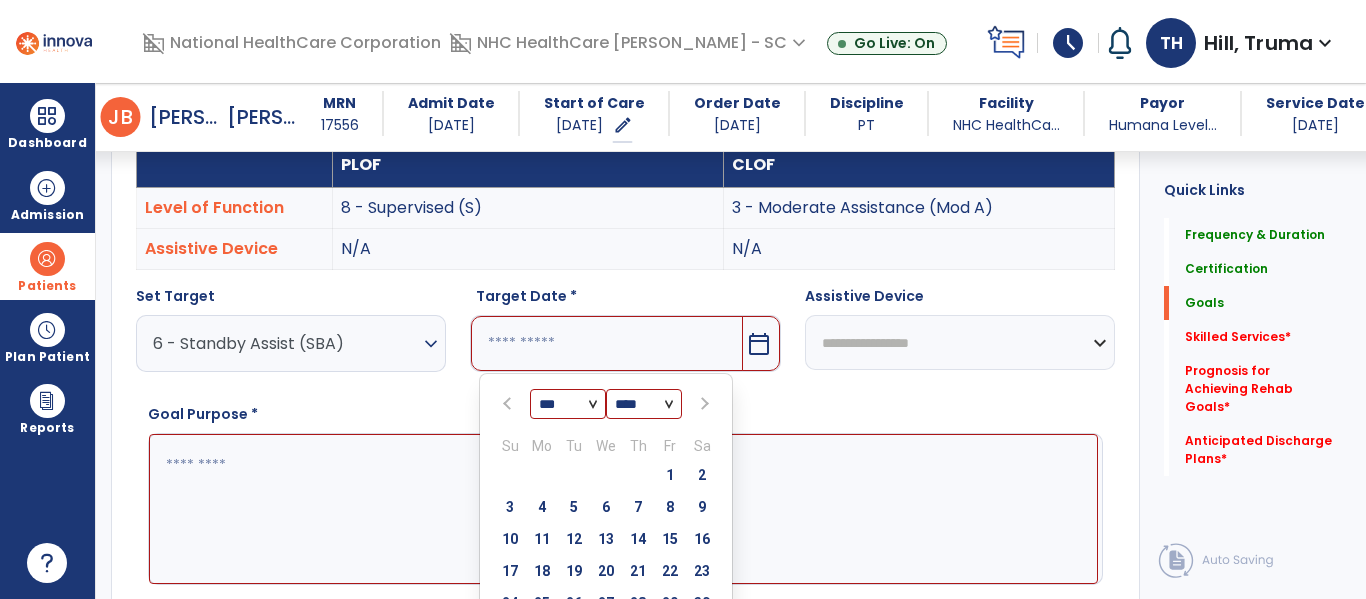 scroll, scrollTop: 718, scrollLeft: 0, axis: vertical 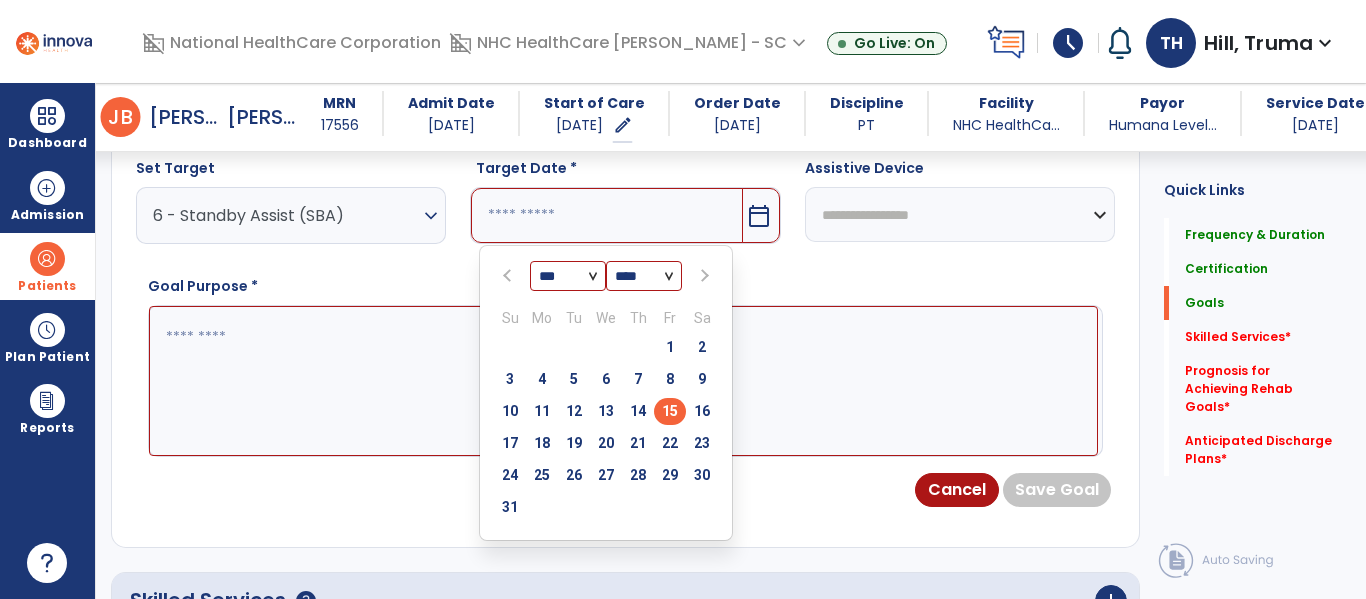 click on "15" at bounding box center [670, 411] 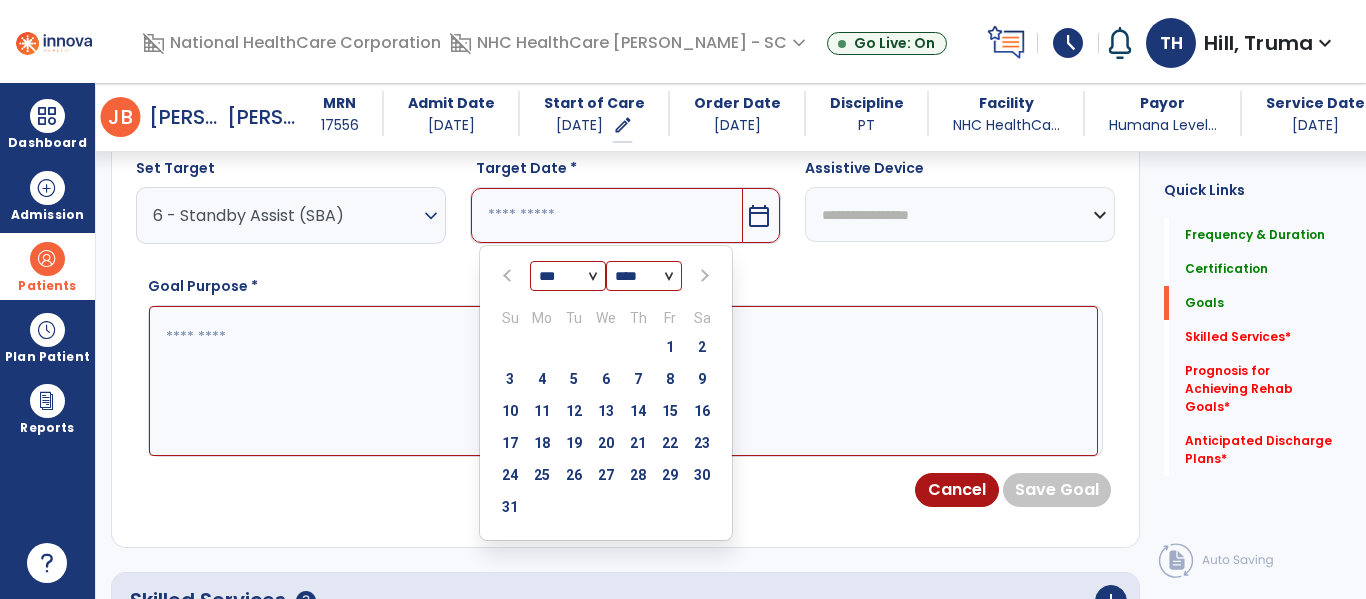 type on "*********" 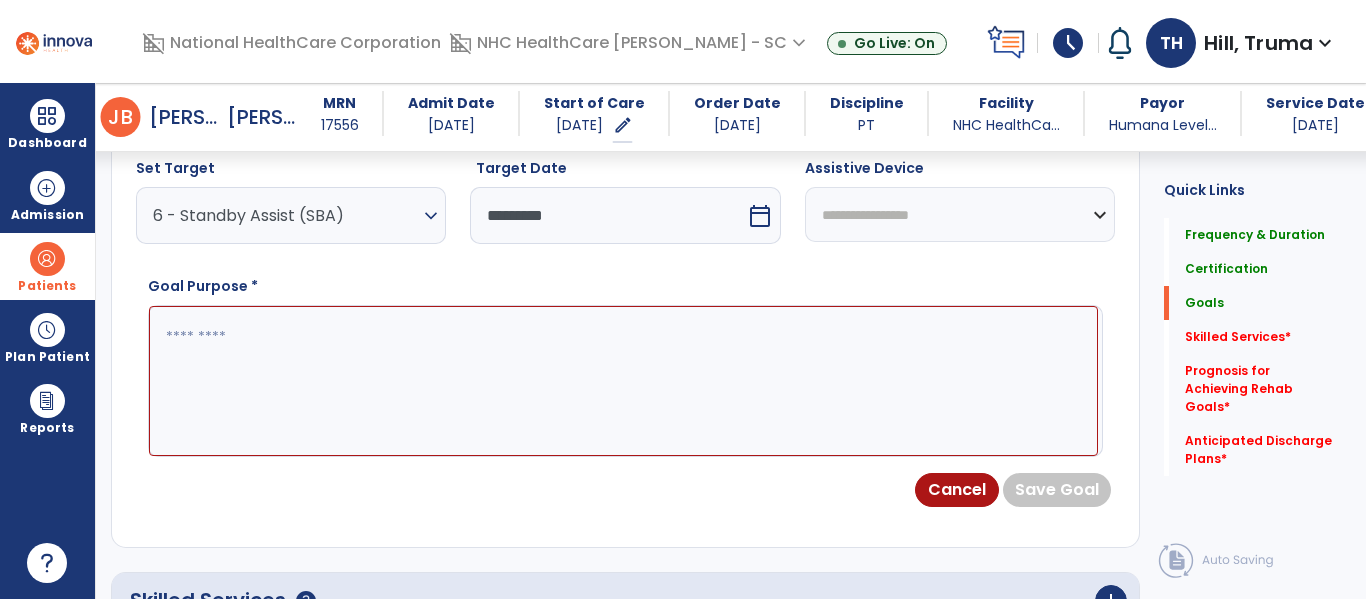 click at bounding box center (623, 381) 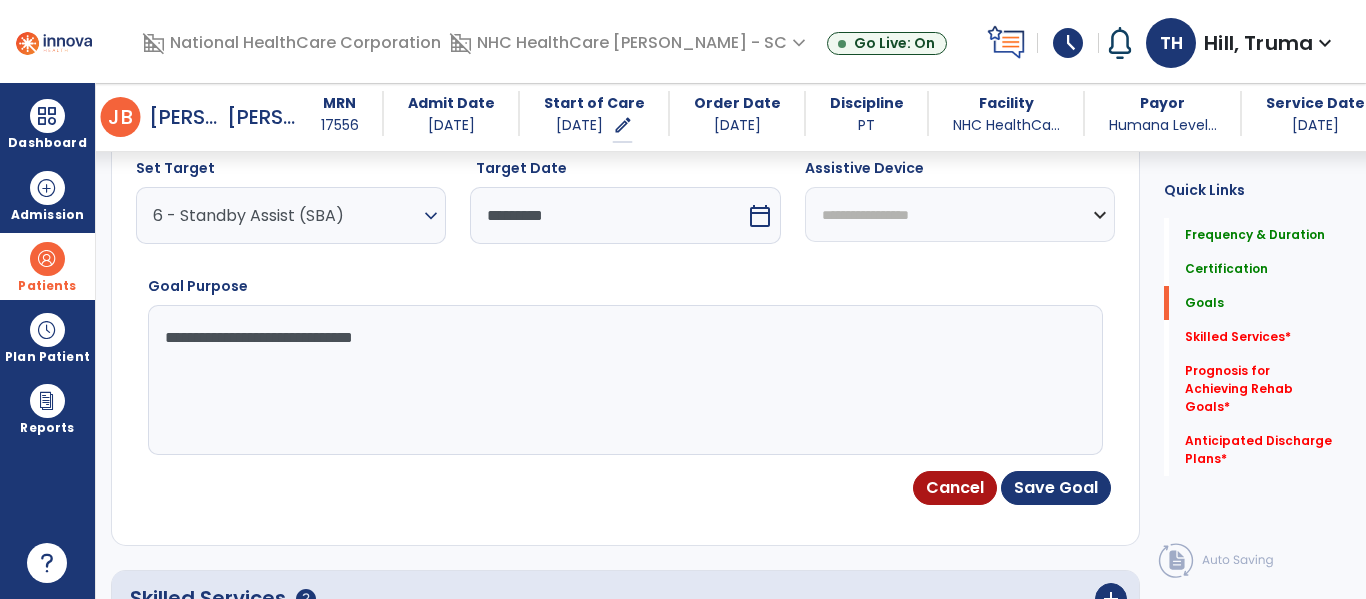 type on "**********" 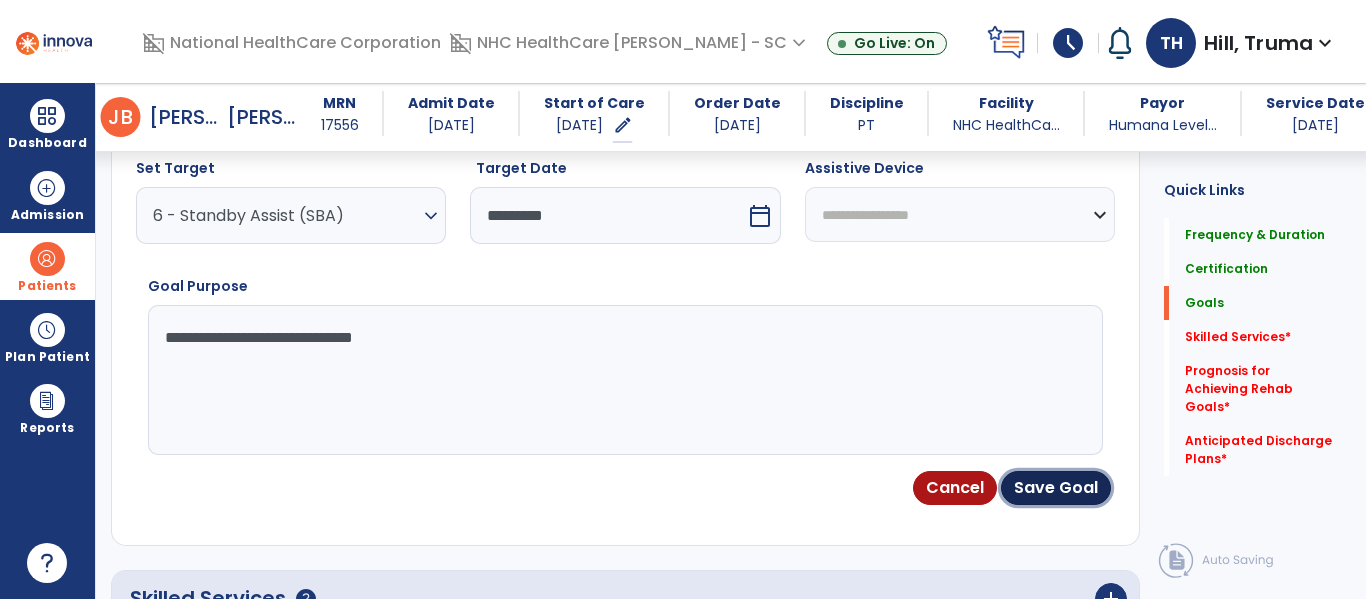 click on "Save Goal" at bounding box center (1056, 488) 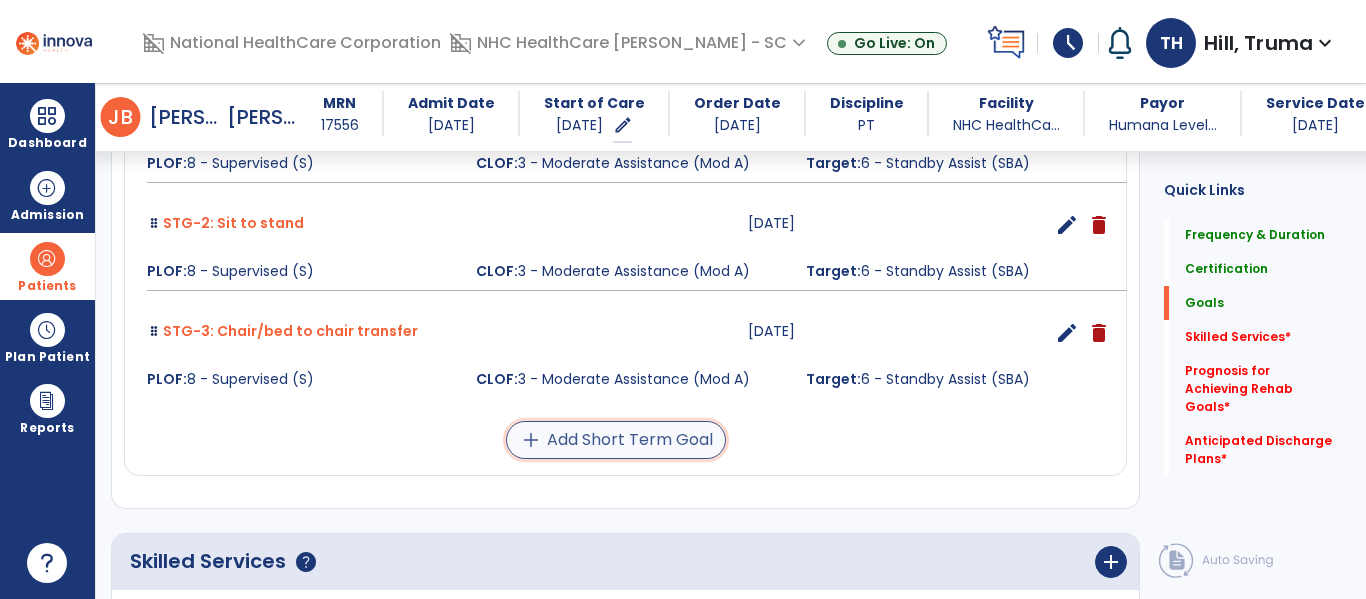 click on "add  Add Short Term Goal" at bounding box center [616, 440] 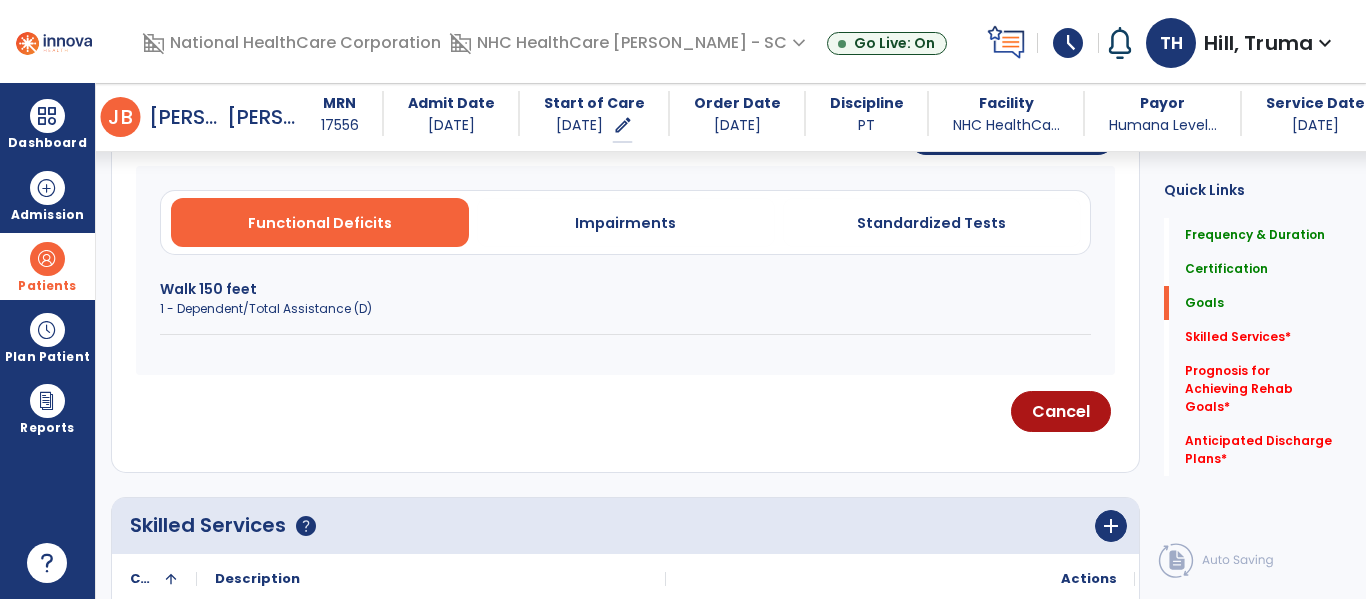 scroll, scrollTop: 401, scrollLeft: 0, axis: vertical 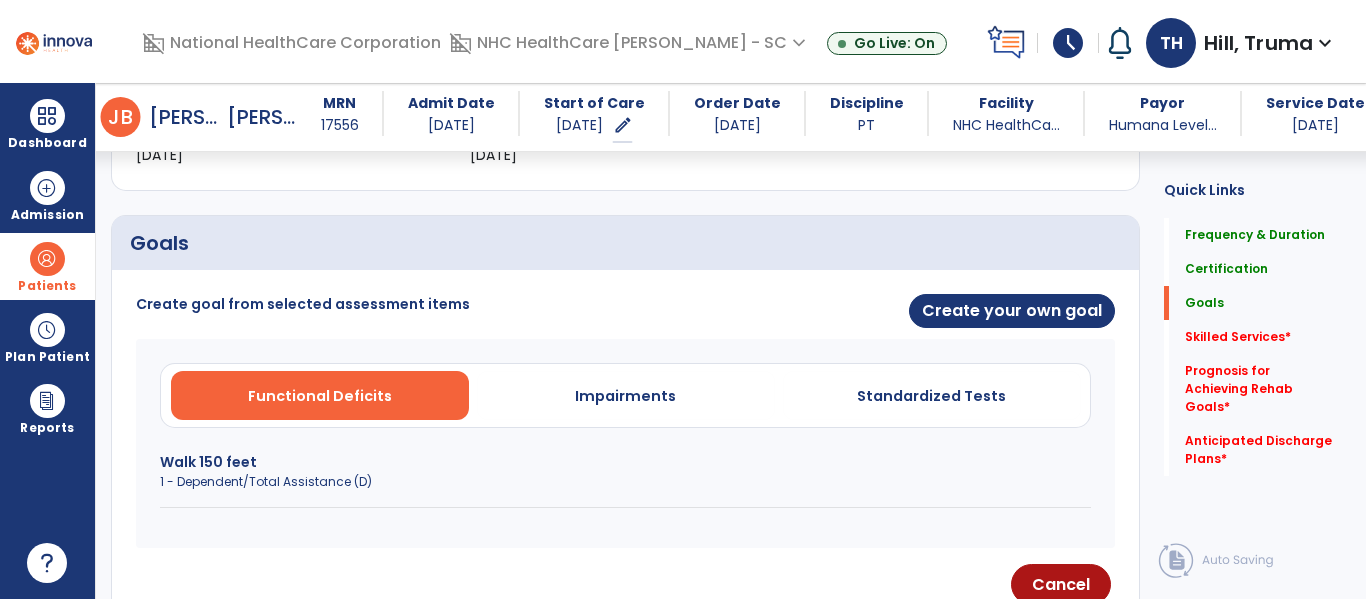 click on "Walk 150 feet" at bounding box center (625, 462) 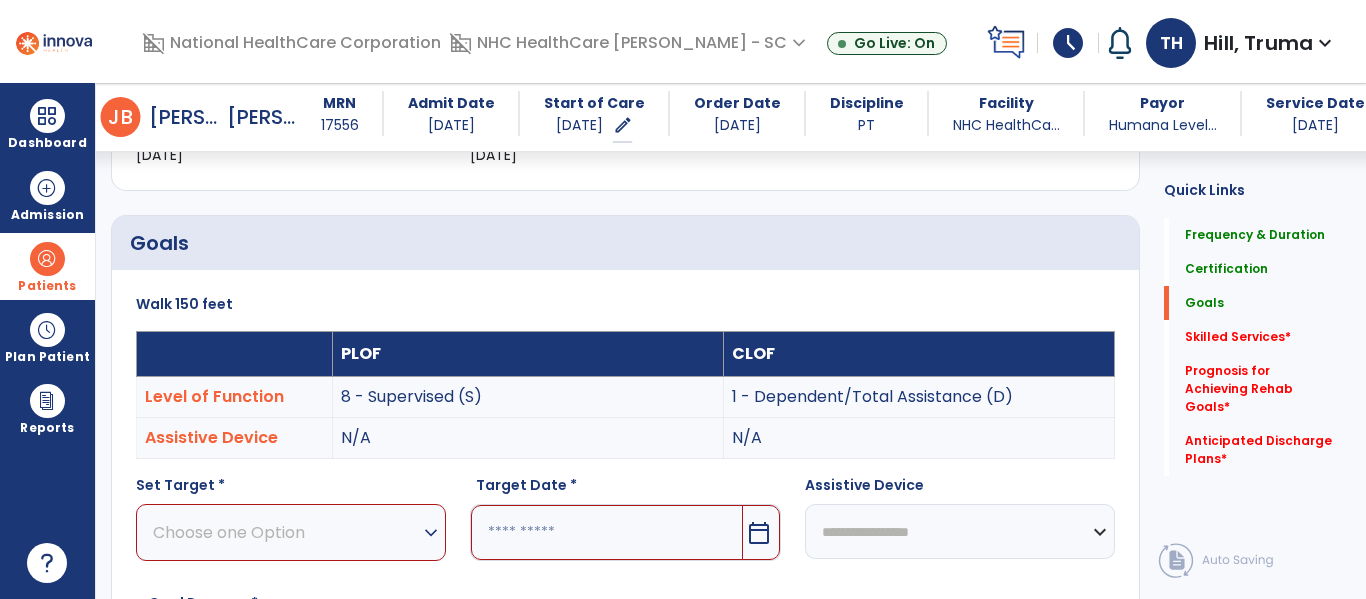 click on "Choose one Option" at bounding box center [286, 532] 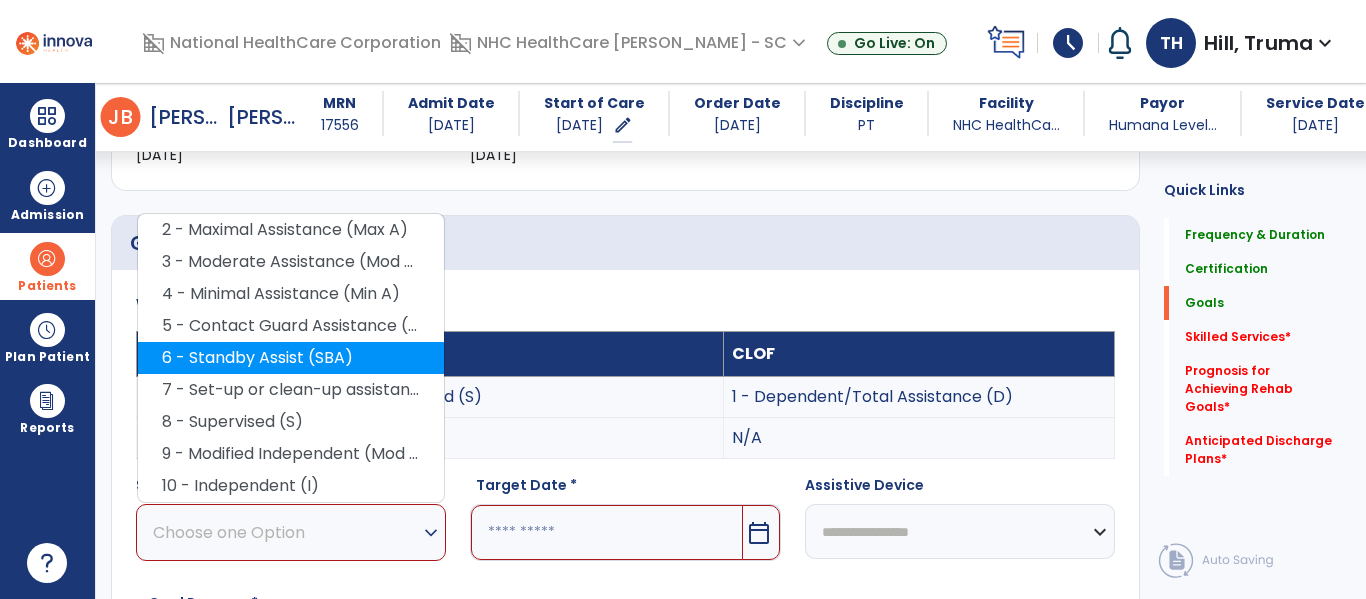 click on "6 - Standby Assist (SBA)" at bounding box center [291, 358] 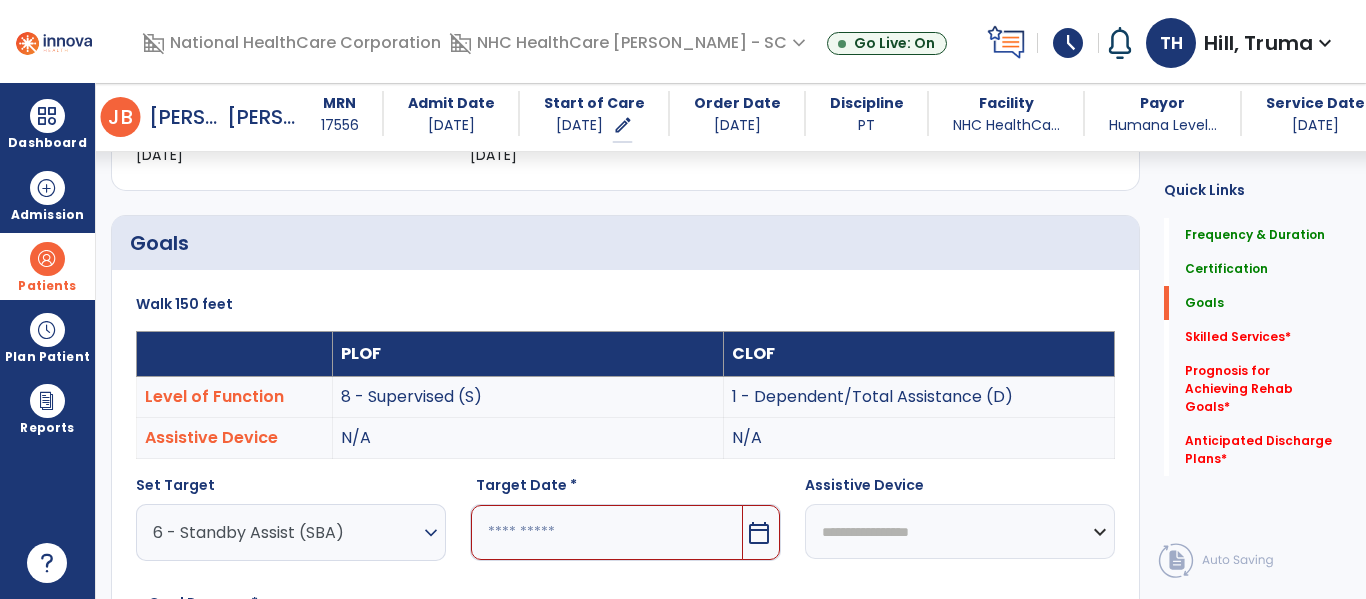 click on "calendar_today" at bounding box center (761, 532) 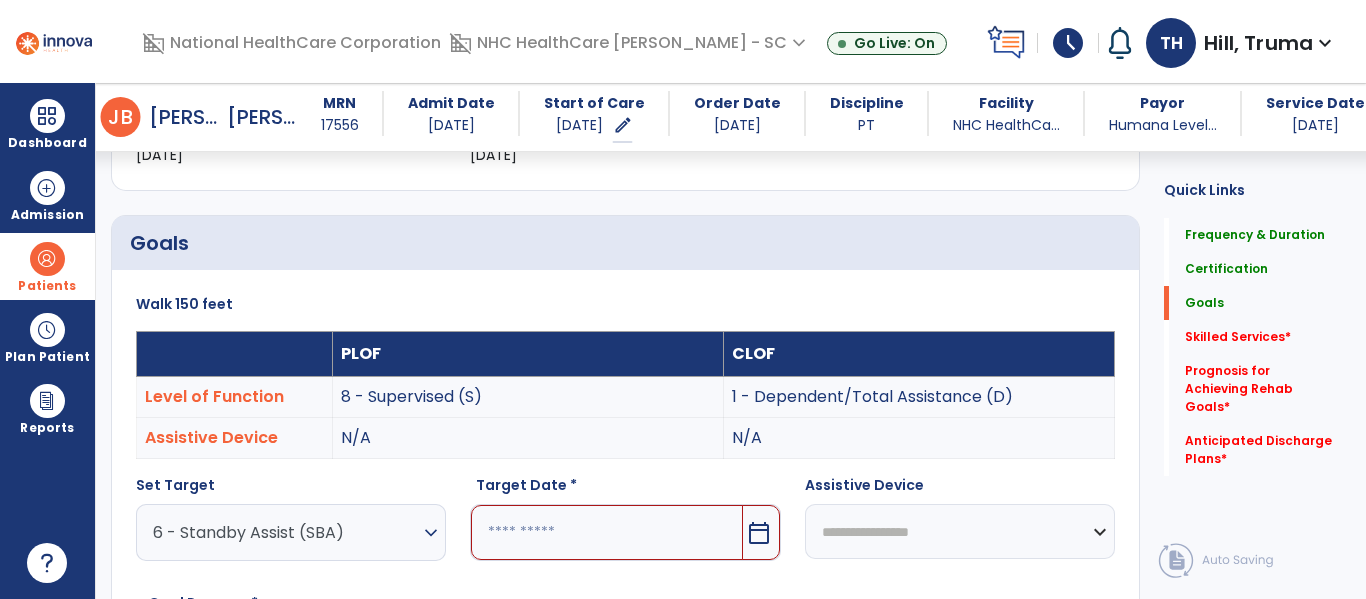 scroll, scrollTop: 761, scrollLeft: 0, axis: vertical 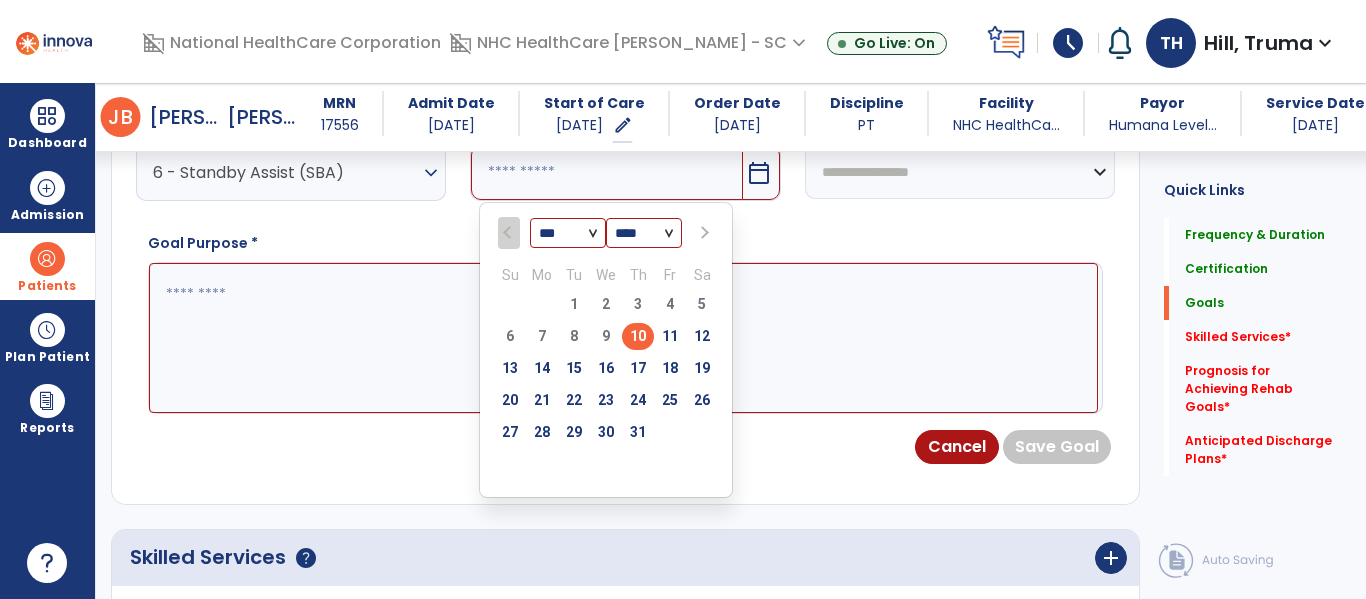 click on "*** *** *** ***" at bounding box center [568, 234] 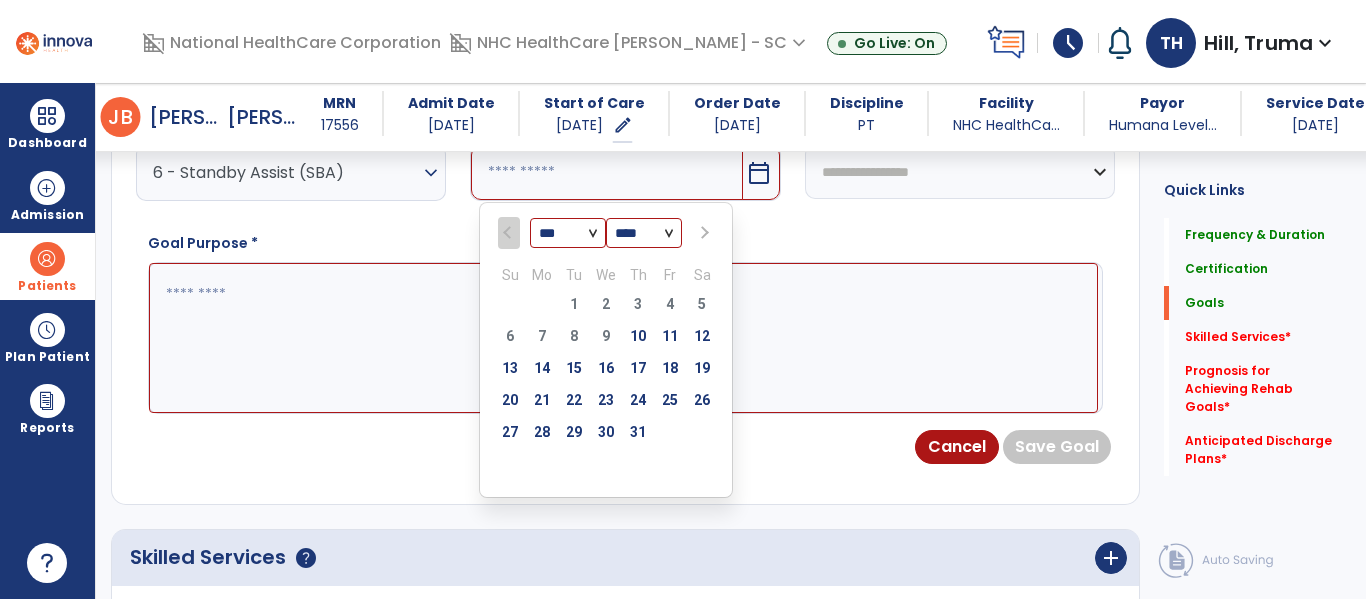 select on "*" 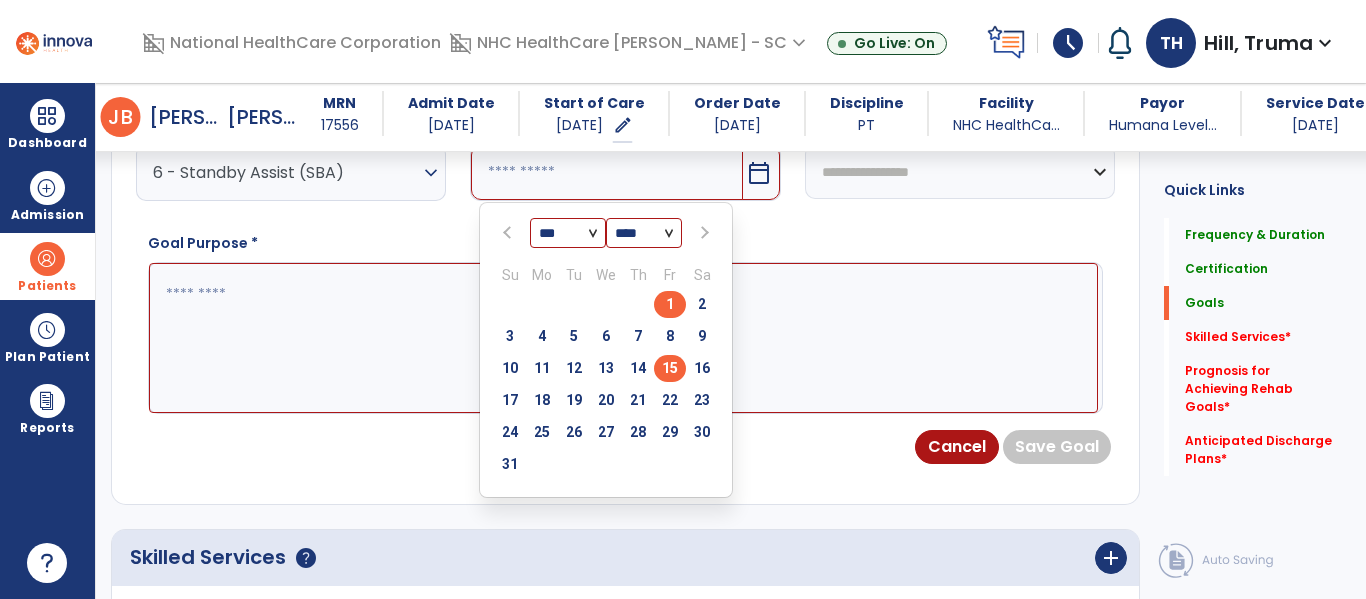 click on "15" at bounding box center [670, 368] 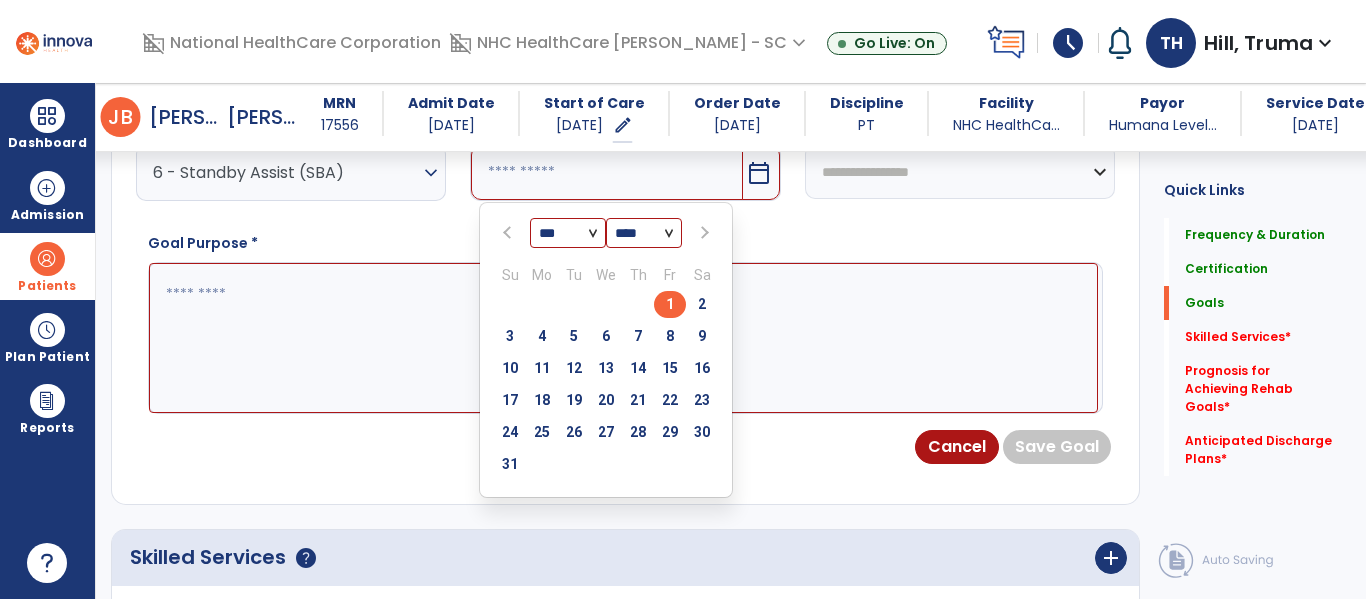 type on "*********" 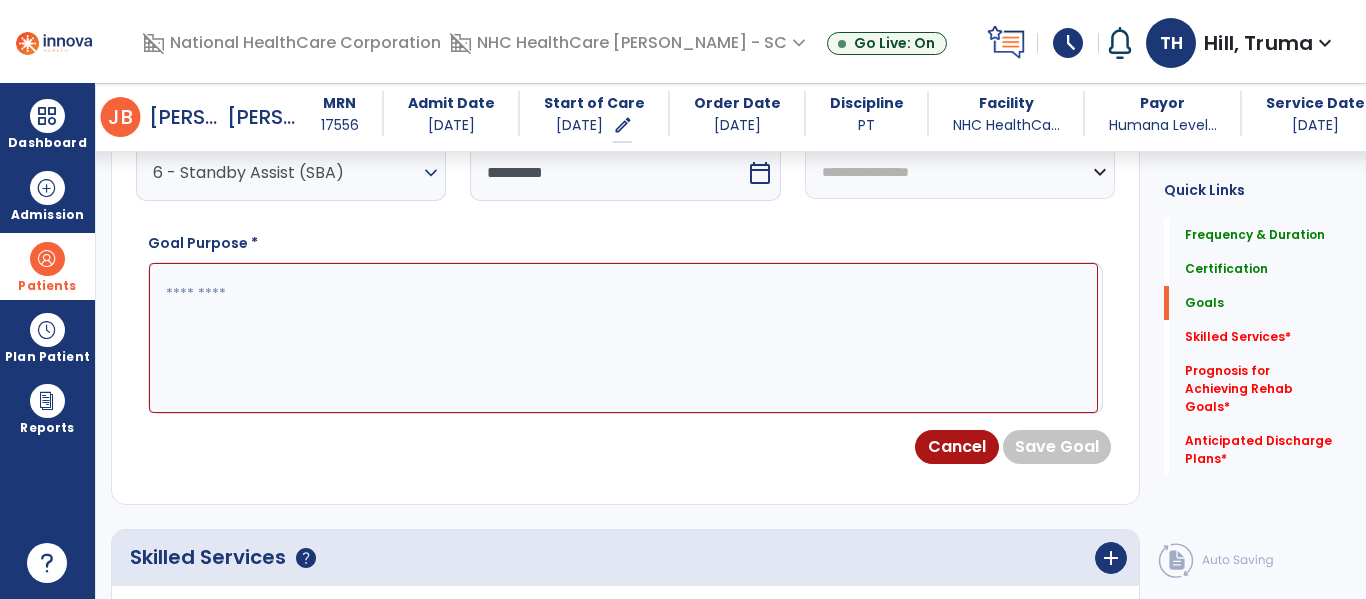 click at bounding box center [623, 338] 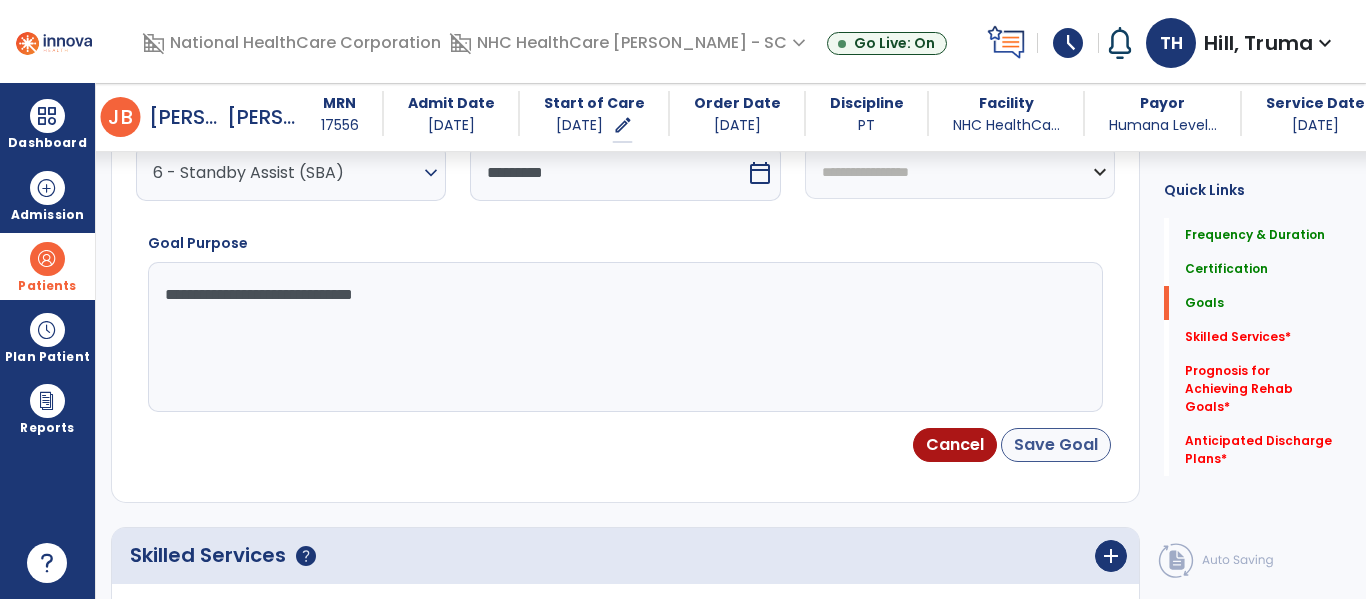 type on "**********" 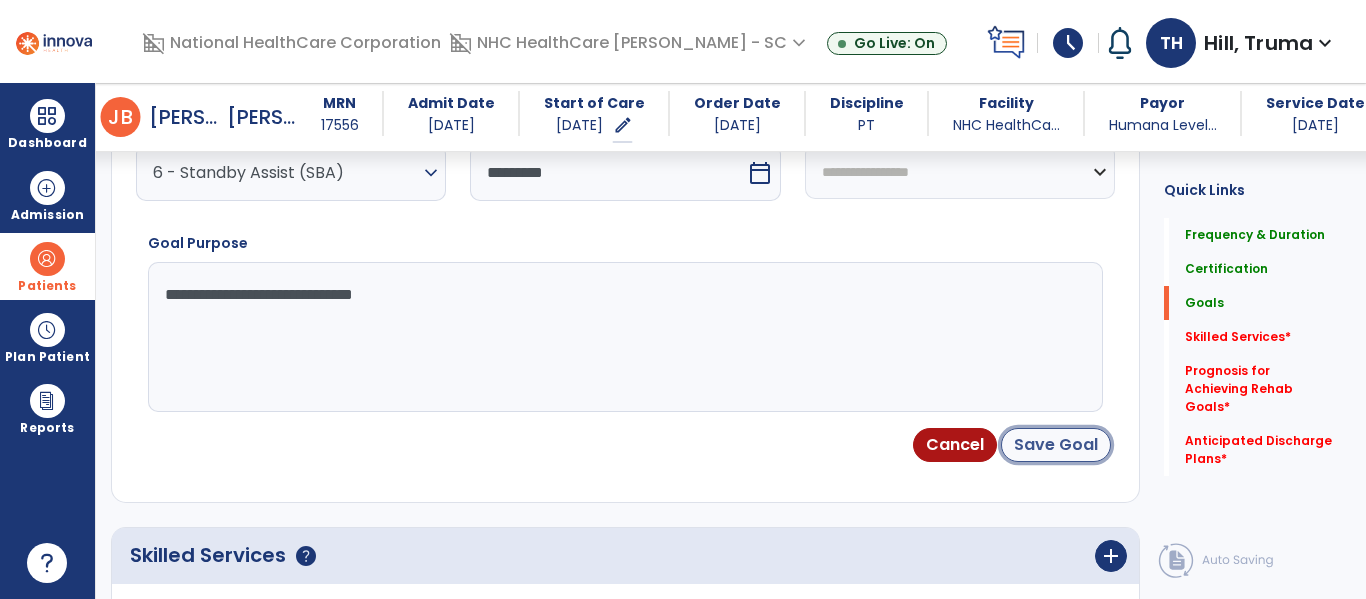 click on "Save Goal" at bounding box center (1056, 445) 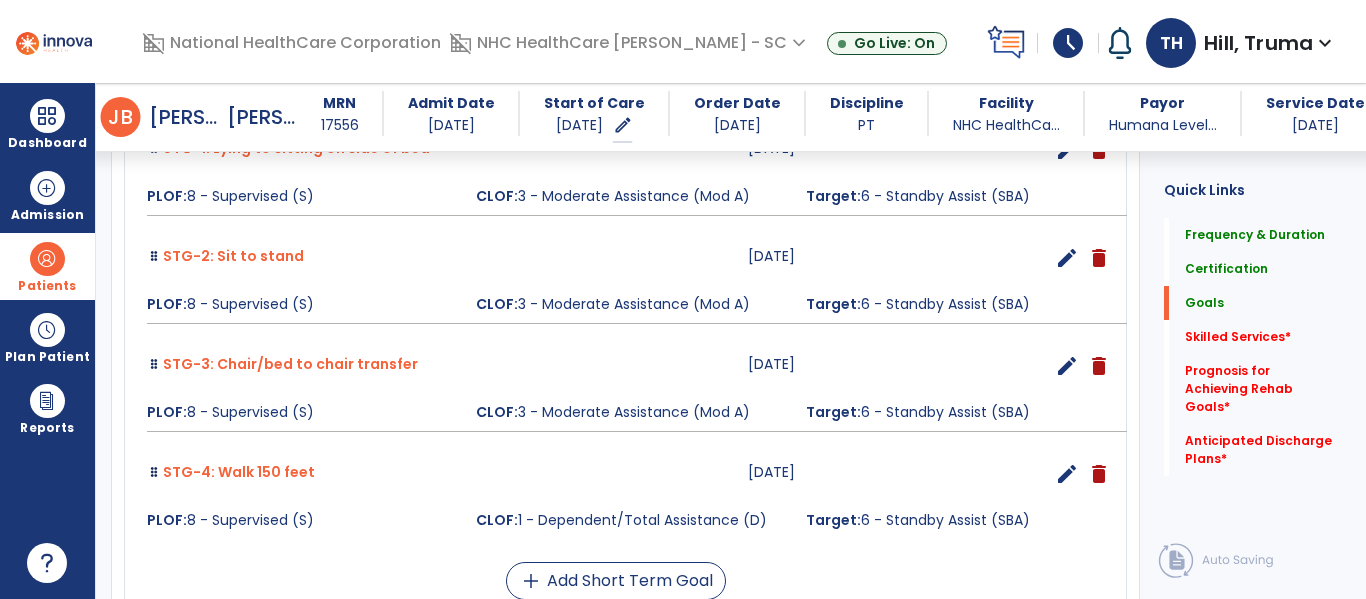 scroll, scrollTop: 871, scrollLeft: 0, axis: vertical 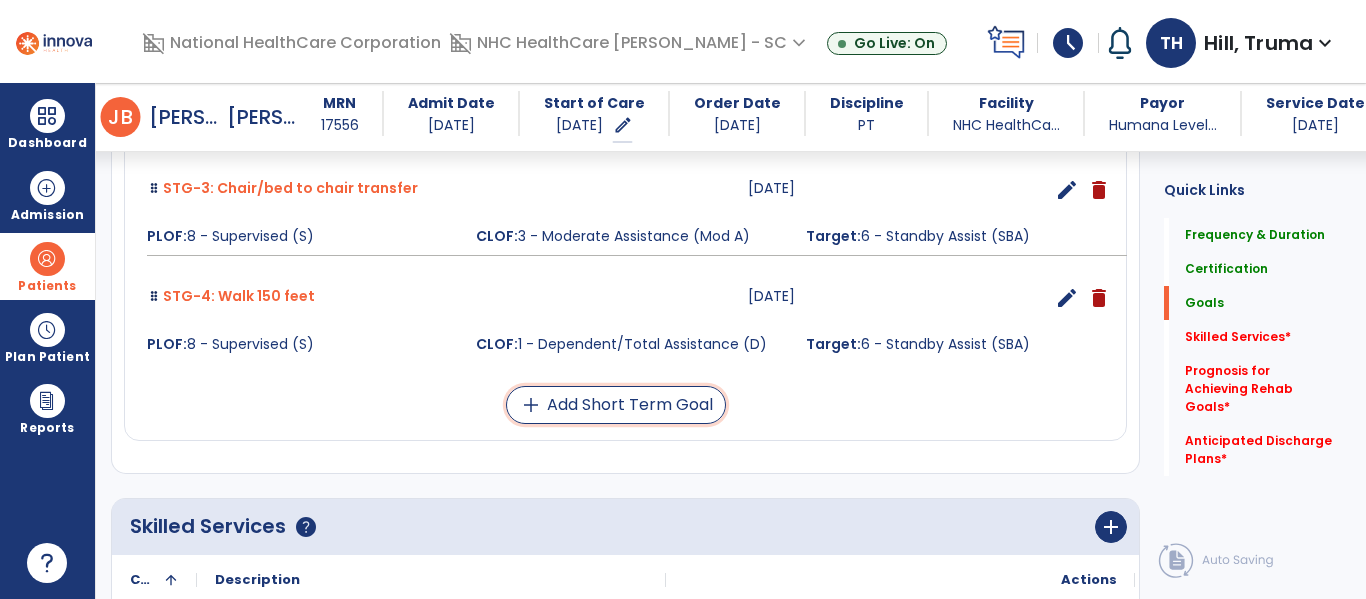 click on "add  Add Short Term Goal" at bounding box center (616, 405) 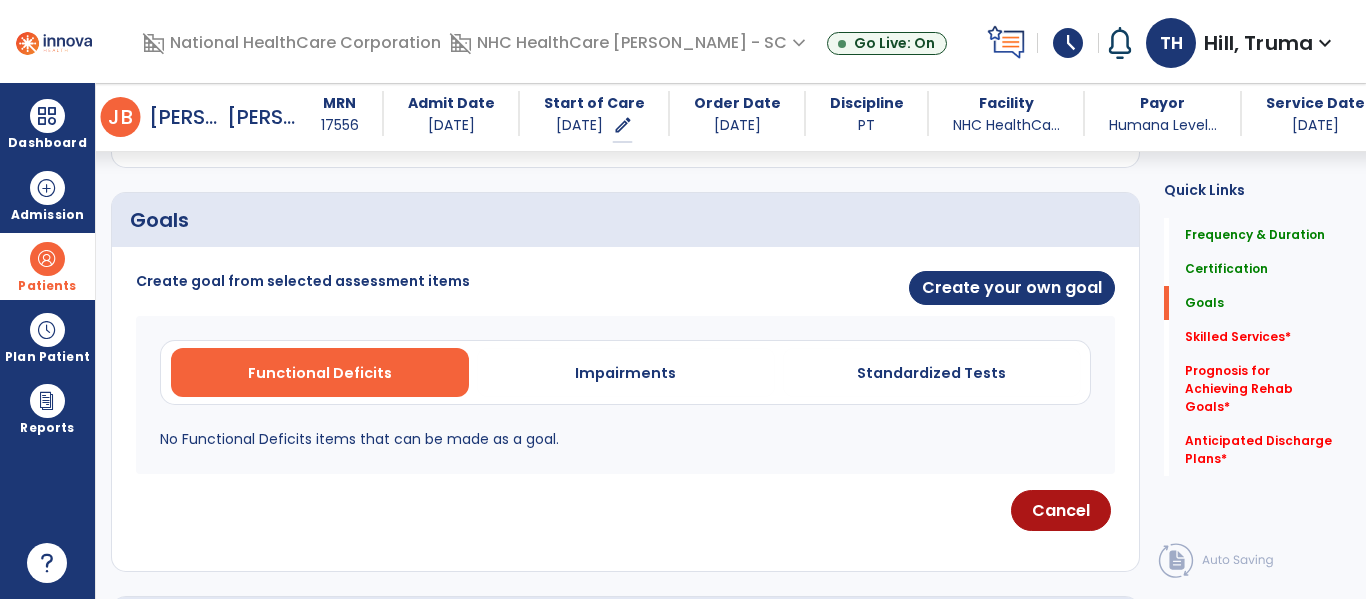 scroll, scrollTop: 393, scrollLeft: 0, axis: vertical 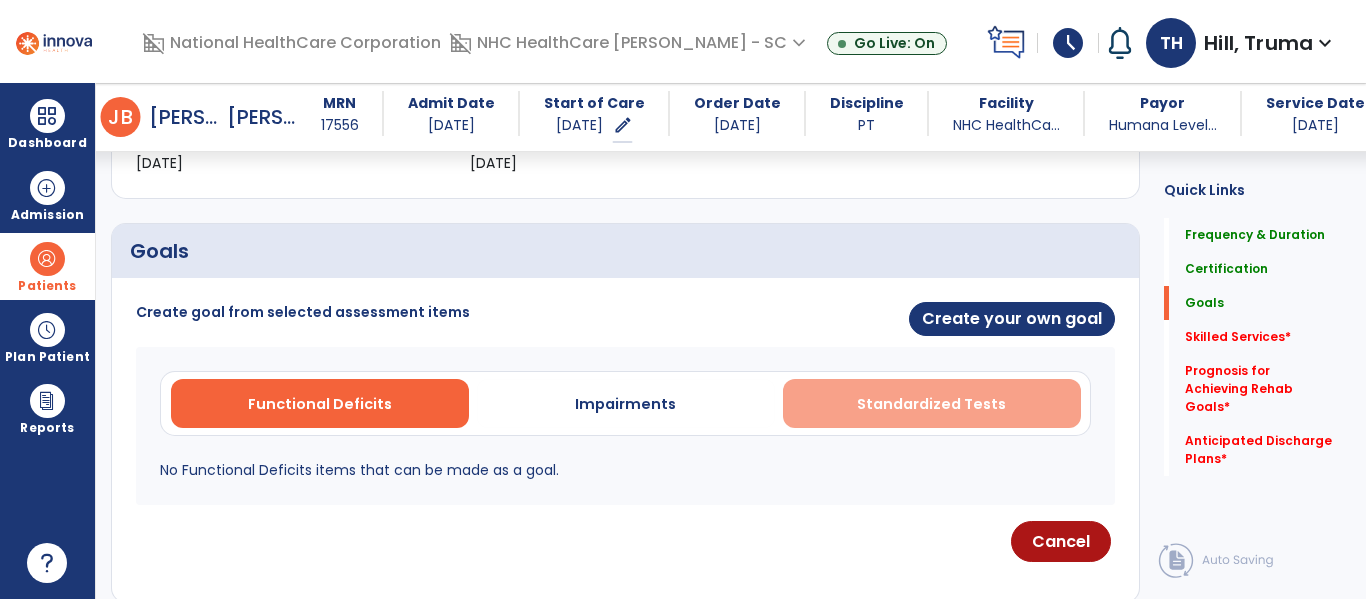 click on "Standardized Tests" at bounding box center [931, 404] 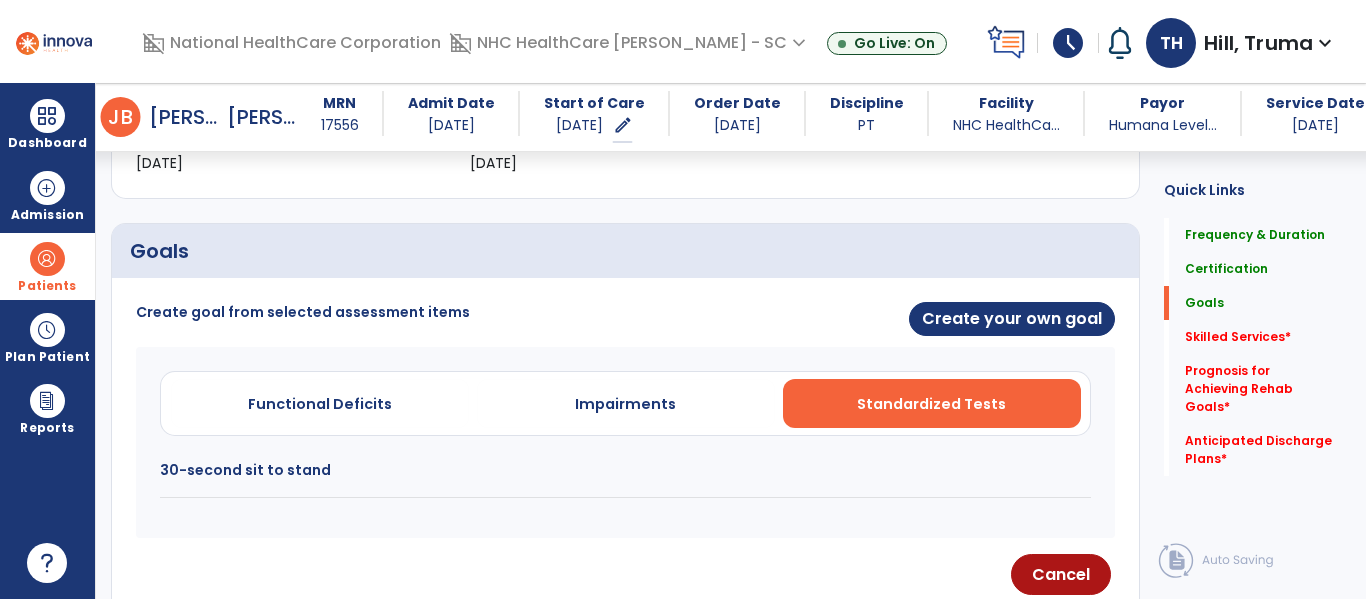 click on "30-second sit to stand" at bounding box center (625, 470) 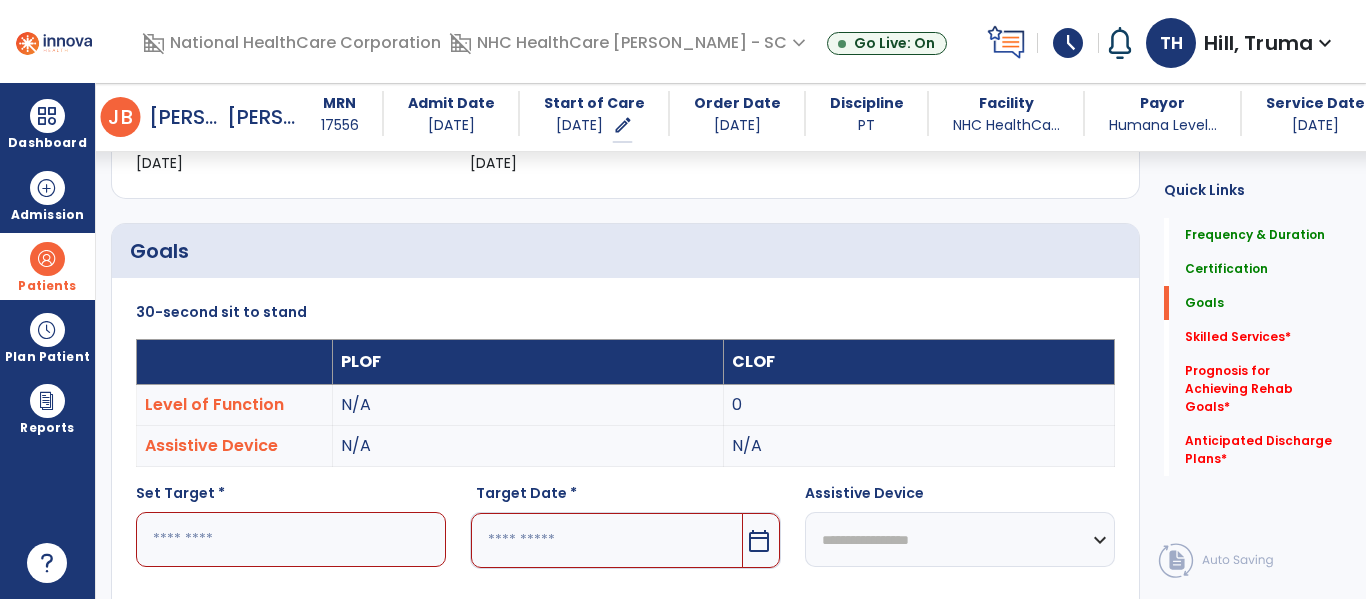 click at bounding box center (291, 539) 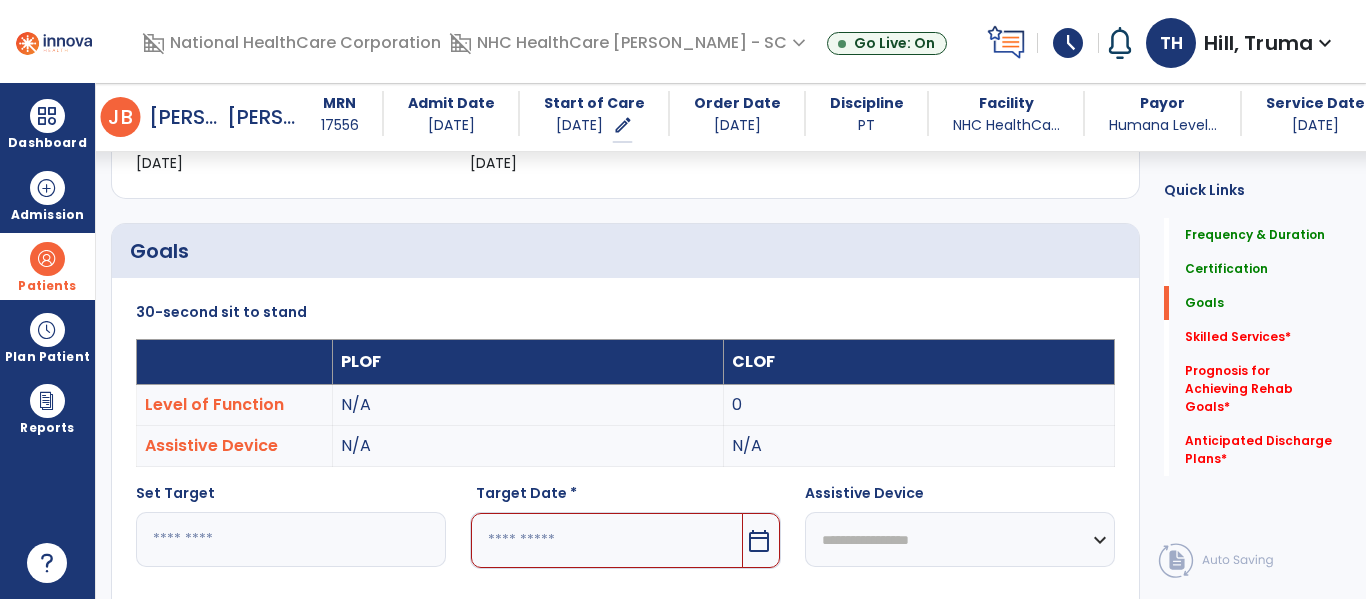 type on "*" 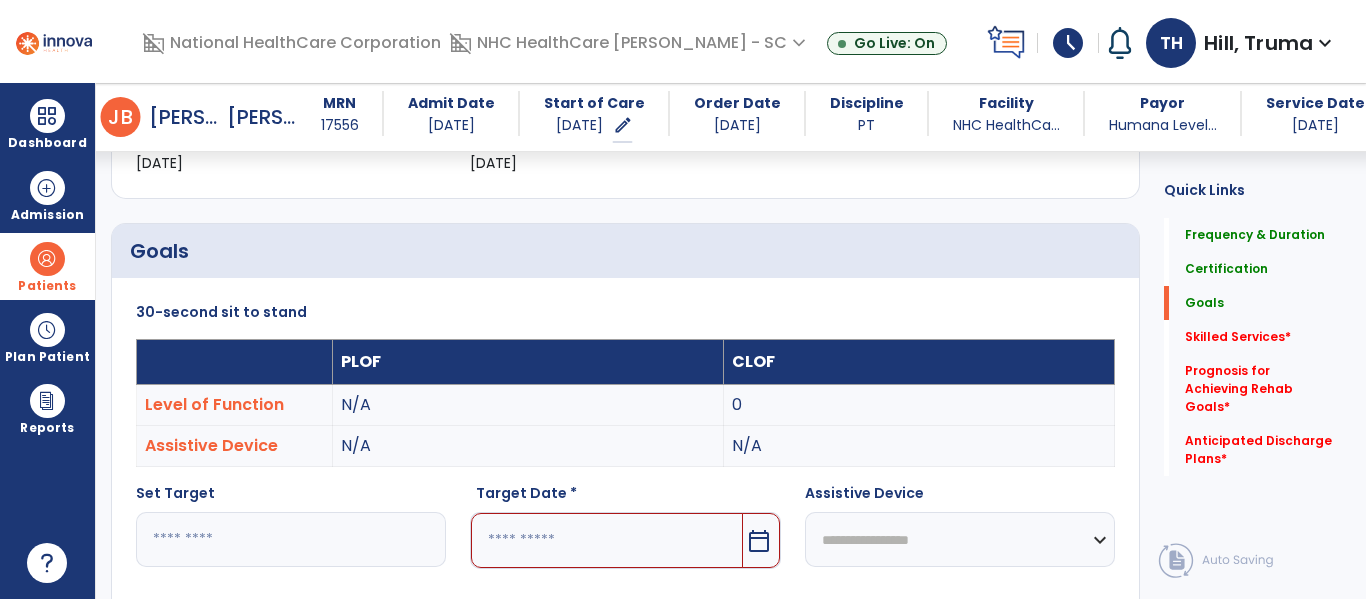drag, startPoint x: 740, startPoint y: 536, endPoint x: 711, endPoint y: 521, distance: 32.649654 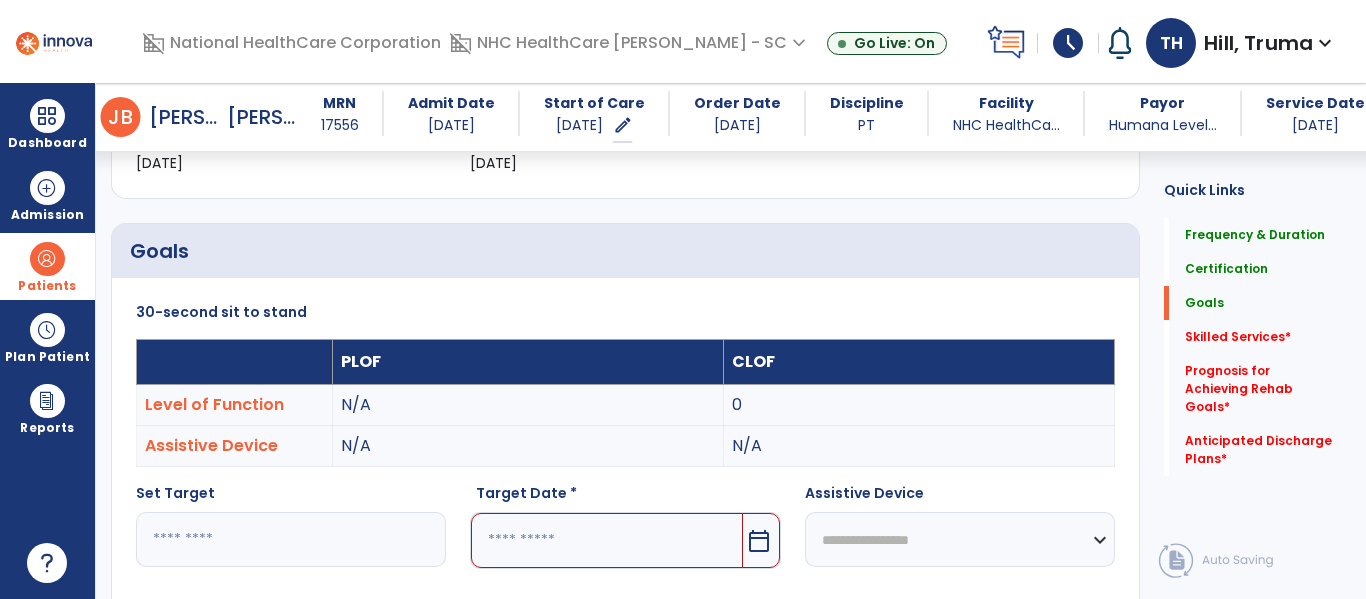 scroll, scrollTop: 761, scrollLeft: 0, axis: vertical 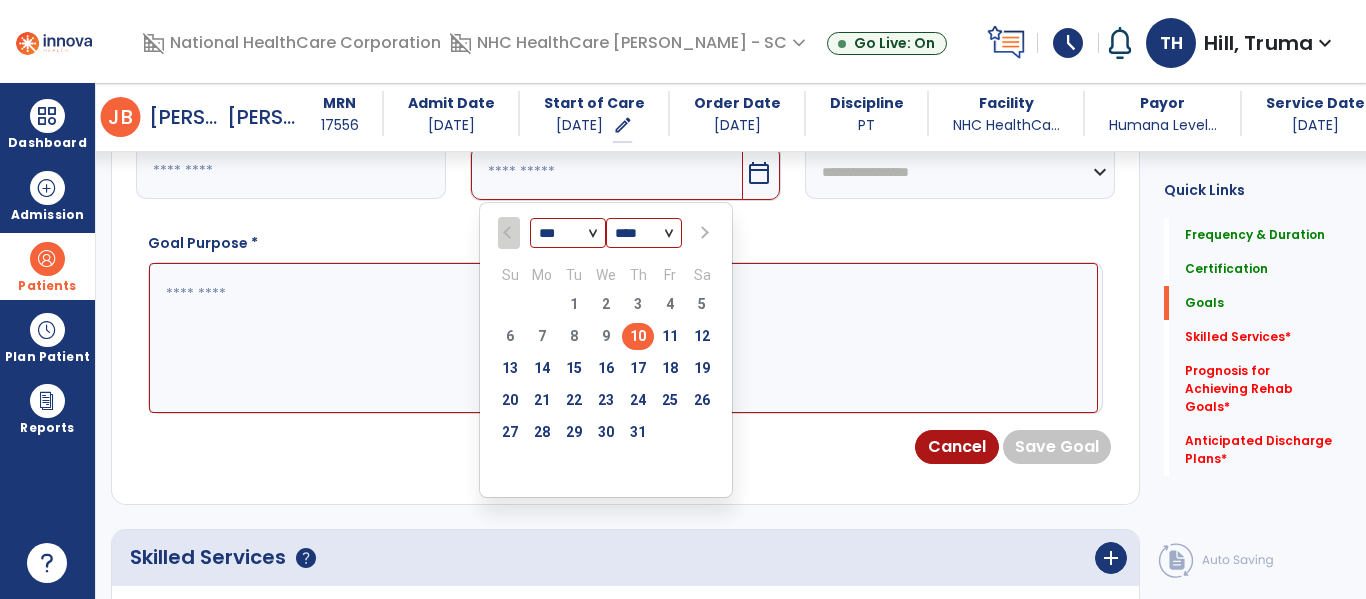 click on "*** *** *** ***" at bounding box center [568, 234] 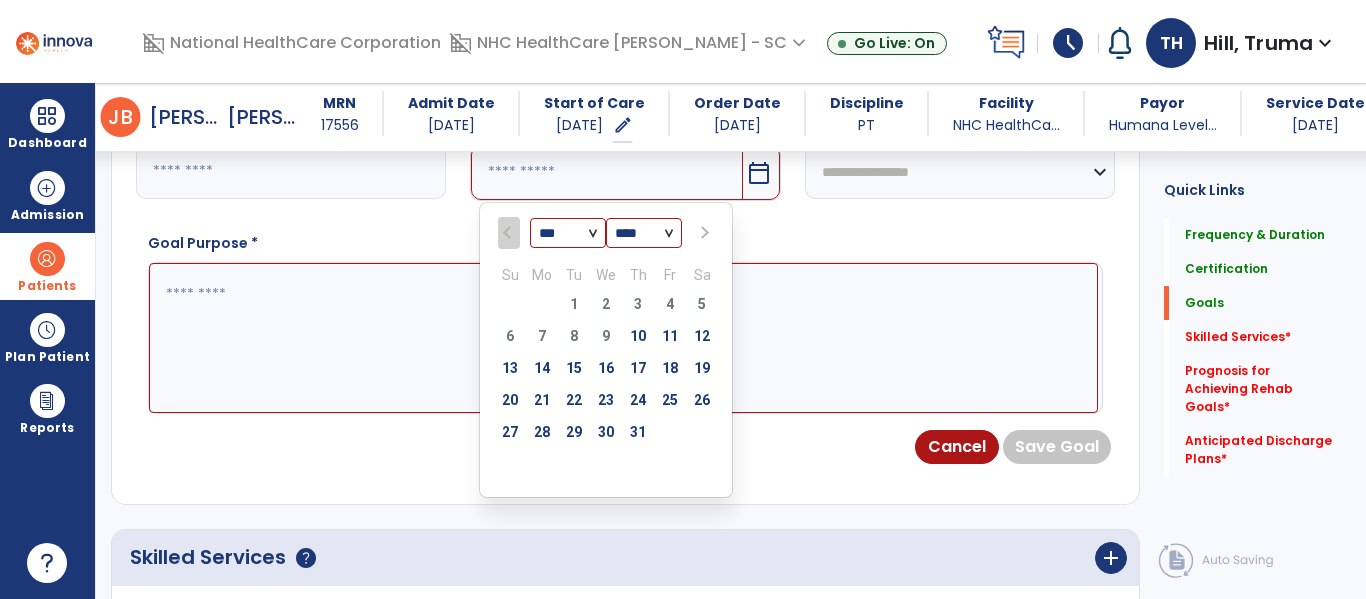 select on "*" 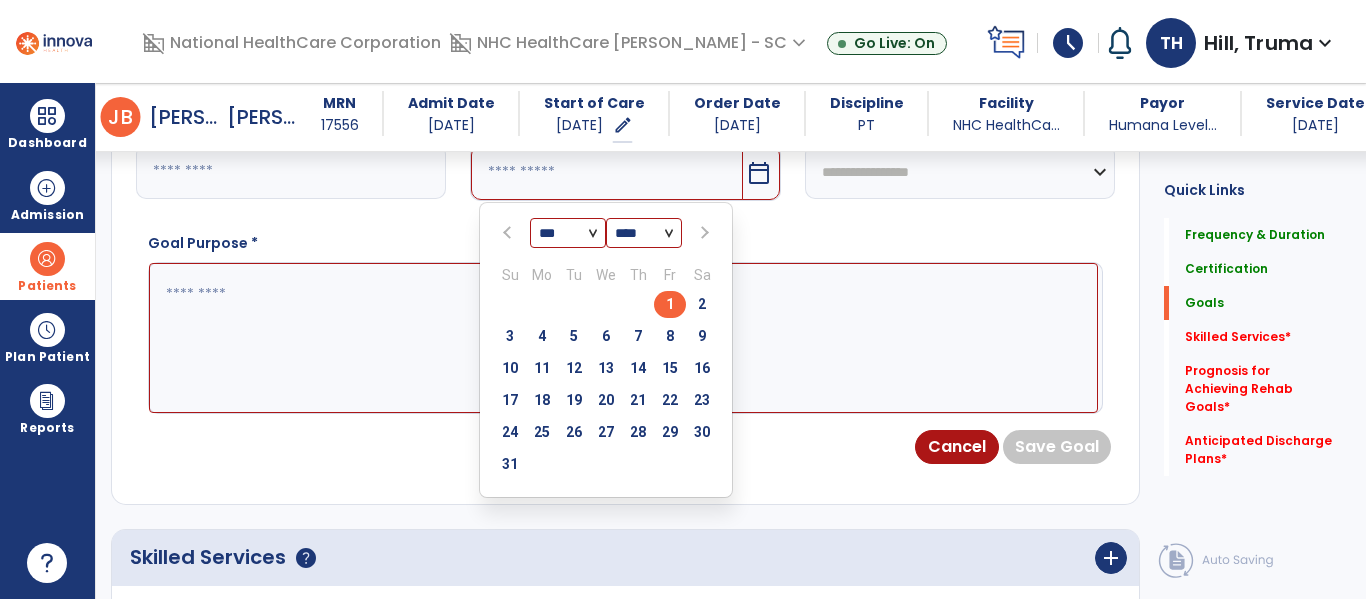 click on "15" at bounding box center [670, 368] 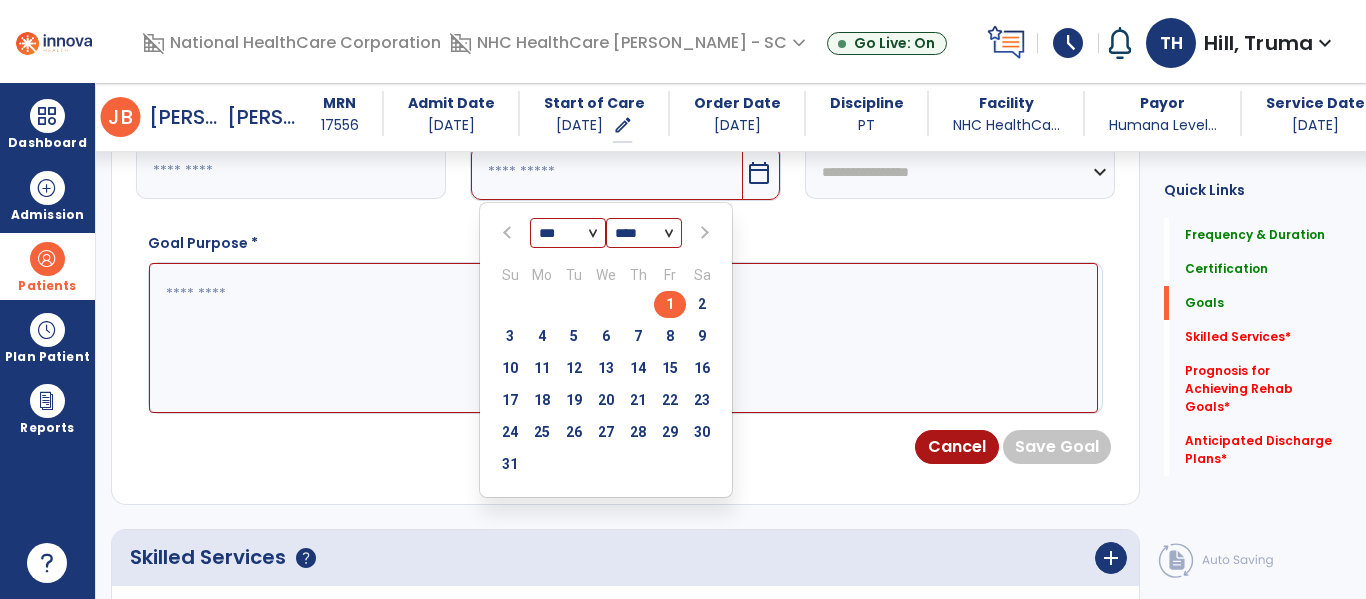 type on "*********" 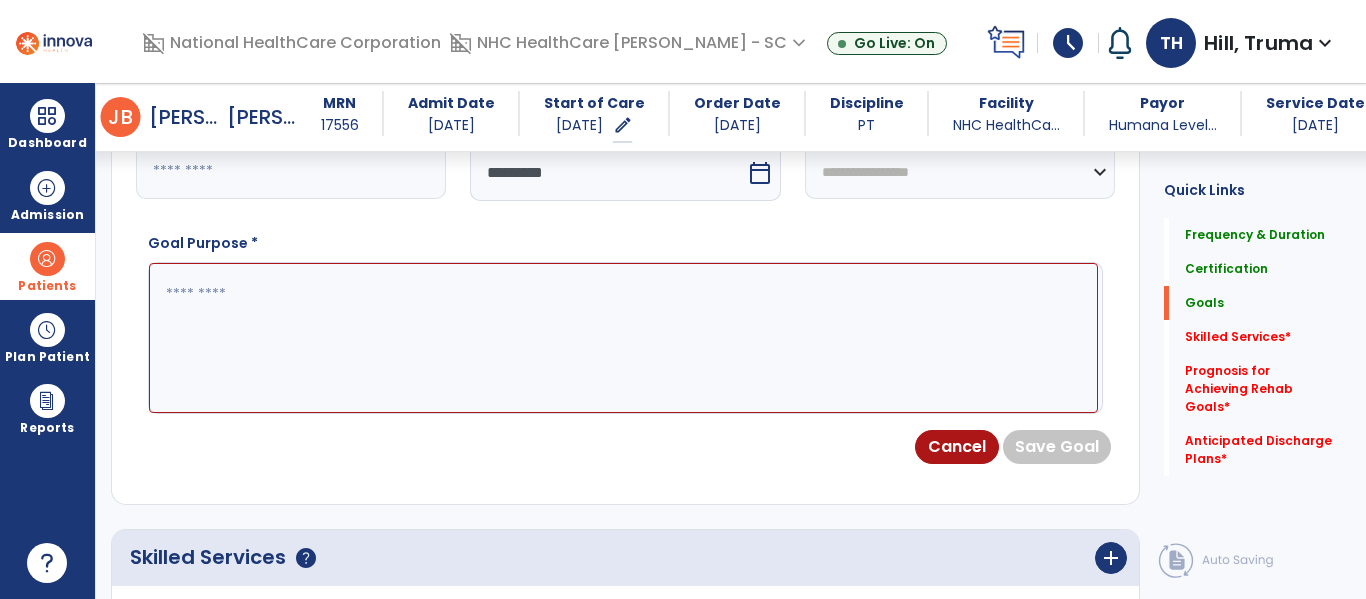 click at bounding box center (623, 338) 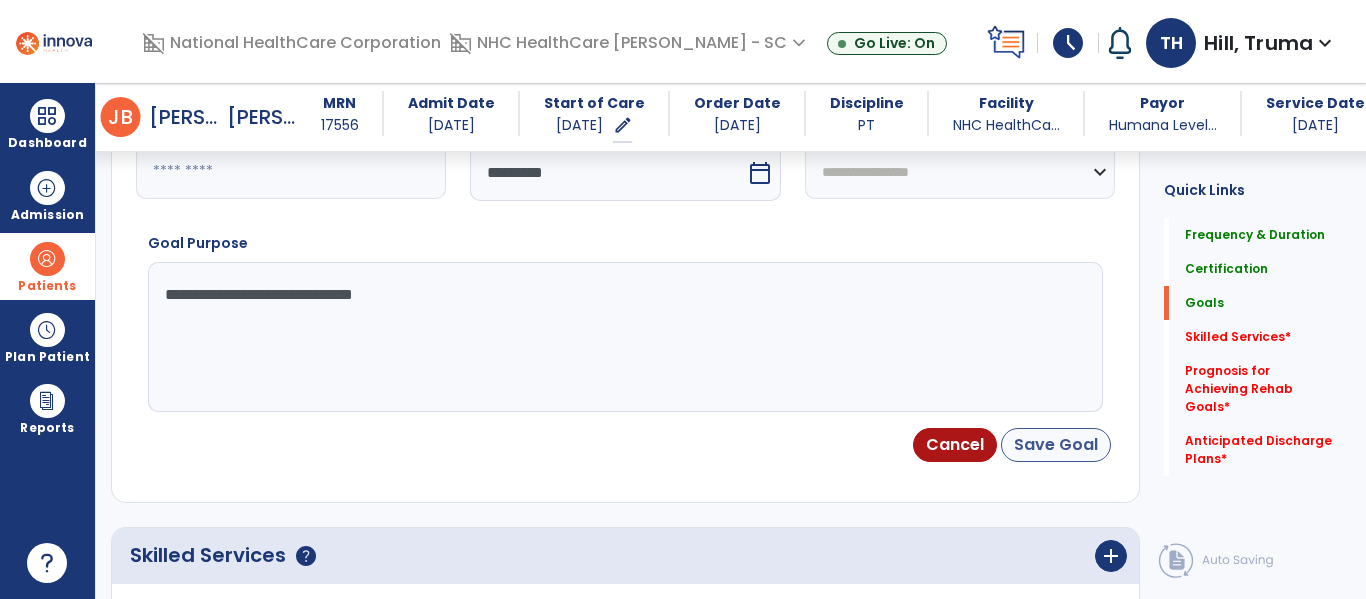 type on "**********" 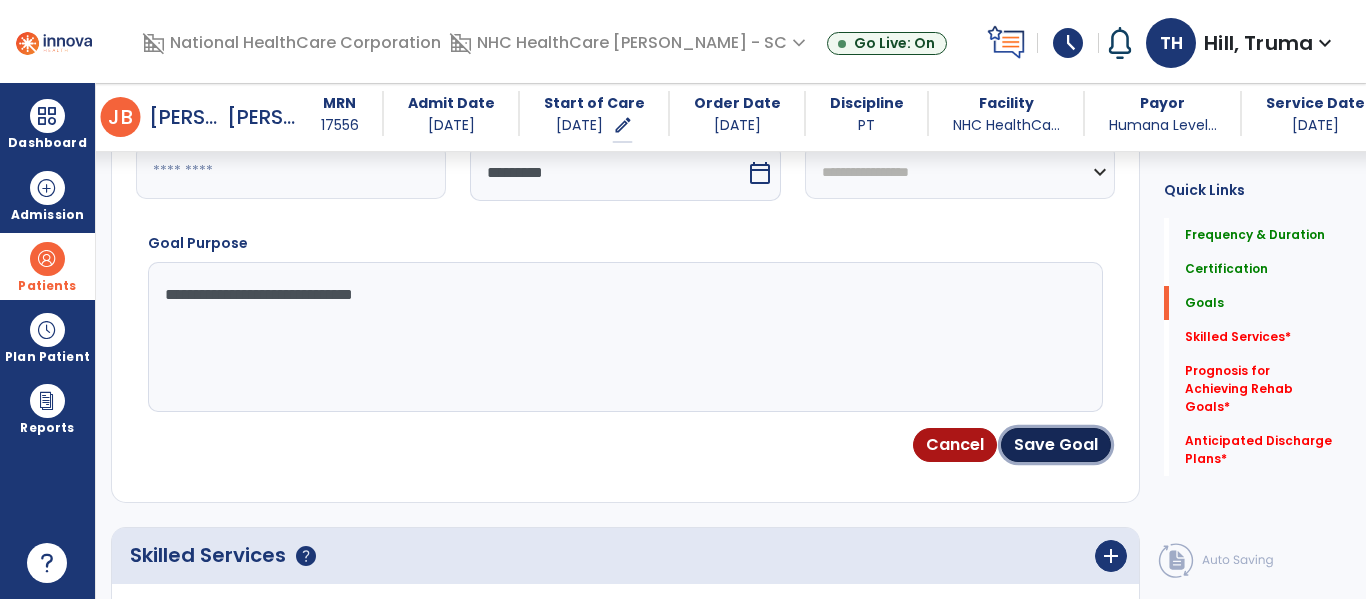 click on "Save Goal" at bounding box center [1056, 445] 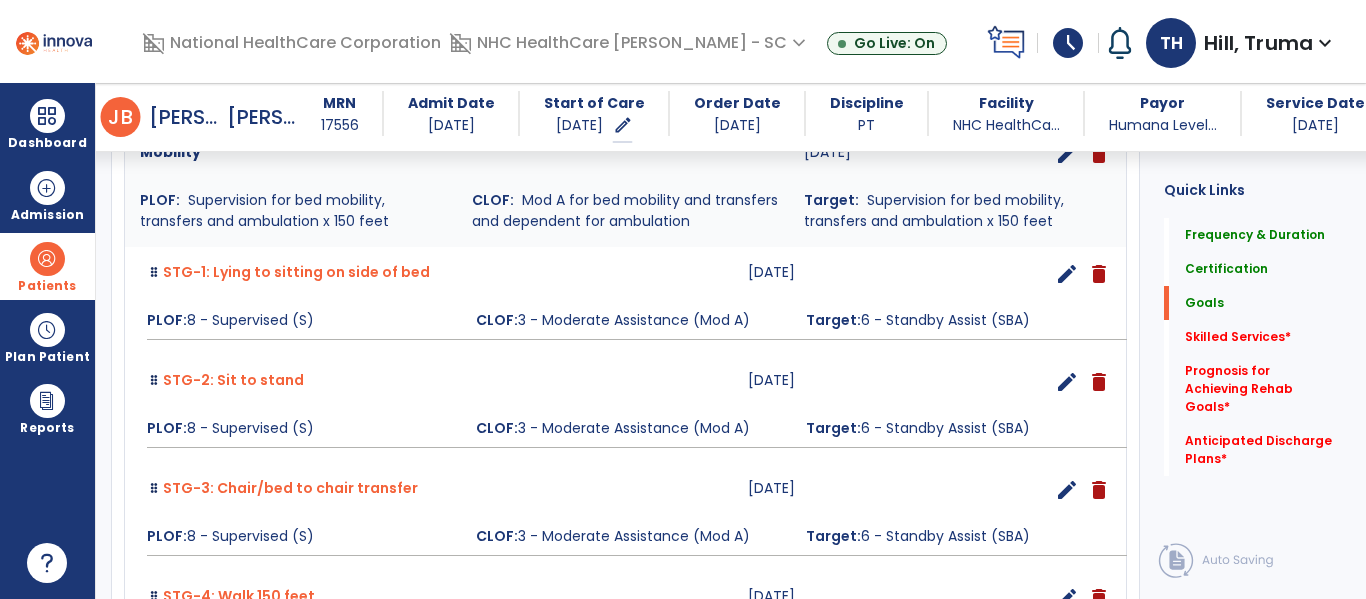 scroll, scrollTop: 971, scrollLeft: 0, axis: vertical 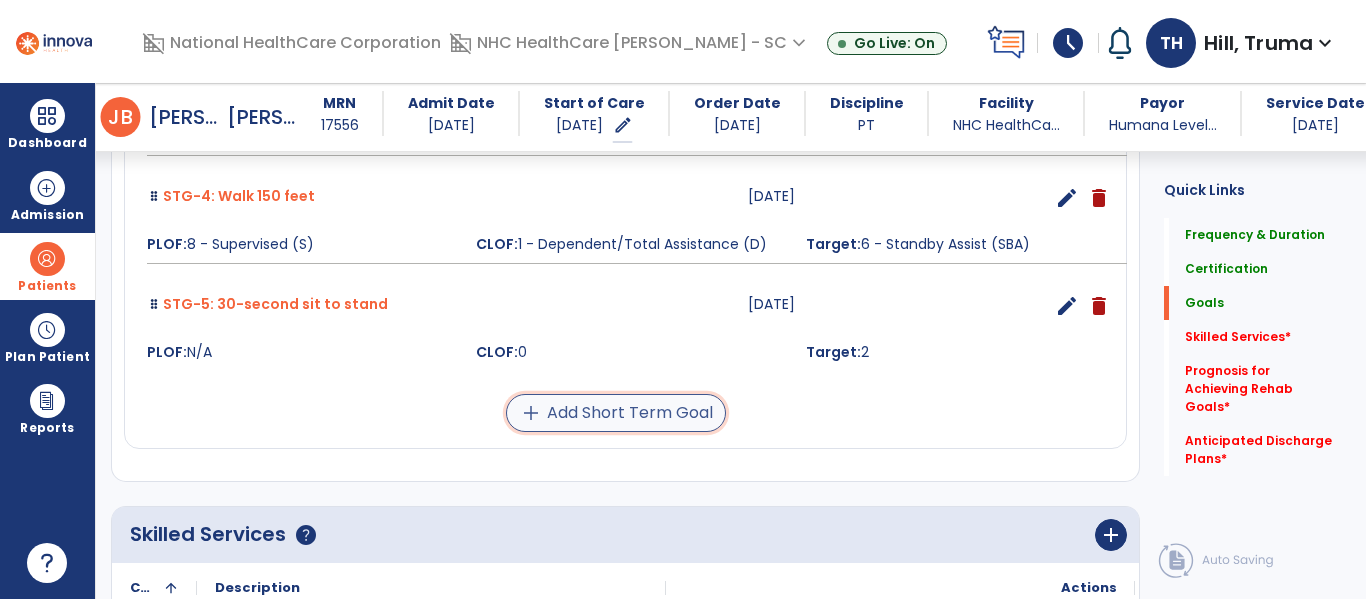 click on "add  Add Short Term Goal" at bounding box center (616, 413) 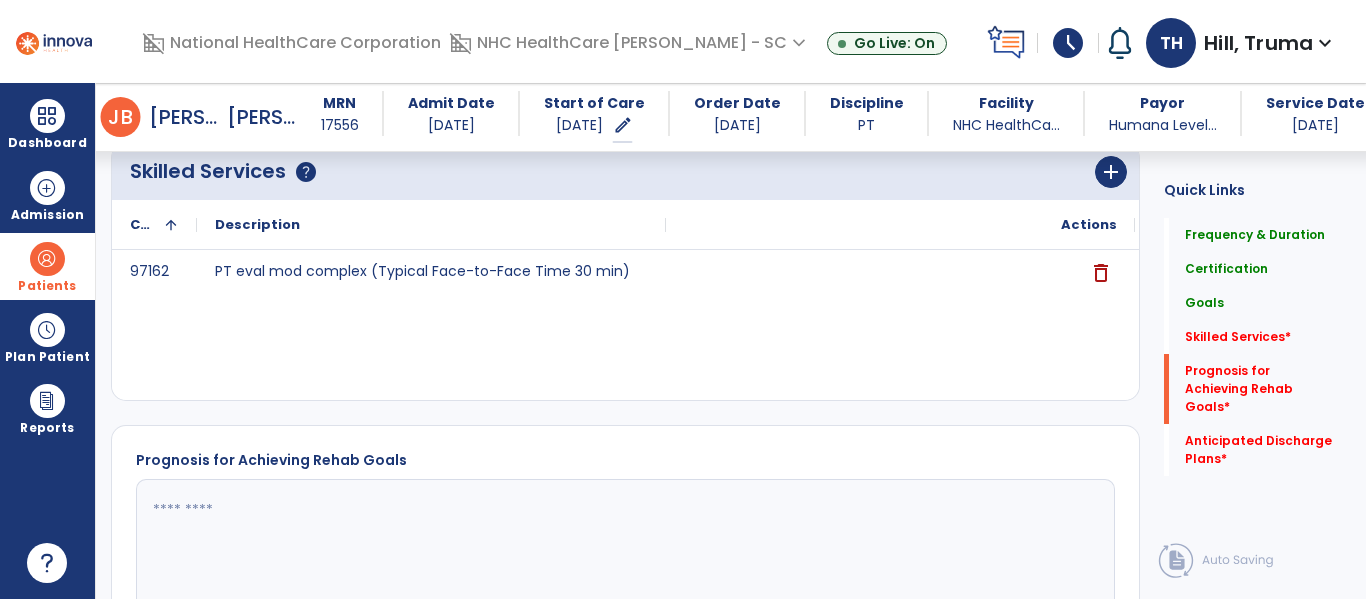 scroll, scrollTop: 583, scrollLeft: 0, axis: vertical 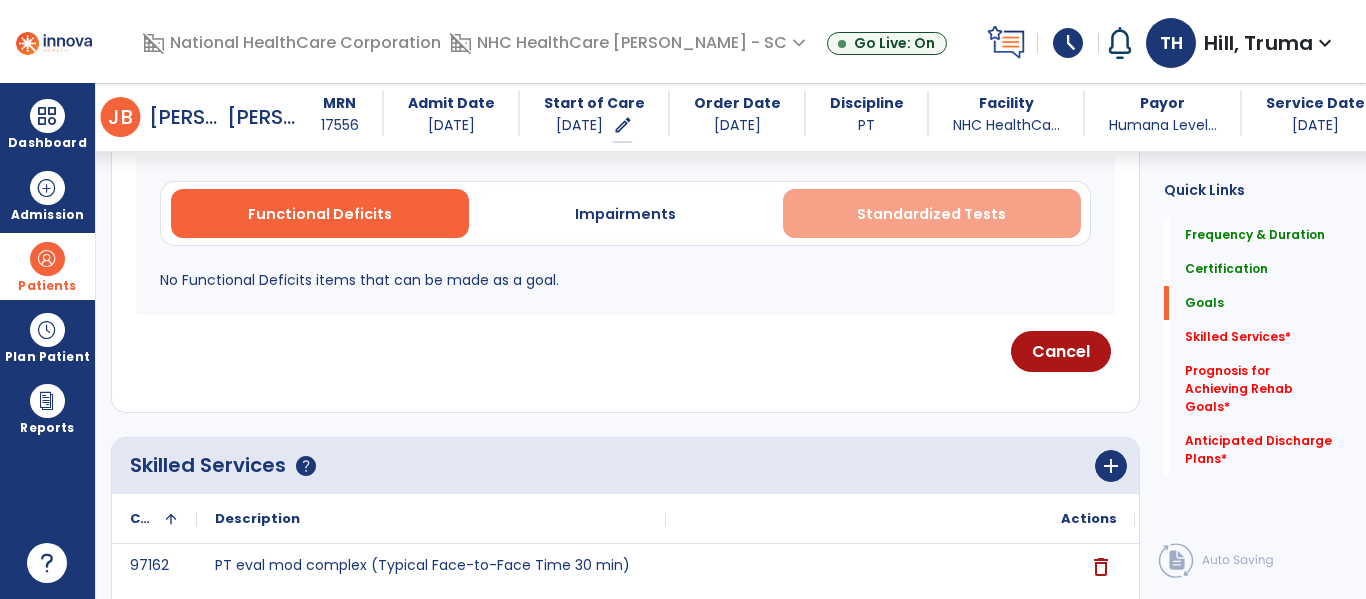 click on "Standardized Tests" at bounding box center (931, 214) 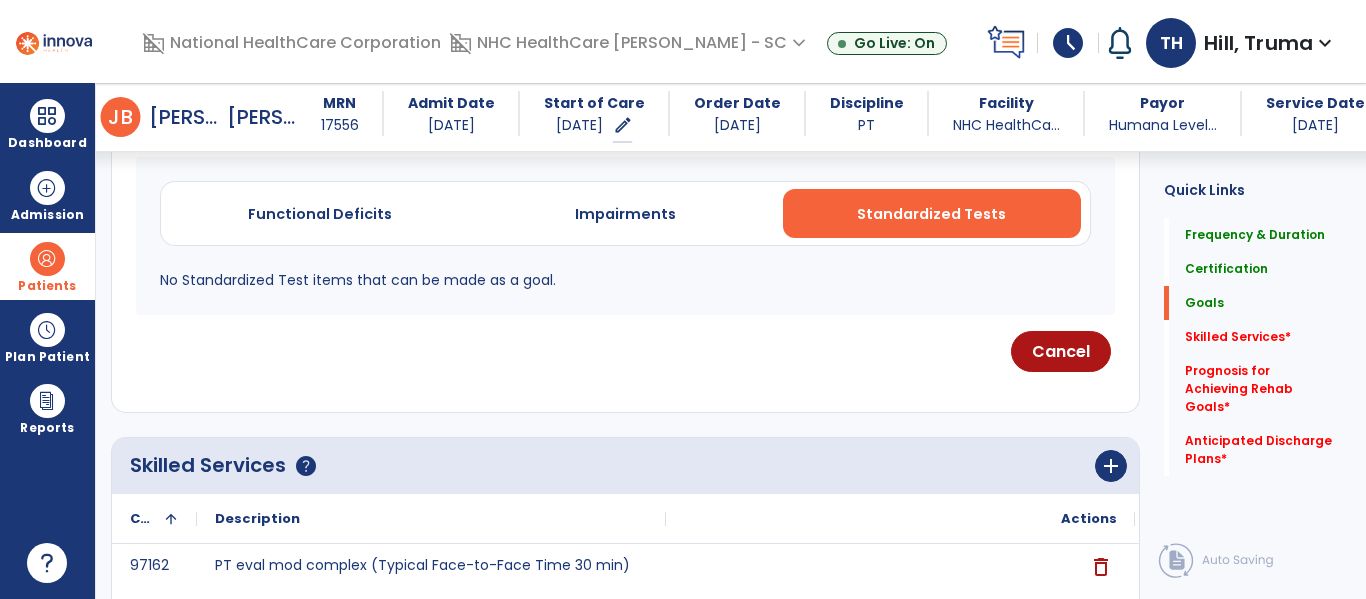 click on "Standardized Tests" at bounding box center (932, 213) 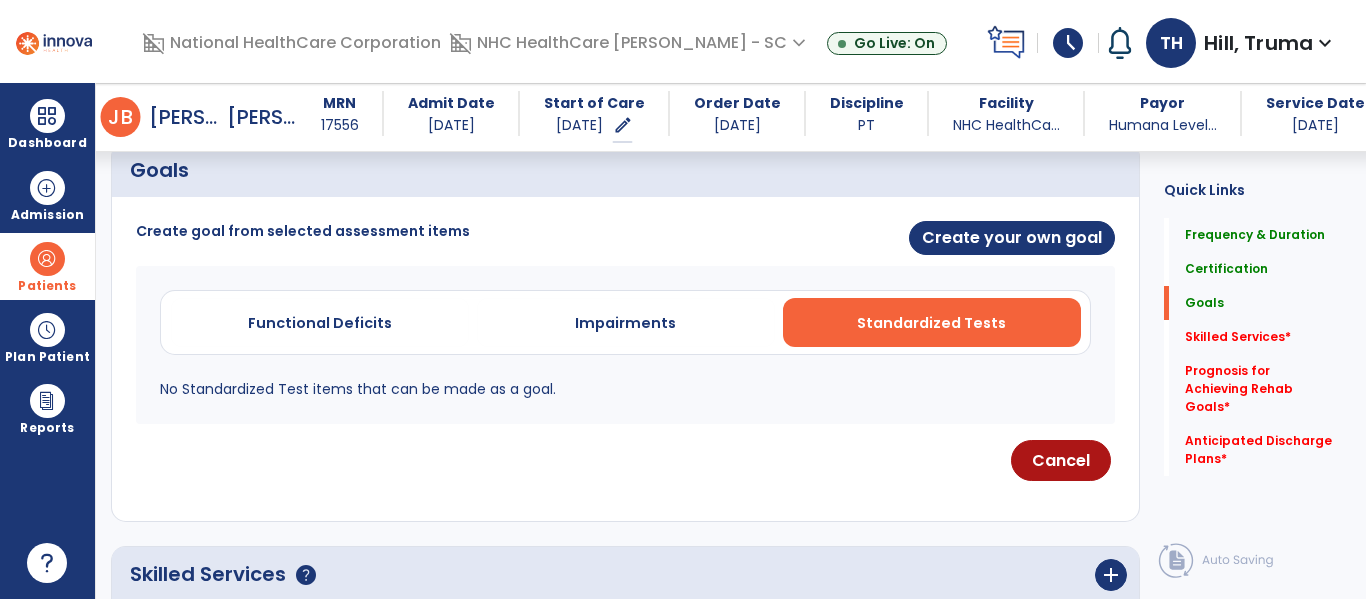 scroll, scrollTop: 383, scrollLeft: 0, axis: vertical 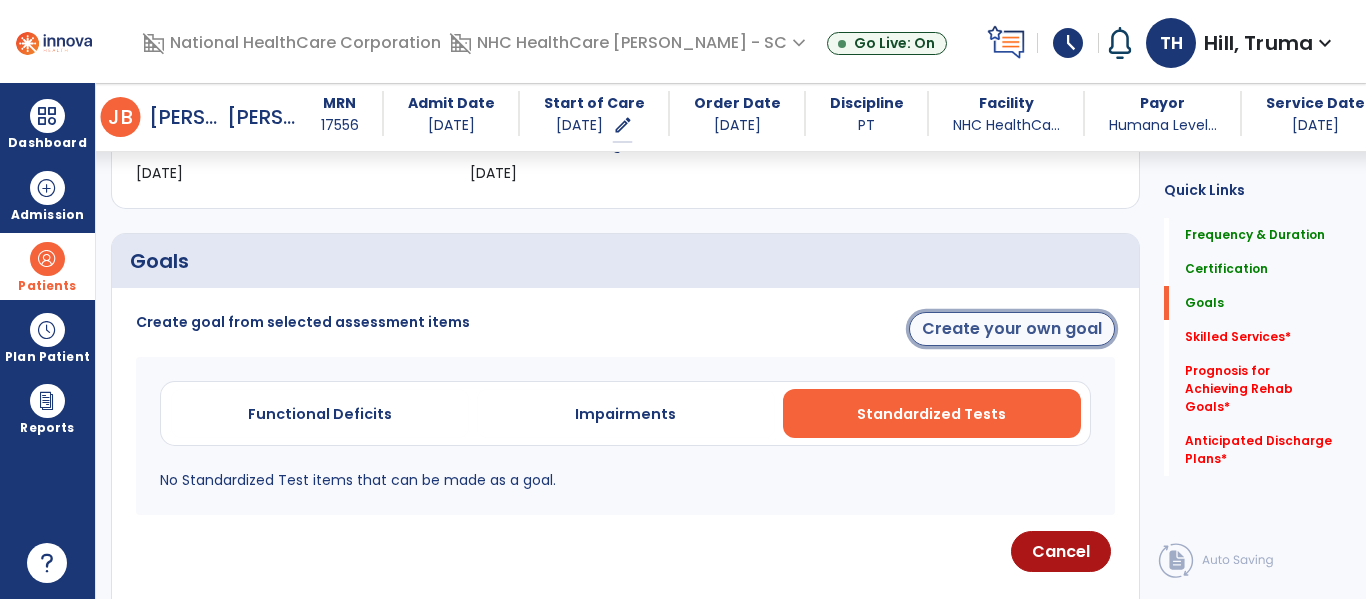 click on "Create your own goal" at bounding box center [1012, 329] 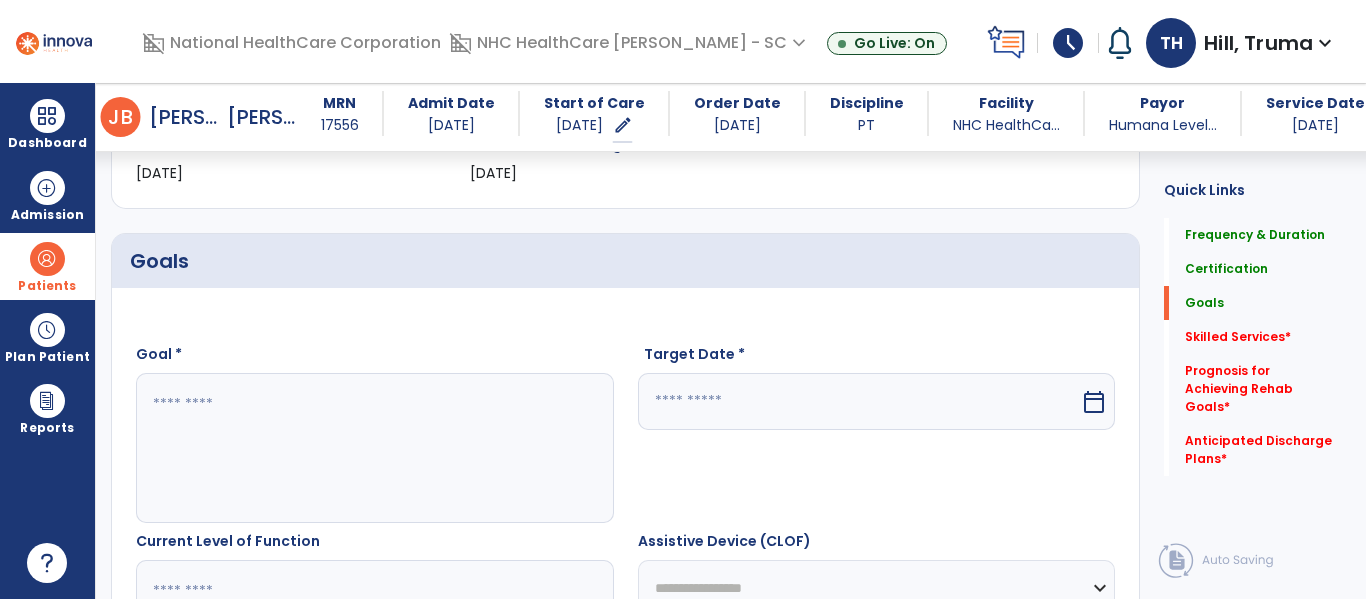 click at bounding box center (374, 448) 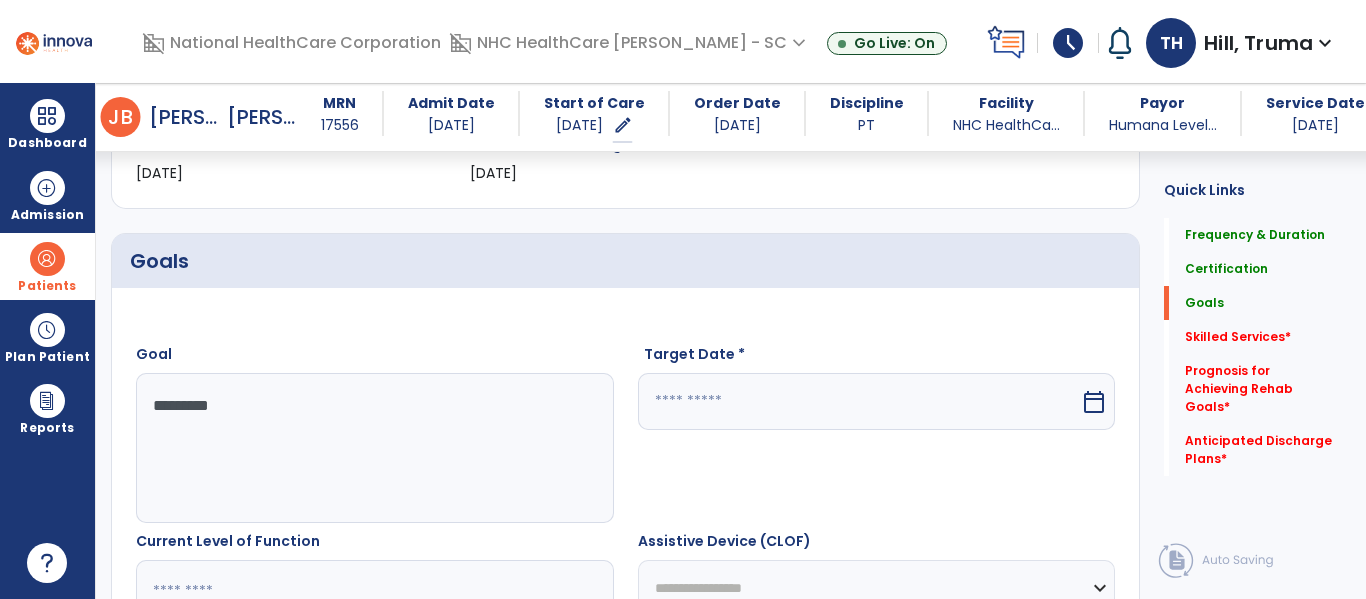 type on "*********" 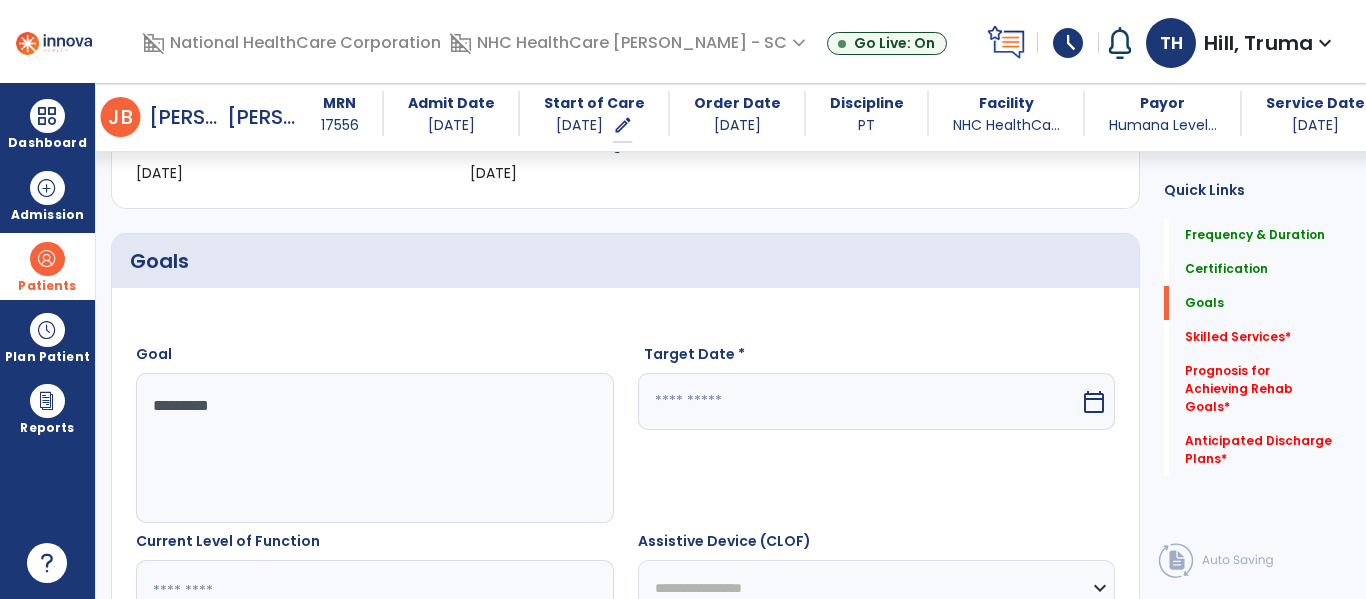 click at bounding box center [859, 401] 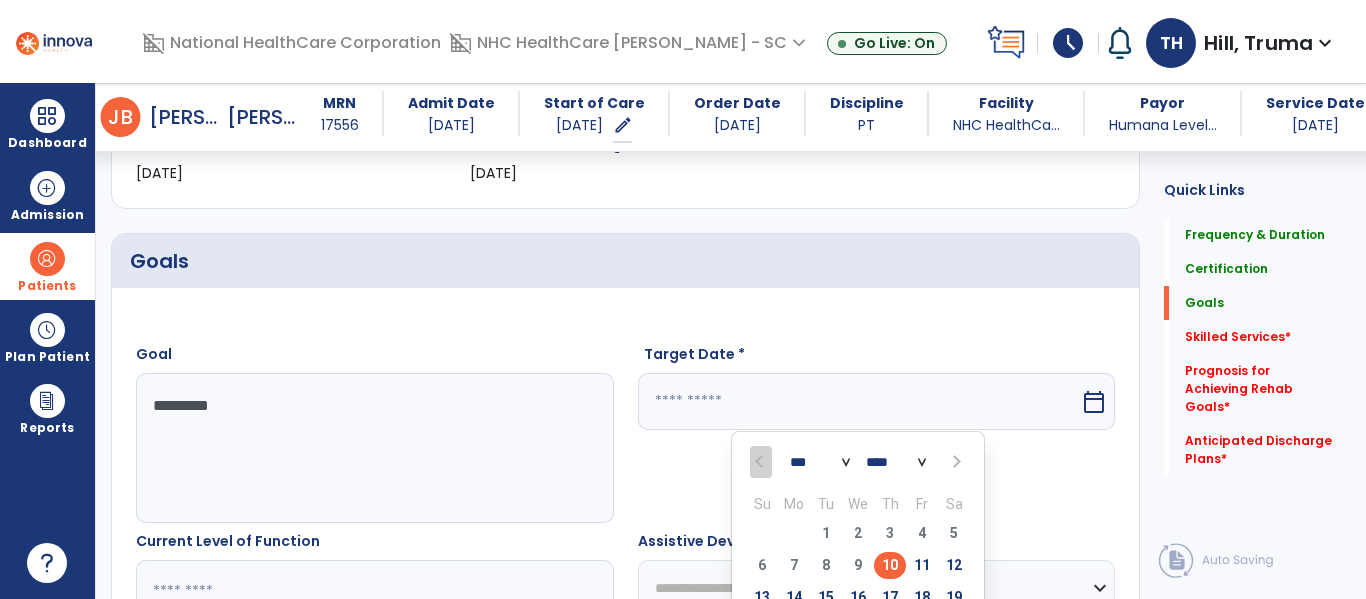 click on "*** *** *** ***" at bounding box center (820, 463) 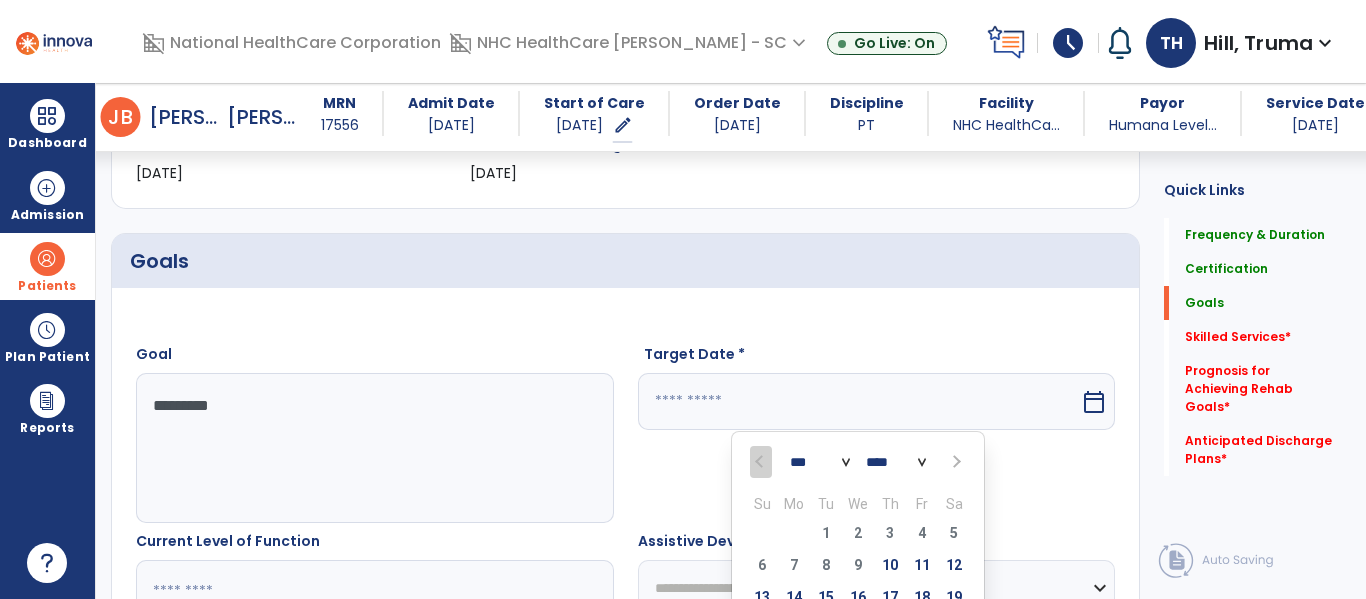 select on "*" 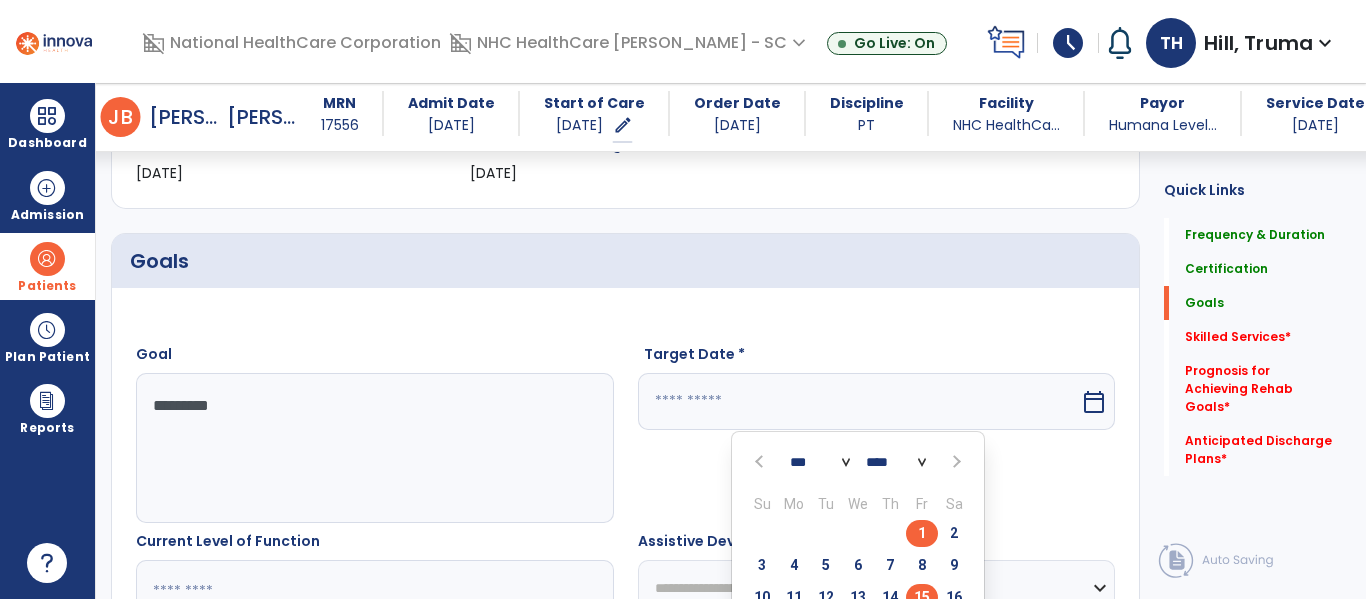 click on "15" at bounding box center (922, 597) 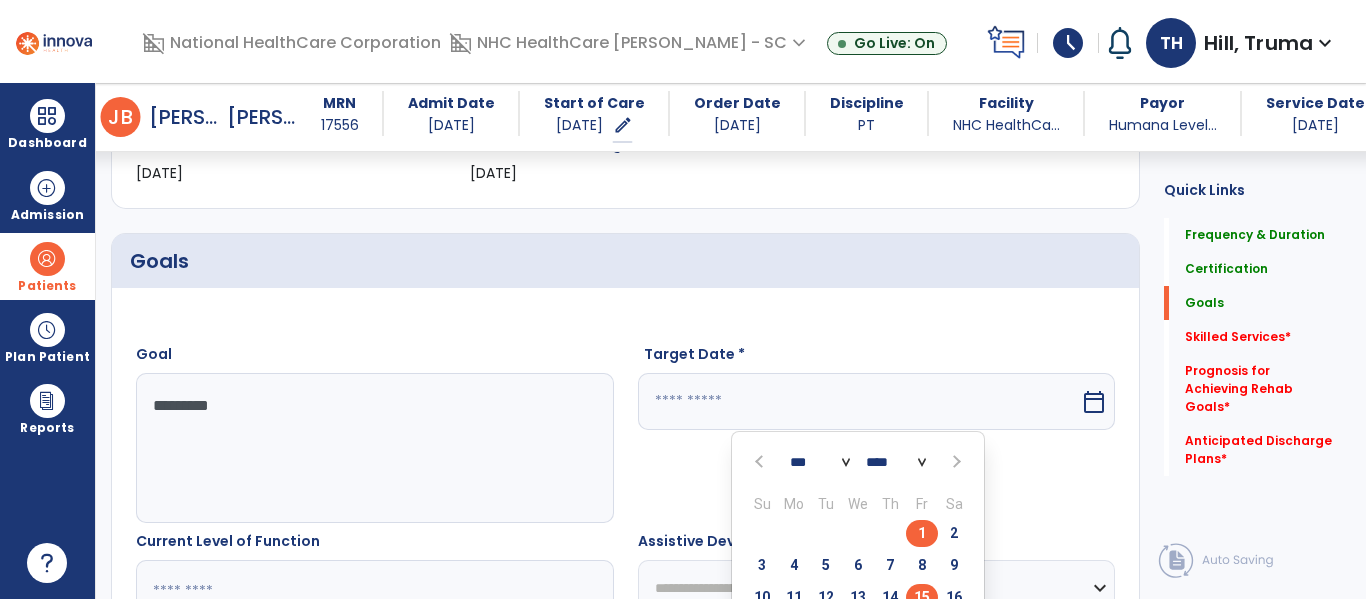 type on "*********" 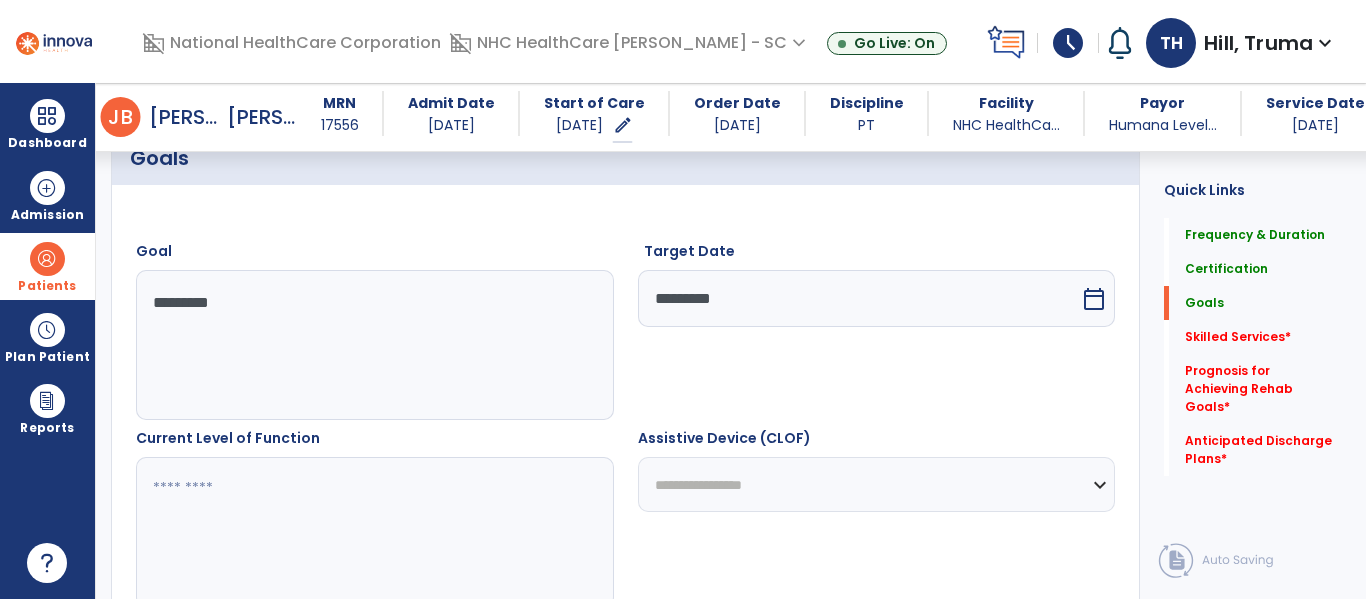 scroll, scrollTop: 483, scrollLeft: 0, axis: vertical 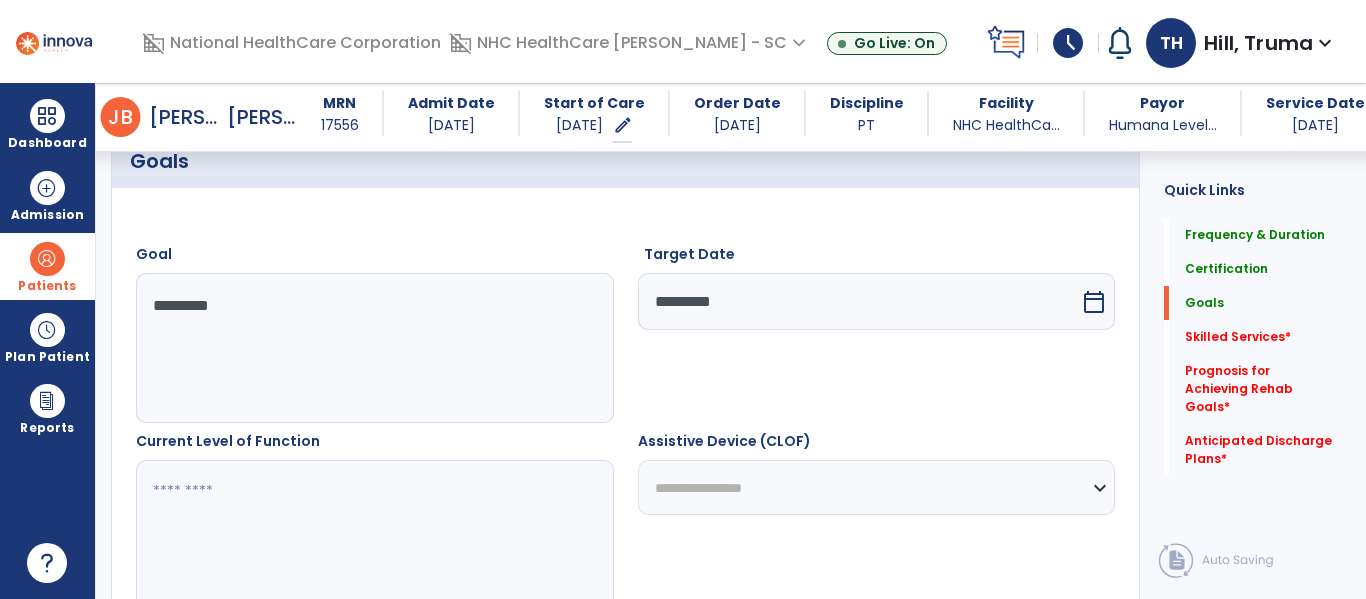 click on "**********" at bounding box center (877, 487) 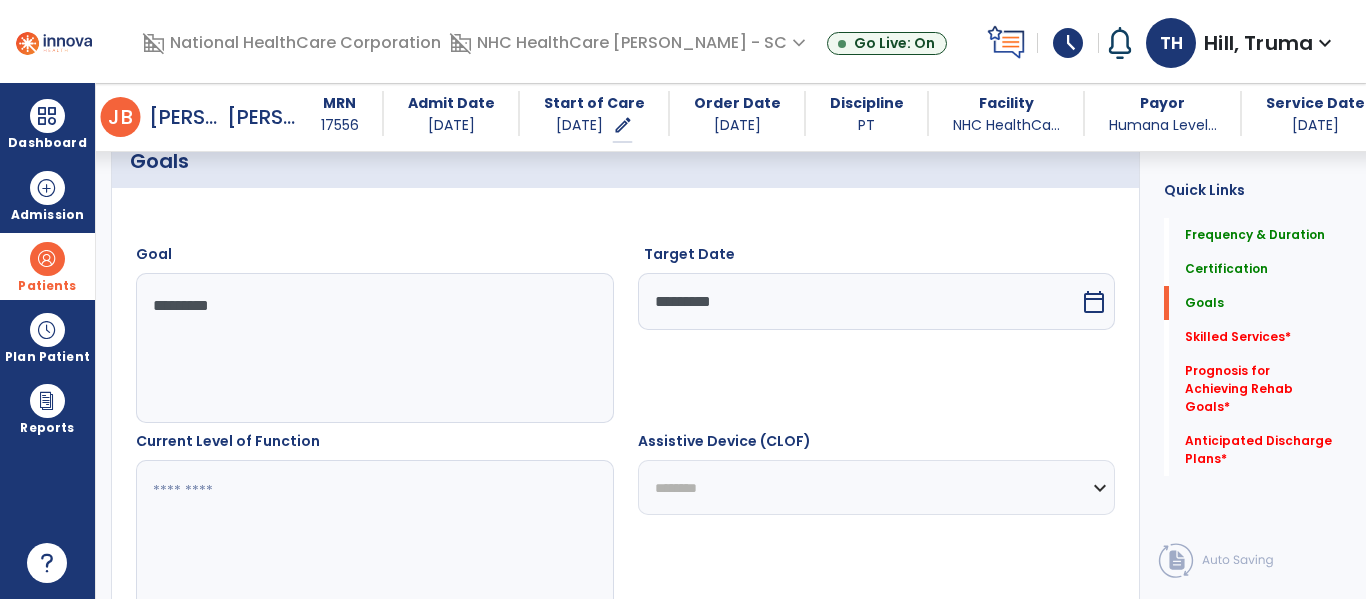 click on "**********" at bounding box center [877, 487] 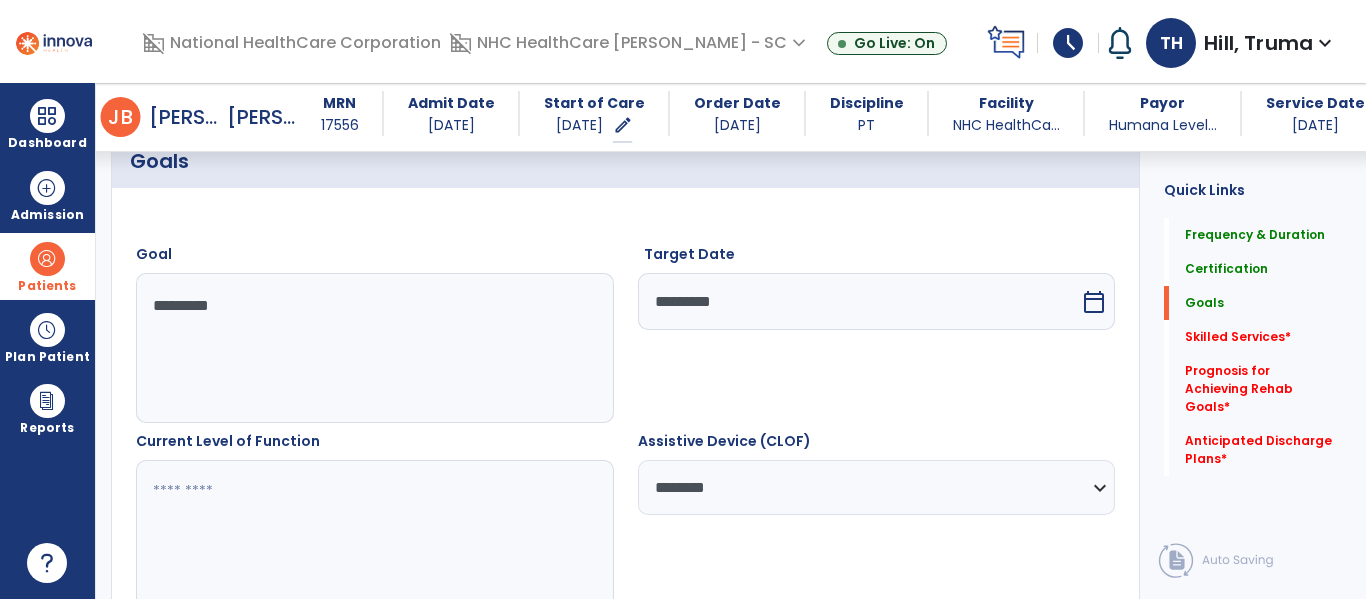 drag, startPoint x: 752, startPoint y: 480, endPoint x: 745, endPoint y: 464, distance: 17.464249 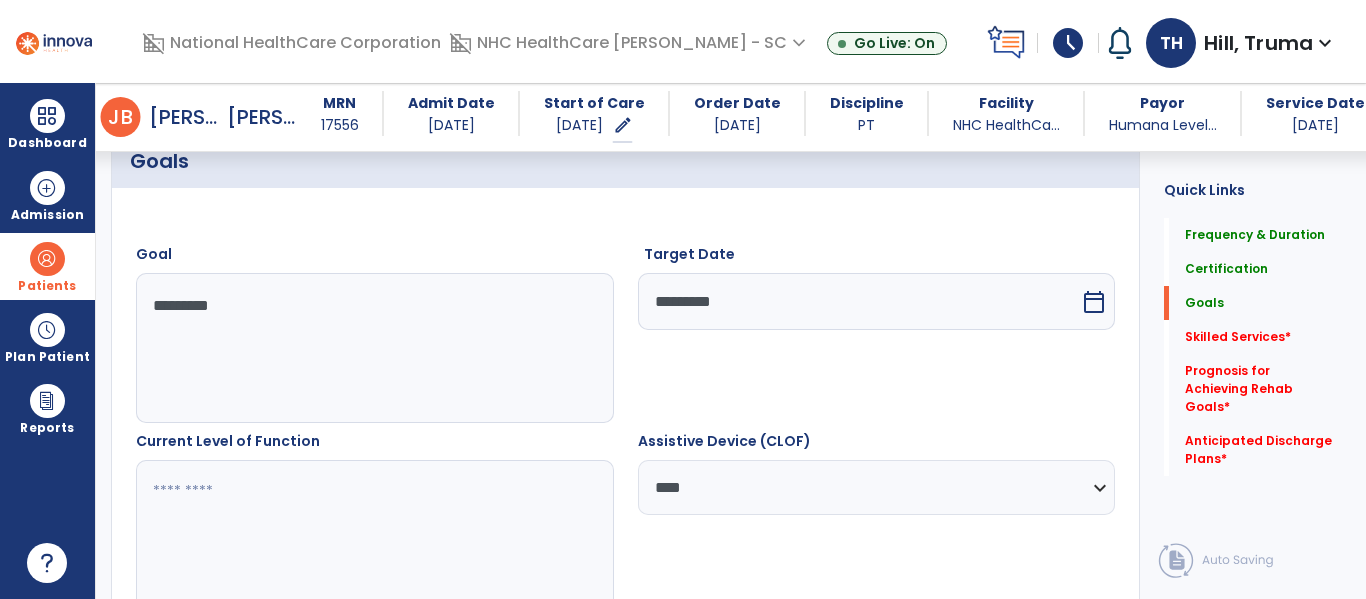 click on "**********" at bounding box center [877, 487] 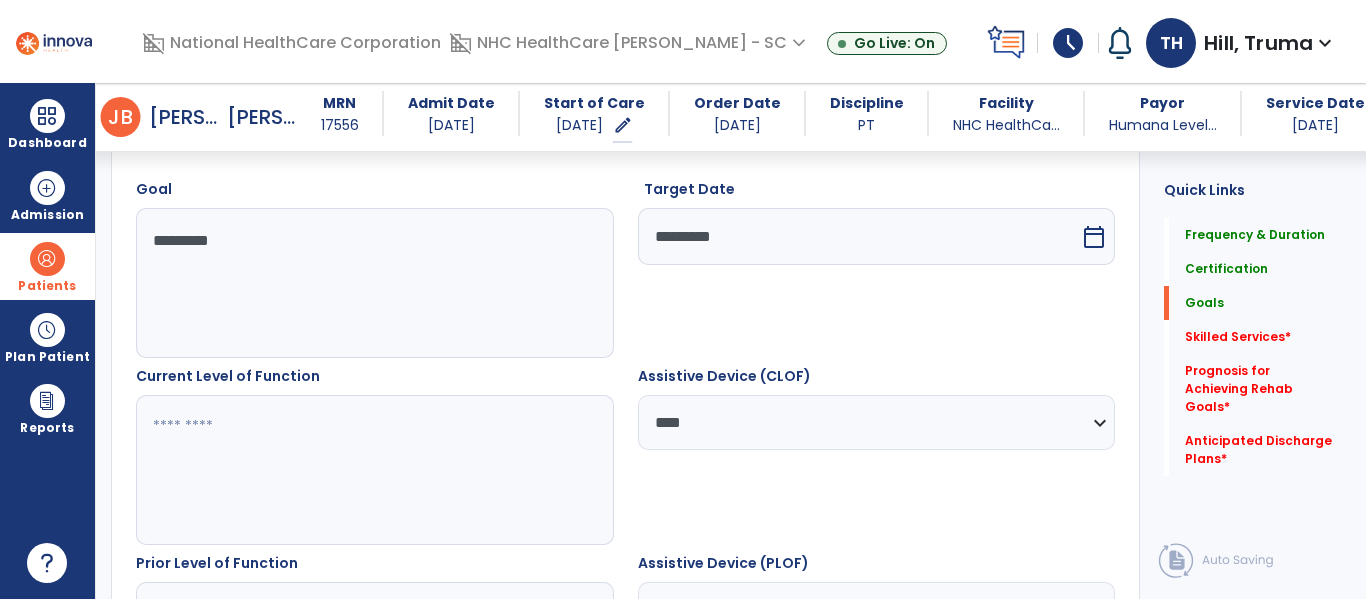 scroll, scrollTop: 583, scrollLeft: 0, axis: vertical 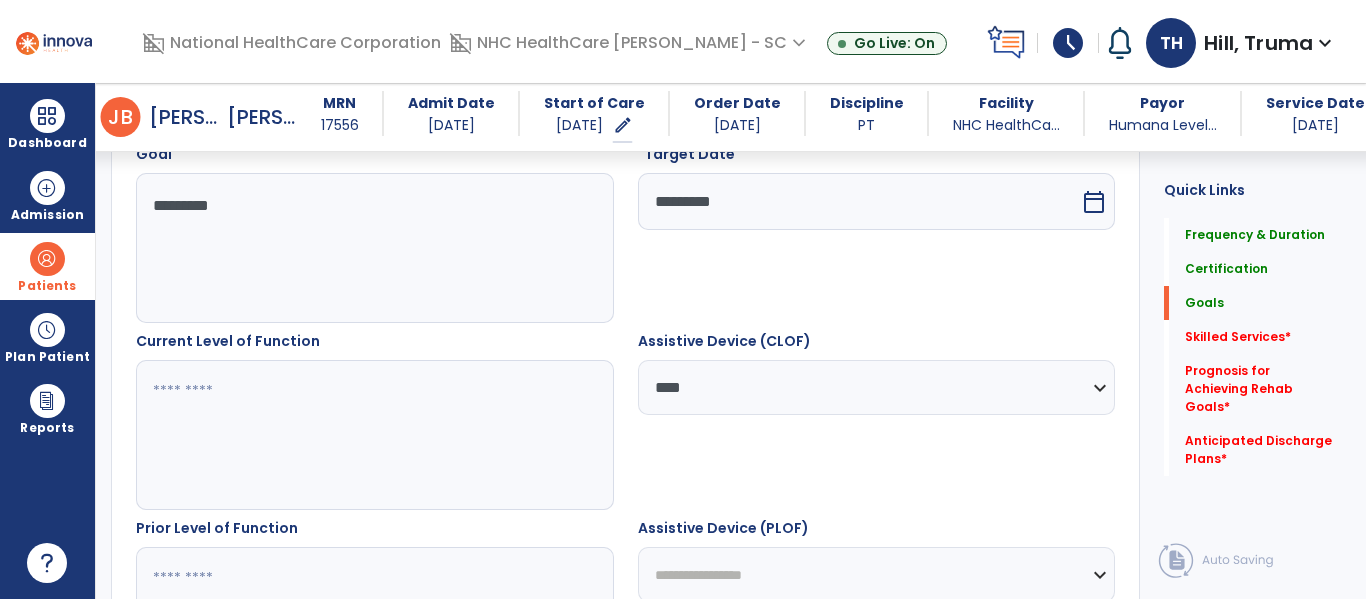 click on "**********" at bounding box center [877, 387] 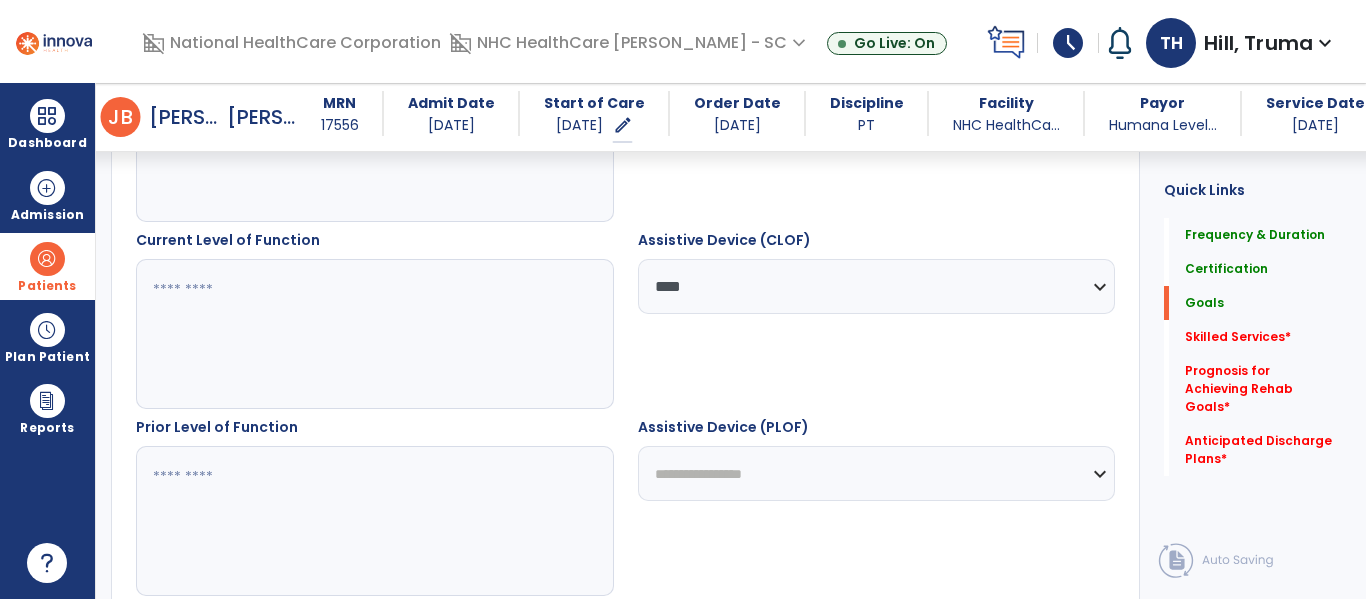 scroll, scrollTop: 683, scrollLeft: 0, axis: vertical 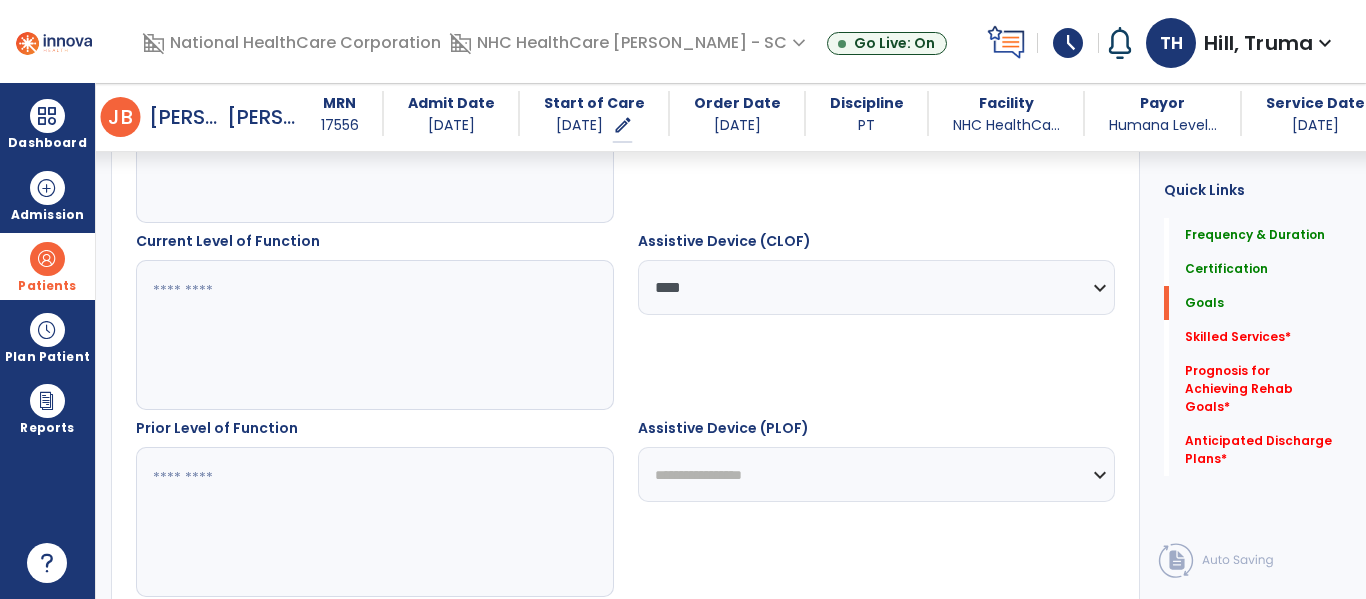 click on "**********" at bounding box center [877, 287] 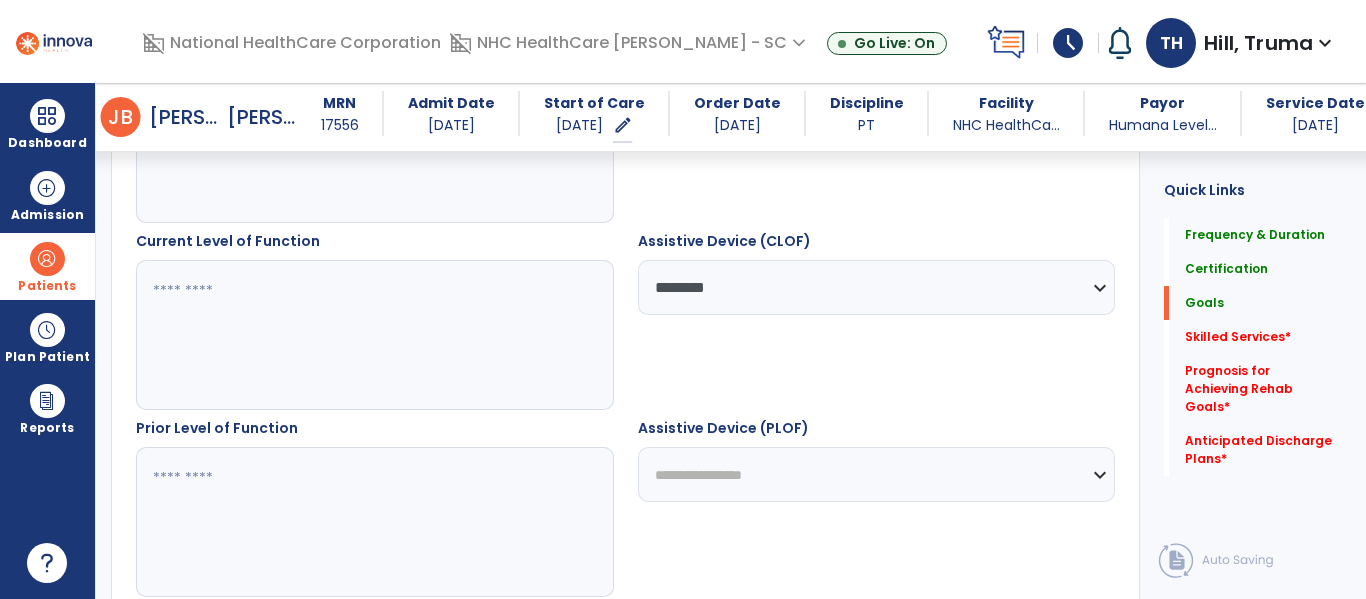 click on "**********" at bounding box center [877, 287] 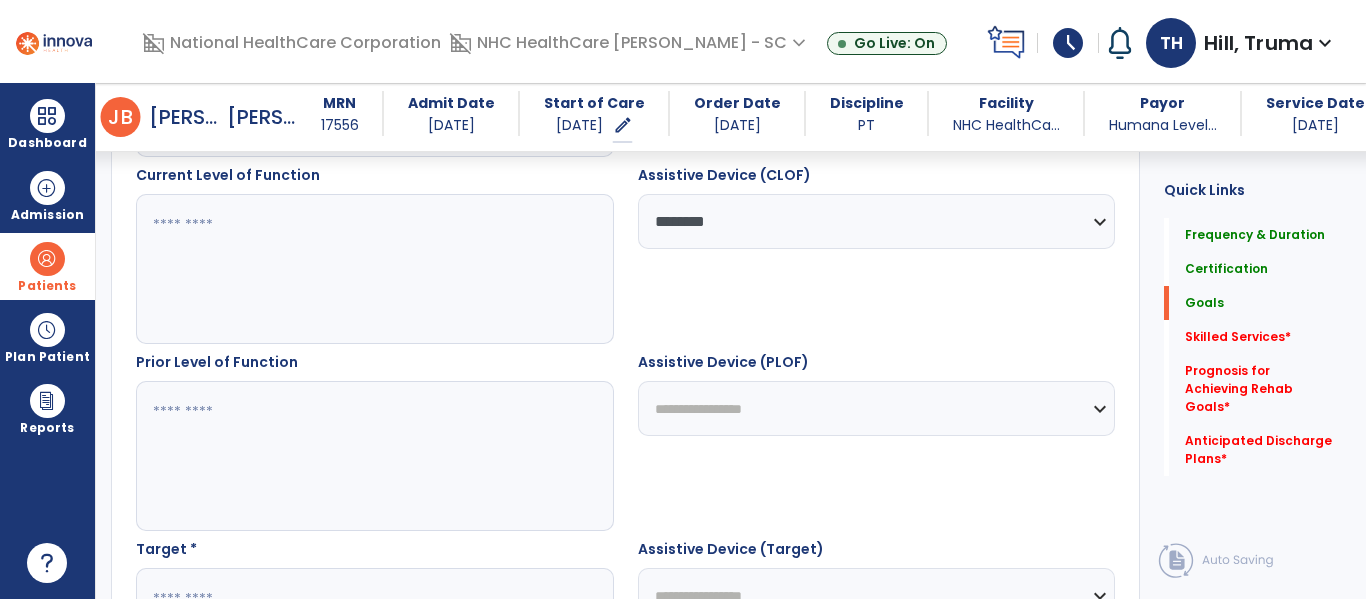 scroll, scrollTop: 783, scrollLeft: 0, axis: vertical 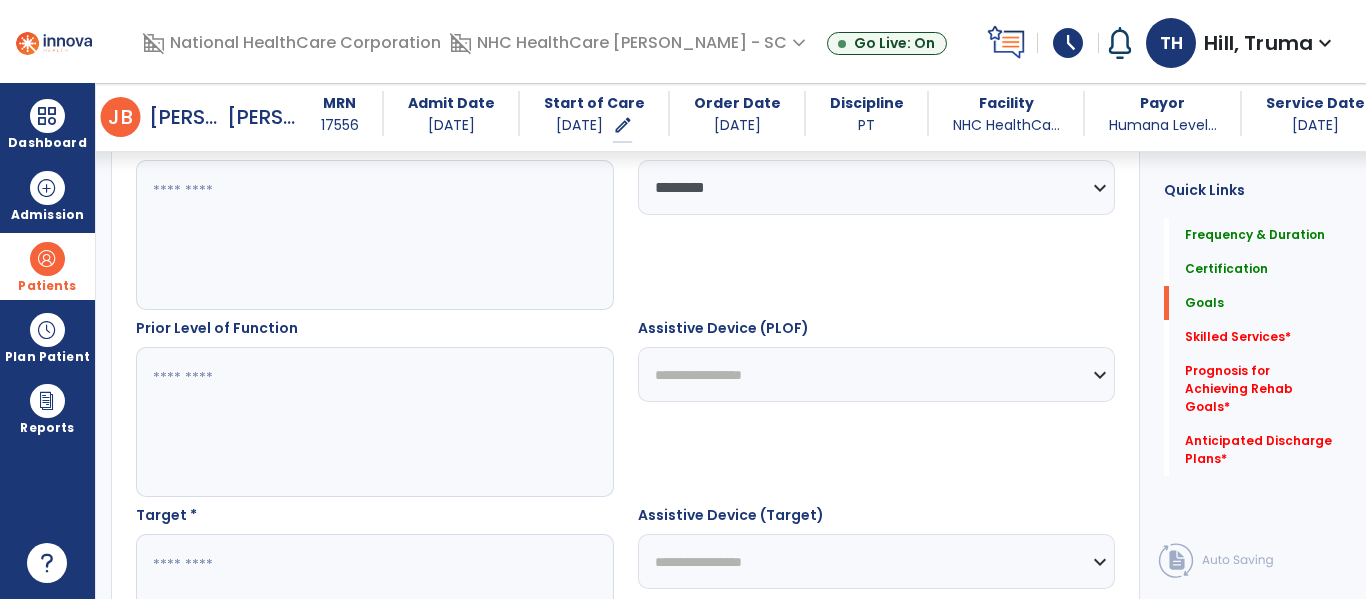 click at bounding box center (374, 422) 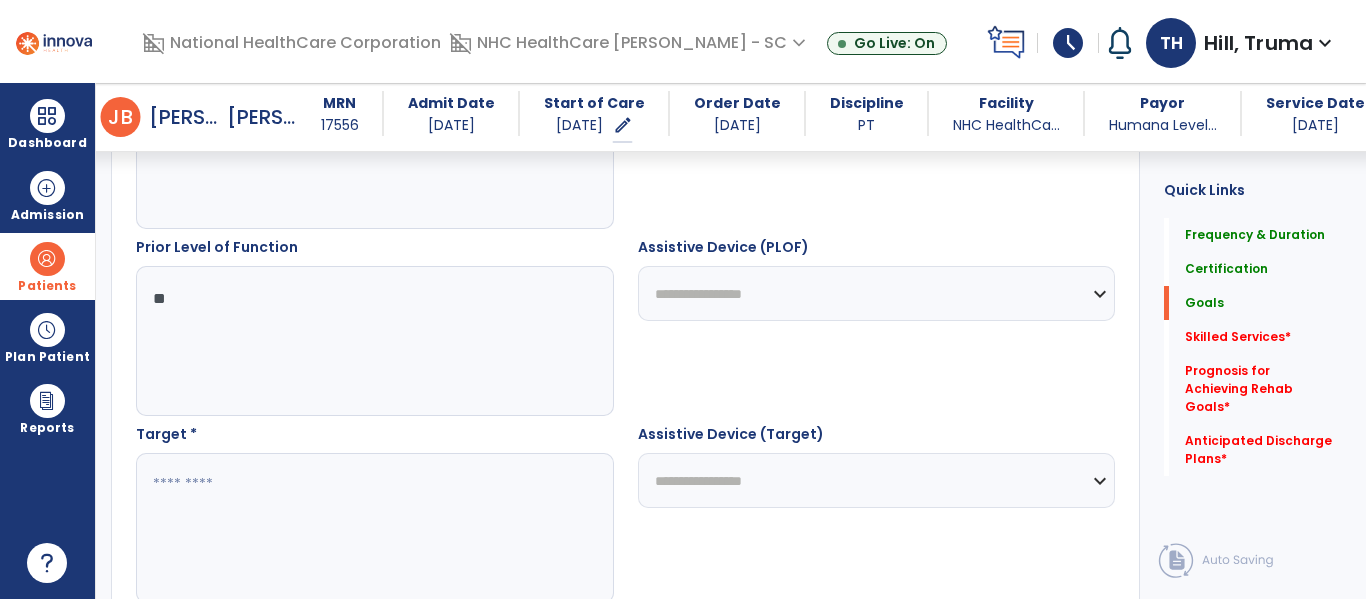 scroll, scrollTop: 983, scrollLeft: 0, axis: vertical 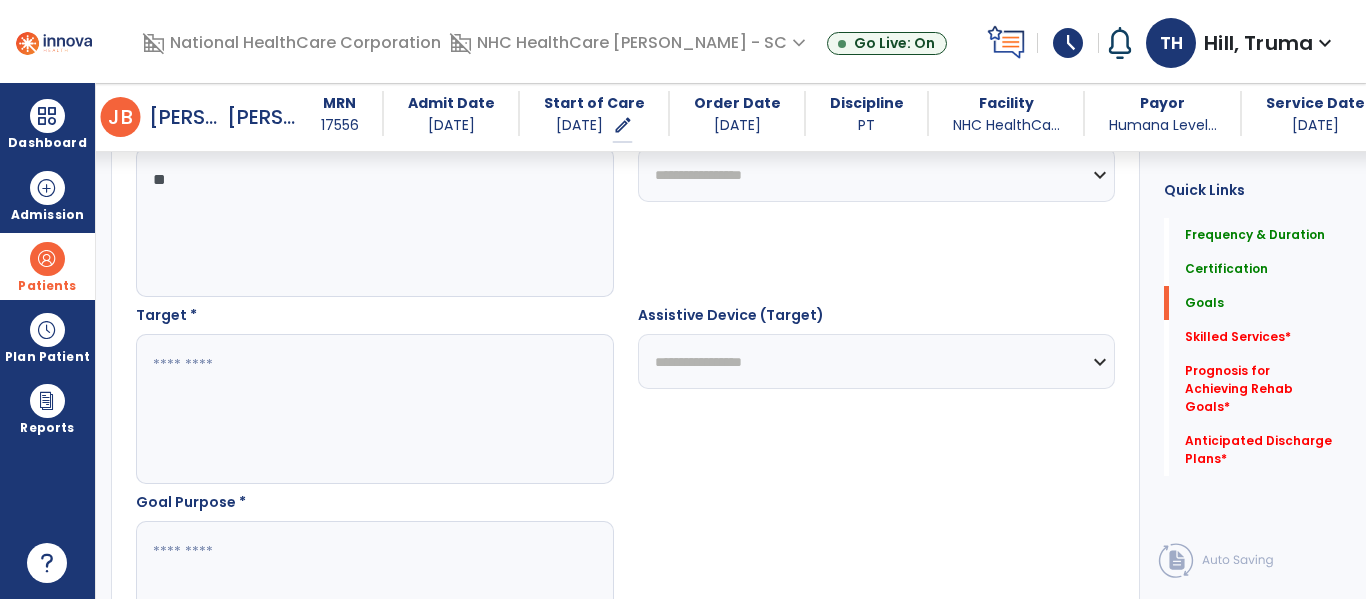 type on "**" 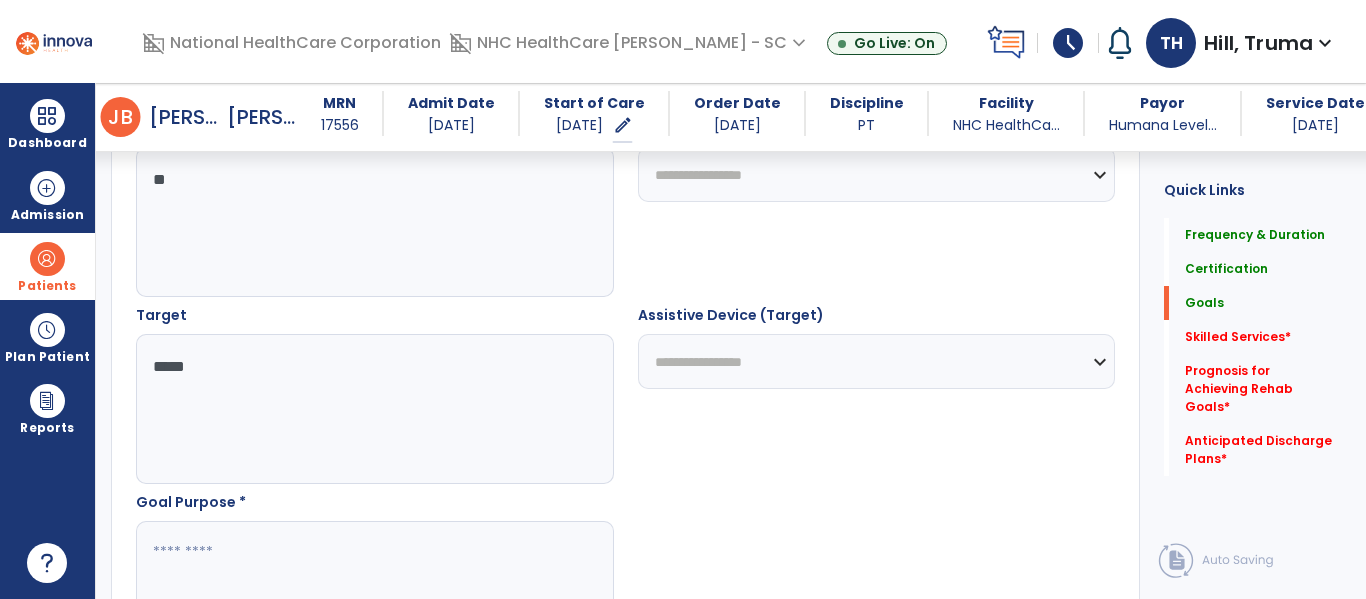 type on "*****" 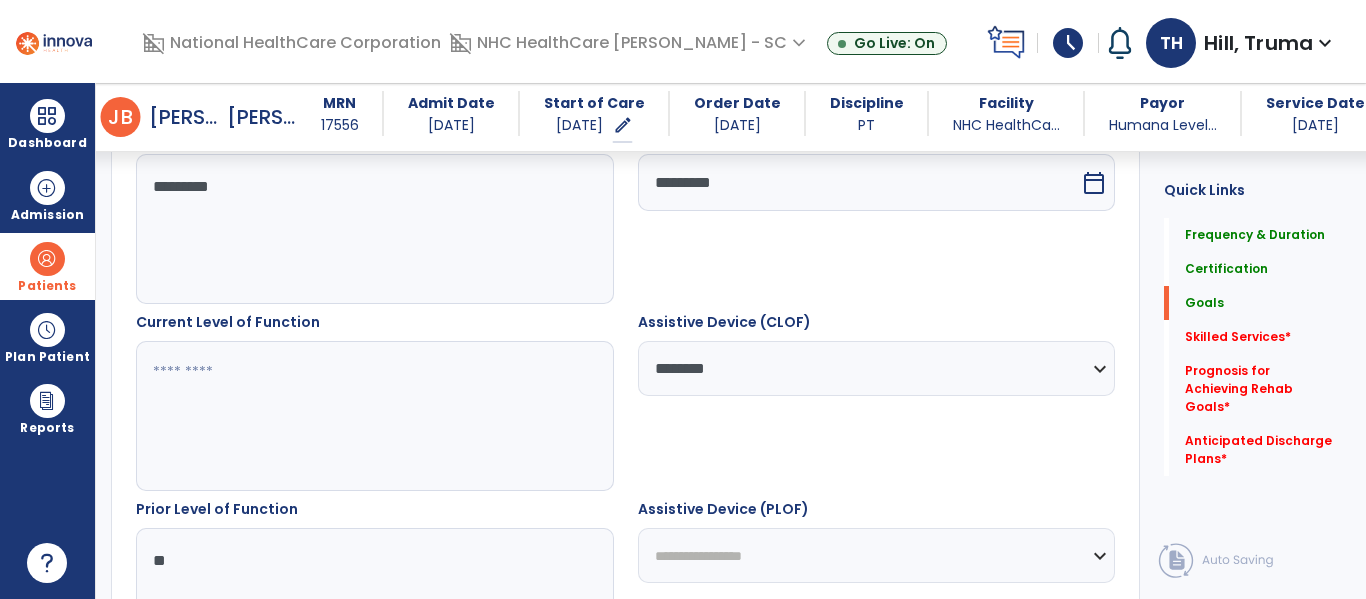 scroll, scrollTop: 483, scrollLeft: 0, axis: vertical 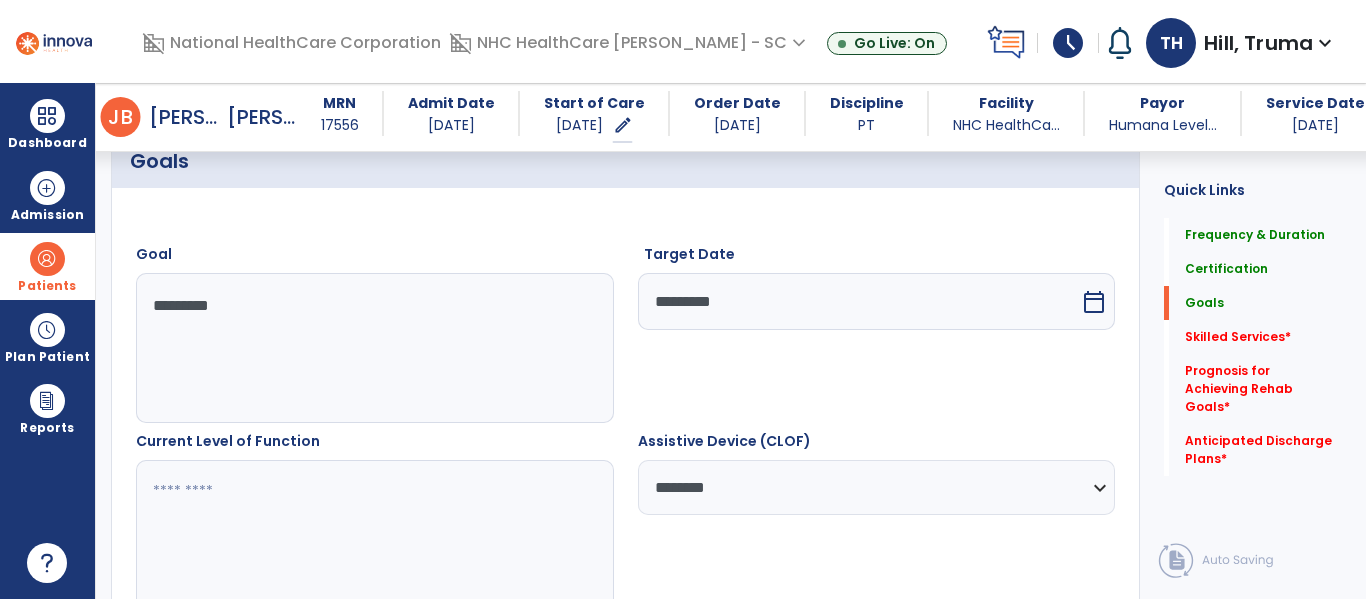 type on "**********" 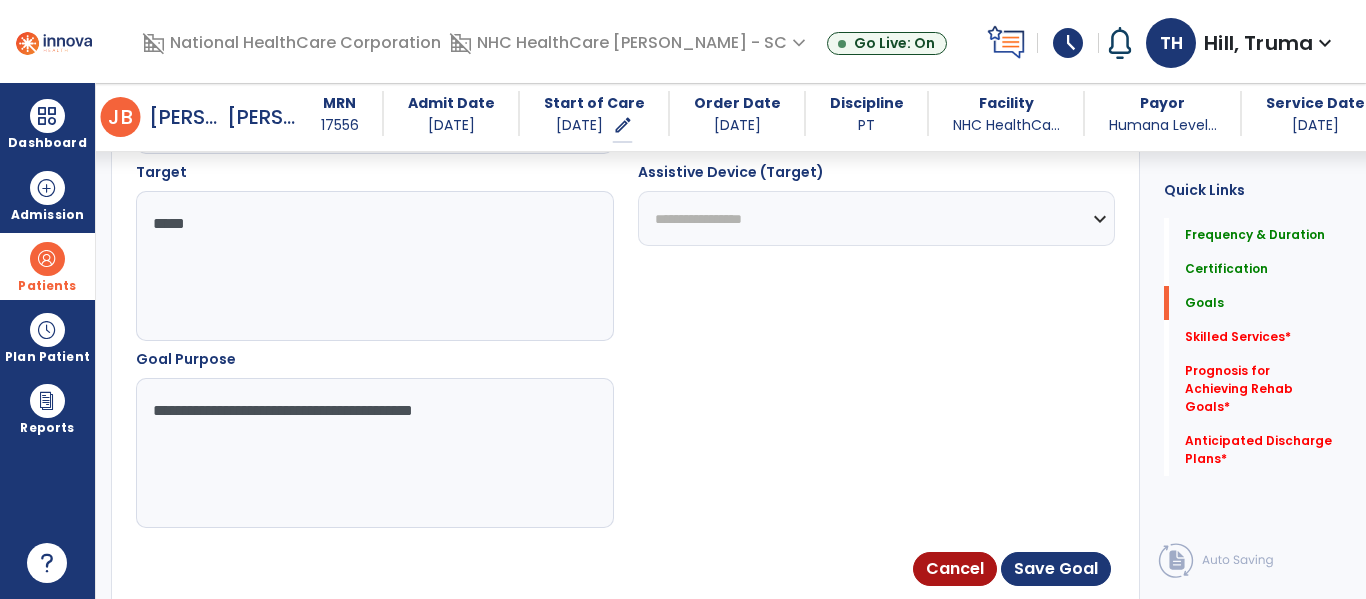 scroll, scrollTop: 1183, scrollLeft: 0, axis: vertical 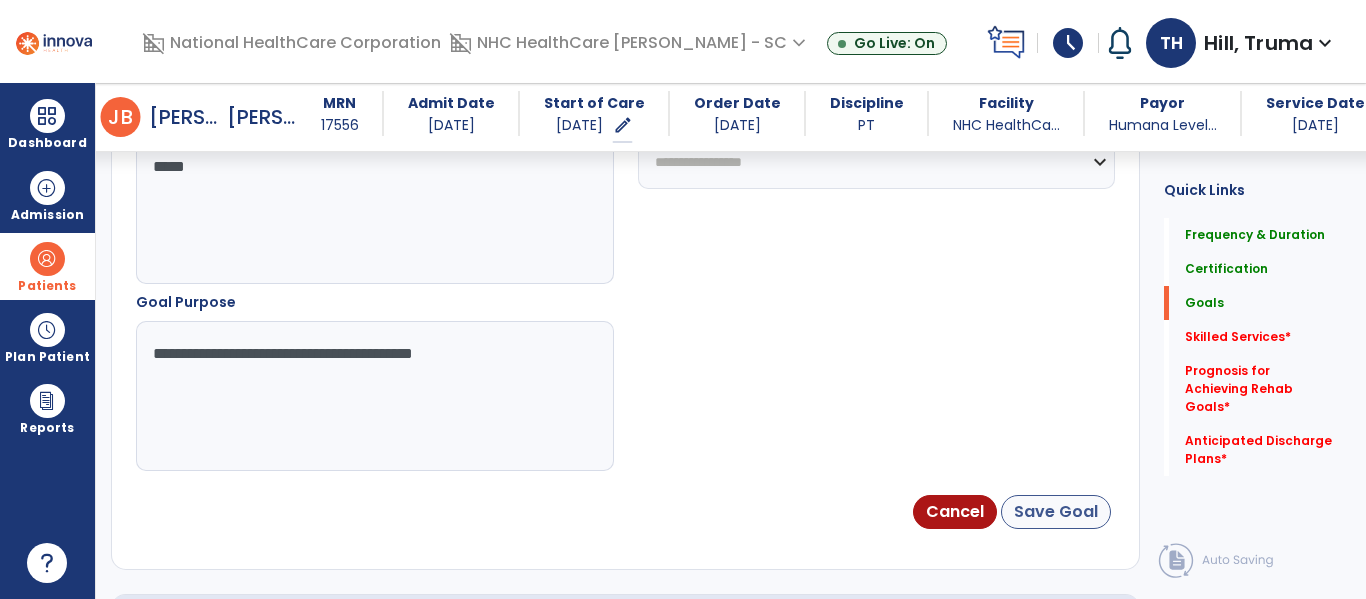 type on "*****" 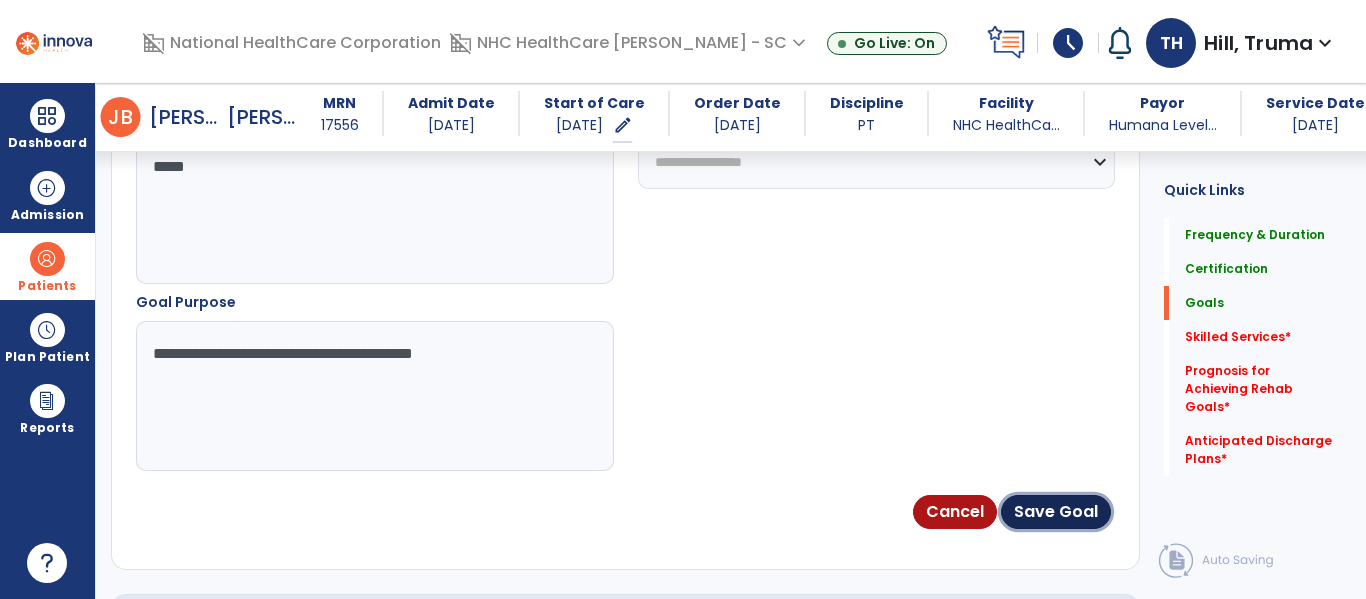click on "Save Goal" at bounding box center (1056, 512) 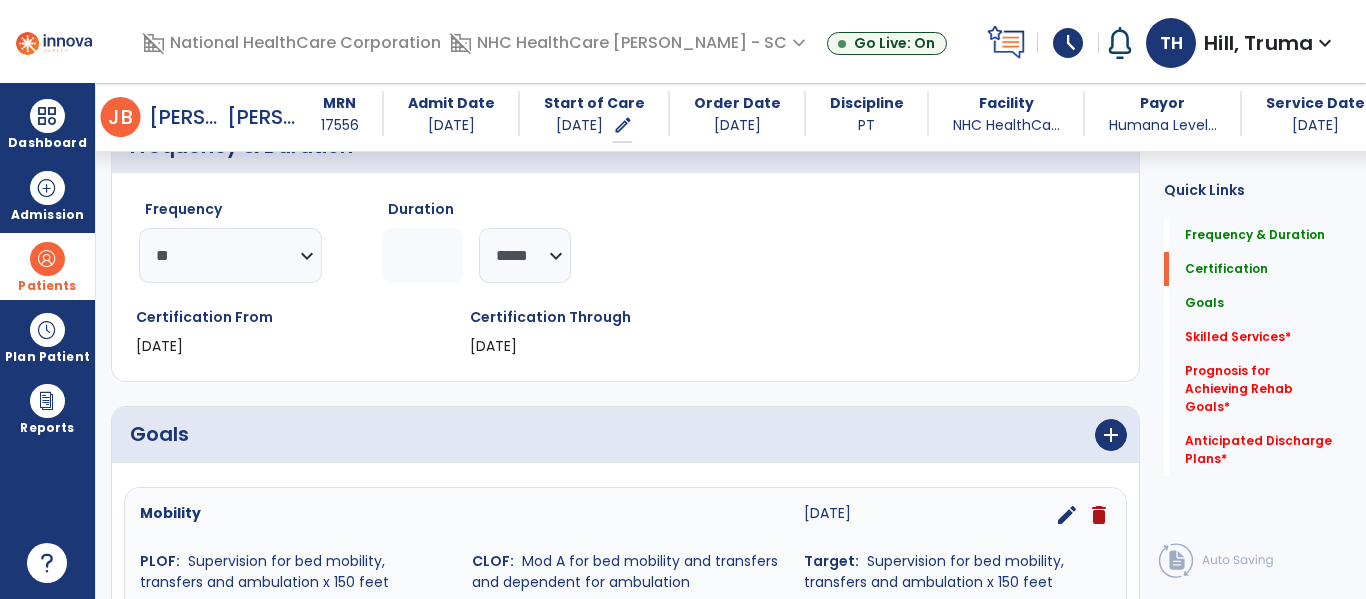 scroll, scrollTop: 204, scrollLeft: 0, axis: vertical 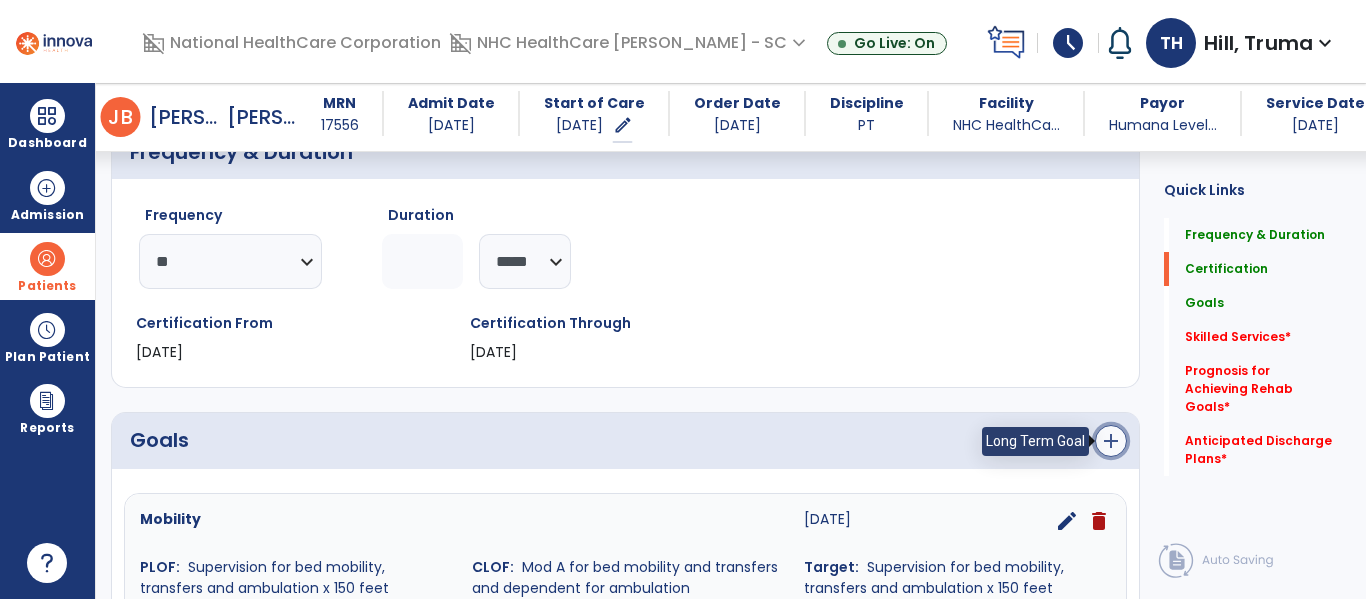 click on "add" at bounding box center [1111, 441] 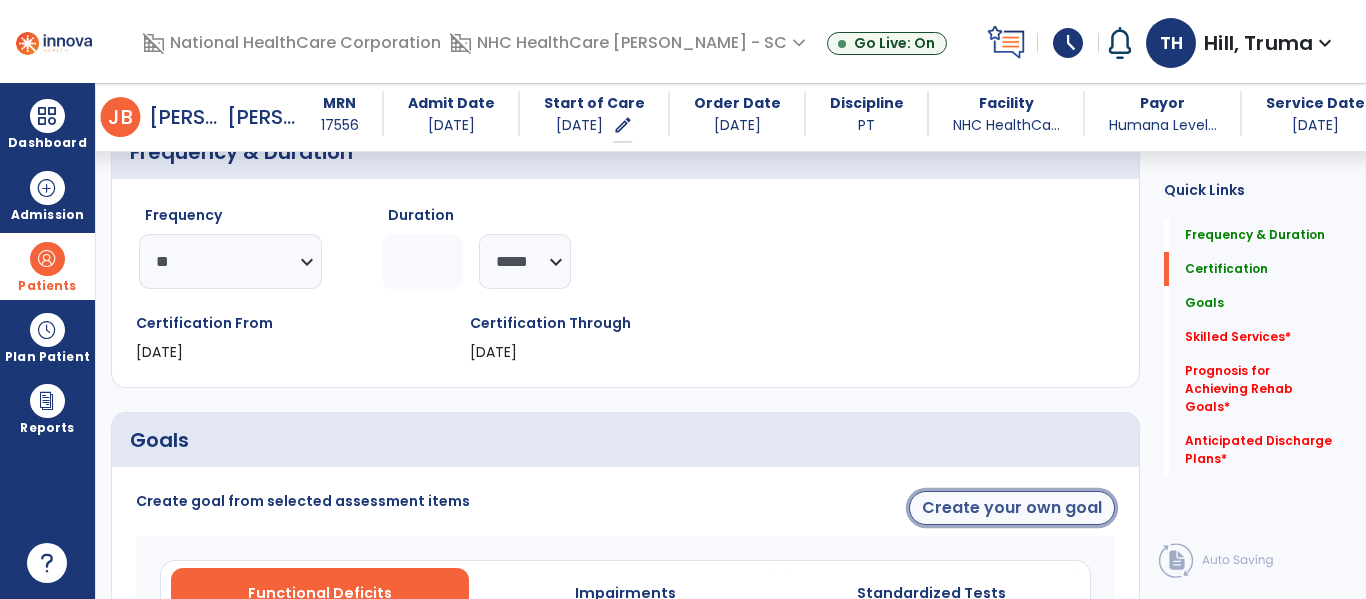 click on "Create your own goal" at bounding box center (1012, 508) 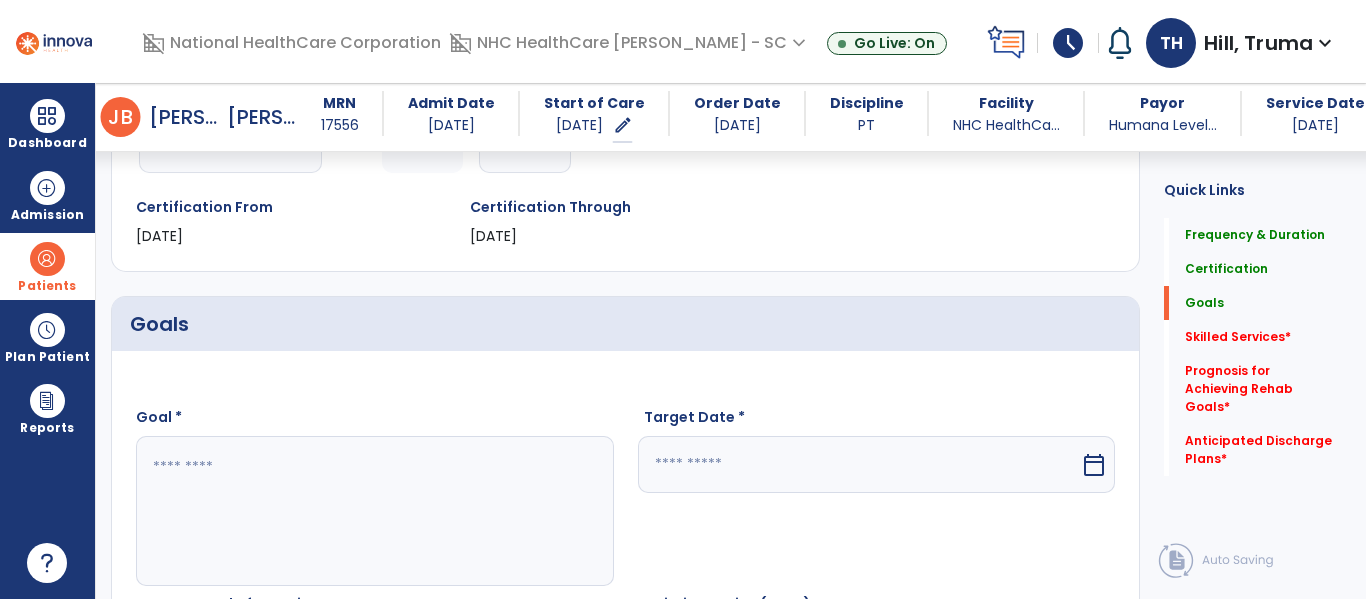 scroll, scrollTop: 404, scrollLeft: 0, axis: vertical 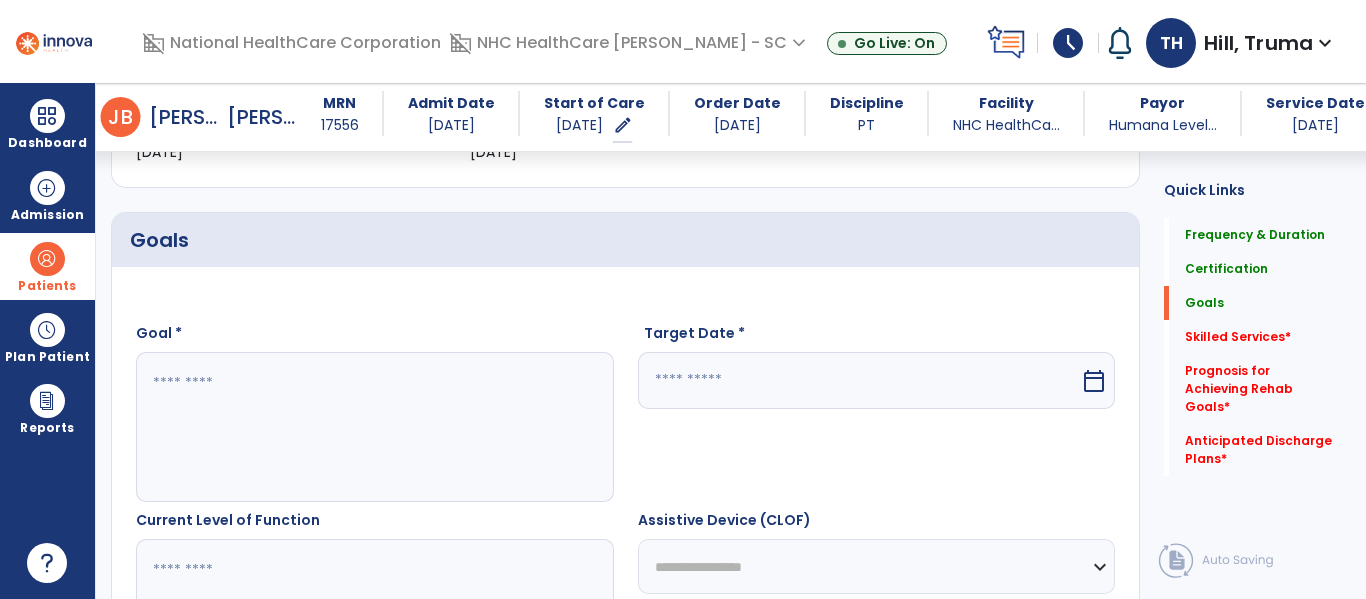 click at bounding box center [374, 427] 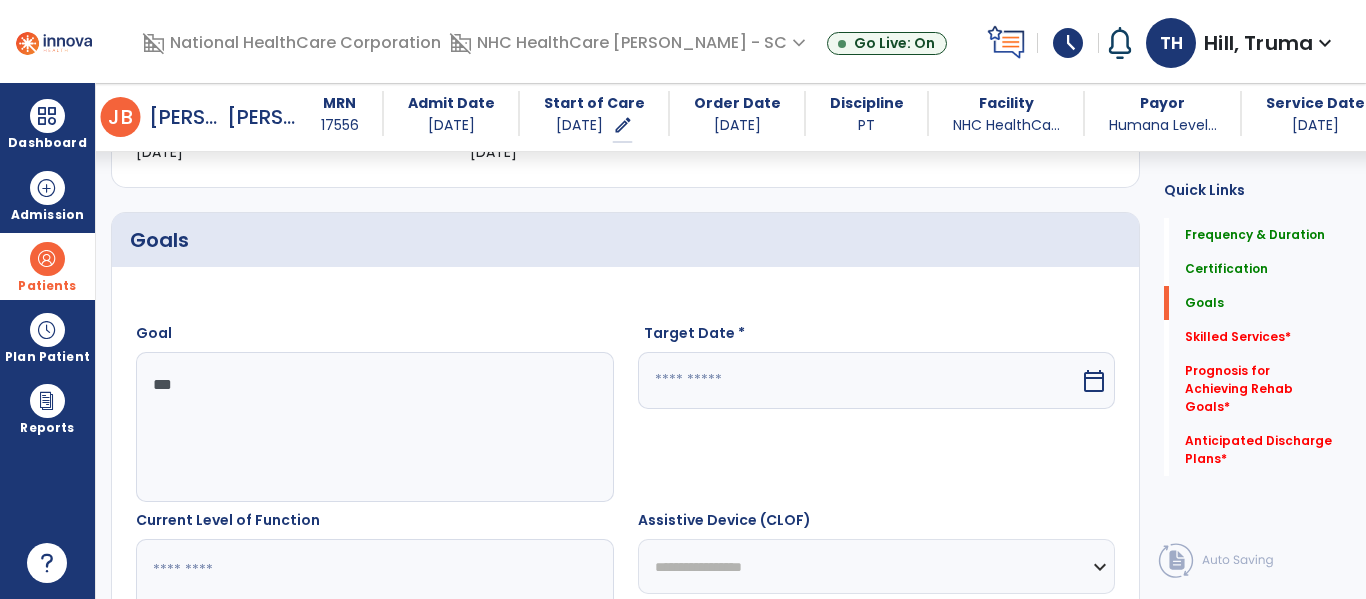 type on "***" 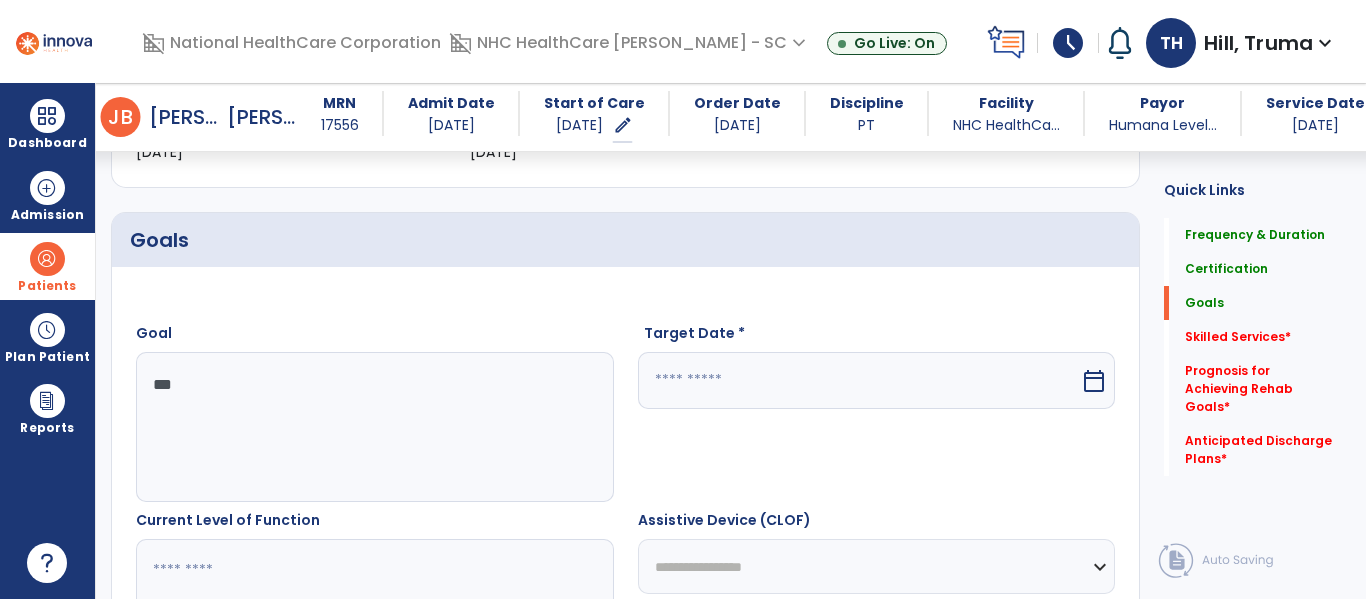 click at bounding box center [859, 380] 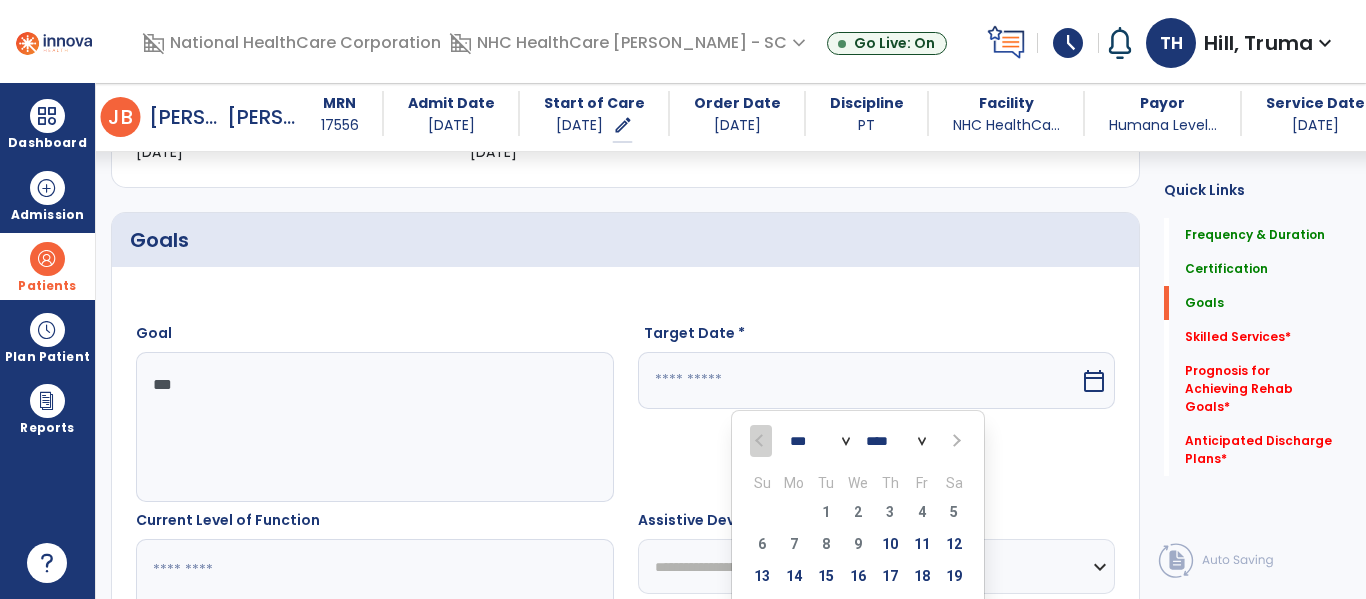 click on "*** *** *** ***" at bounding box center (820, 442) 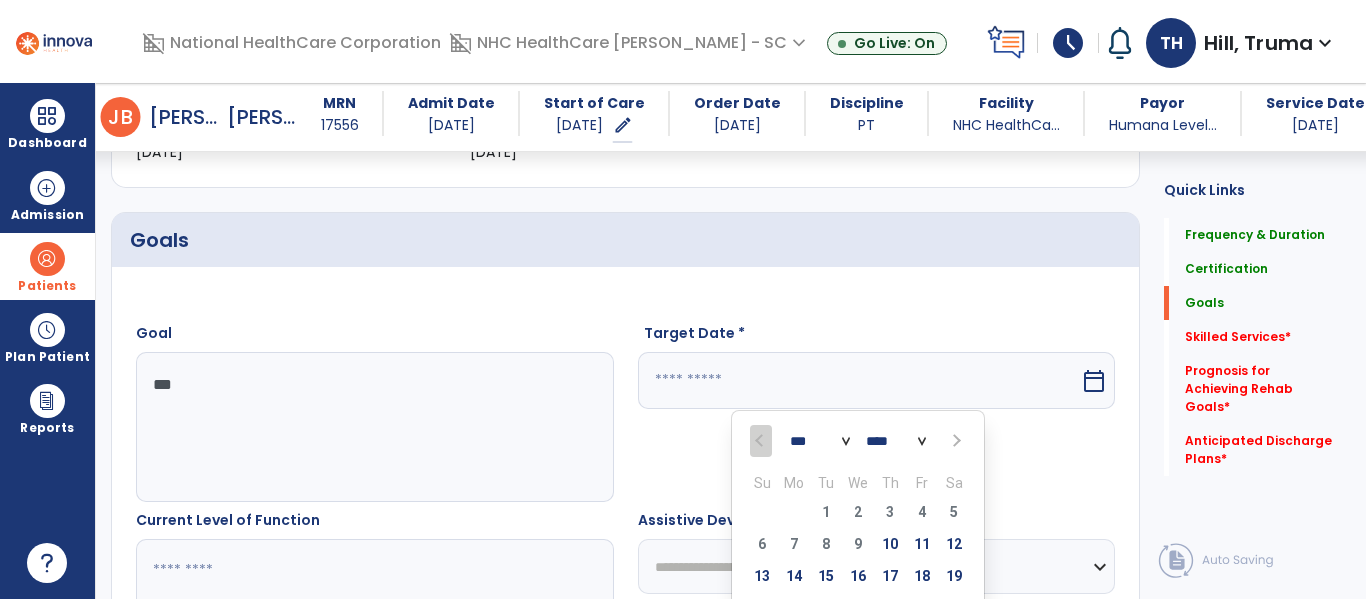select on "*" 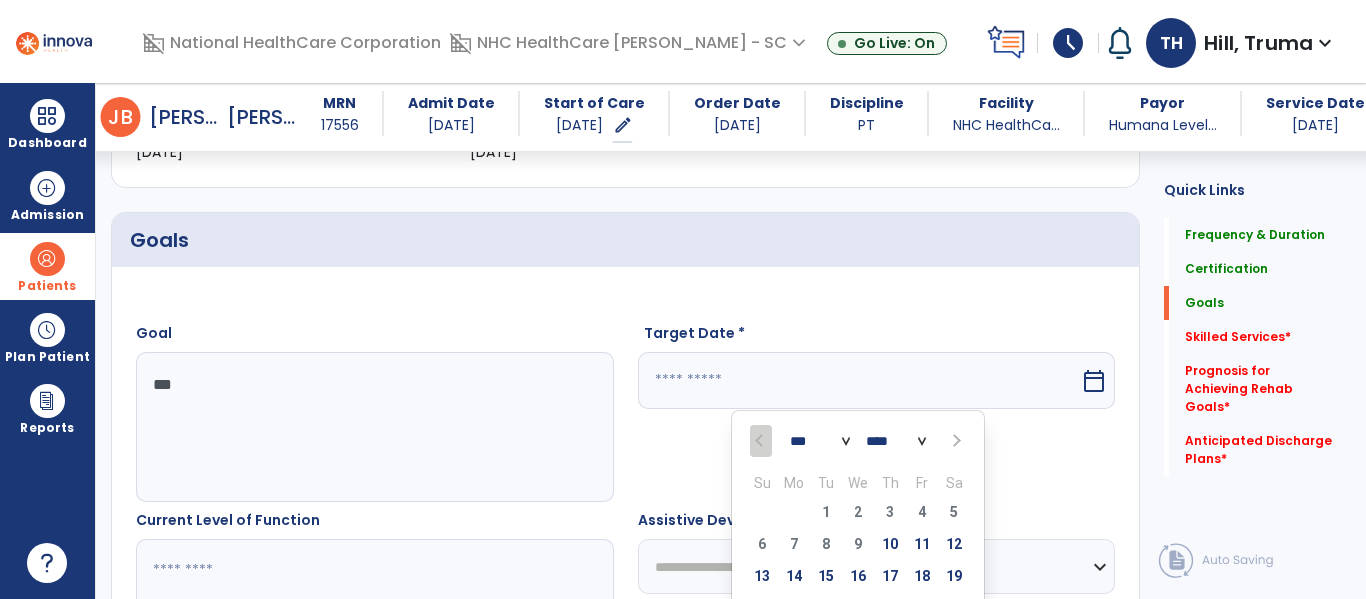 click on "*** *** *** ***" at bounding box center [820, 442] 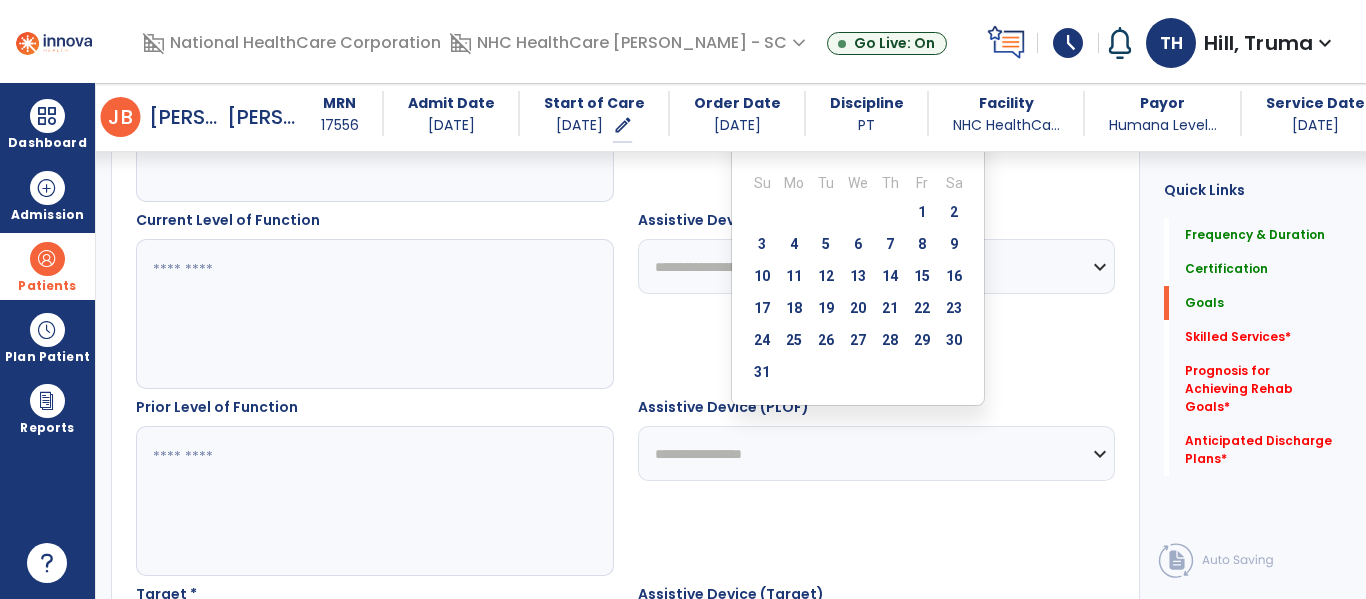click on "29" at bounding box center (922, 340) 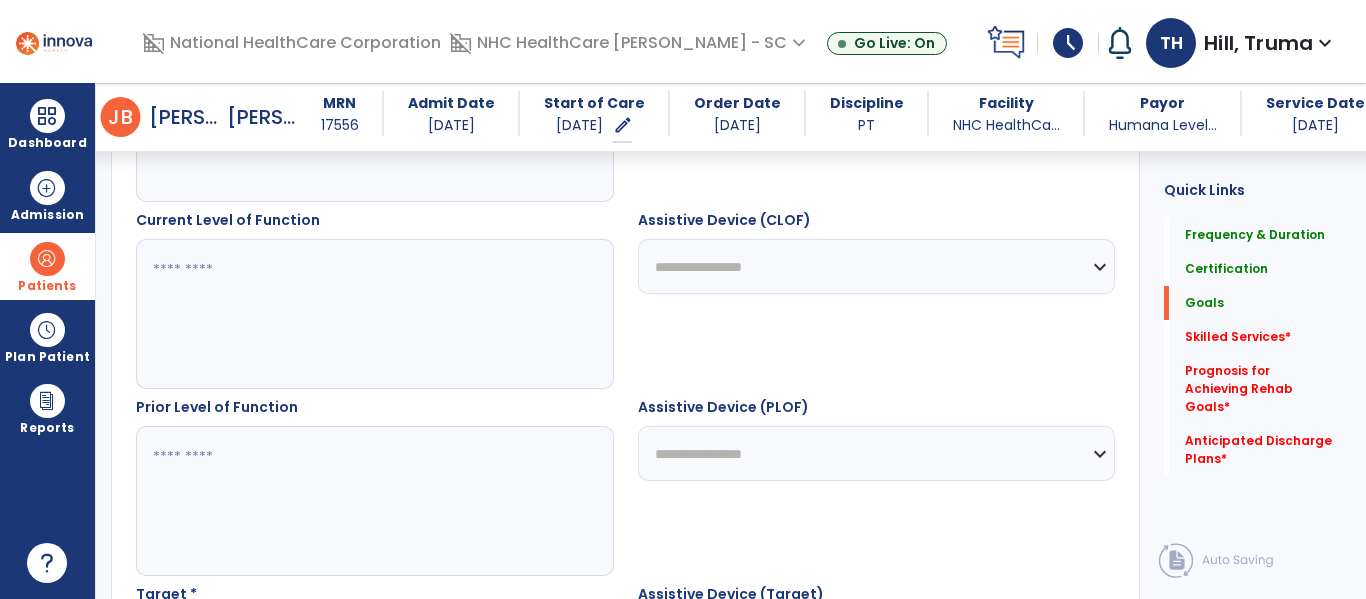 scroll, scrollTop: 676, scrollLeft: 0, axis: vertical 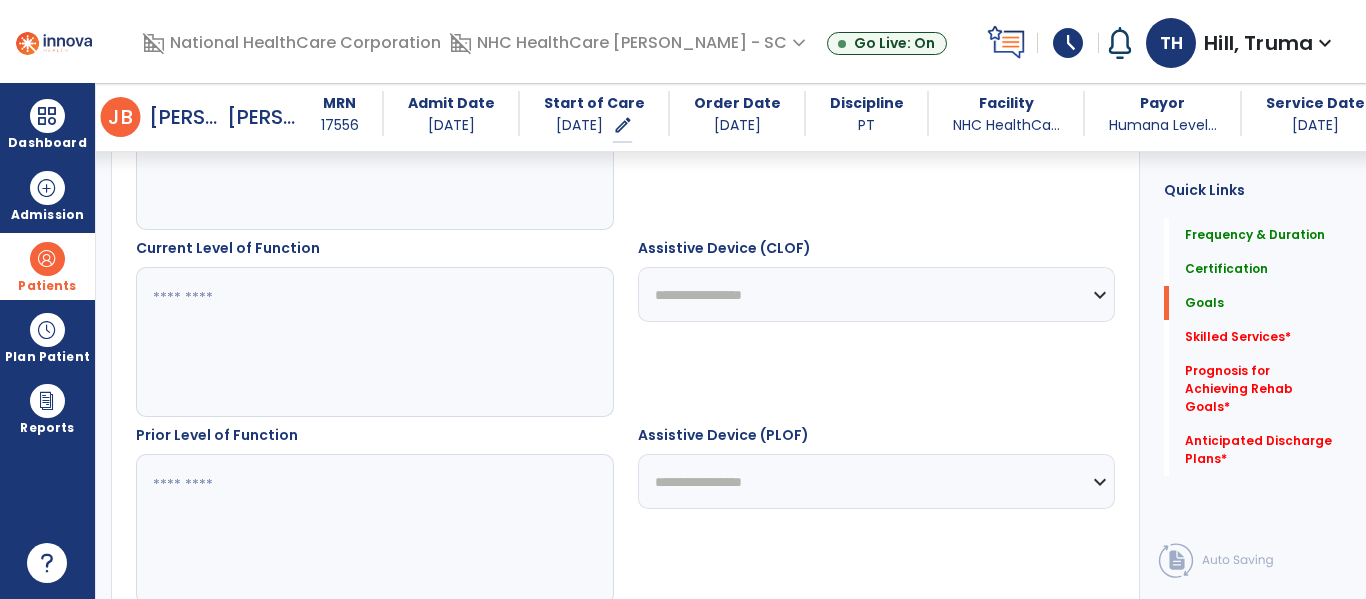 click at bounding box center [374, 342] 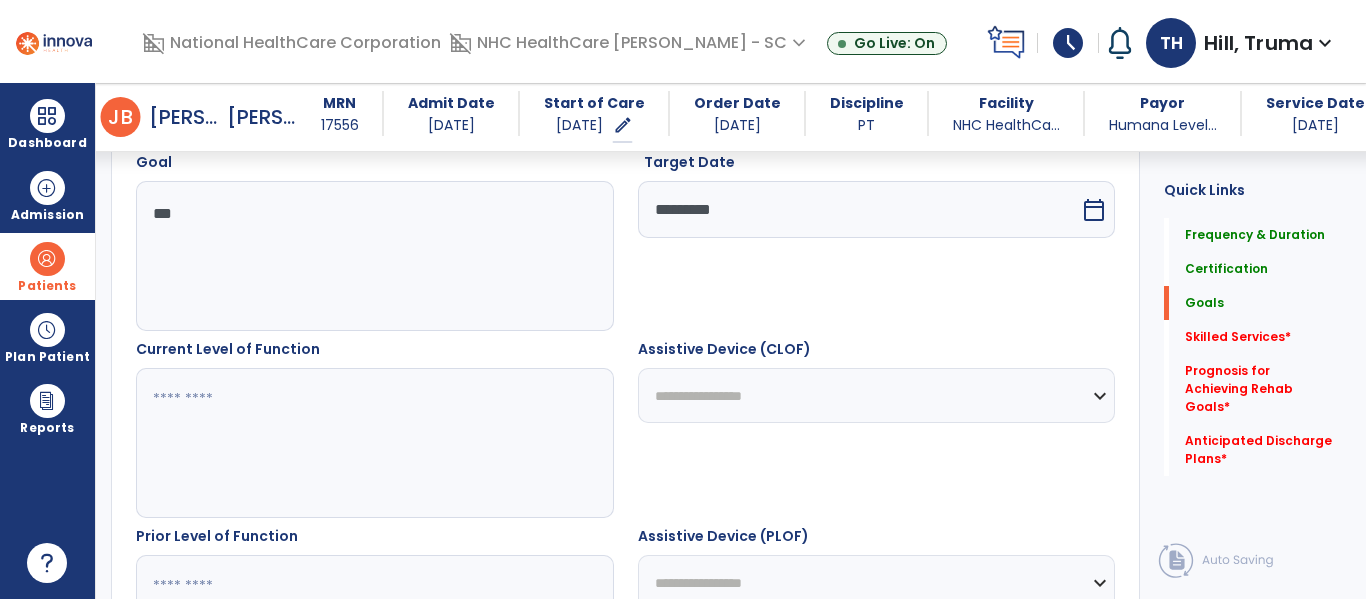 scroll, scrollTop: 576, scrollLeft: 0, axis: vertical 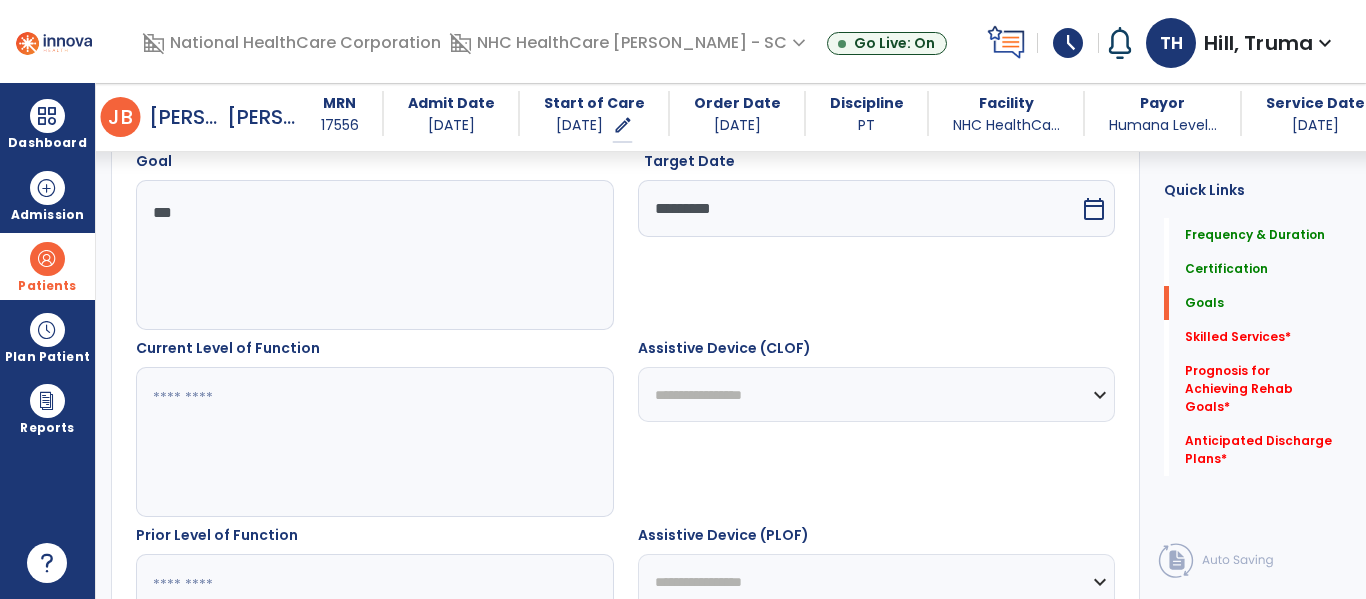 click at bounding box center (374, 442) 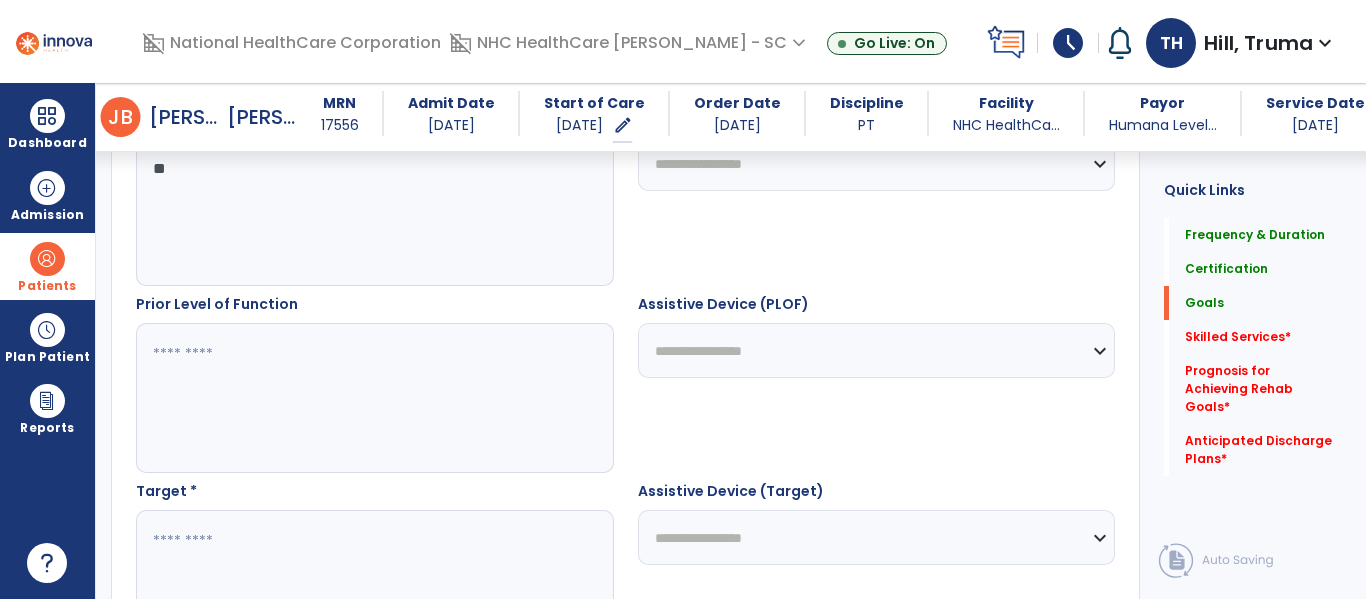 scroll, scrollTop: 876, scrollLeft: 0, axis: vertical 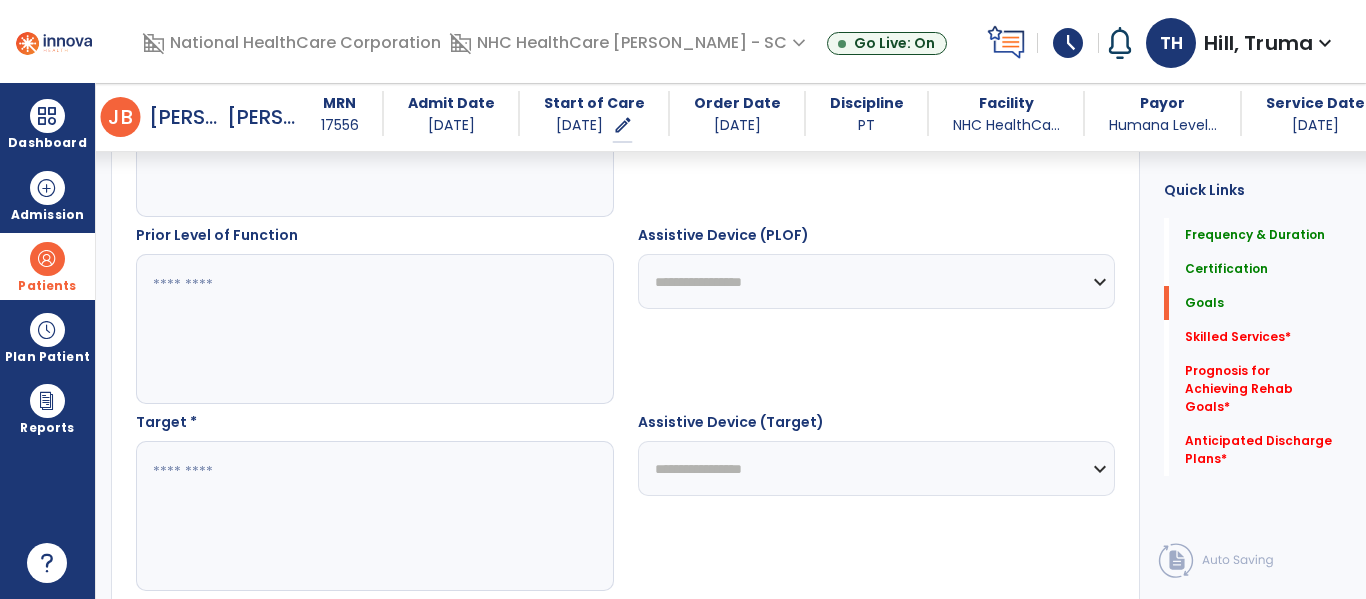 type on "**" 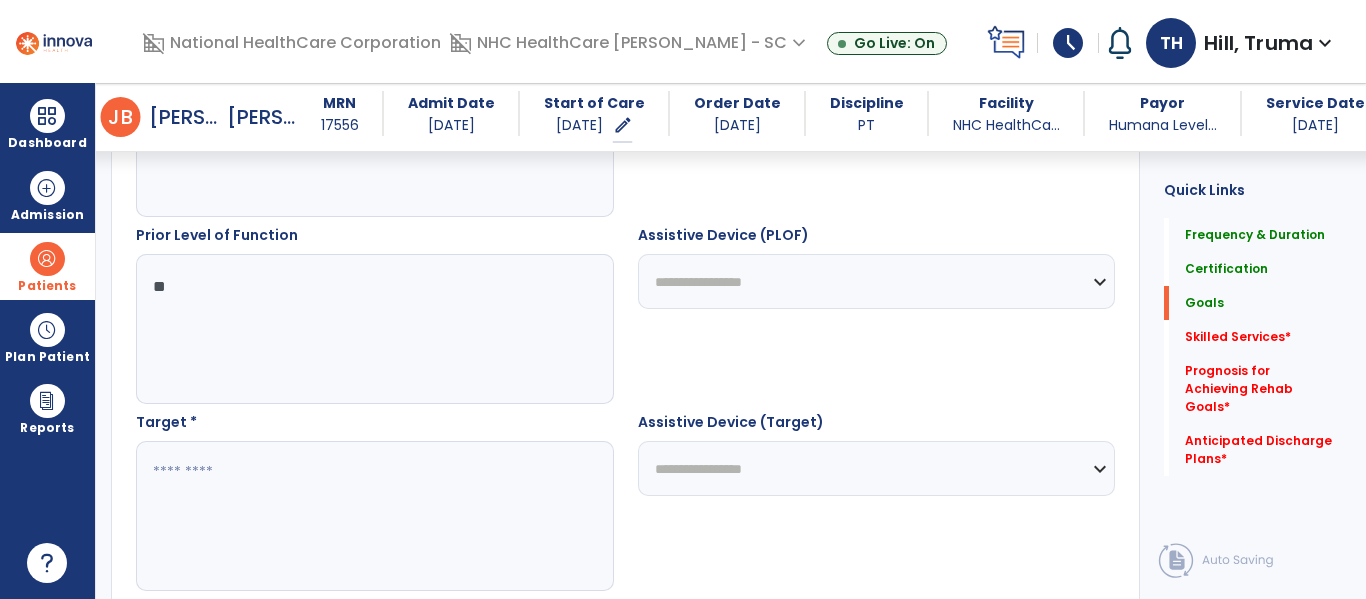 type on "**" 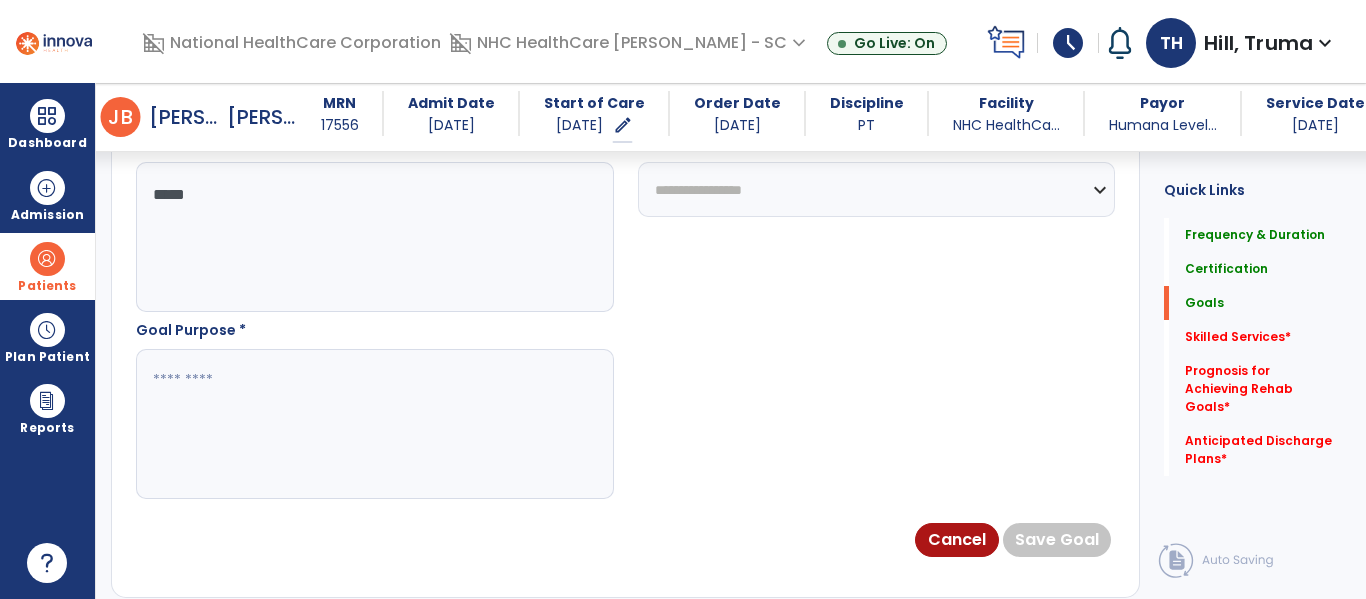 scroll, scrollTop: 1176, scrollLeft: 0, axis: vertical 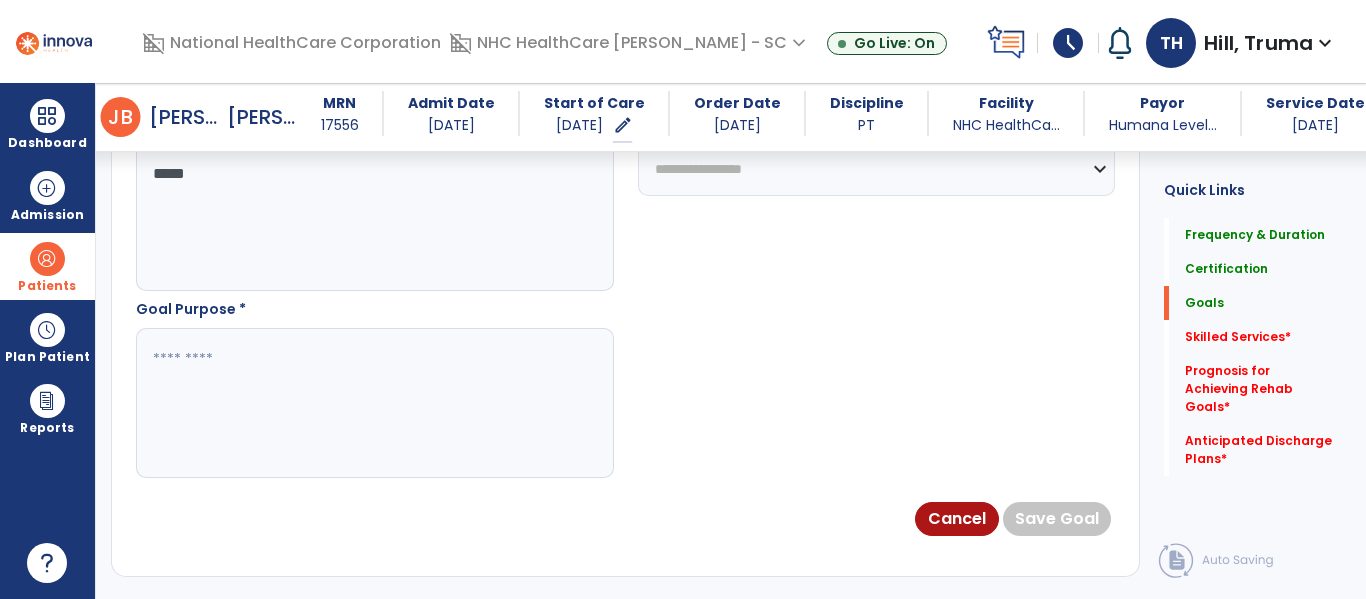 type on "*****" 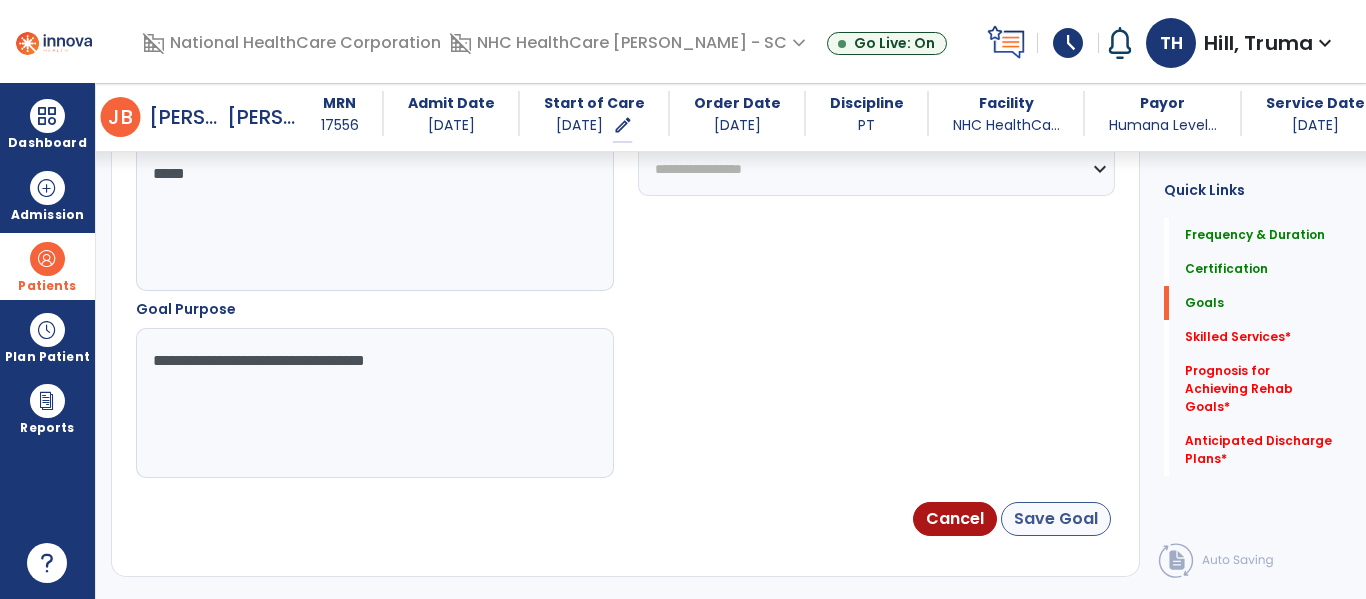 type on "**********" 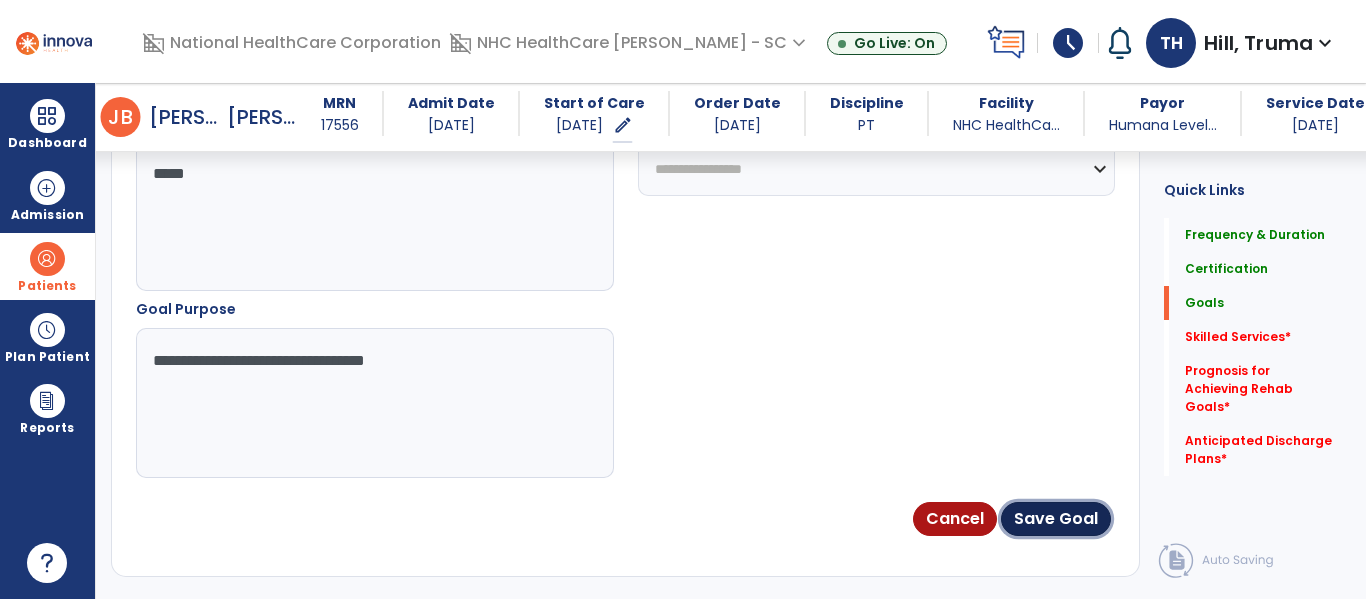 drag, startPoint x: 1072, startPoint y: 506, endPoint x: 1051, endPoint y: 480, distance: 33.42155 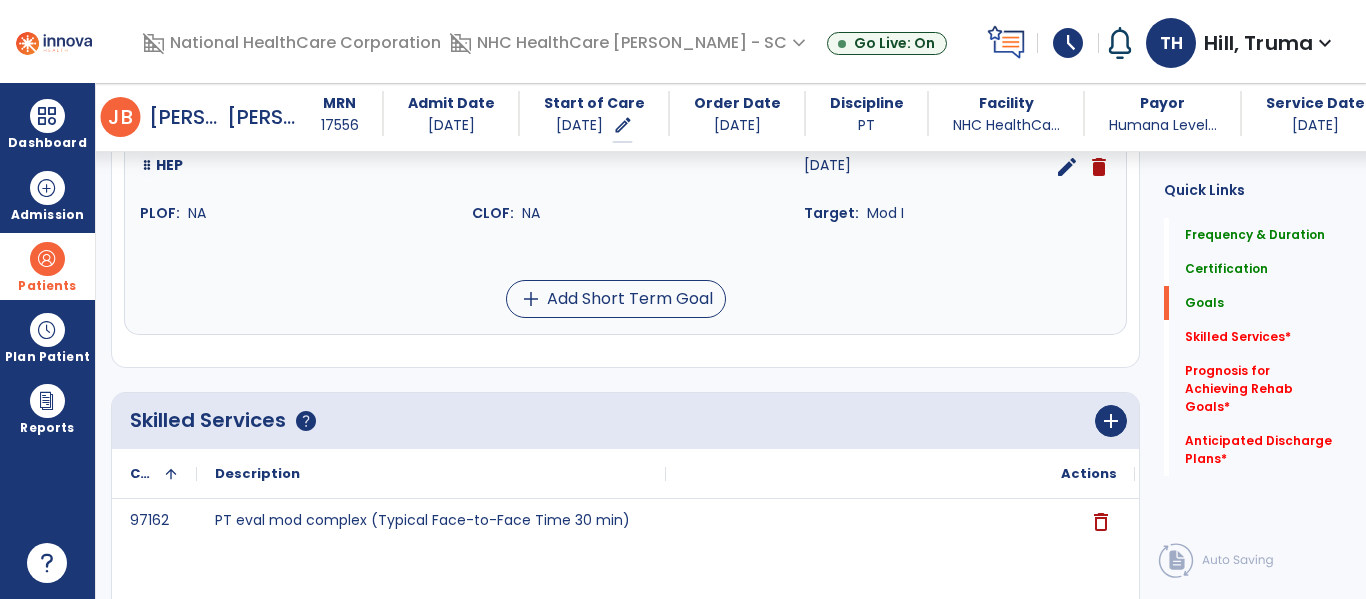 scroll, scrollTop: 1497, scrollLeft: 0, axis: vertical 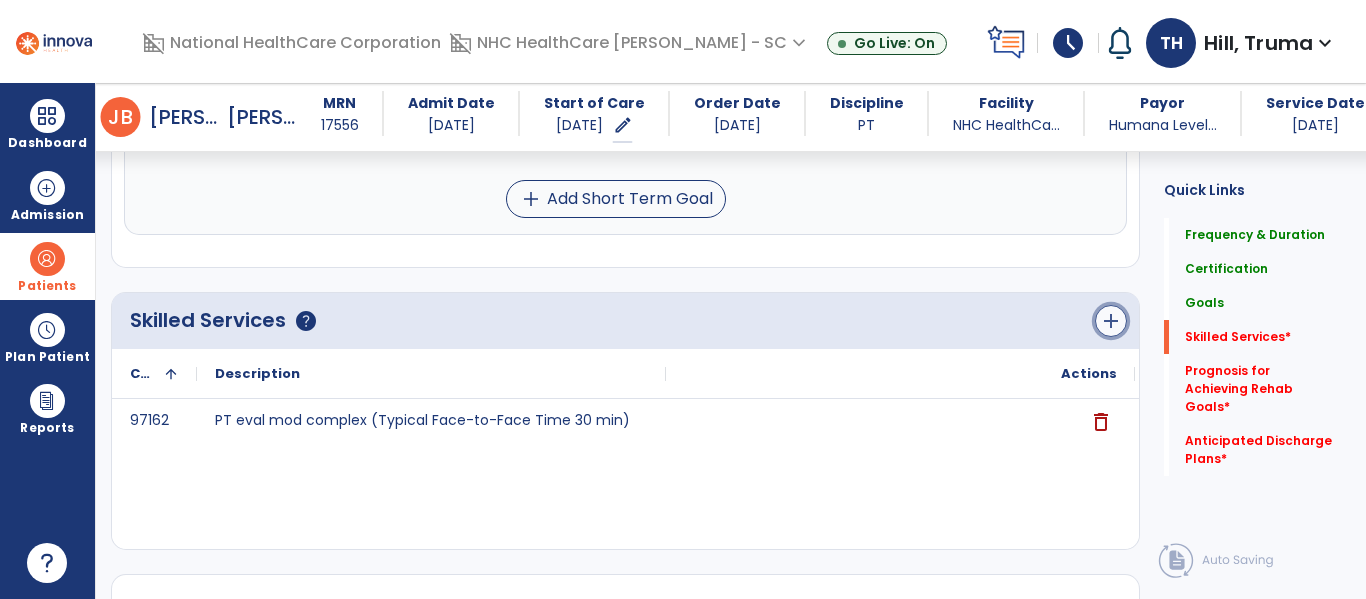 click on "add" 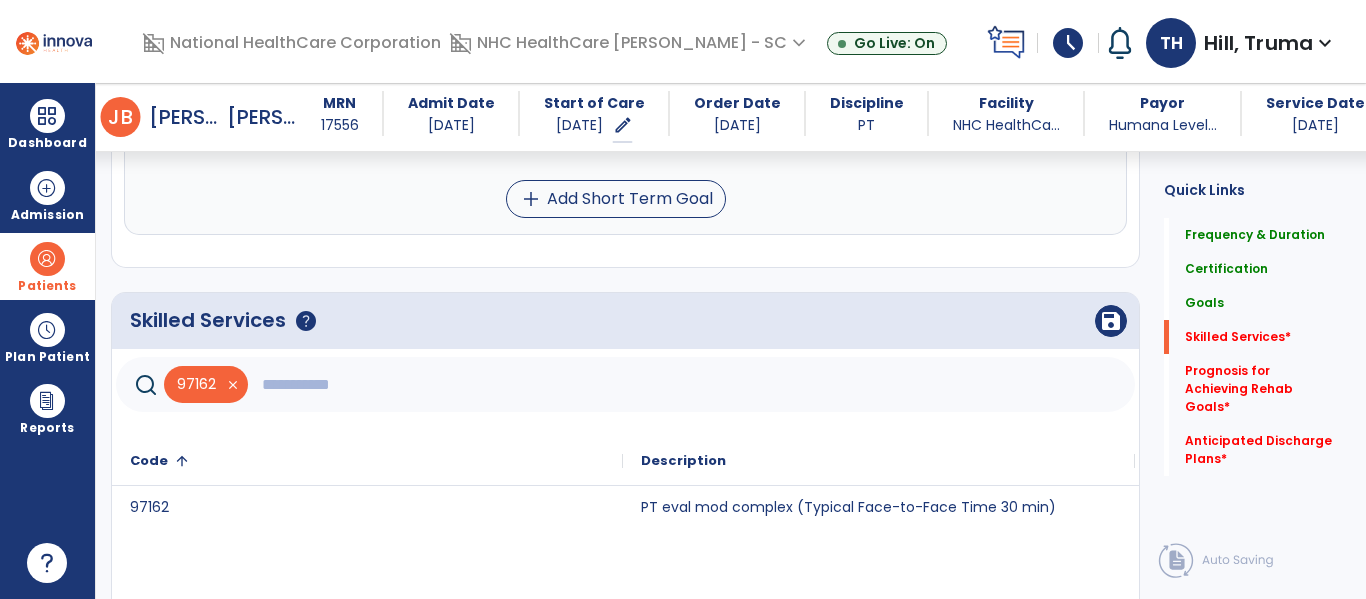 click on "97162   close" 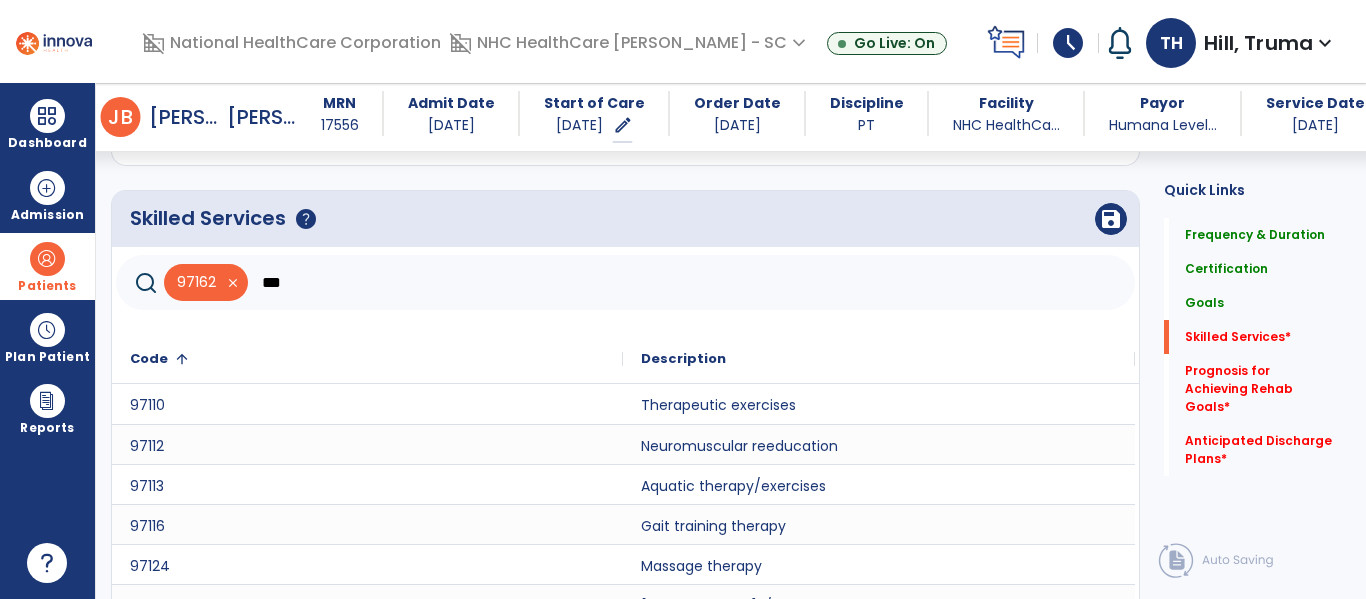 scroll, scrollTop: 1831, scrollLeft: 0, axis: vertical 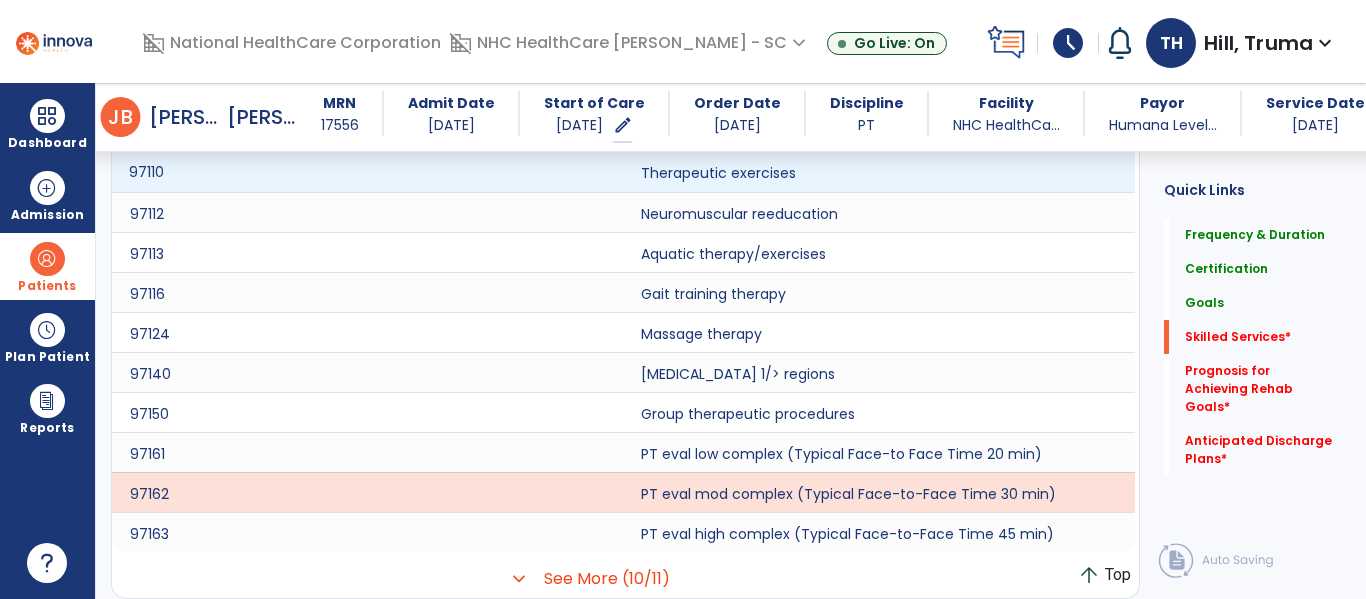 click on "97110" 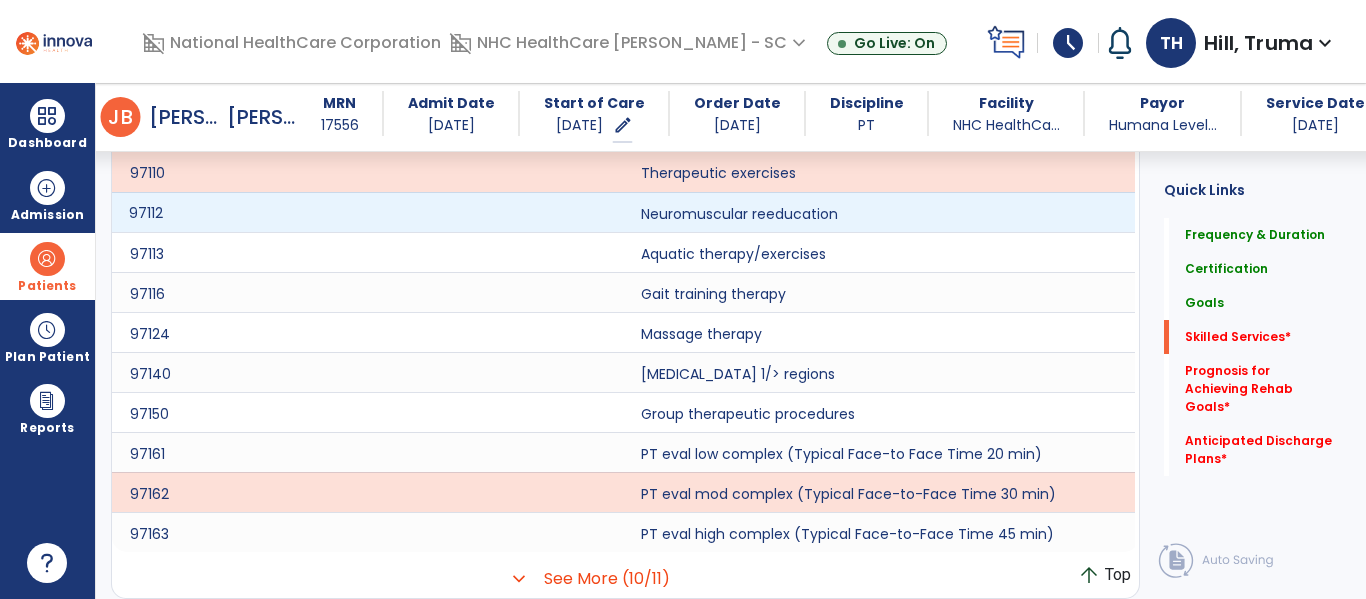 click on "97112" 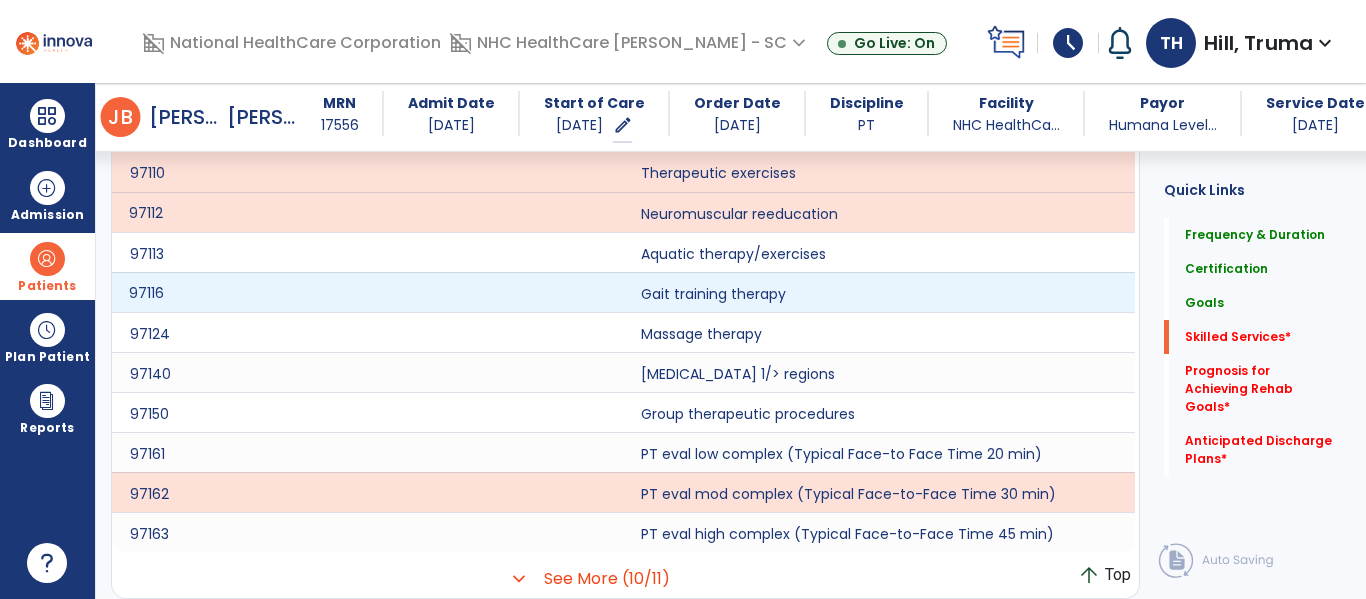 click on "97116" 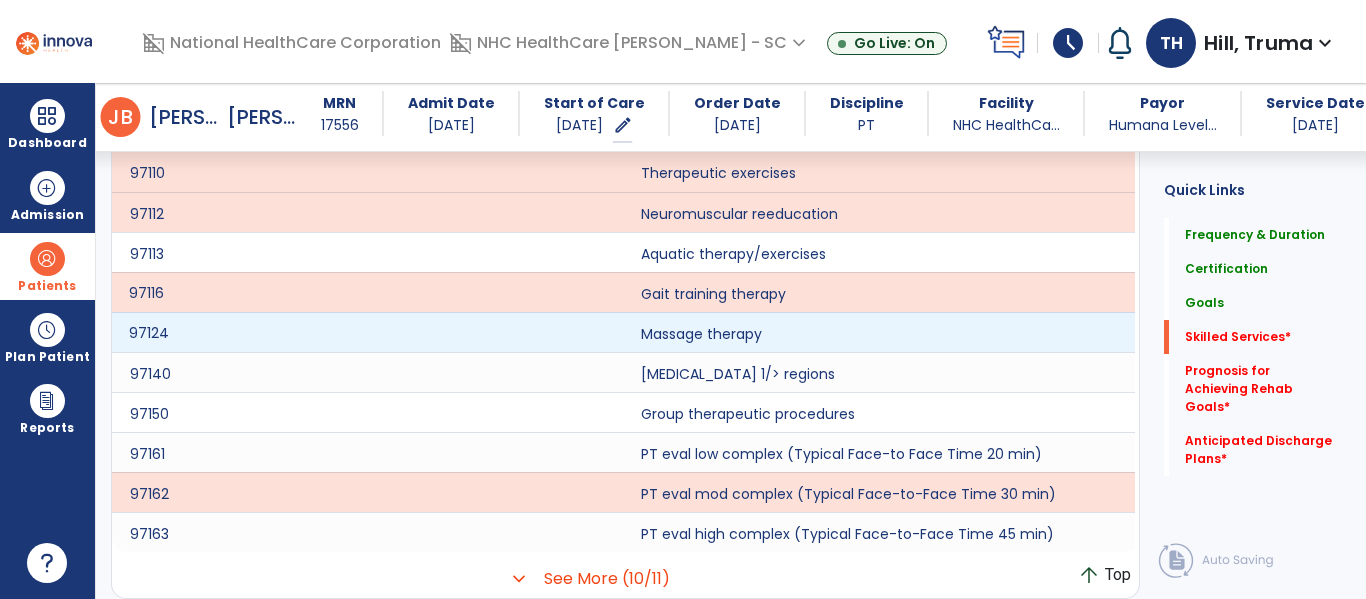 click on "97124" 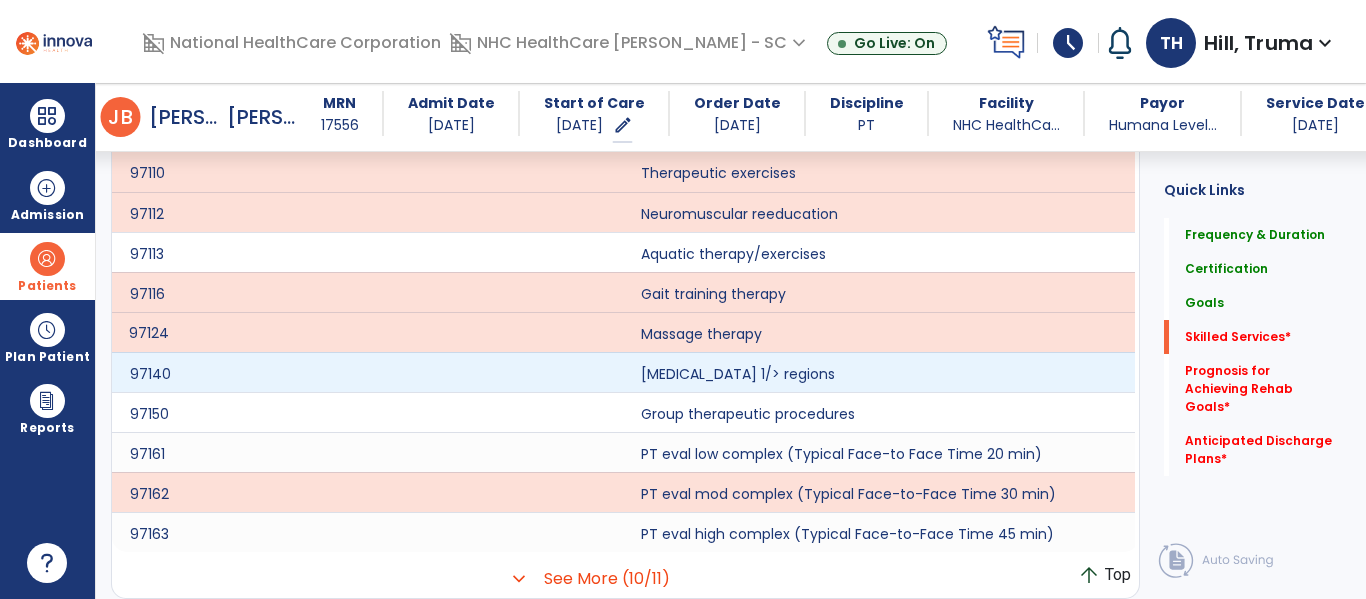 click on "97140 [MEDICAL_DATA] 1/> regions" 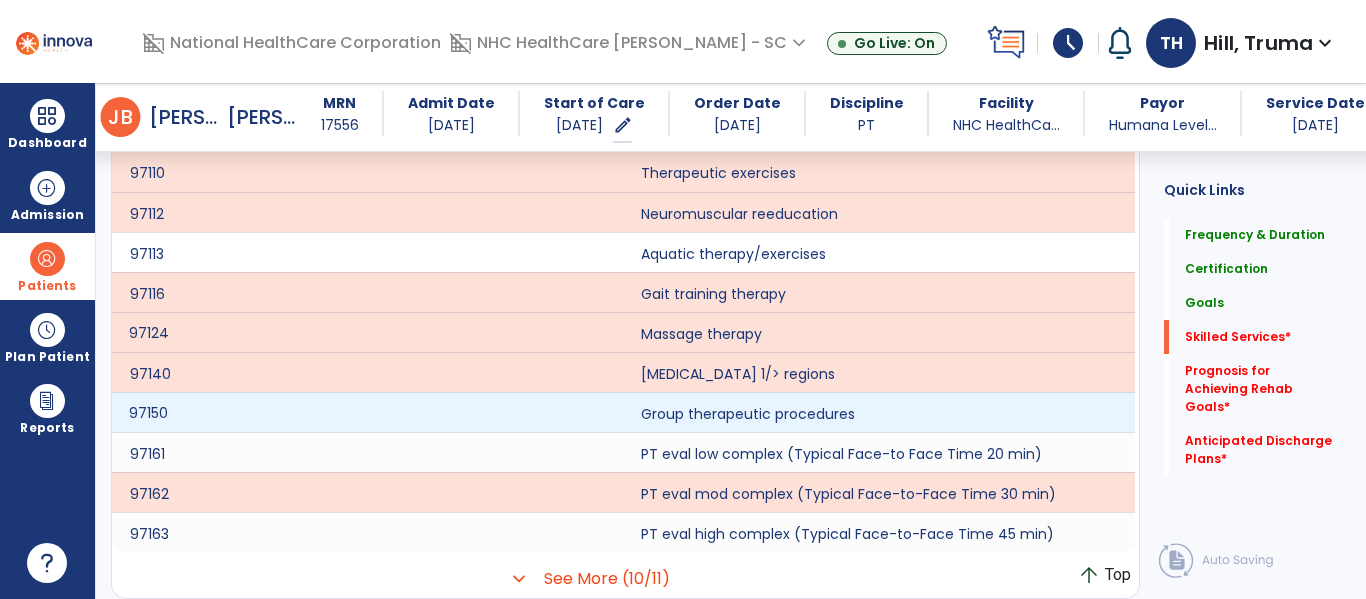 click on "97150" 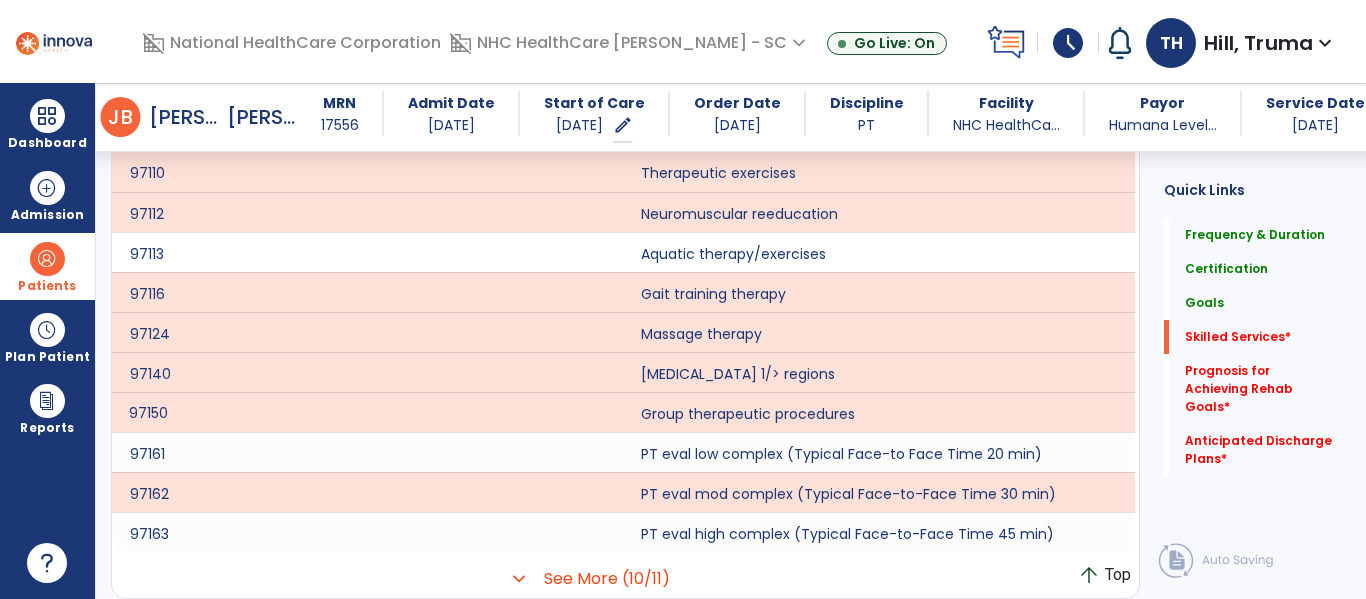 scroll, scrollTop: 1531, scrollLeft: 0, axis: vertical 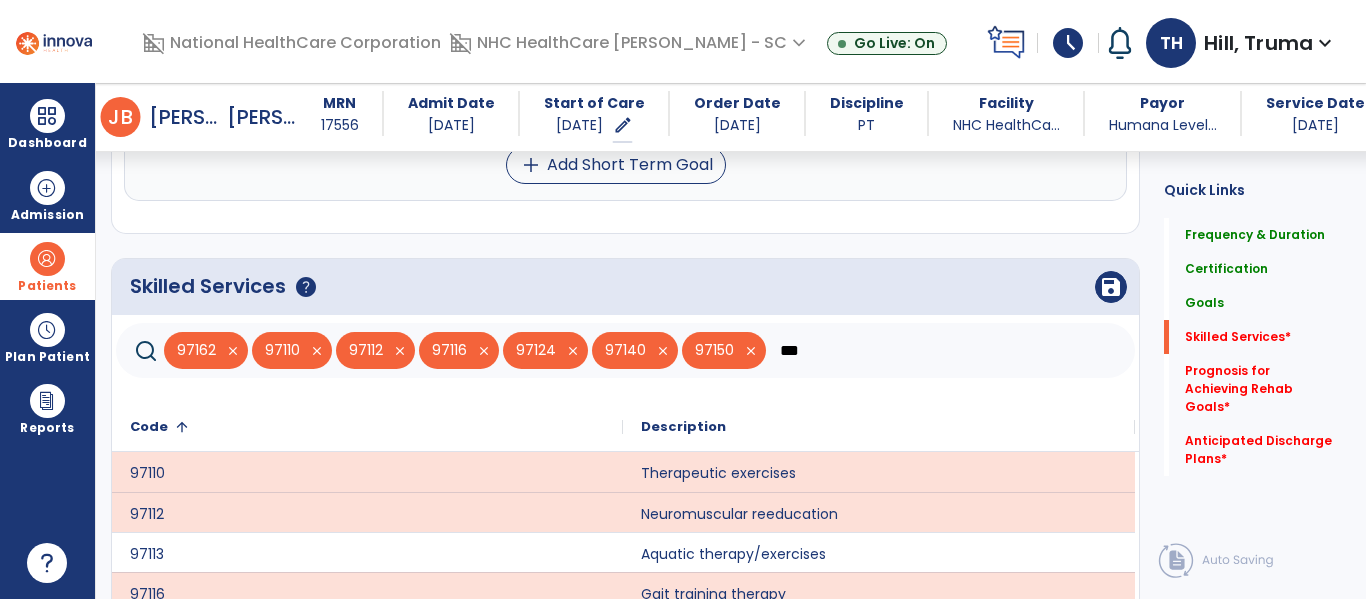 click on "***" 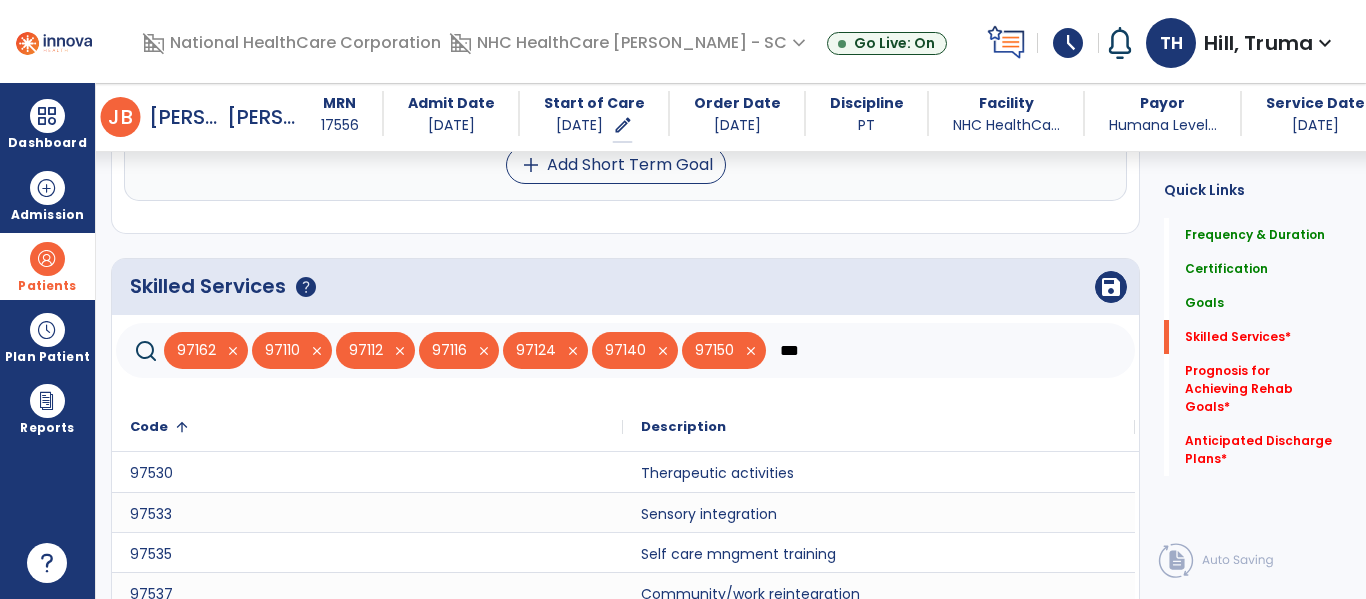 type on "***" 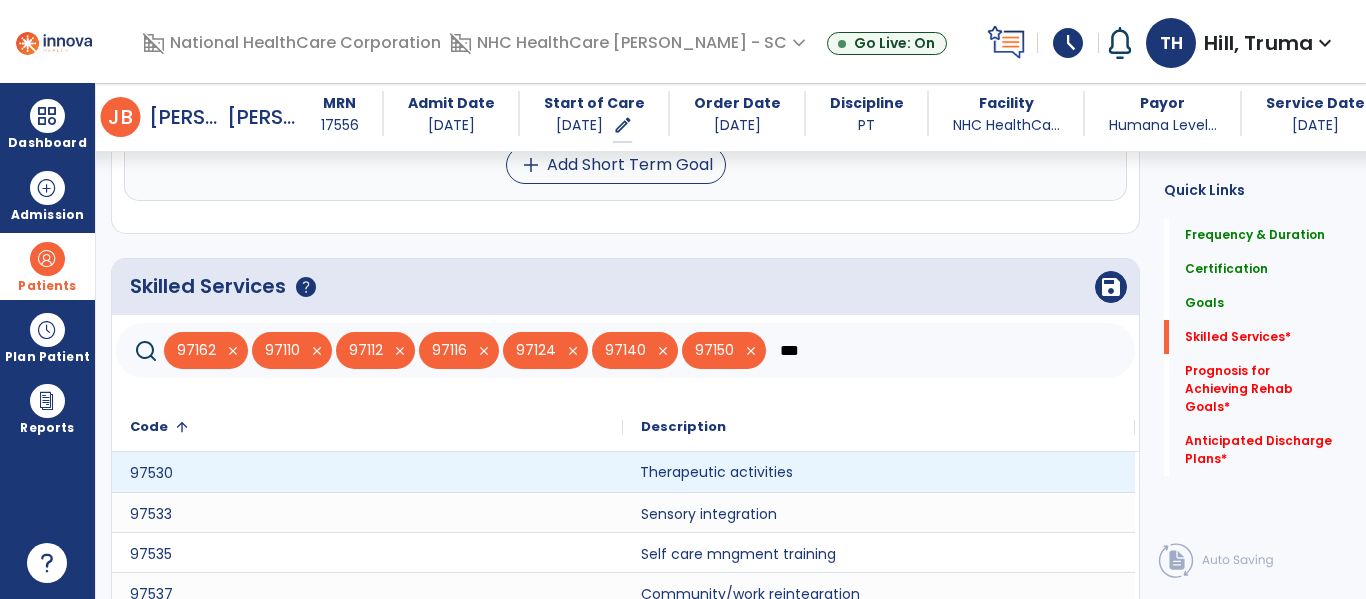 click on "Therapeutic activities" 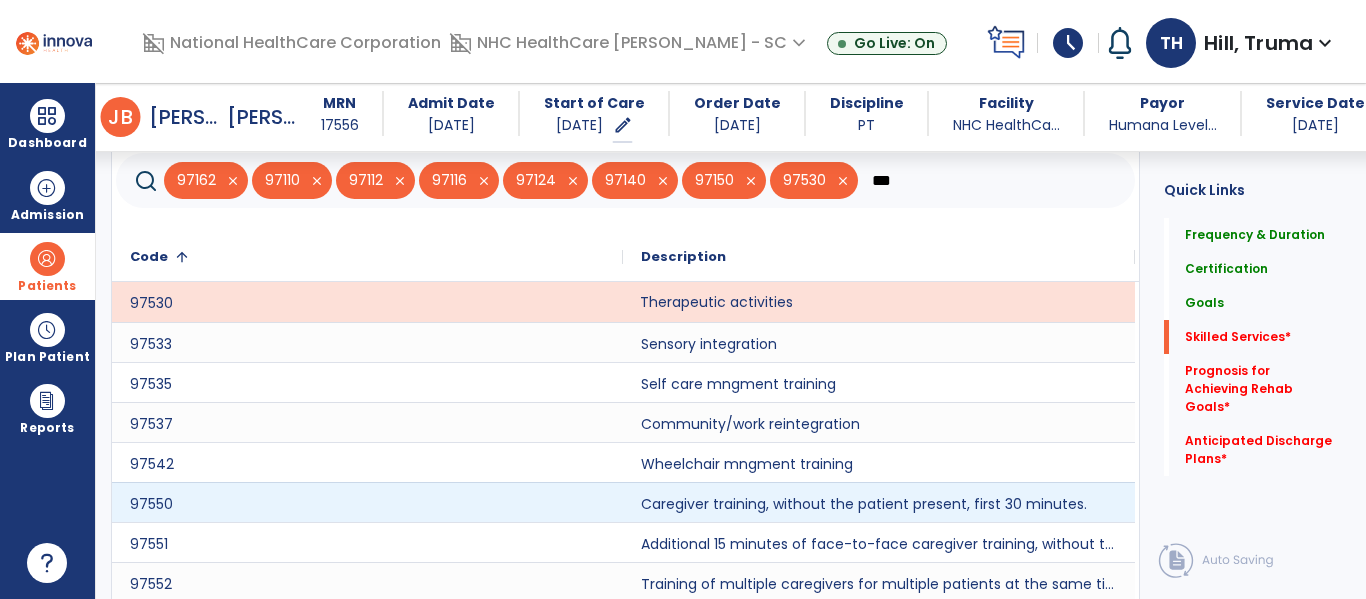 scroll, scrollTop: 1731, scrollLeft: 0, axis: vertical 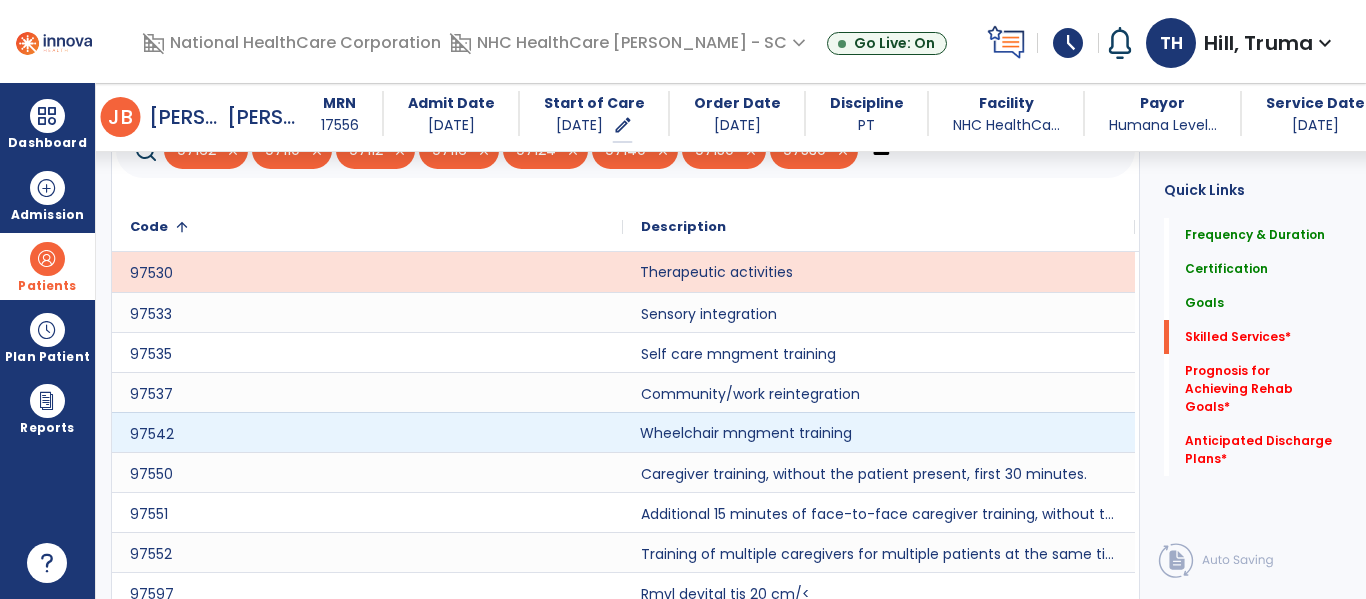 click on "Wheelchair mngment training" 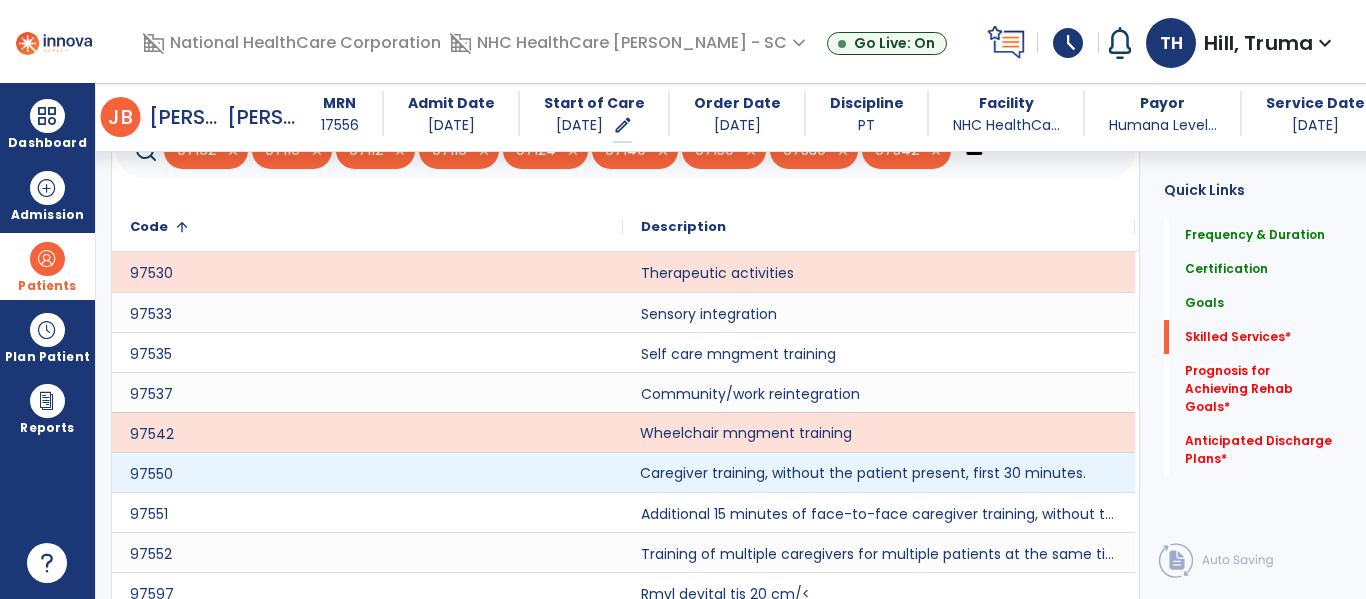 click on "Caregiver training, without the patient present, first 30 minutes." 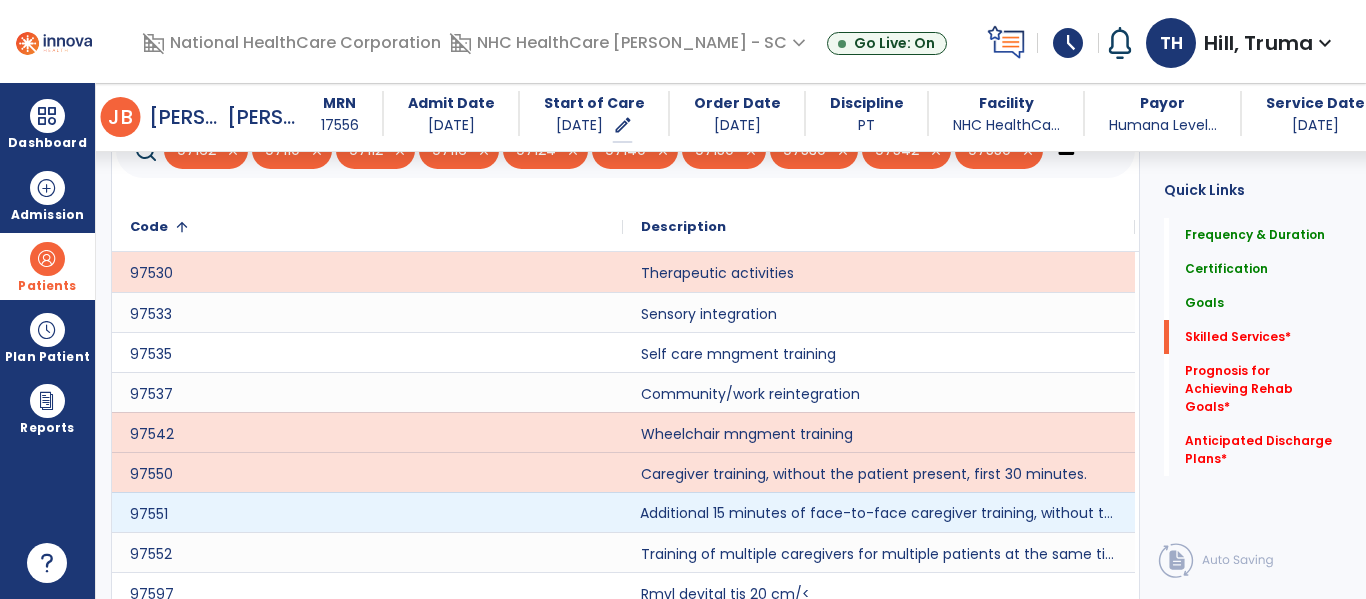 click on "Additional 15 minutes of face-to-face caregiver training, without the patient present, after 97550 is billed." 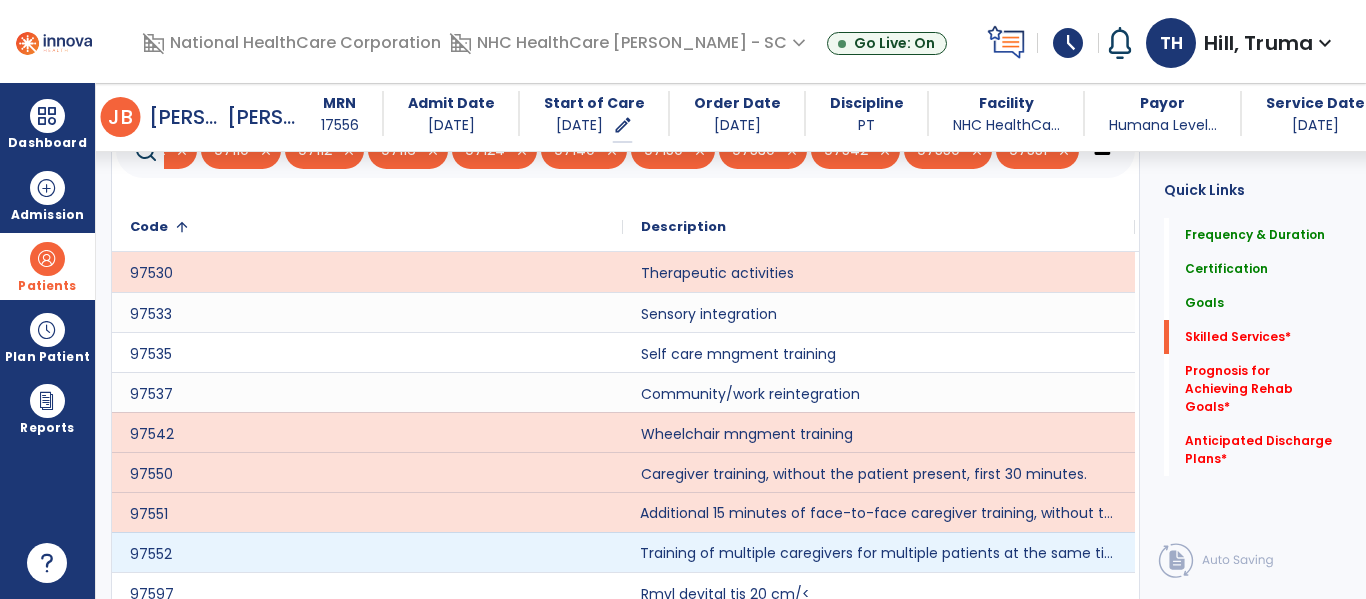 click on "Training of multiple caregivers for multiple patients at the same time." 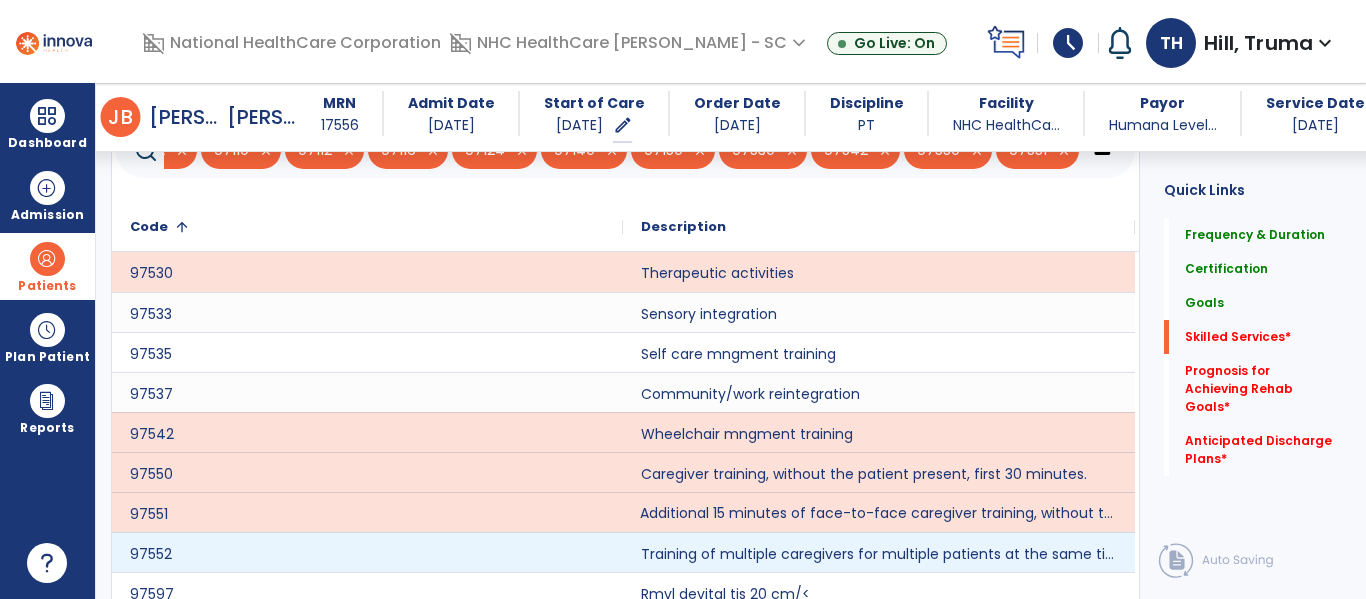 scroll, scrollTop: 0, scrollLeft: 139, axis: horizontal 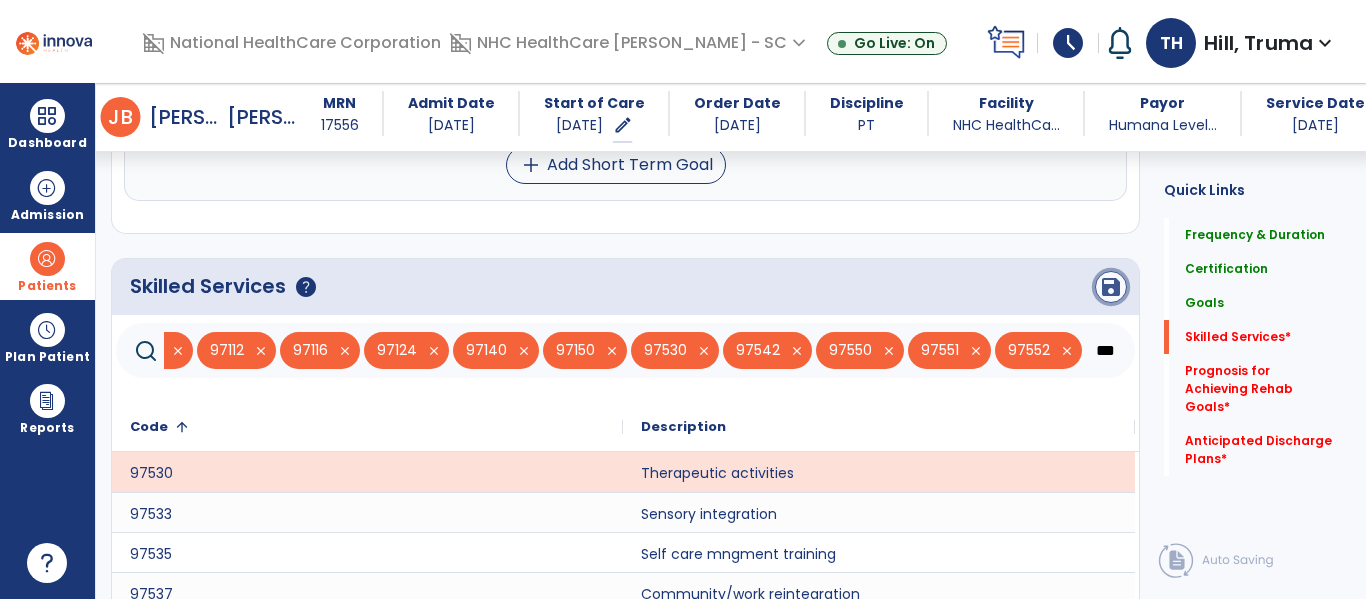 click on "save" 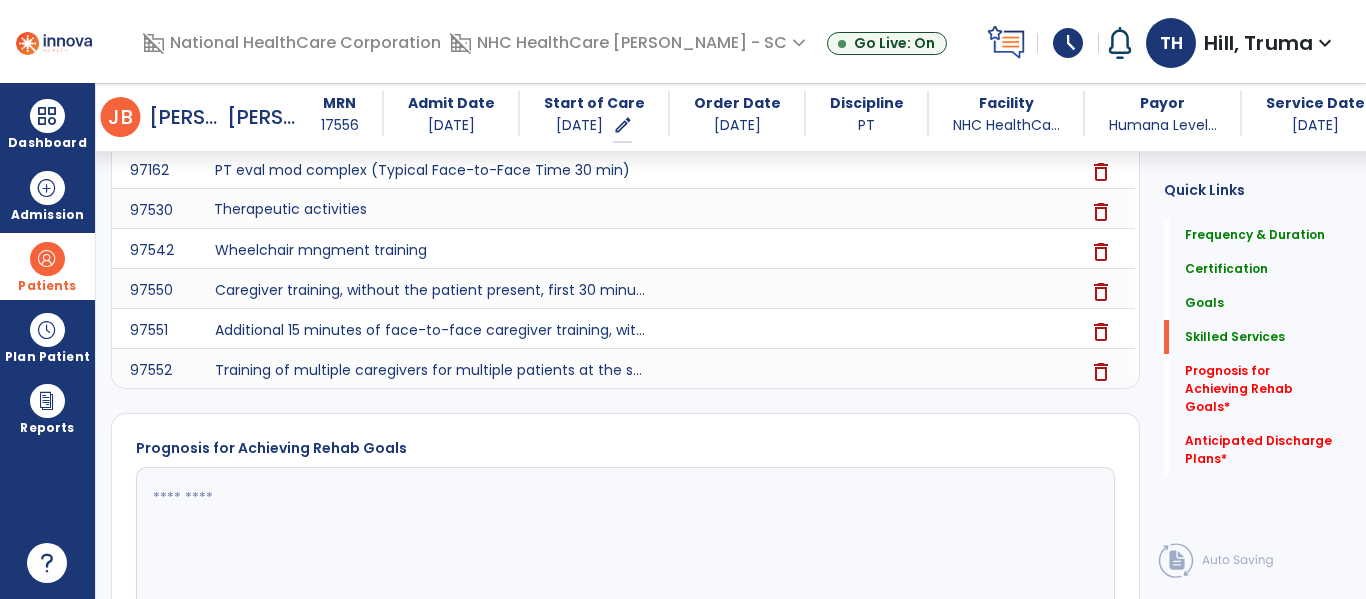 scroll, scrollTop: 2188, scrollLeft: 0, axis: vertical 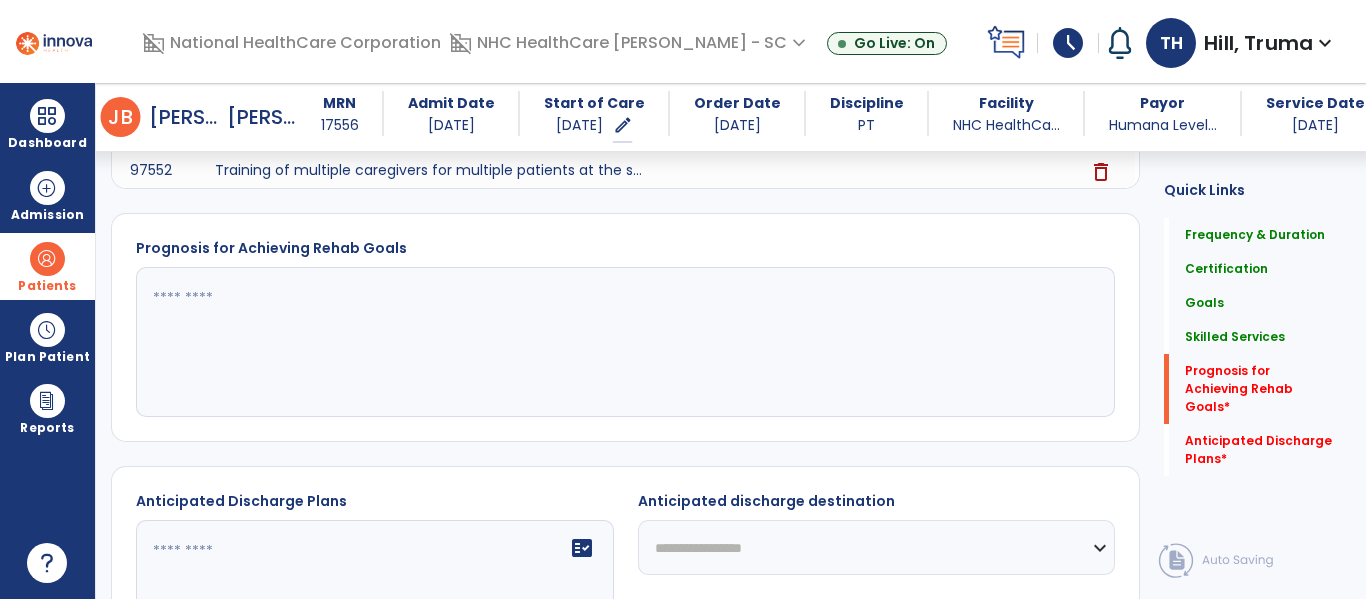 click 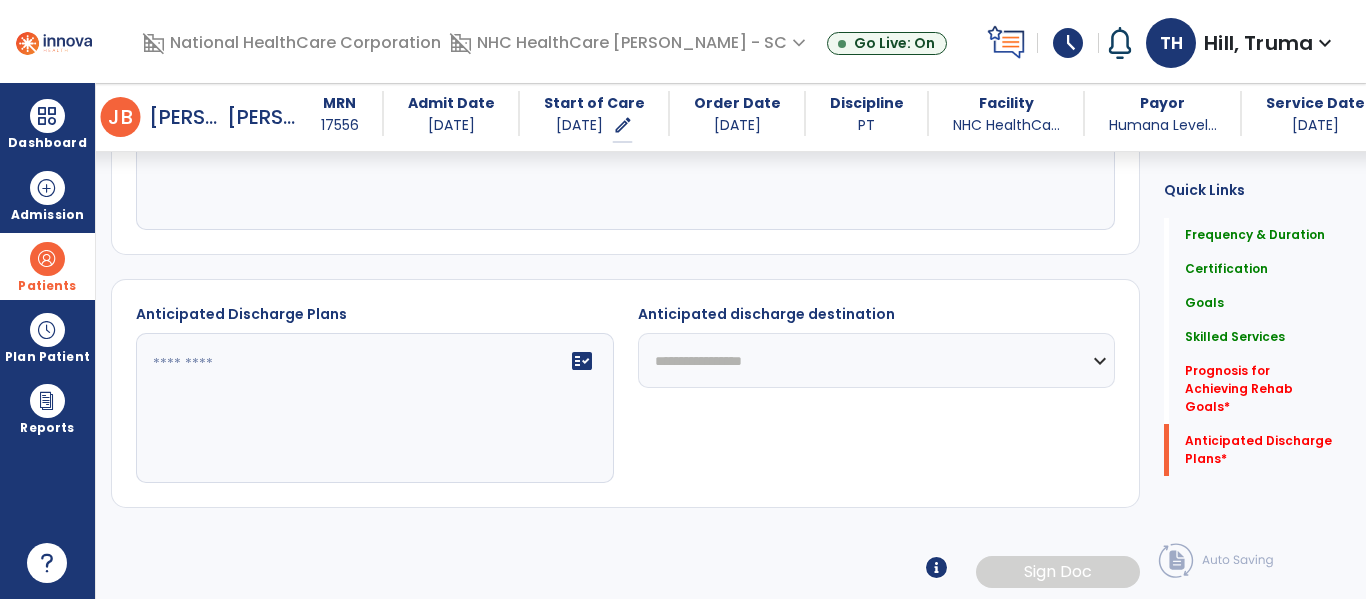 scroll, scrollTop: 2381, scrollLeft: 0, axis: vertical 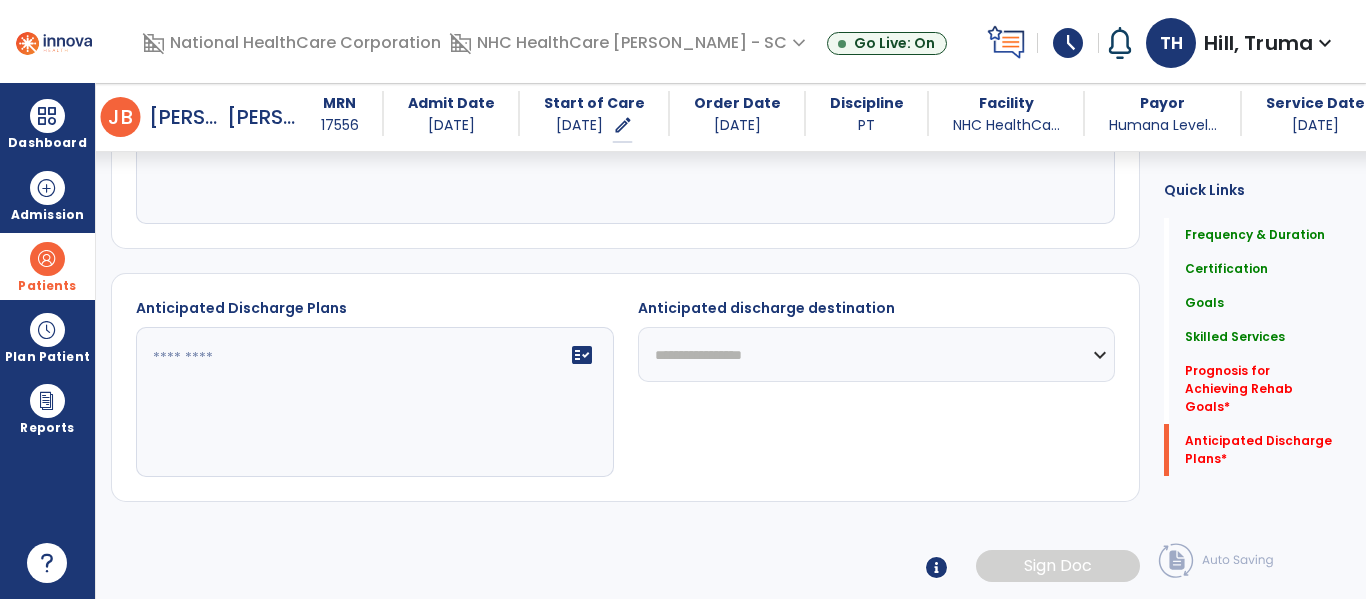 type on "**********" 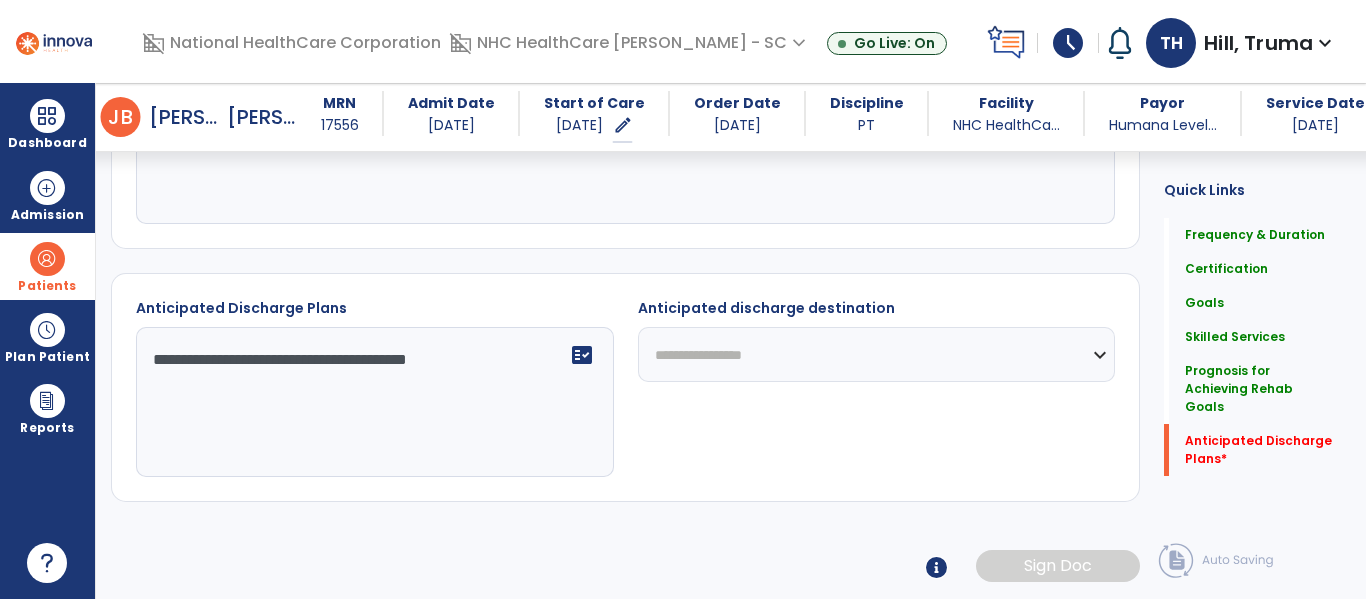 type on "**********" 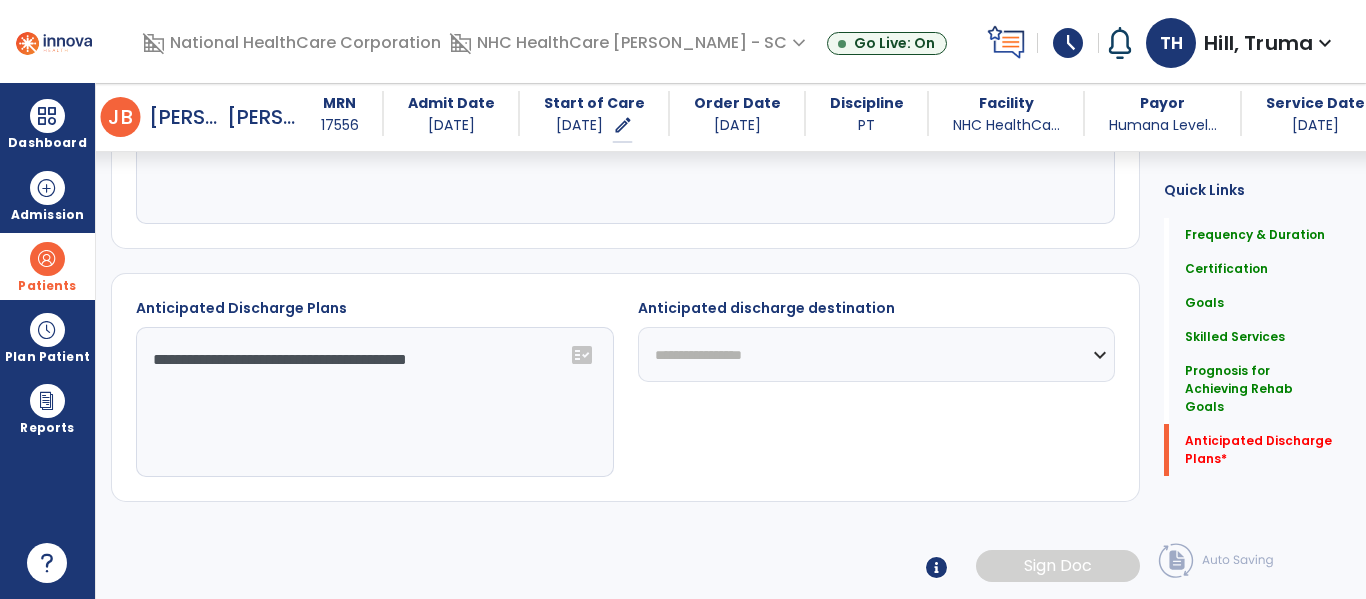 select on "****" 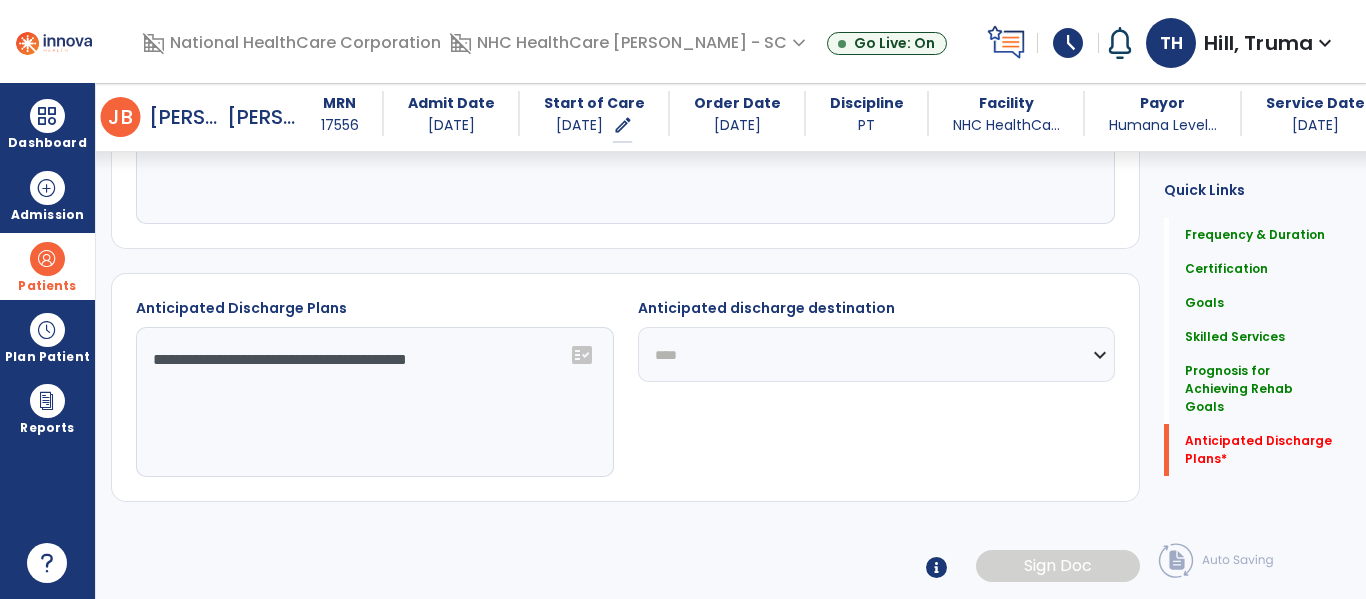 click on "**********" 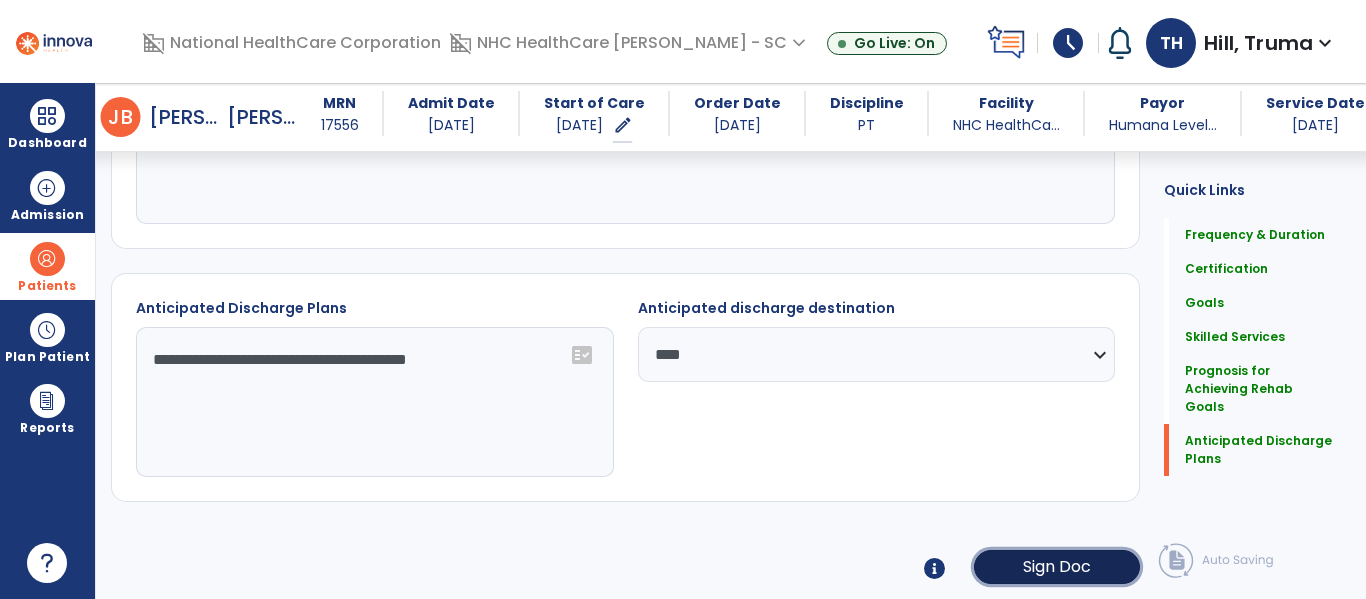 click on "Sign Doc" 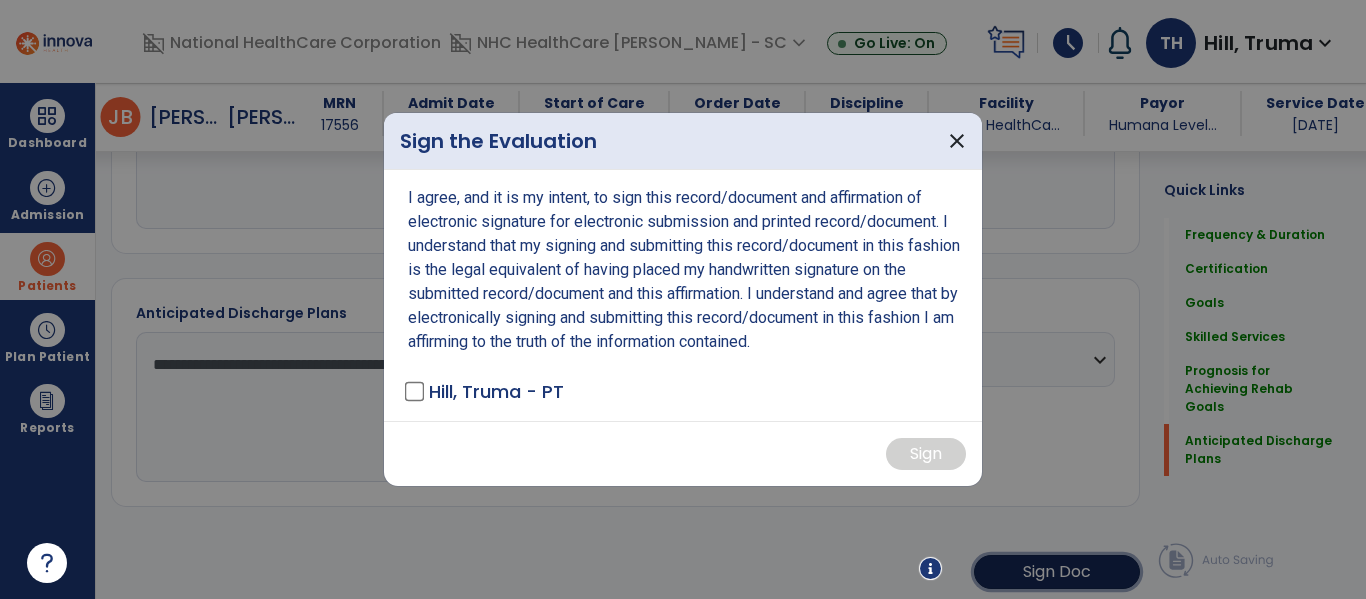 scroll, scrollTop: 2381, scrollLeft: 0, axis: vertical 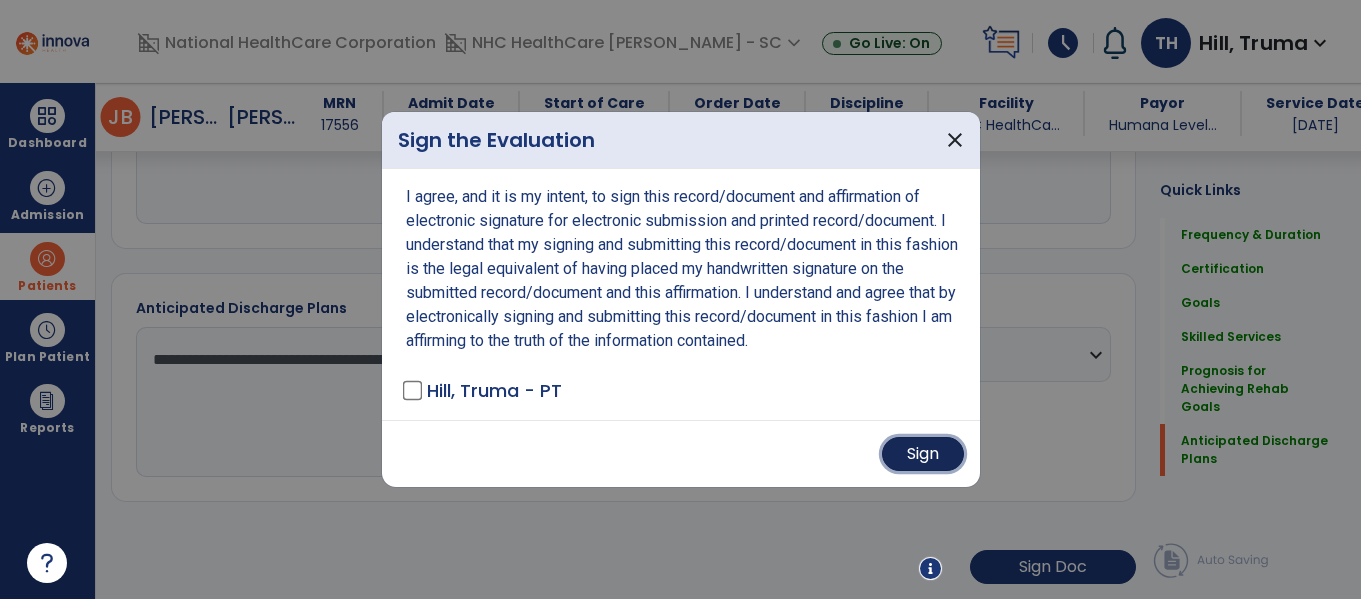 click on "Sign" at bounding box center (923, 454) 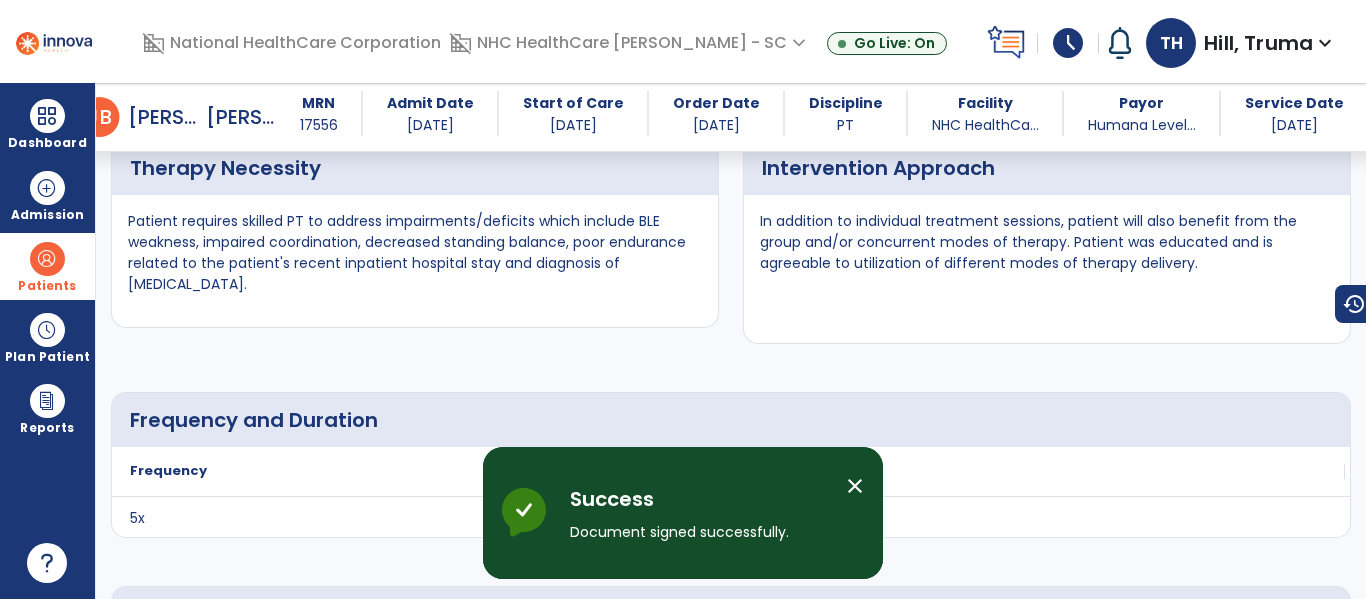 scroll, scrollTop: 2005, scrollLeft: 0, axis: vertical 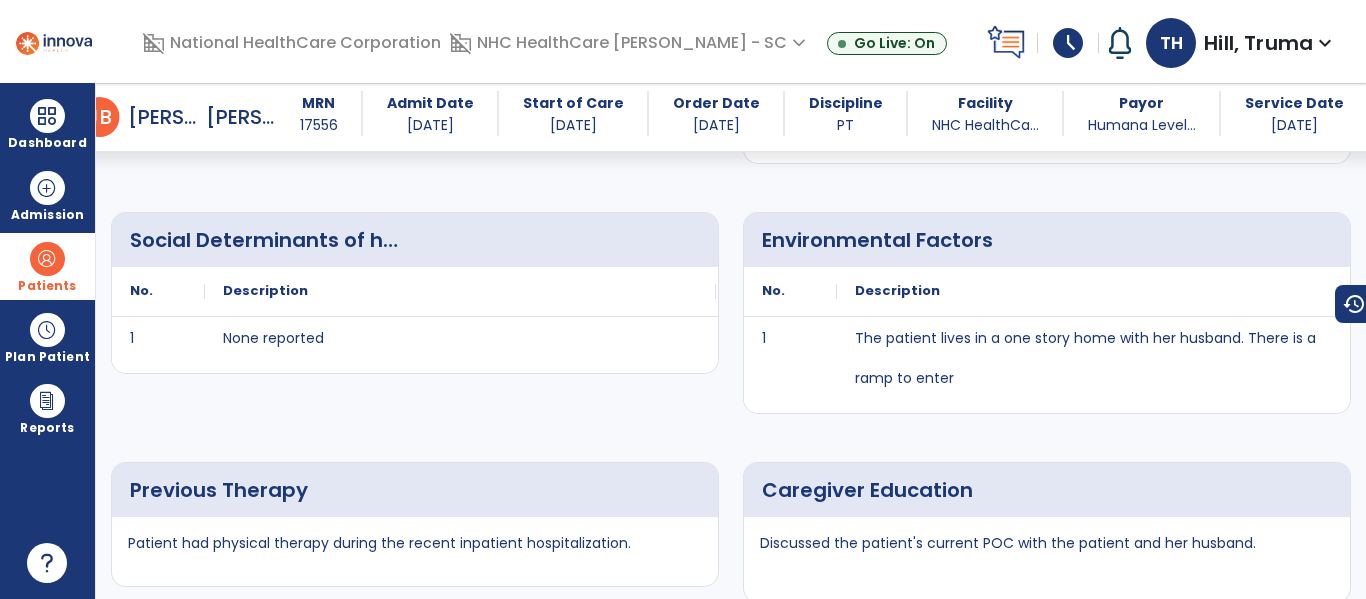 click at bounding box center [47, 259] 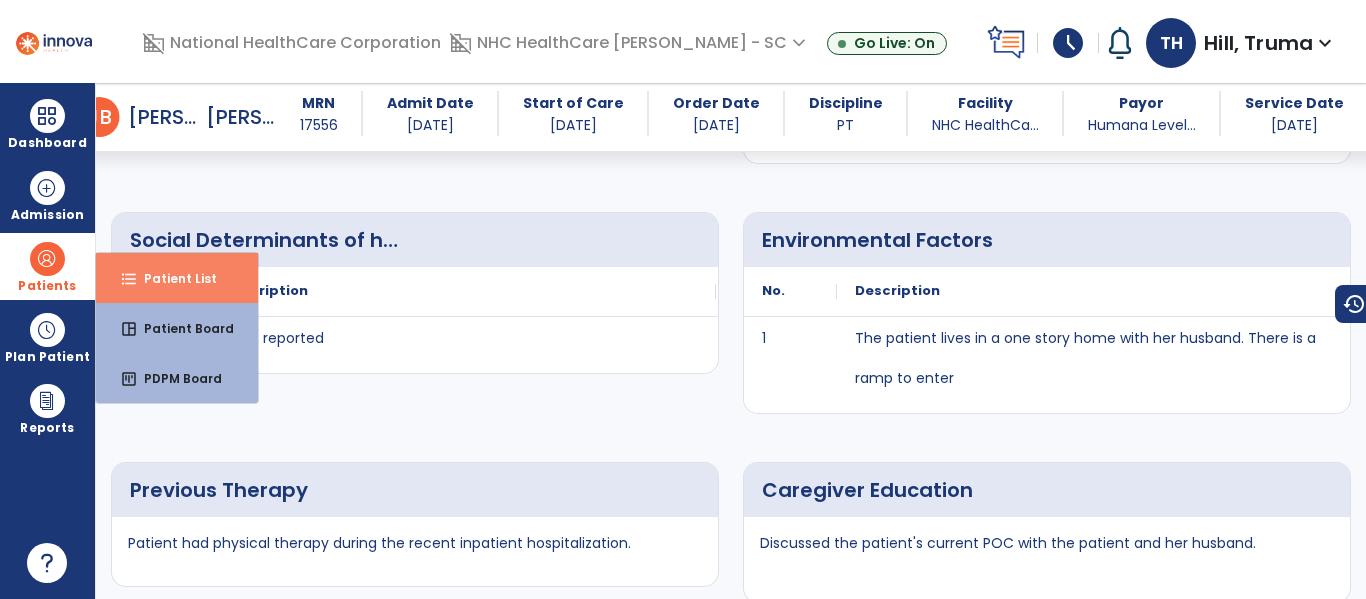 click on "format_list_bulleted  Patient List" at bounding box center [177, 278] 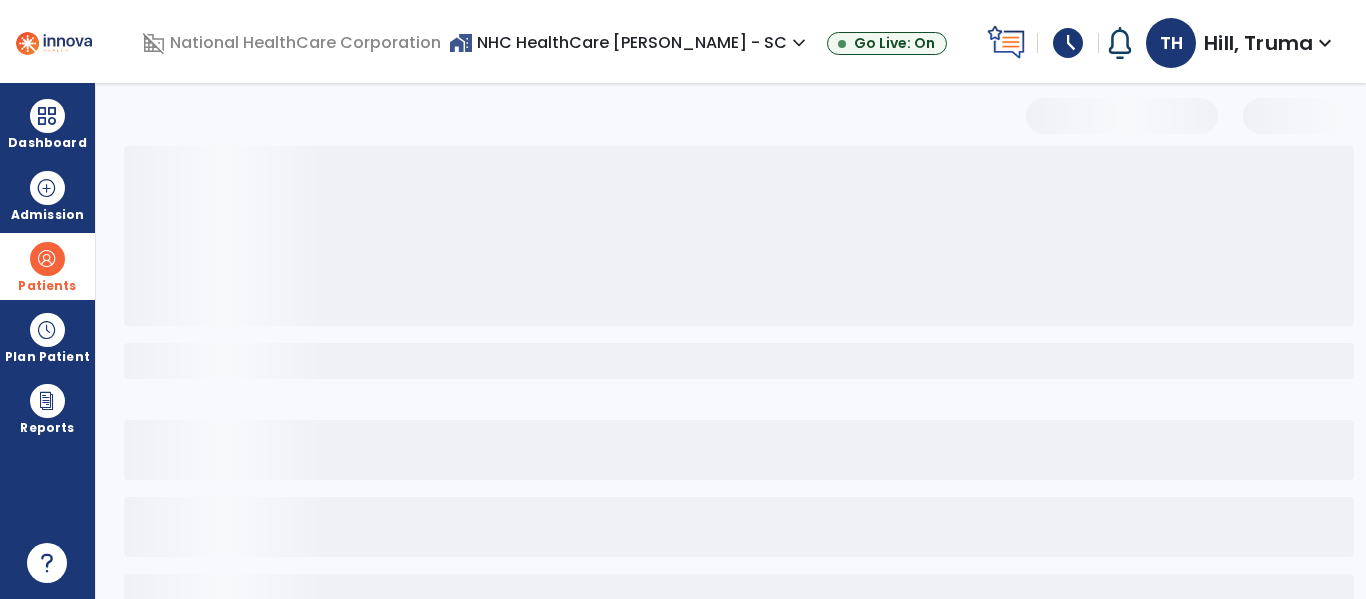 scroll, scrollTop: 144, scrollLeft: 0, axis: vertical 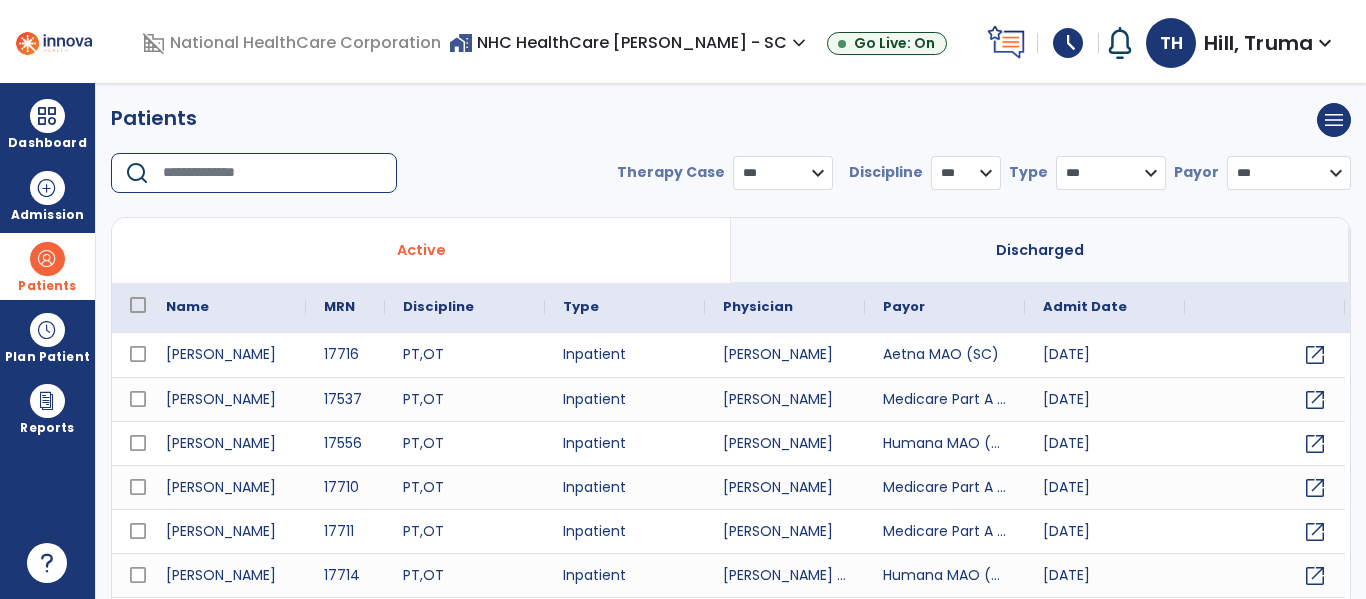 click at bounding box center (273, 173) 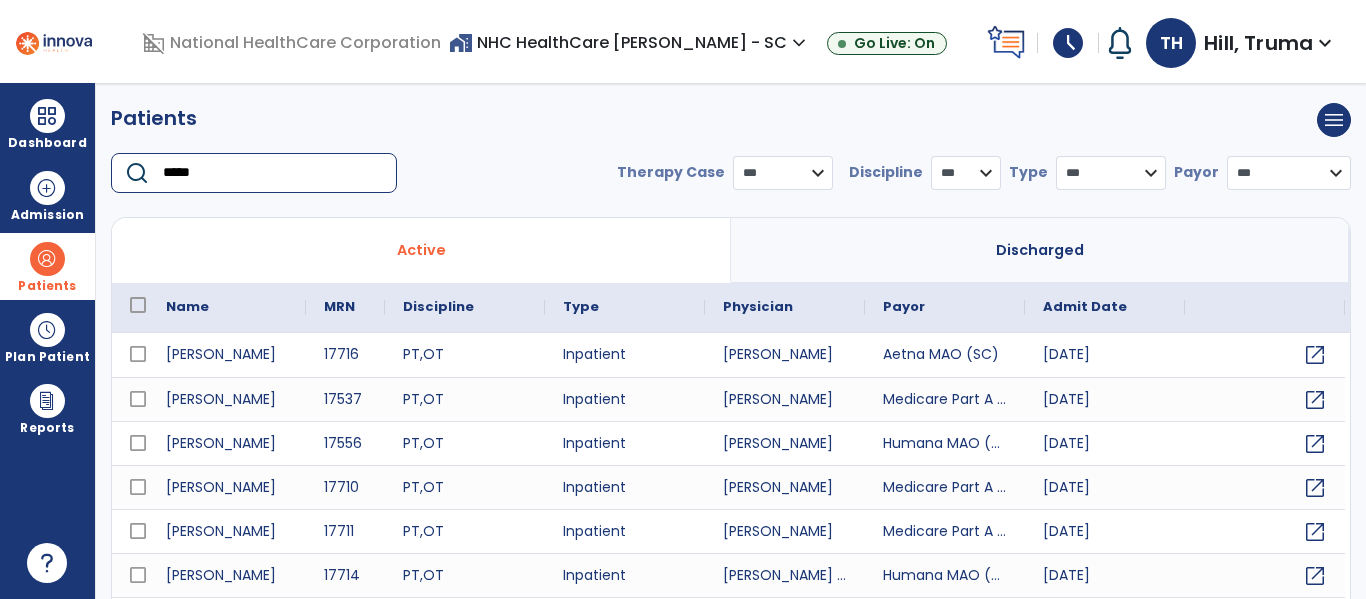 type on "*****" 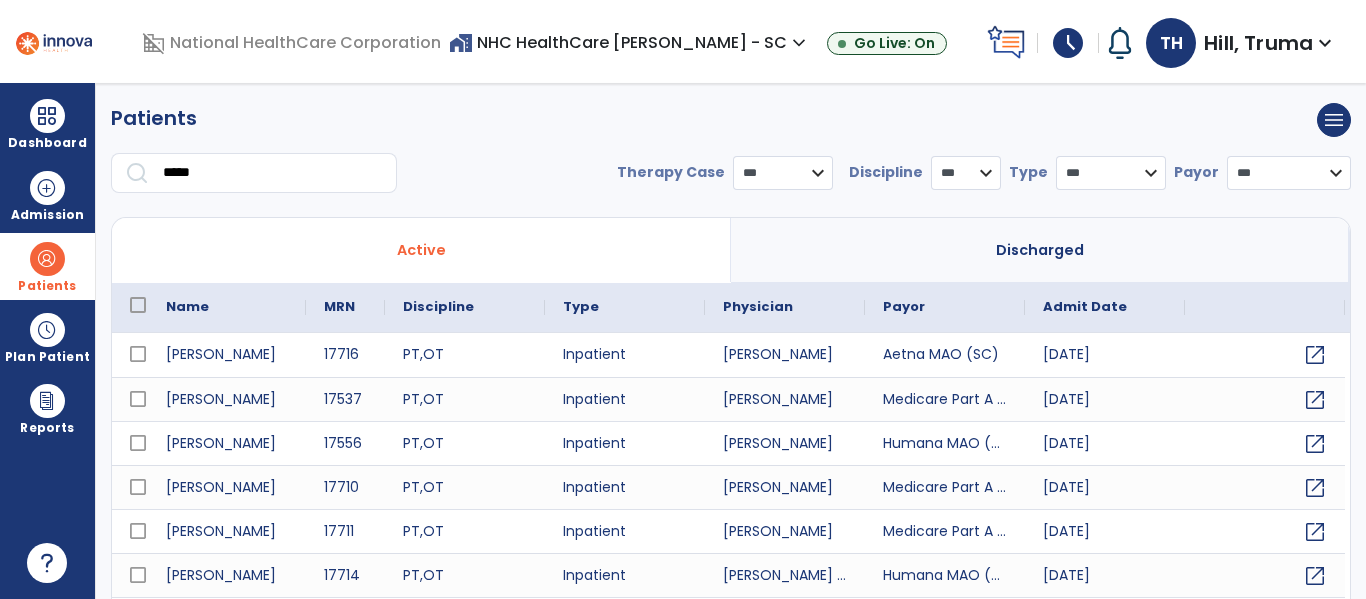 click at bounding box center (137, 171) 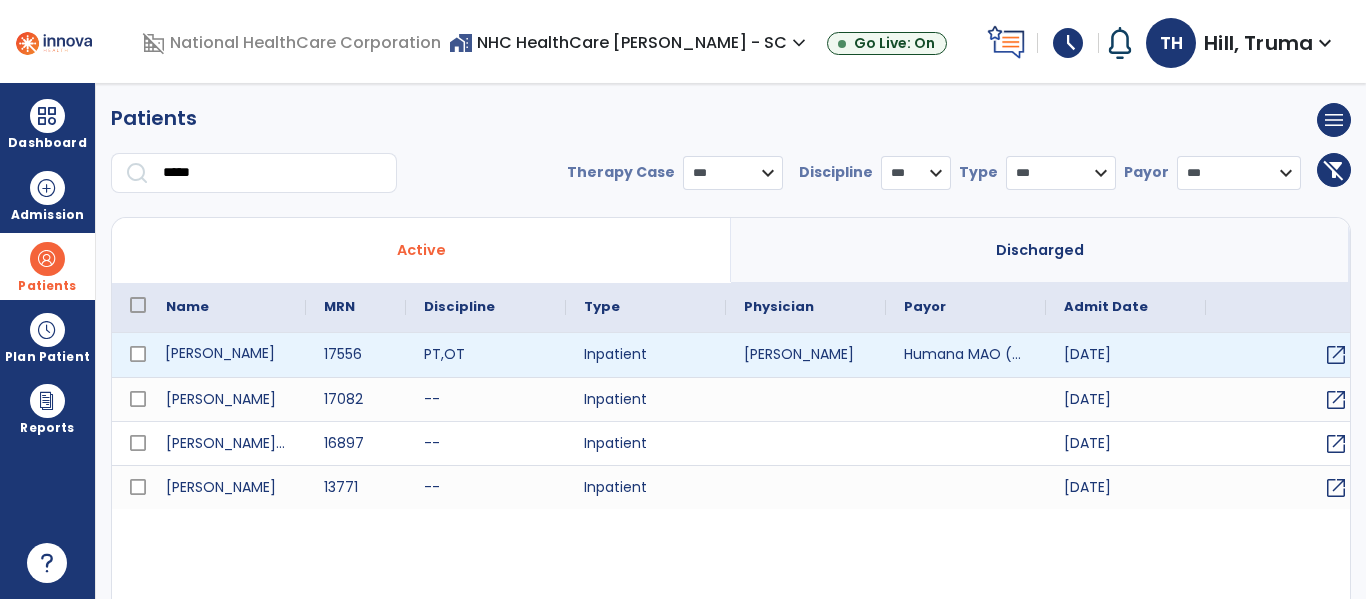 click on "[PERSON_NAME]" at bounding box center (227, 355) 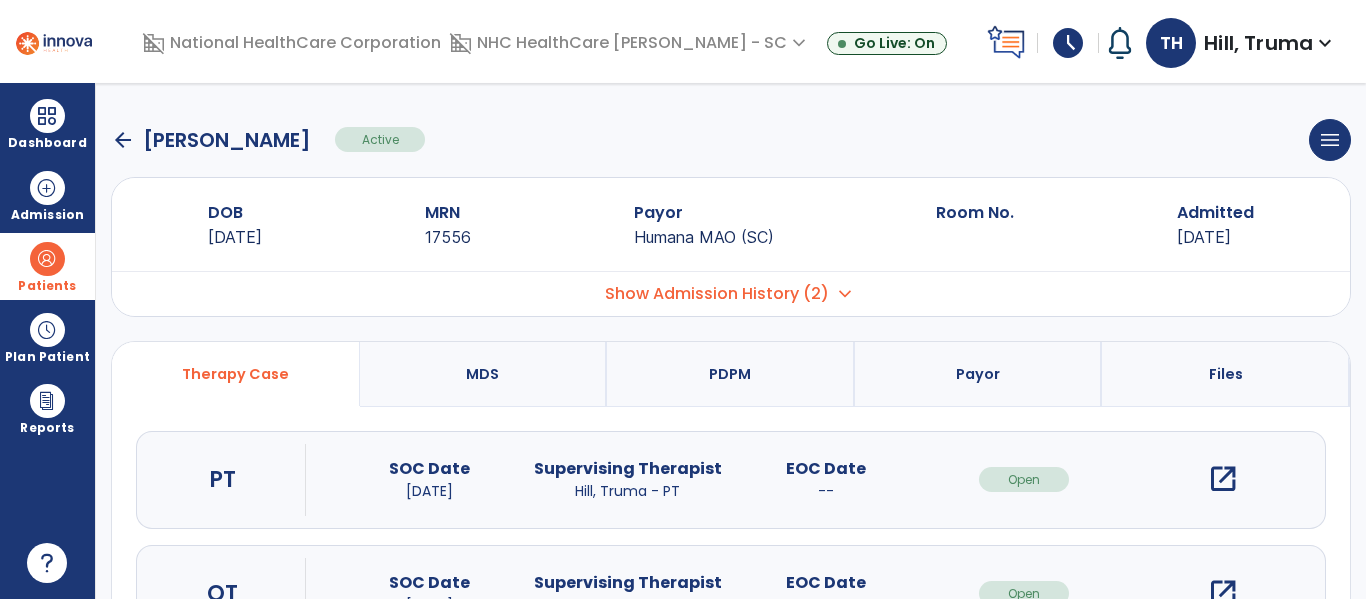 click on "open_in_new" at bounding box center (1223, 479) 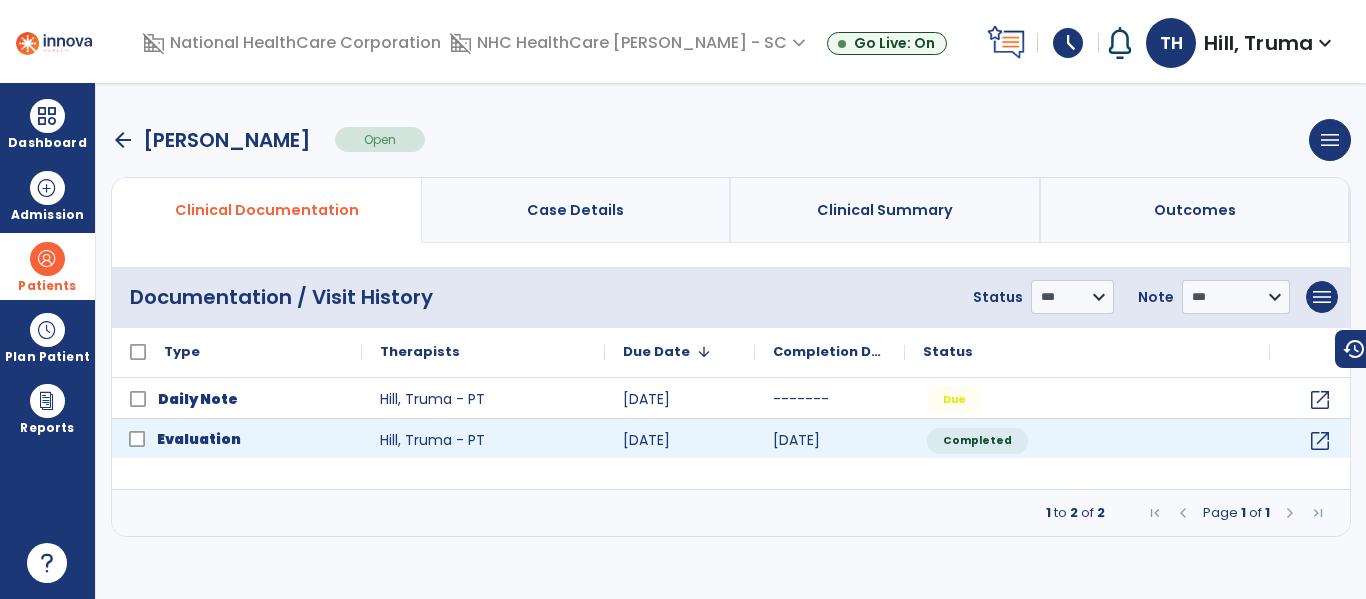 click on "Evaluation" 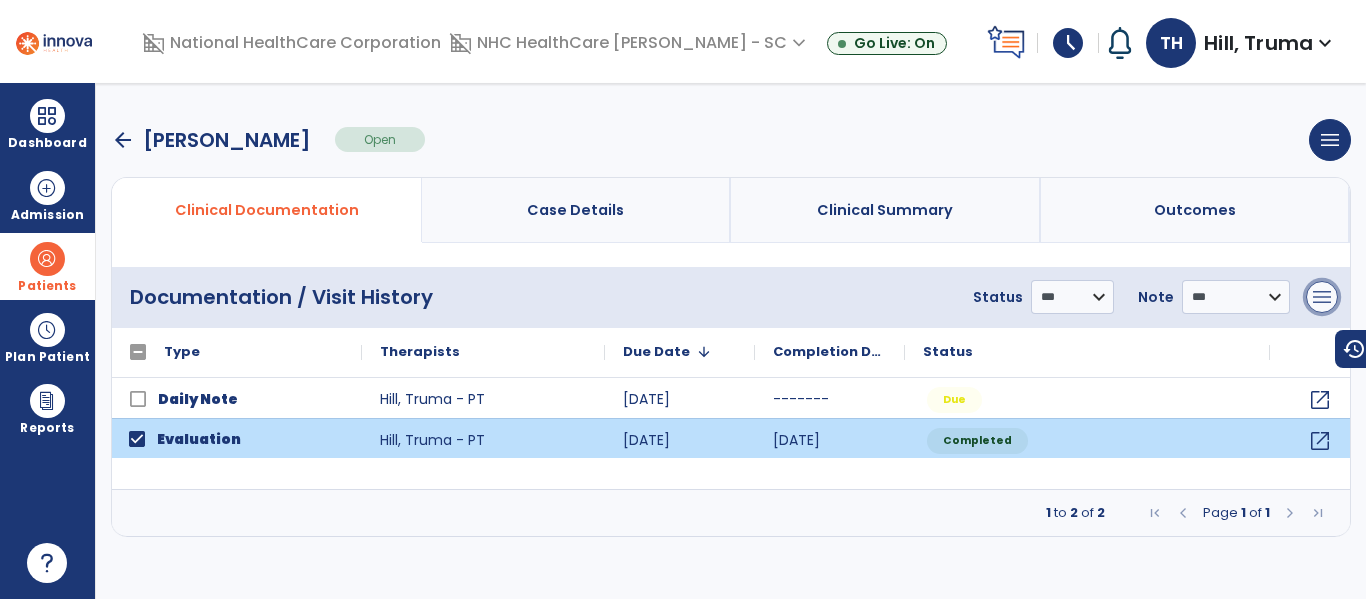 click on "menu" at bounding box center (1322, 297) 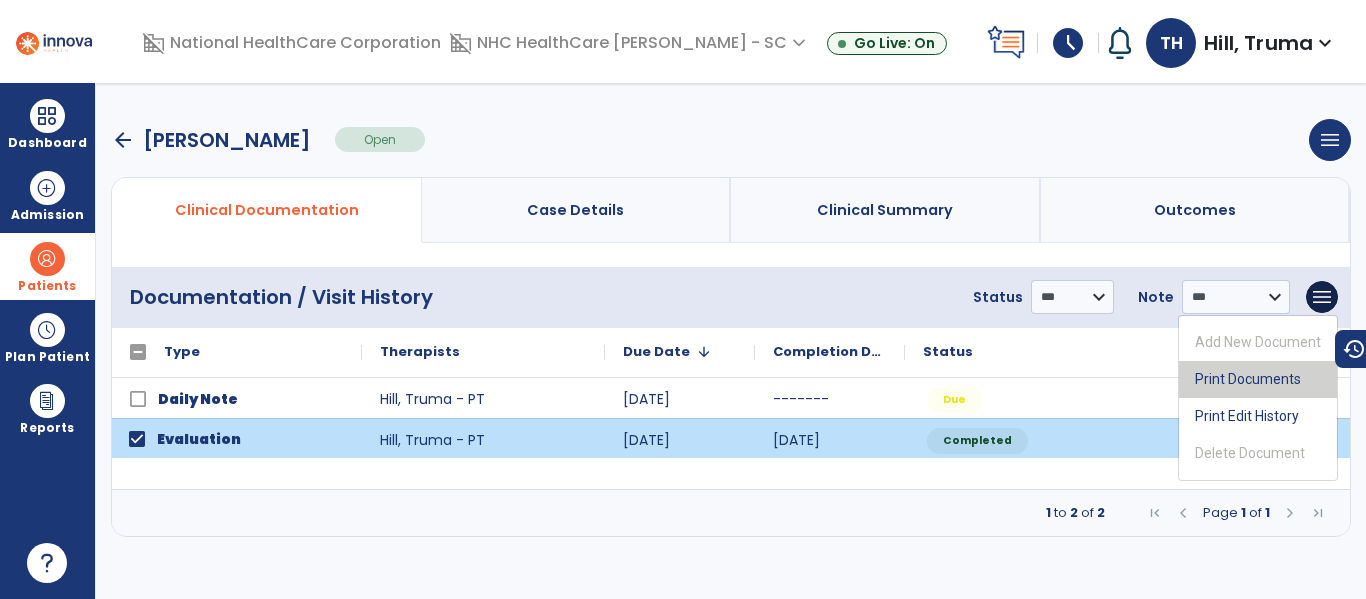 click on "Print Documents" at bounding box center [1258, 379] 